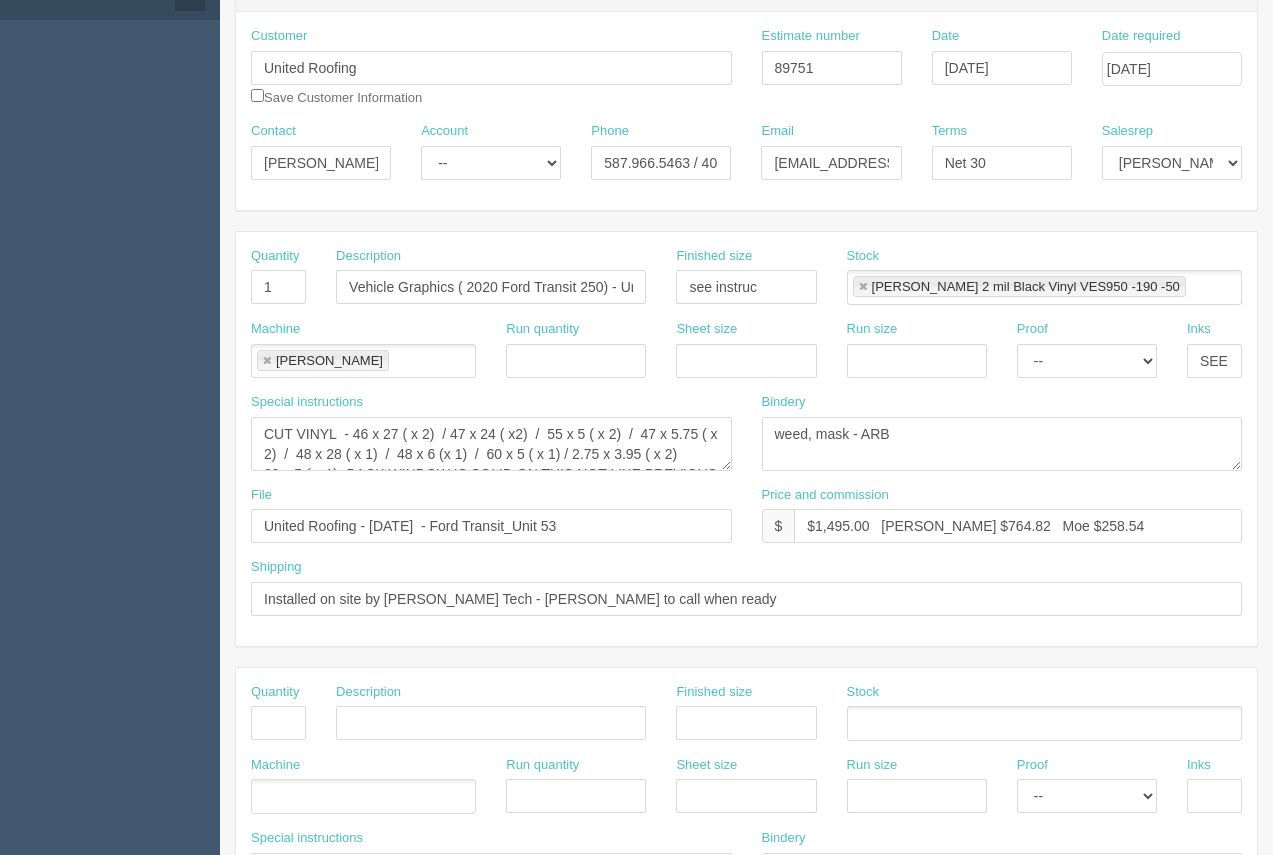 scroll, scrollTop: 50, scrollLeft: 0, axis: vertical 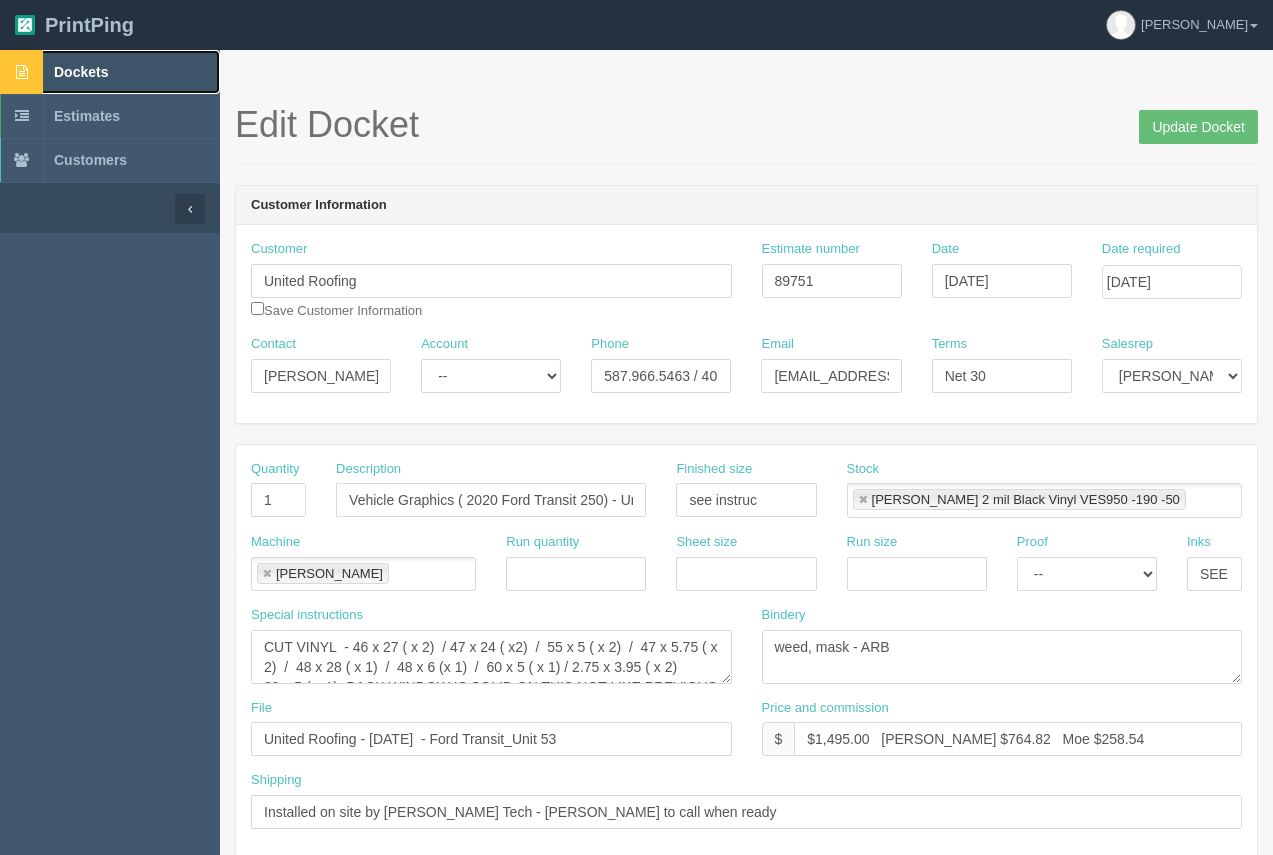 click on "Dockets" at bounding box center [110, 72] 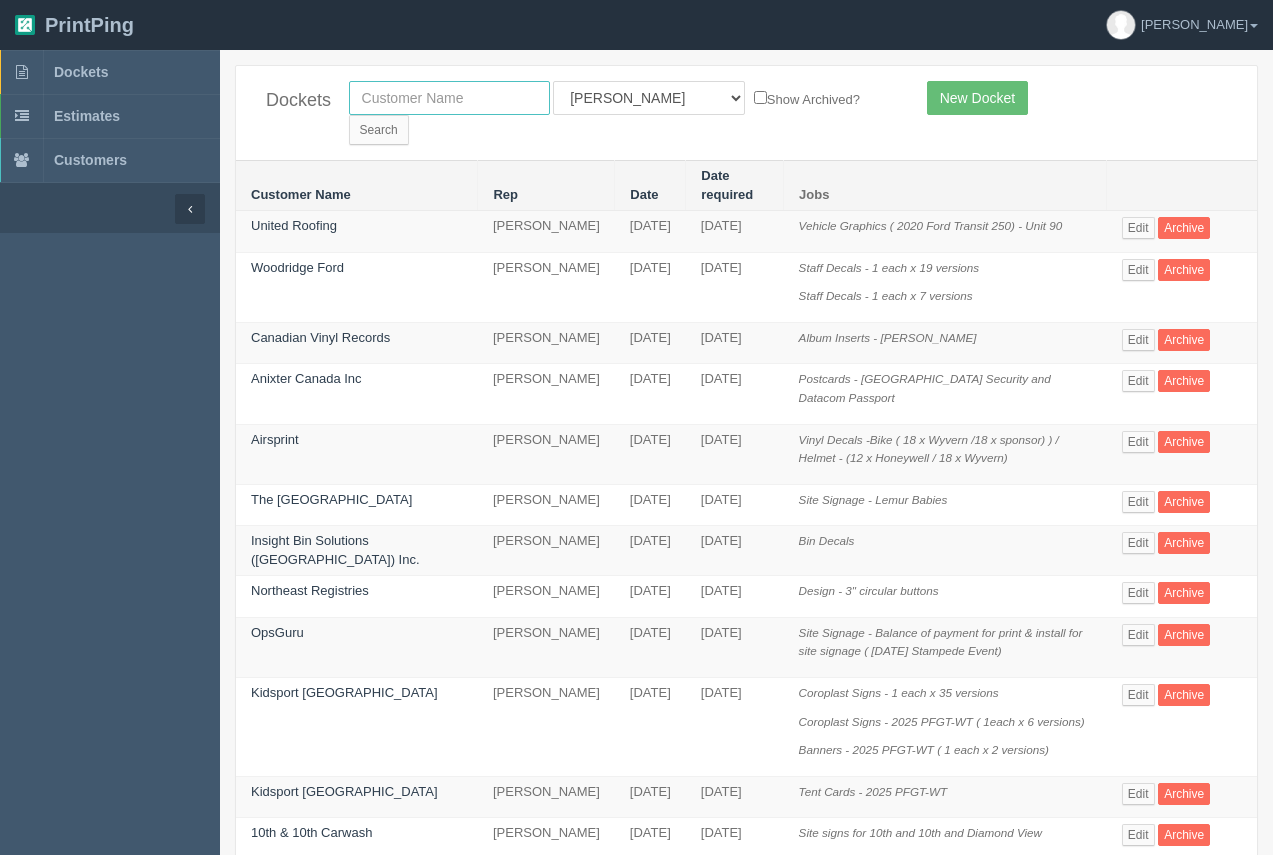 click at bounding box center [449, 98] 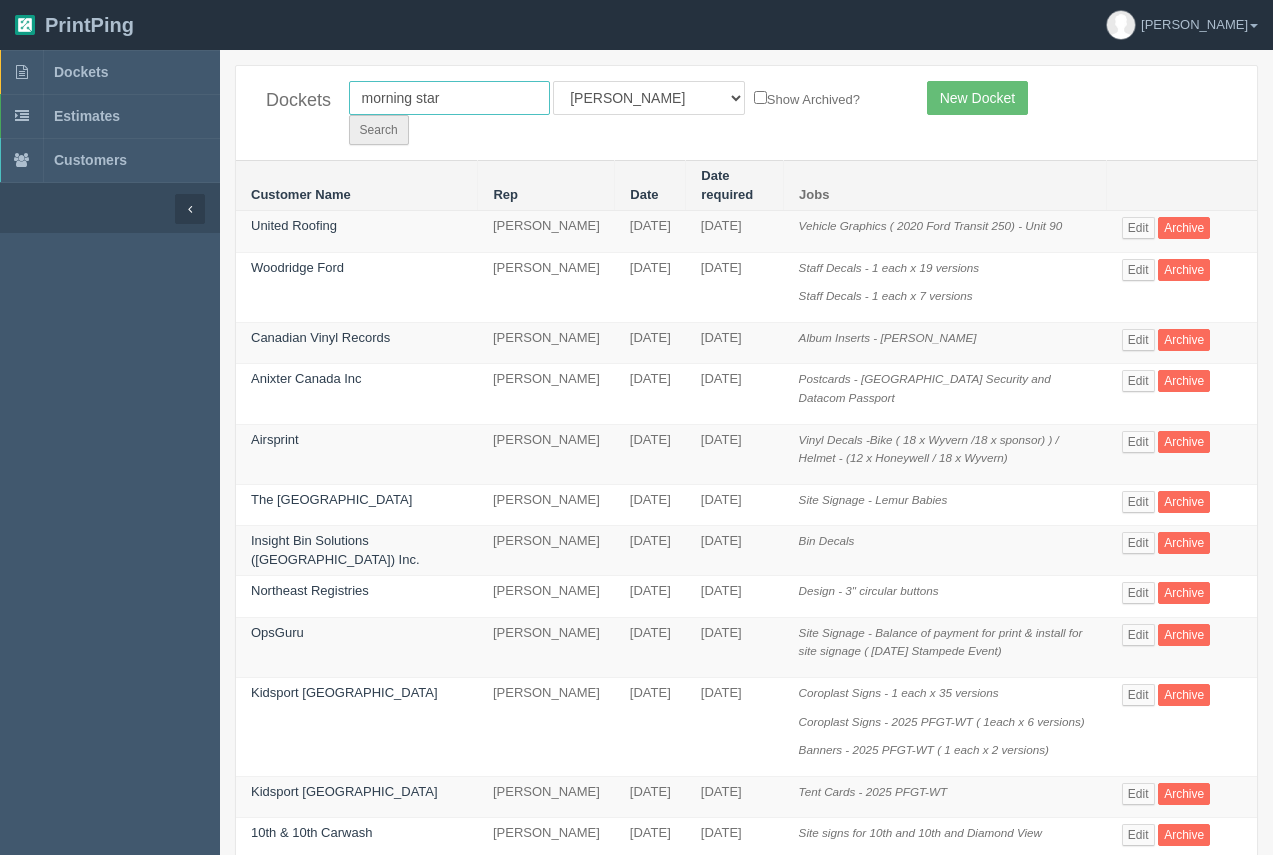 type on "morning star" 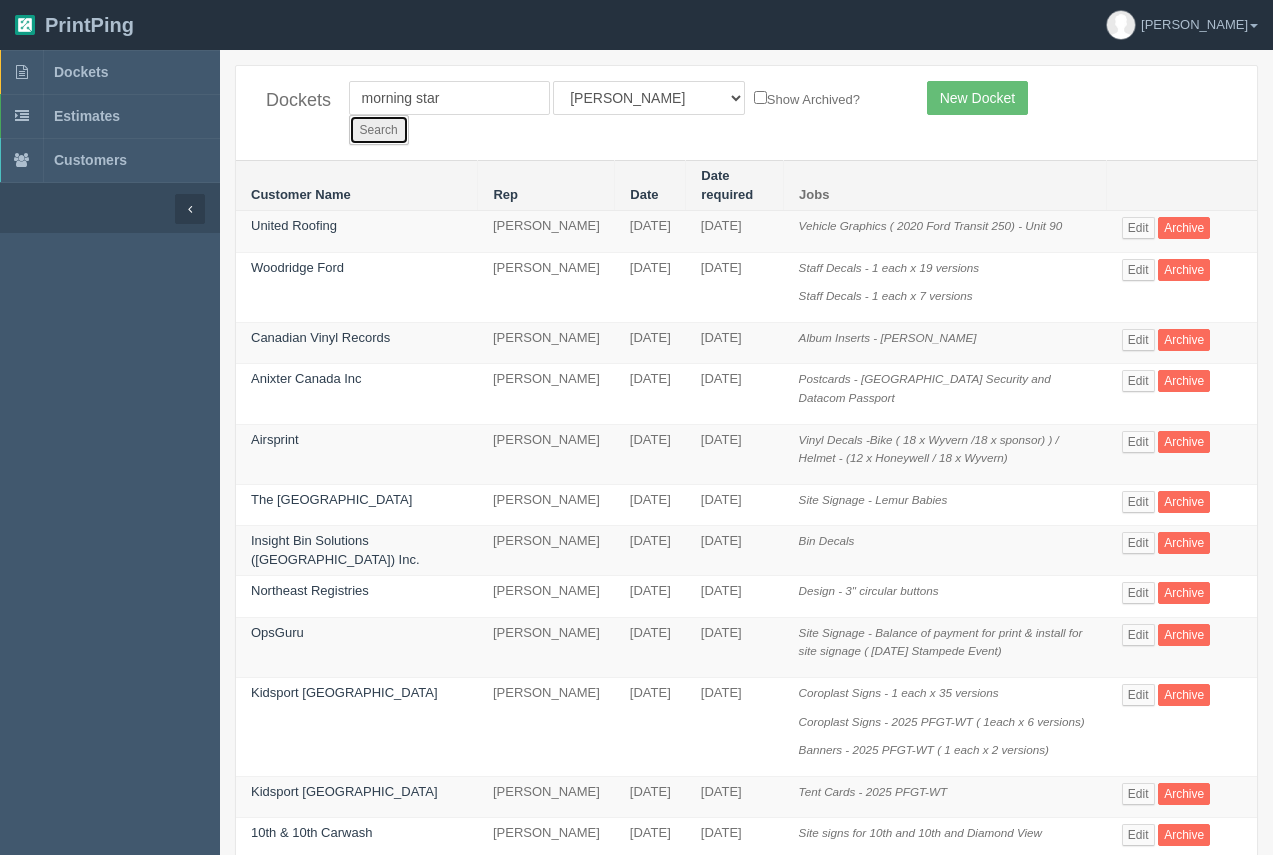 click on "Search" at bounding box center [379, 130] 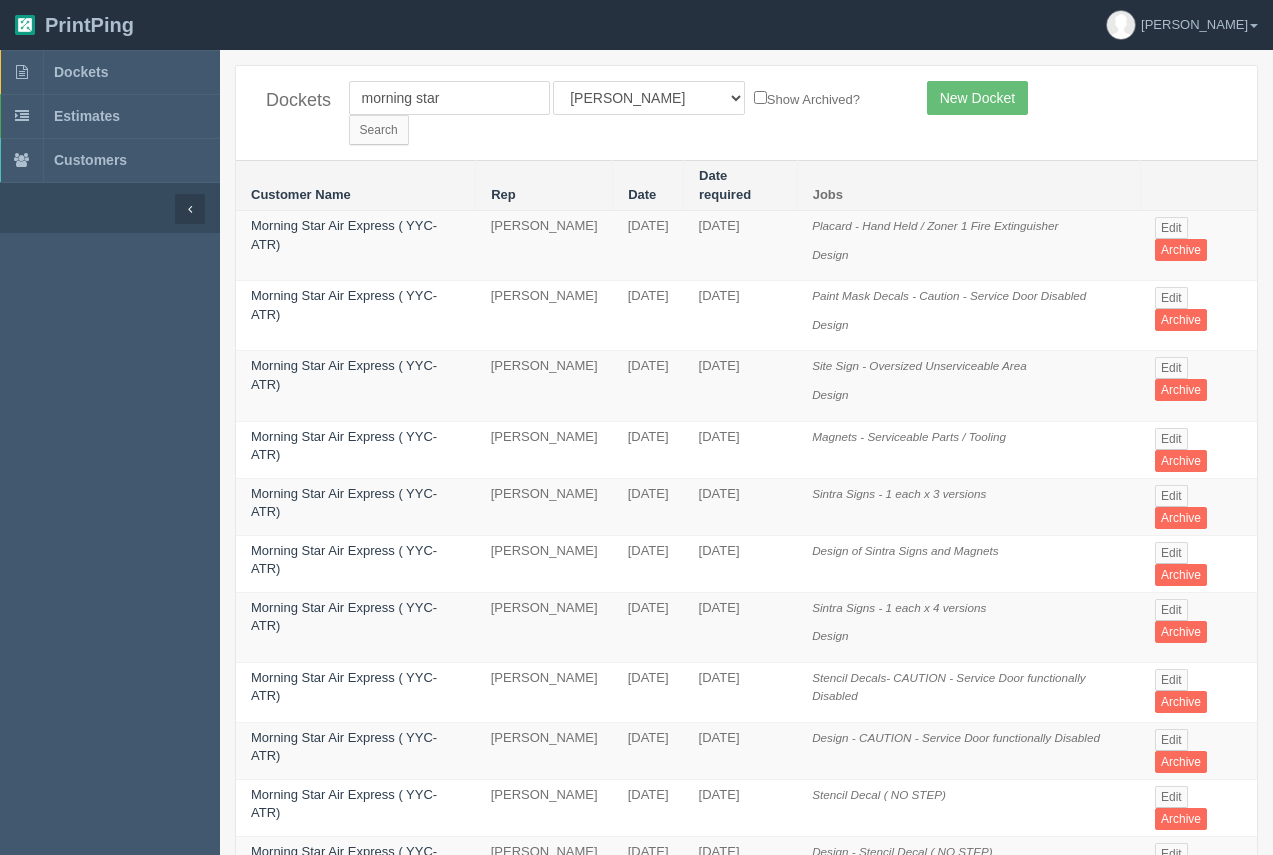 scroll, scrollTop: 0, scrollLeft: 0, axis: both 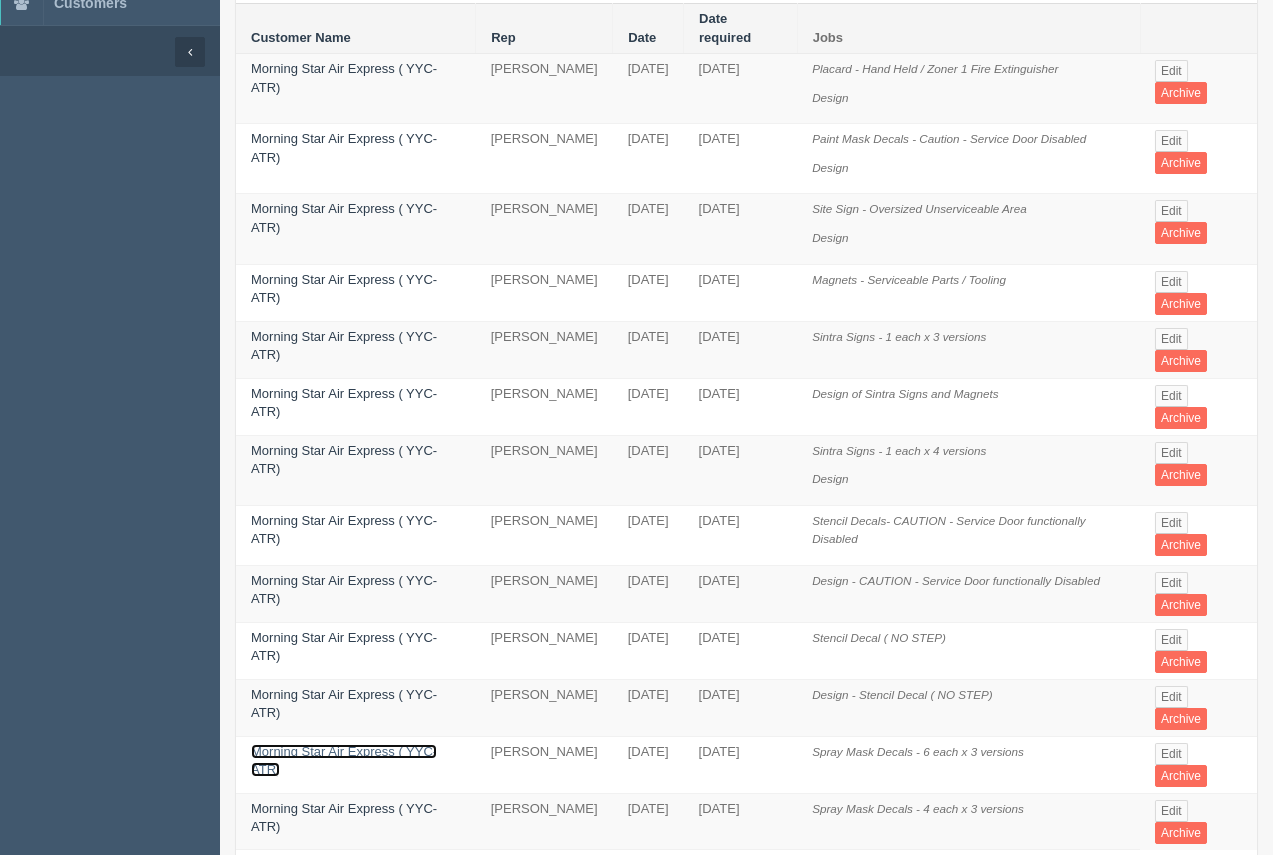 click on "Morning Star Air Express ( YYC-ATR)" at bounding box center (344, 761) 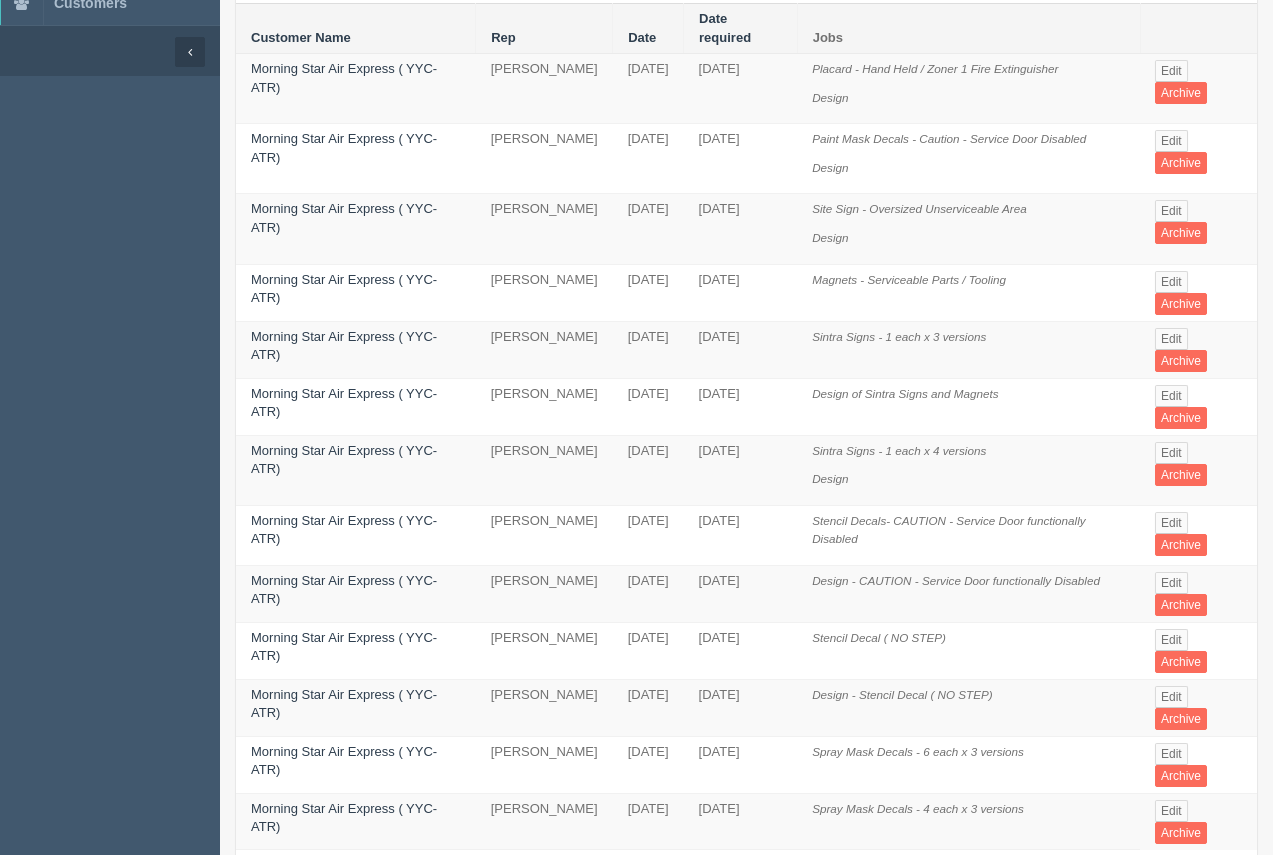 scroll, scrollTop: 0, scrollLeft: 0, axis: both 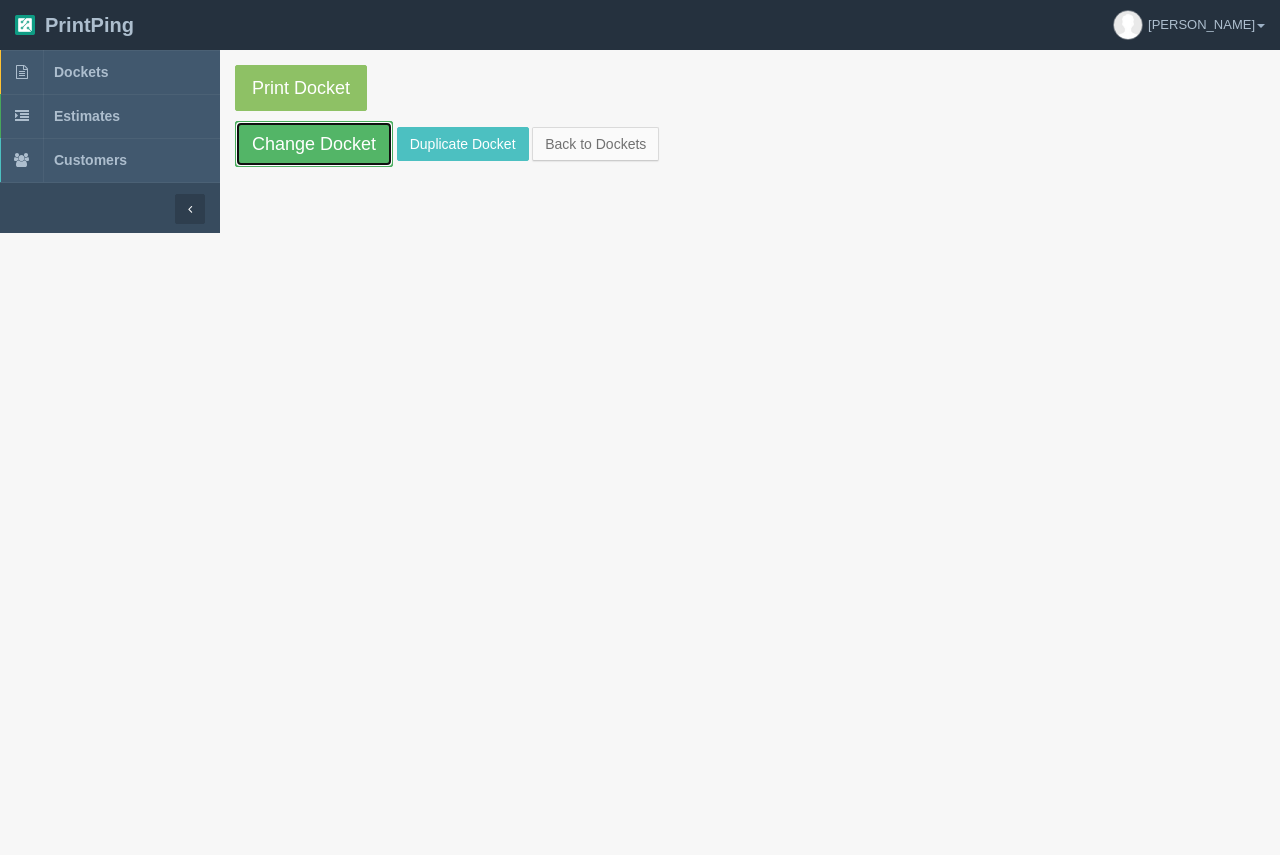 click on "Change Docket" at bounding box center [314, 144] 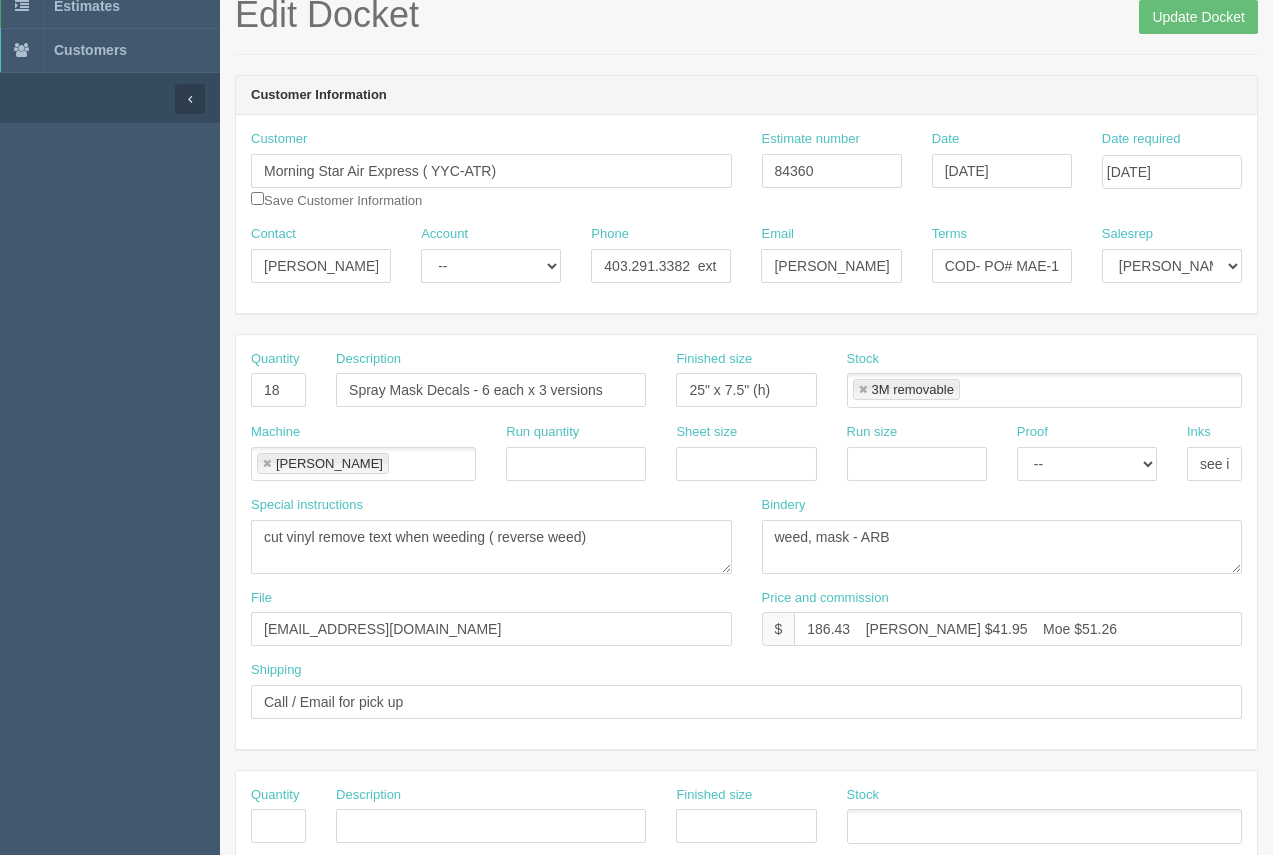 scroll, scrollTop: 91, scrollLeft: 0, axis: vertical 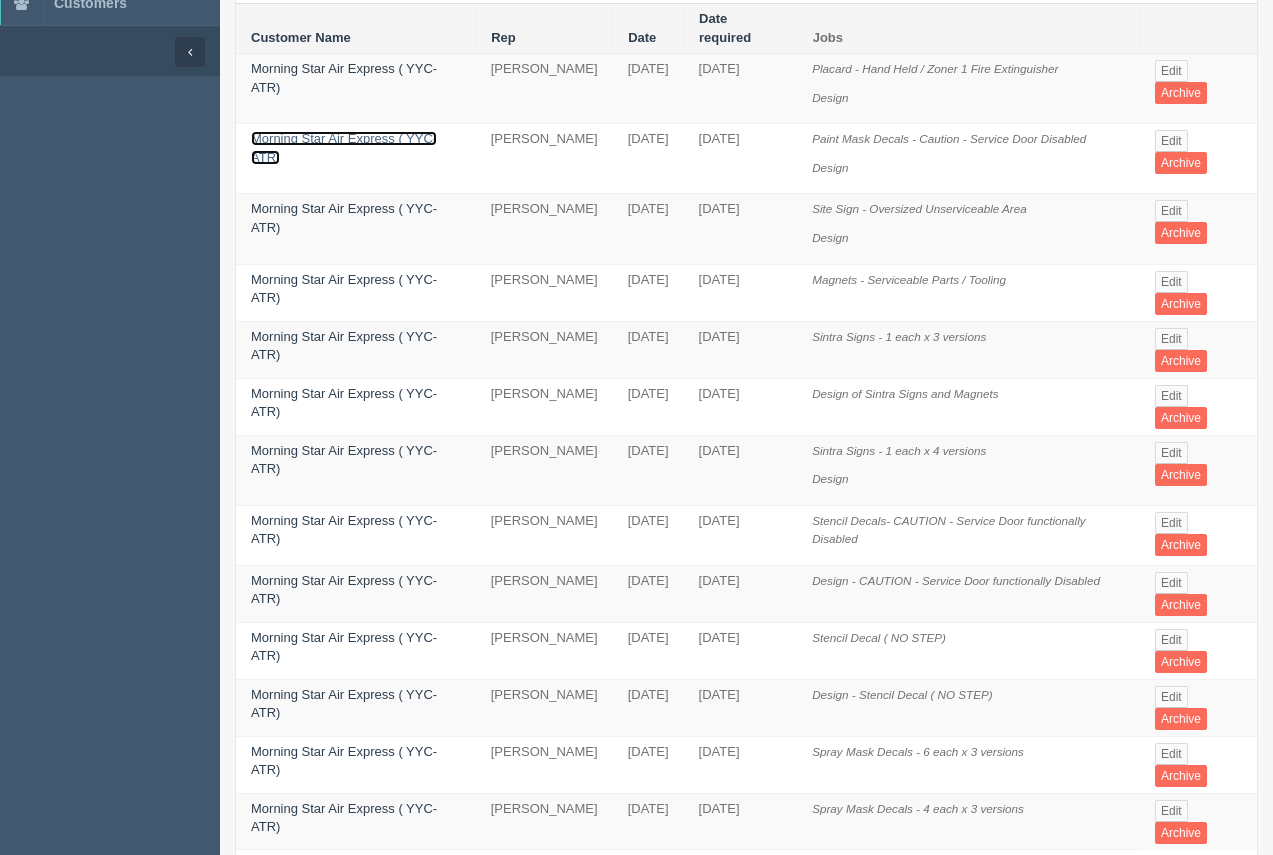 click on "Morning Star Air Express ( YYC-ATR)" at bounding box center [344, 148] 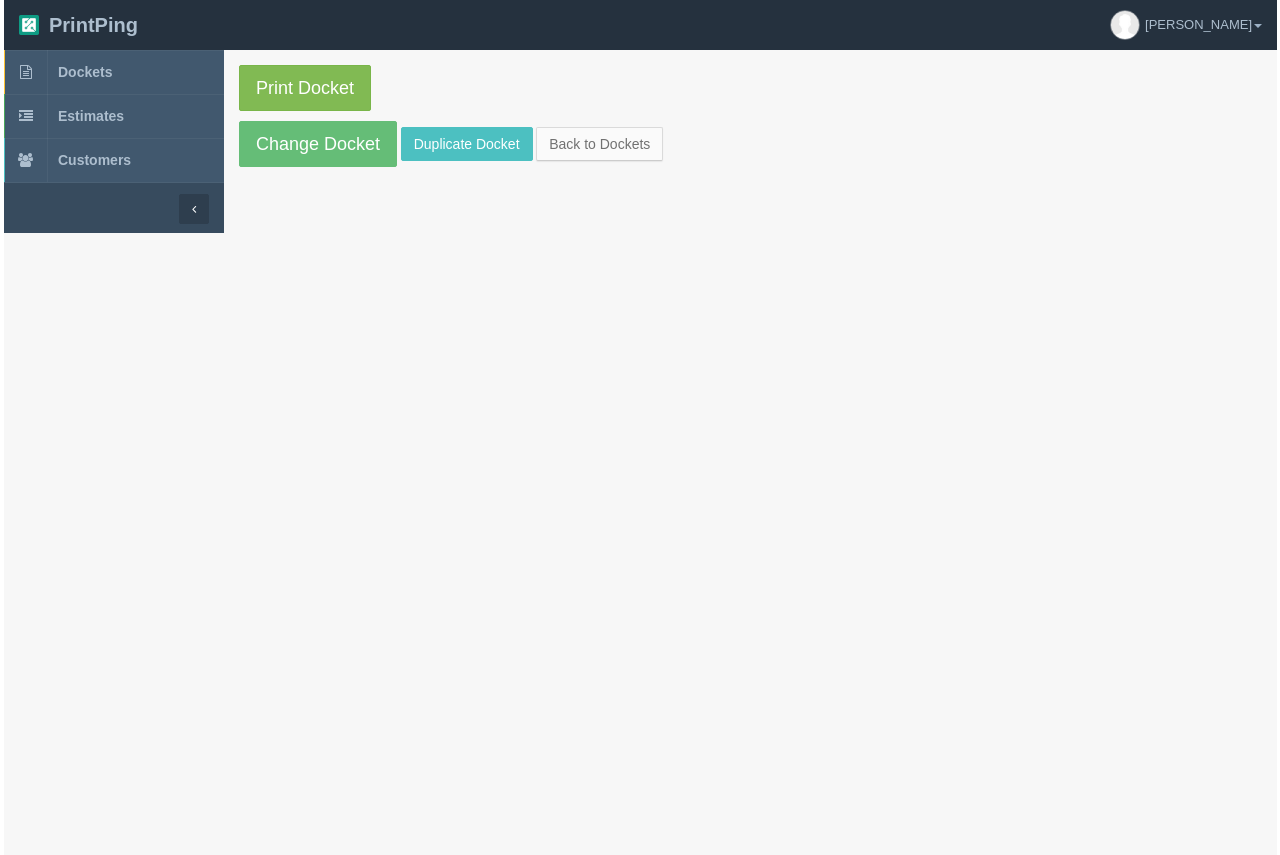scroll, scrollTop: 0, scrollLeft: 0, axis: both 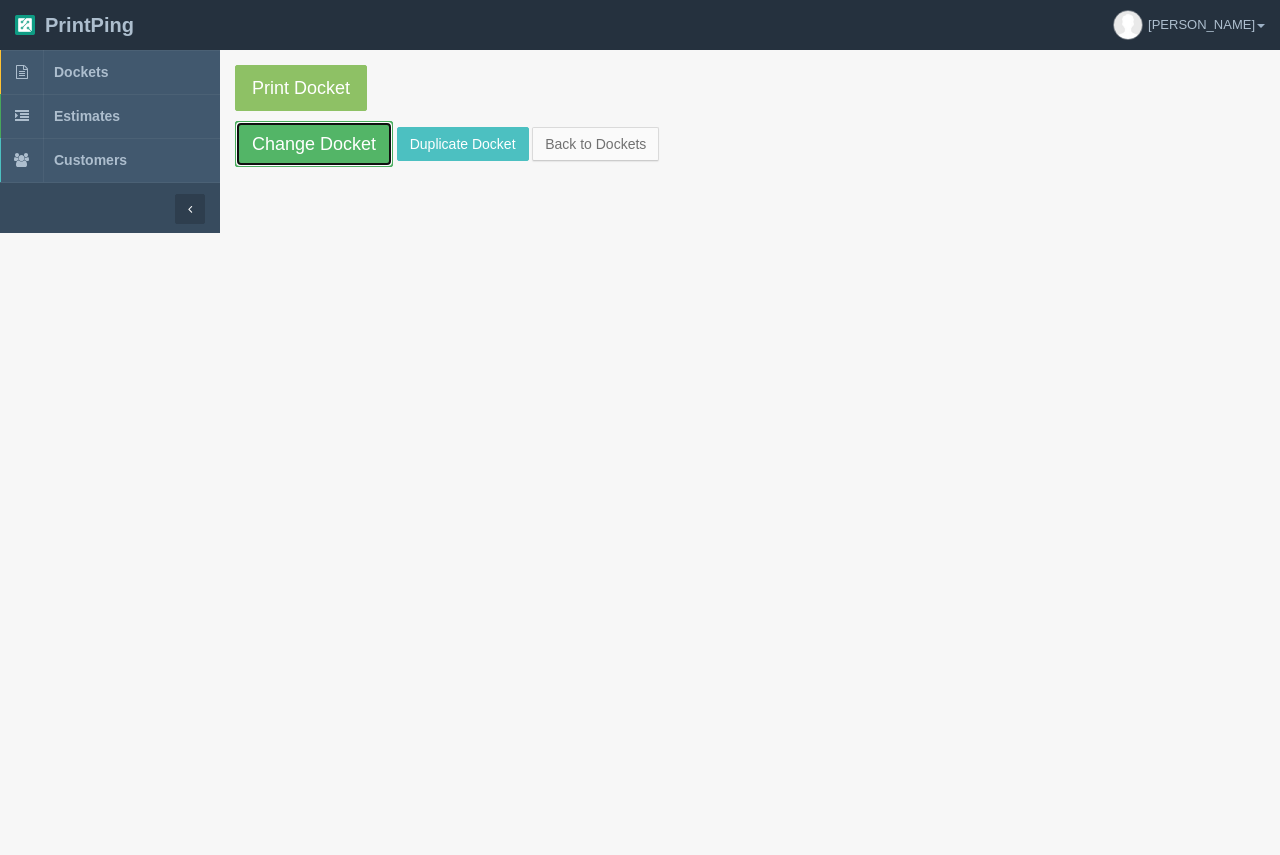 click on "Change Docket" at bounding box center (314, 144) 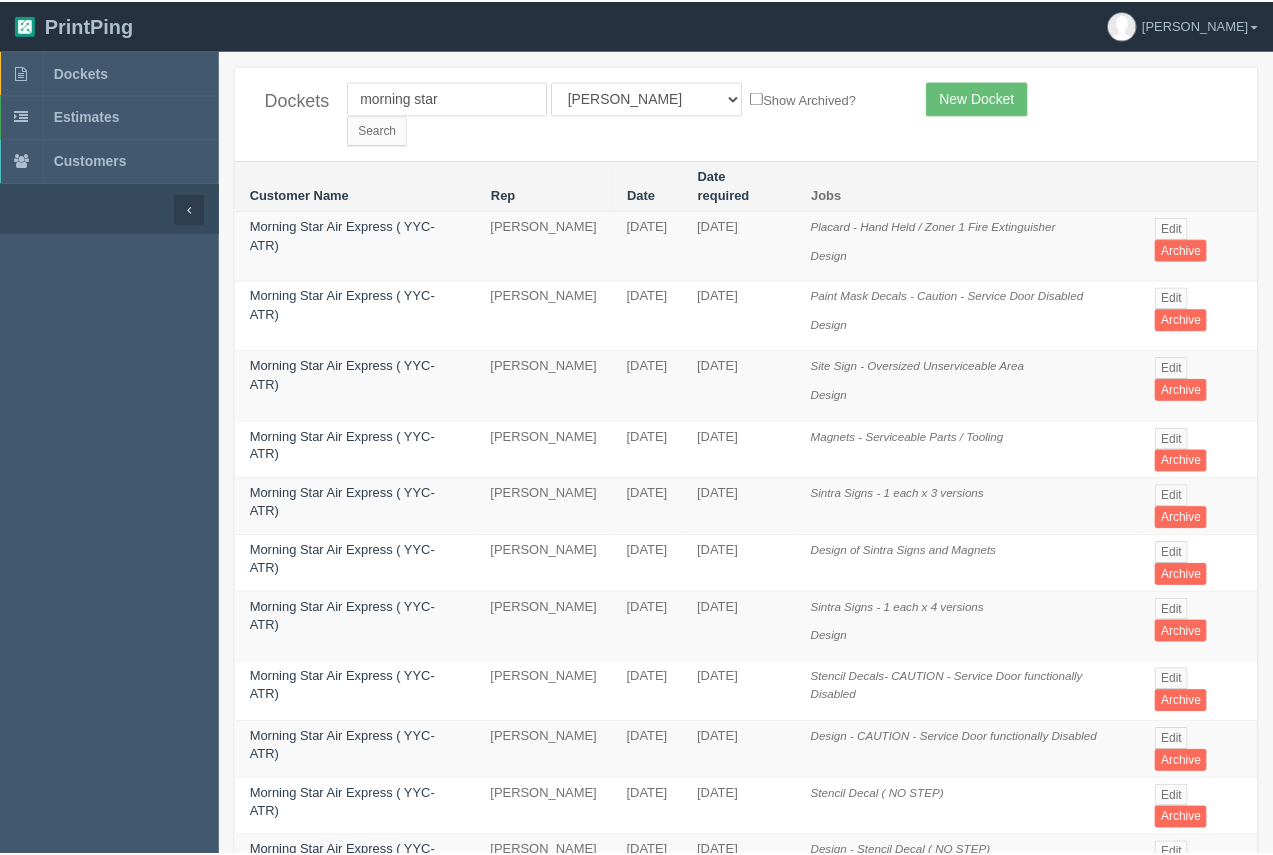 scroll, scrollTop: 157, scrollLeft: 0, axis: vertical 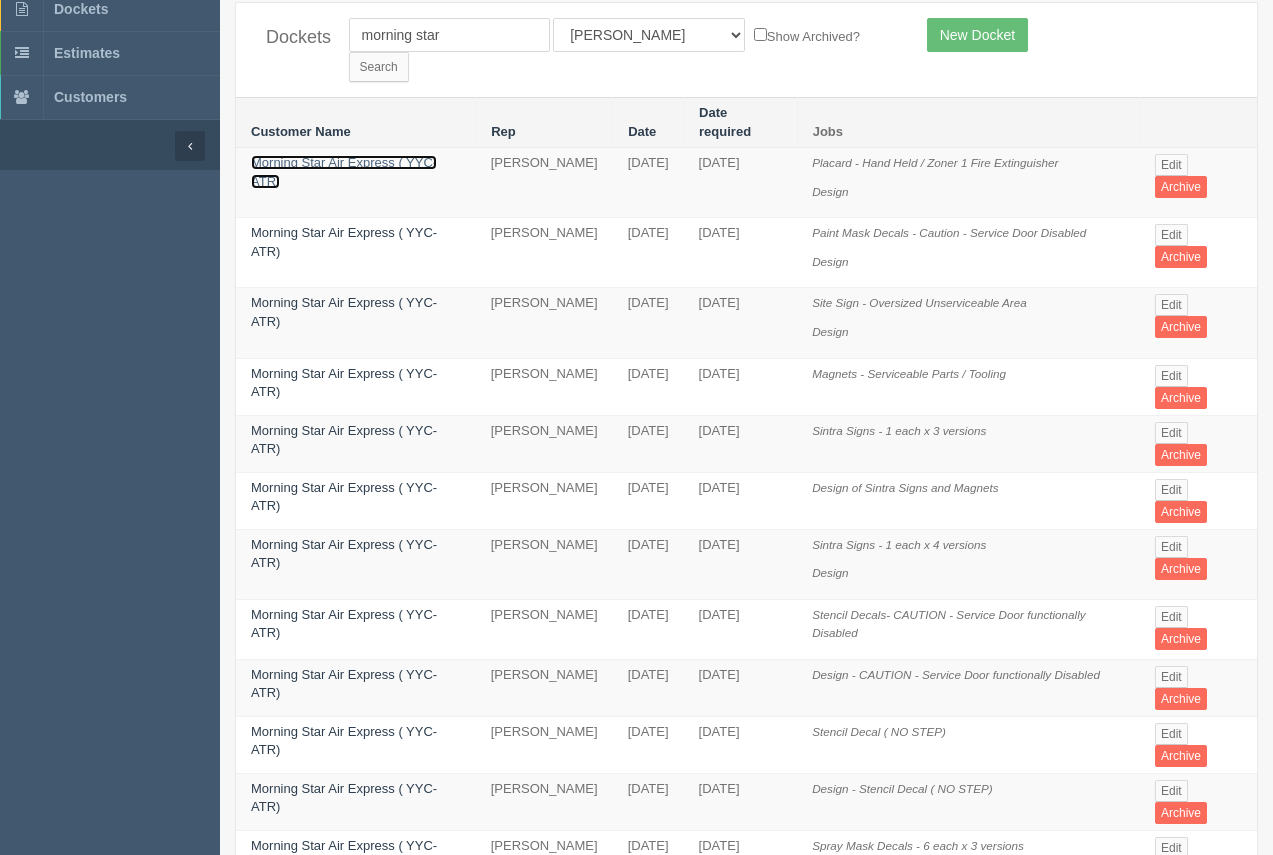 click on "Morning Star Air Express ( YYC-ATR)" at bounding box center (344, 172) 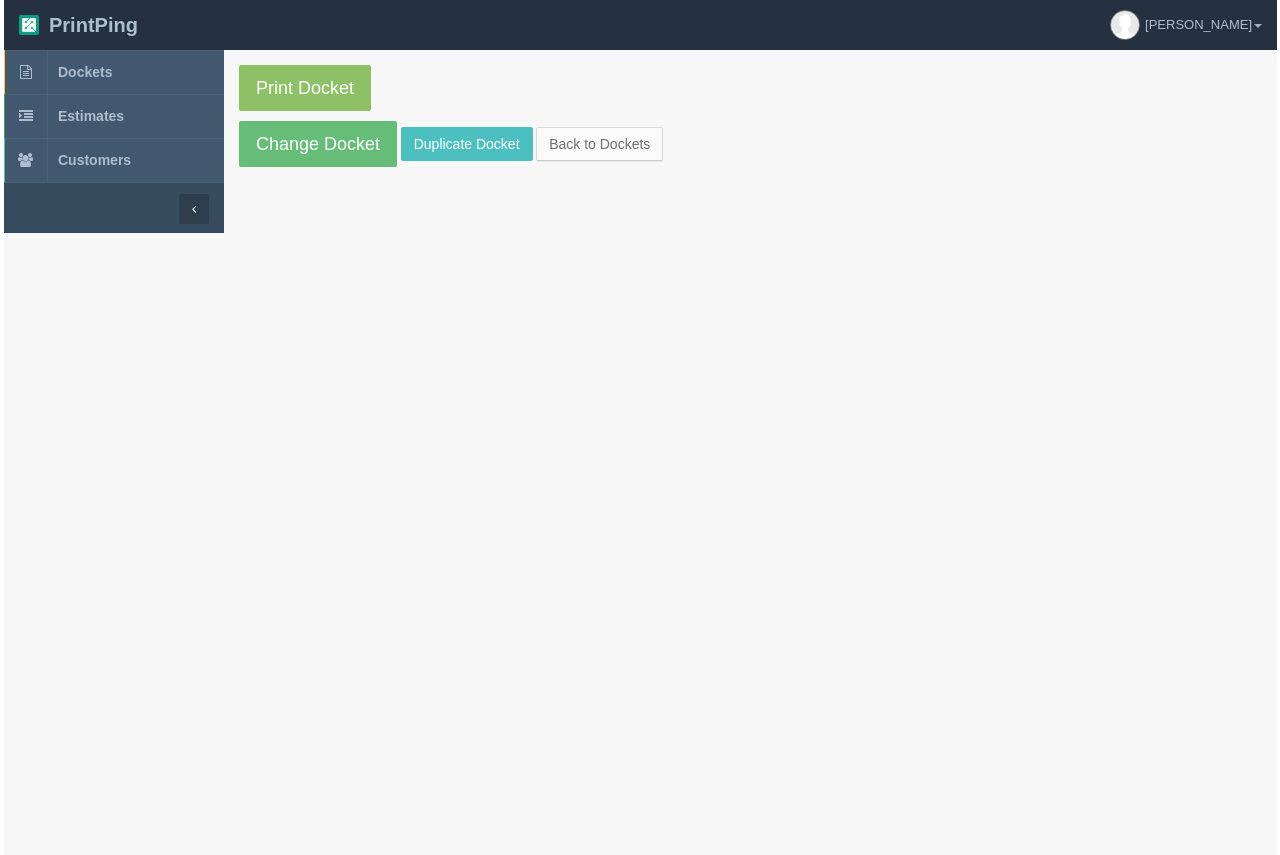 scroll, scrollTop: 0, scrollLeft: 0, axis: both 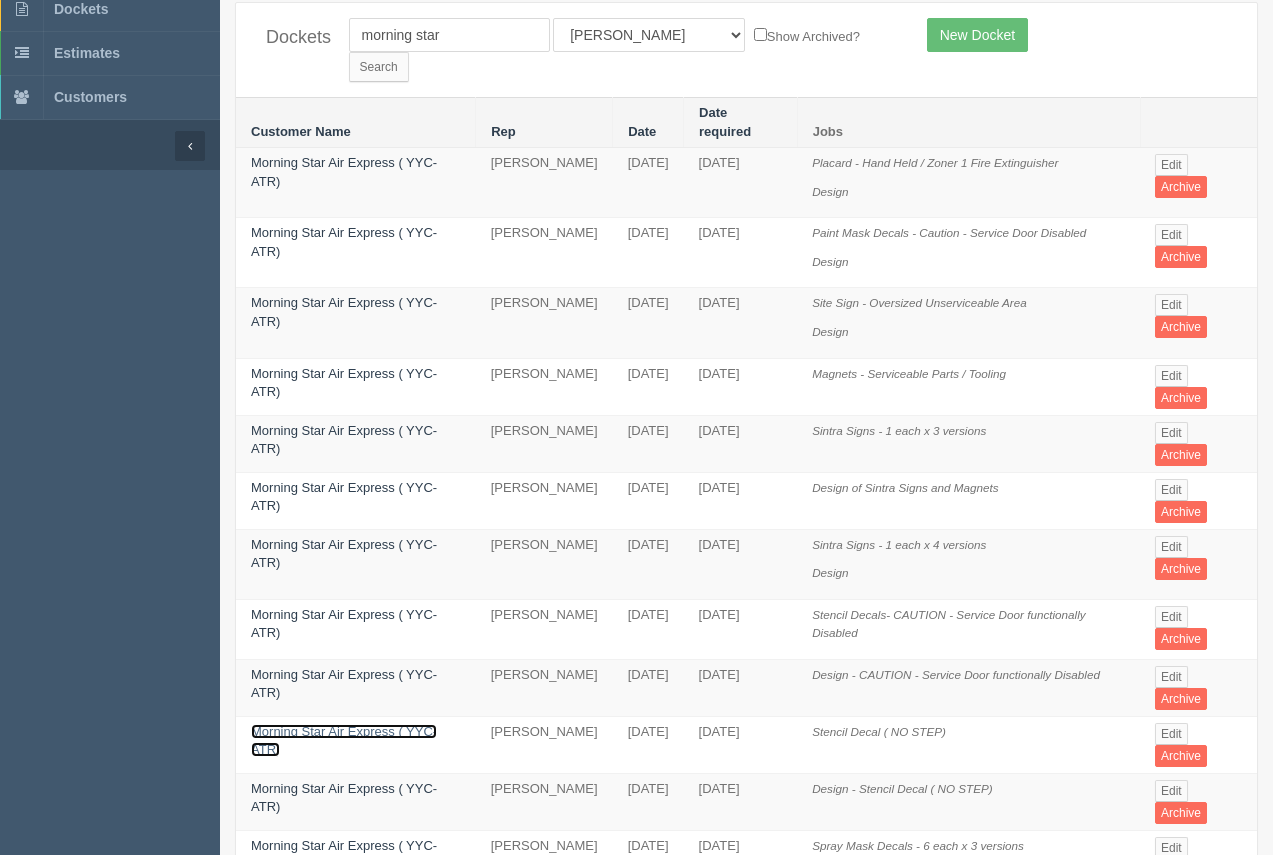 click on "Morning Star Air Express ( YYC-ATR)" at bounding box center (344, 741) 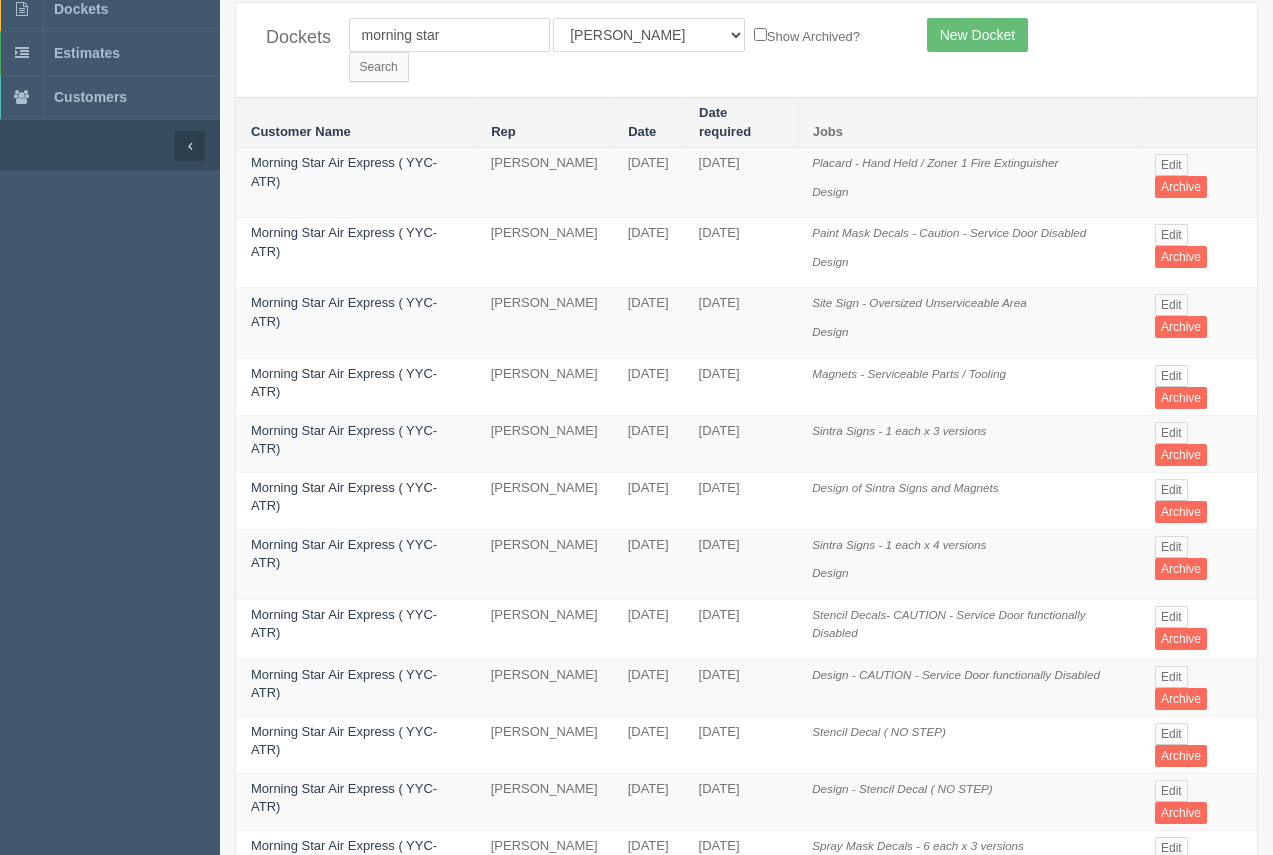 drag, startPoint x: 357, startPoint y: 688, endPoint x: 341, endPoint y: 402, distance: 286.4472 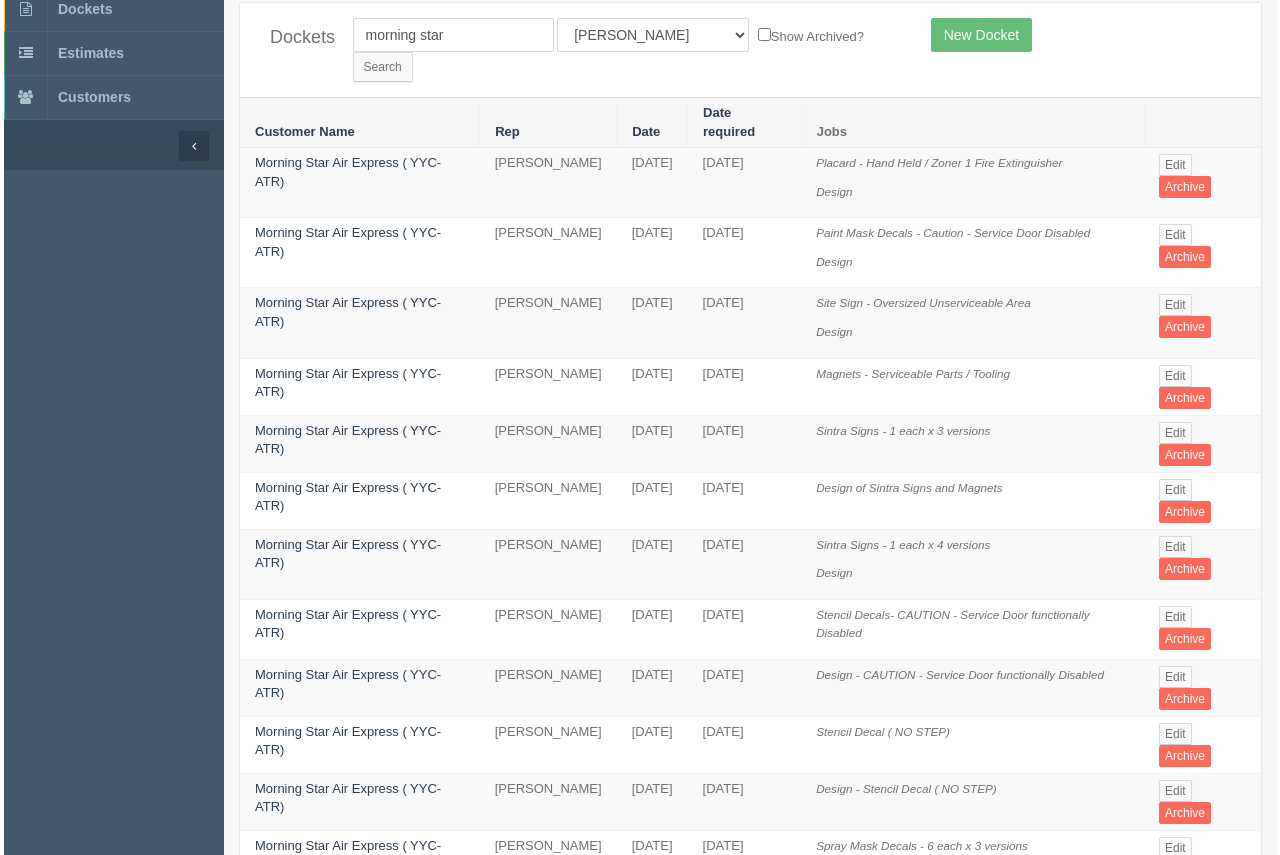 scroll, scrollTop: 0, scrollLeft: 0, axis: both 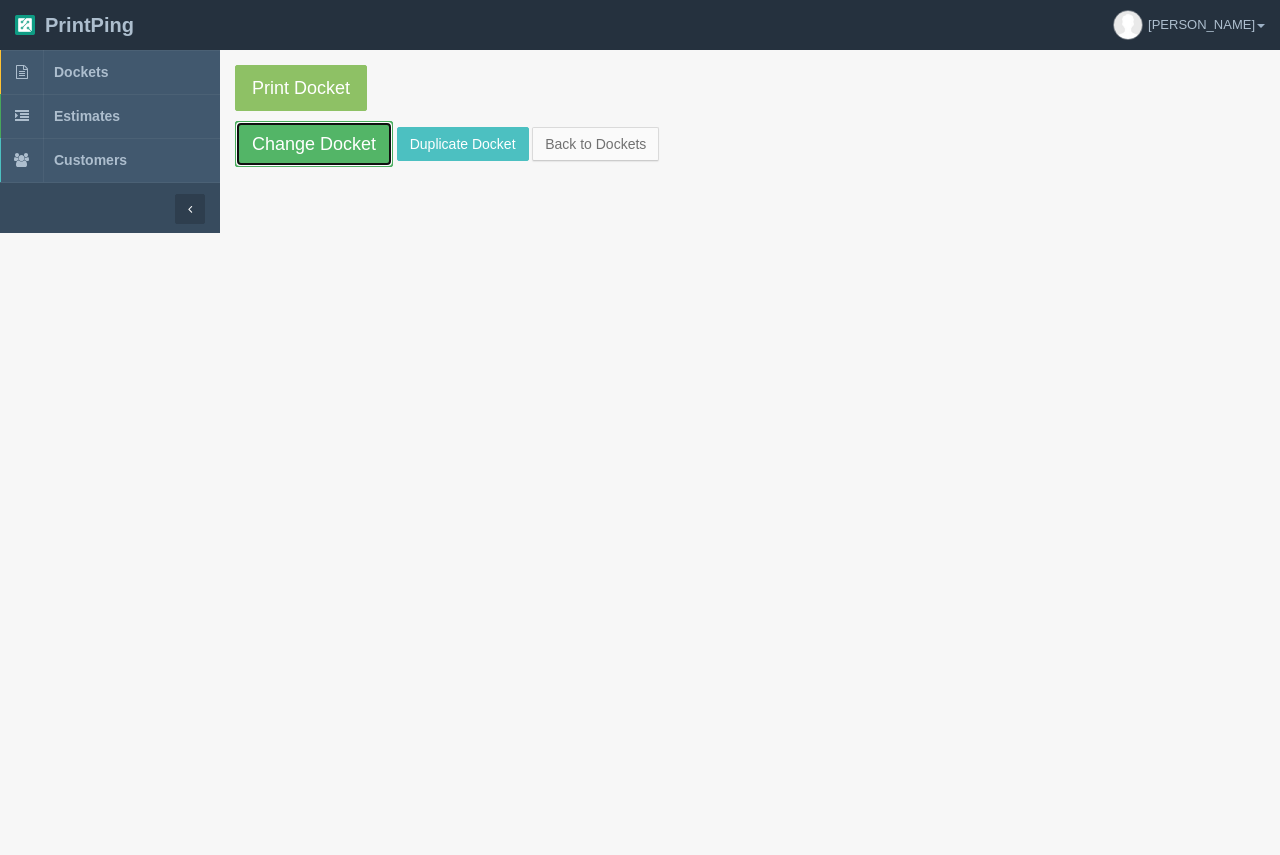 click on "Change Docket" at bounding box center (314, 144) 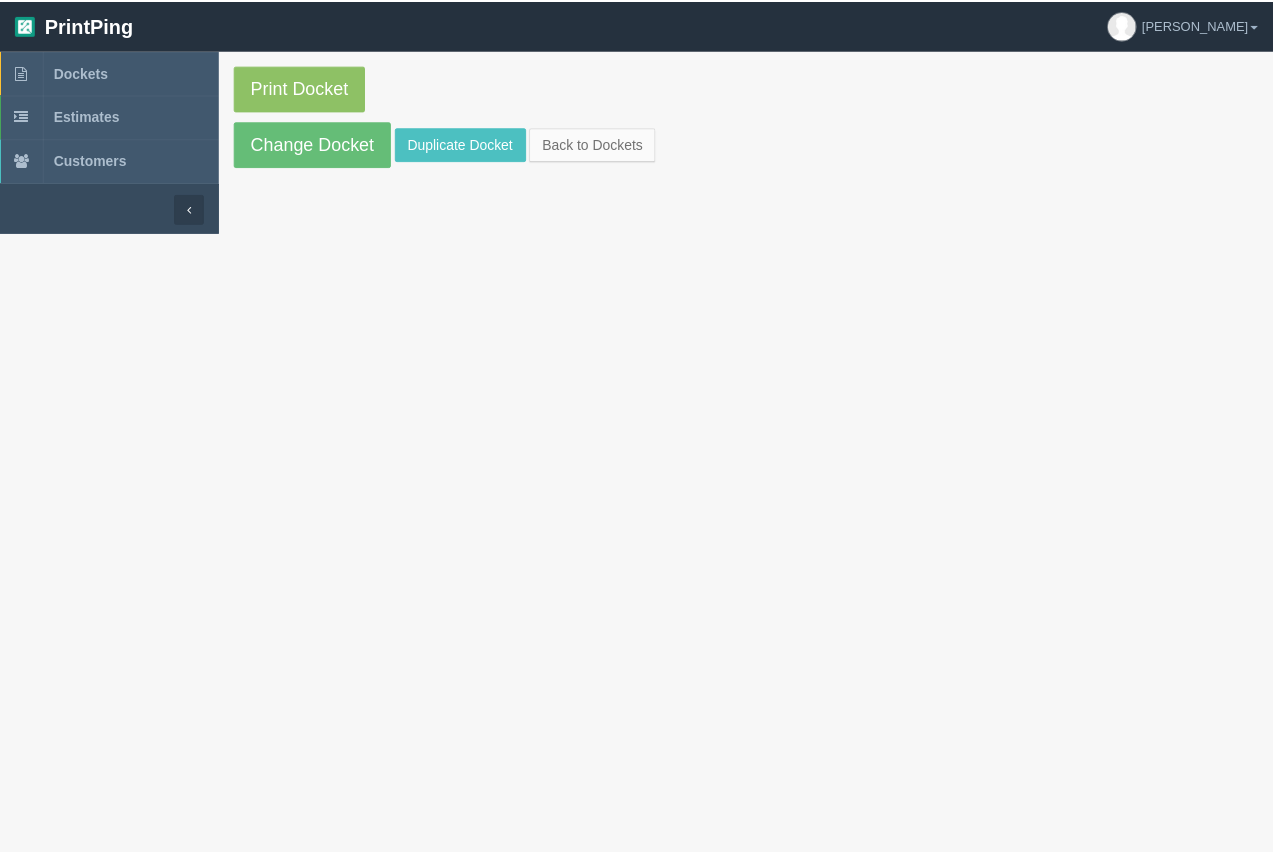scroll, scrollTop: 63, scrollLeft: 0, axis: vertical 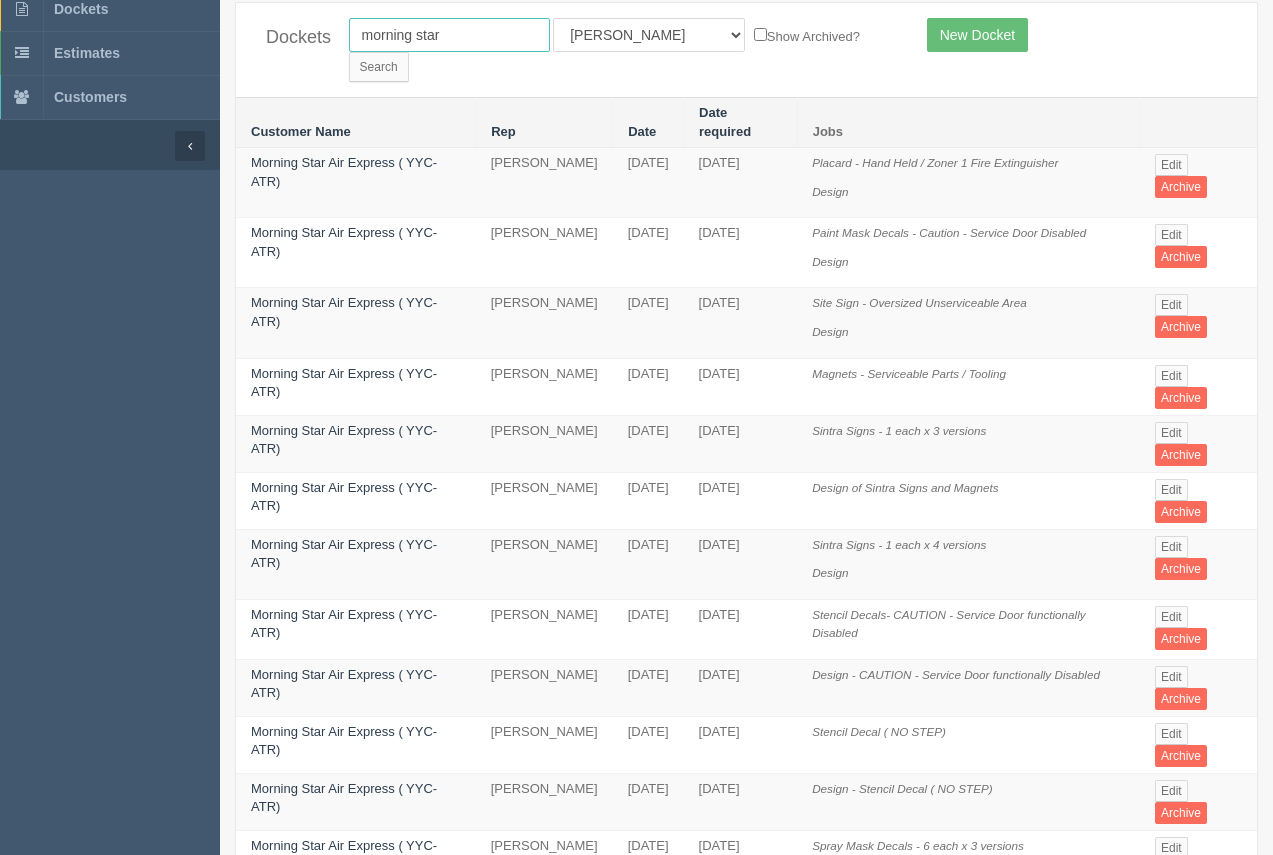 drag, startPoint x: 494, startPoint y: 29, endPoint x: 238, endPoint y: 36, distance: 256.09567 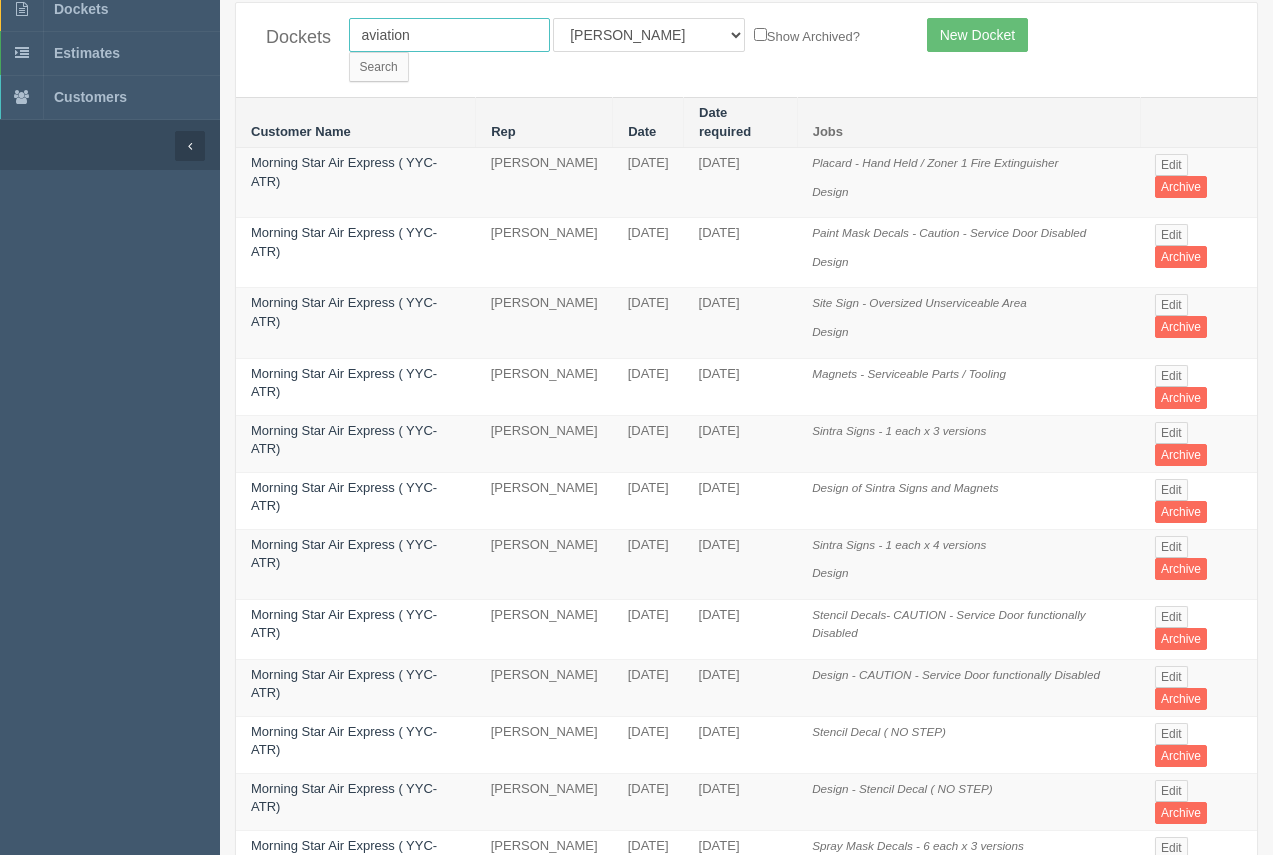 type on "aviation" 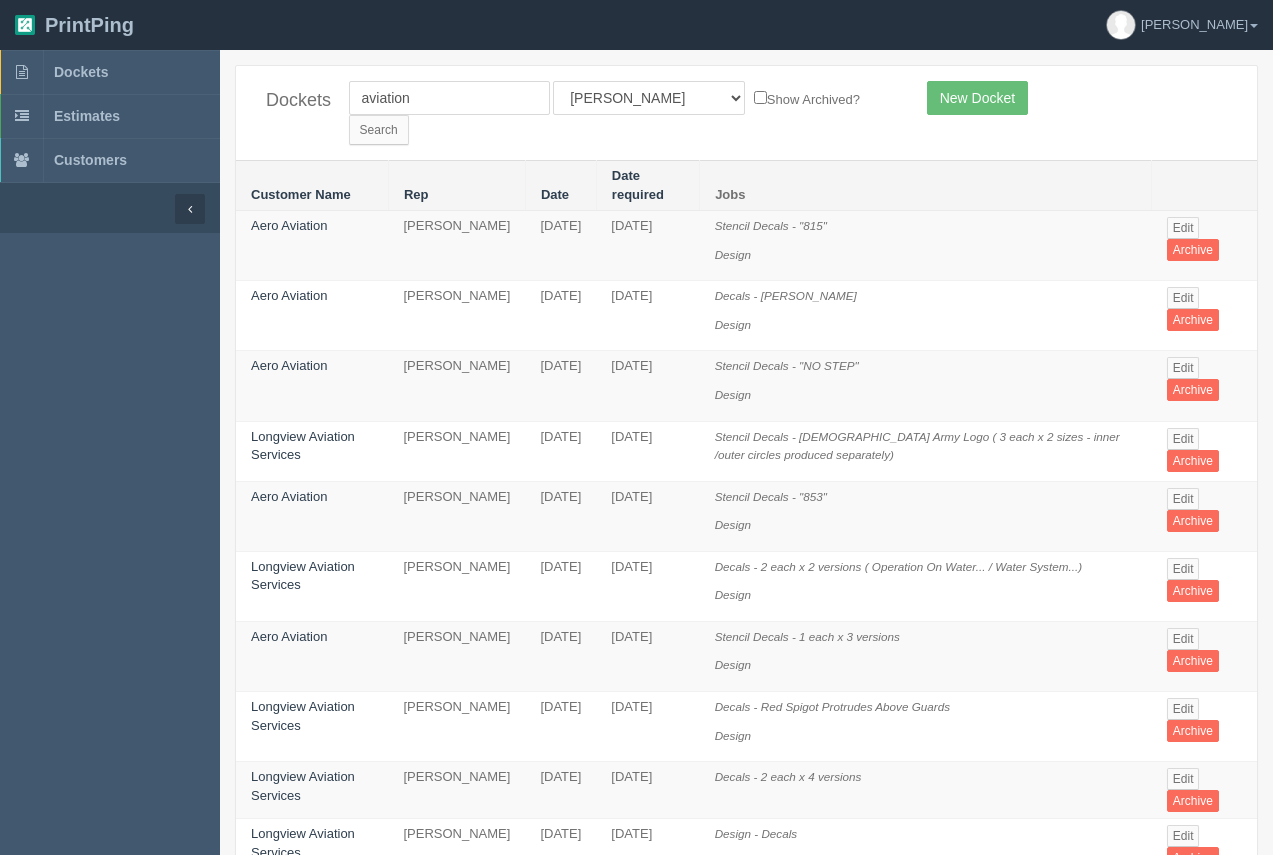 scroll, scrollTop: 0, scrollLeft: 0, axis: both 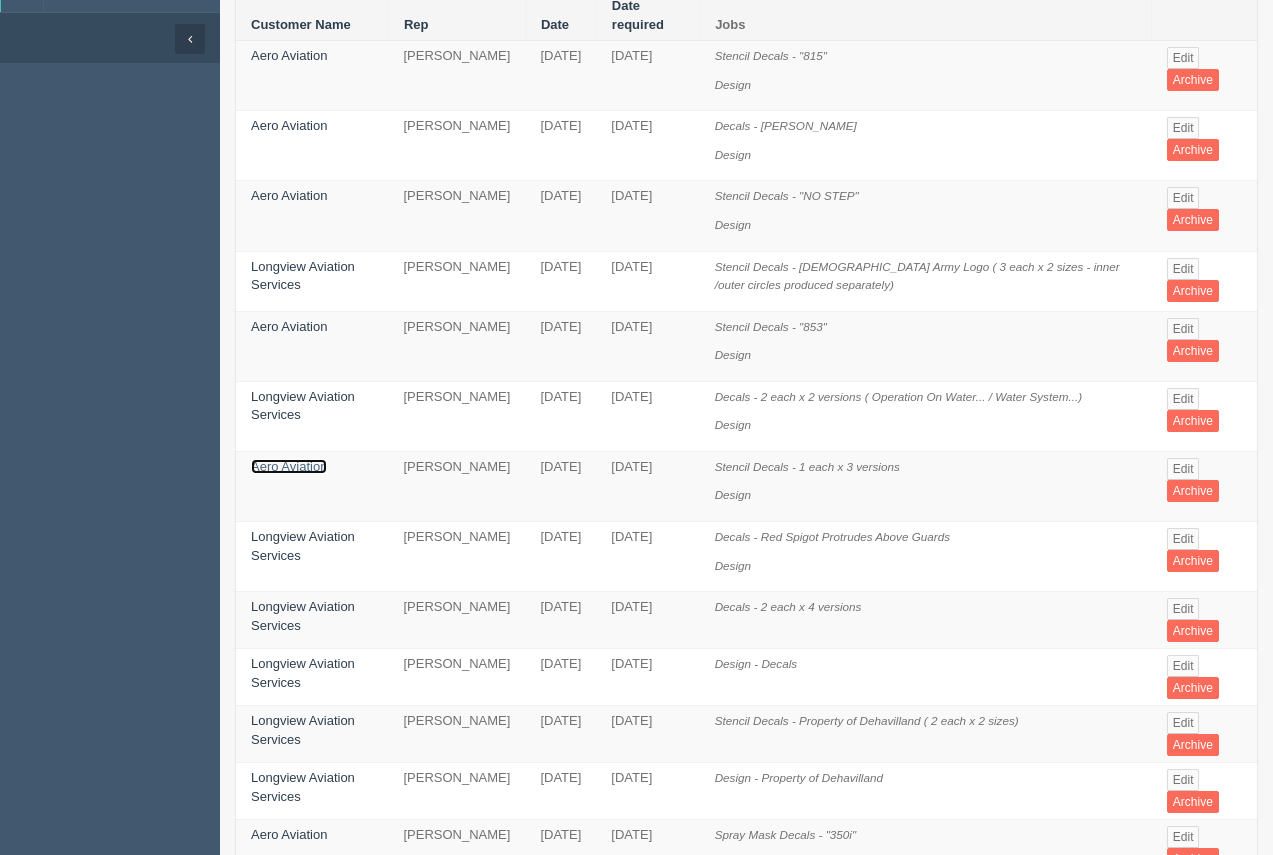 click on "Aero Aviation" at bounding box center [289, 466] 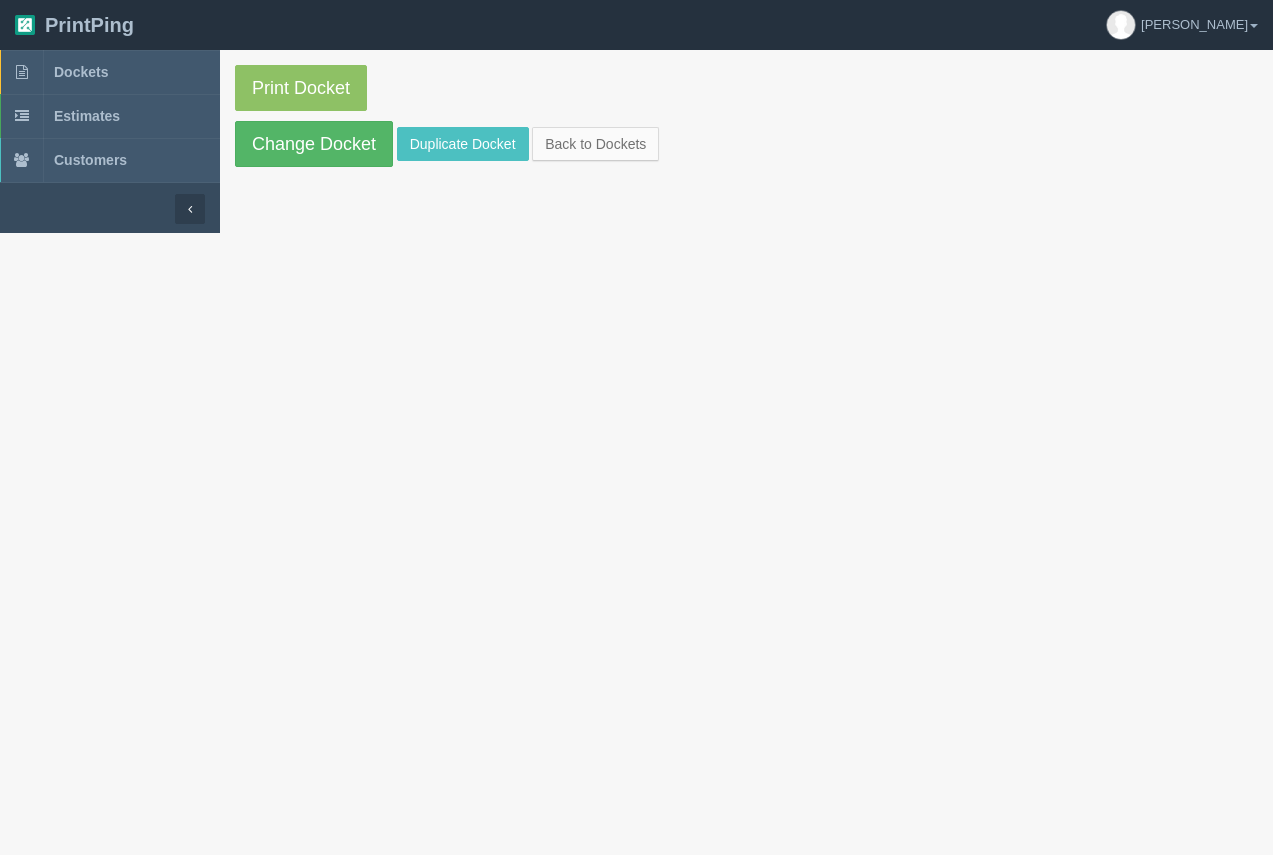 scroll, scrollTop: 0, scrollLeft: 0, axis: both 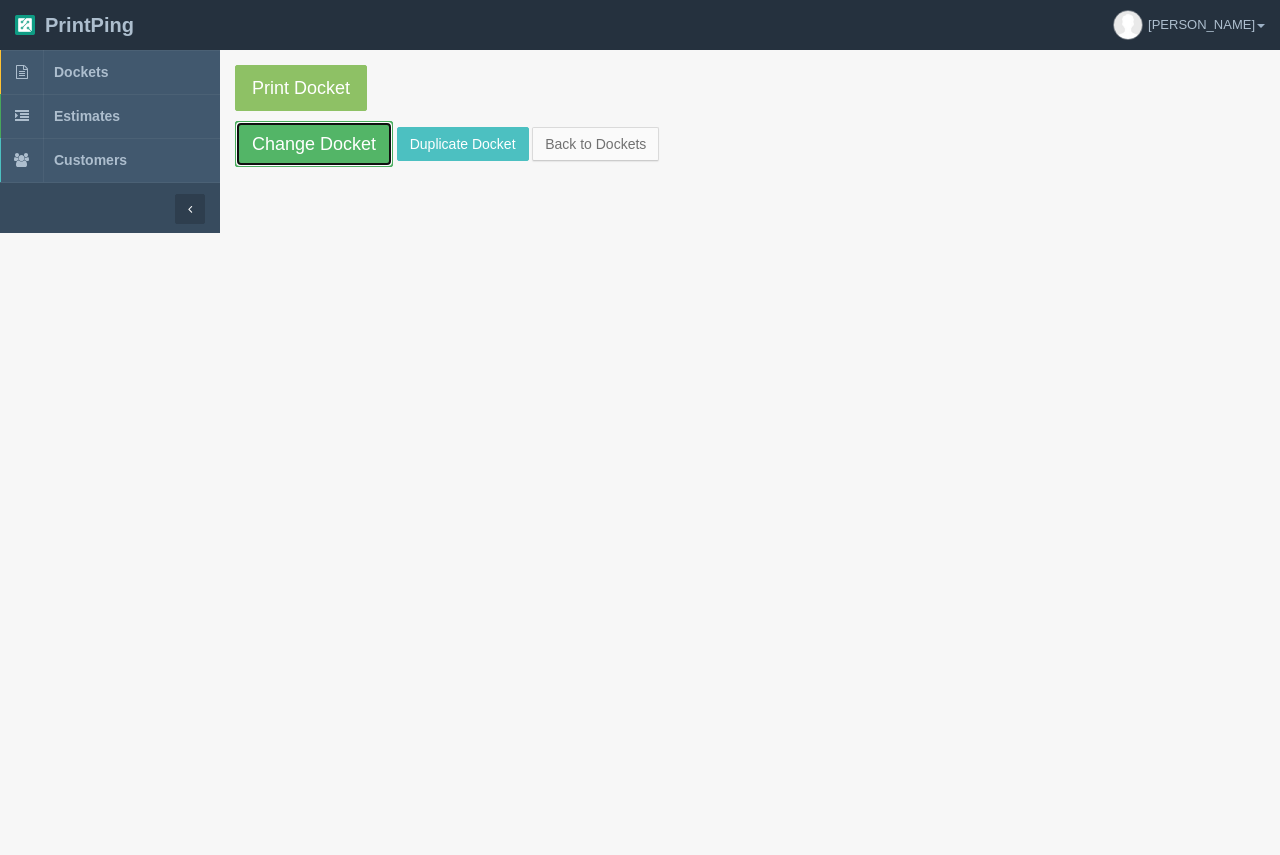 click on "Change Docket" at bounding box center [314, 144] 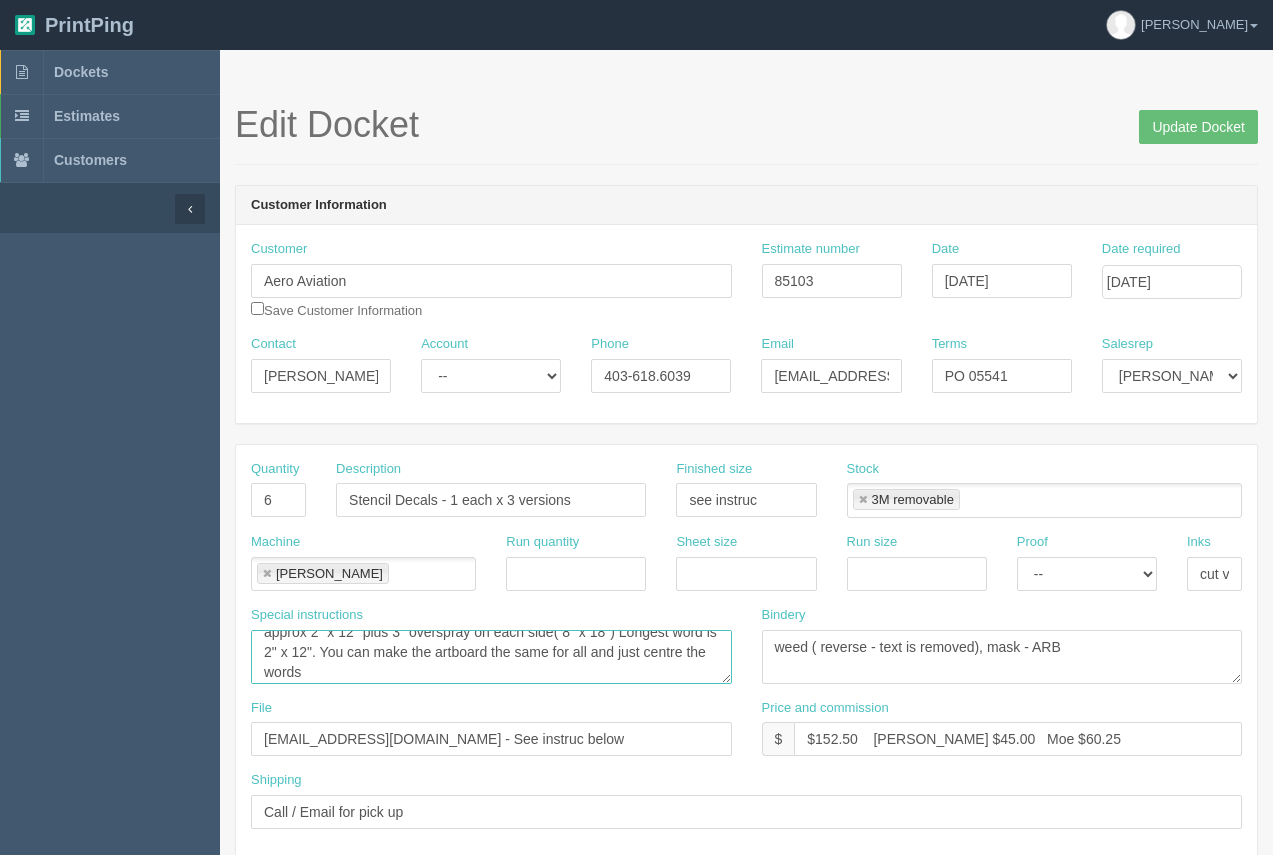 scroll, scrollTop: 20, scrollLeft: 0, axis: vertical 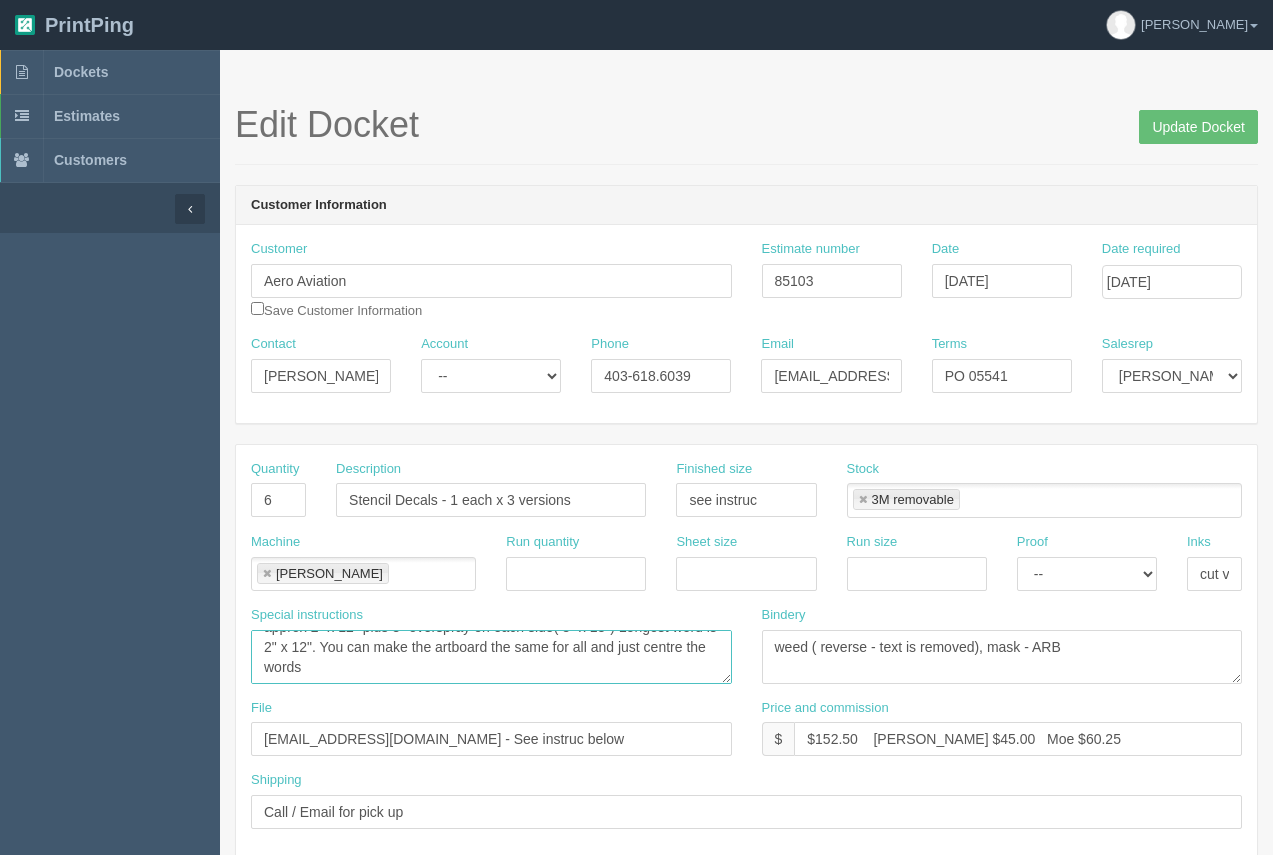 click on "approx 2" x 12" plus 3" overspray on each side( 8" x 18") Longest word is 2" x 12". You can make the artboard the same for all and just centre the words" at bounding box center (491, 657) 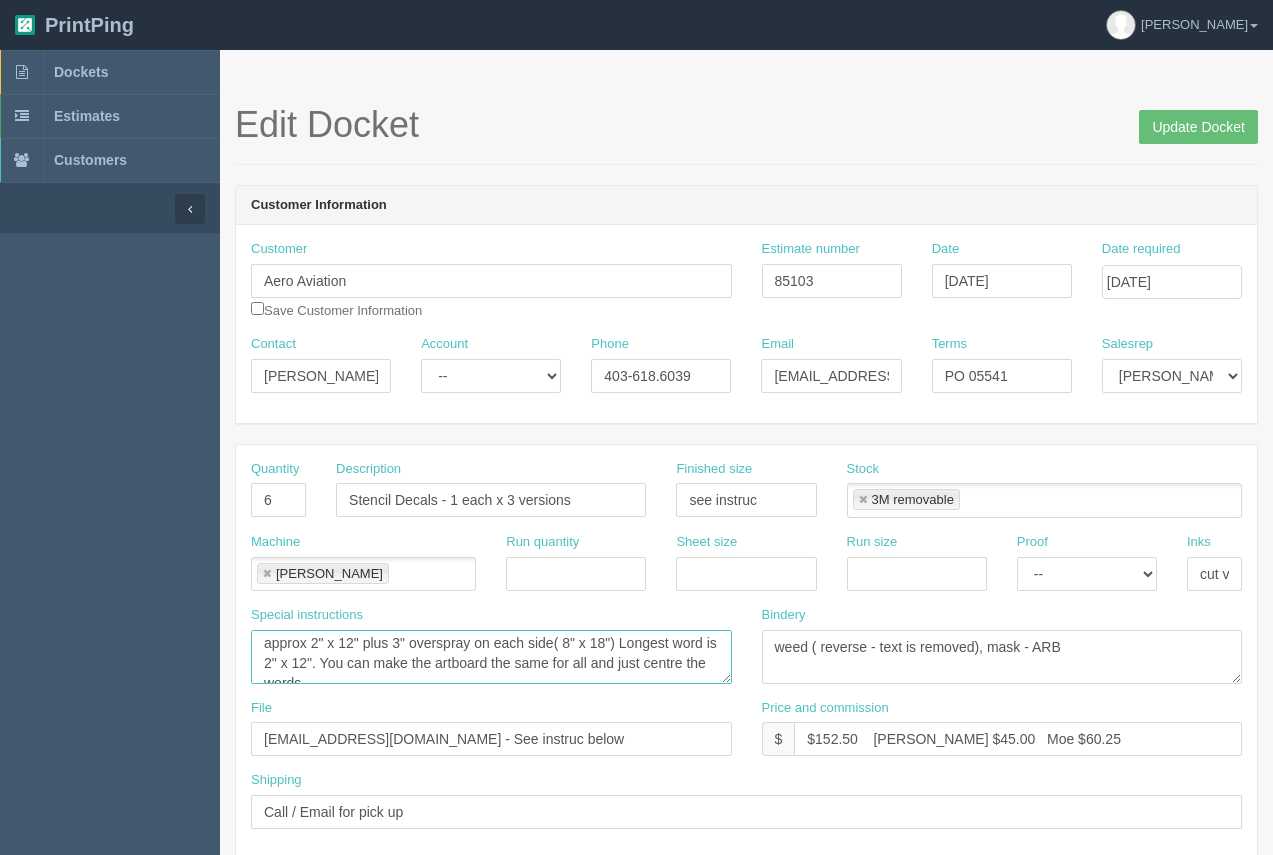 scroll, scrollTop: 0, scrollLeft: 0, axis: both 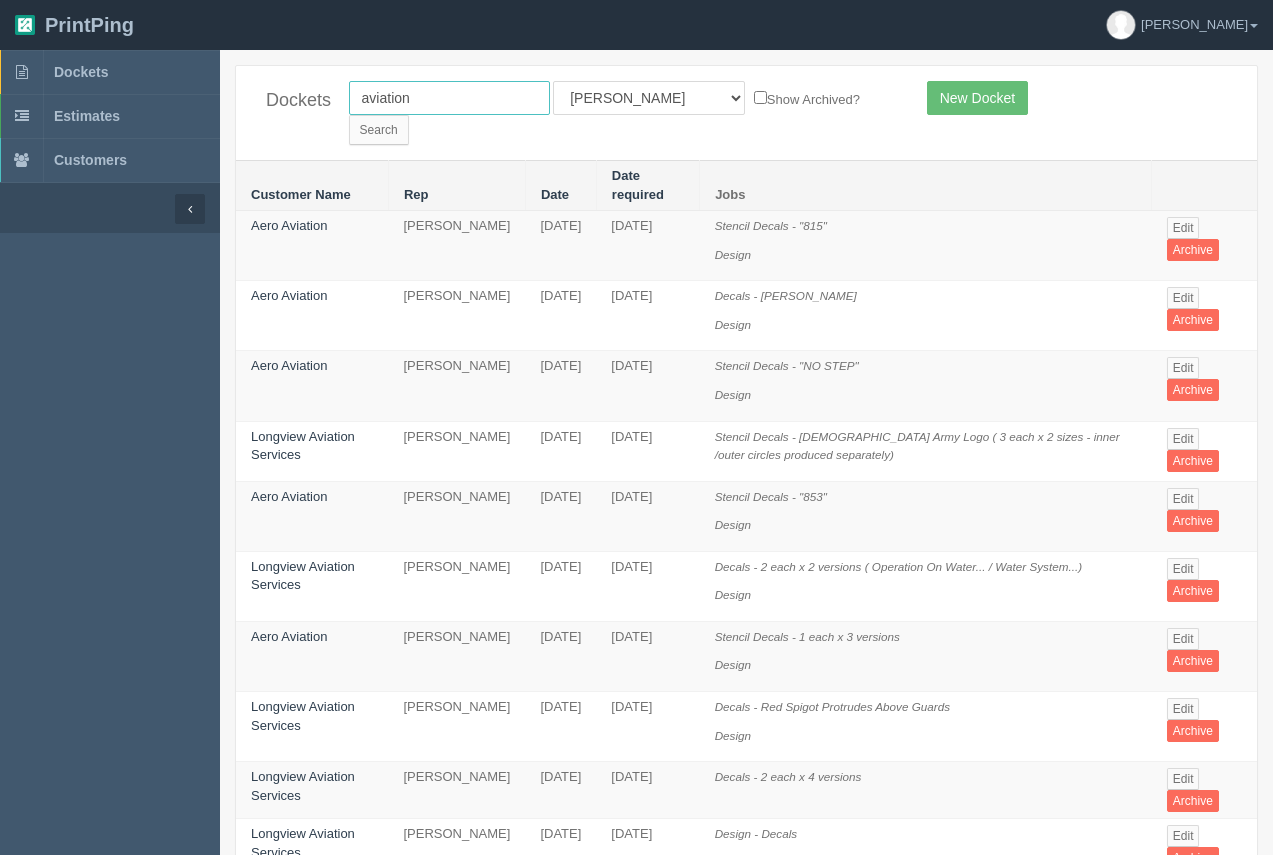 drag, startPoint x: 447, startPoint y: 101, endPoint x: 264, endPoint y: 108, distance: 183.13383 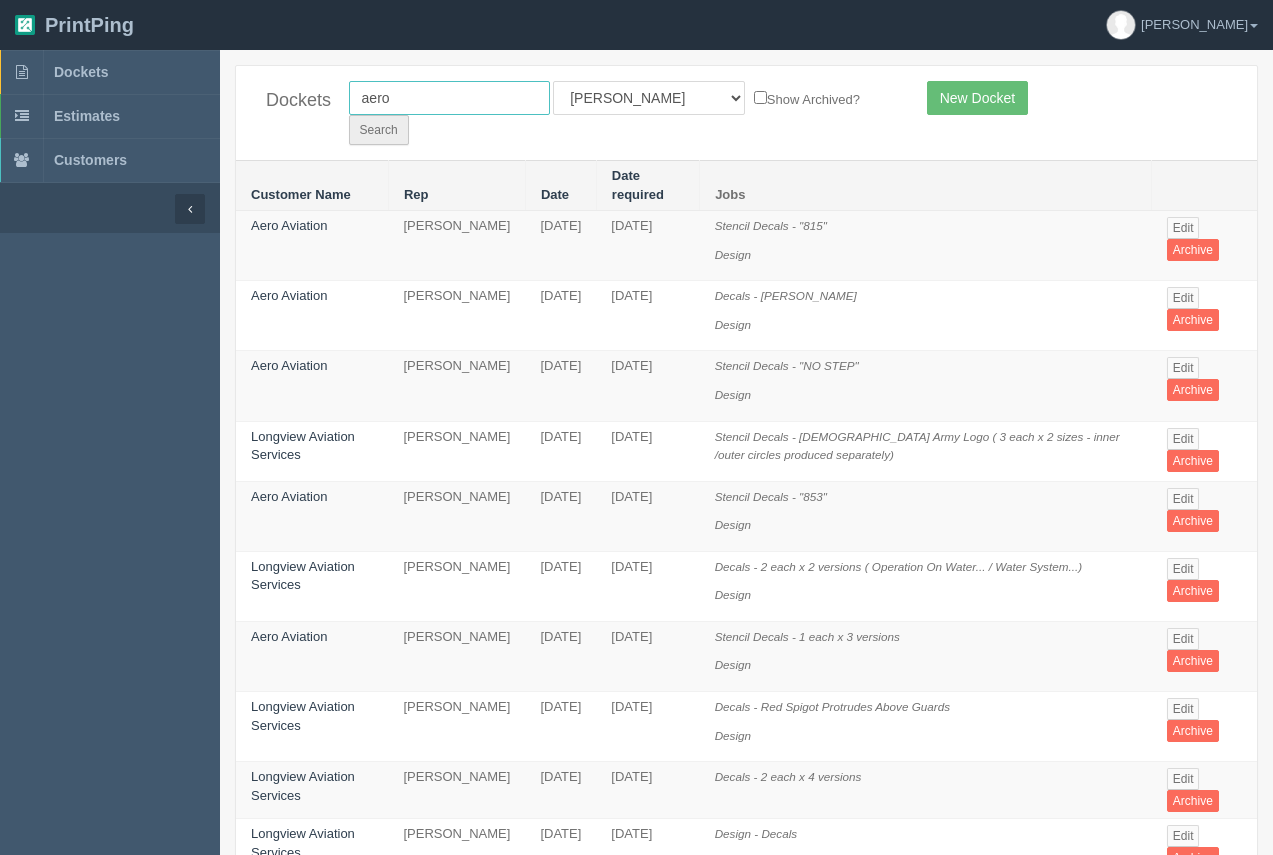 type on "aero" 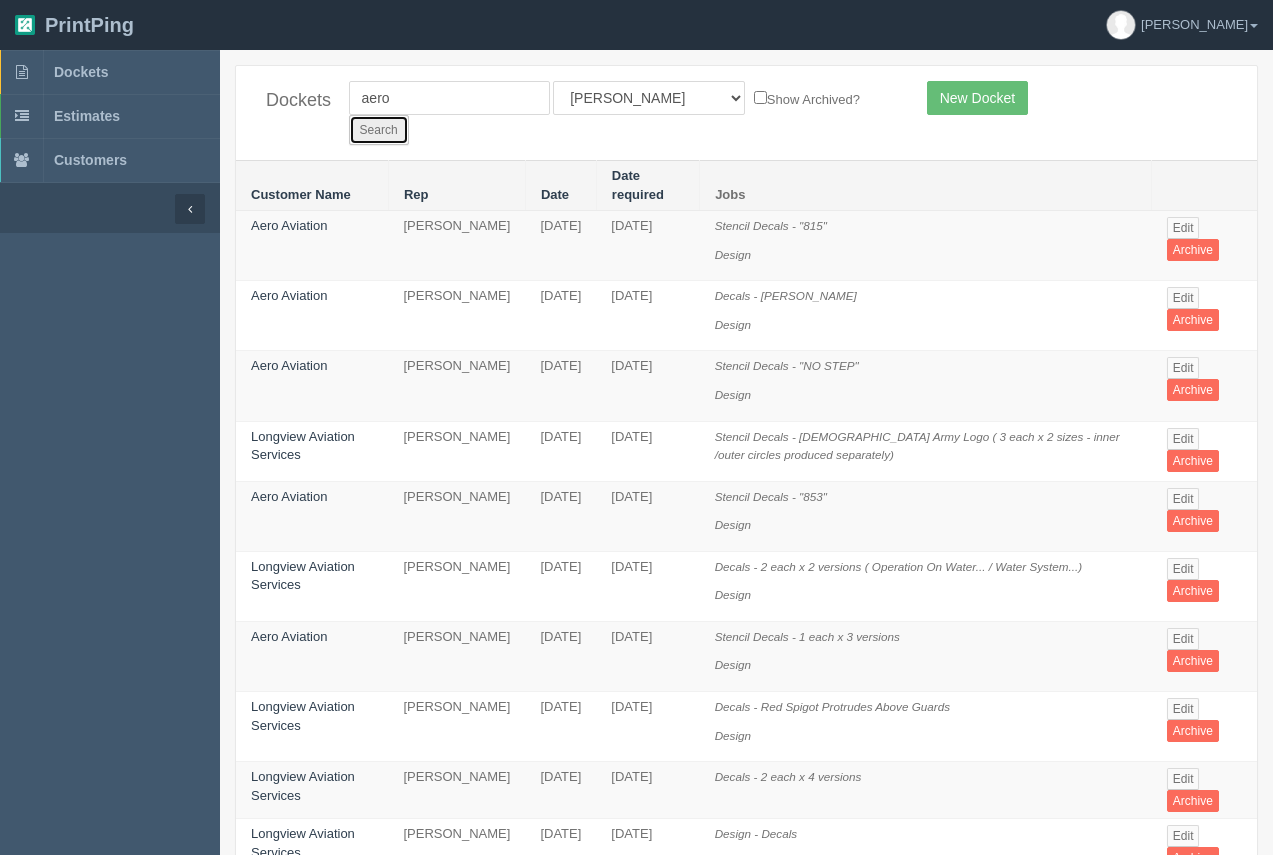 click on "Search" at bounding box center (379, 130) 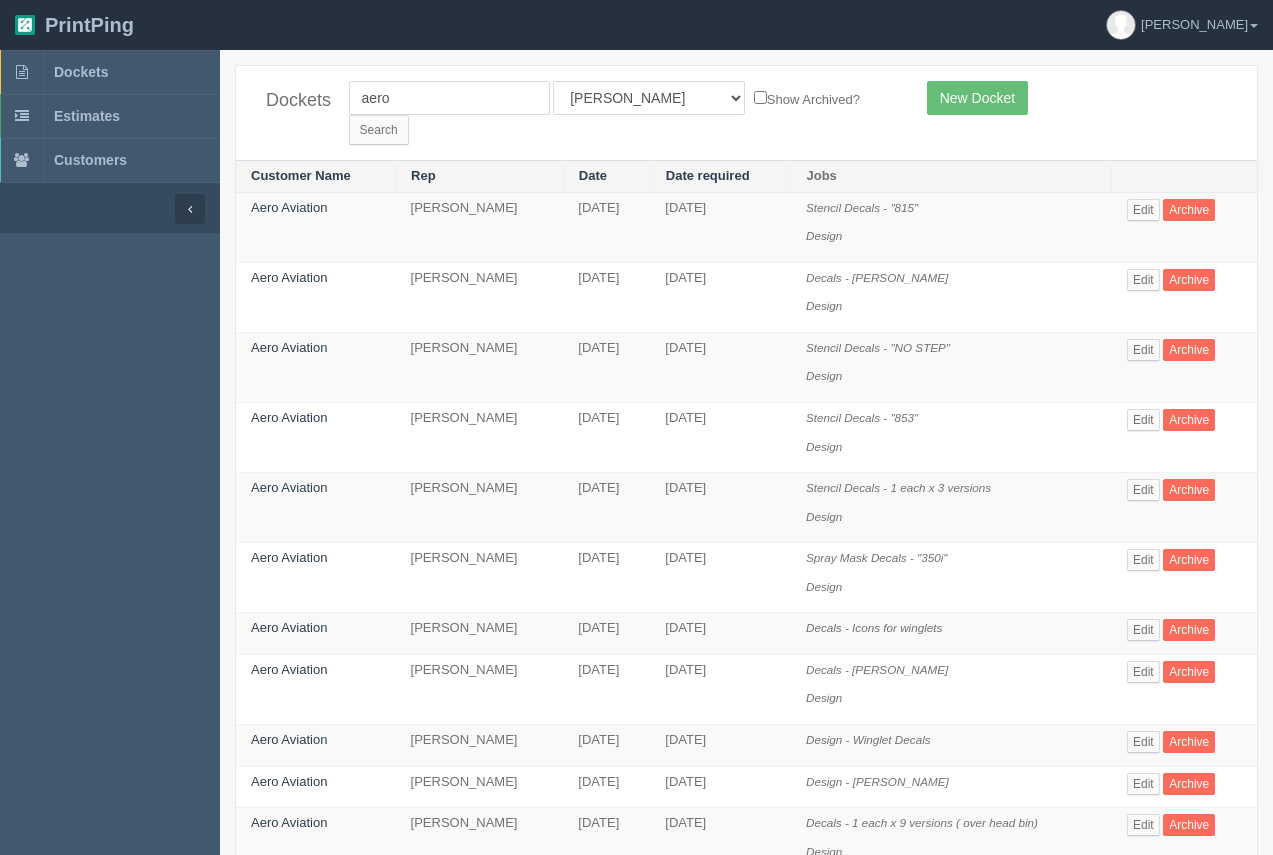 scroll, scrollTop: 0, scrollLeft: 0, axis: both 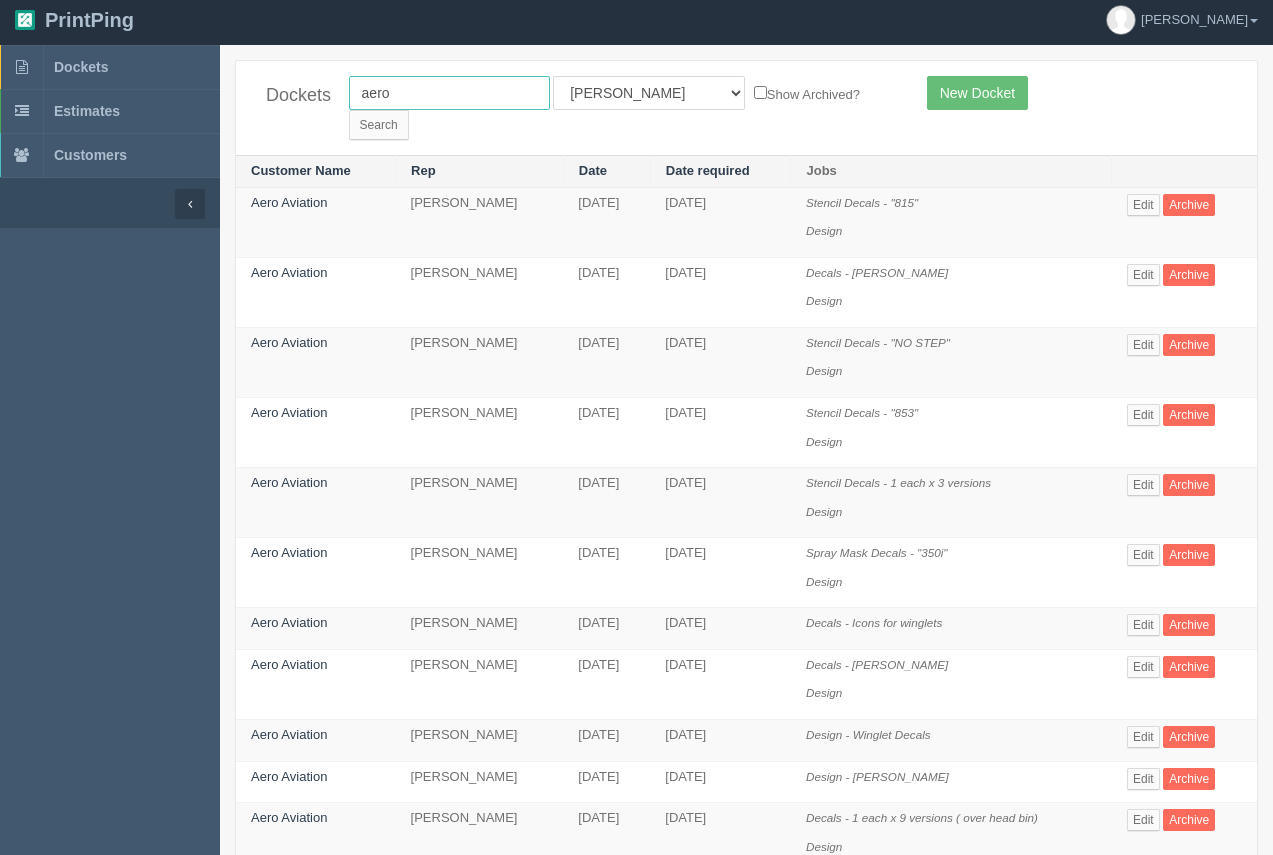 click on "Dockets
aero
All Users
Ali
Ali Test 1
Aly
Amy
Ankit
Arif
Brandon
Dan
France
Greg
Jim
Mark
Matthew
Mehmud
Mikayla
Moe
Phil
Rebecca
Sam
Stacy
Steve
Viki
Zach
Zack
Zunaid
Show Archived?
Search
New Docket" at bounding box center (746, 108) 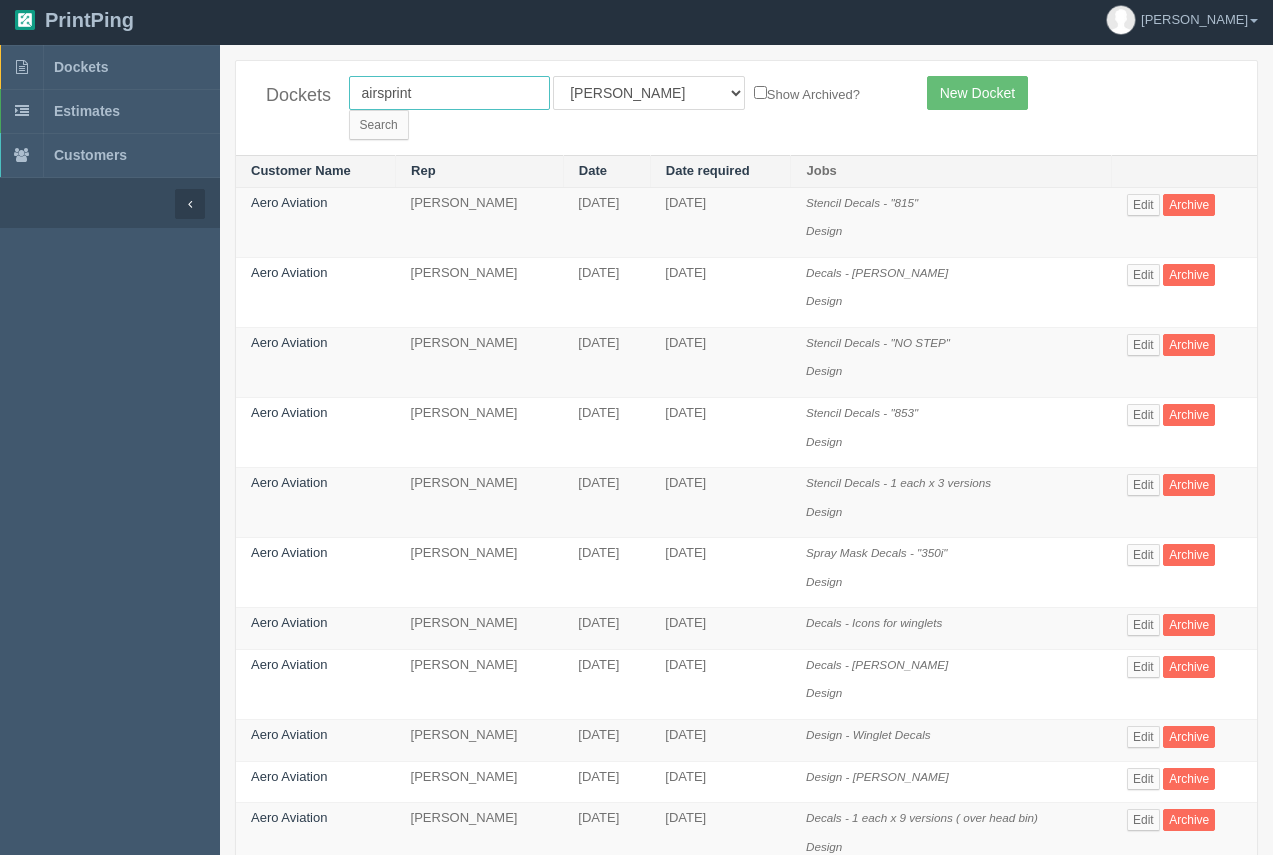 type on "airsprint" 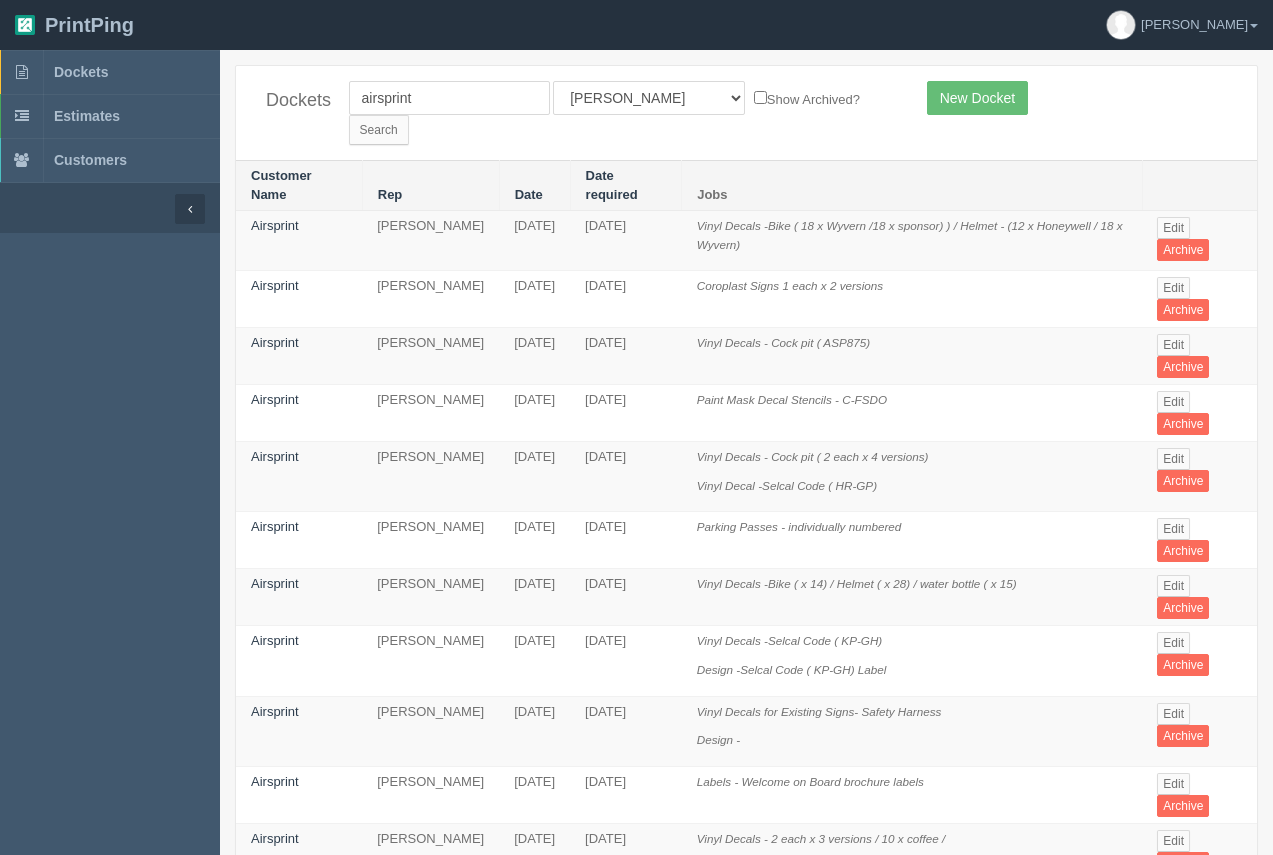scroll, scrollTop: 0, scrollLeft: 0, axis: both 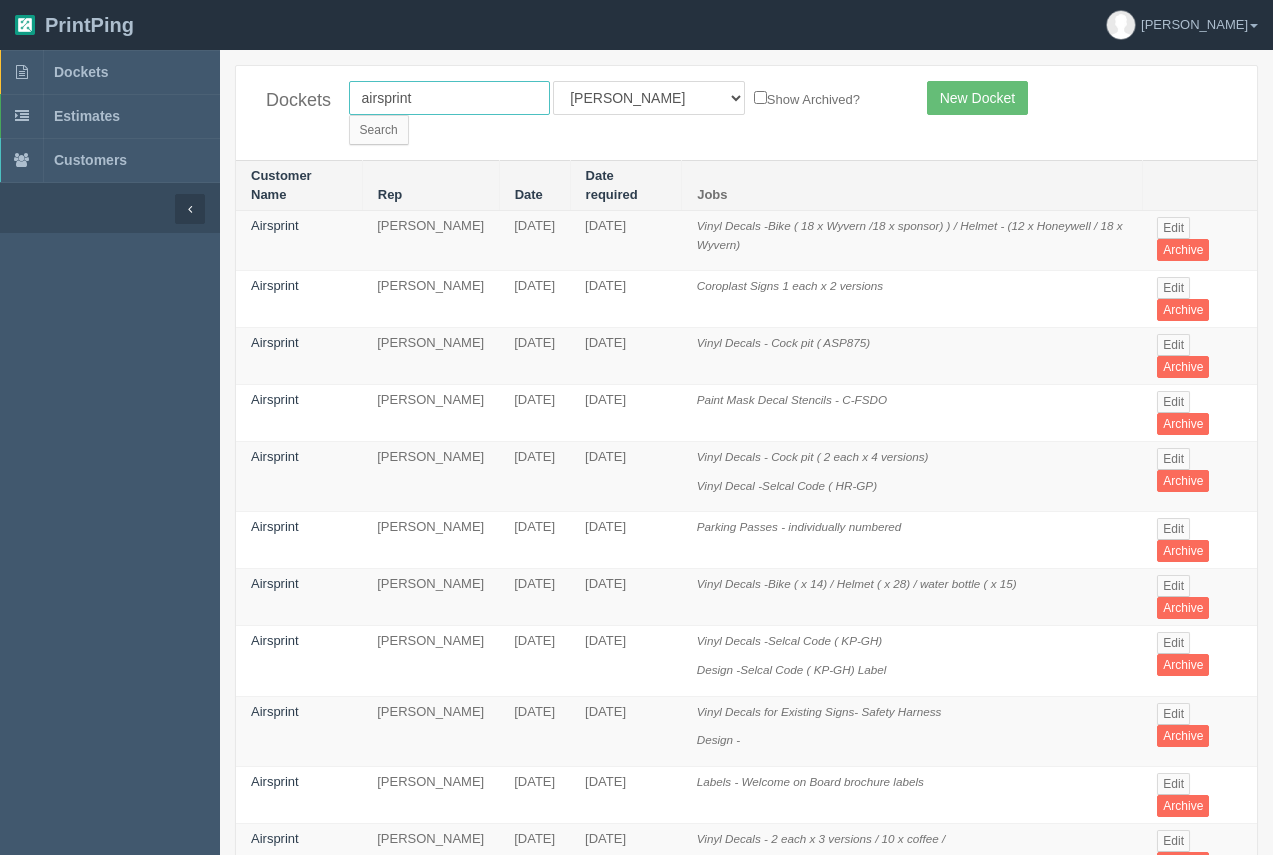 drag, startPoint x: 449, startPoint y: 101, endPoint x: 326, endPoint y: 114, distance: 123.68508 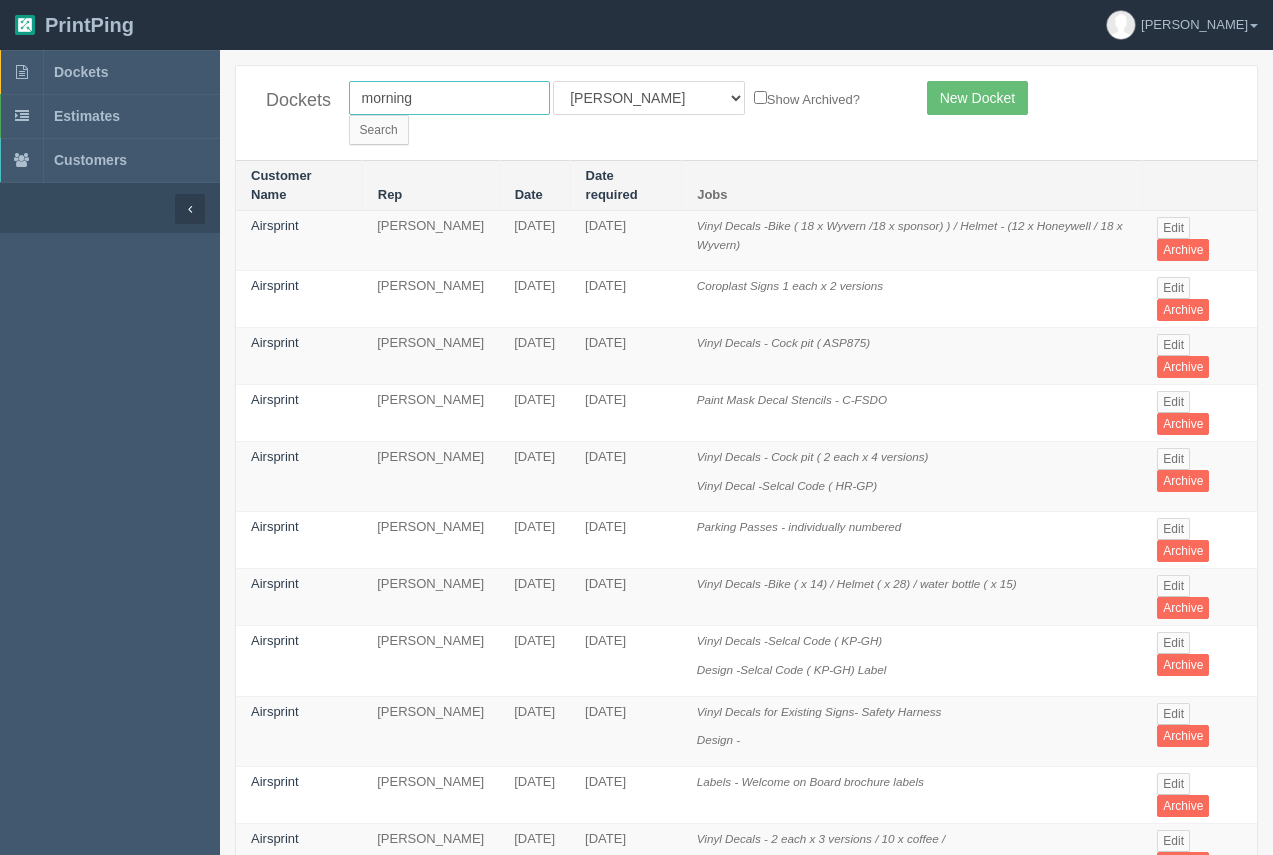 type on "morning star" 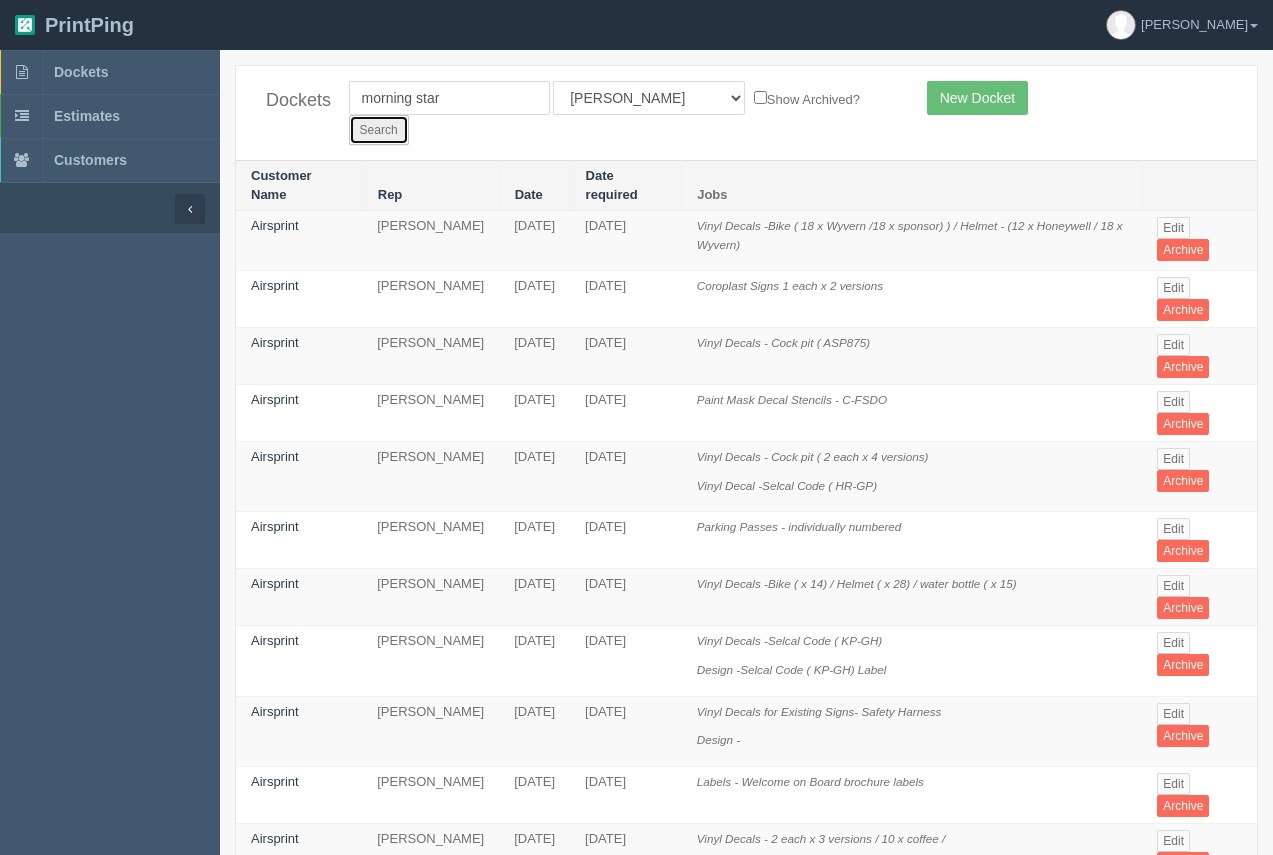 click on "Search" at bounding box center [379, 130] 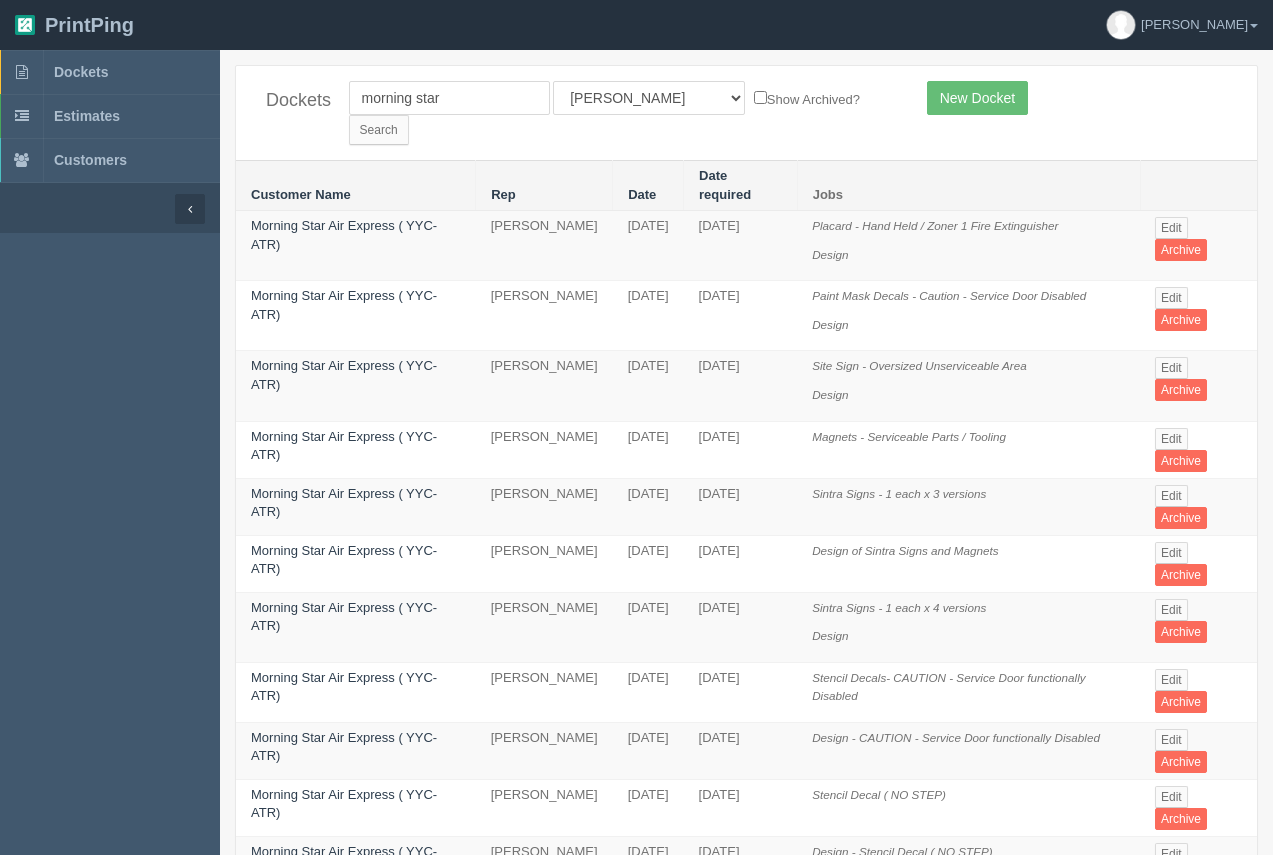 scroll, scrollTop: 0, scrollLeft: 0, axis: both 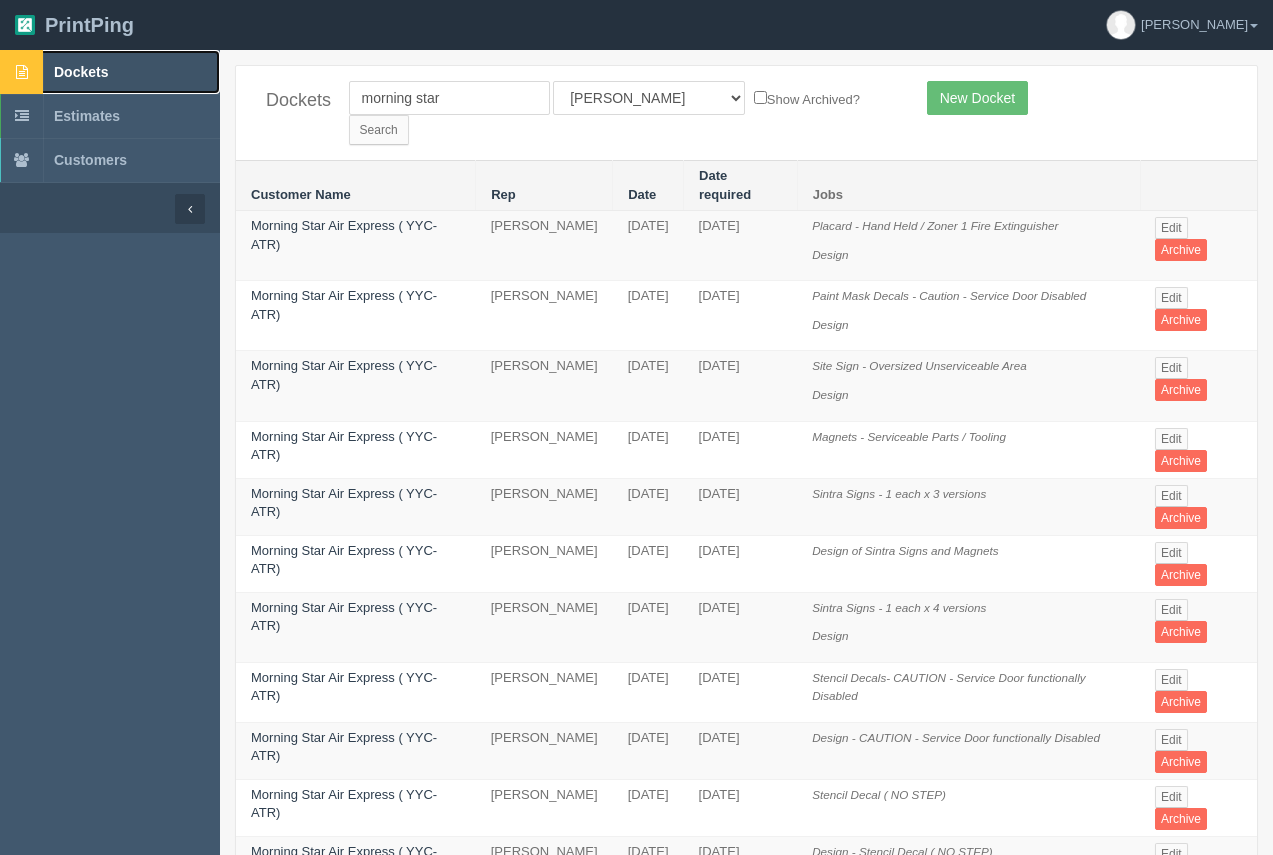 click on "Dockets" at bounding box center [81, 72] 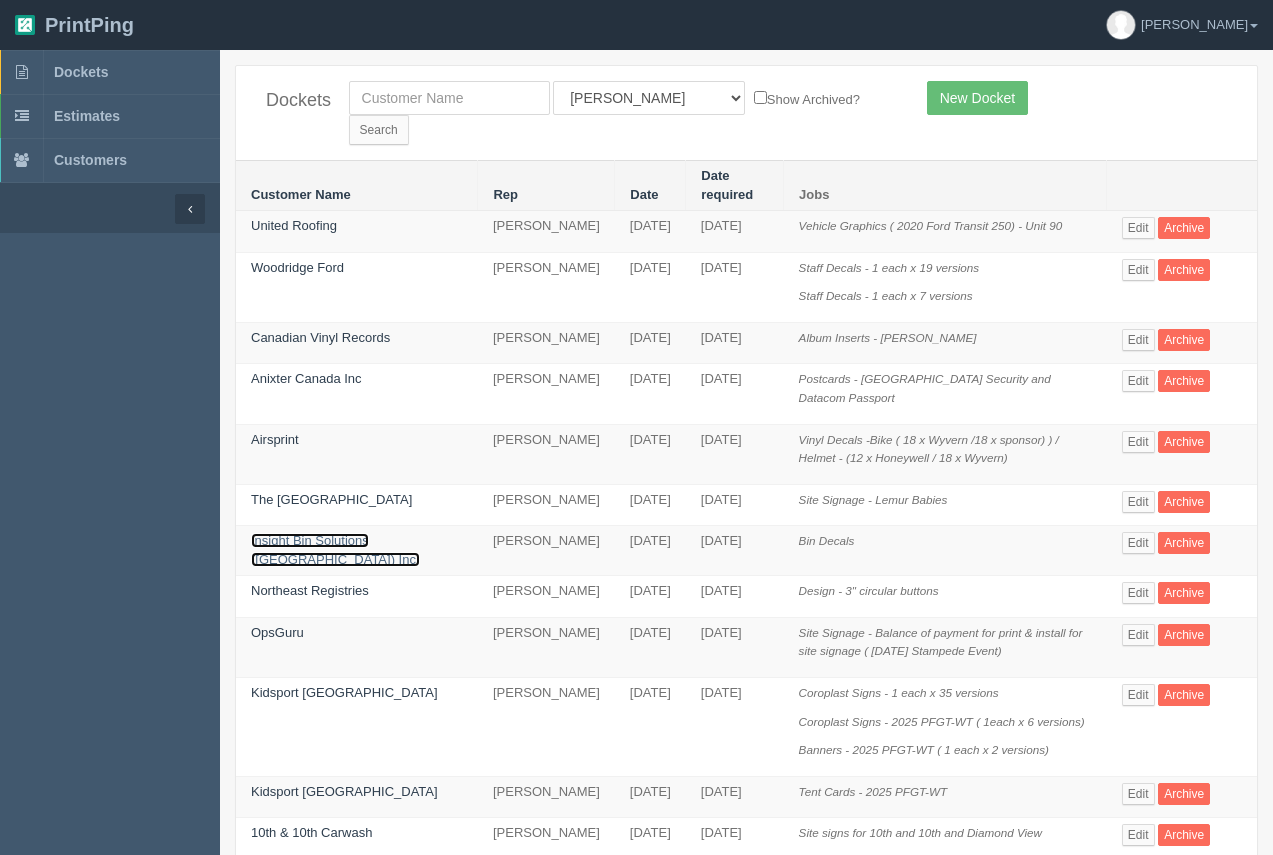 click on "Insight Bin Solutions ([GEOGRAPHIC_DATA]) Inc." at bounding box center (335, 550) 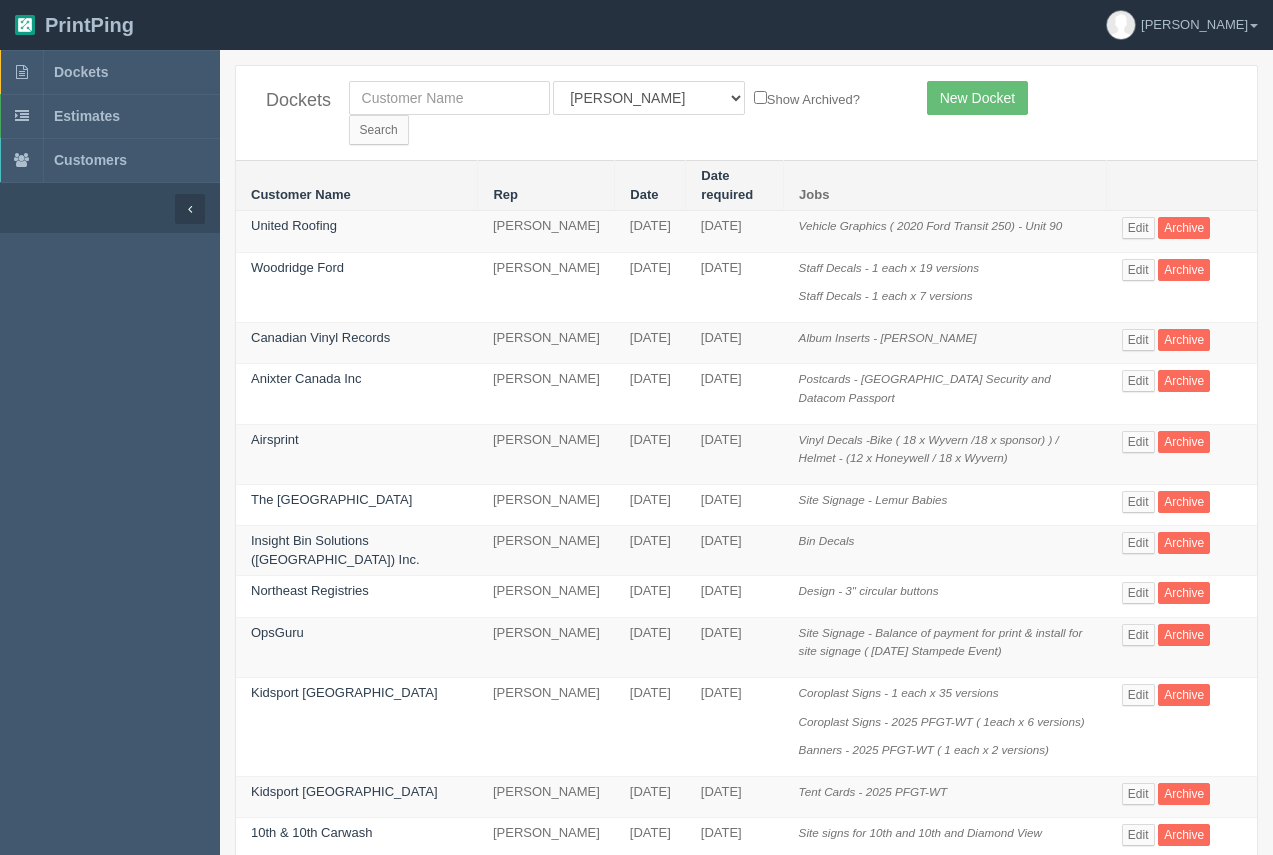 drag, startPoint x: 307, startPoint y: 519, endPoint x: 305, endPoint y: 509, distance: 10.198039 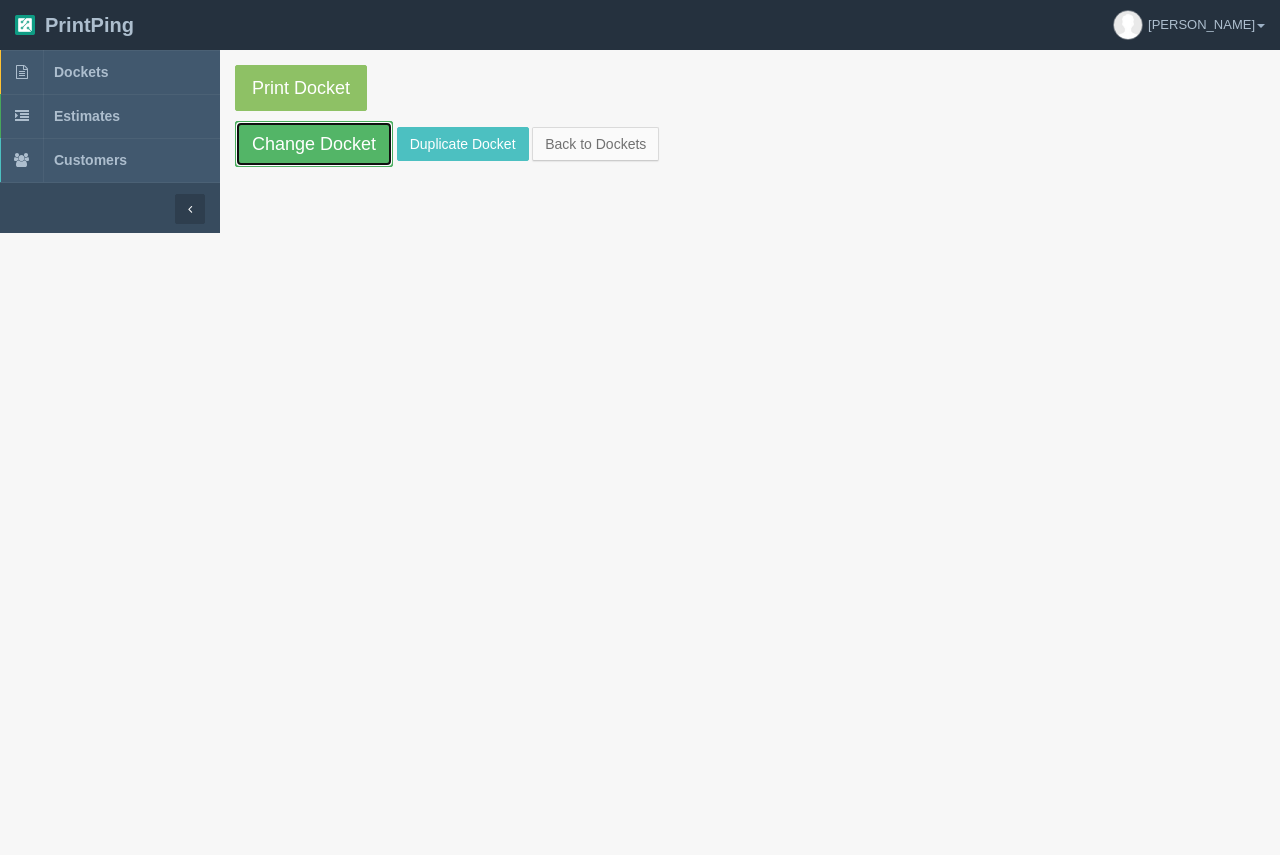 click on "Change Docket" at bounding box center [314, 144] 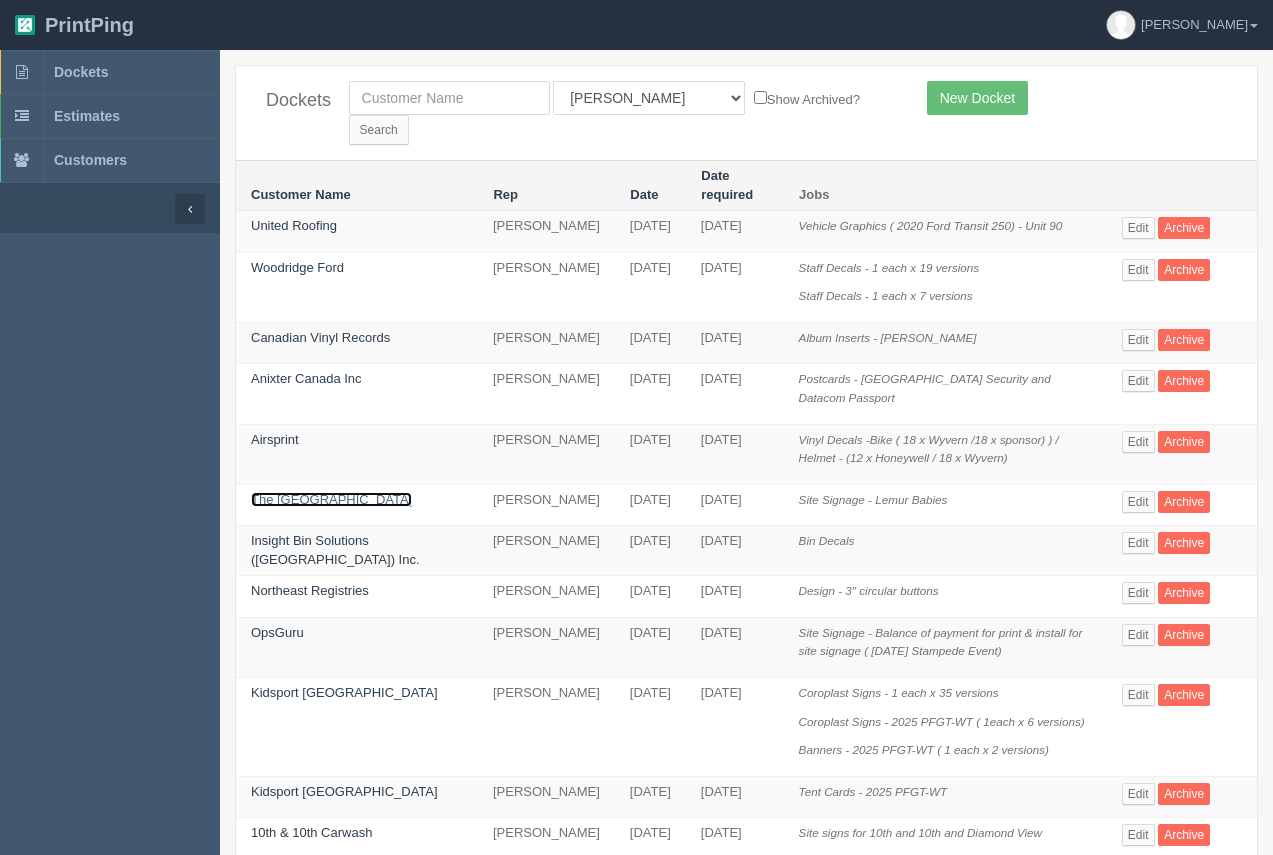 click on "The [GEOGRAPHIC_DATA]" at bounding box center (331, 499) 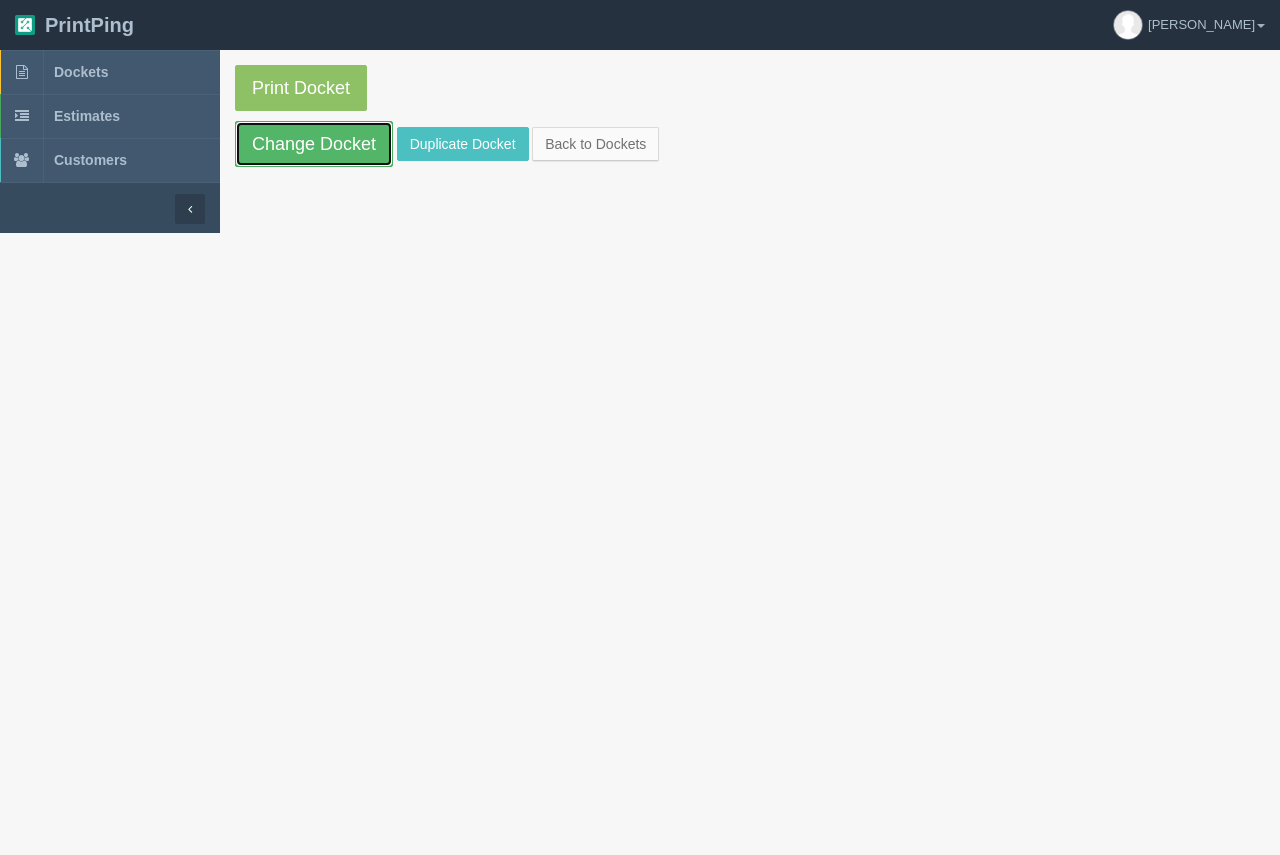 click on "Change Docket" at bounding box center [314, 144] 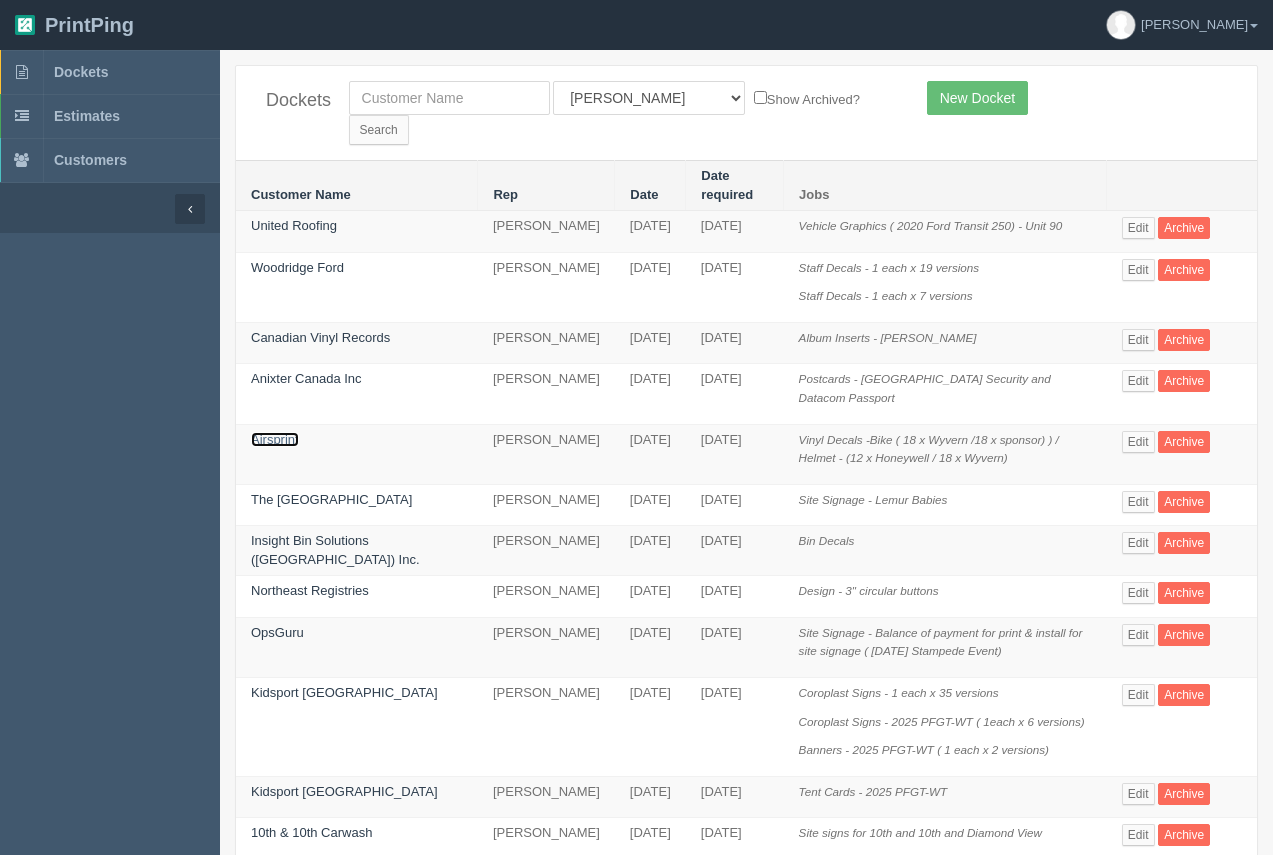 click on "Airsprint" at bounding box center (275, 439) 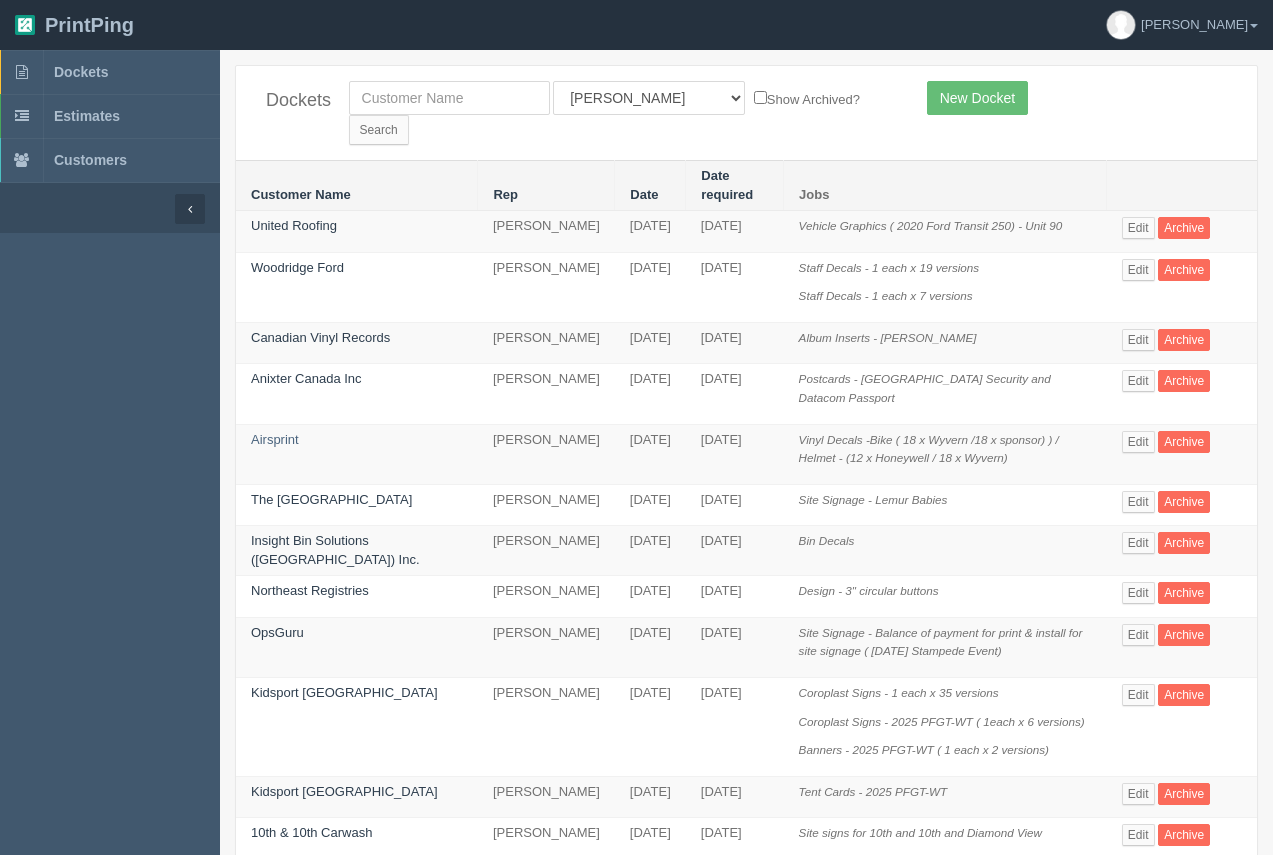 drag, startPoint x: 285, startPoint y: 406, endPoint x: 308, endPoint y: 303, distance: 105.53672 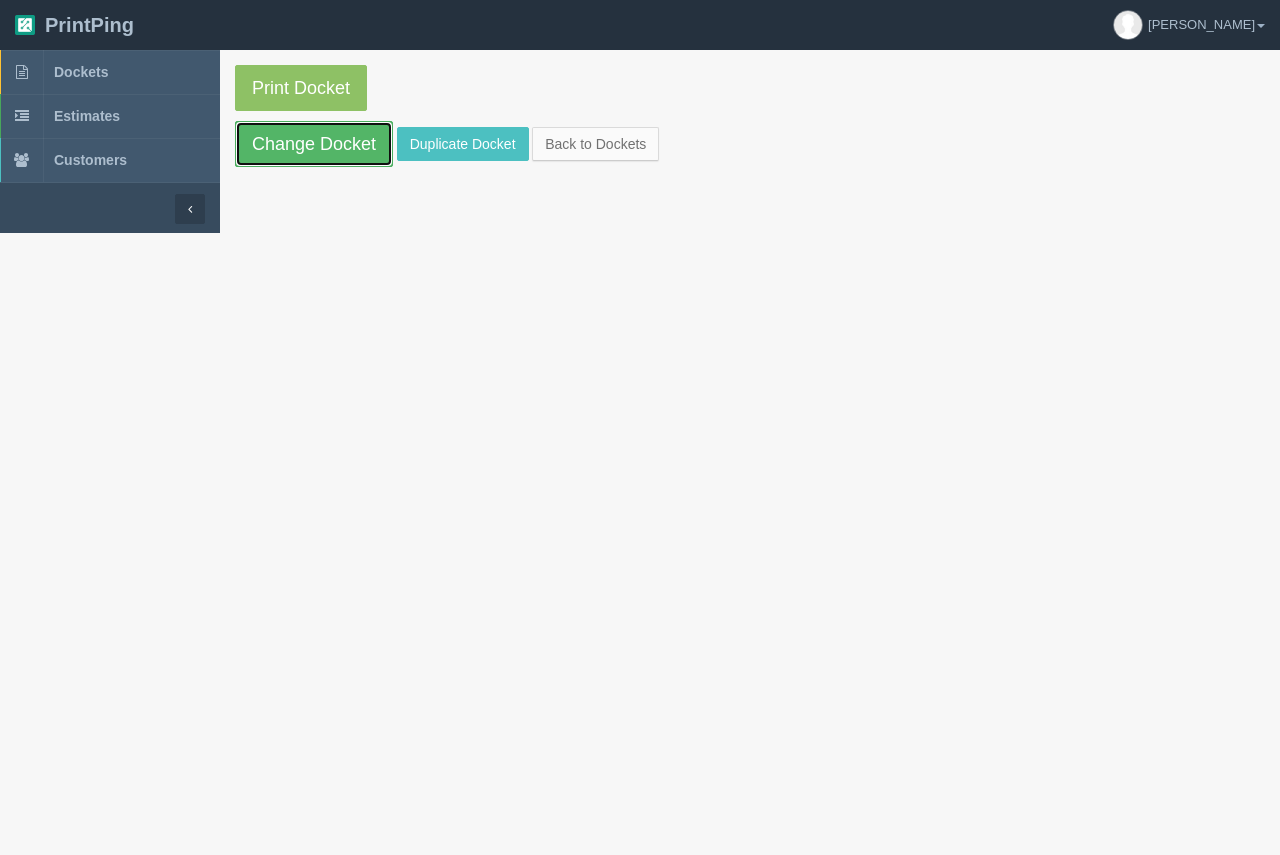 click on "Change Docket" at bounding box center (314, 144) 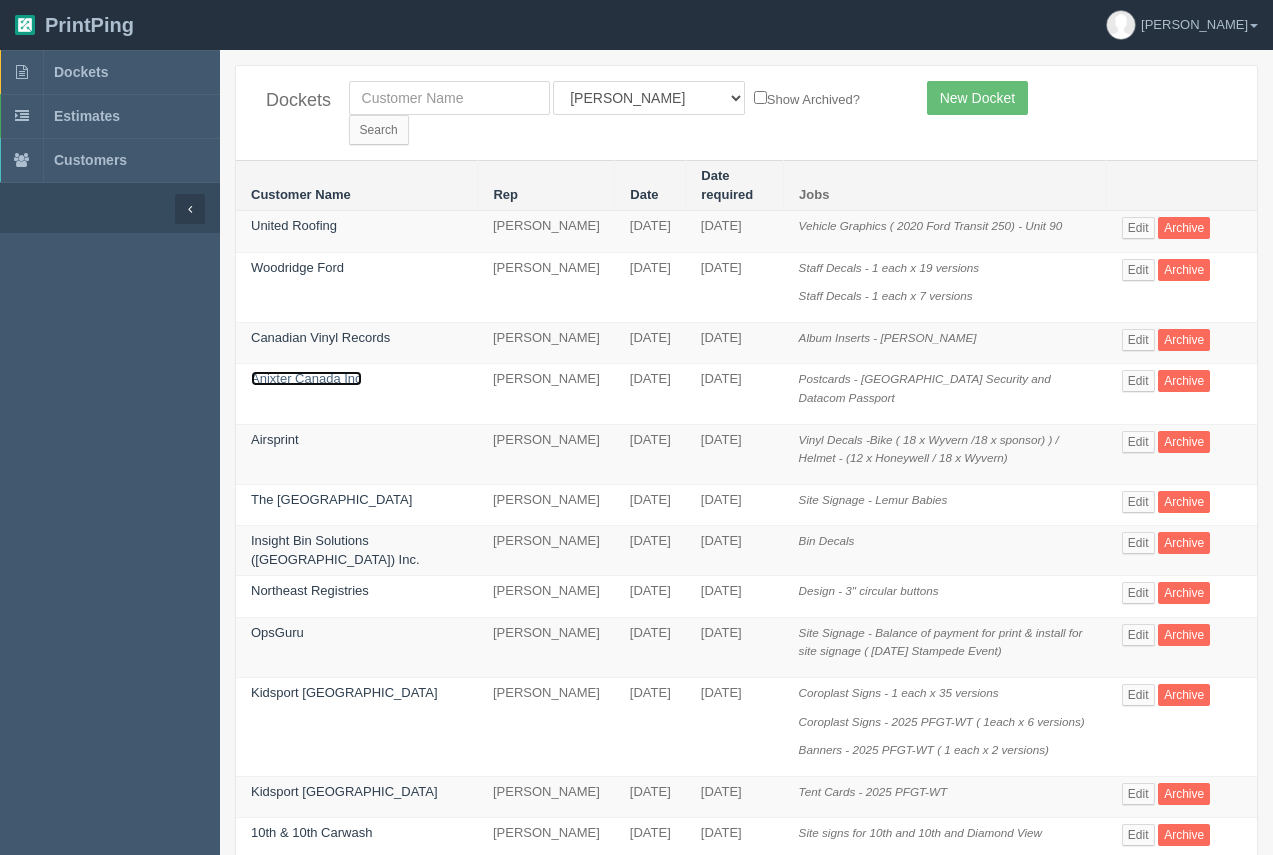 click on "Anixter Canada Inc" at bounding box center [306, 378] 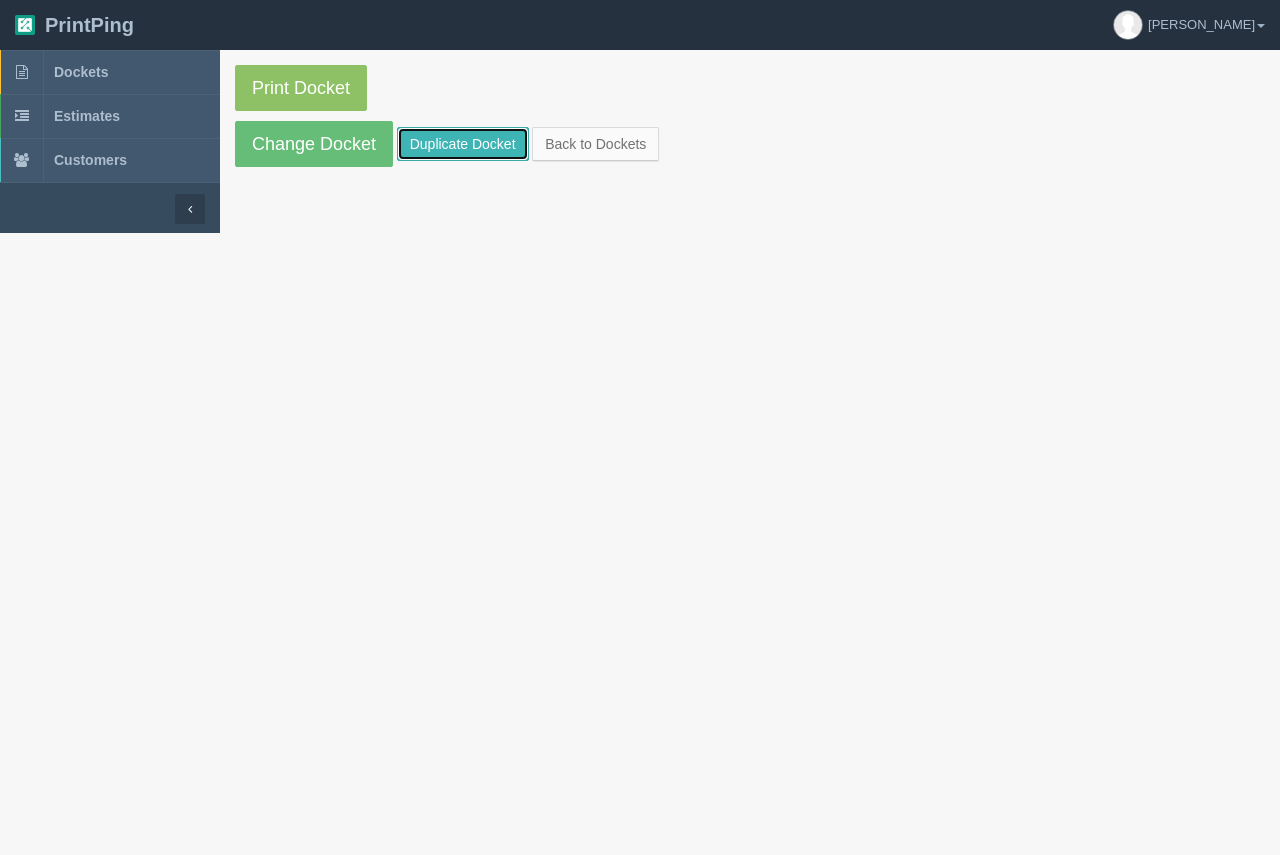 click on "Duplicate Docket" at bounding box center (463, 144) 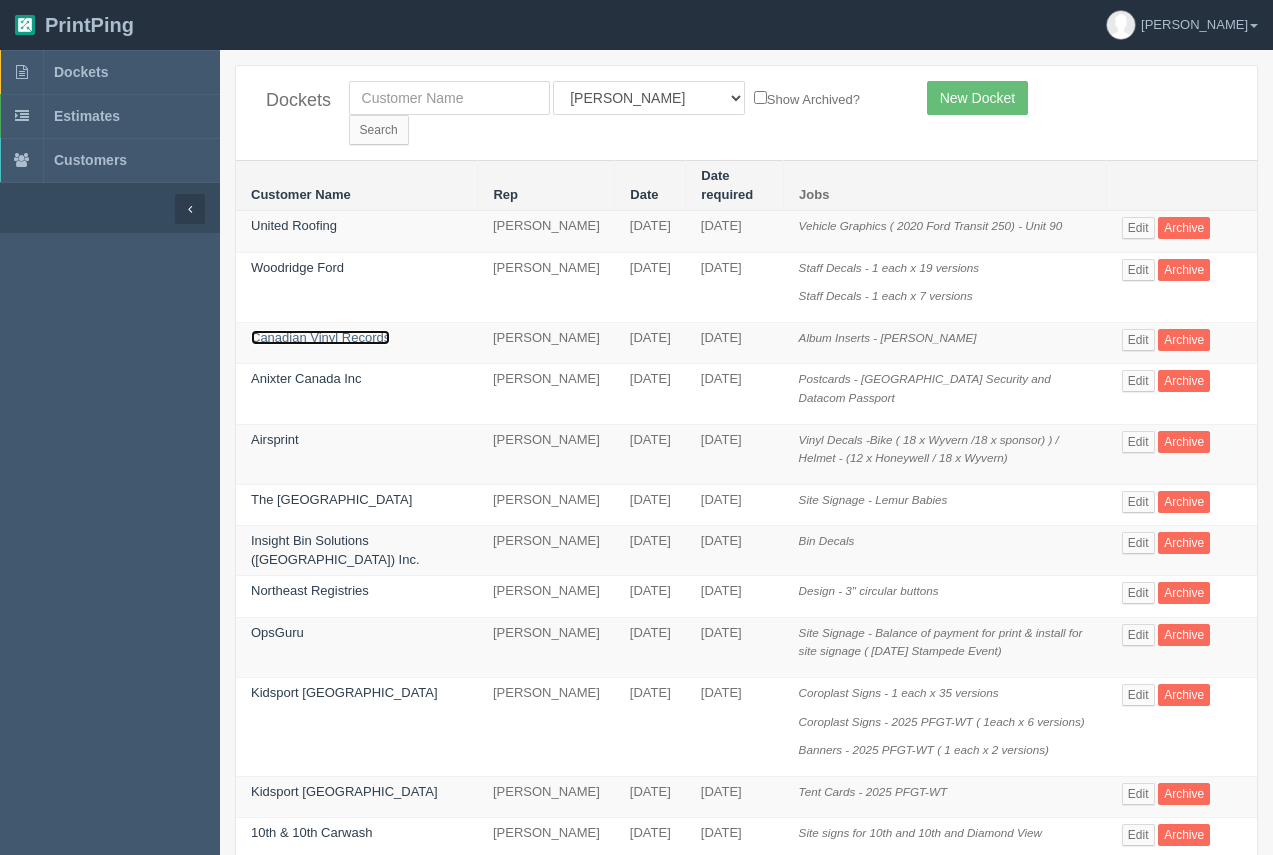 click on "Canadian Vinyl Records" at bounding box center (320, 337) 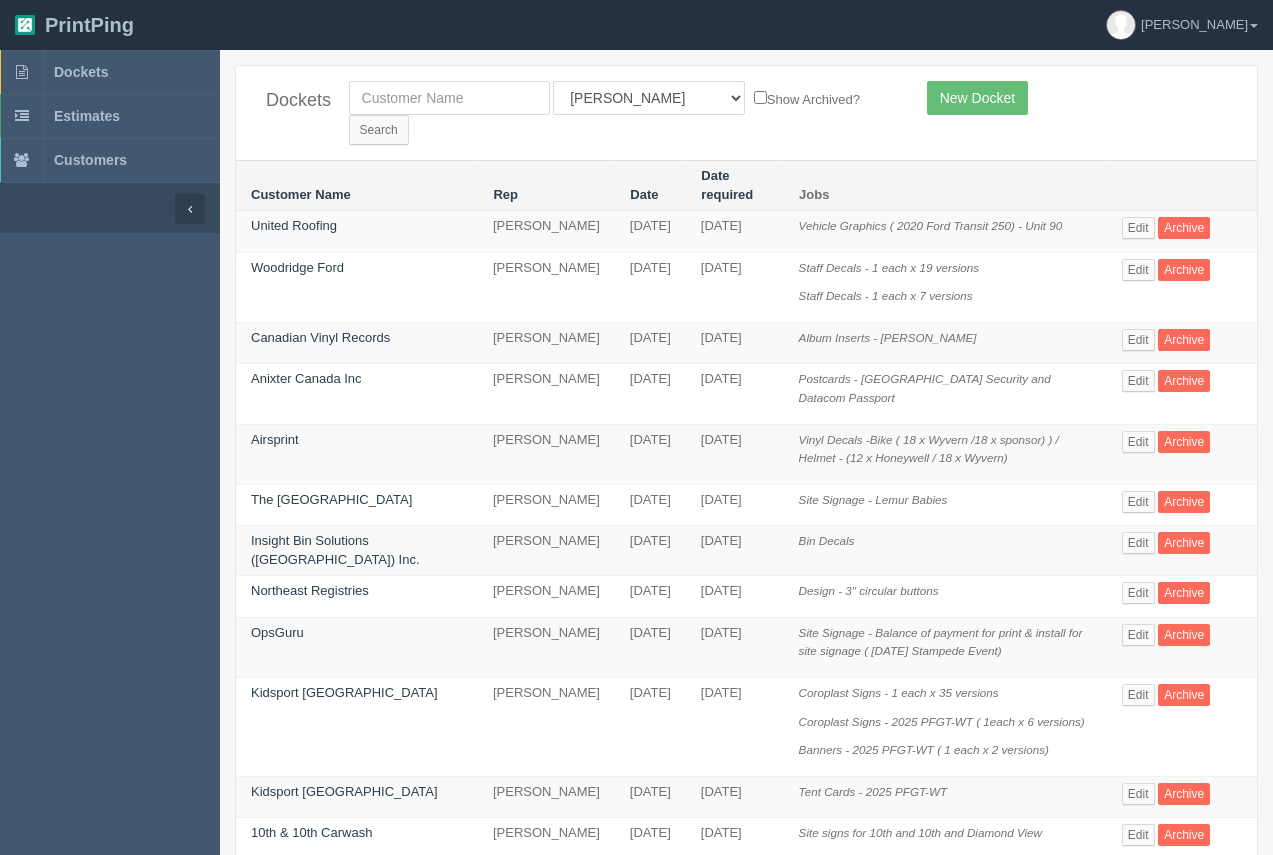 drag, startPoint x: 303, startPoint y: 306, endPoint x: 303, endPoint y: 242, distance: 64 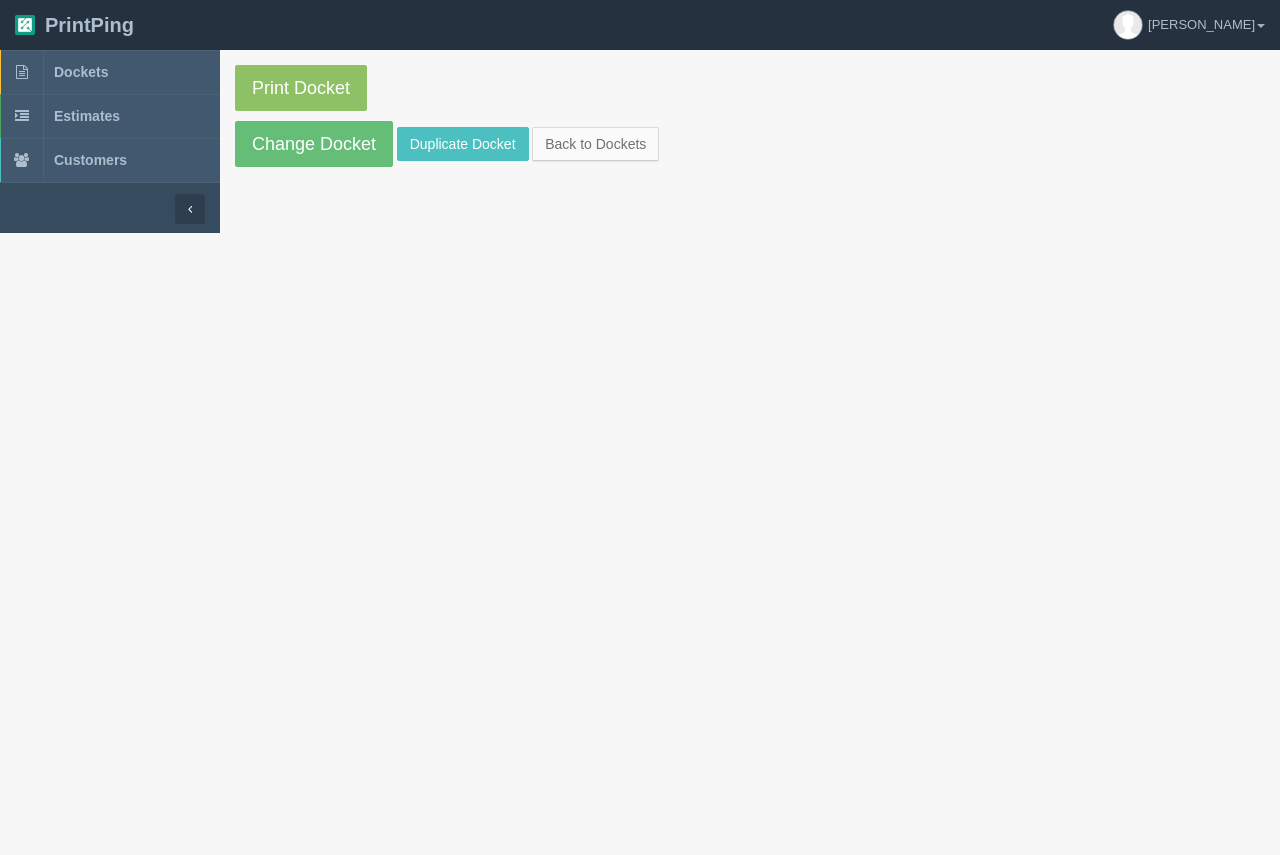 click on "Print Docket
Change Docket
Duplicate Docket
Back to Dockets" at bounding box center (750, 116) 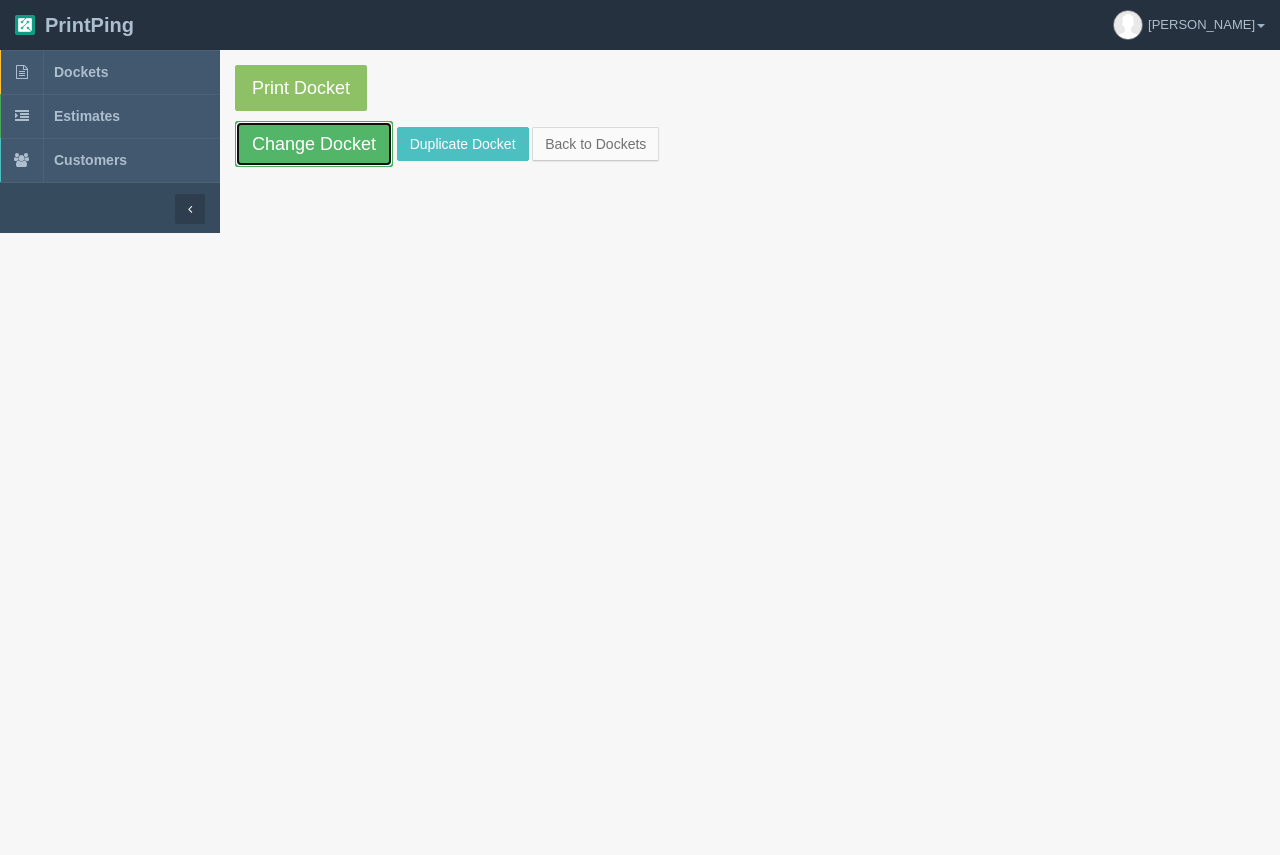 click on "Change Docket" at bounding box center [314, 144] 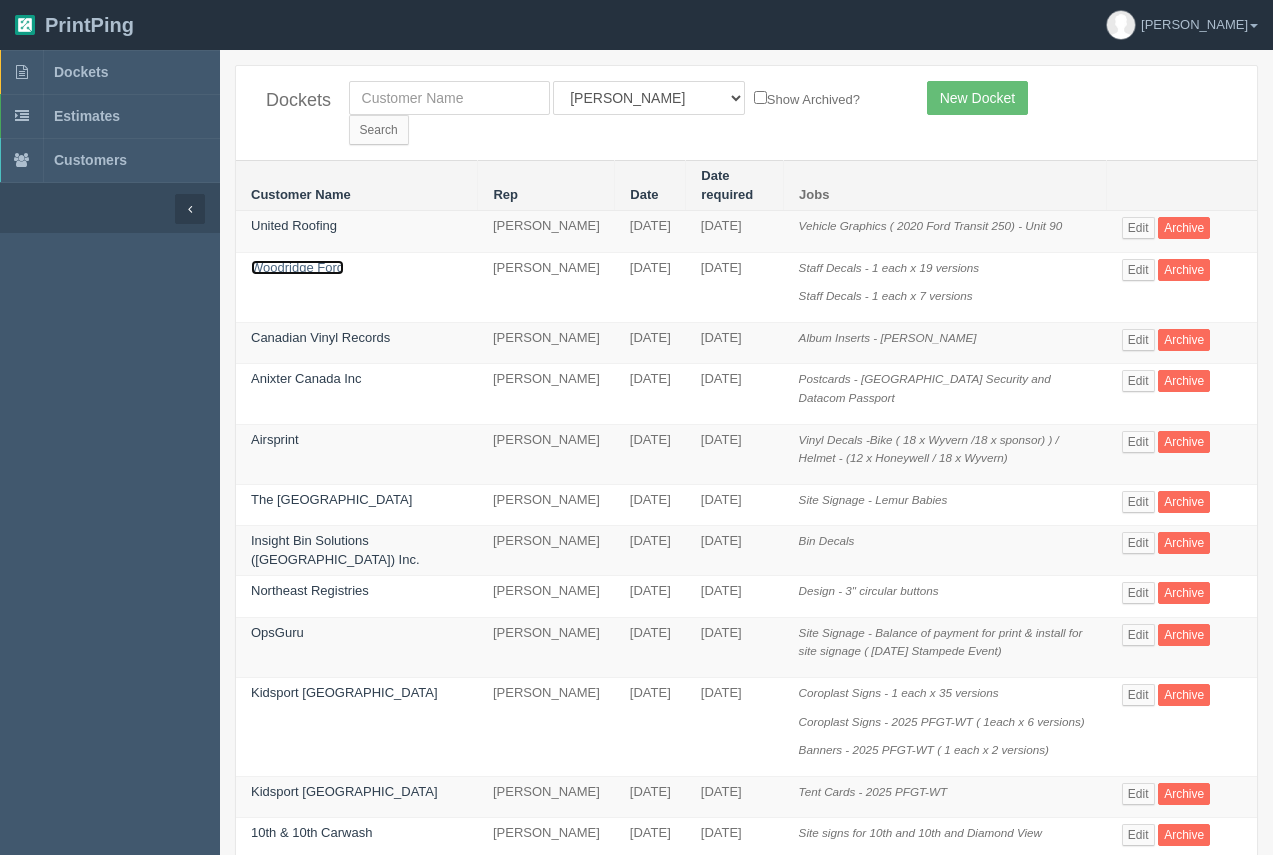 click on "Woodridge Ford" at bounding box center [297, 267] 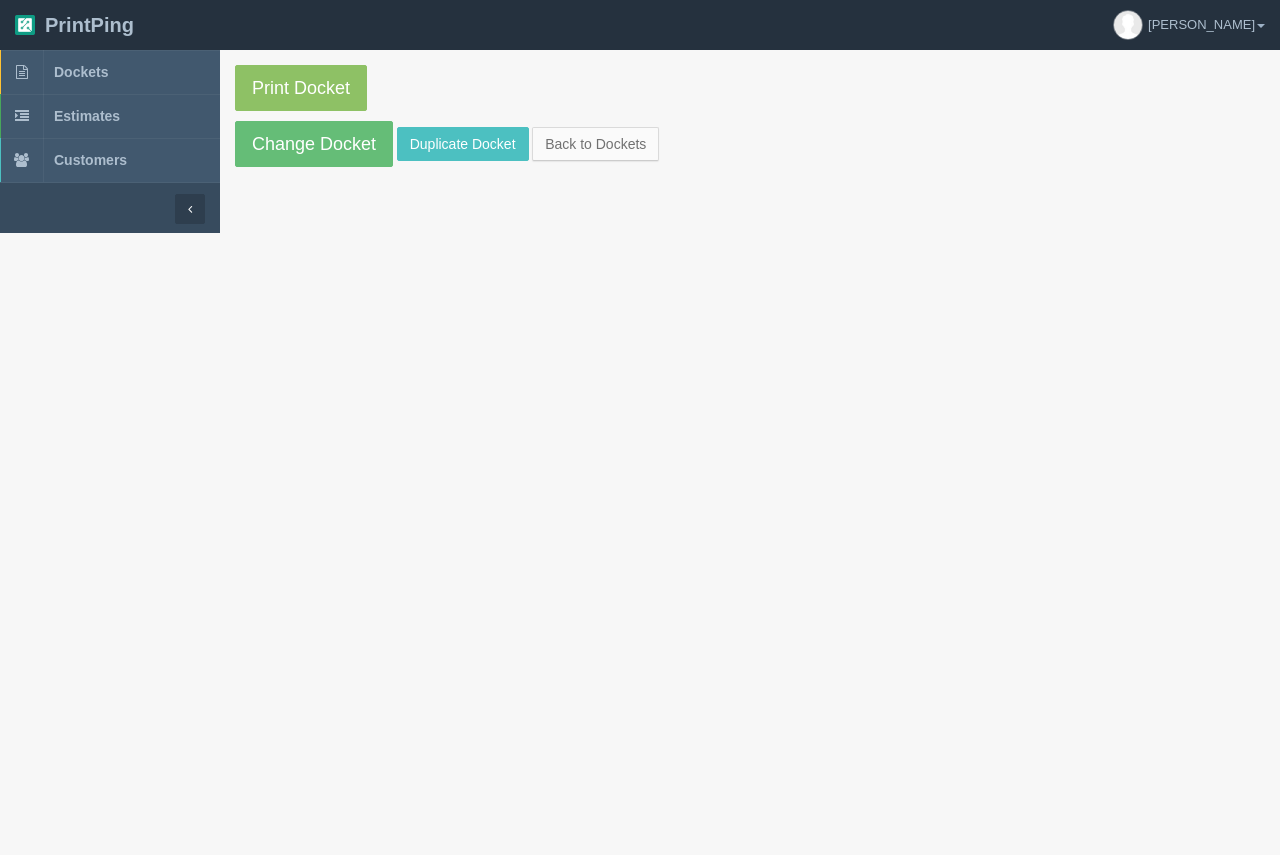 click on "Print Docket
Change Docket
Duplicate Docket
Back to Dockets" at bounding box center (750, 116) 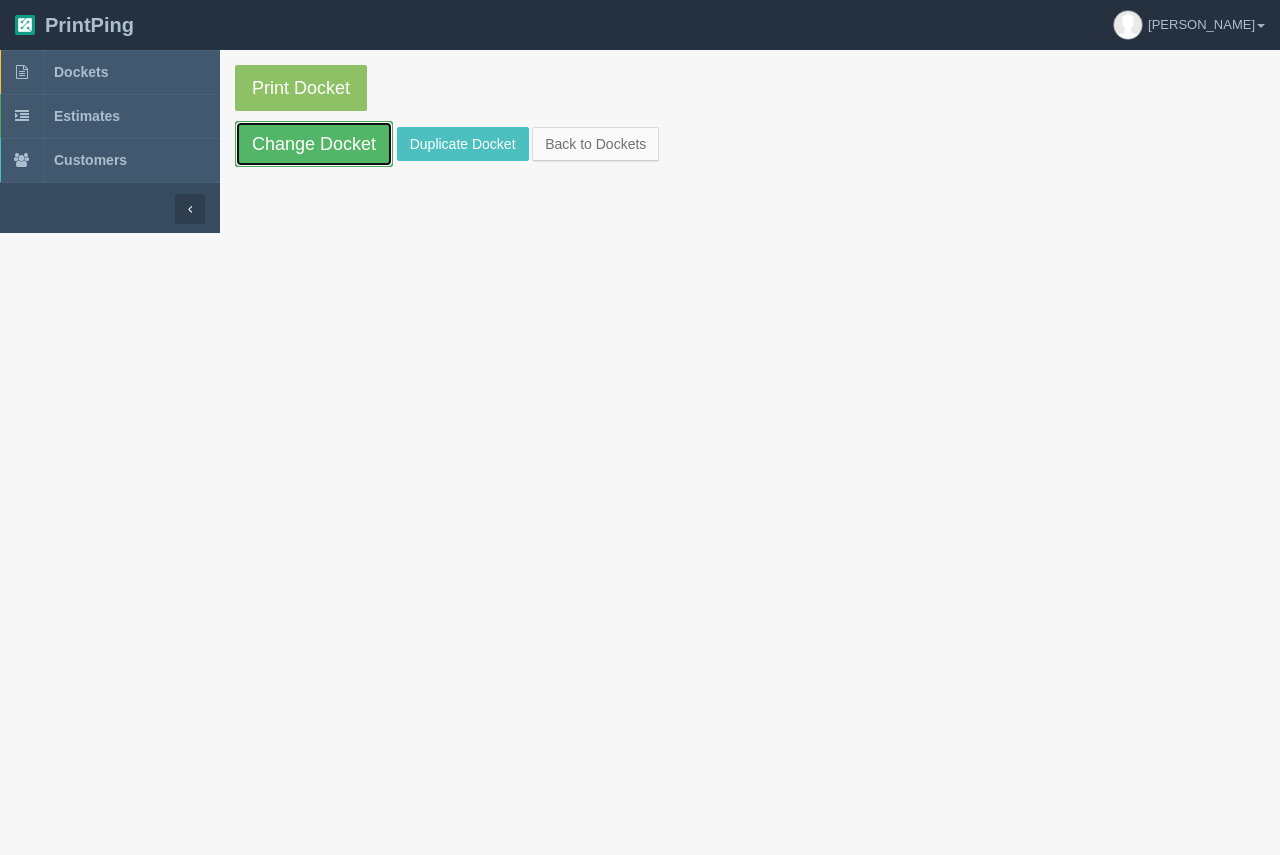 click on "Change Docket" at bounding box center [314, 144] 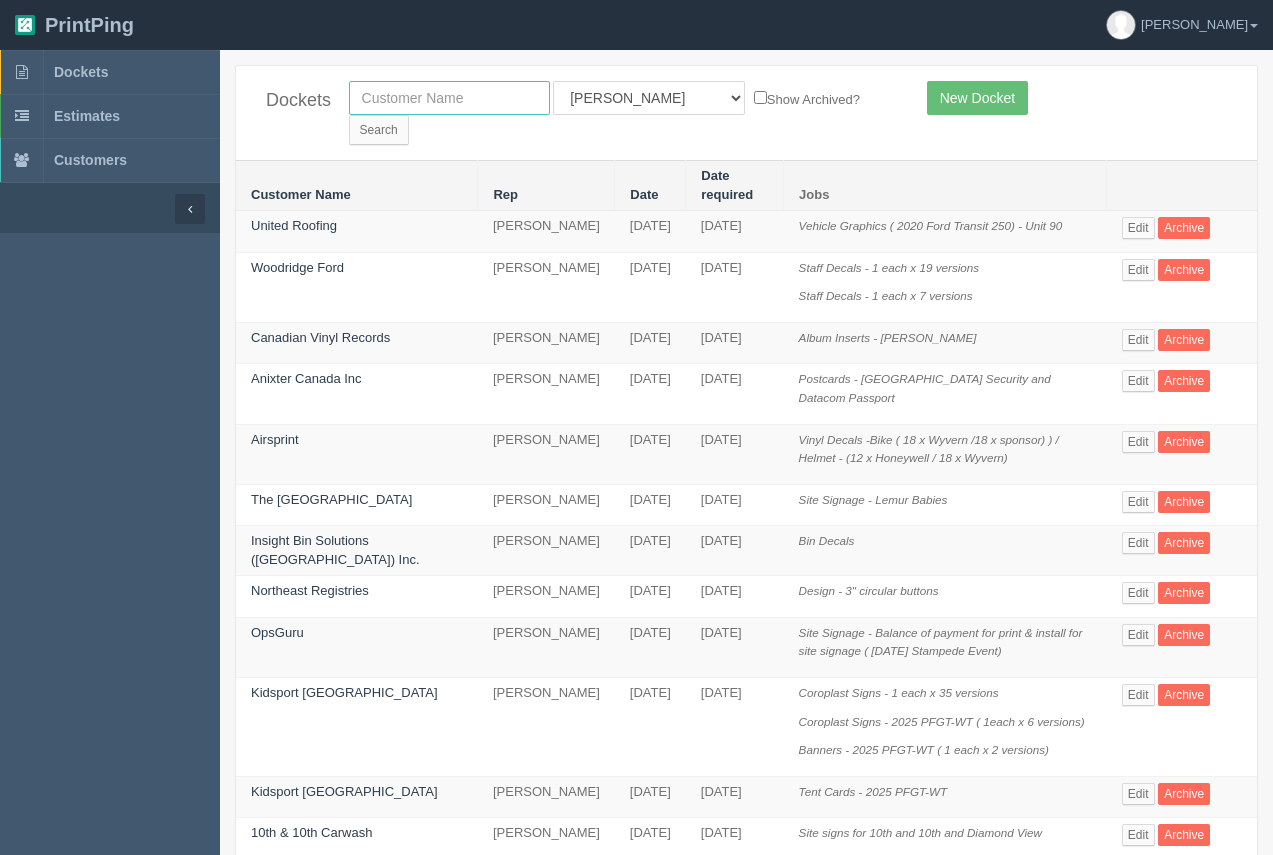 click at bounding box center (449, 98) 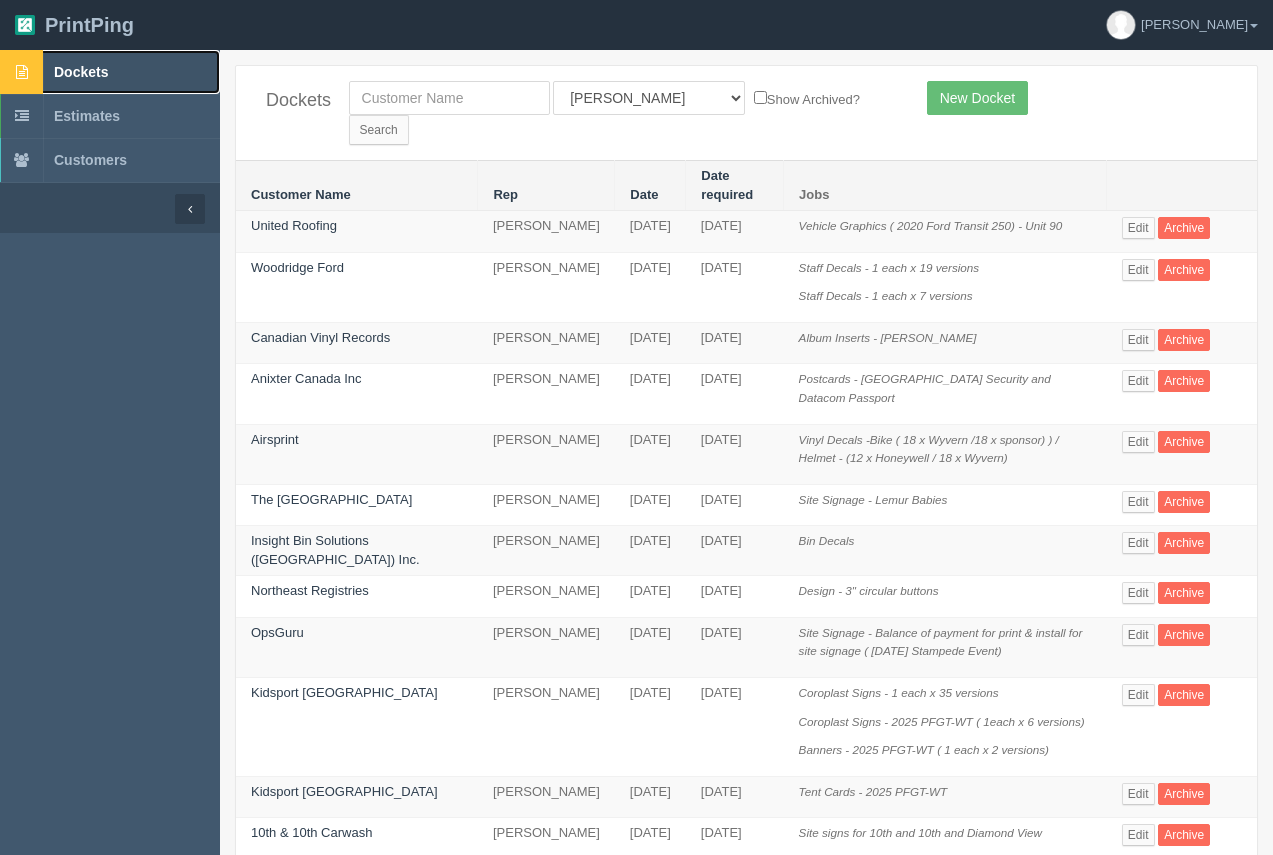 click on "Dockets" at bounding box center [81, 72] 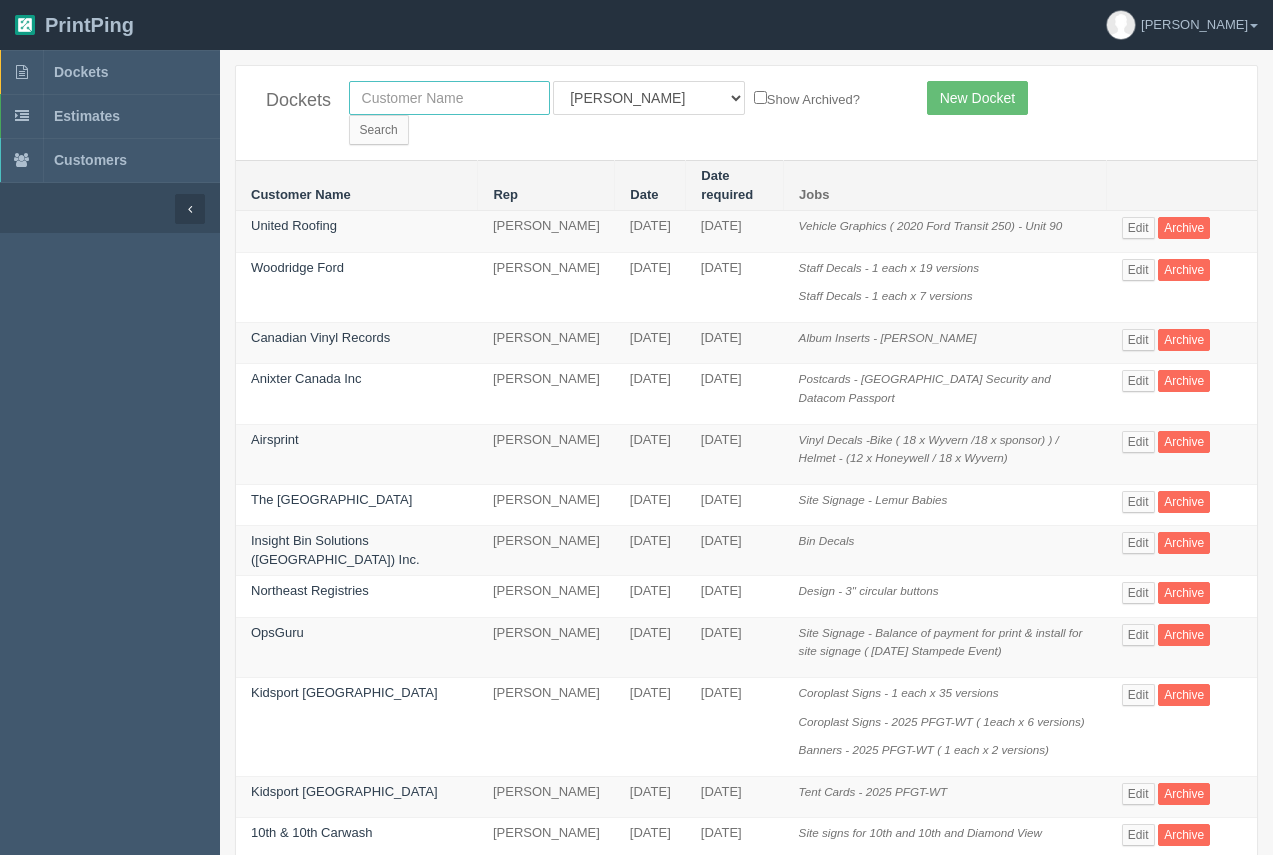 click at bounding box center [449, 98] 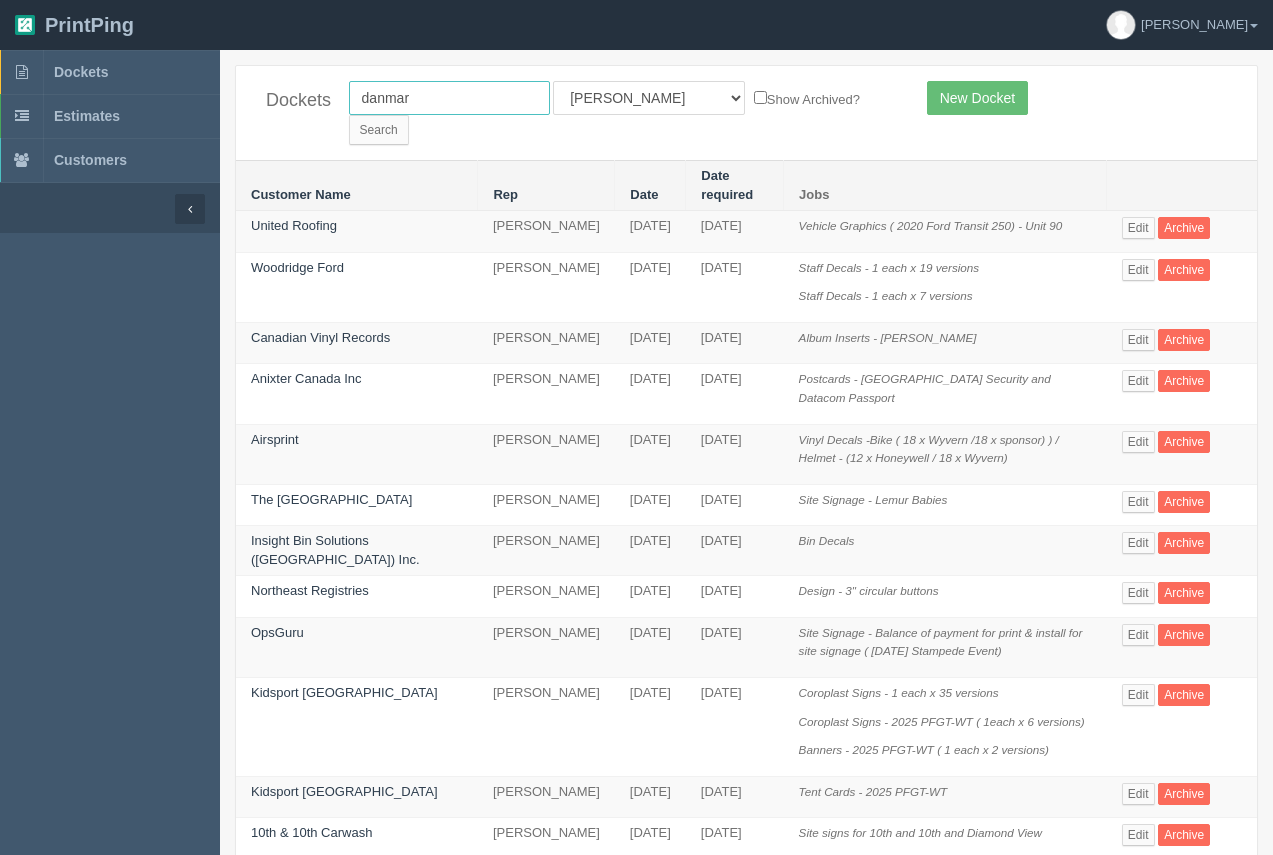 type on "danmar" 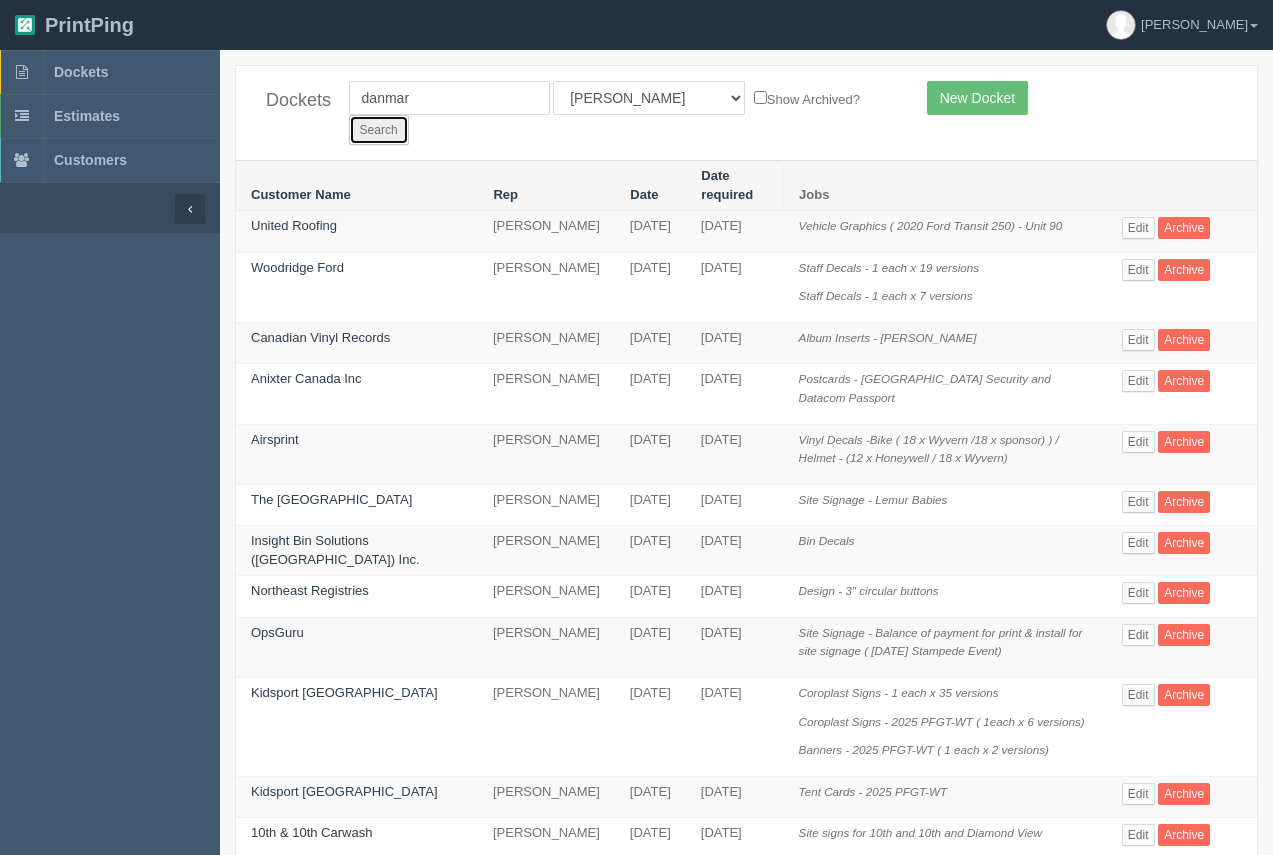 click on "Dockets
danmar
All Users
Ali
Ali Test 1
Aly
Amy
Ankit
Arif
Brandon
Dan
France
Greg
Jim
Mark
Matthew
Mehmud
Mikayla
Moe
Phil
Rebecca
Sam
Stacy
Steve
Viki
Zach
Zack
Zunaid
Show Archived?
Search
New Docket" at bounding box center (746, 113) 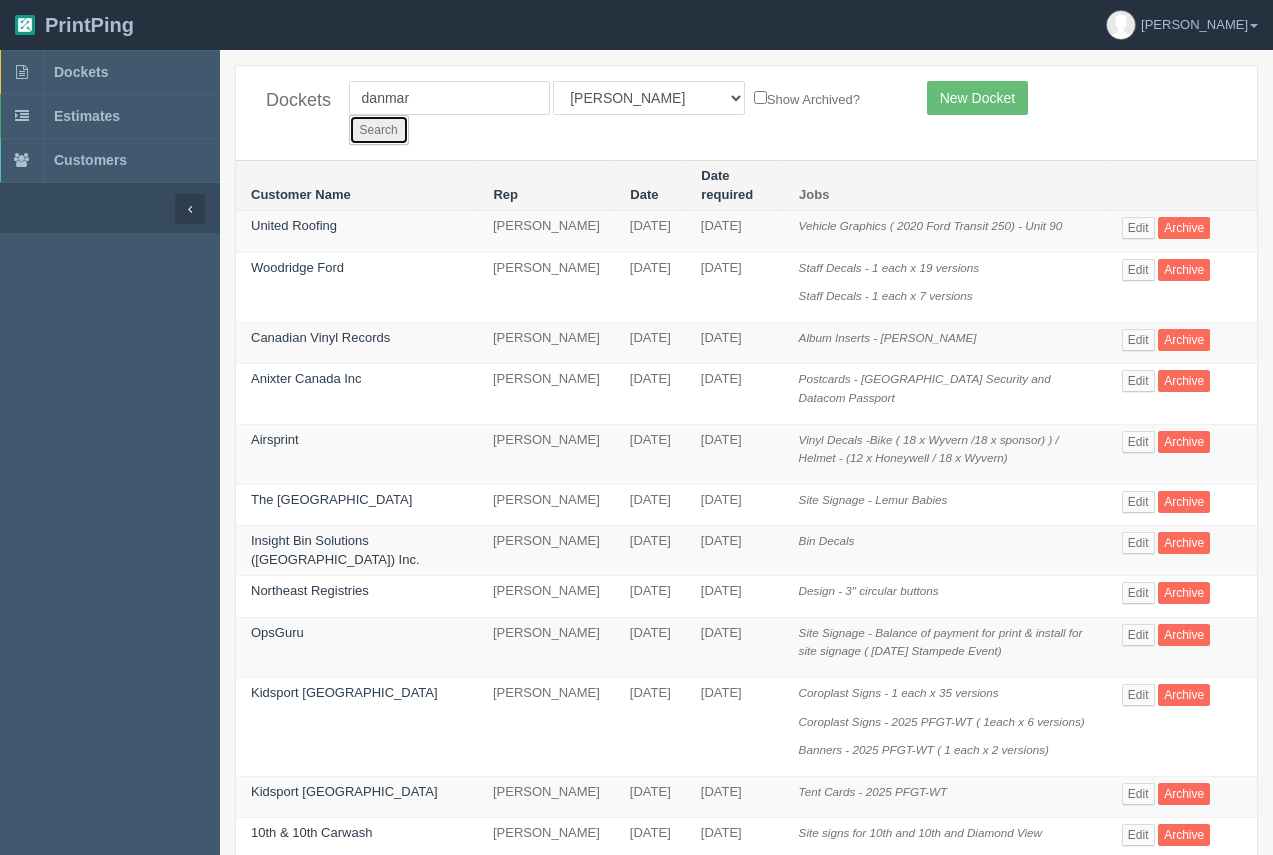click on "Search" at bounding box center [379, 130] 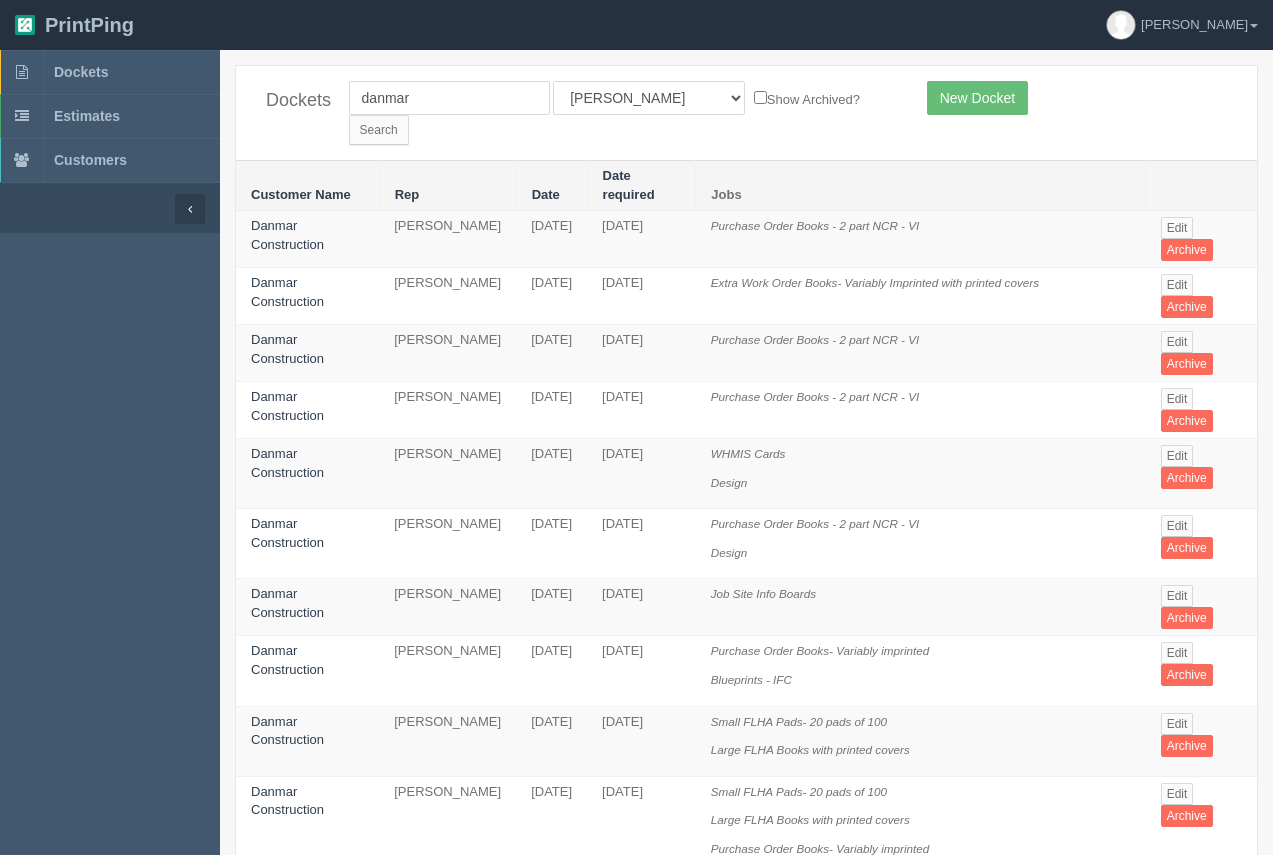 scroll, scrollTop: 0, scrollLeft: 0, axis: both 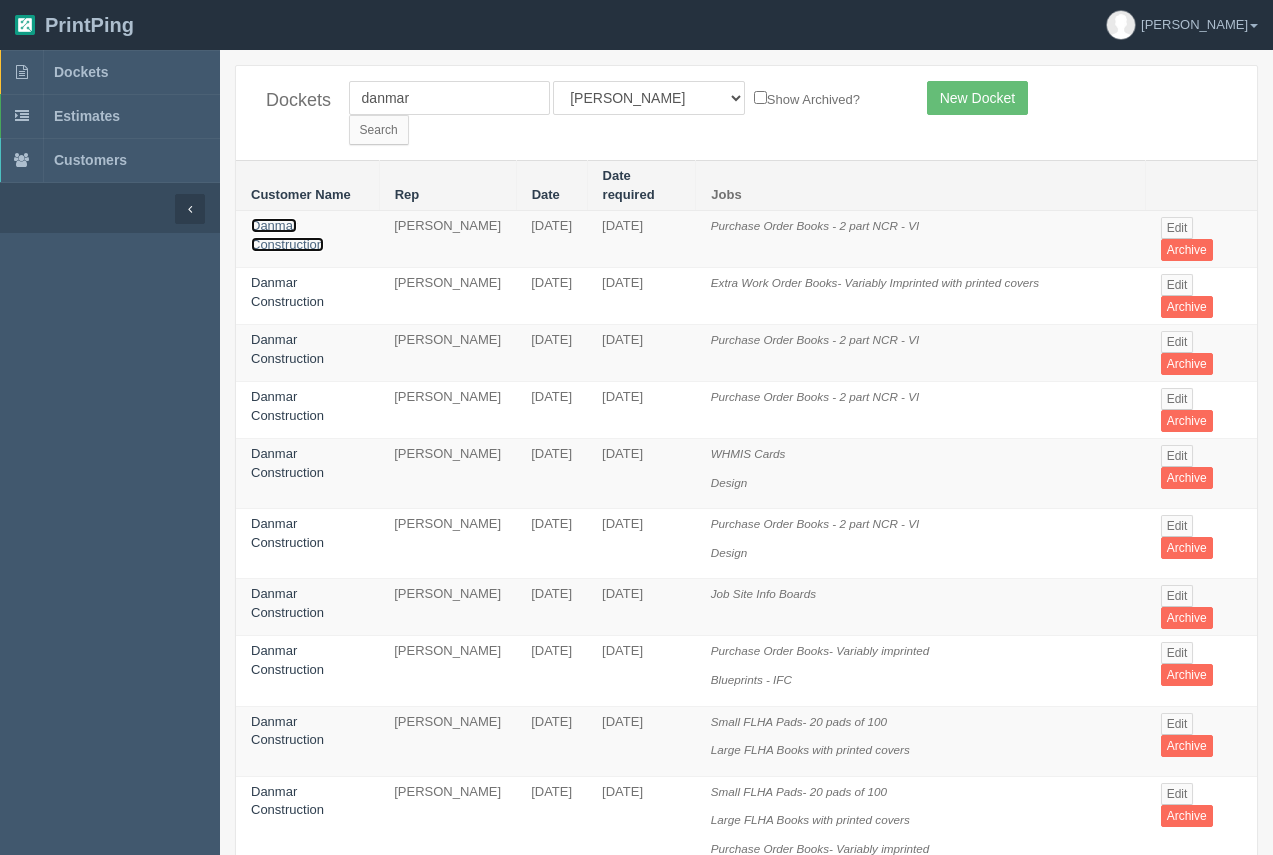 click on "Danmar Construction" at bounding box center (287, 235) 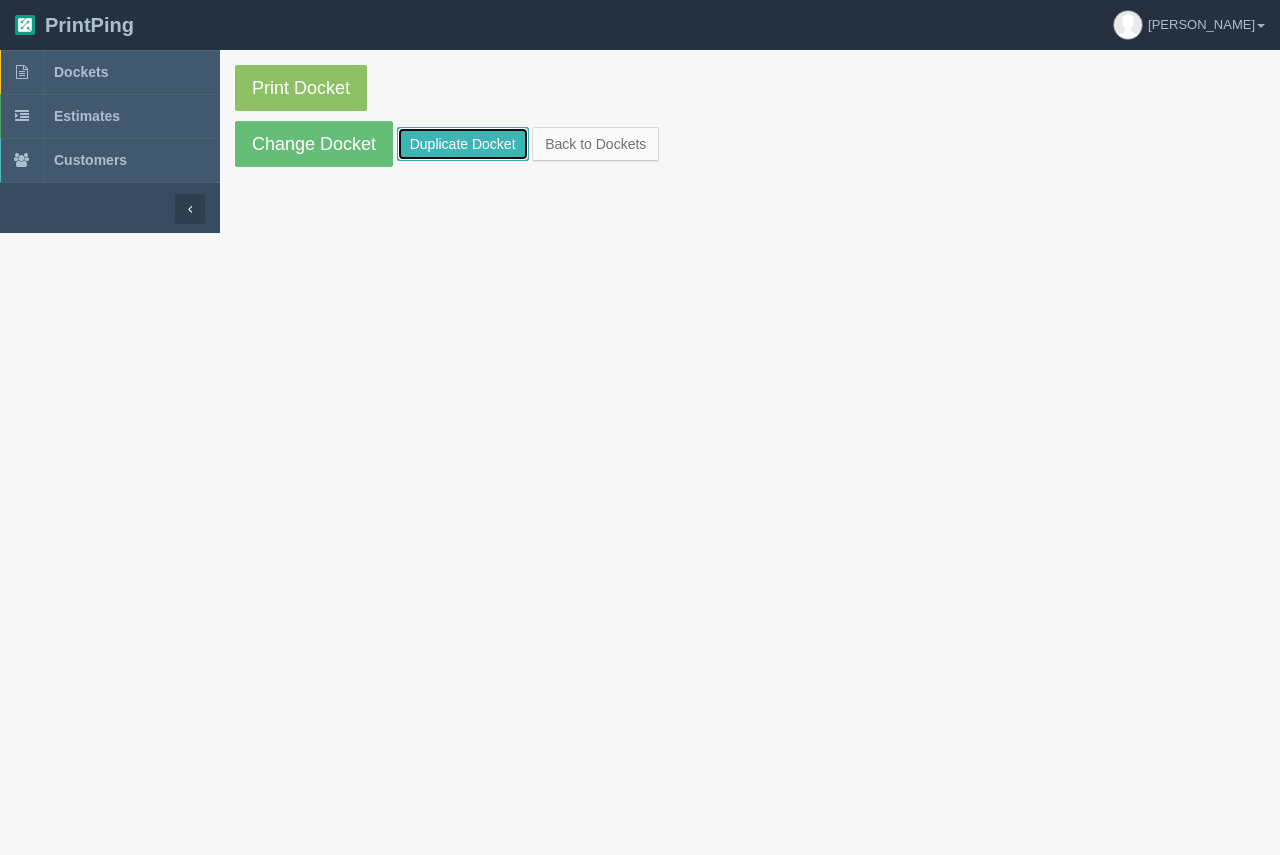 click on "Duplicate Docket" at bounding box center (463, 144) 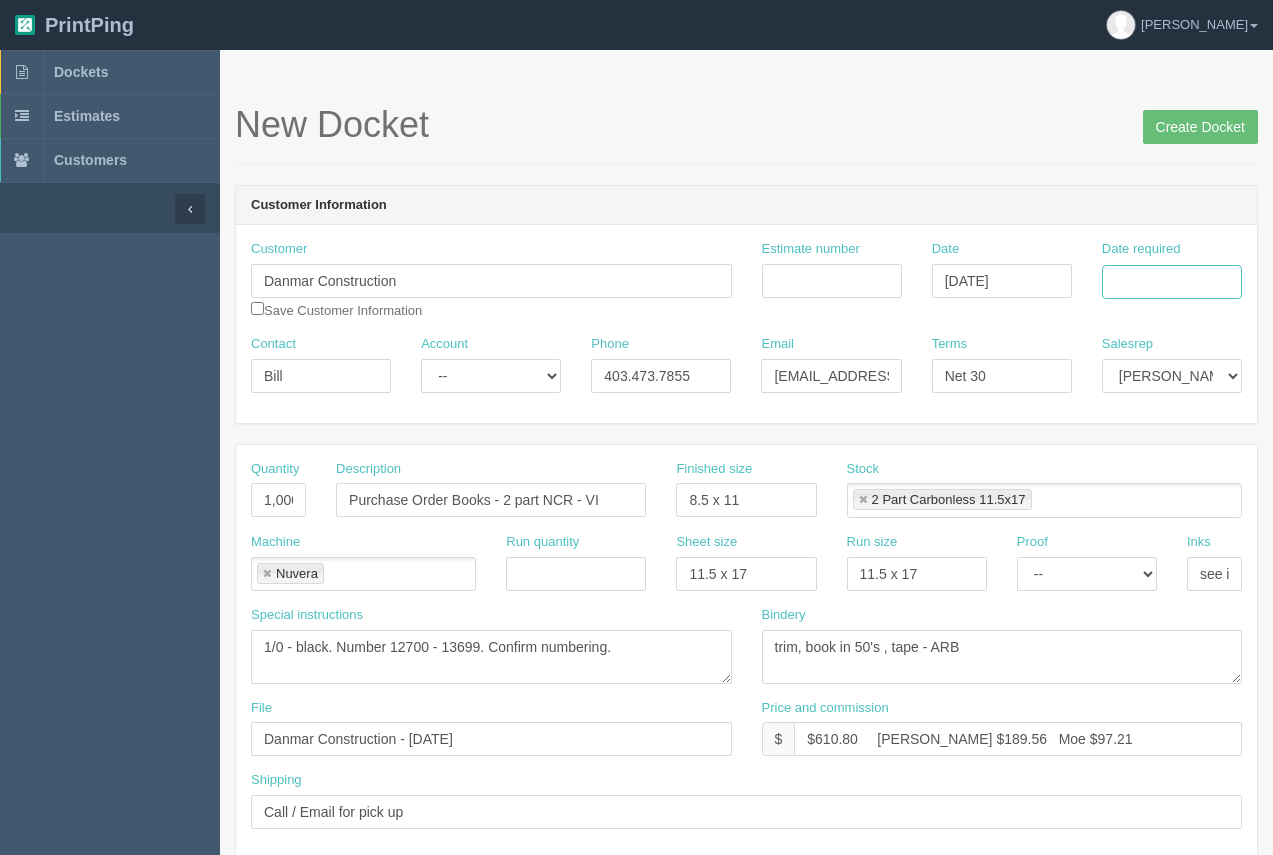 click on "Date required" at bounding box center [1172, 282] 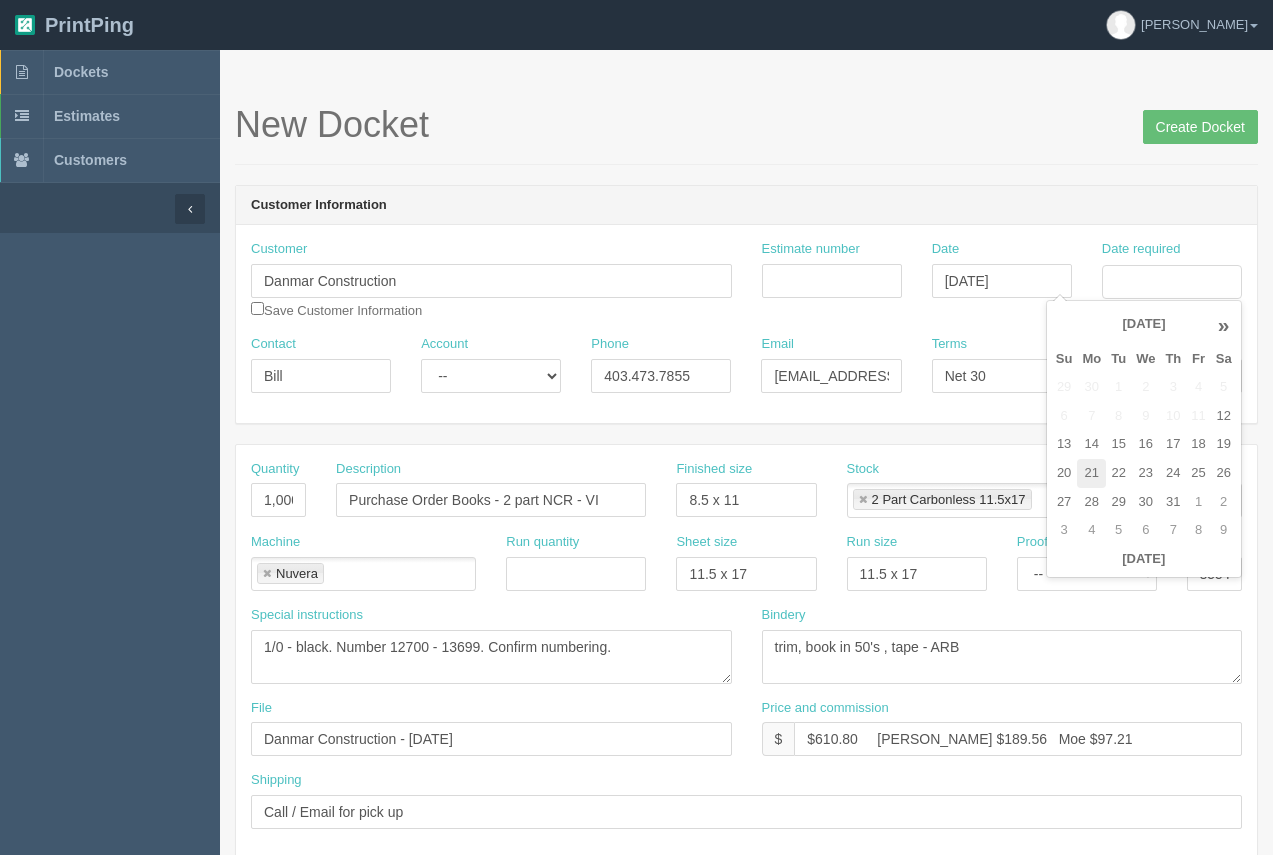 click on "21" at bounding box center [1091, 473] 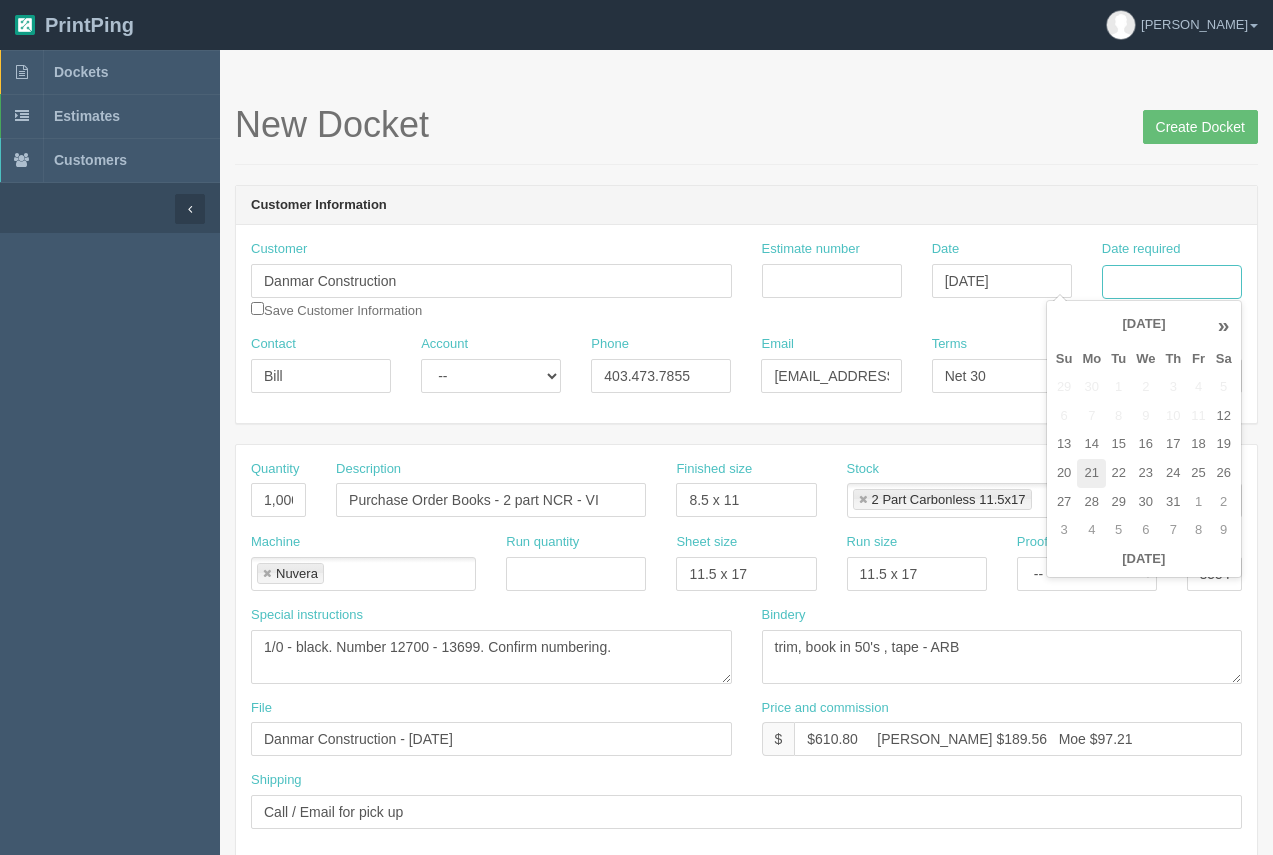 type on "[DATE]" 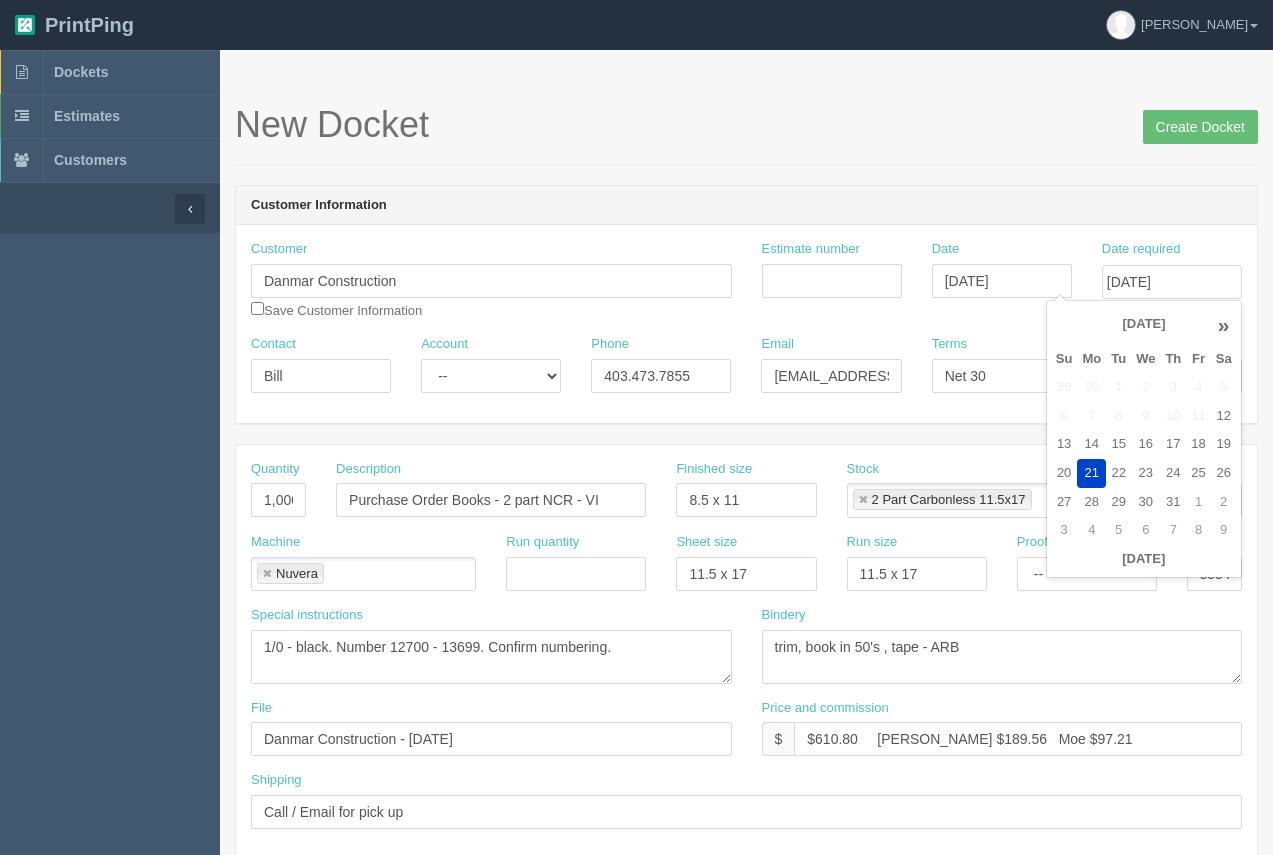 click on "21" at bounding box center [1091, 473] 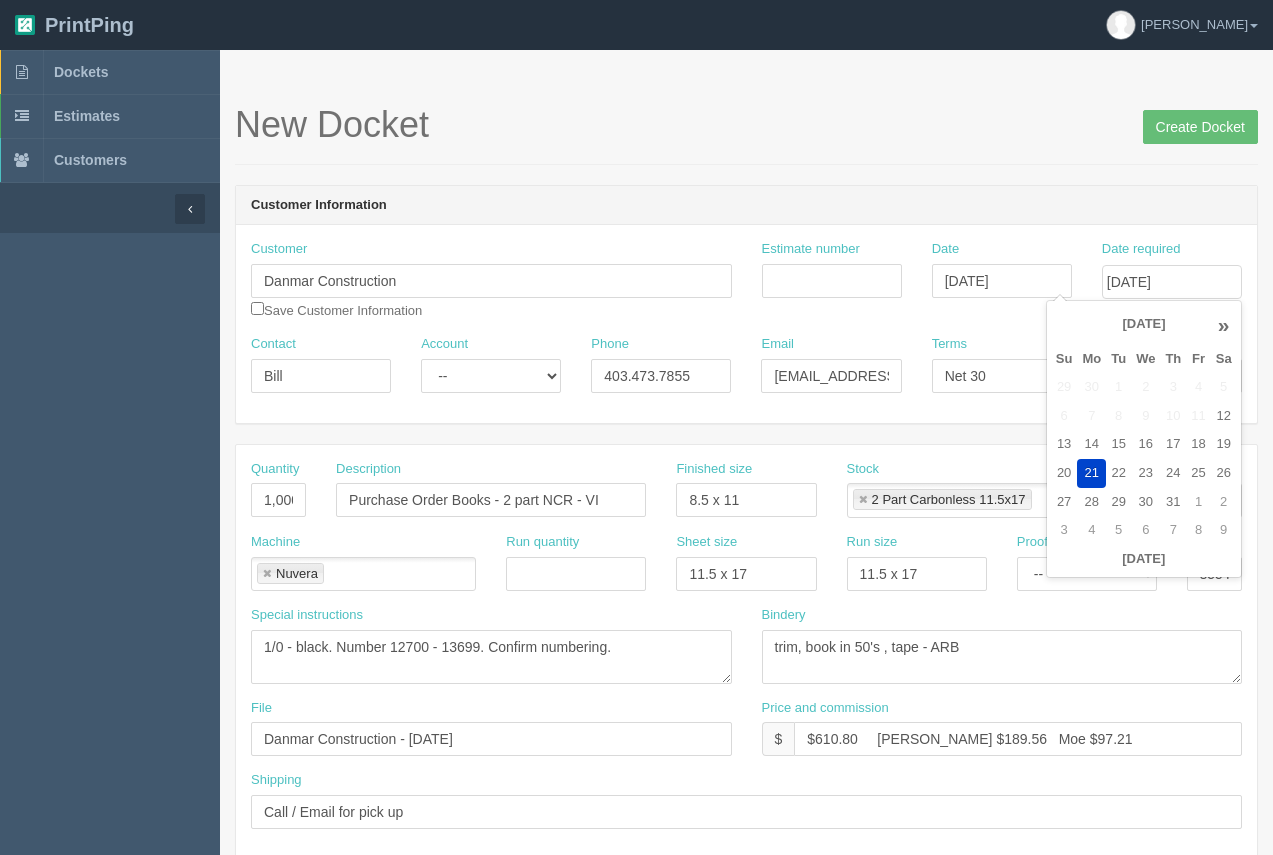 click on "New Docket
Create Docket
Customer Information
Customer
Danmar Construction
Save Customer Information
Estimate number
Date
July 17, 2025
Date required
July 21, 2025
Contact
Bill
Account
--
Existing Client
Allrush Client
Rep Client
Phone
403.473.7855
Email
bill@danmar.ca
Terms
Net 30
Salesrep
Mark
Mikayla
Aly
Amy
Stacy
Rebecca" at bounding box center [746, 933] 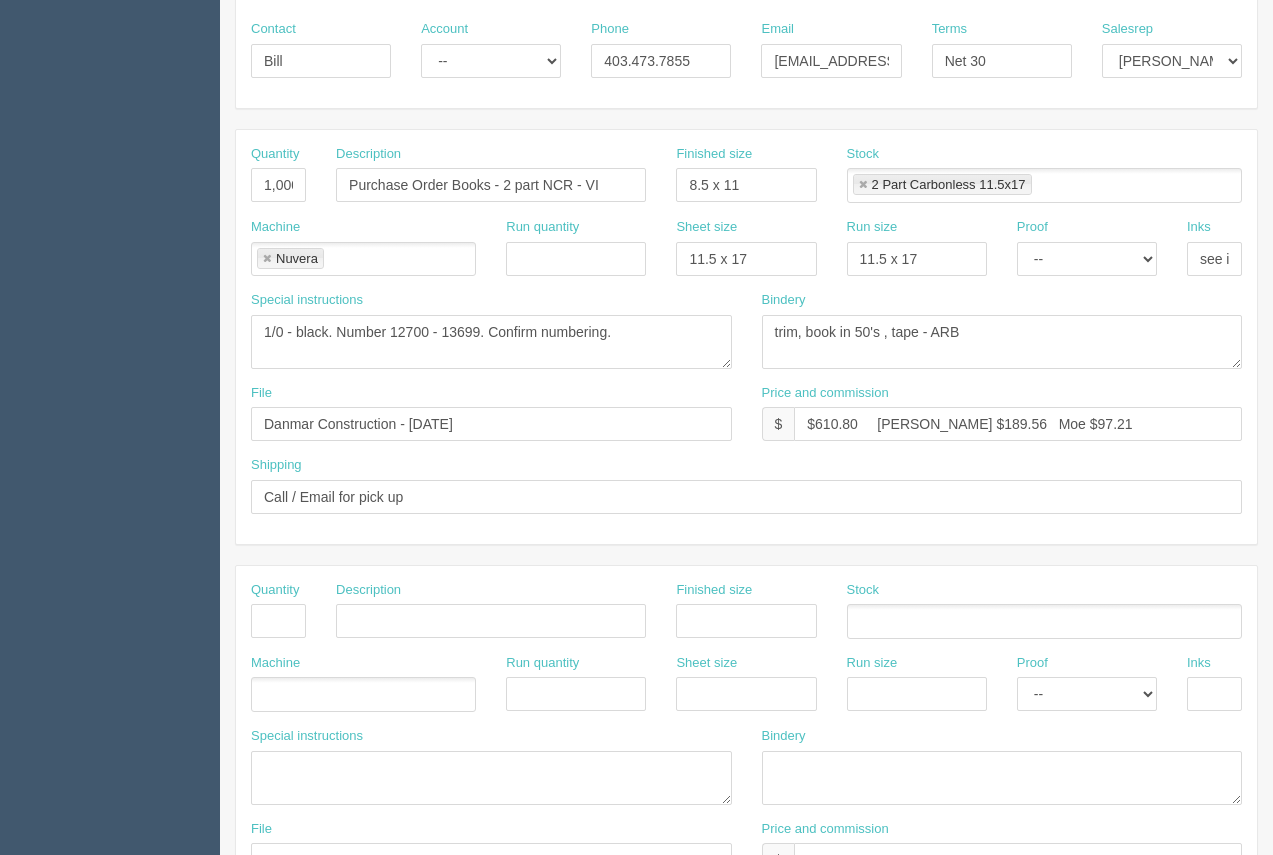 scroll, scrollTop: 0, scrollLeft: 0, axis: both 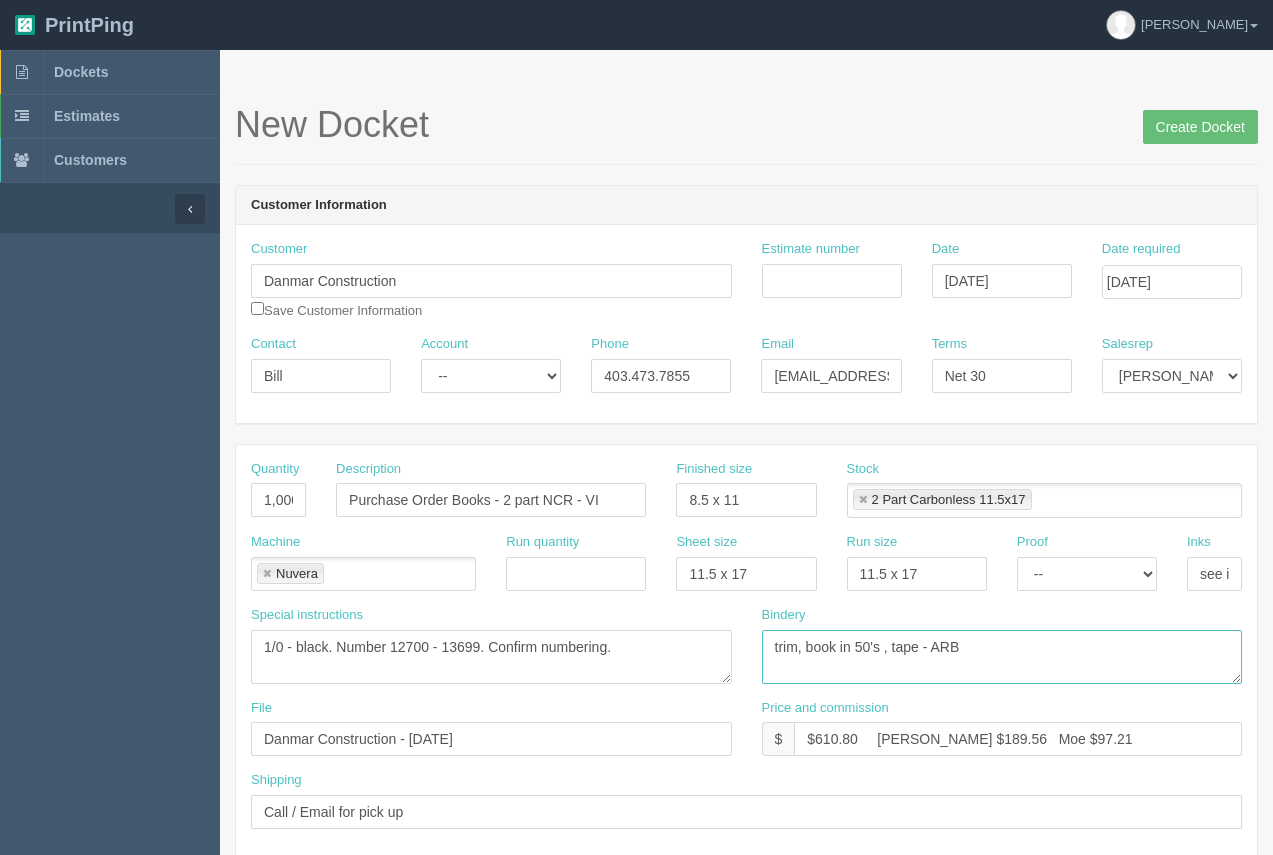 click on "trim, book in 50's , tape - ARB" at bounding box center (1002, 657) 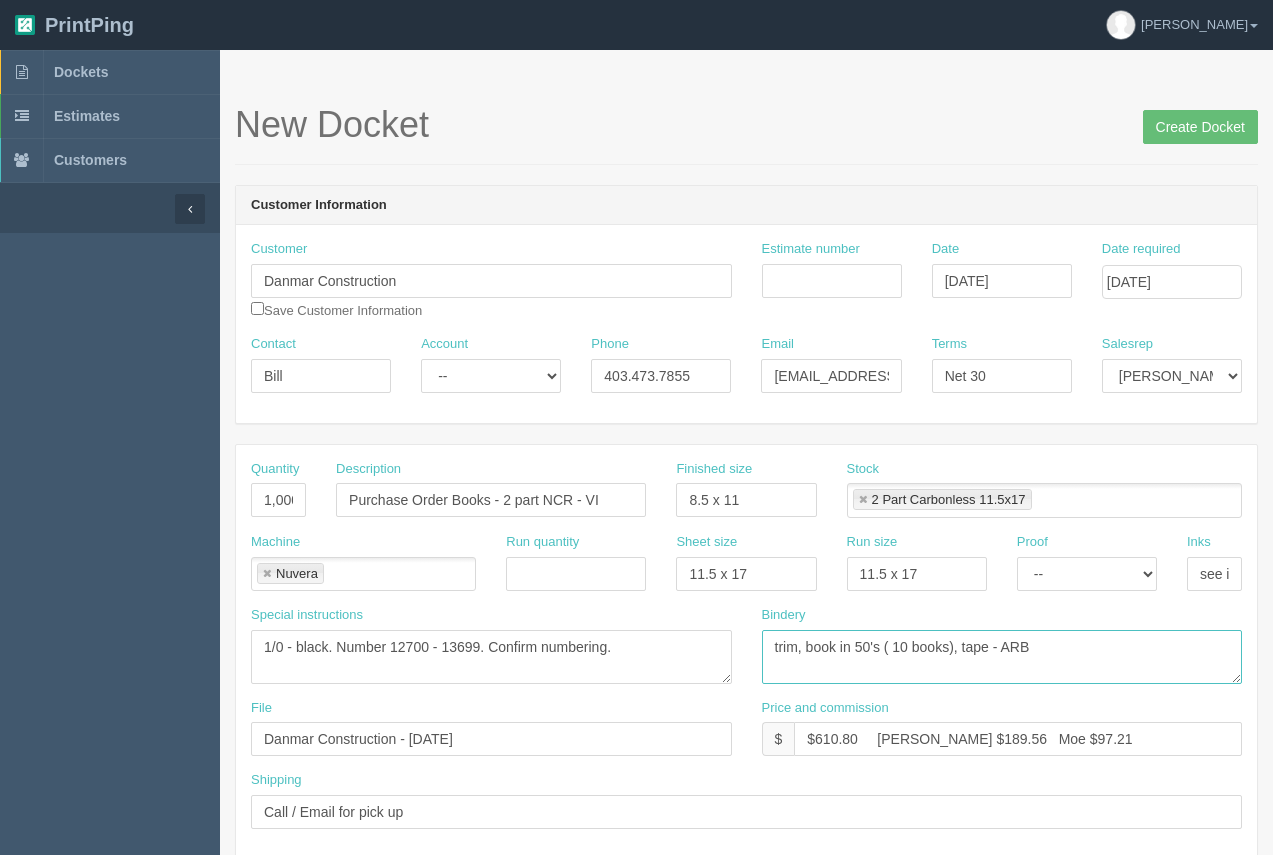 type on "trim, book in 50's ( 10 books), tape - ARB" 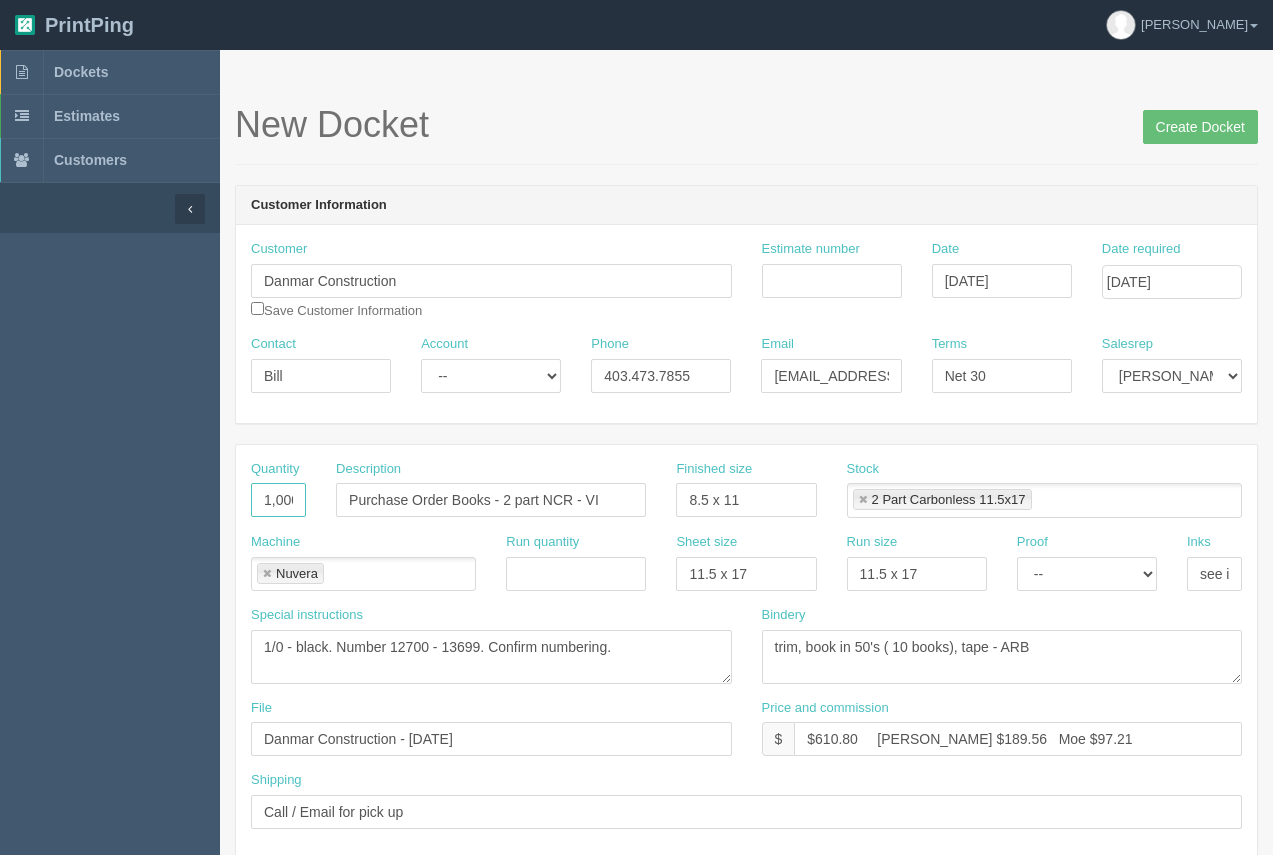scroll, scrollTop: 0, scrollLeft: 6, axis: horizontal 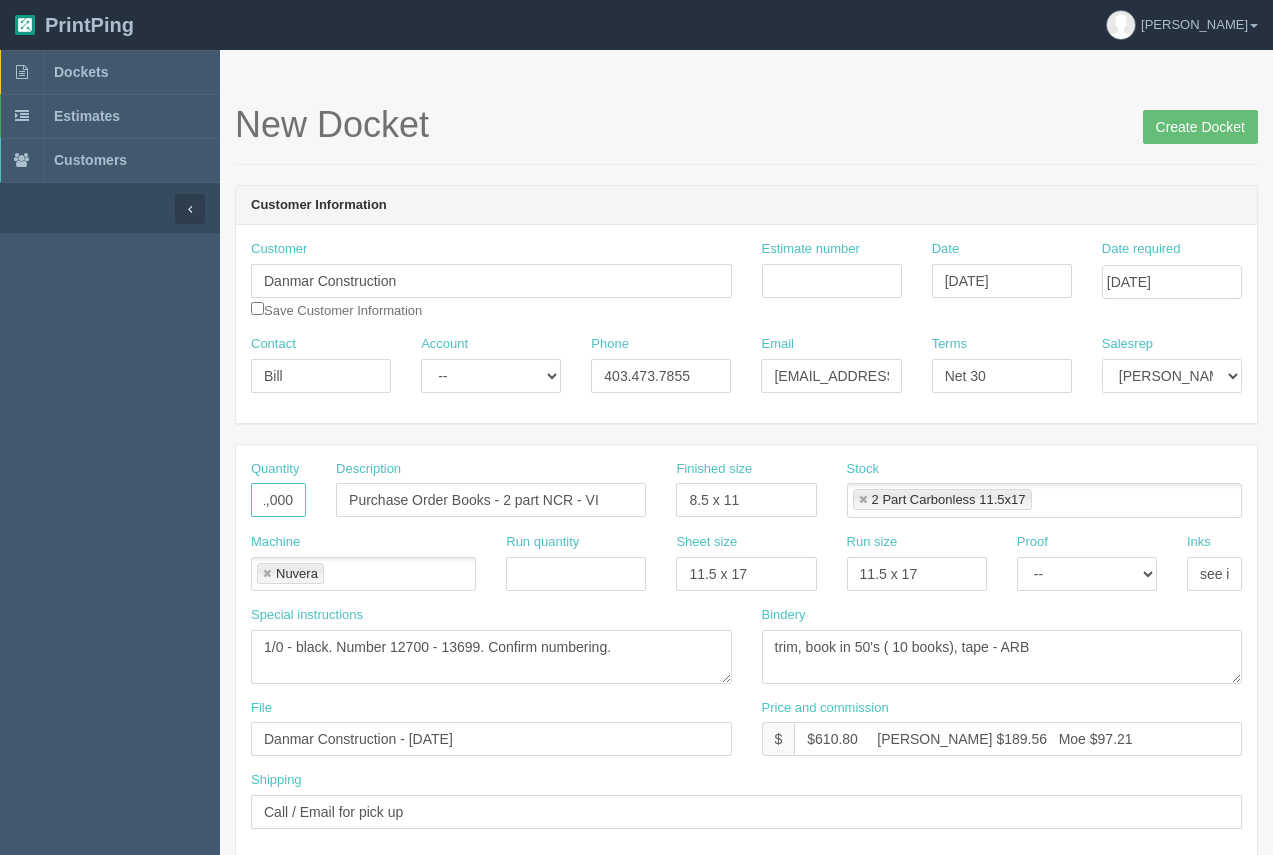 drag, startPoint x: 252, startPoint y: 502, endPoint x: 304, endPoint y: 502, distance: 52 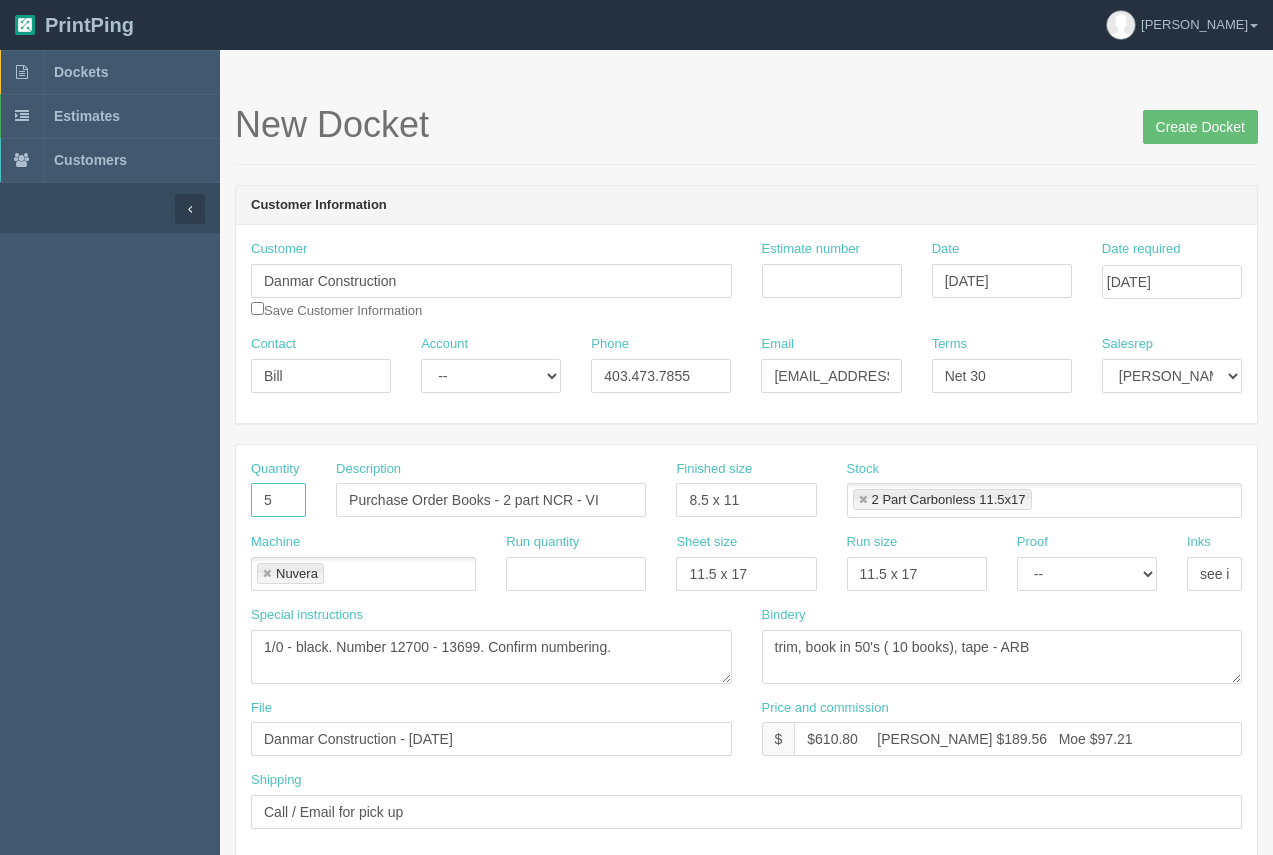 scroll, scrollTop: 0, scrollLeft: 0, axis: both 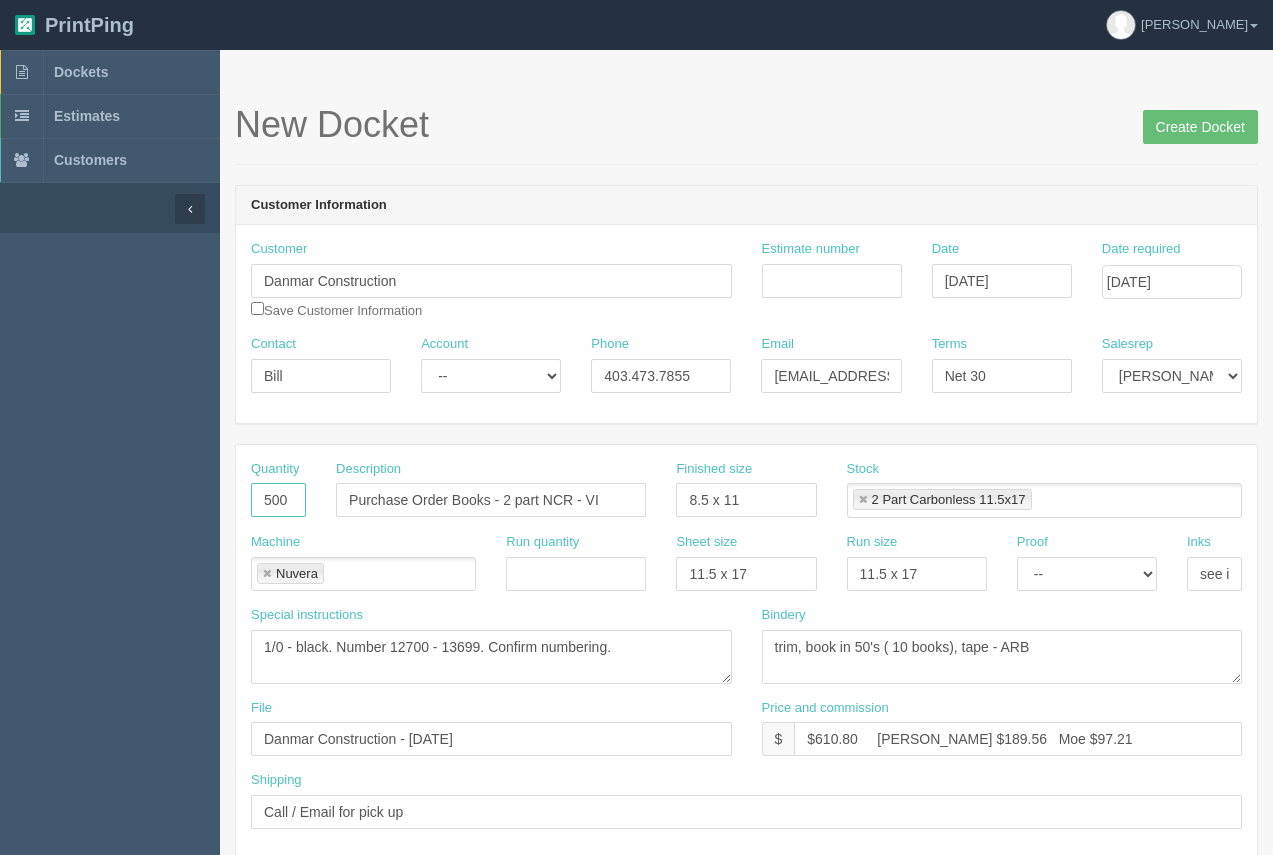 type on "500" 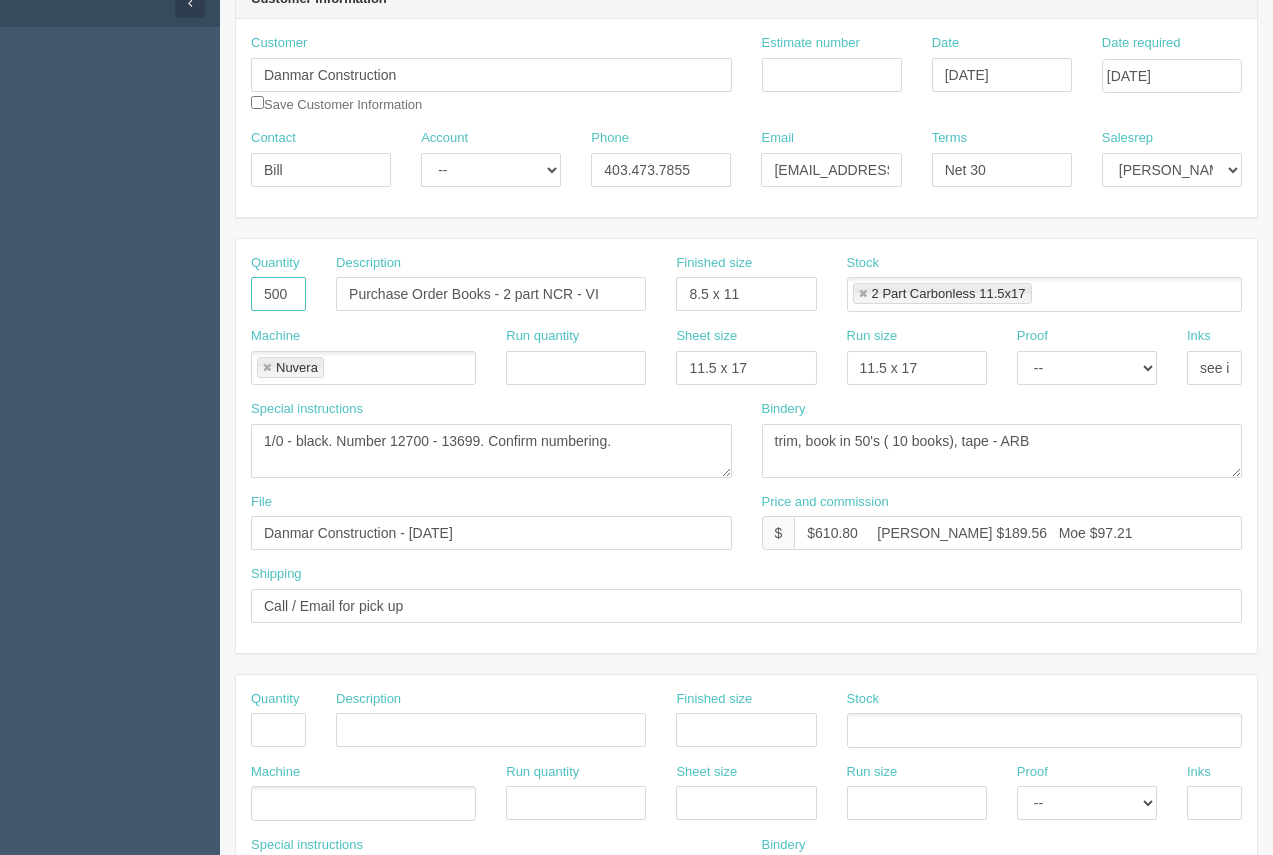 scroll, scrollTop: 176, scrollLeft: 0, axis: vertical 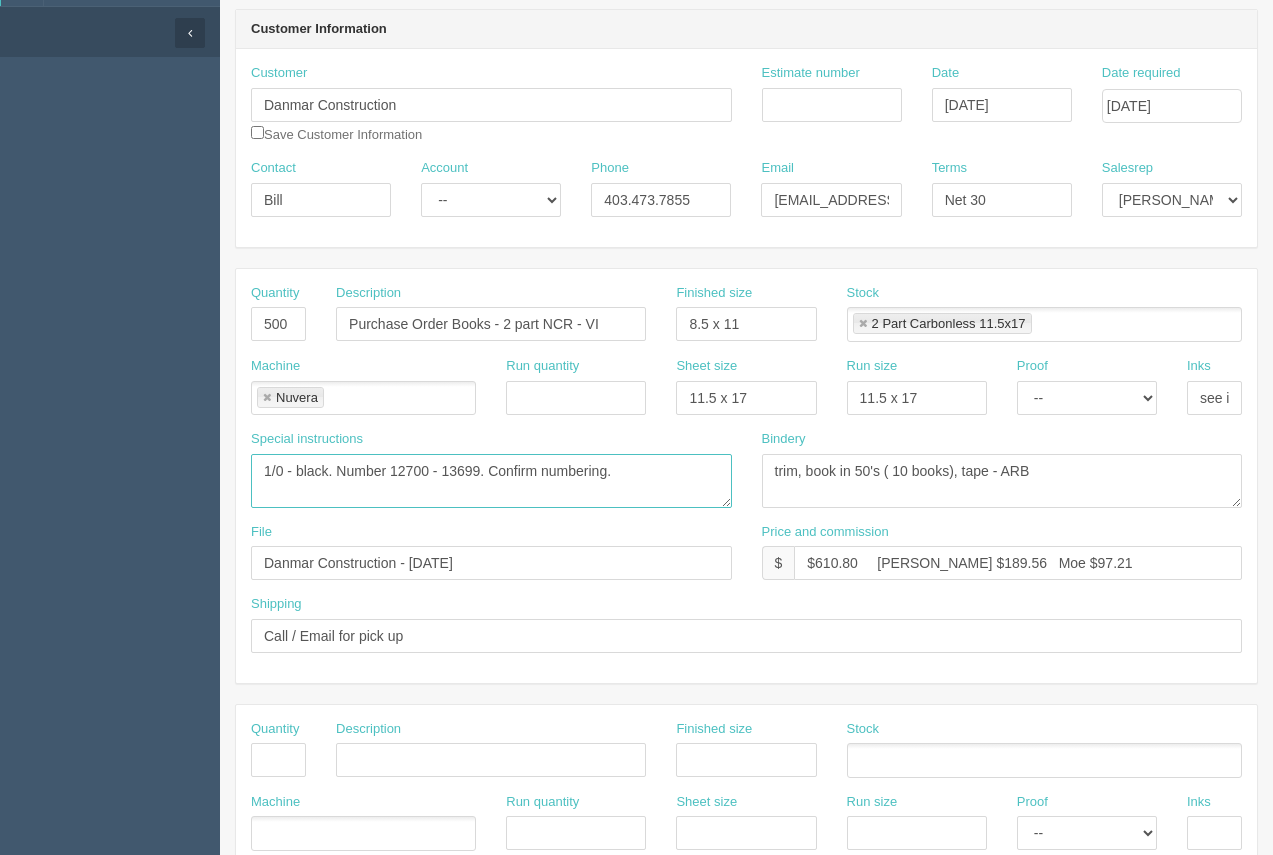 click on "1/0 - black. Number 12700 - 13699. Confirm numbering." at bounding box center (491, 481) 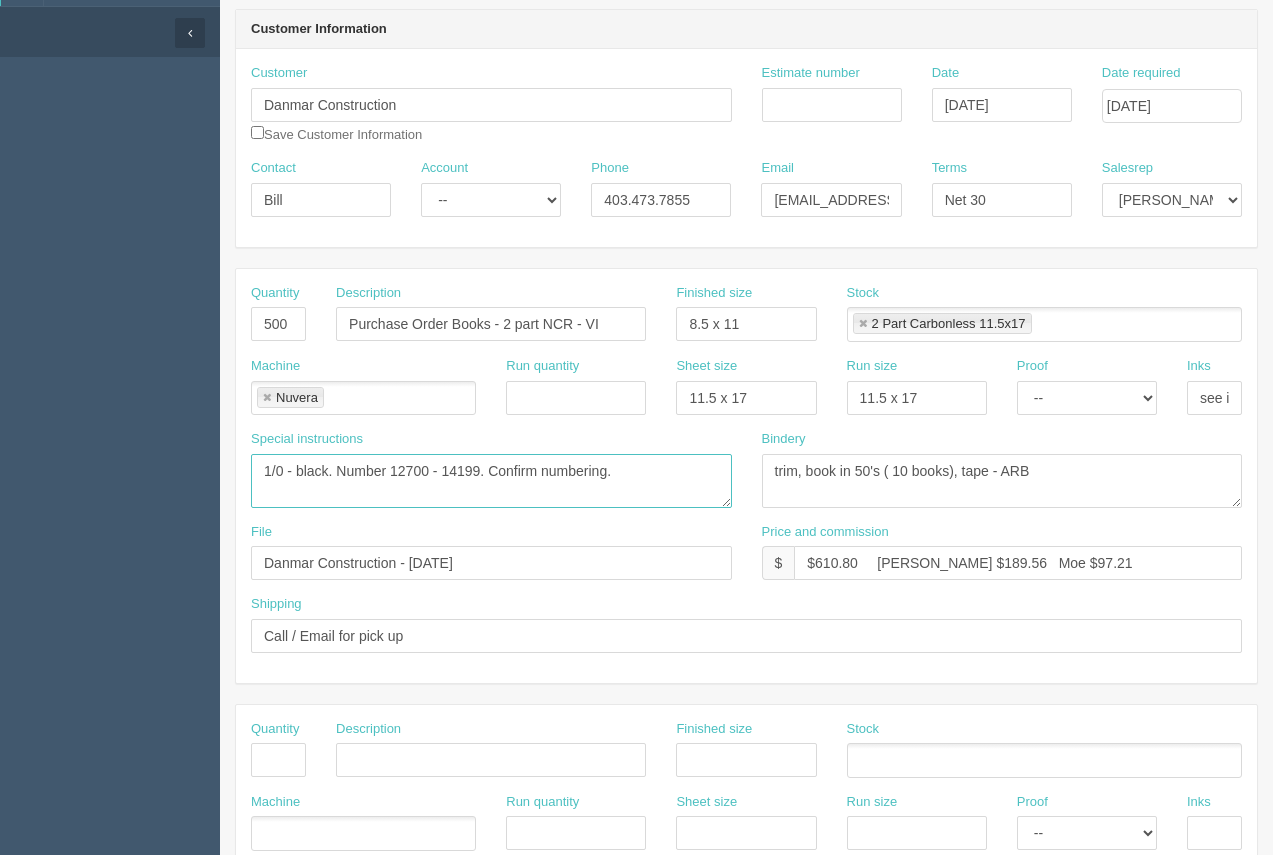 click on "1/0 - black. Number 12700 - 13699. Confirm numbering." at bounding box center [491, 481] 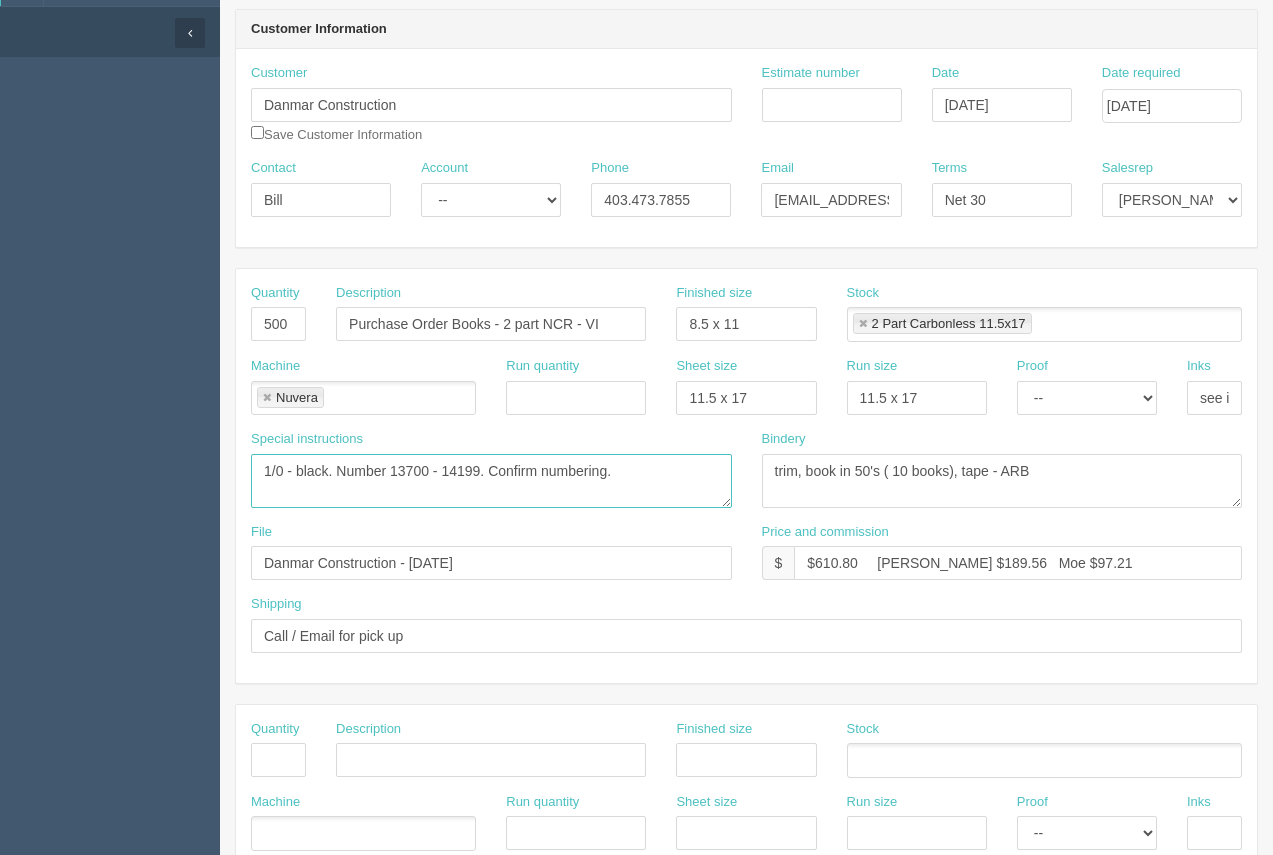 type on "1/0 - black. Number 13700 - 14199. Confirm numbering." 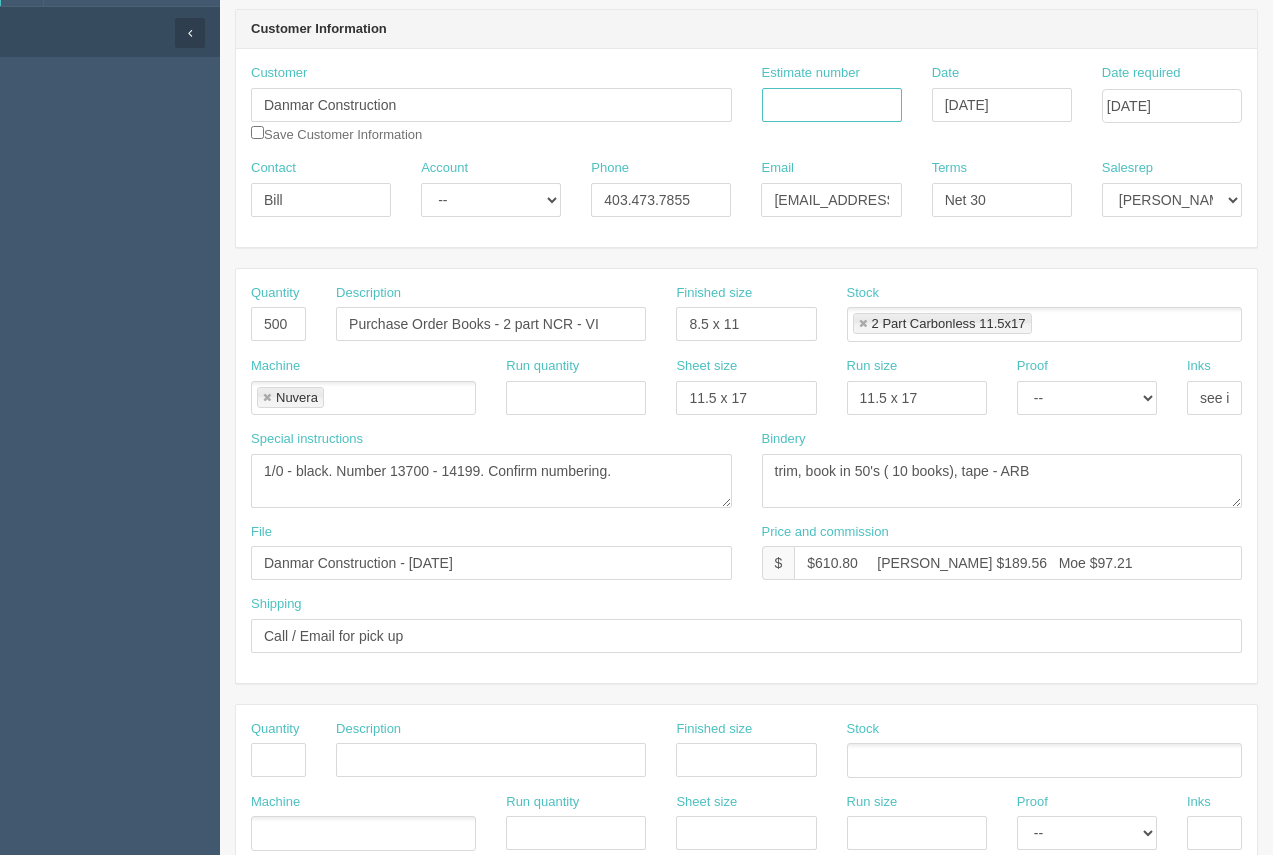click on "Estimate number" at bounding box center (832, 105) 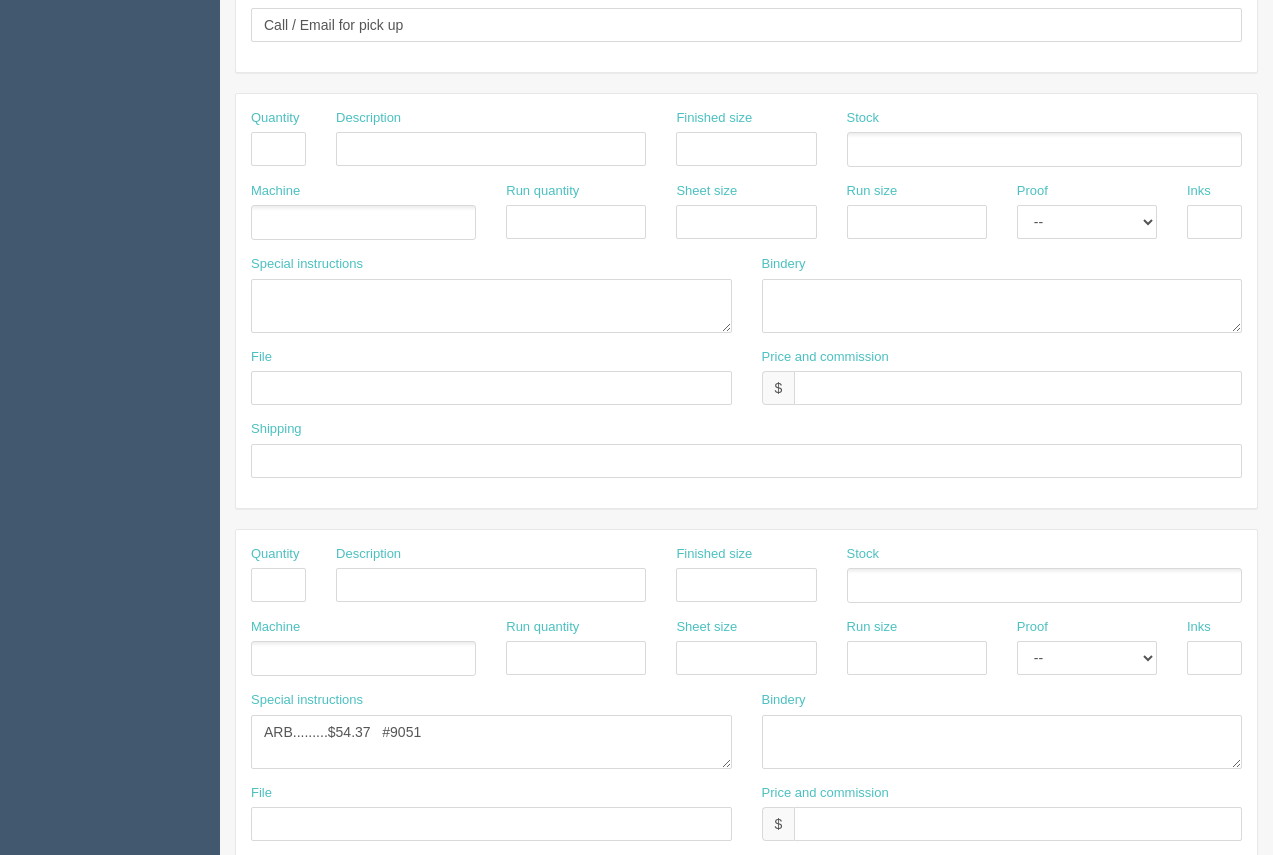 scroll, scrollTop: 961, scrollLeft: 0, axis: vertical 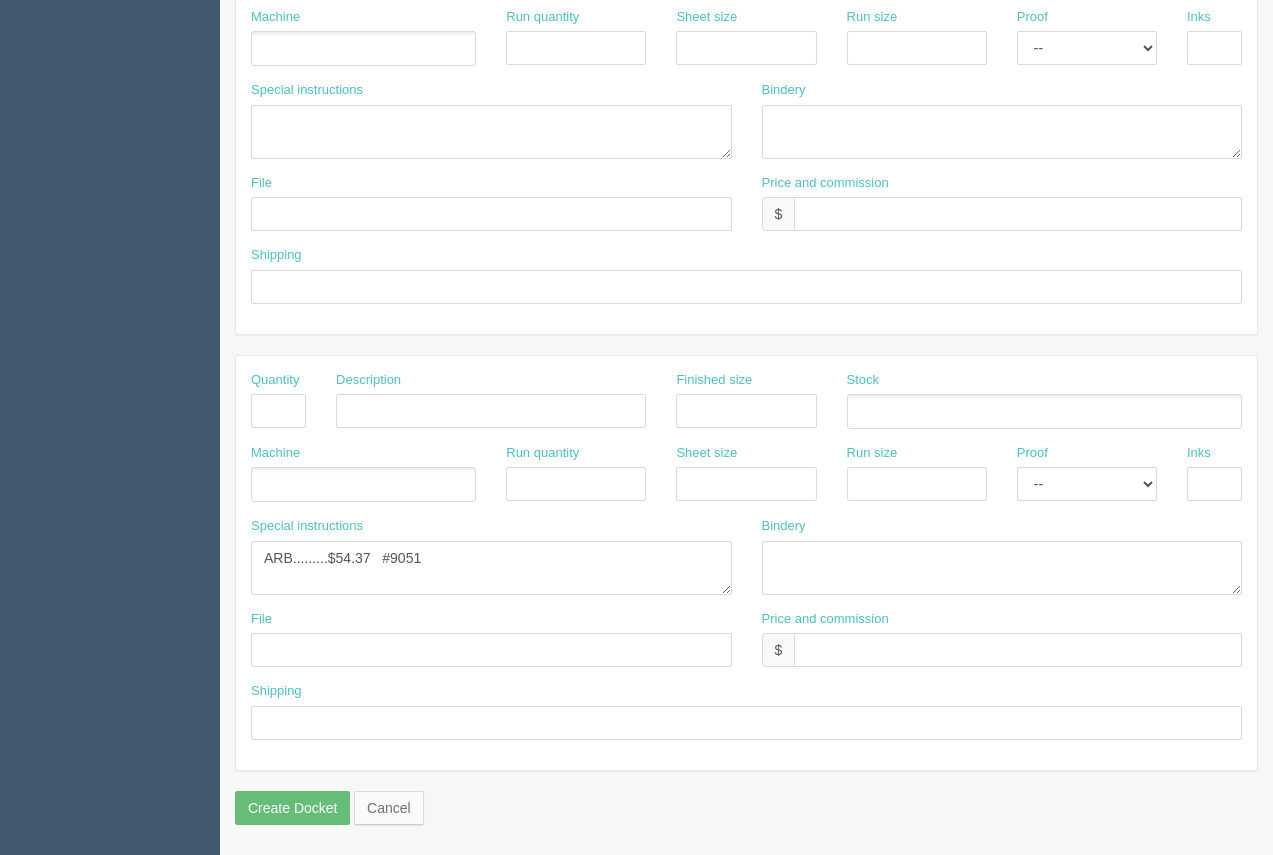 type on "91771" 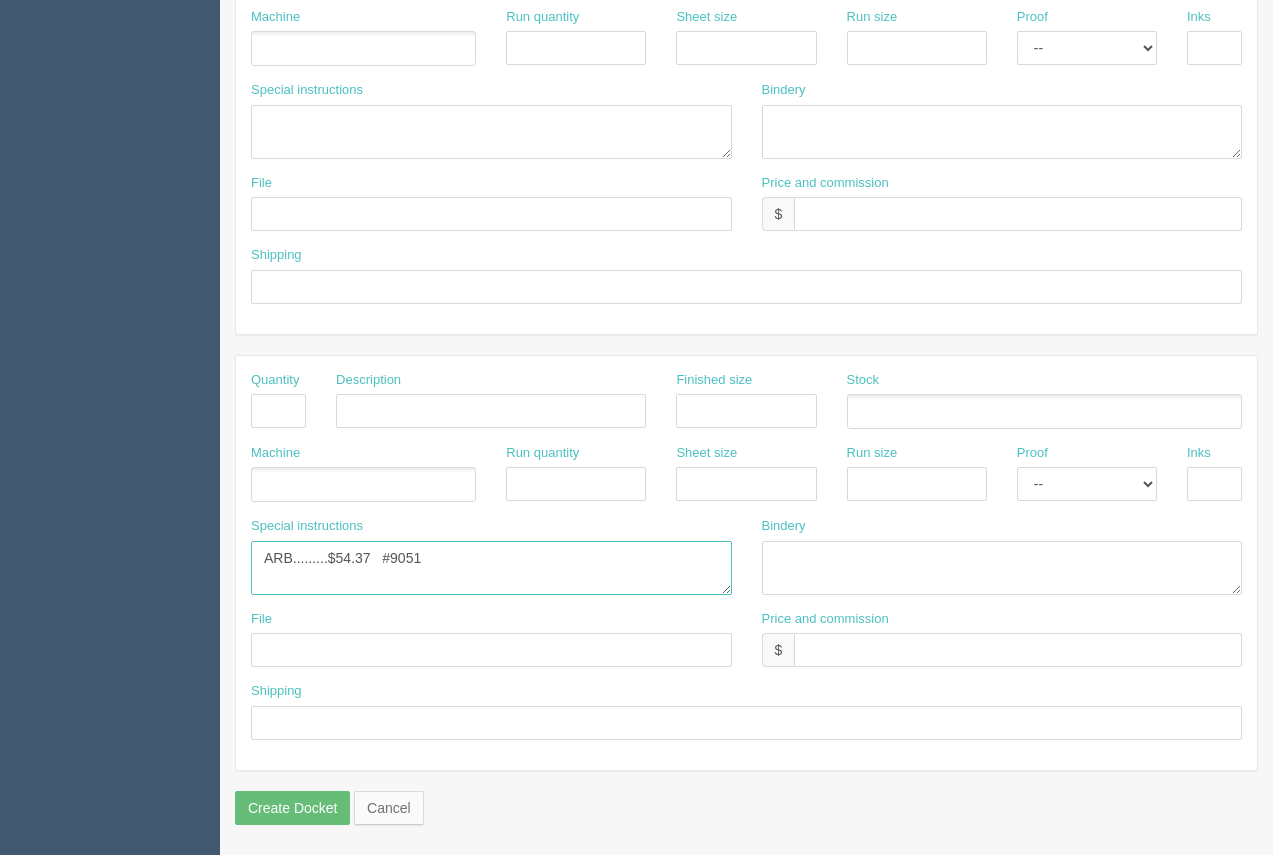 drag, startPoint x: 440, startPoint y: 563, endPoint x: 390, endPoint y: 554, distance: 50.803543 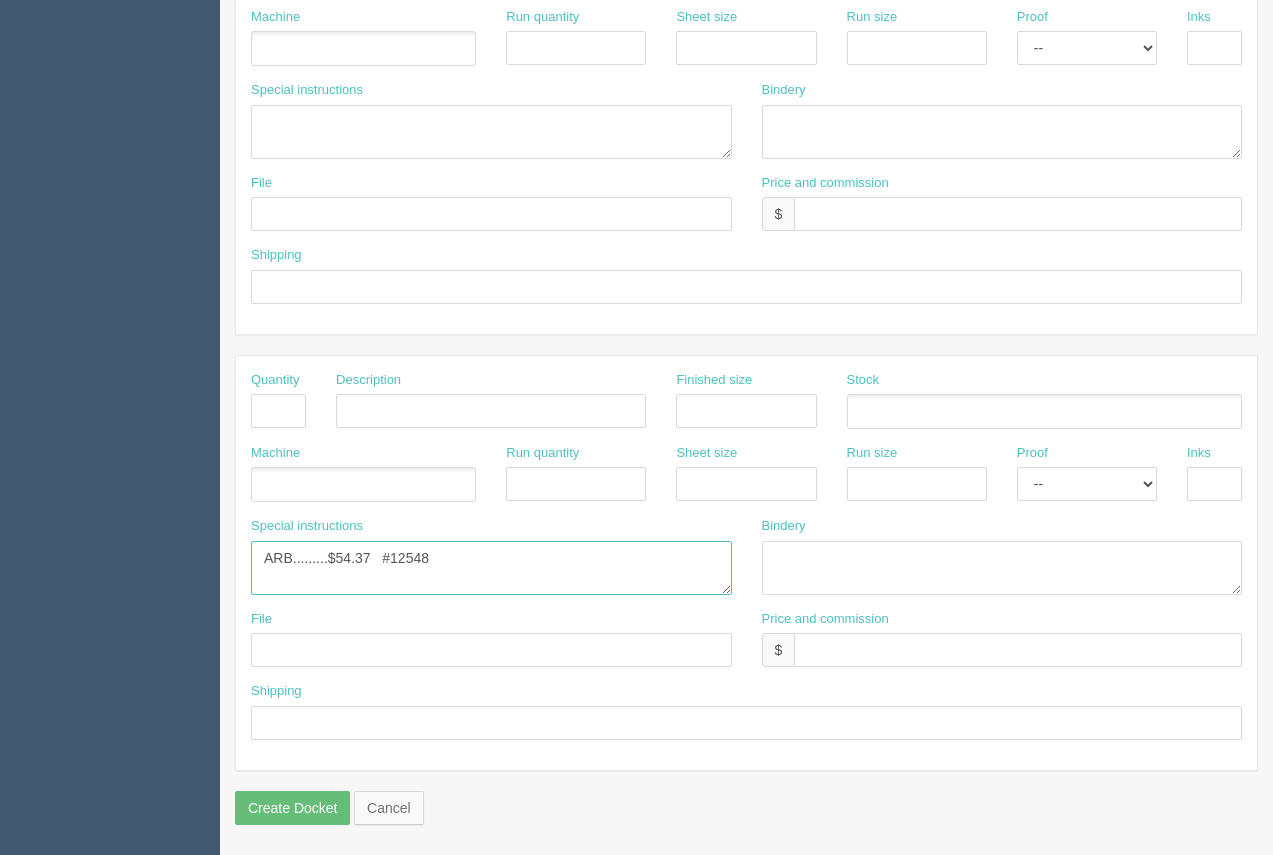 drag, startPoint x: 370, startPoint y: 559, endPoint x: 329, endPoint y: 550, distance: 41.976185 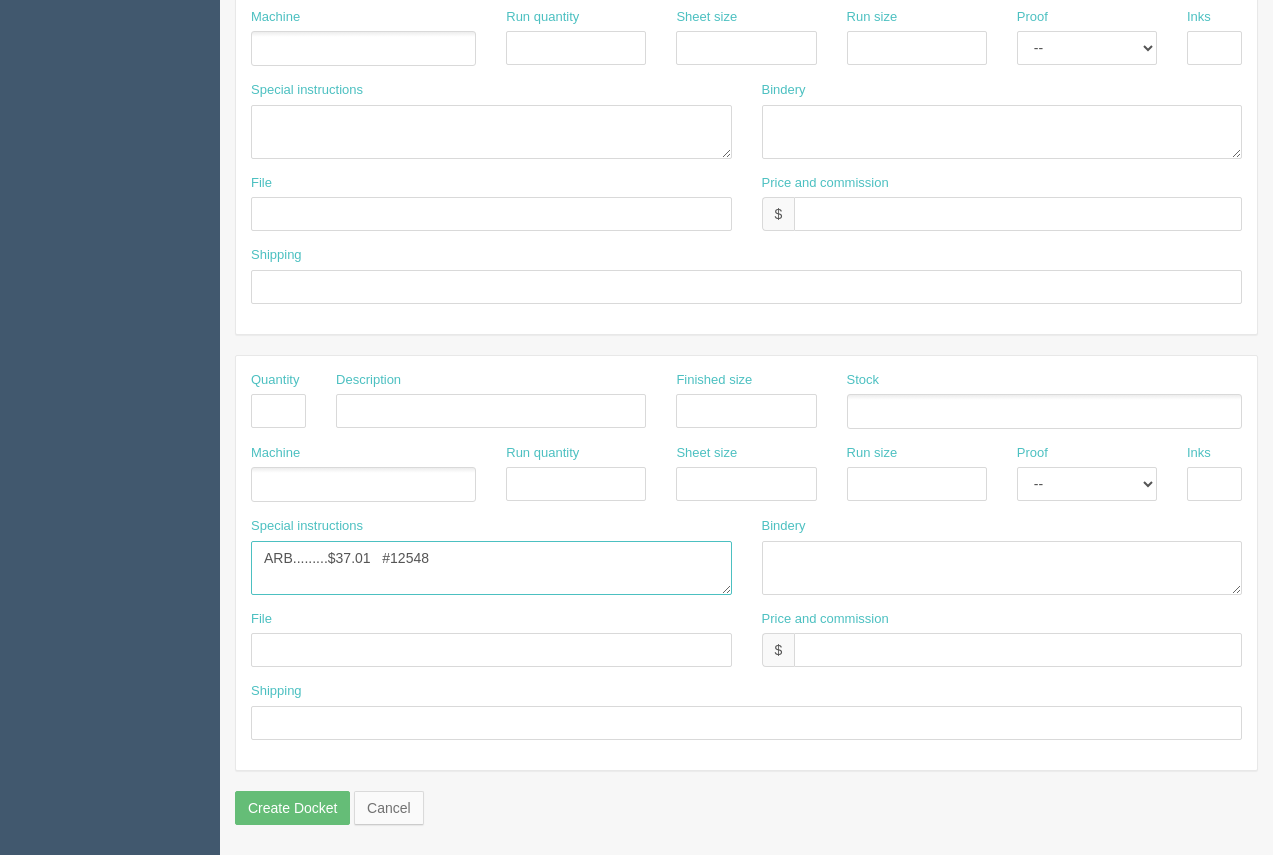 scroll, scrollTop: 213, scrollLeft: 0, axis: vertical 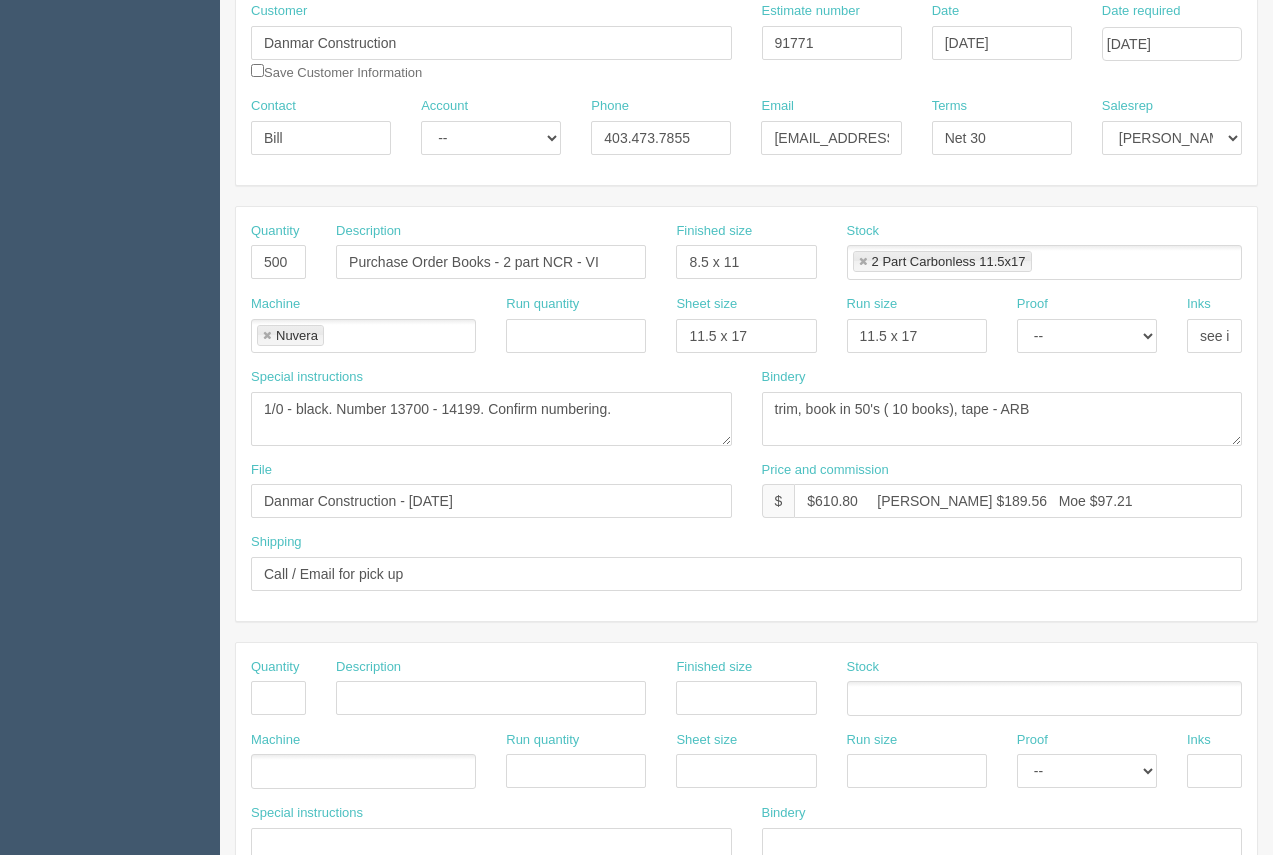 type on "ARB.........$37.01   #12548" 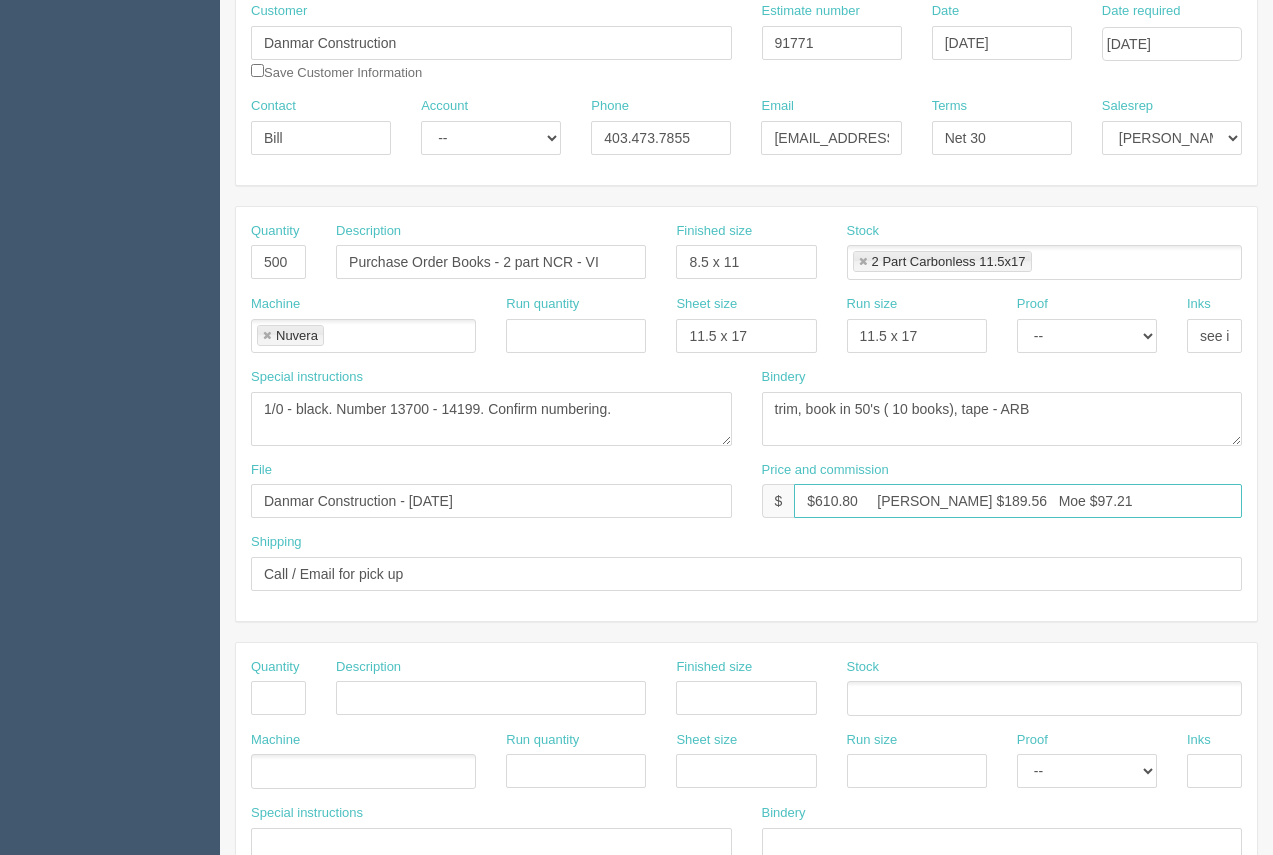drag, startPoint x: 957, startPoint y: 502, endPoint x: 920, endPoint y: 492, distance: 38.327538 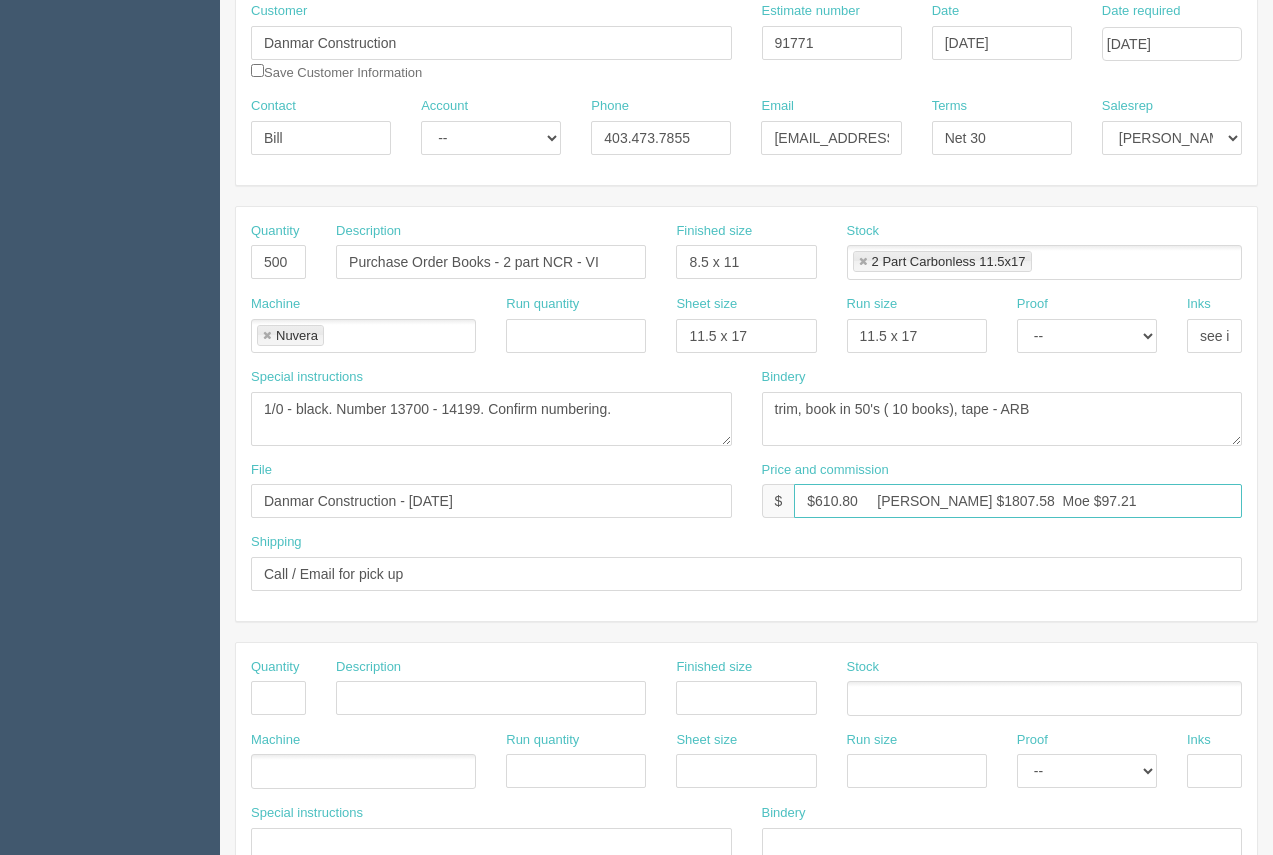 drag, startPoint x: 860, startPoint y: 499, endPoint x: 803, endPoint y: 468, distance: 64.884514 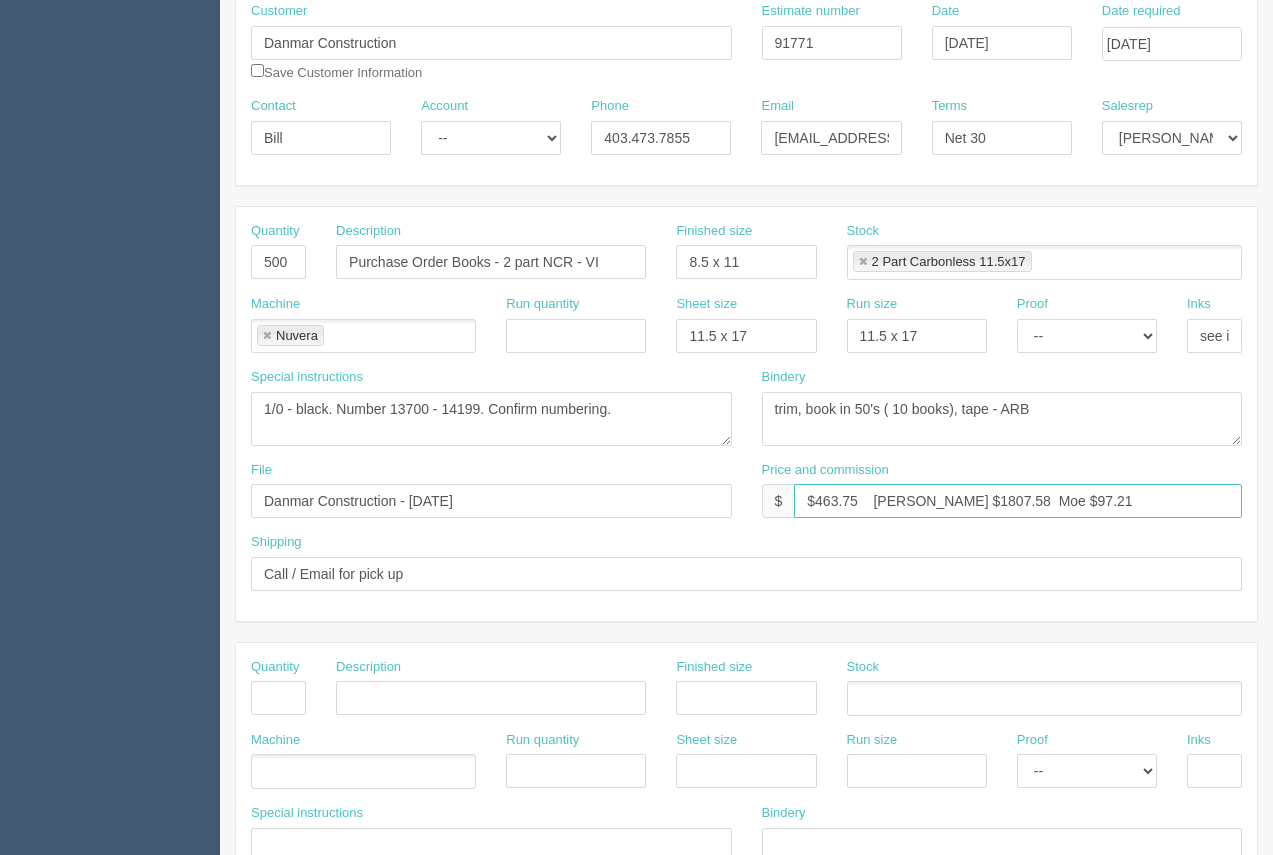 type on "$463.75    Arif $1807.58  Moe $97.21" 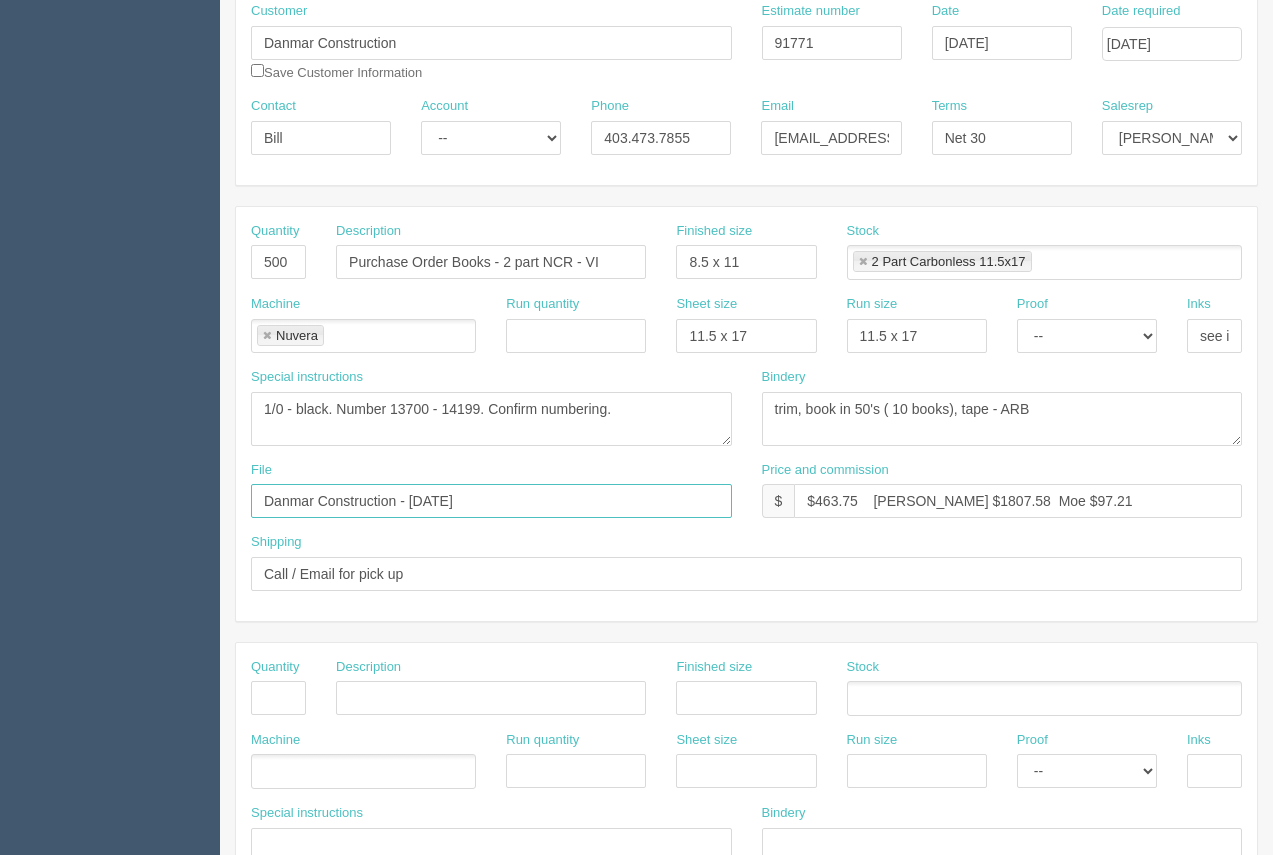 drag, startPoint x: 532, startPoint y: 508, endPoint x: 414, endPoint y: 498, distance: 118.42297 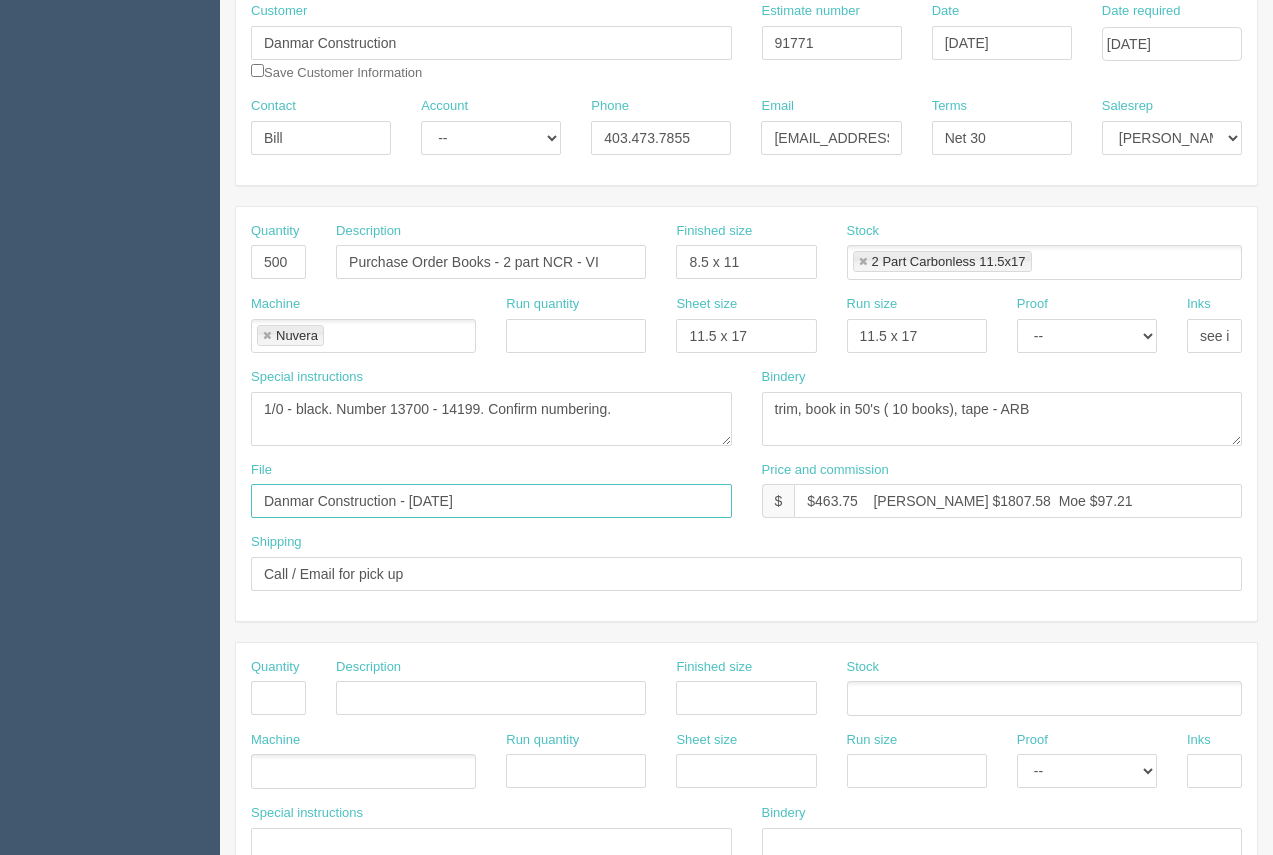 click on "Danmar Construction - July 2025" at bounding box center [491, 501] 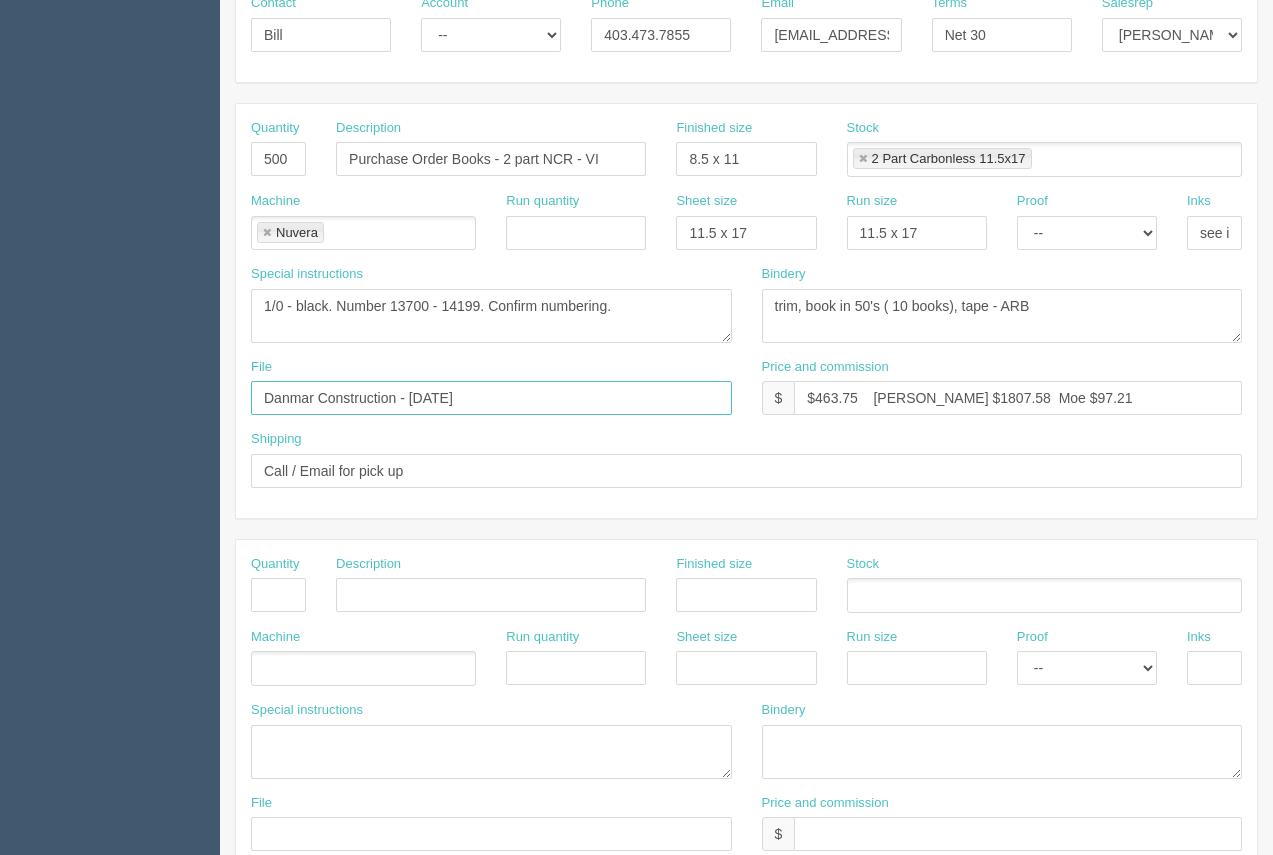 scroll, scrollTop: 329, scrollLeft: 0, axis: vertical 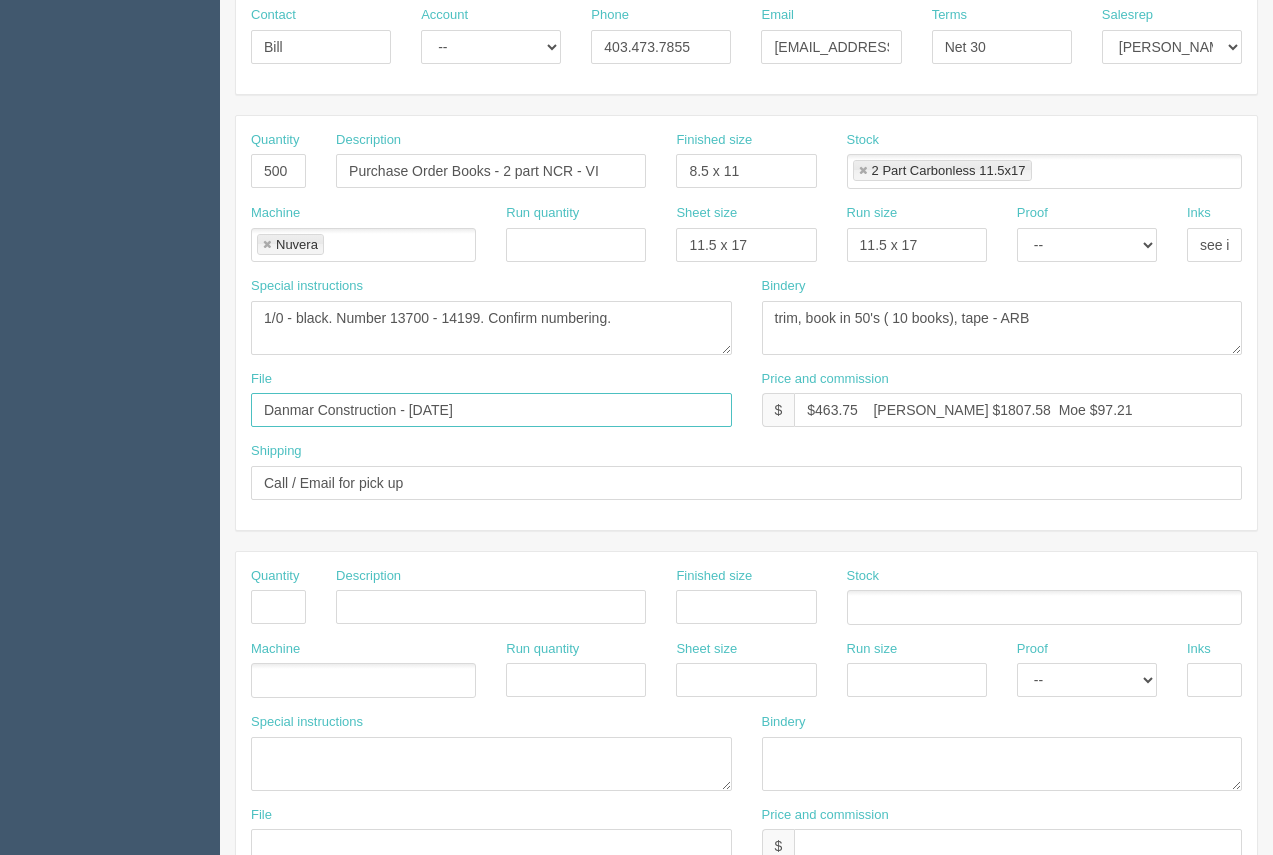 type on "Danmar Construction - [DATE]" 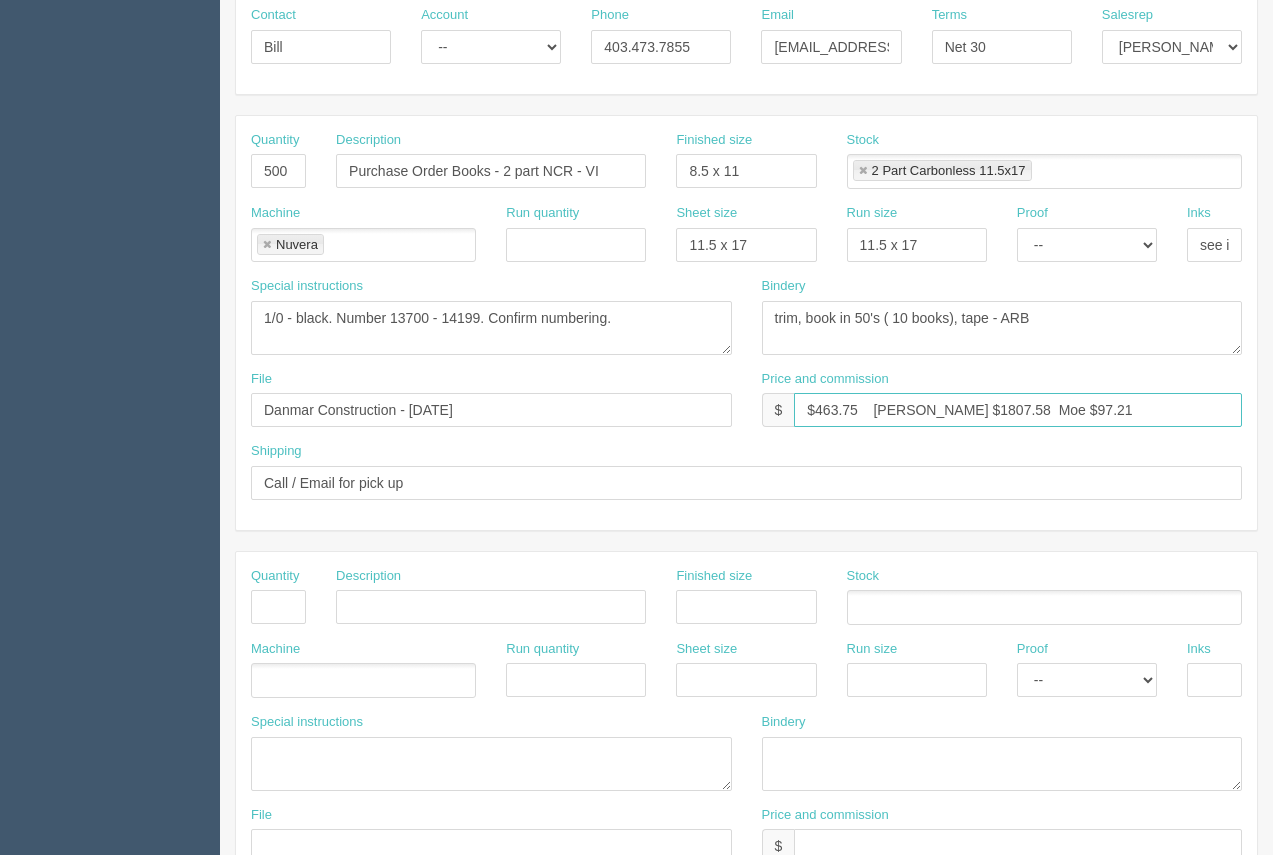 click on "$463.75    Arif $1807.58  Moe $97.21" at bounding box center [1018, 410] 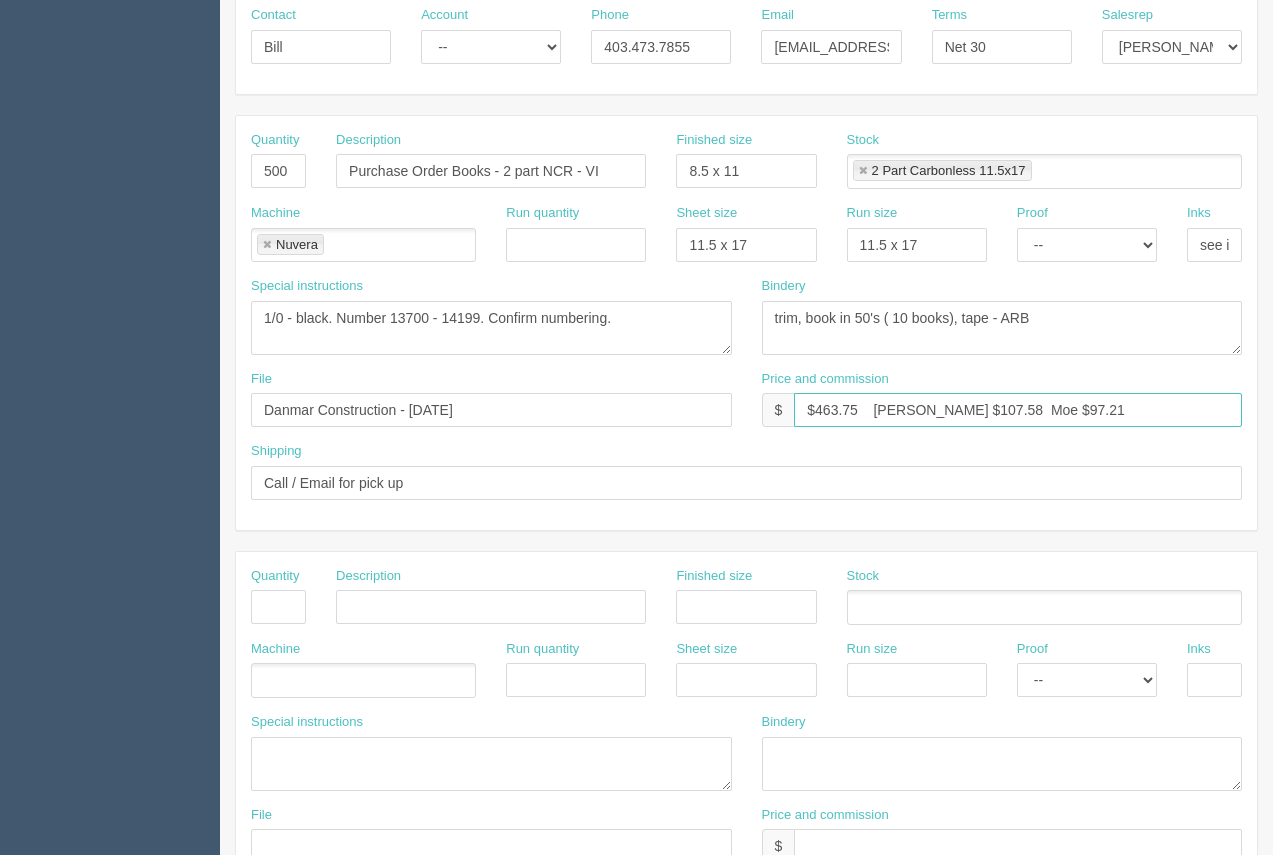 click on "$463.75    Arif $107.58  Moe $97.21" at bounding box center [1018, 410] 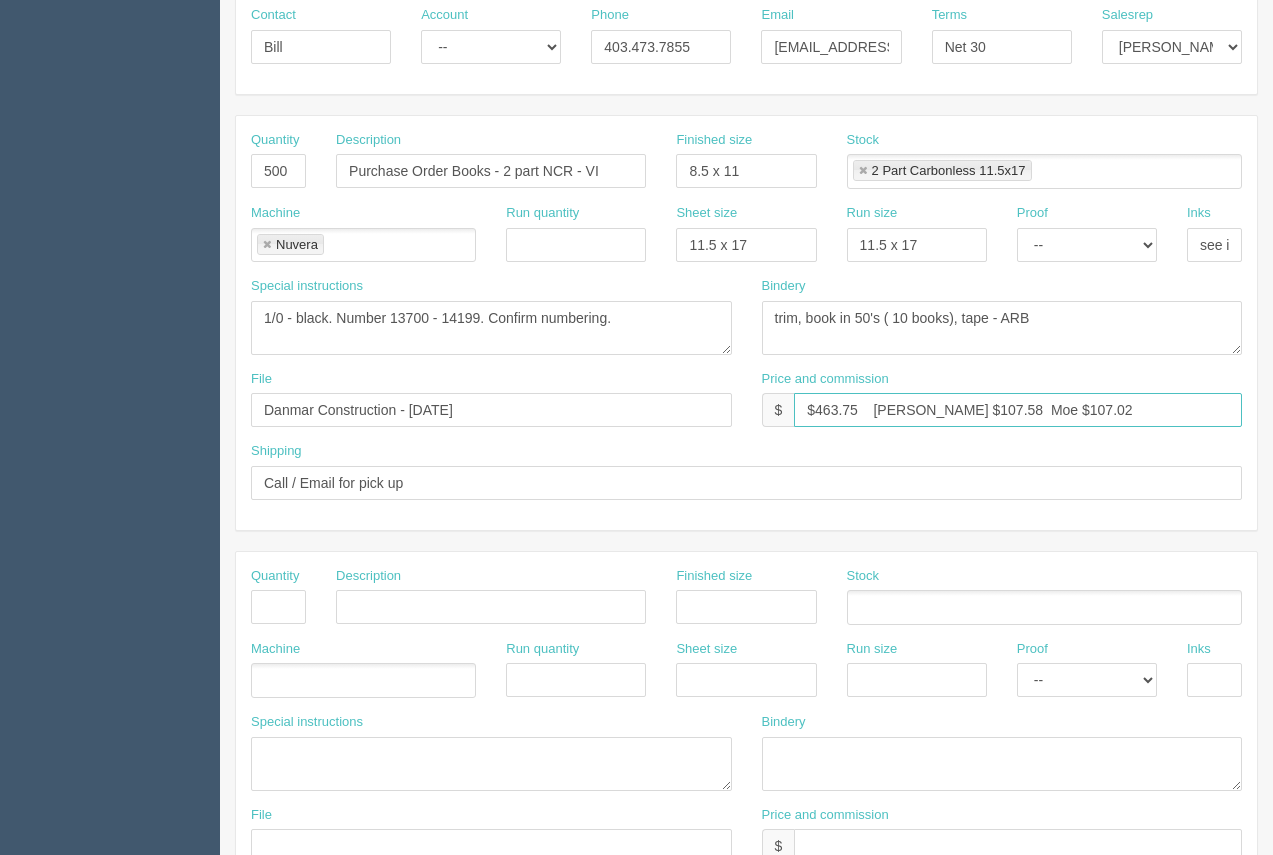 type on "$463.75    [PERSON_NAME] $107.58  Moe $107.02" 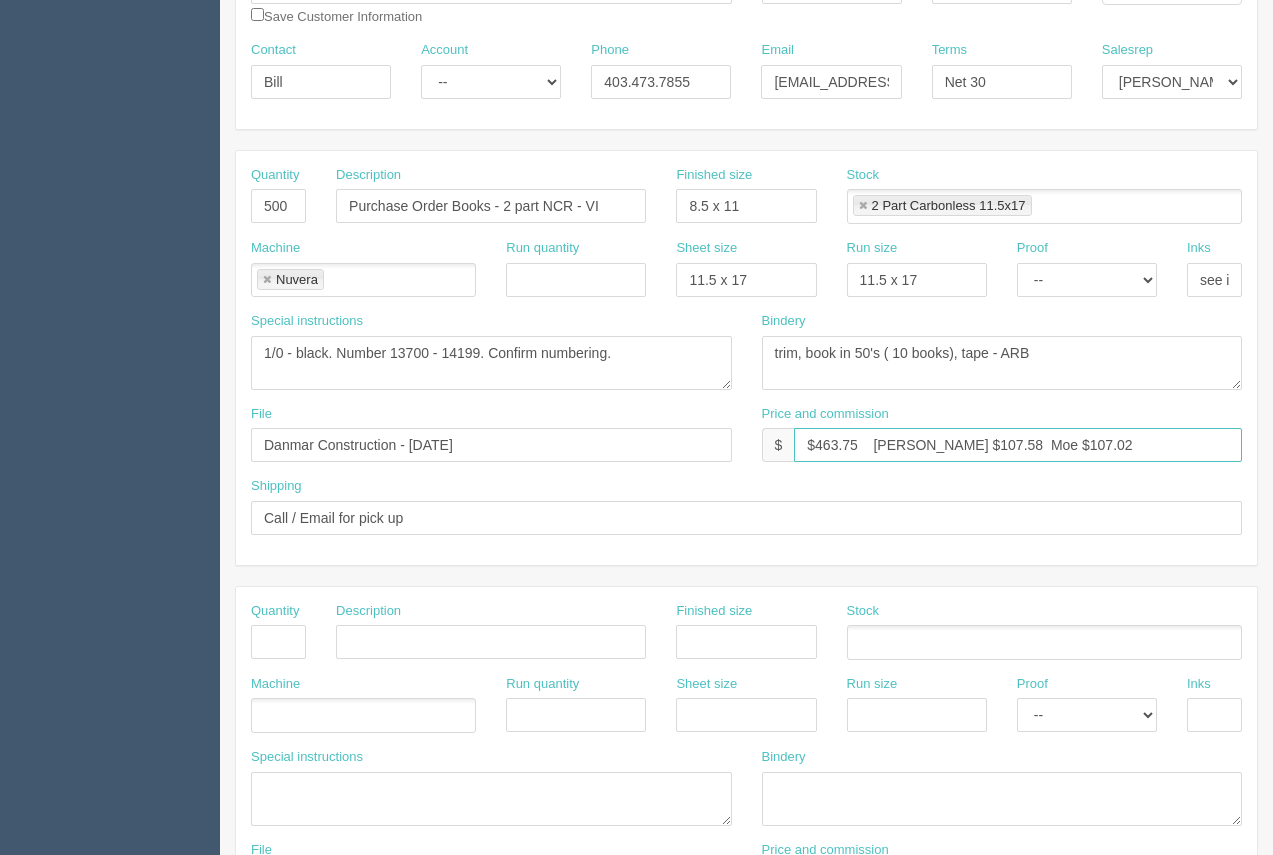 scroll, scrollTop: 295, scrollLeft: 0, axis: vertical 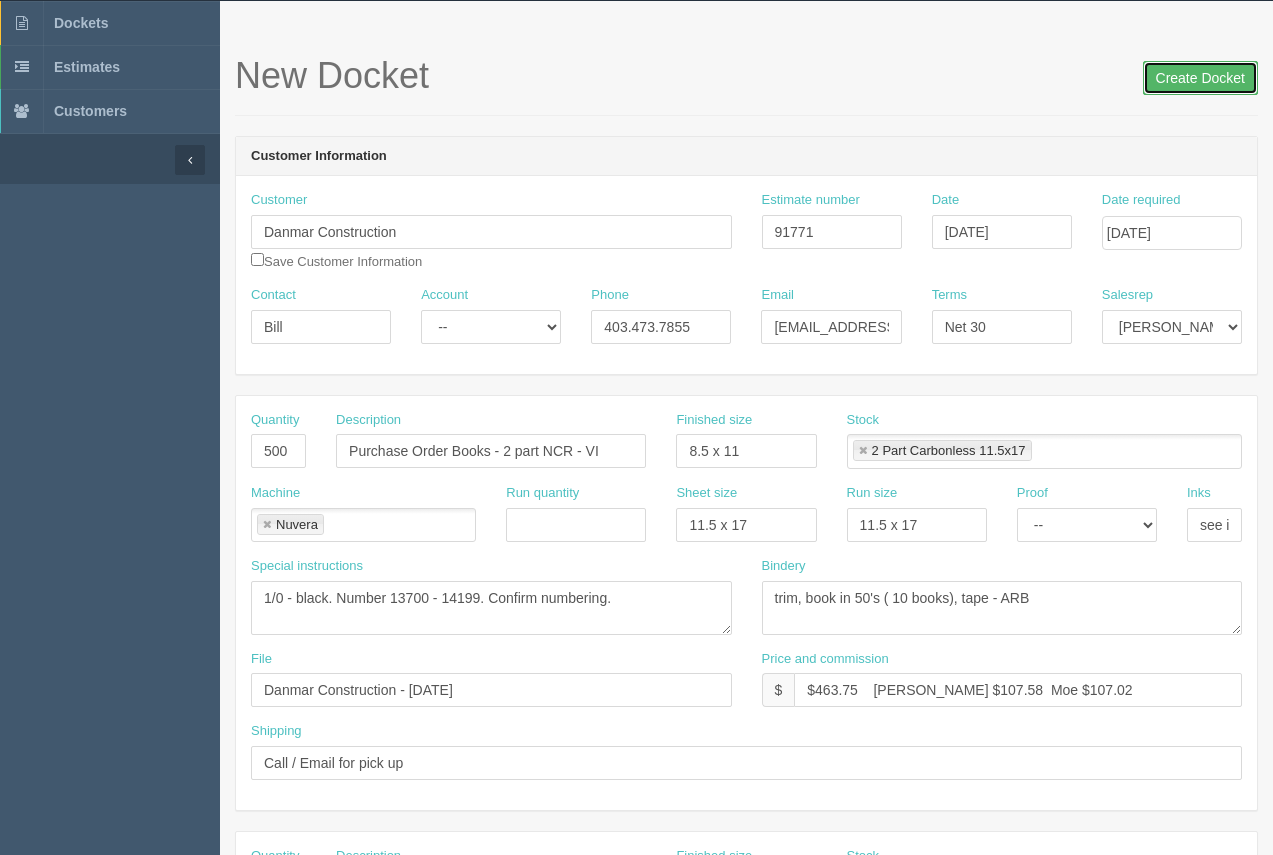 click on "Create Docket" at bounding box center (1200, 78) 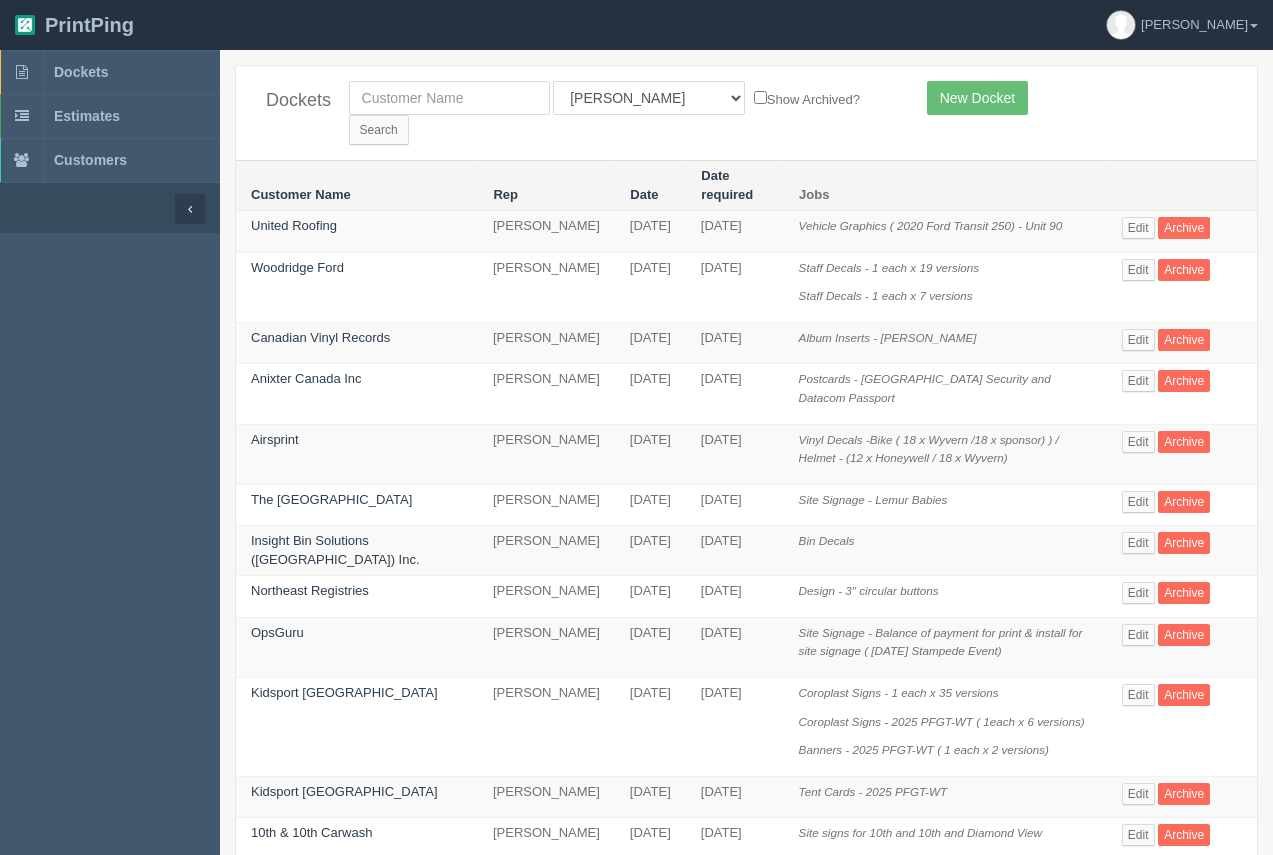 scroll, scrollTop: 0, scrollLeft: 0, axis: both 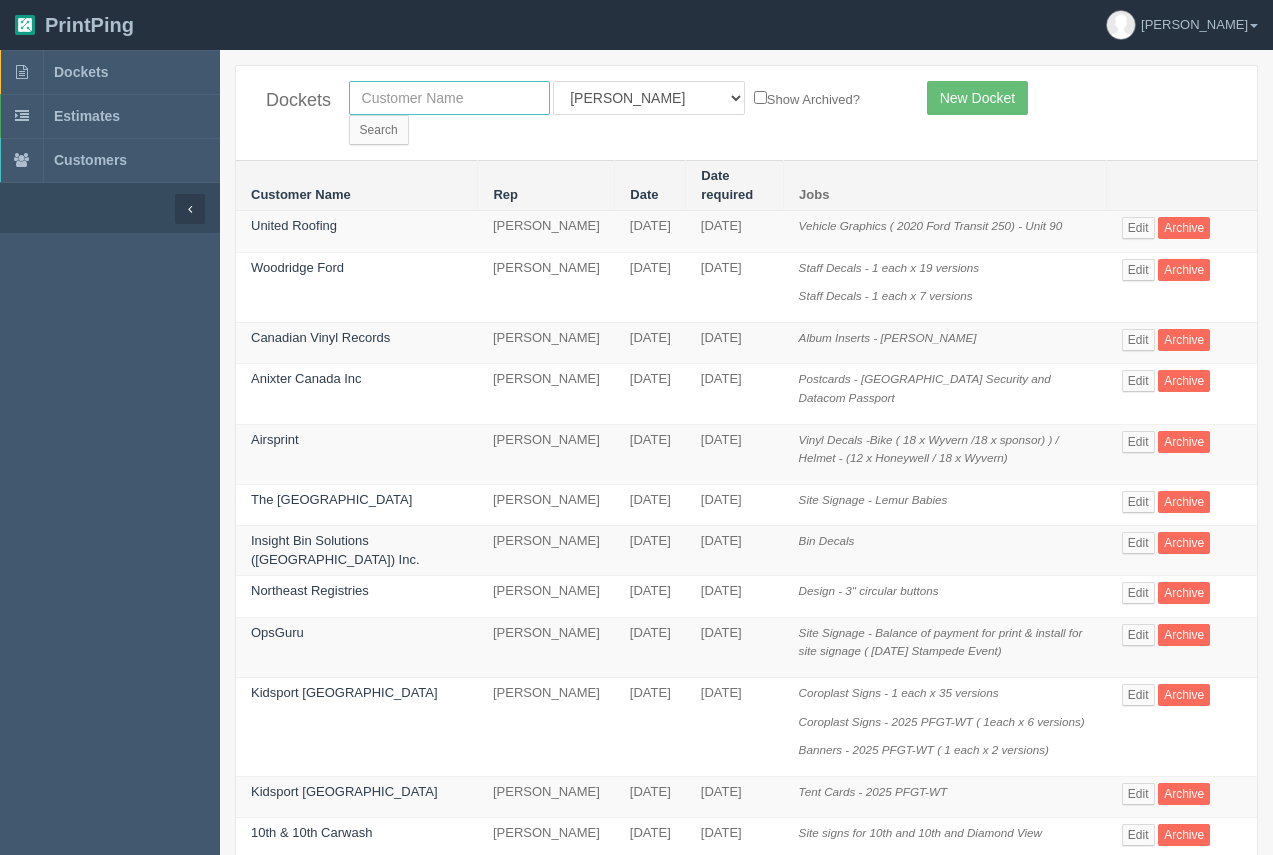 click at bounding box center [449, 98] 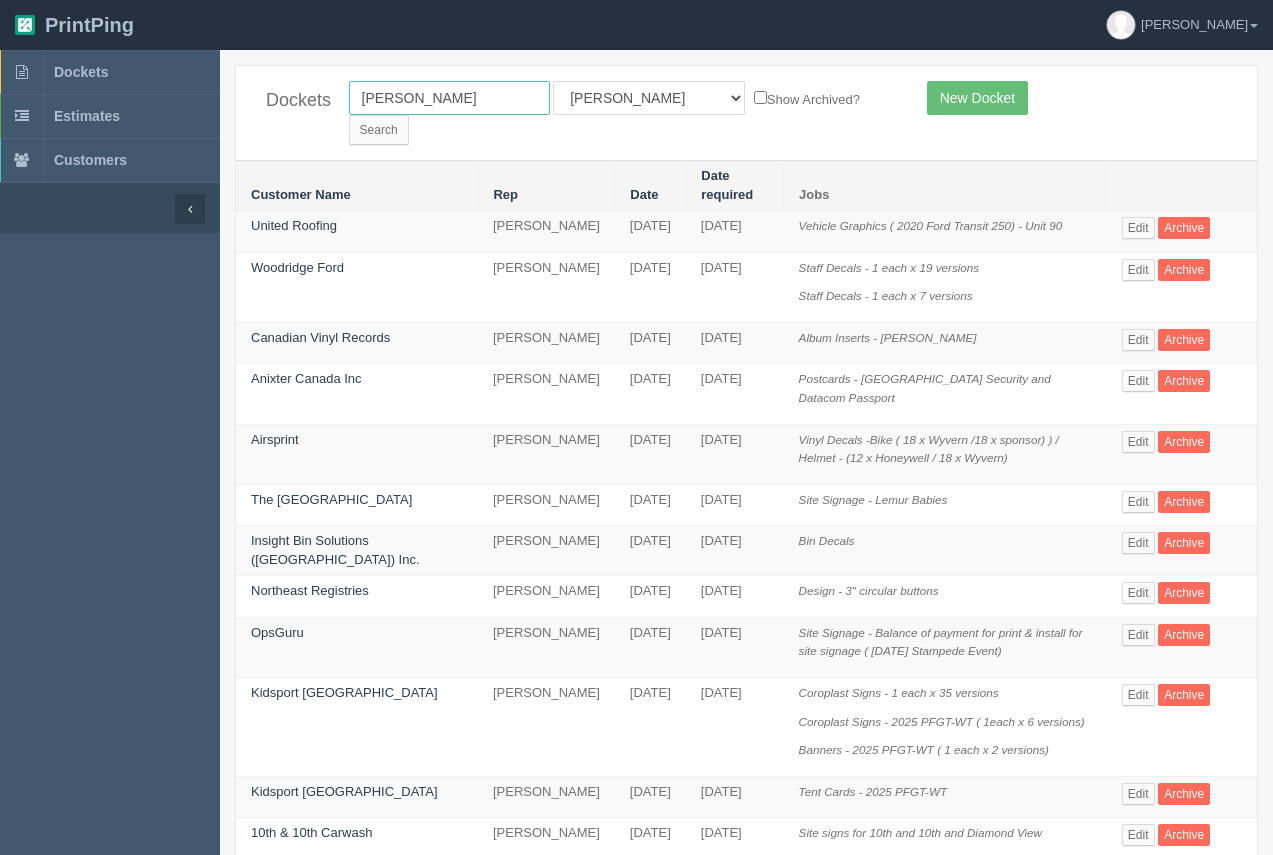 type on "danmar" 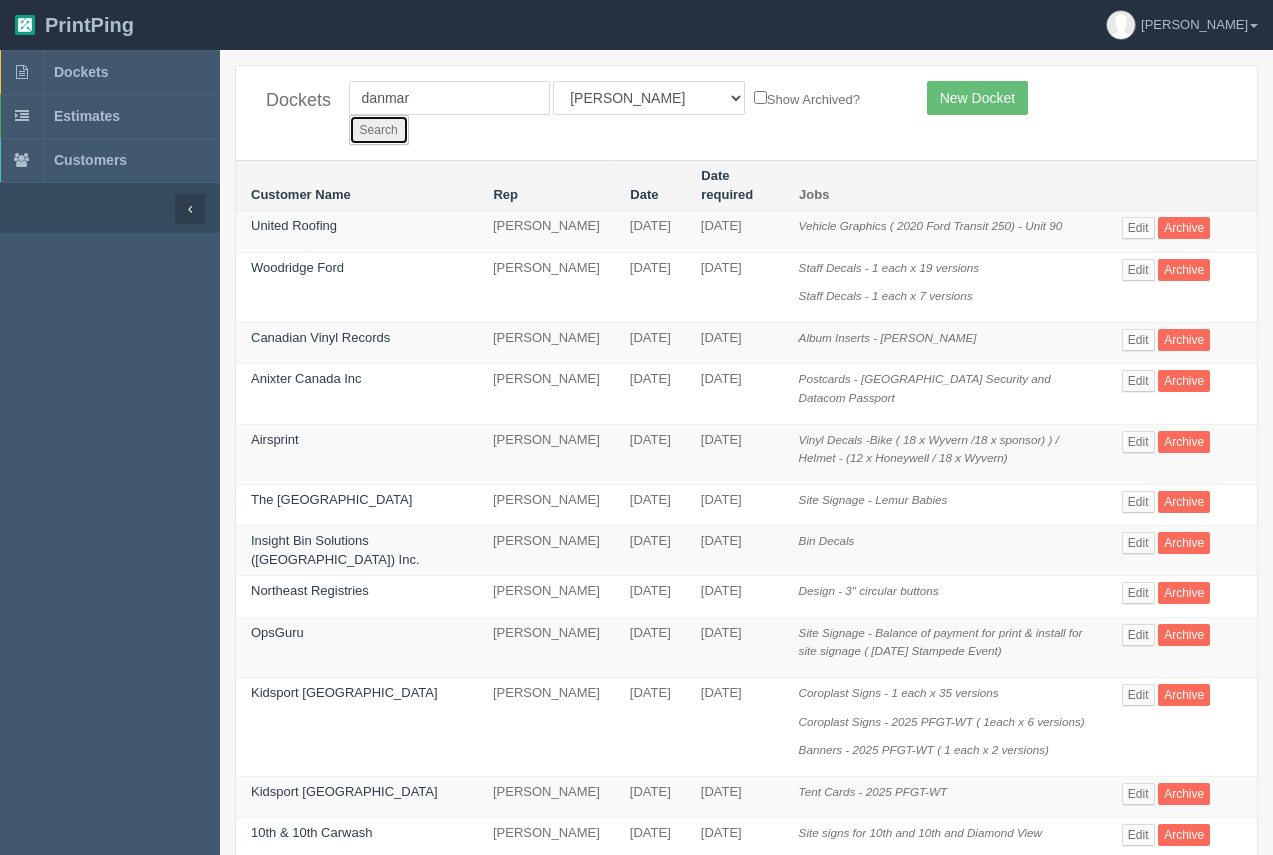 click on "Search" at bounding box center (379, 130) 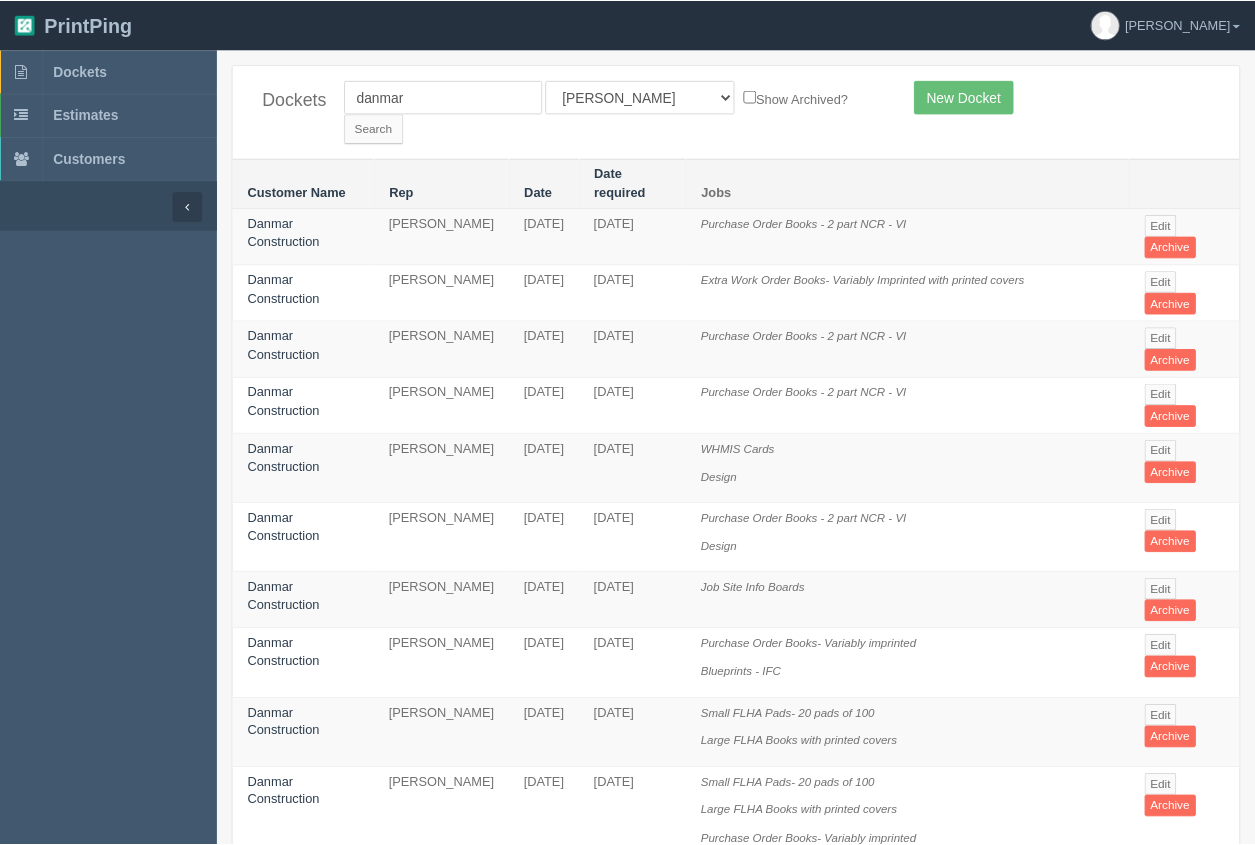 scroll, scrollTop: 0, scrollLeft: 0, axis: both 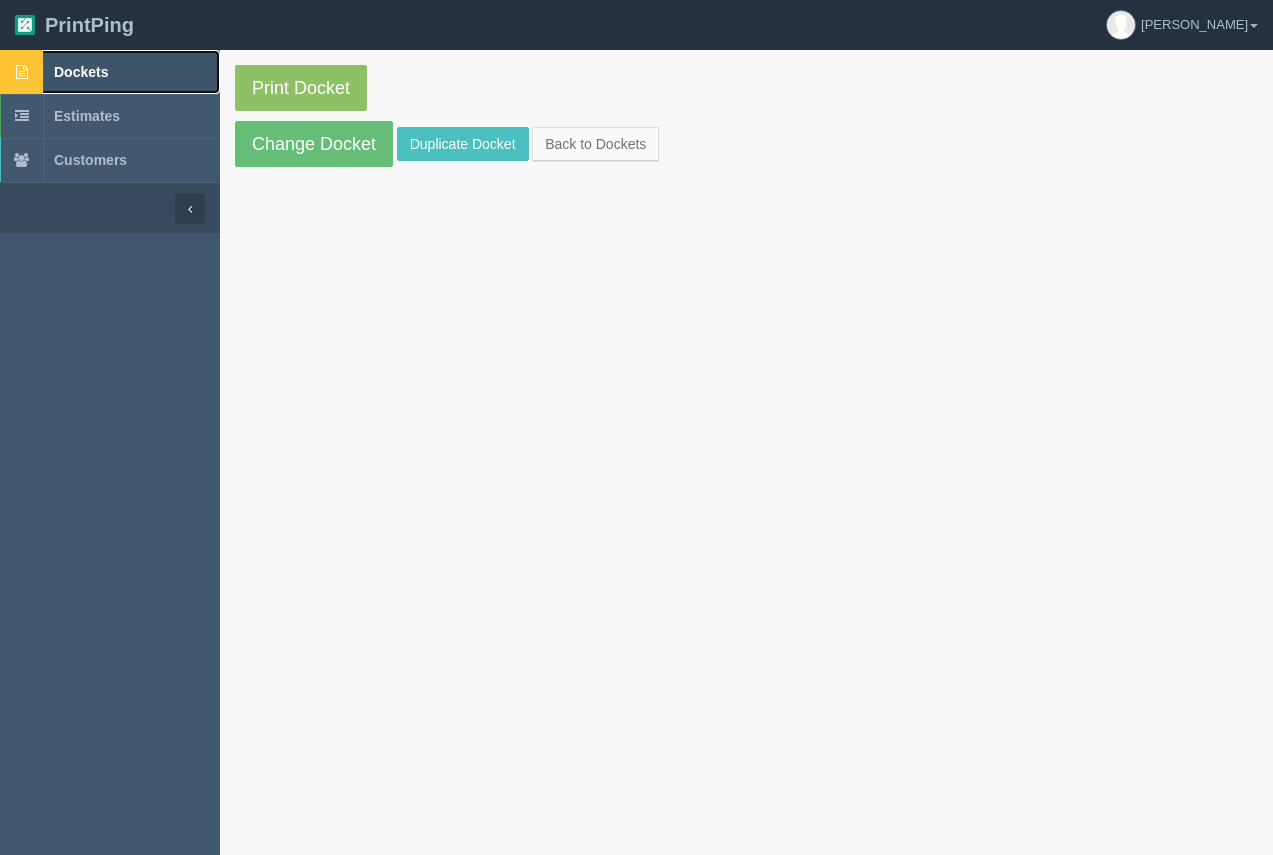 click on "Dockets" at bounding box center (110, 72) 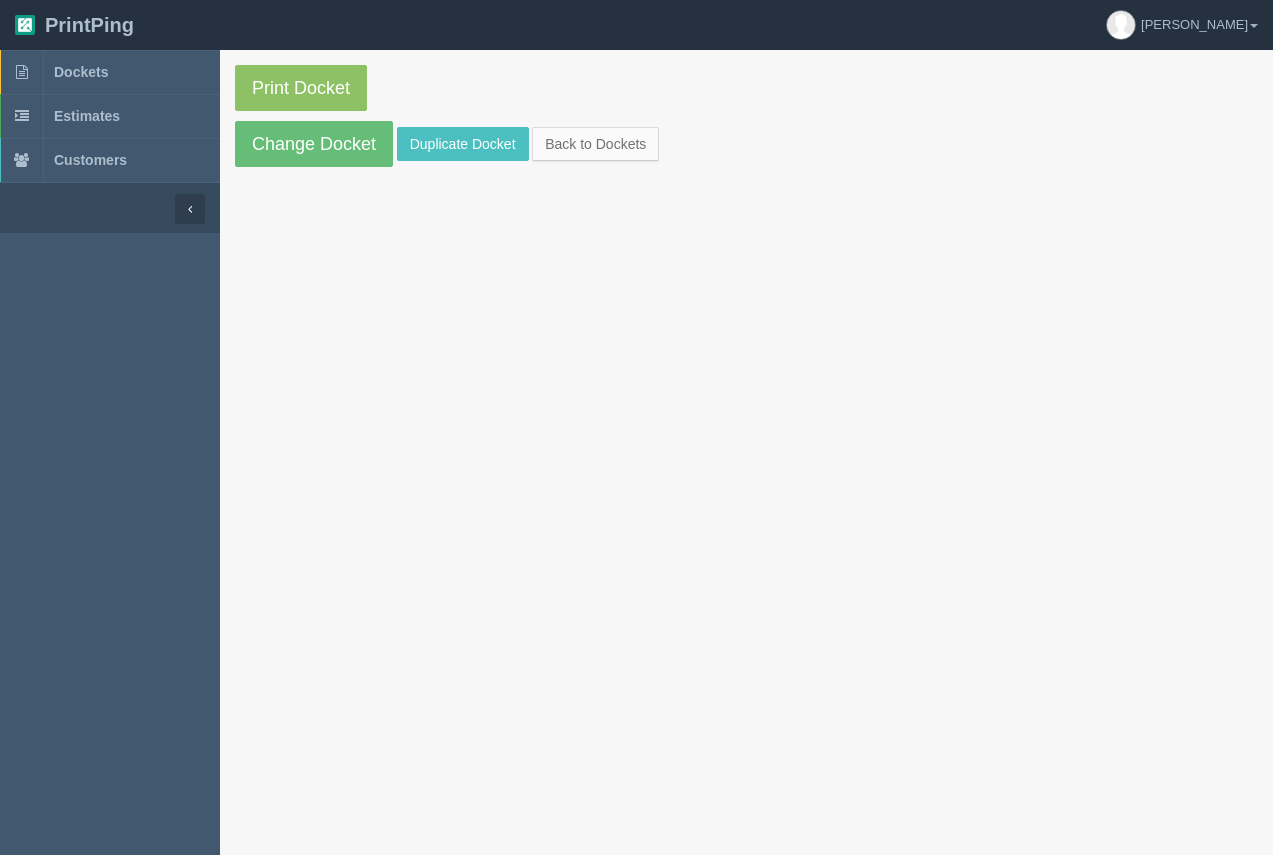 scroll, scrollTop: 0, scrollLeft: 0, axis: both 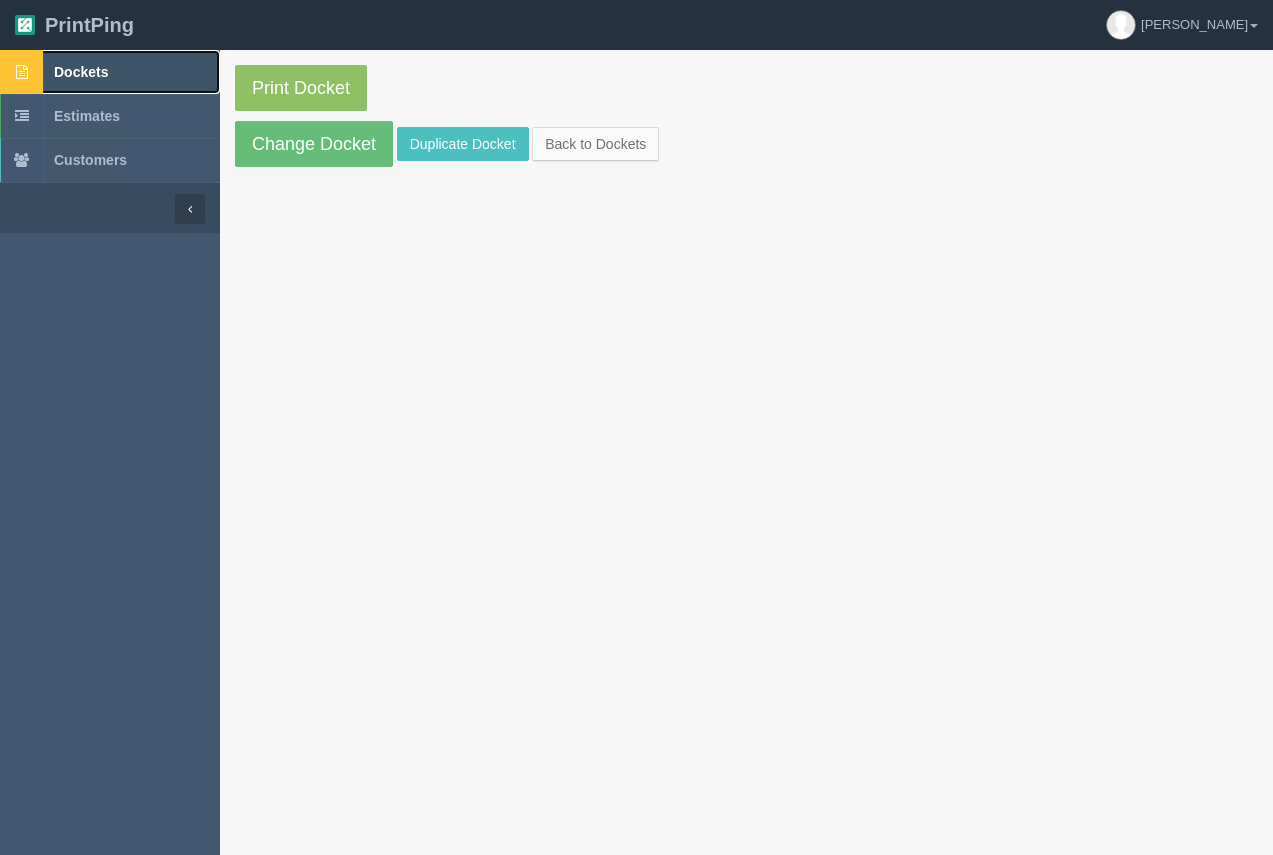 click on "Dockets" at bounding box center (81, 72) 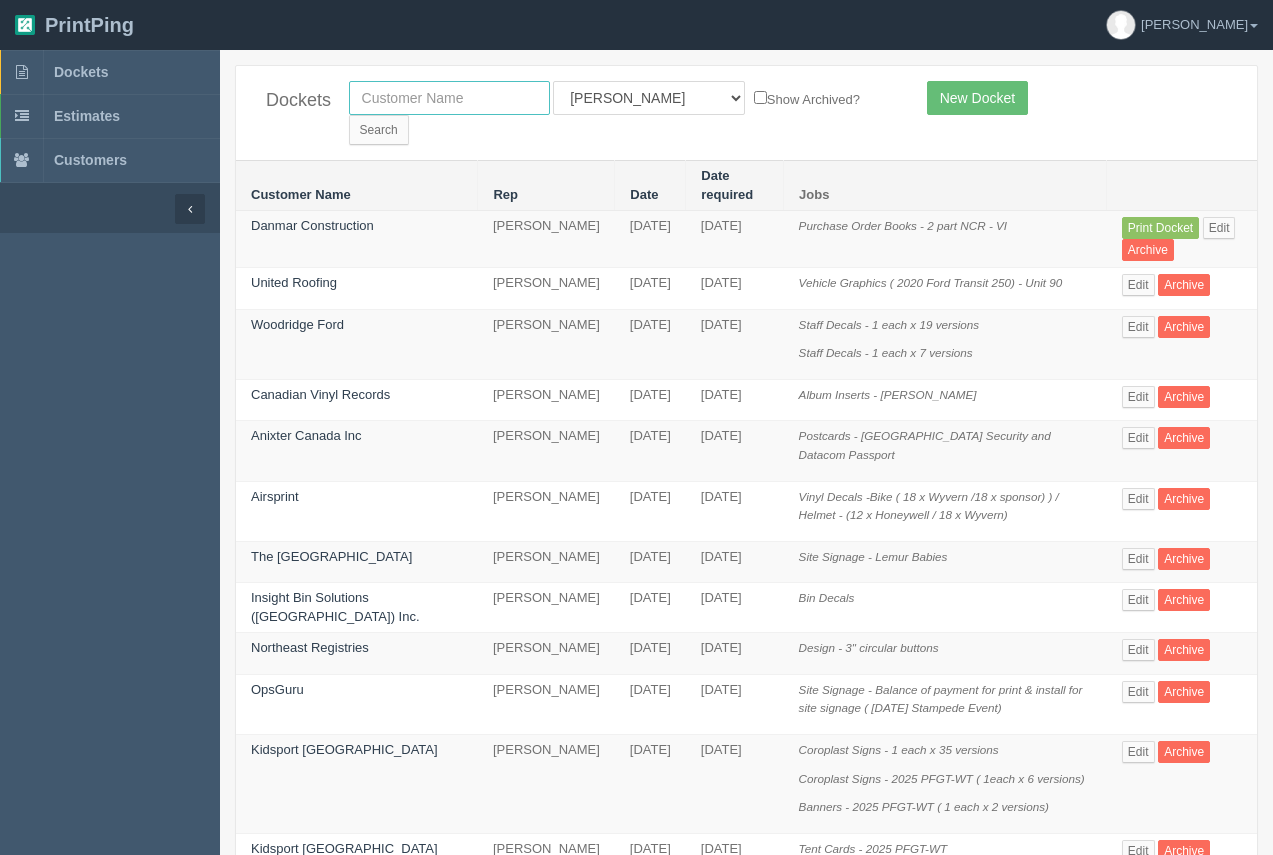 click at bounding box center [449, 98] 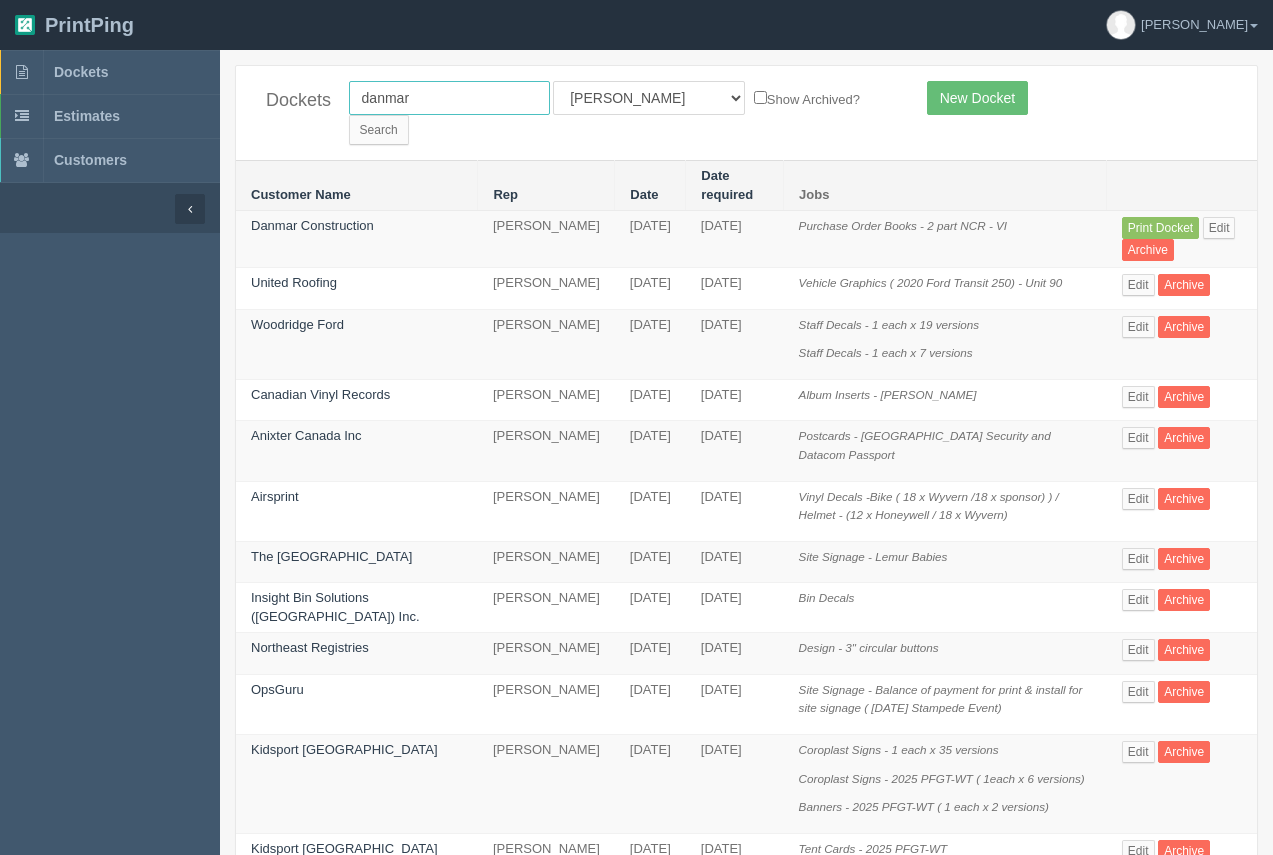 type on "danmar" 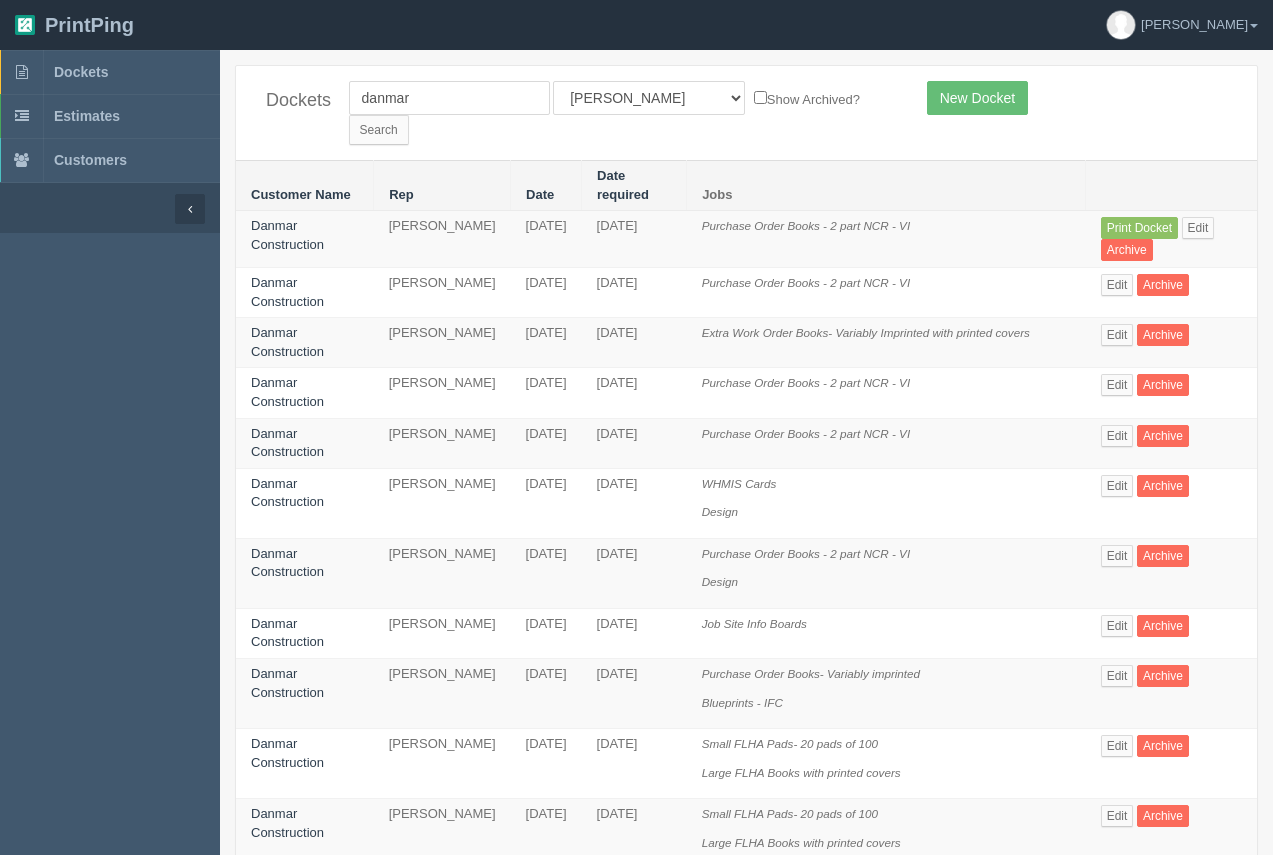 scroll, scrollTop: 0, scrollLeft: 0, axis: both 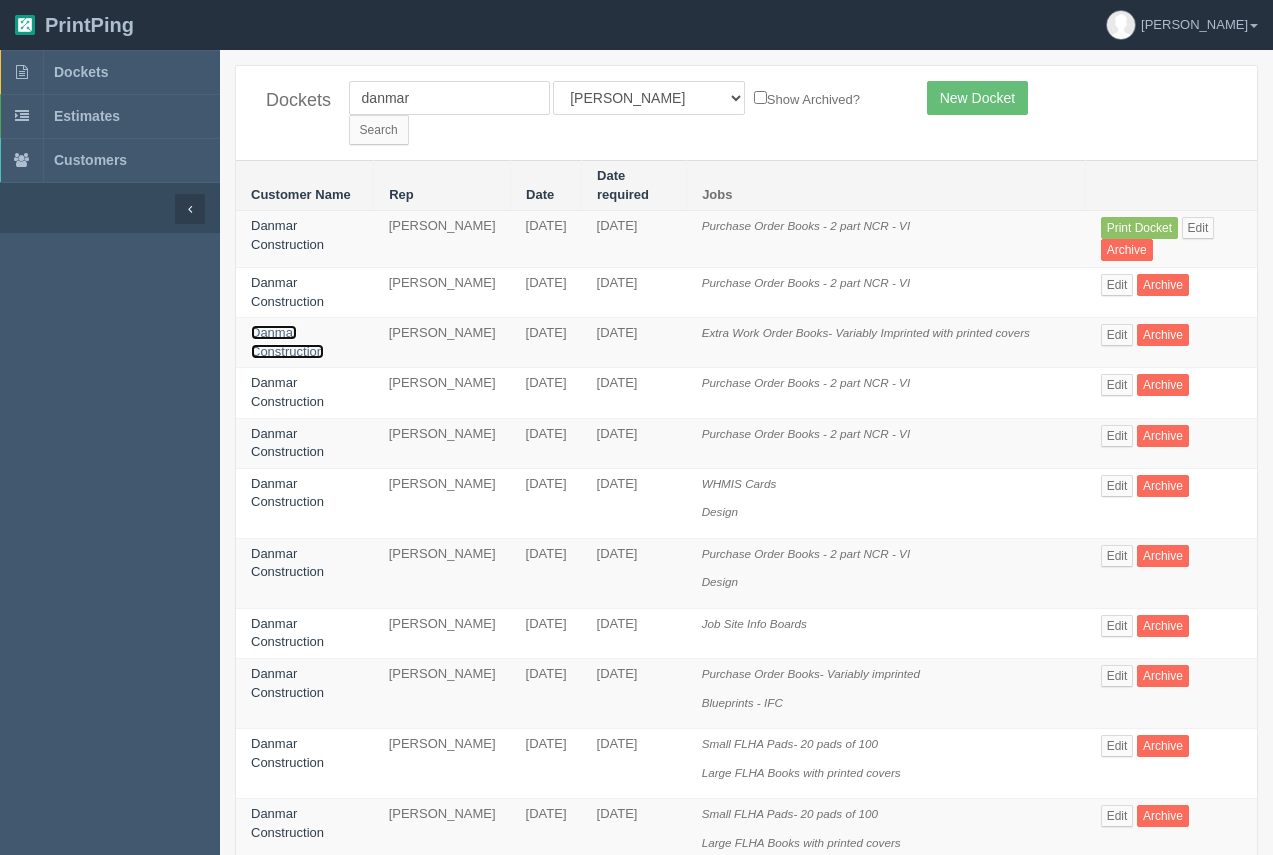 click on "Danmar Construction" at bounding box center (287, 342) 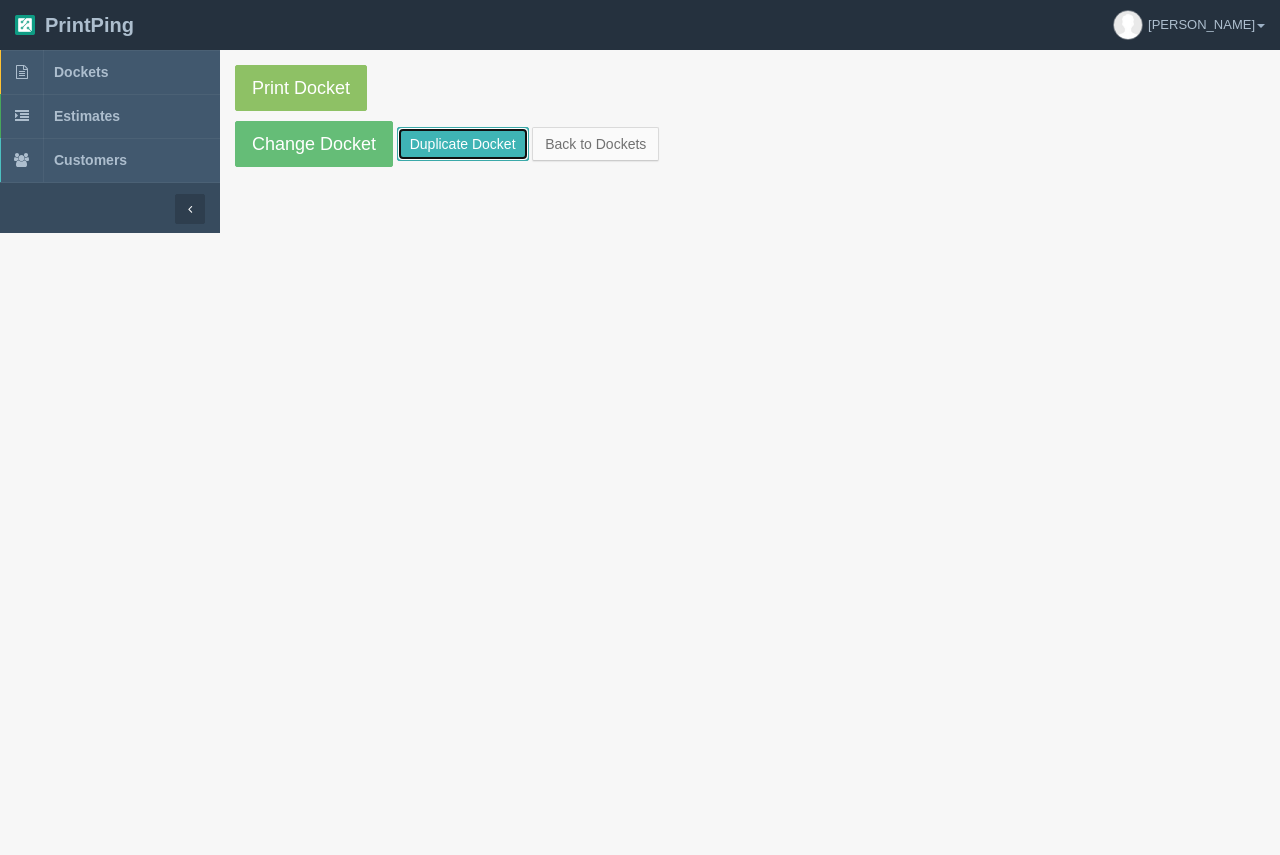 click on "Duplicate Docket" at bounding box center (463, 144) 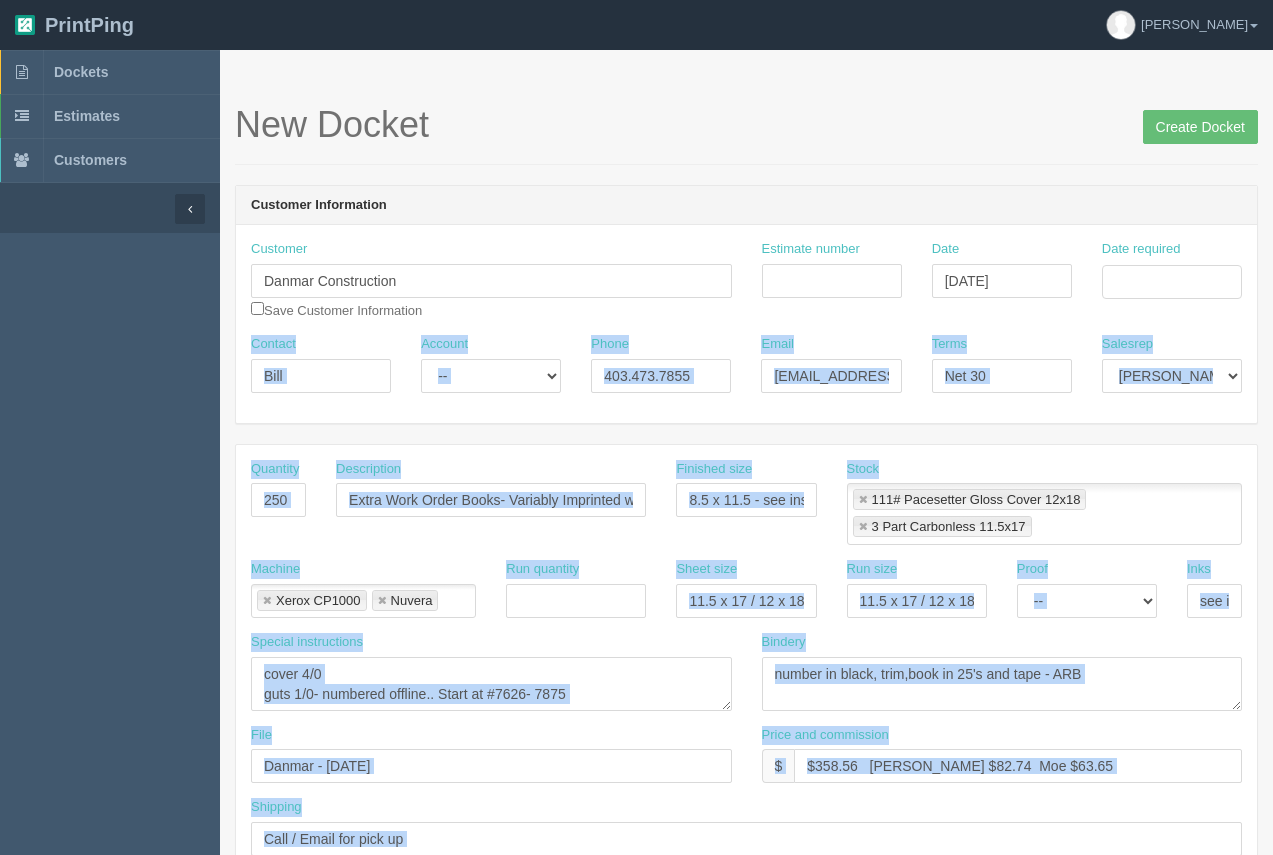 drag, startPoint x: 1269, startPoint y: 250, endPoint x: 1277, endPoint y: 502, distance: 252.12695 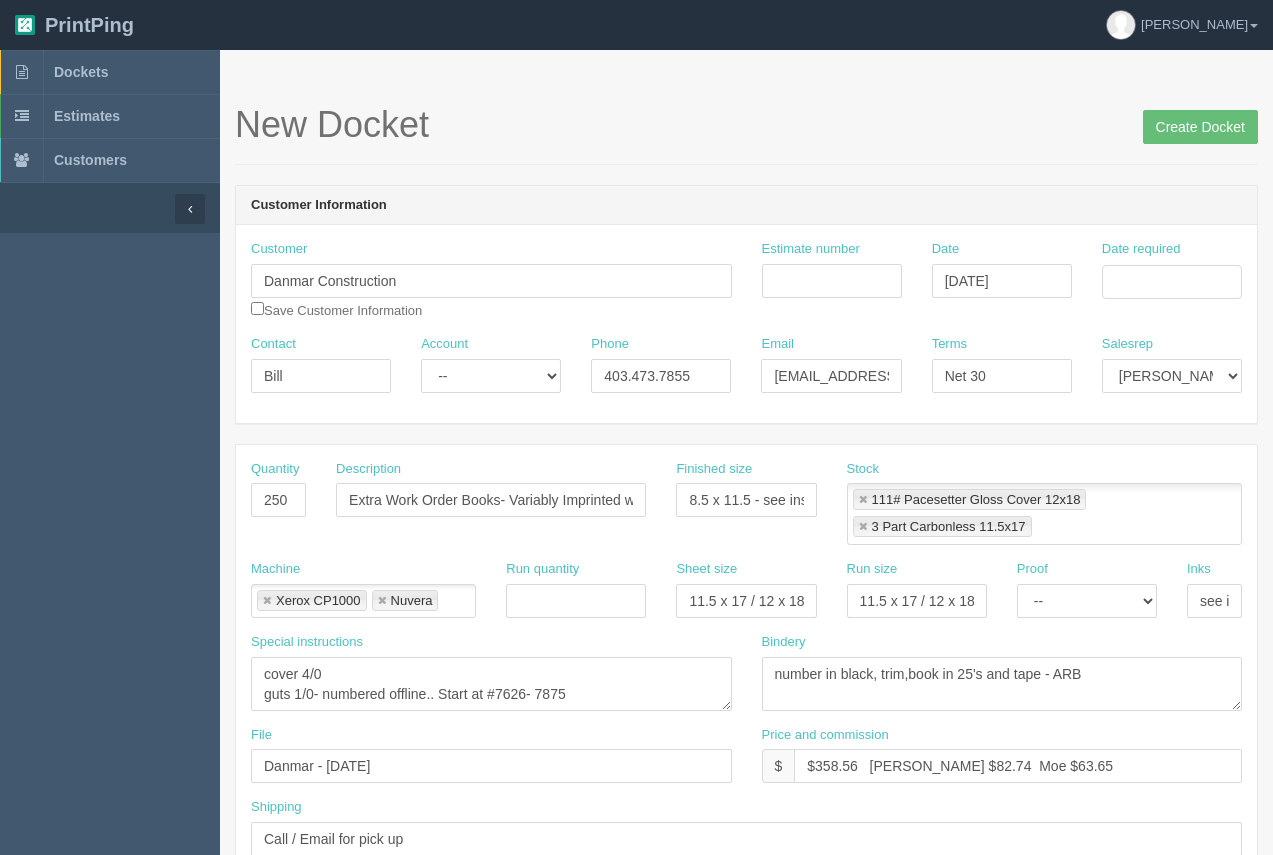 click on "New Docket
Create Docket
Customer Information
Customer
Danmar Construction
Save Customer Information
Estimate number
Date
July 17, 2025
Date required
Contact
Bill
Account
--
Existing Client
Allrush Client
Rep Client
Phone
403.473.7855
Email
bill@danmar.ca
Terms
Net 30
Salesrep
Mark
Mikayla
Aly
Amy
Stacy
Rebecca
Matthew
Viki
Phil
Greg" at bounding box center [746, 959] 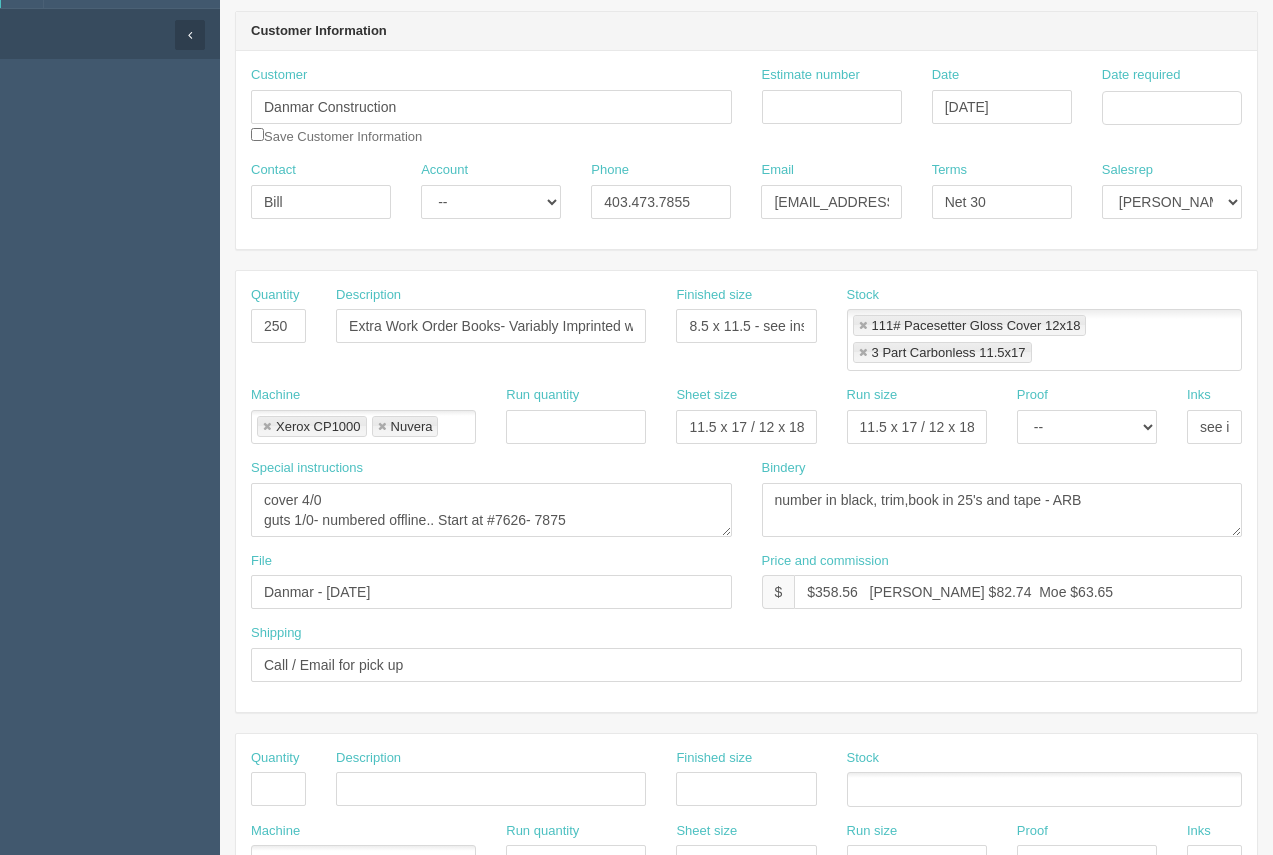 scroll, scrollTop: 330, scrollLeft: 0, axis: vertical 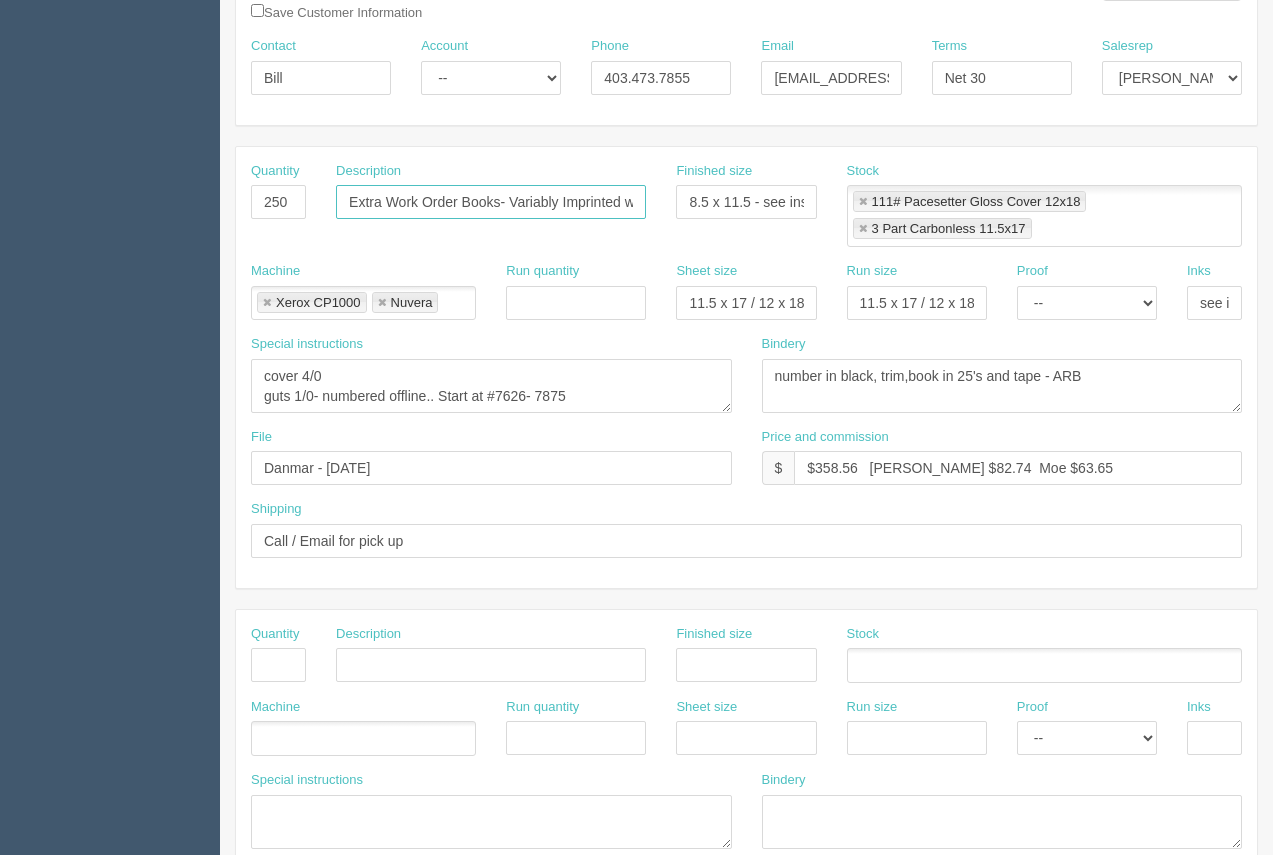 drag, startPoint x: 379, startPoint y: 198, endPoint x: 190, endPoint y: 192, distance: 189.09521 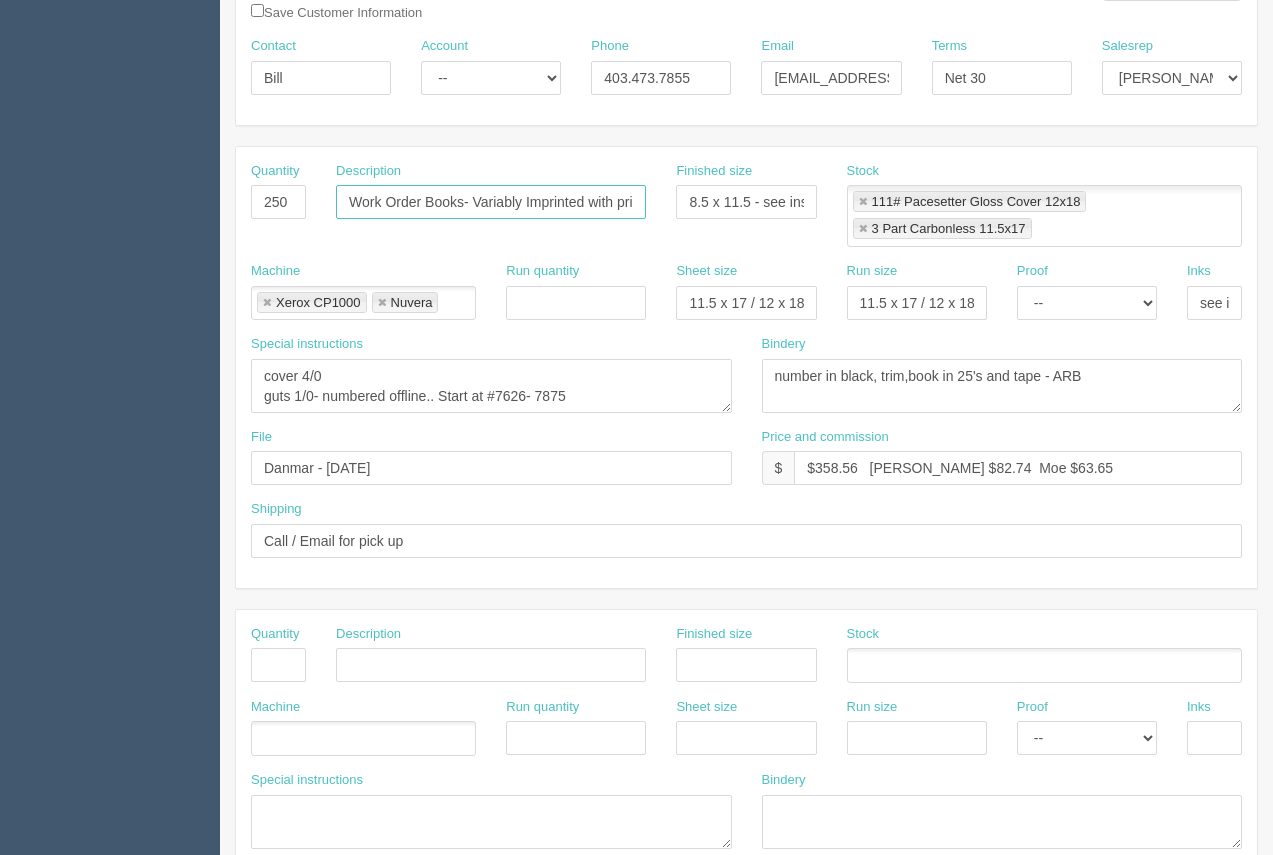click on "Work Order Books- Variably Imprinted with printed covers" at bounding box center [491, 202] 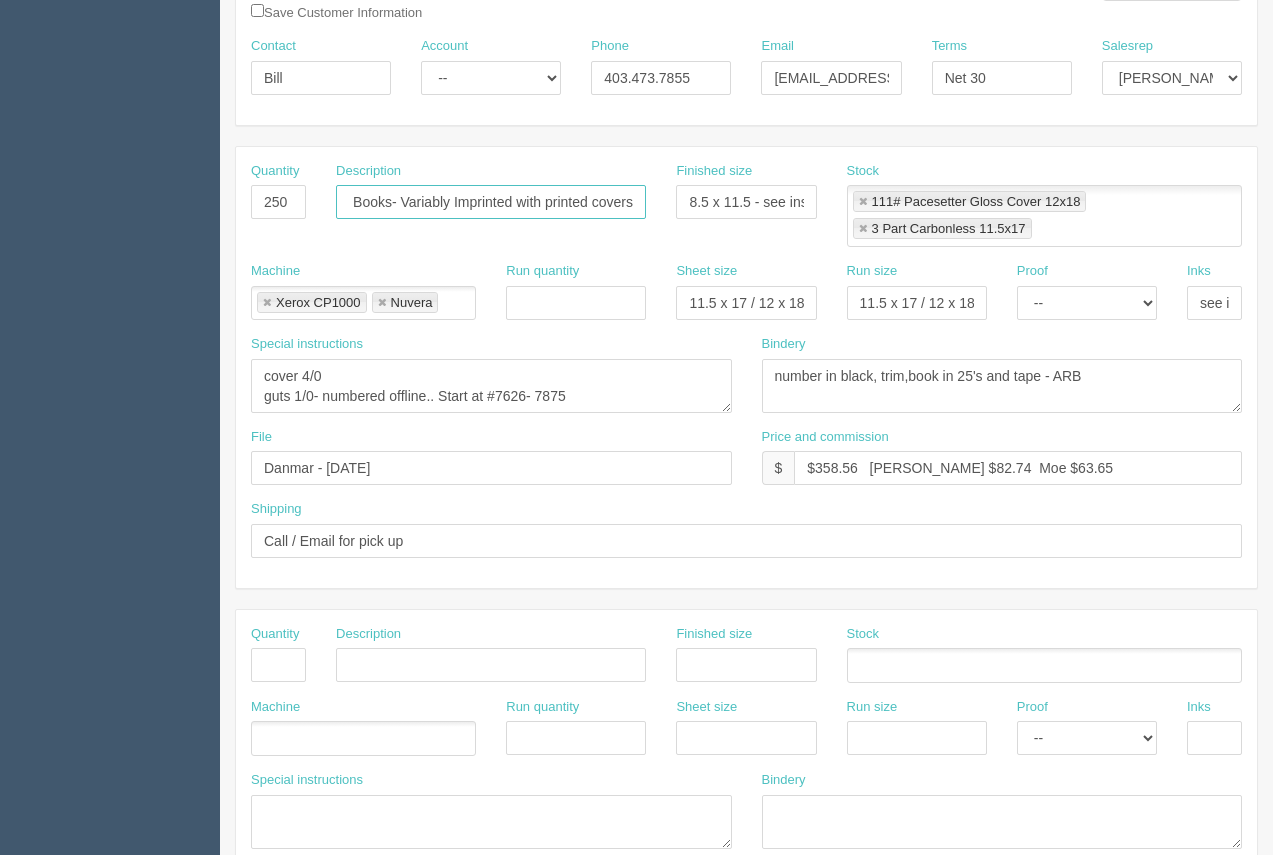 drag, startPoint x: 590, startPoint y: 193, endPoint x: 711, endPoint y: 198, distance: 121.103264 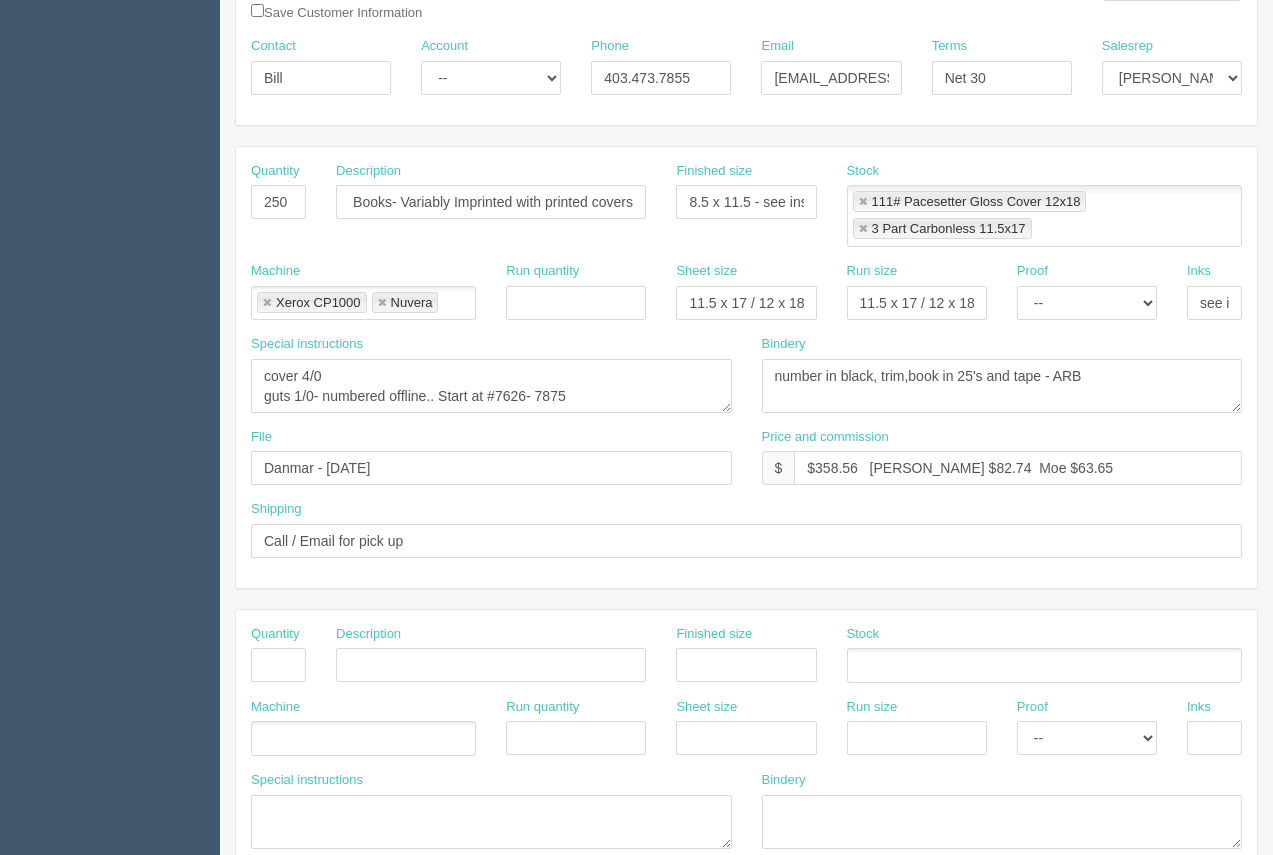 scroll, scrollTop: 0, scrollLeft: 0, axis: both 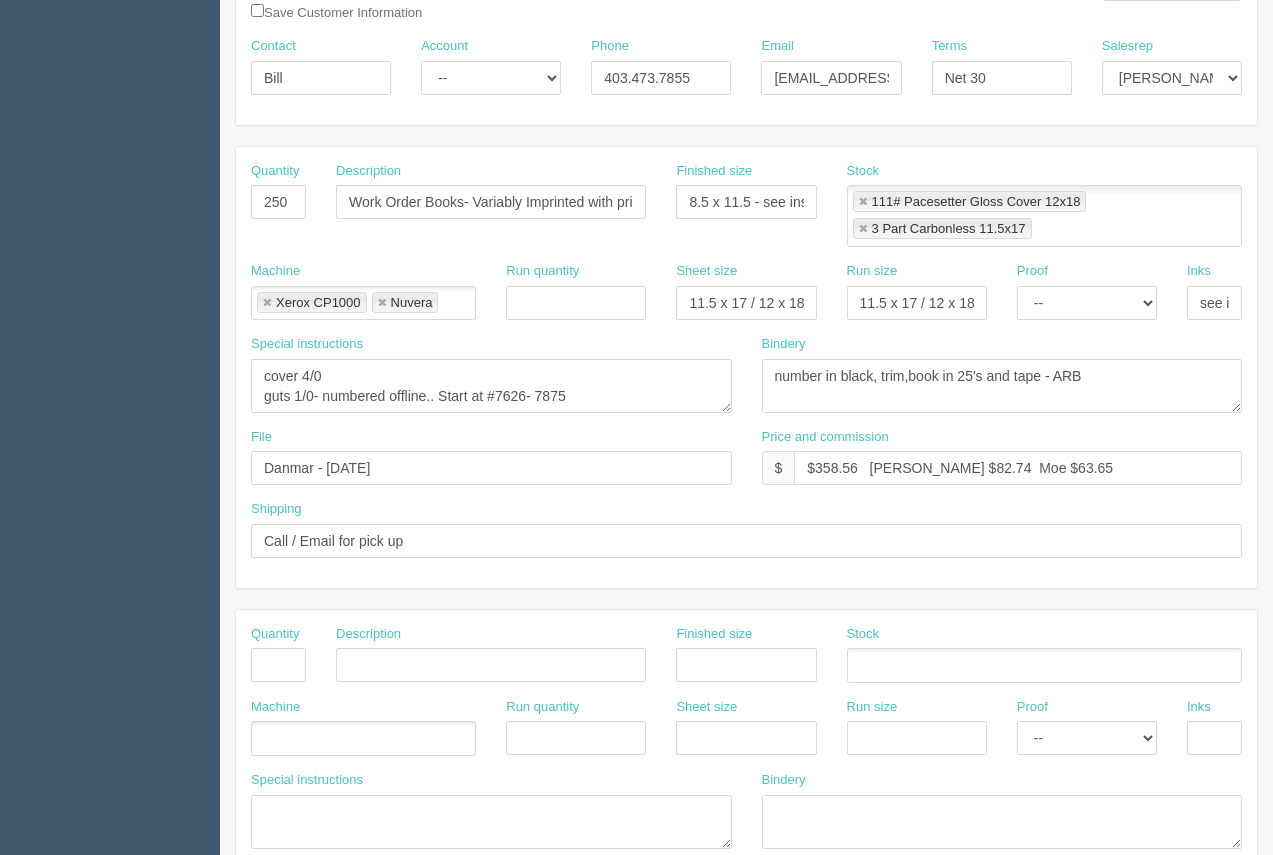 click on "Quantity
250
Description
Work Order Books- Variably Imprinted with printed covers
Finished size
8.5 x 11.5 - see instruc
Stock
111# Pacesetter Gloss Cover 12x18           3 Part Carbonless 11.5x17                           111# Pacesetter Gloss Cover 12x18,3 Part Carbonless 11.5x17" at bounding box center (746, 212) 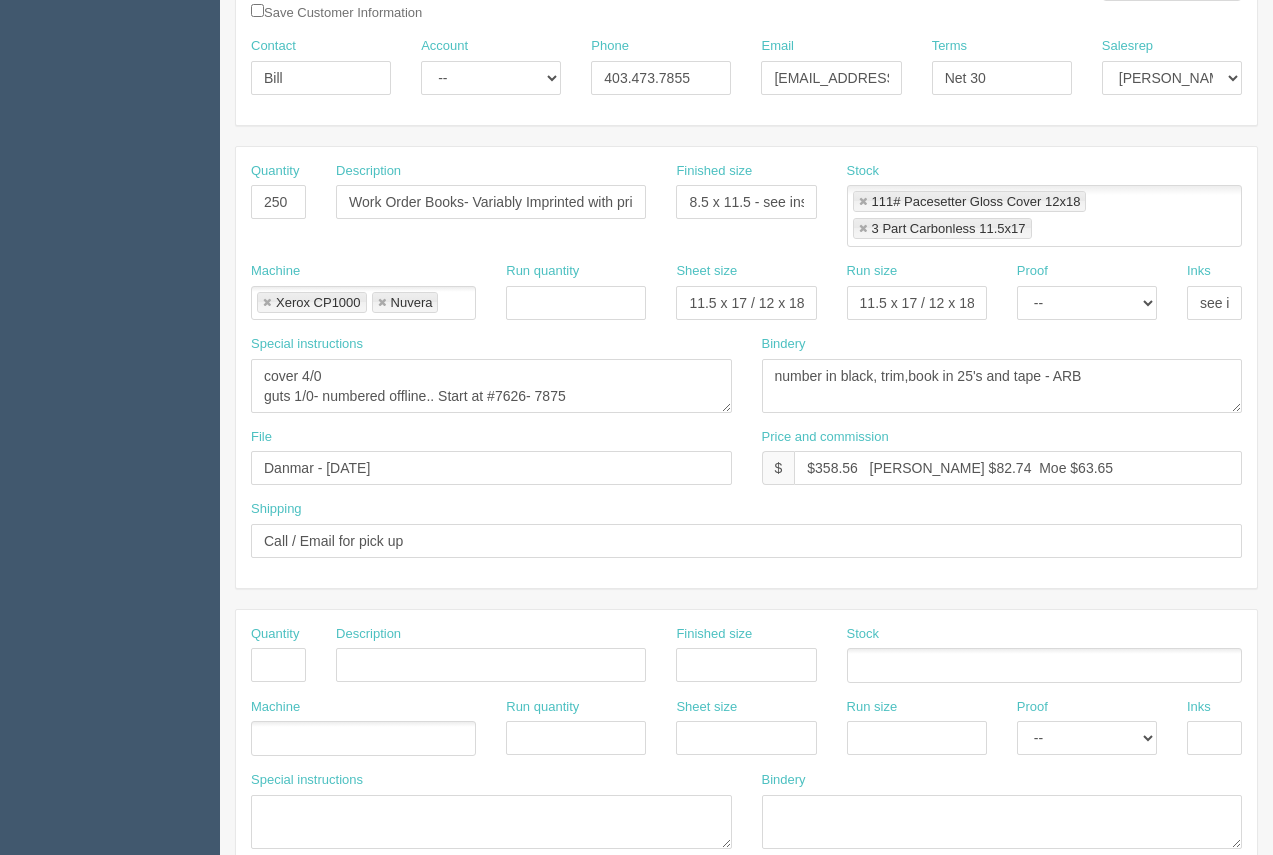 click on "Xerox CP1000" at bounding box center [312, 302] 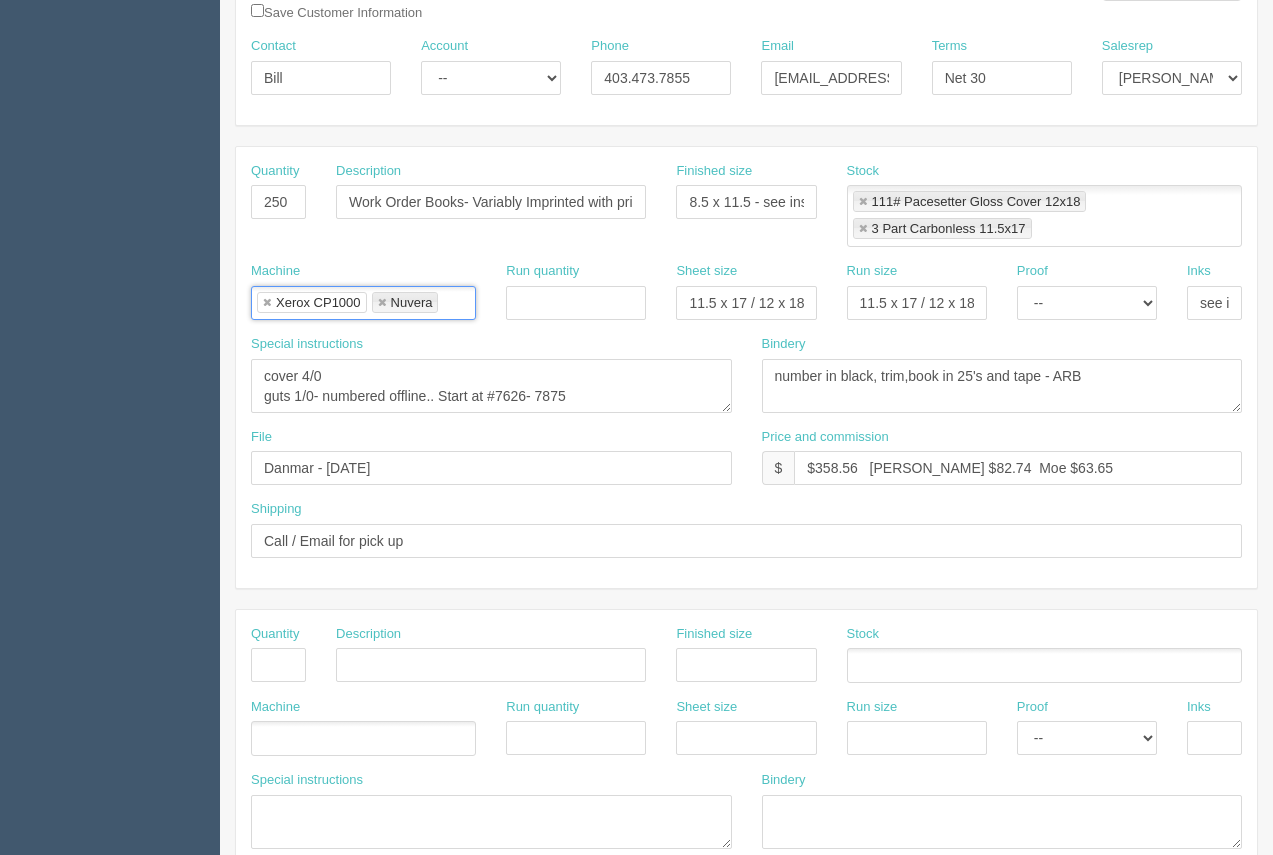 click at bounding box center [863, 202] 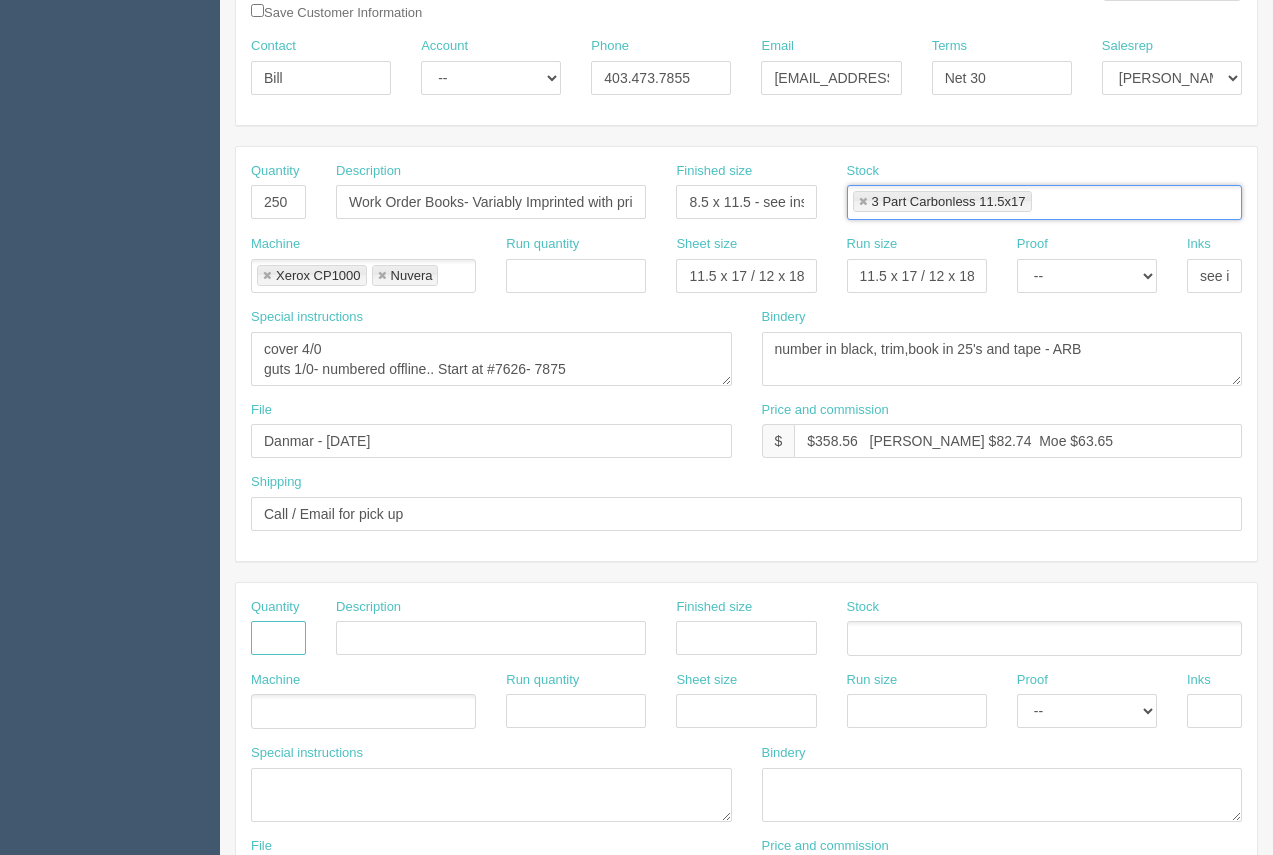 click at bounding box center (278, 638) 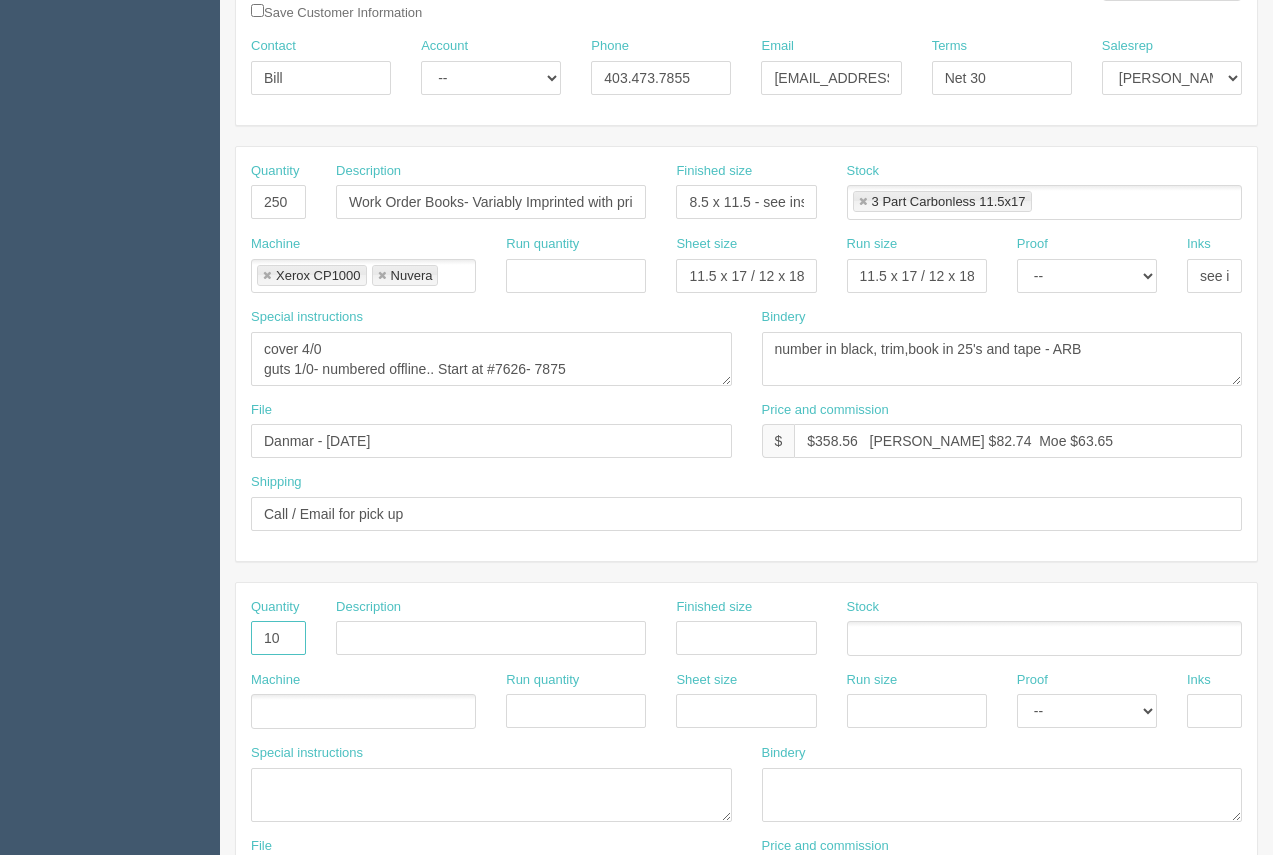 type on "10" 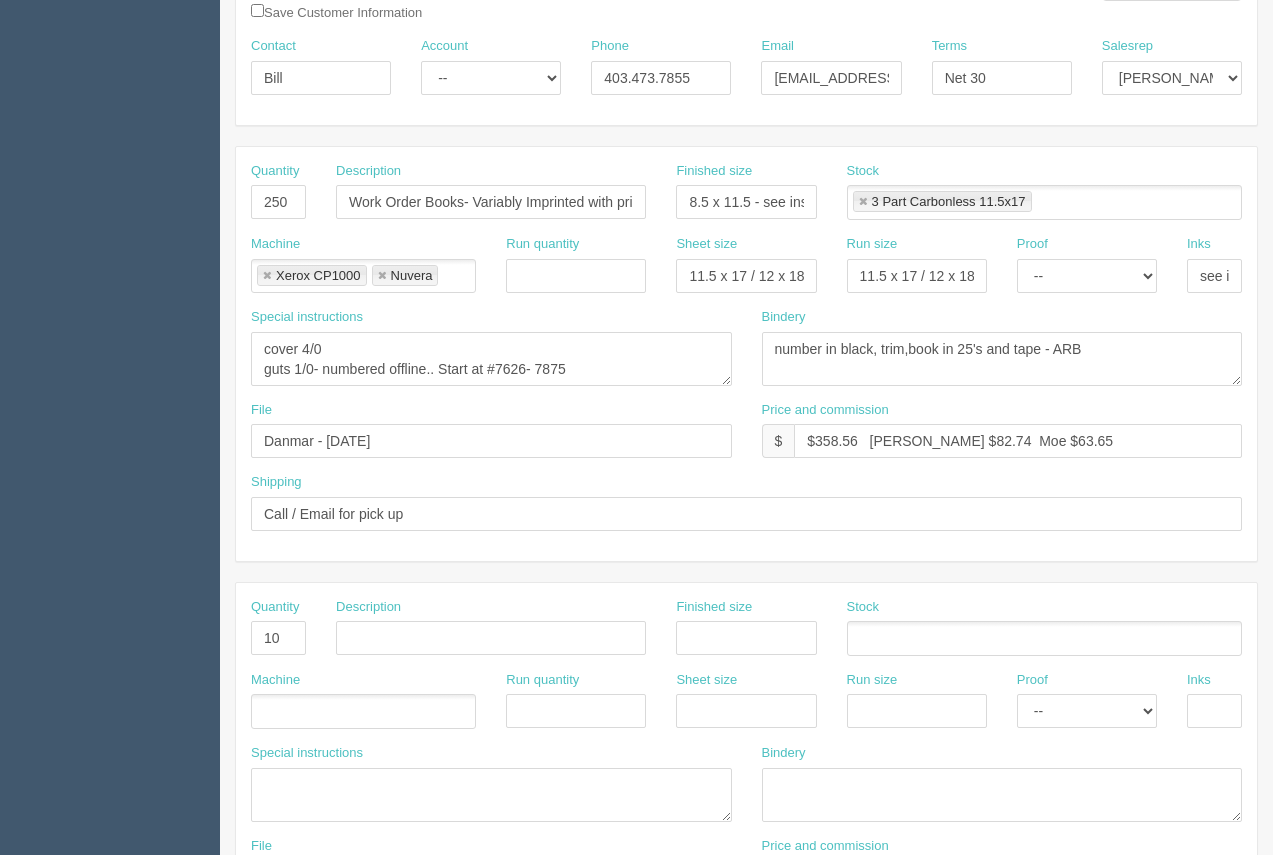 click at bounding box center [1044, 638] 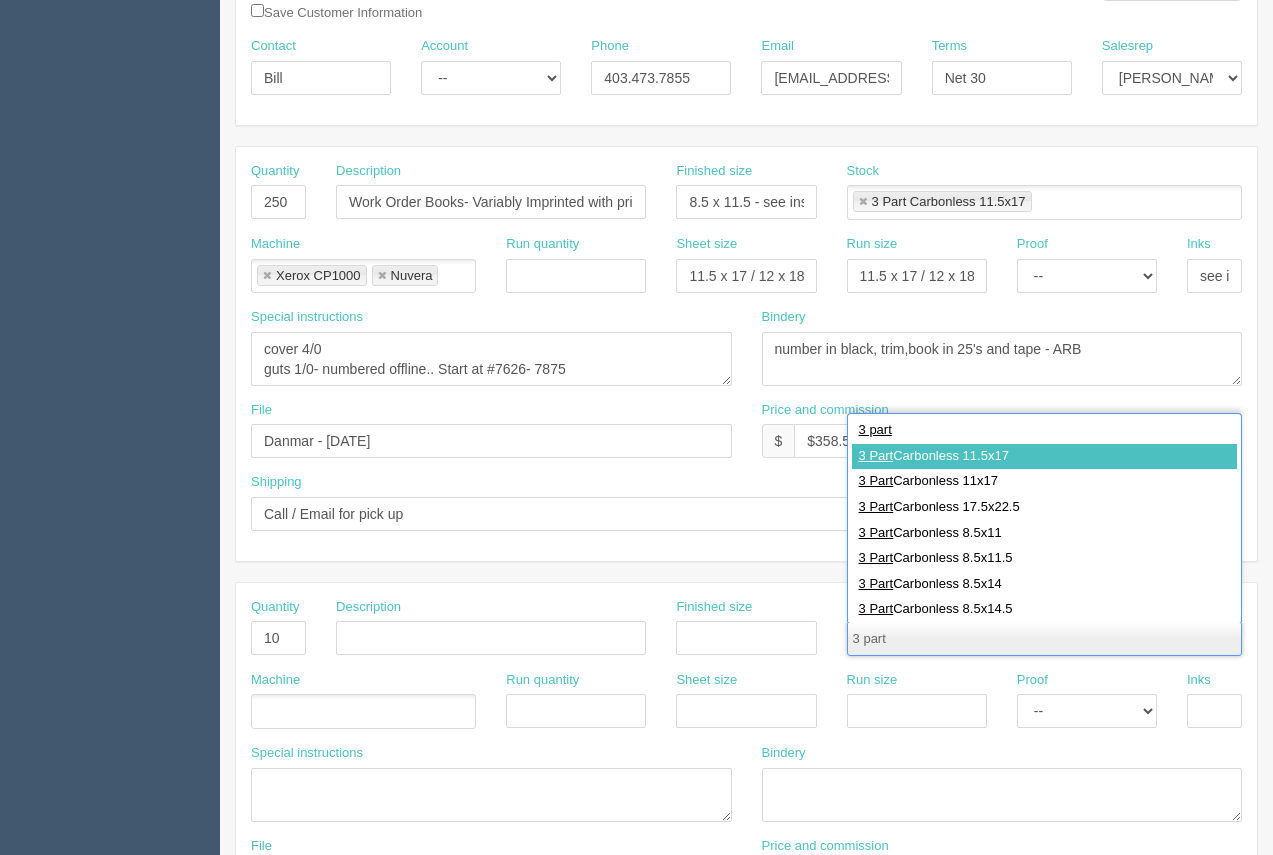 type on "3 part" 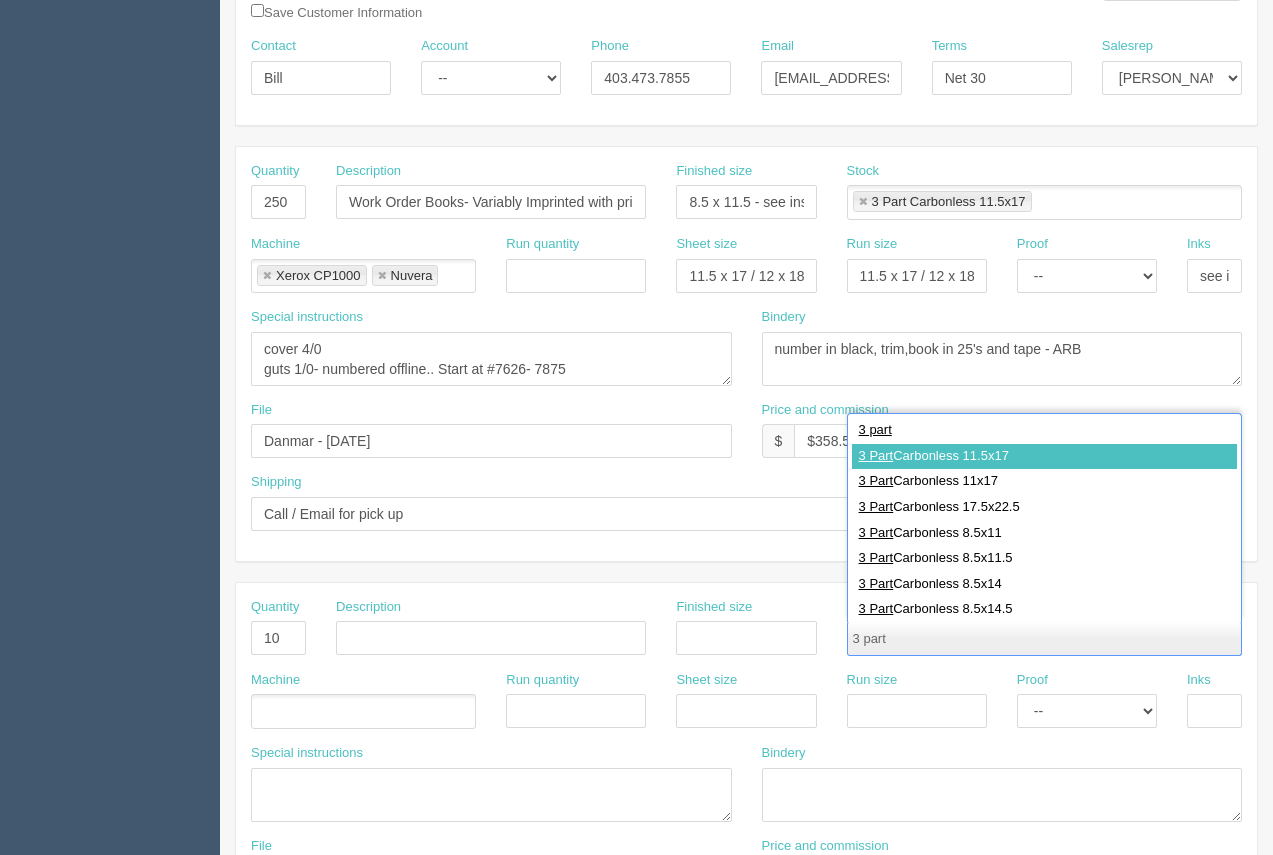 type 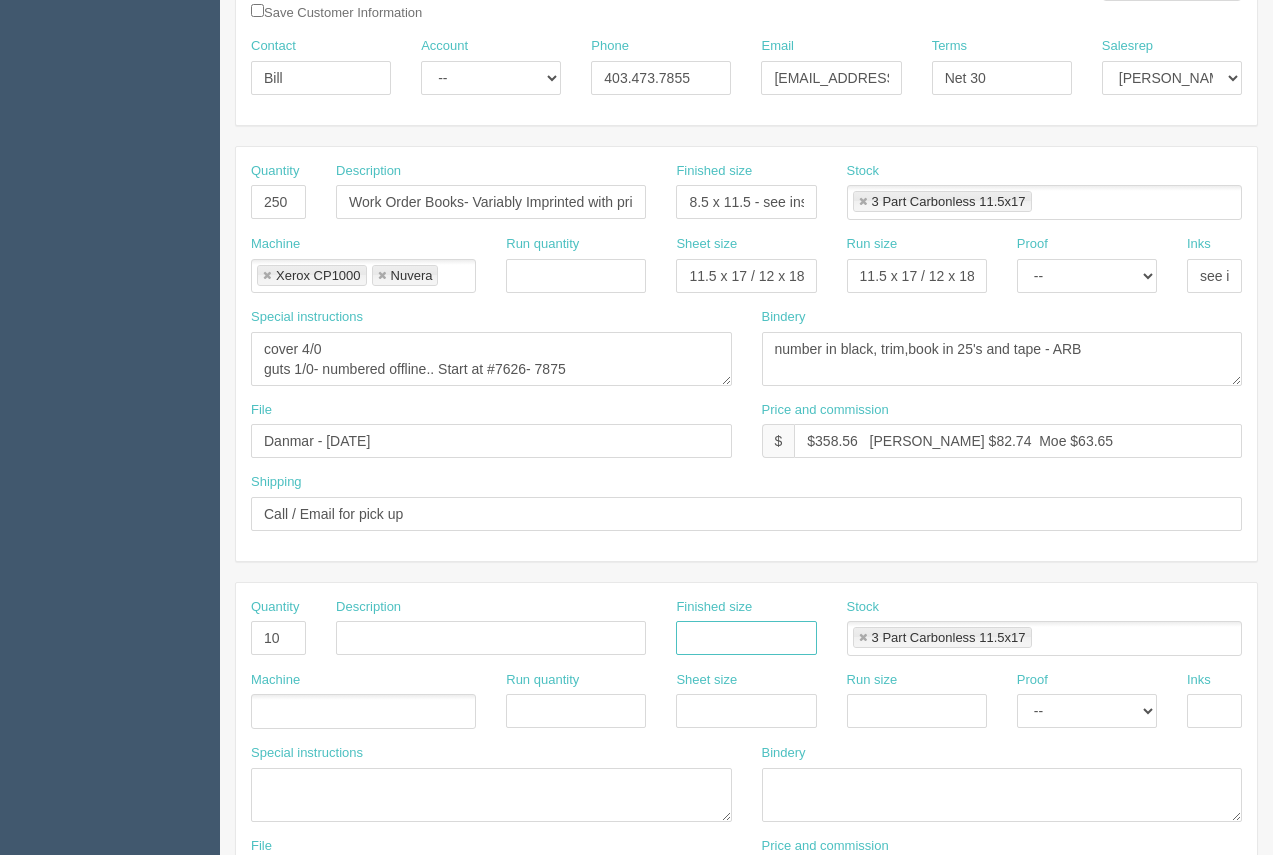 click at bounding box center (746, 638) 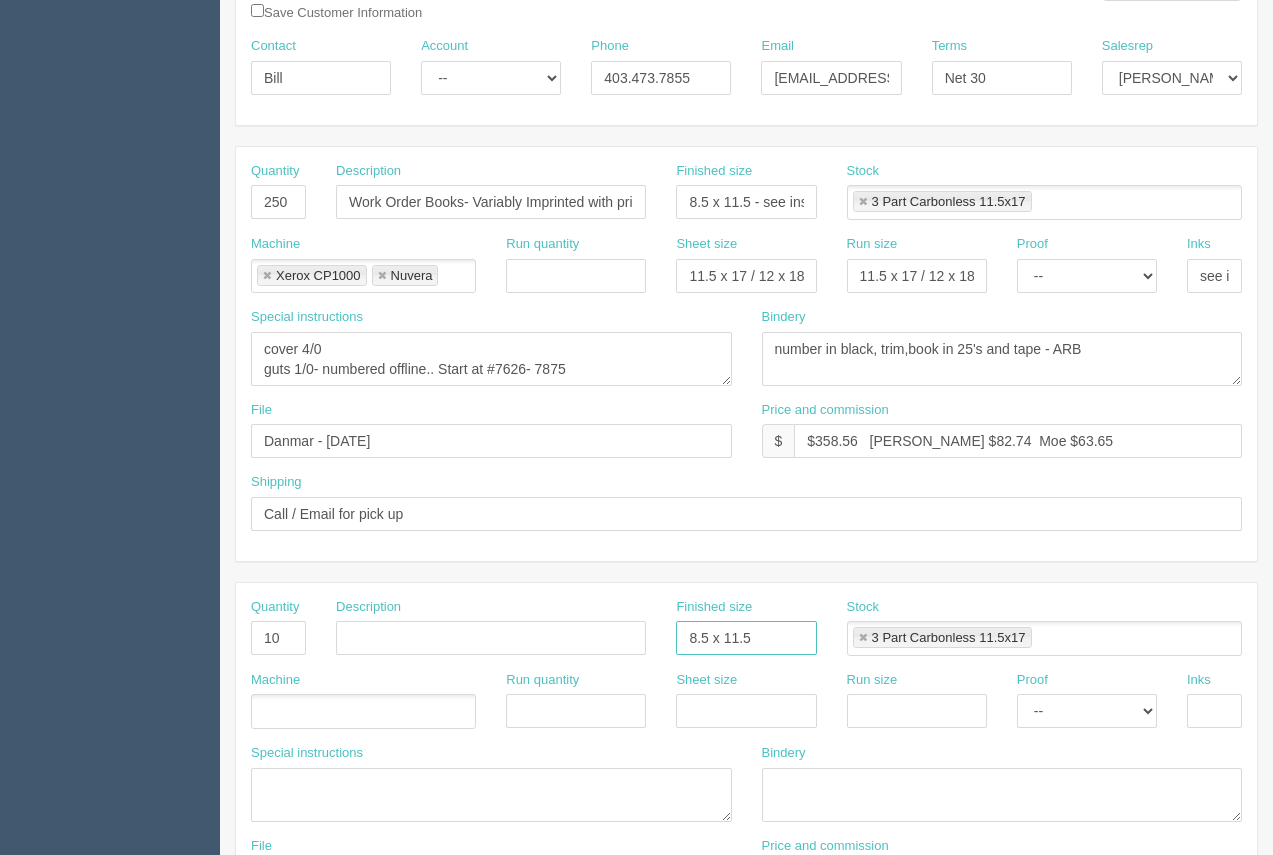 click at bounding box center [863, 638] 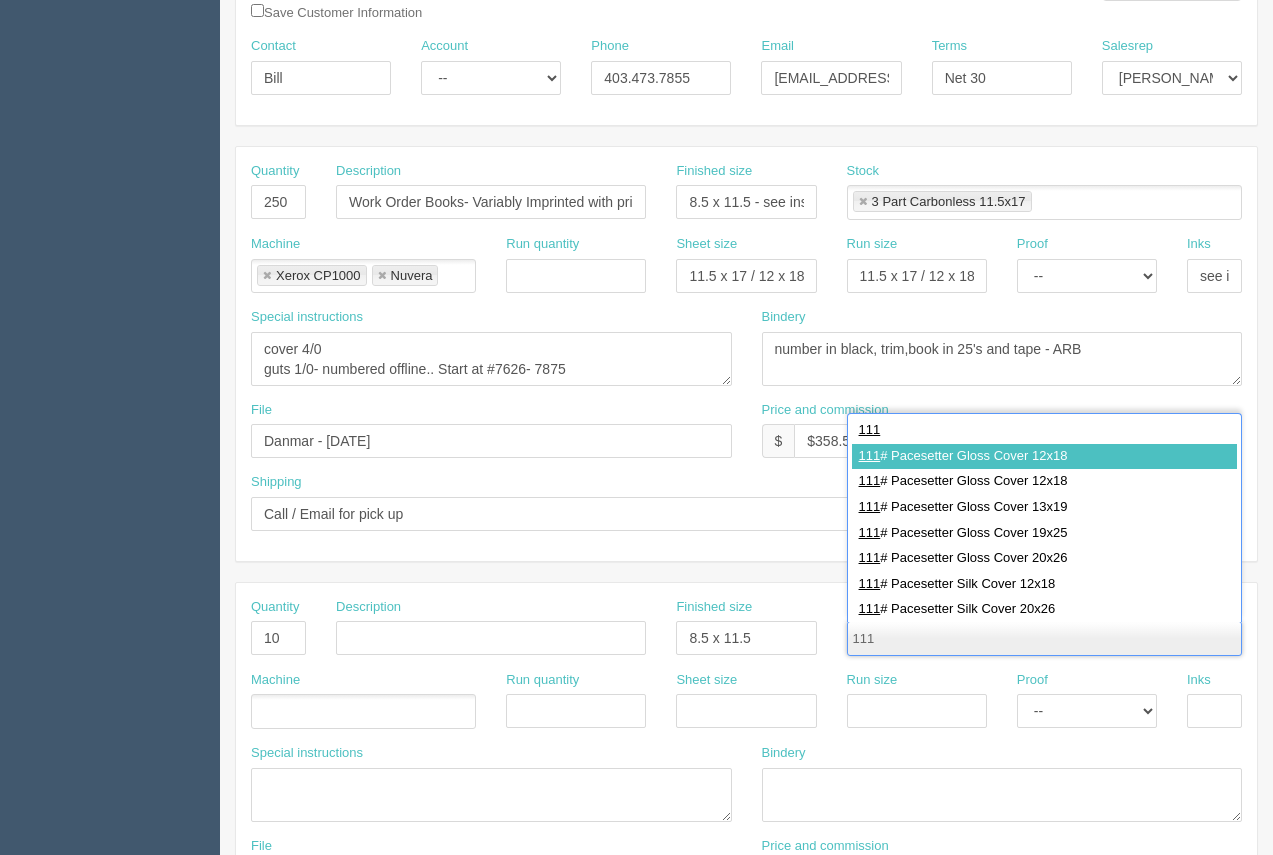 type on "111" 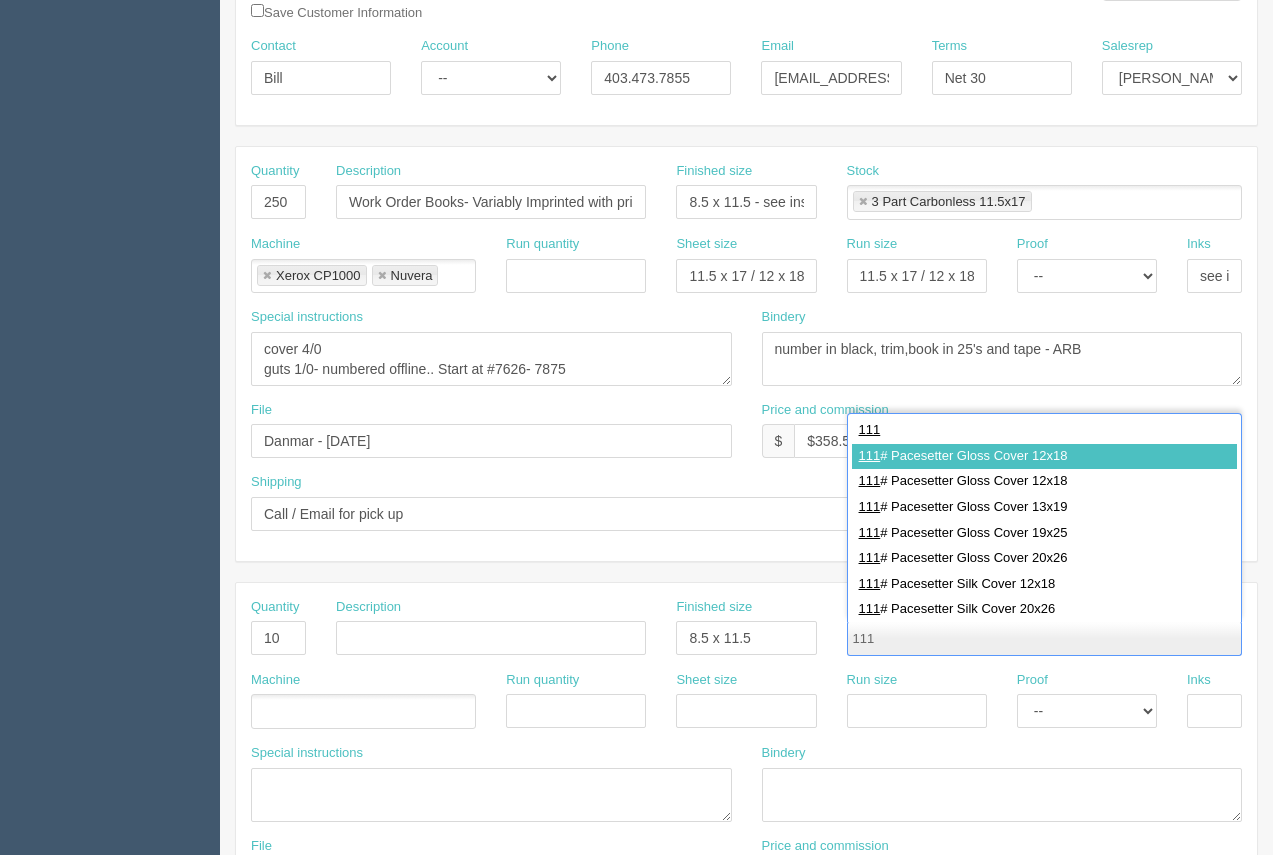 drag, startPoint x: 997, startPoint y: 449, endPoint x: 984, endPoint y: 447, distance: 13.152946 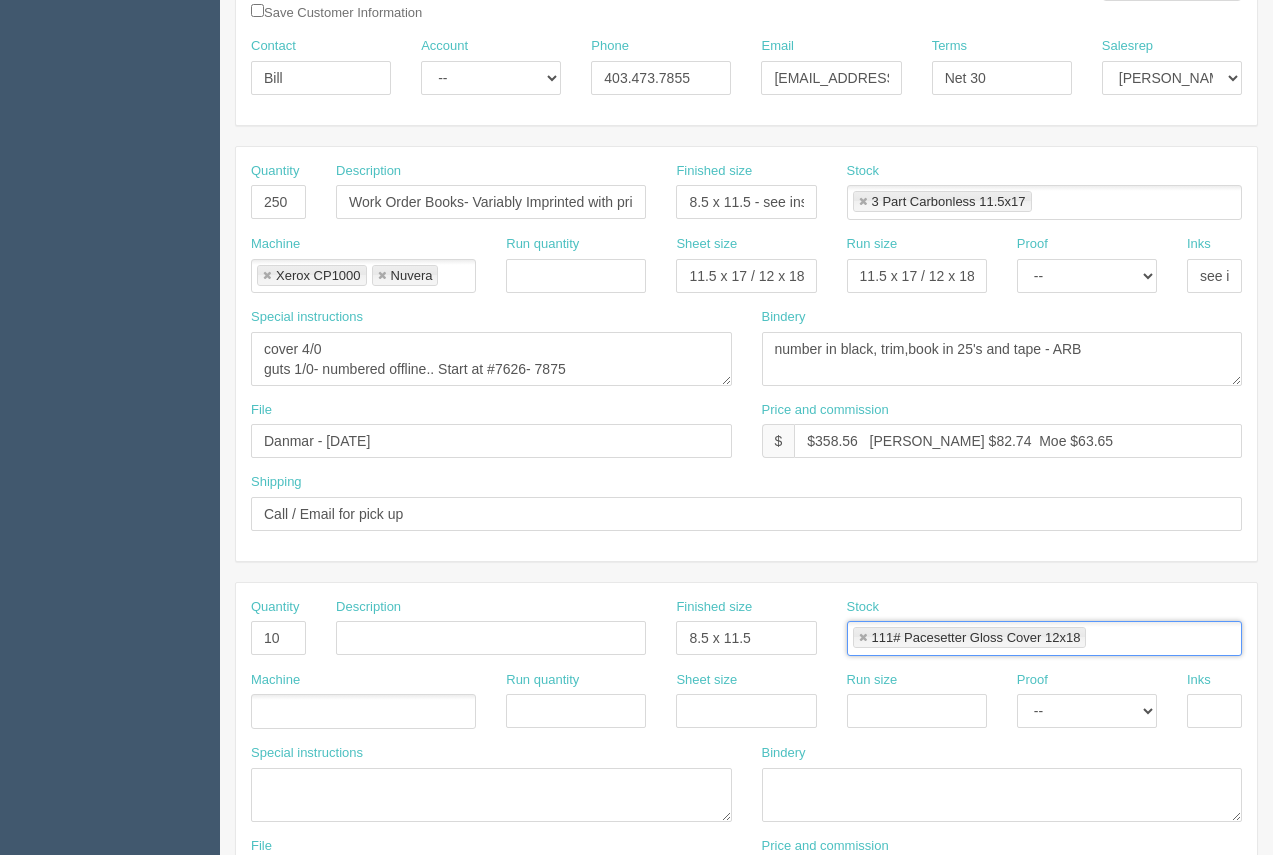 click at bounding box center (267, 276) 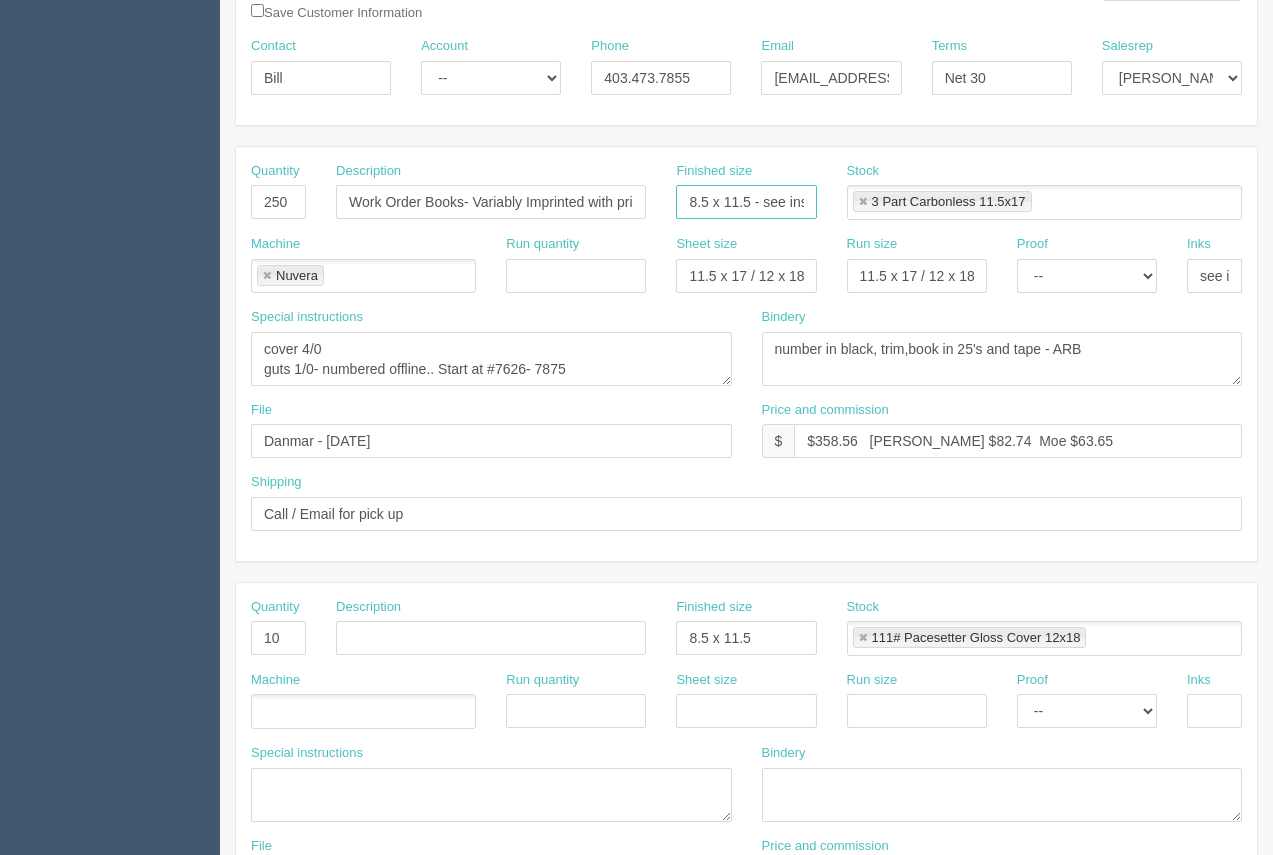 scroll, scrollTop: 0, scrollLeft: 27, axis: horizontal 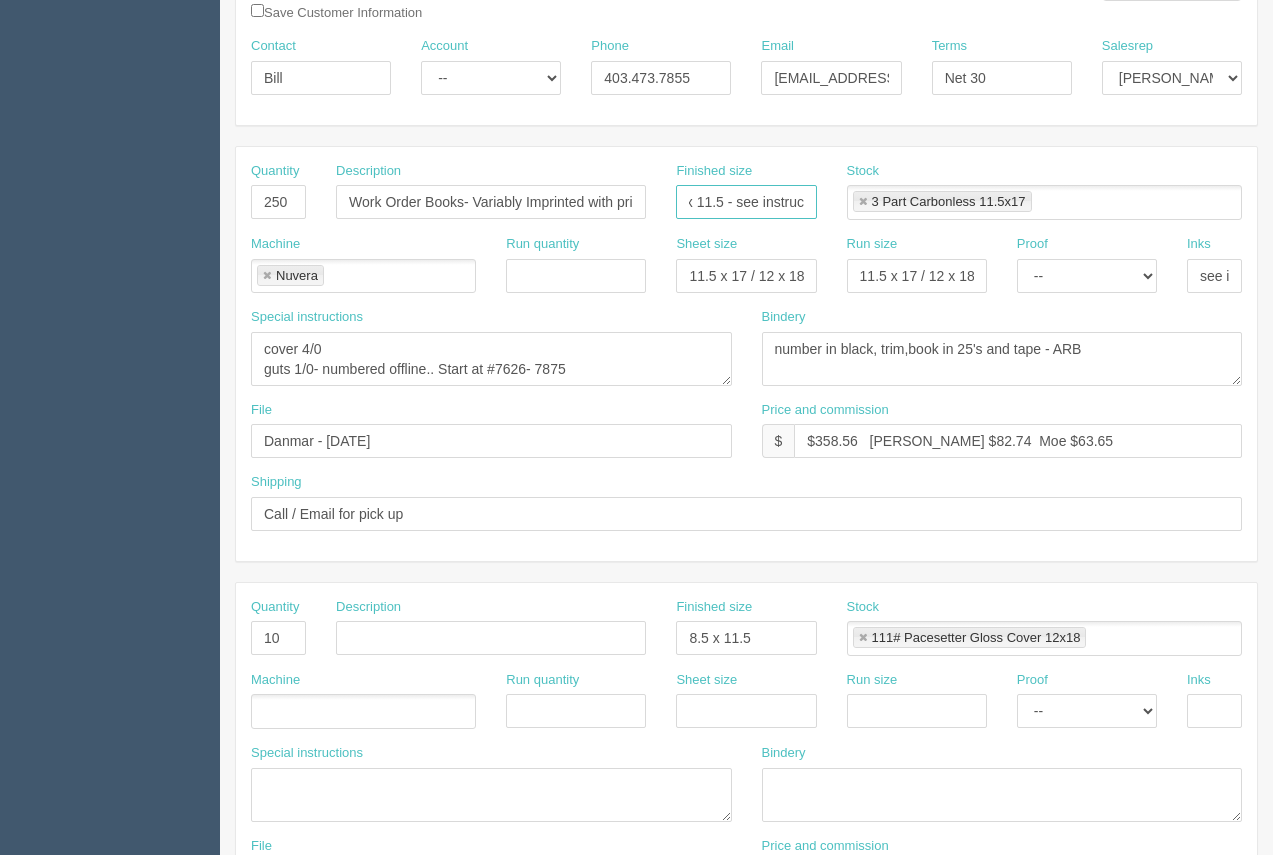 drag, startPoint x: 749, startPoint y: 204, endPoint x: 890, endPoint y: 208, distance: 141.05673 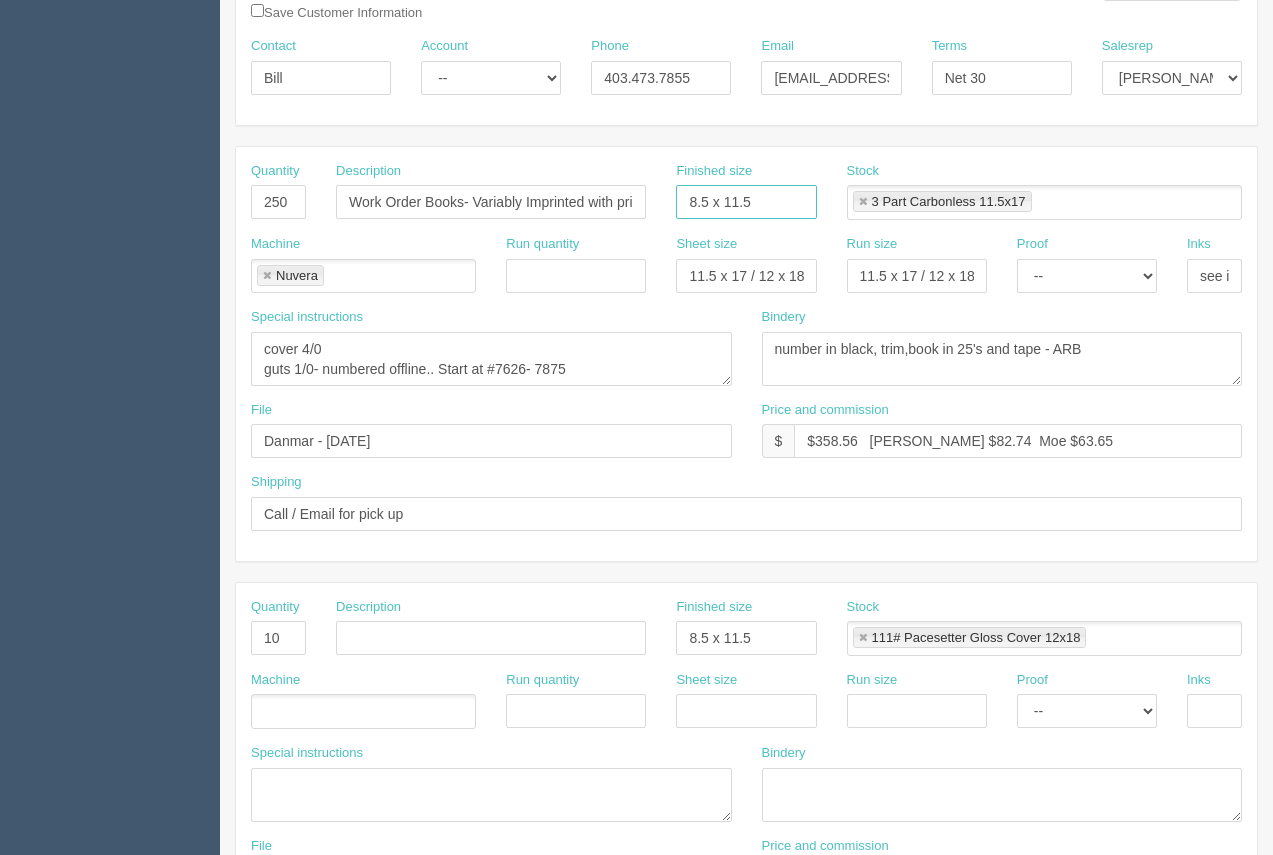 scroll, scrollTop: 0, scrollLeft: 0, axis: both 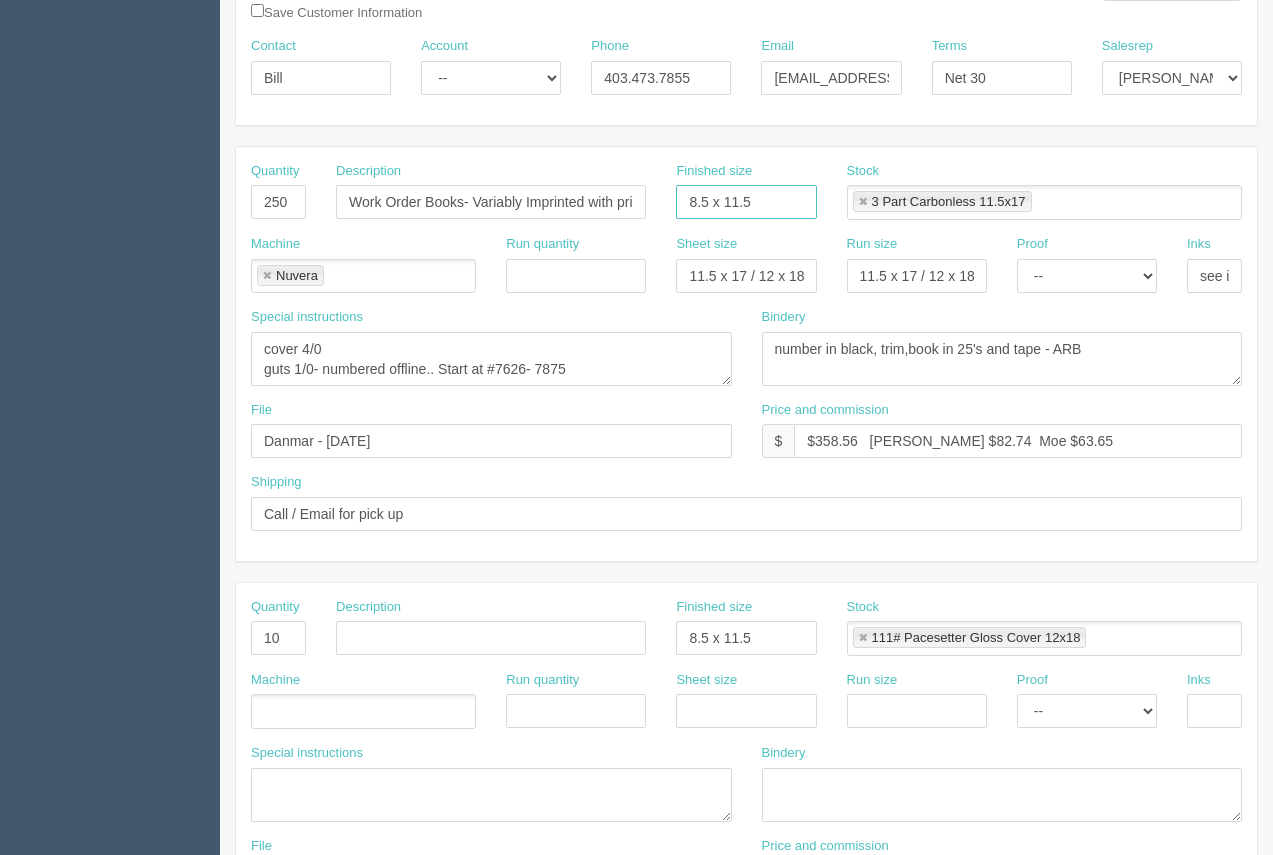 type on "8.5 x 11.5" 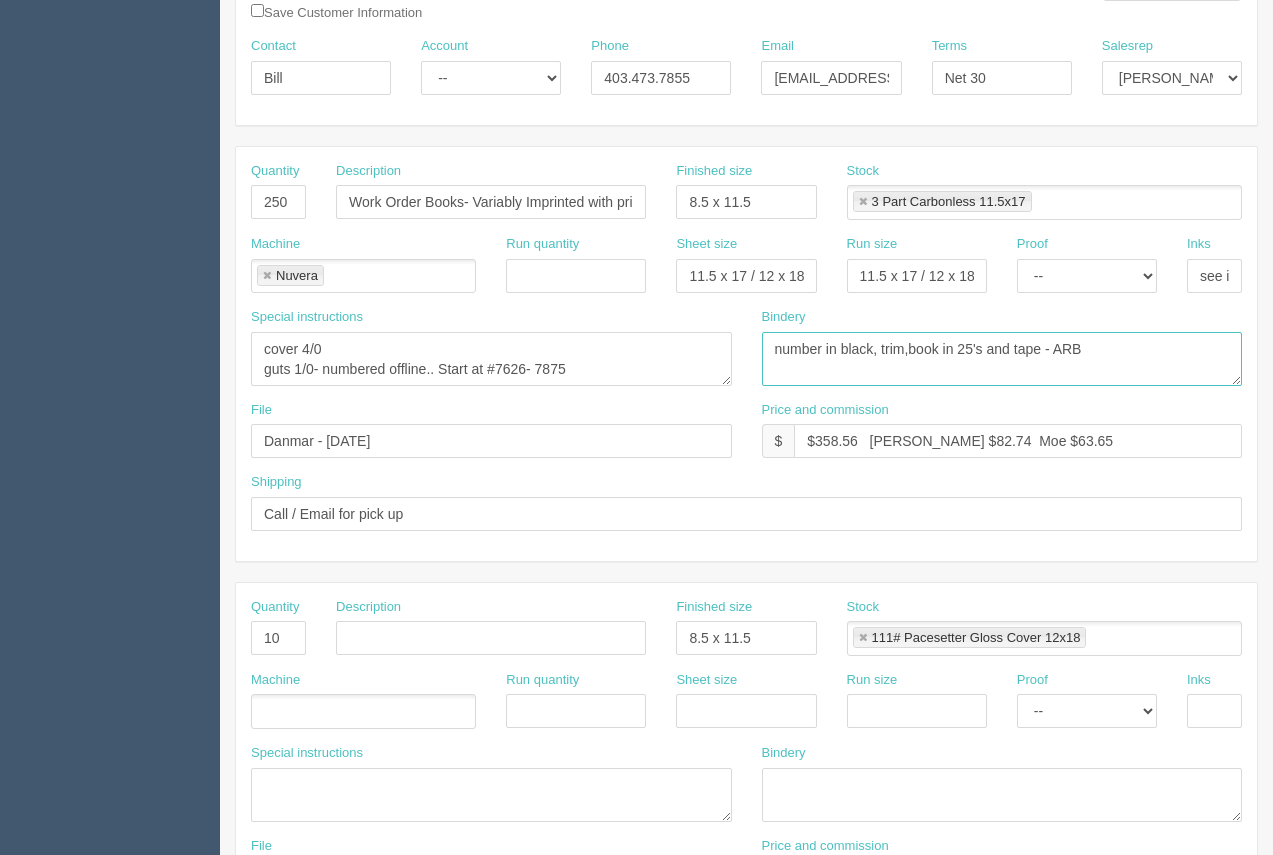 click on "number in black, trim,book in 25's and tape - ARB" at bounding box center [1002, 359] 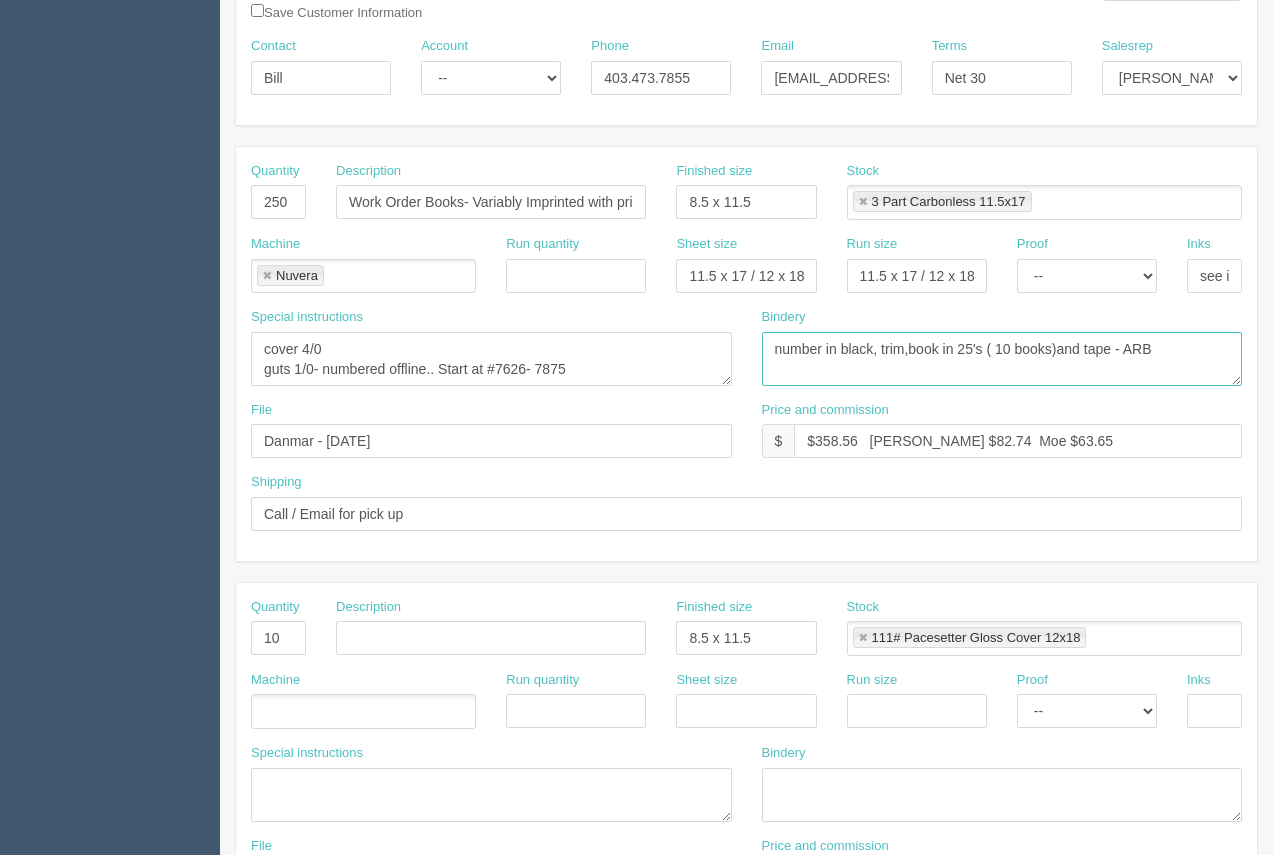 type on "number in black, trim,book in 25's ( 10 books)and tape - ARB" 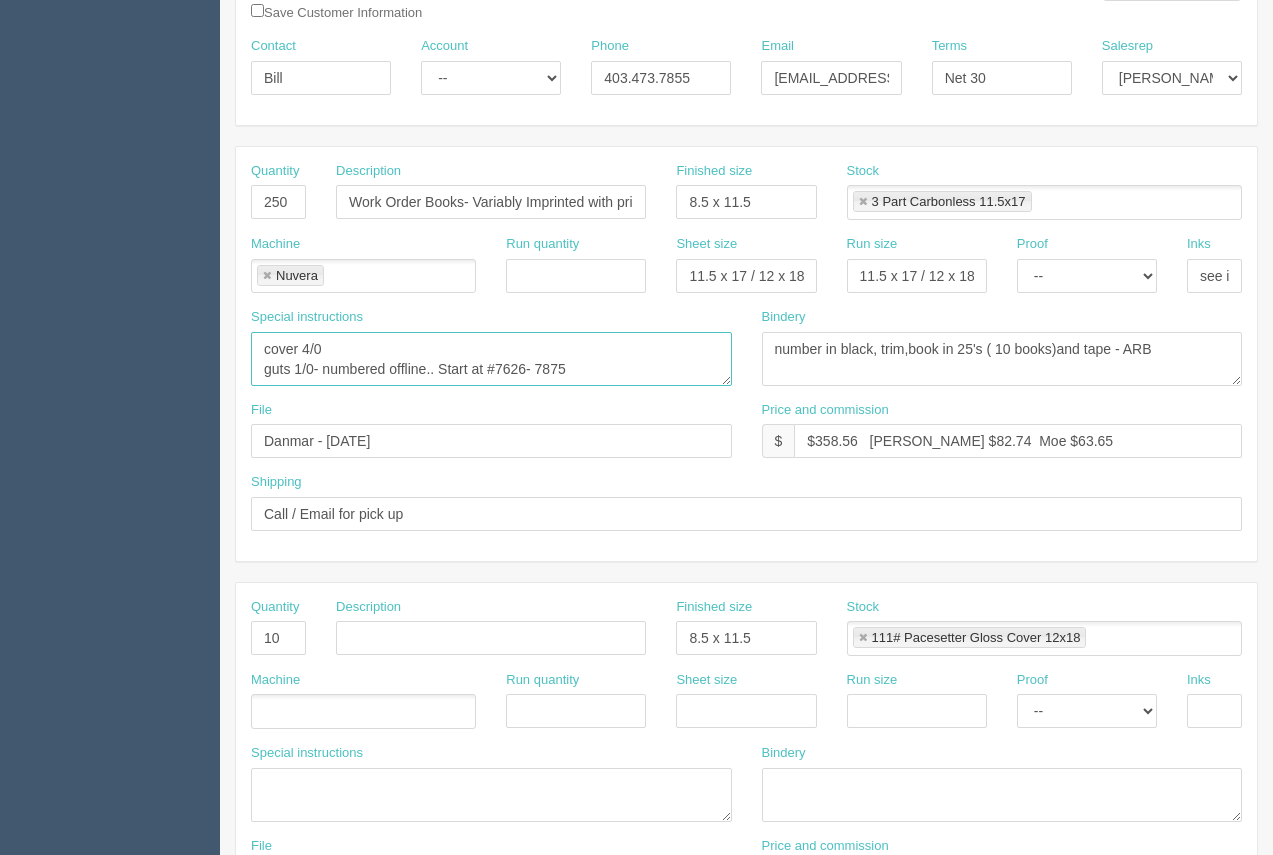drag, startPoint x: 592, startPoint y: 375, endPoint x: 196, endPoint y: 336, distance: 397.91583 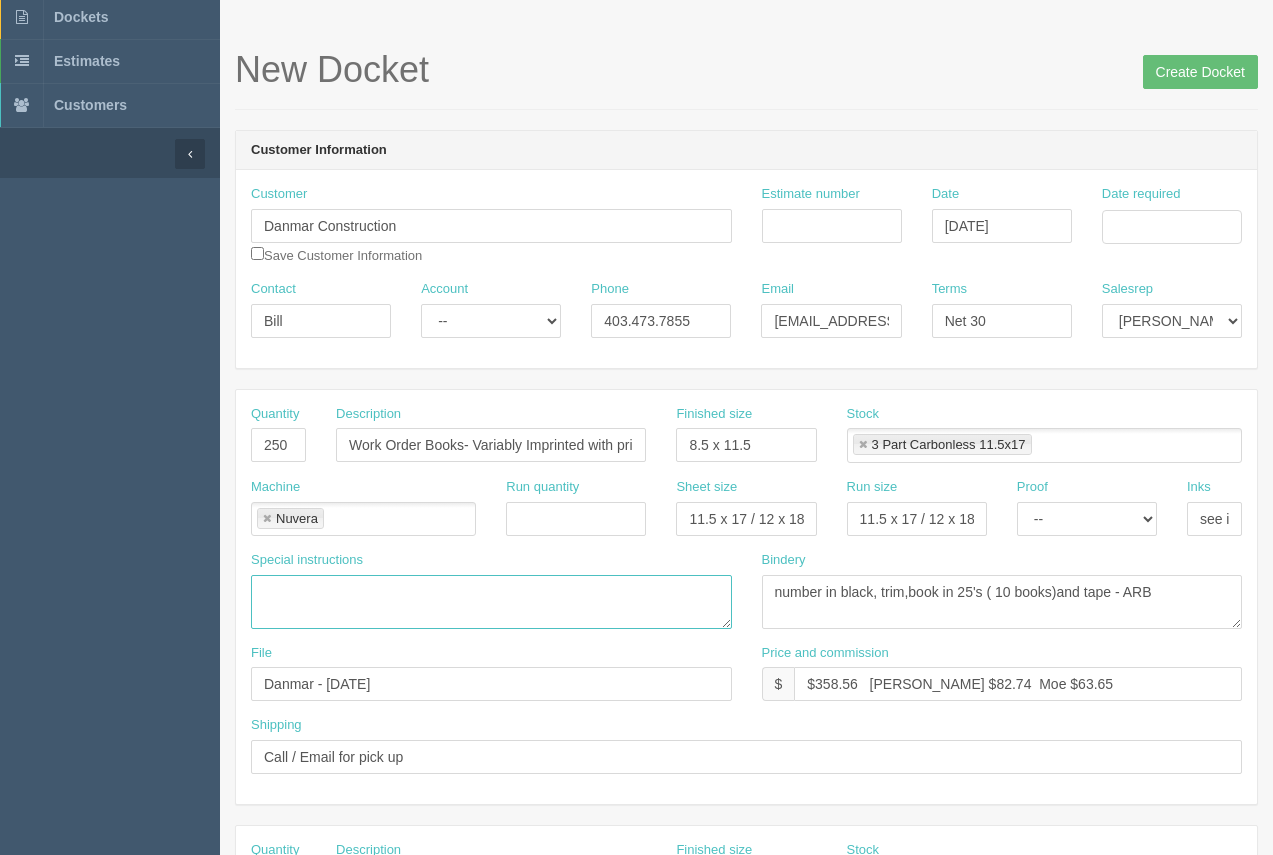 scroll, scrollTop: 74, scrollLeft: 0, axis: vertical 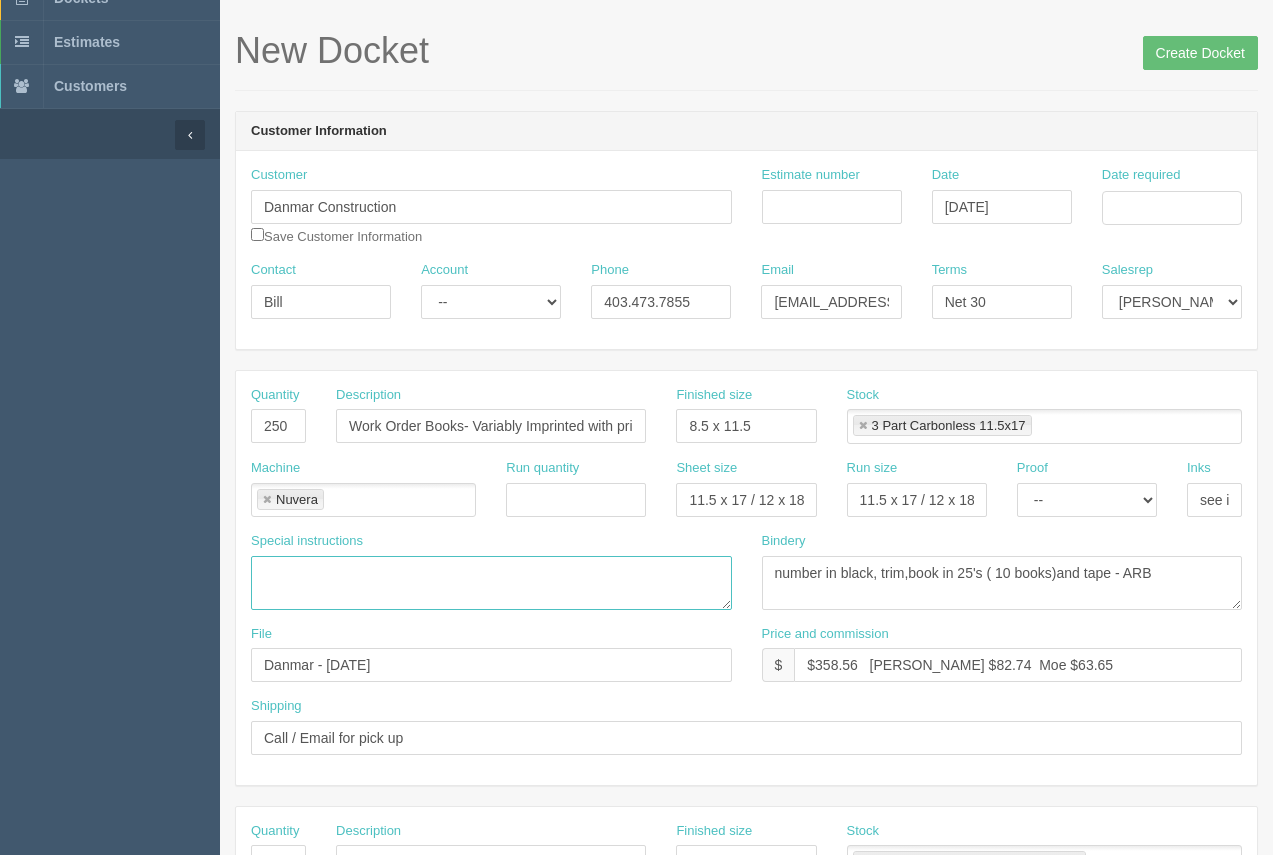 type 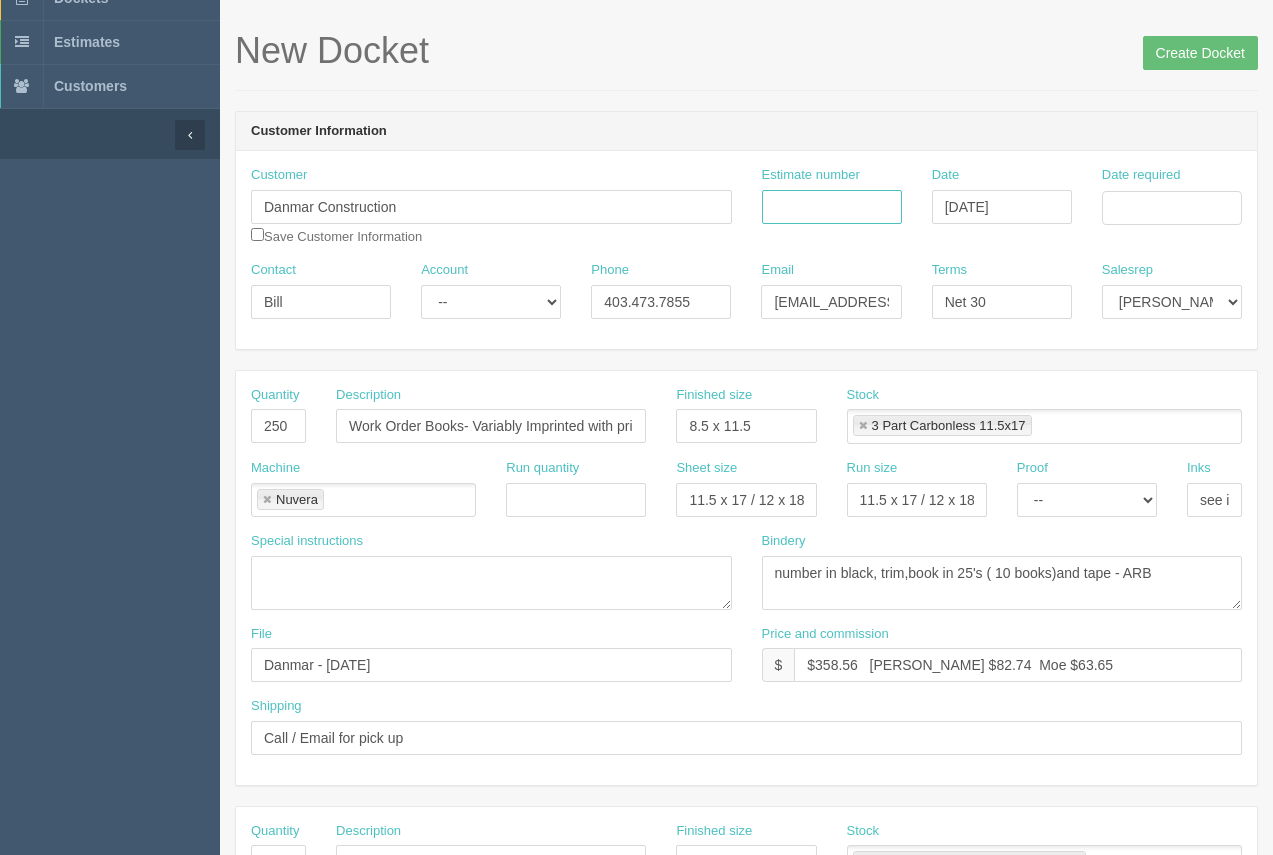 click on "Estimate number" at bounding box center (832, 207) 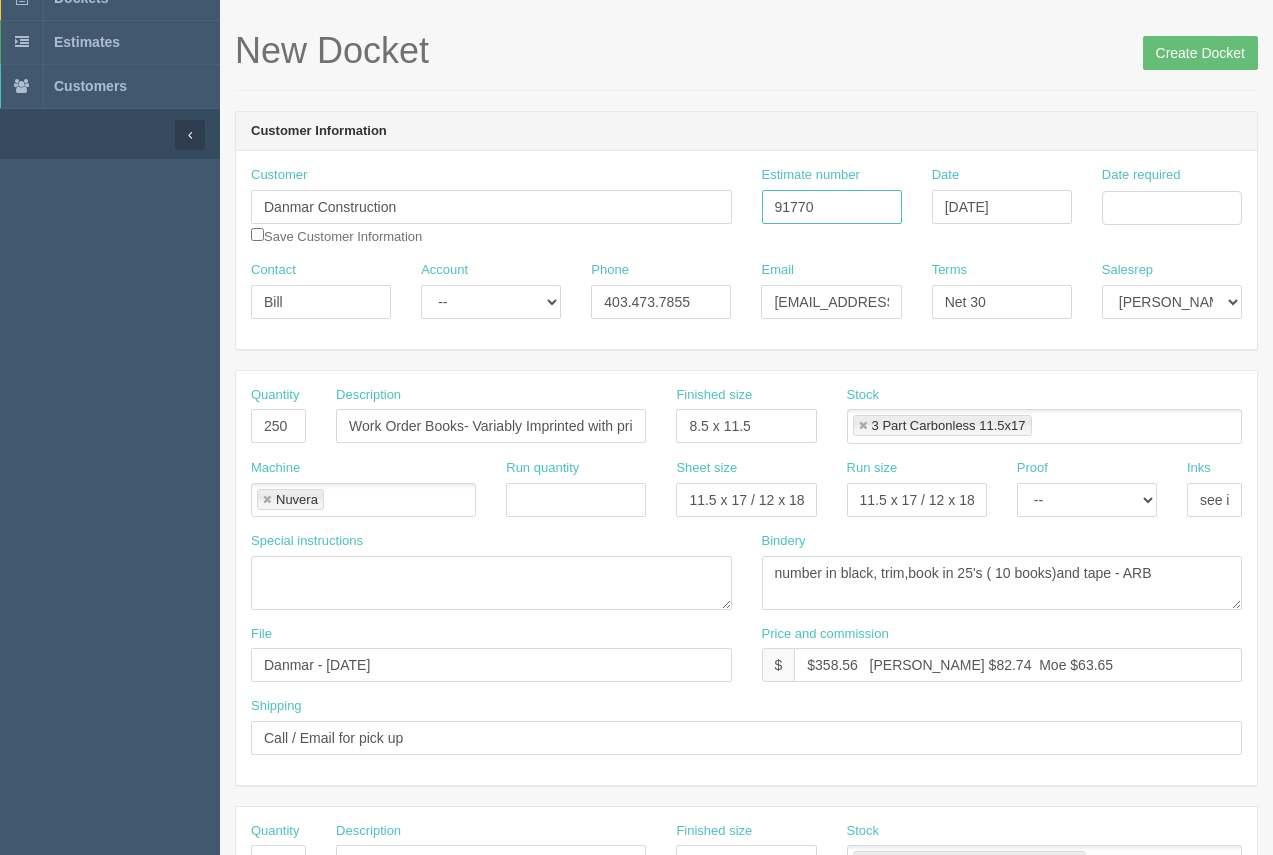 type on "91770" 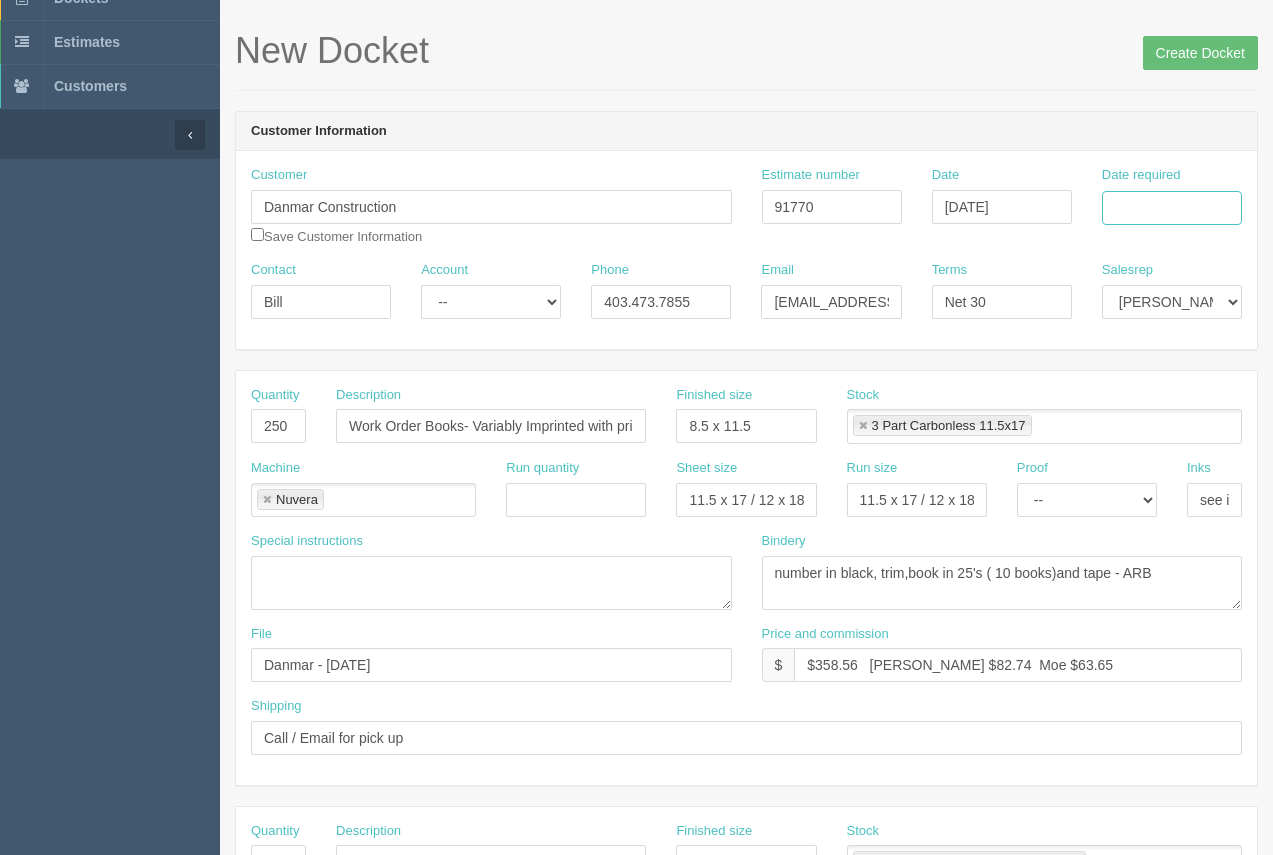 click on "Date required" at bounding box center [1172, 208] 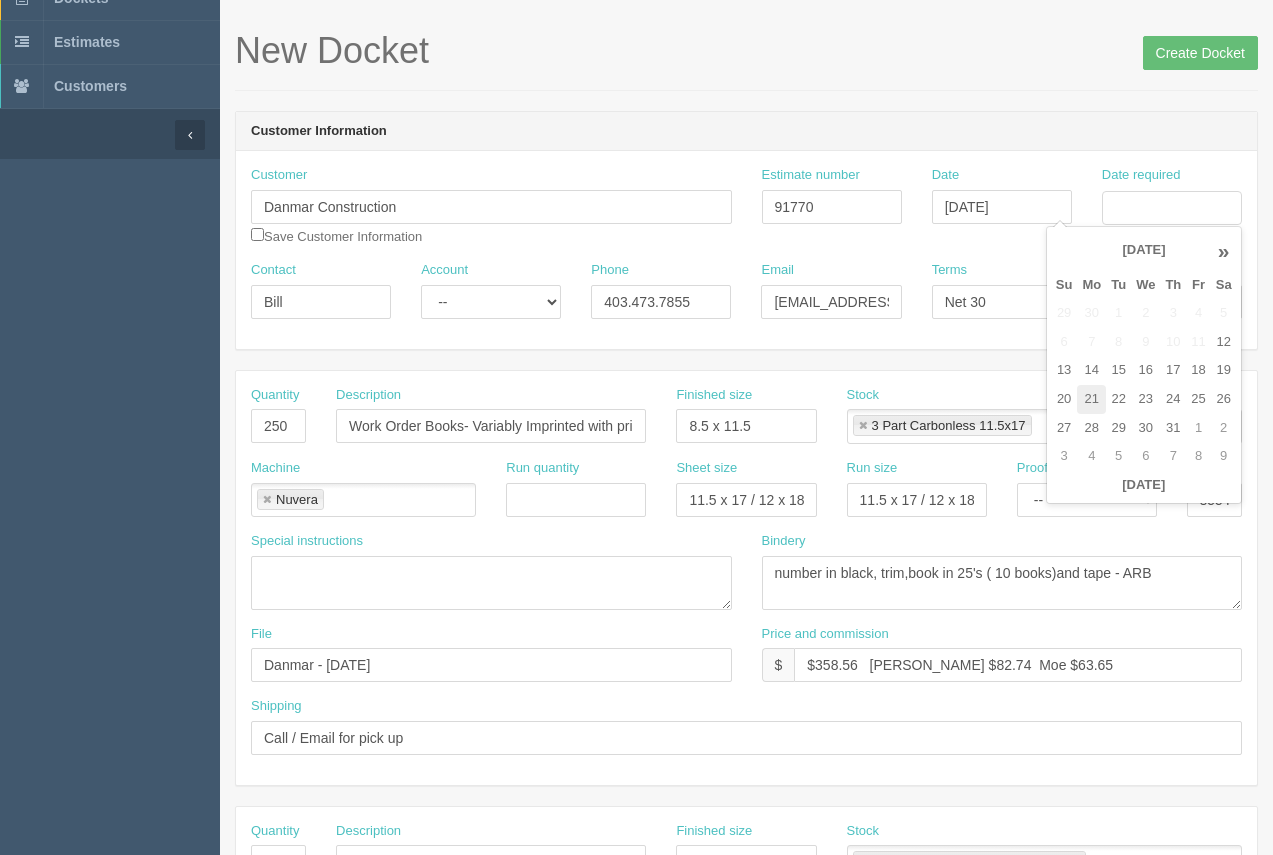 click on "21" at bounding box center [1091, 399] 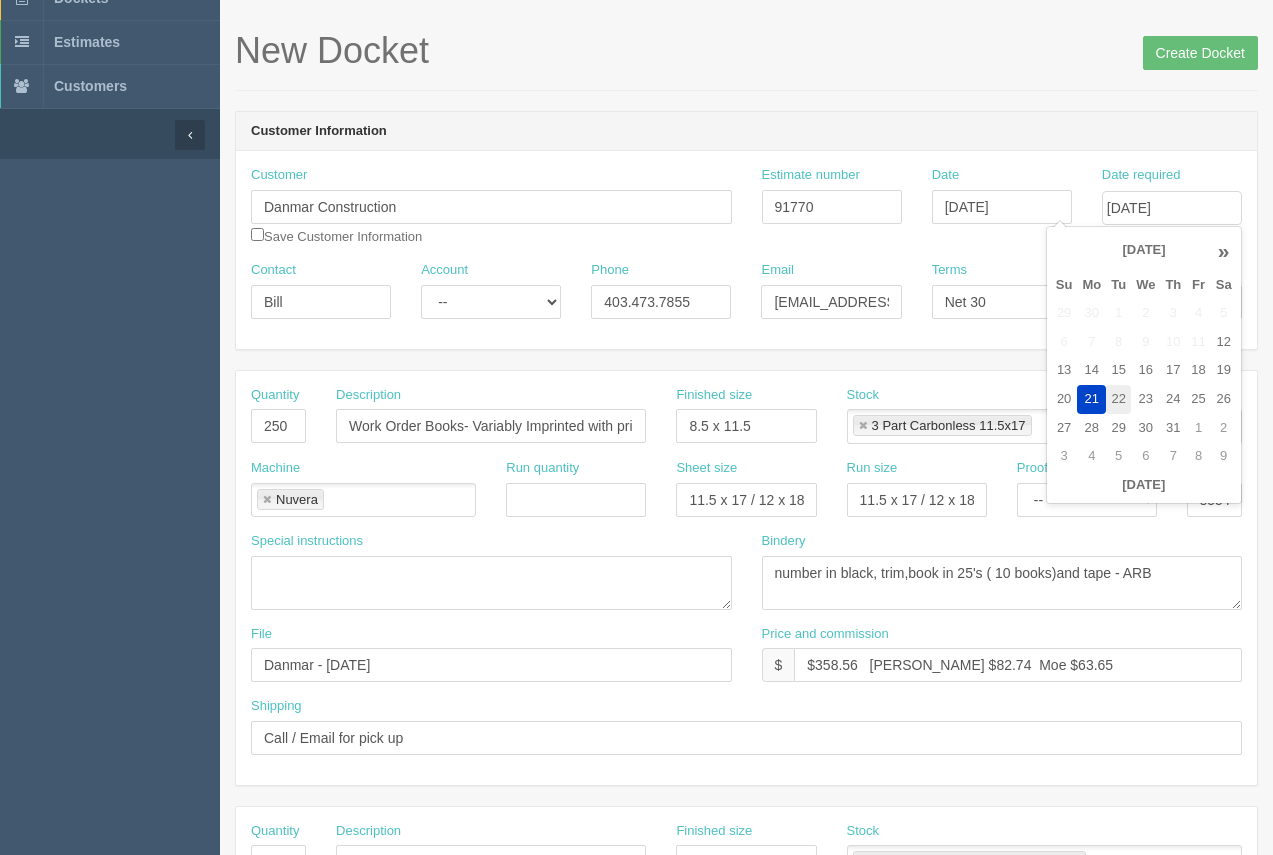 click on "22" at bounding box center (1118, 399) 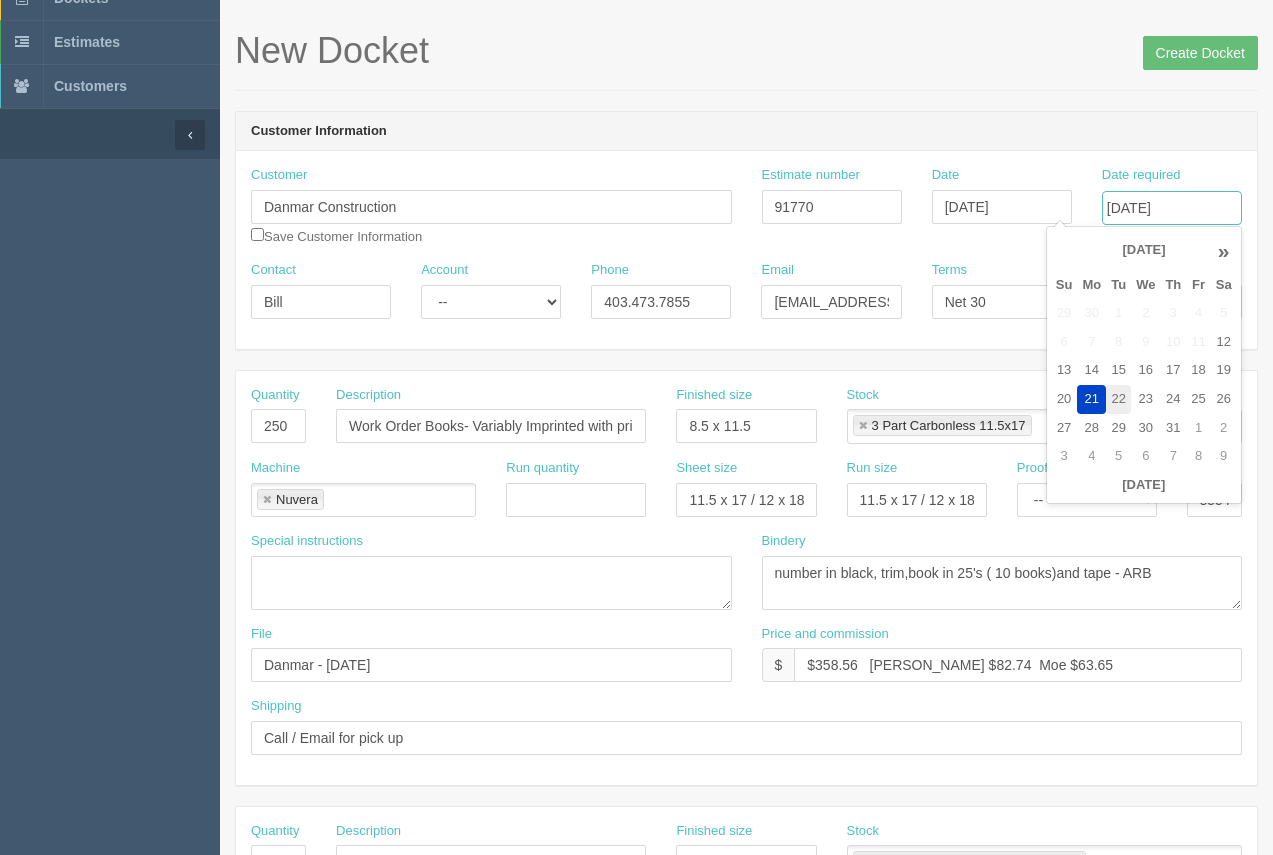 type on "[DATE]" 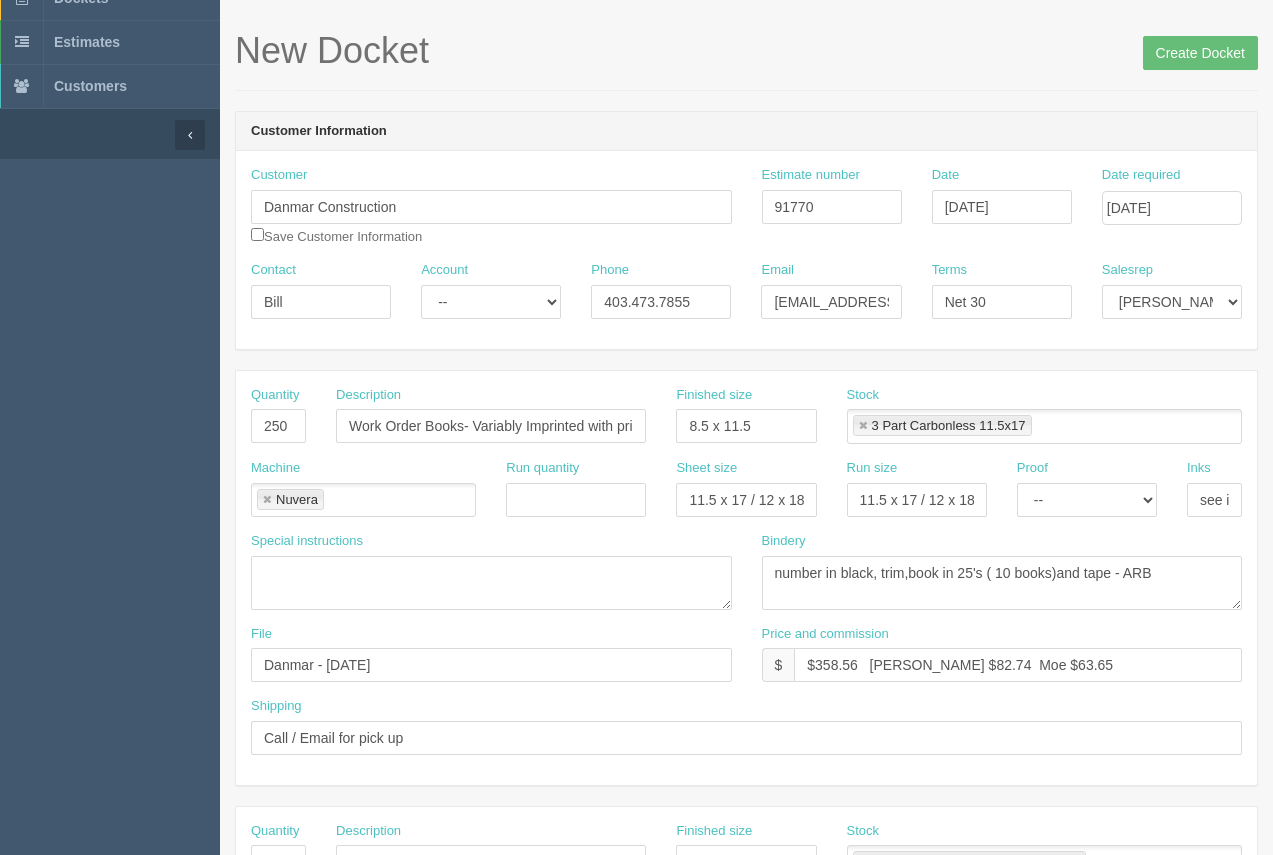 drag, startPoint x: 857, startPoint y: 79, endPoint x: 828, endPoint y: 61, distance: 34.132095 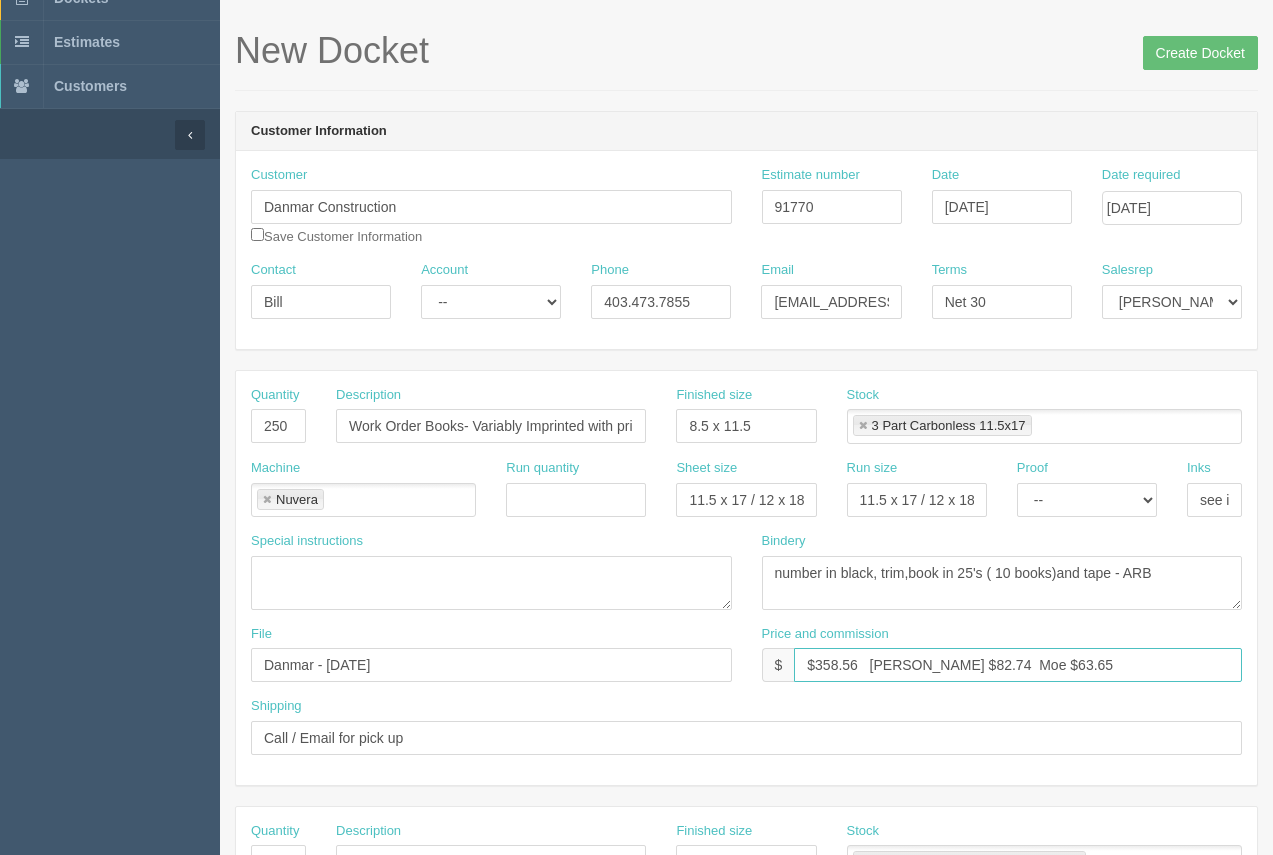 drag, startPoint x: 863, startPoint y: 662, endPoint x: 820, endPoint y: 655, distance: 43.56604 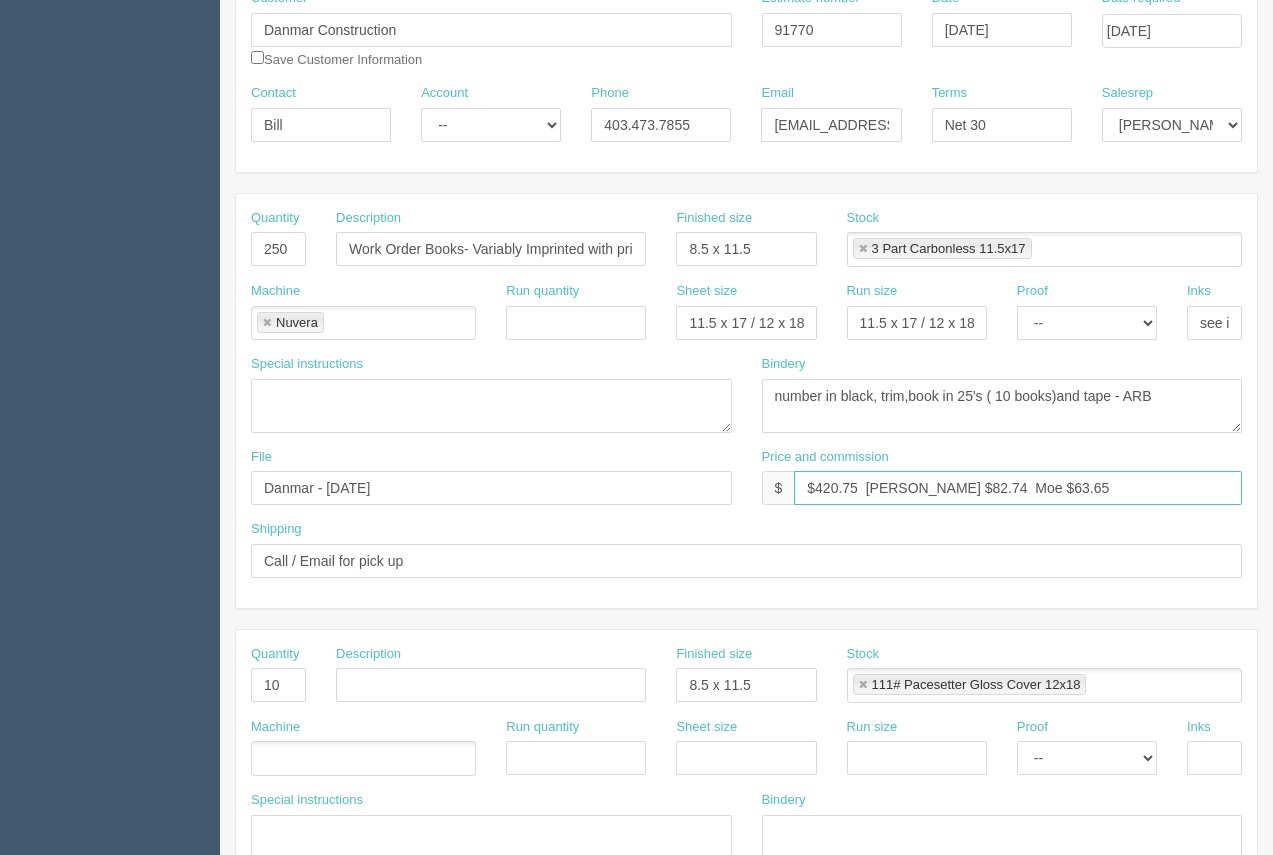 scroll, scrollTop: 253, scrollLeft: 0, axis: vertical 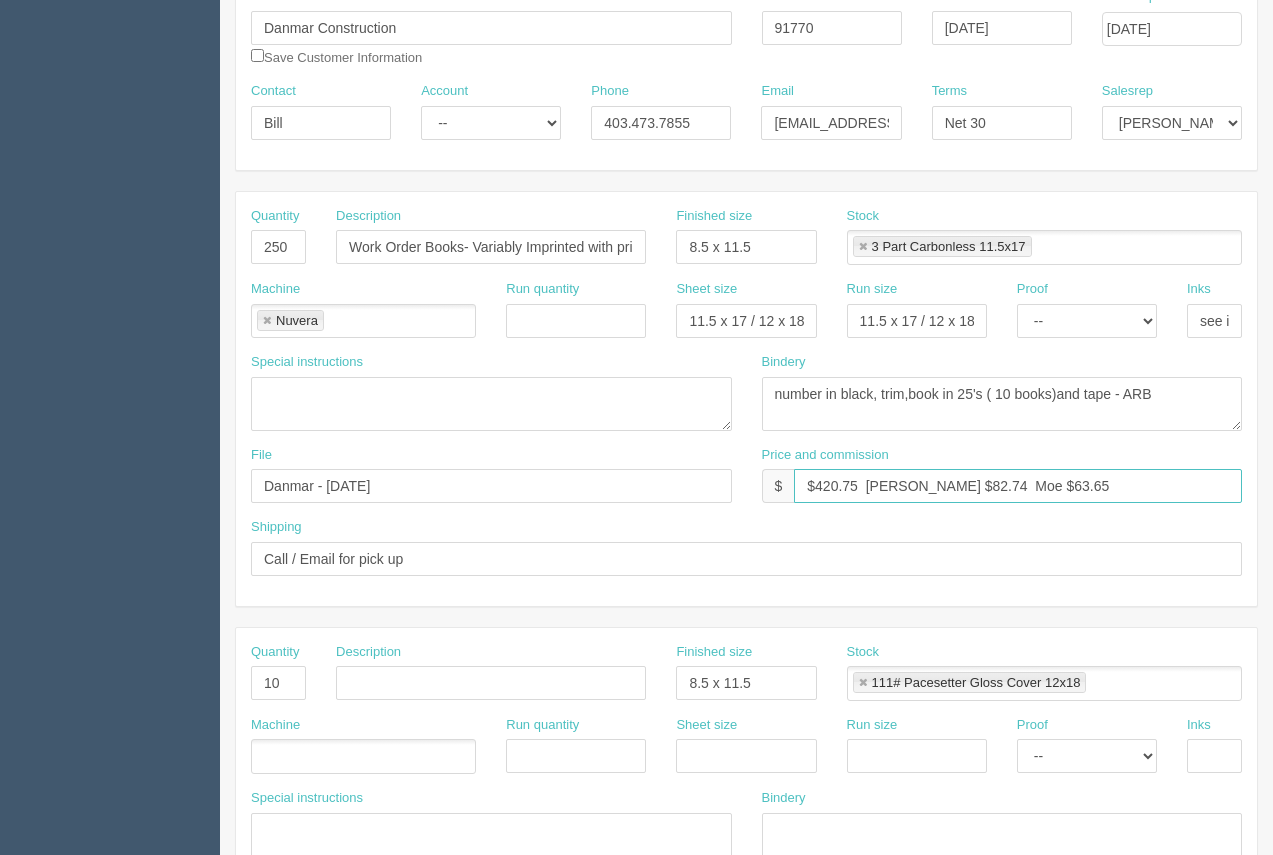 type on "$420.75  Arif $82.74  Moe $63.65" 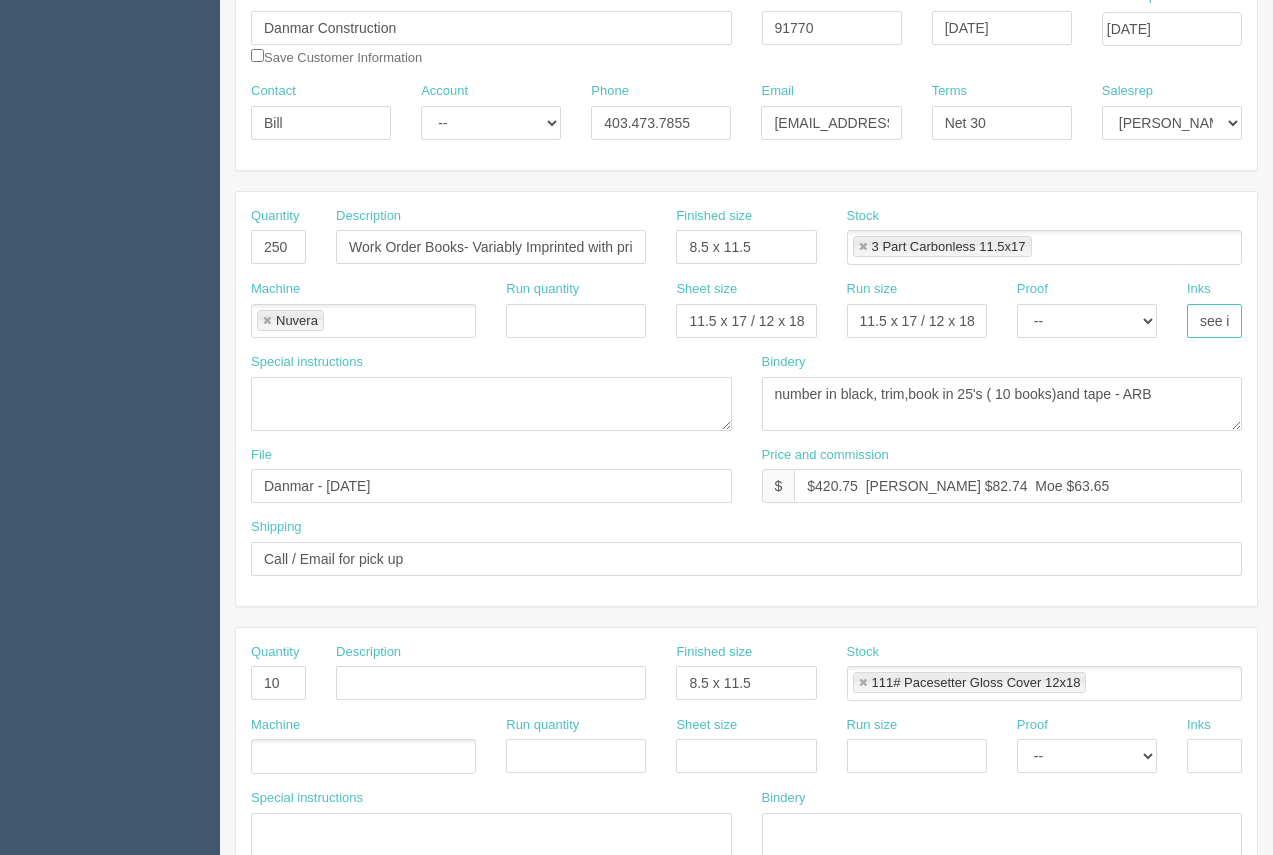 scroll, scrollTop: 0, scrollLeft: 39, axis: horizontal 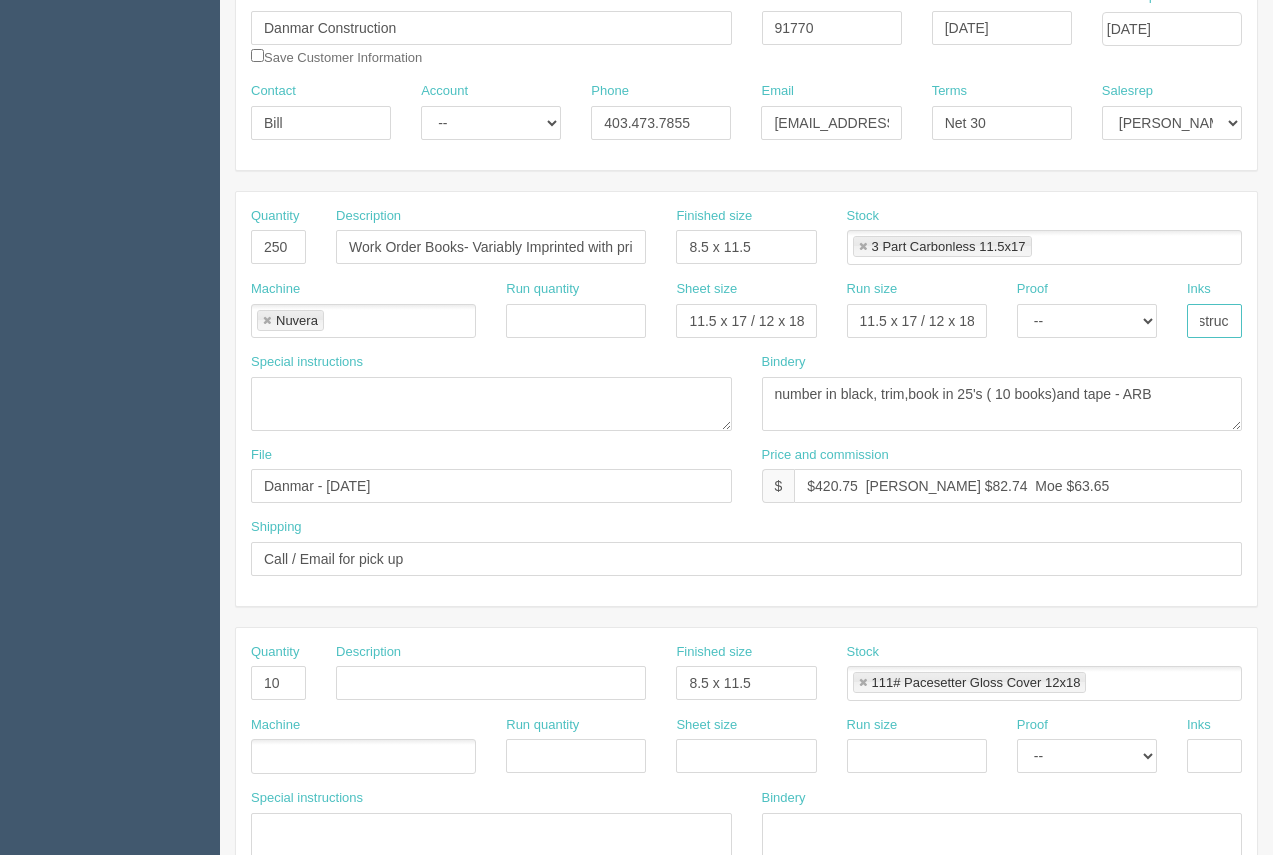 drag, startPoint x: 1196, startPoint y: 324, endPoint x: 1270, endPoint y: 326, distance: 74.02702 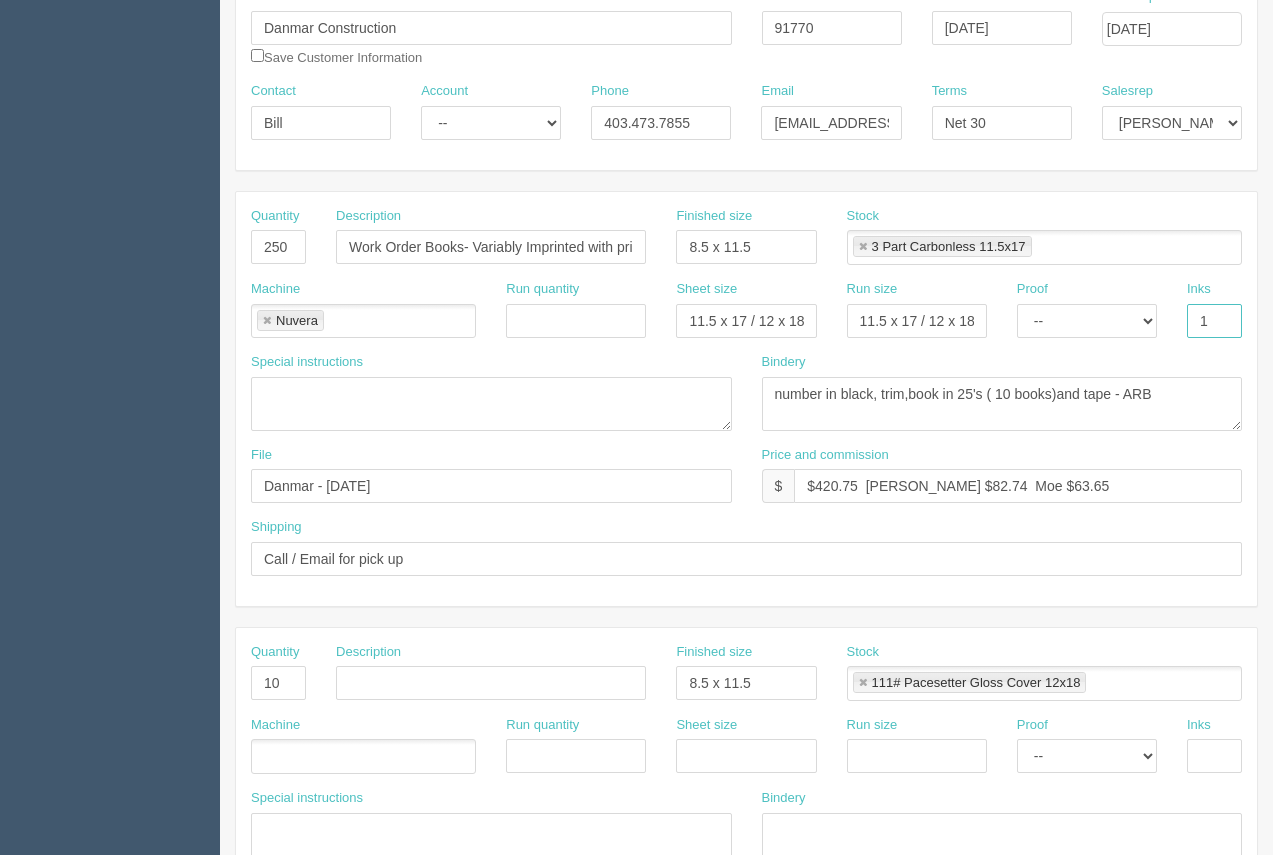 scroll, scrollTop: 0, scrollLeft: 0, axis: both 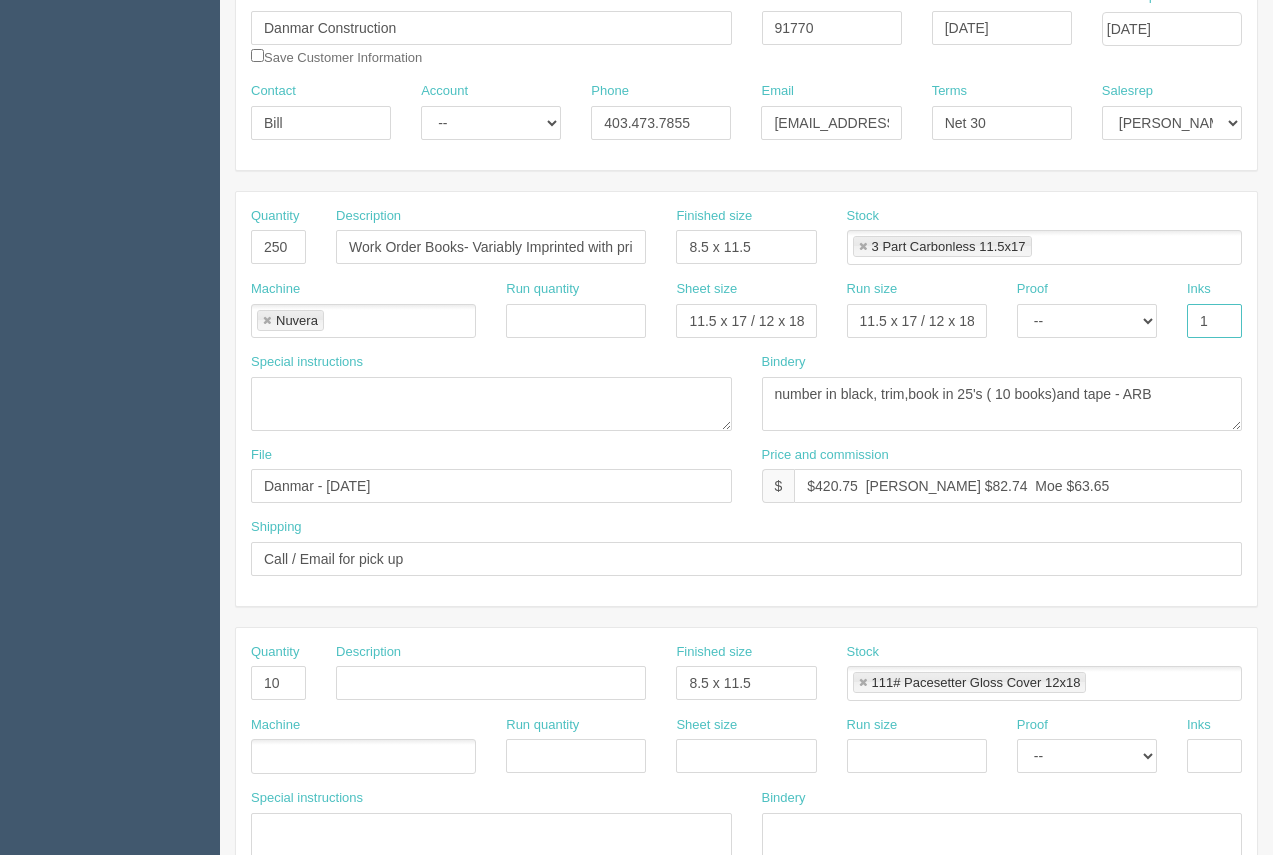 type on "1/1- black" 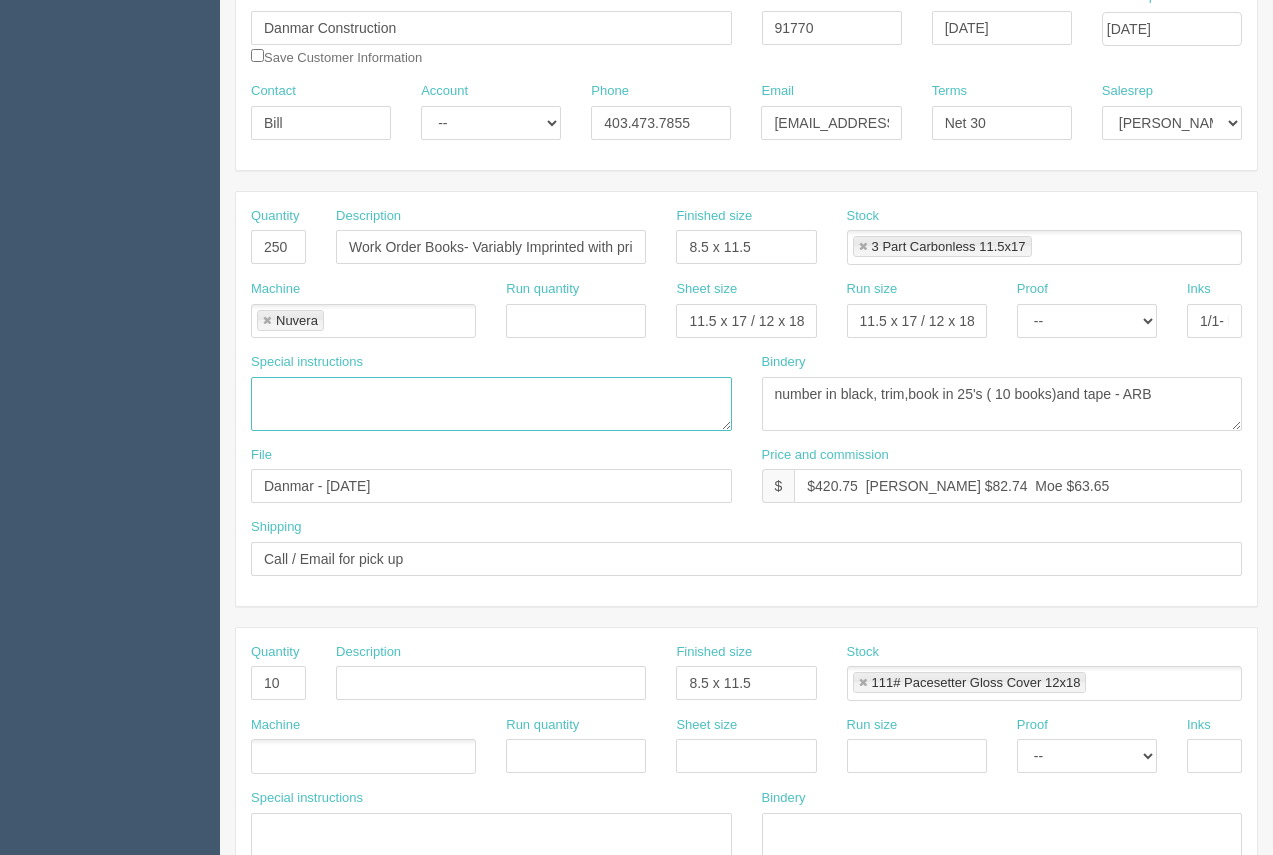 click on "cover 4/0
guts 1/0- numbered offline.. Start at #7626- 7875" at bounding box center (491, 404) 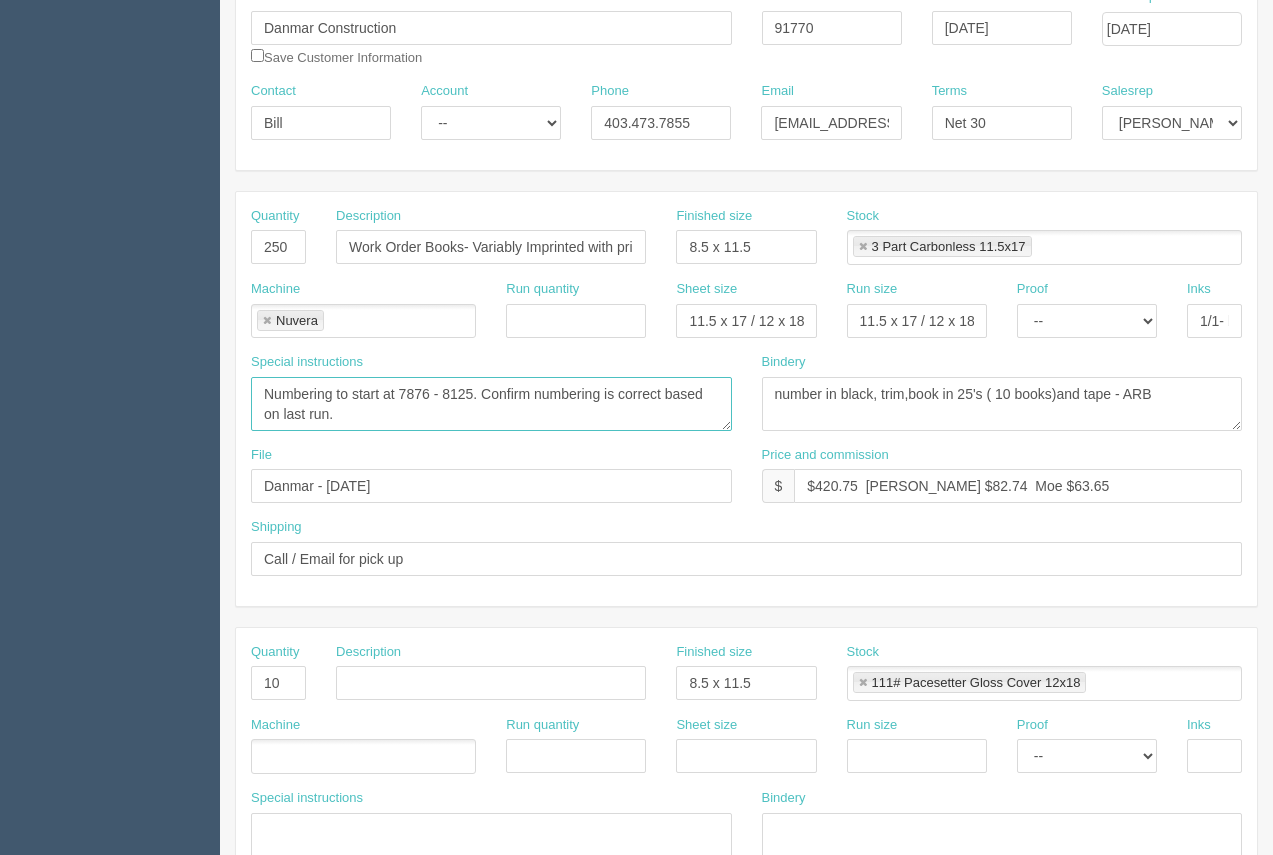type on "Numbering to start at 7876 - 8125. Confirm numbering is correct based on last run." 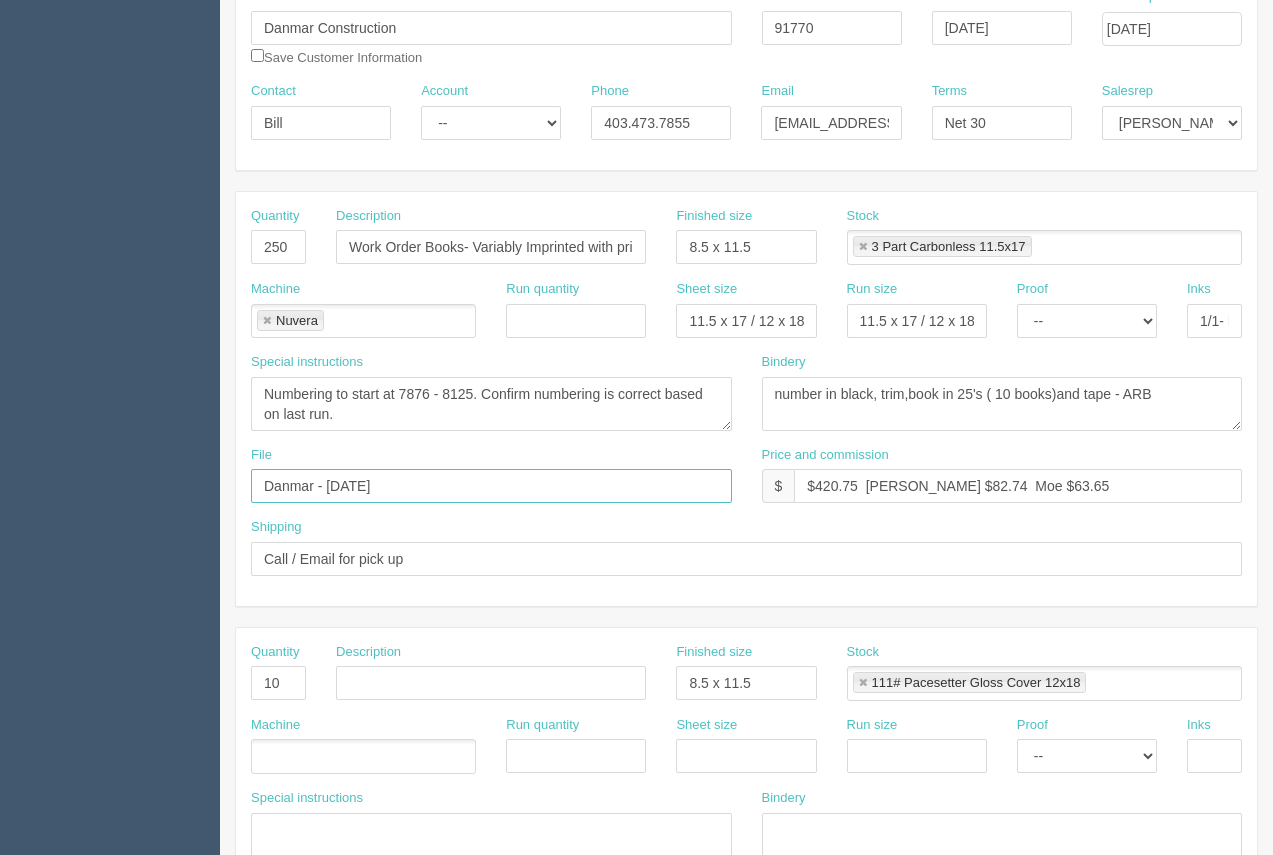 drag, startPoint x: 468, startPoint y: 492, endPoint x: 343, endPoint y: 488, distance: 125.06398 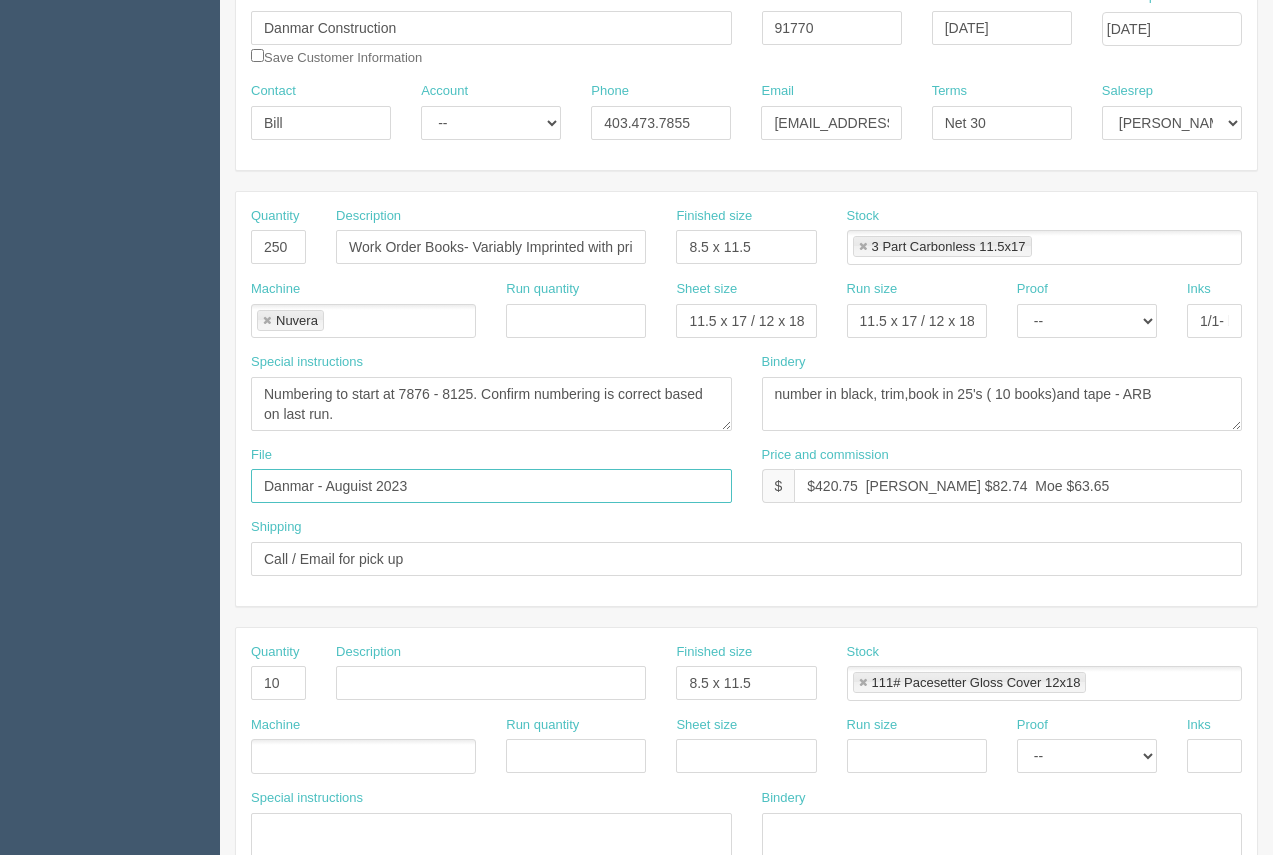 click on "Danmar - Auguist 2023" at bounding box center (491, 486) 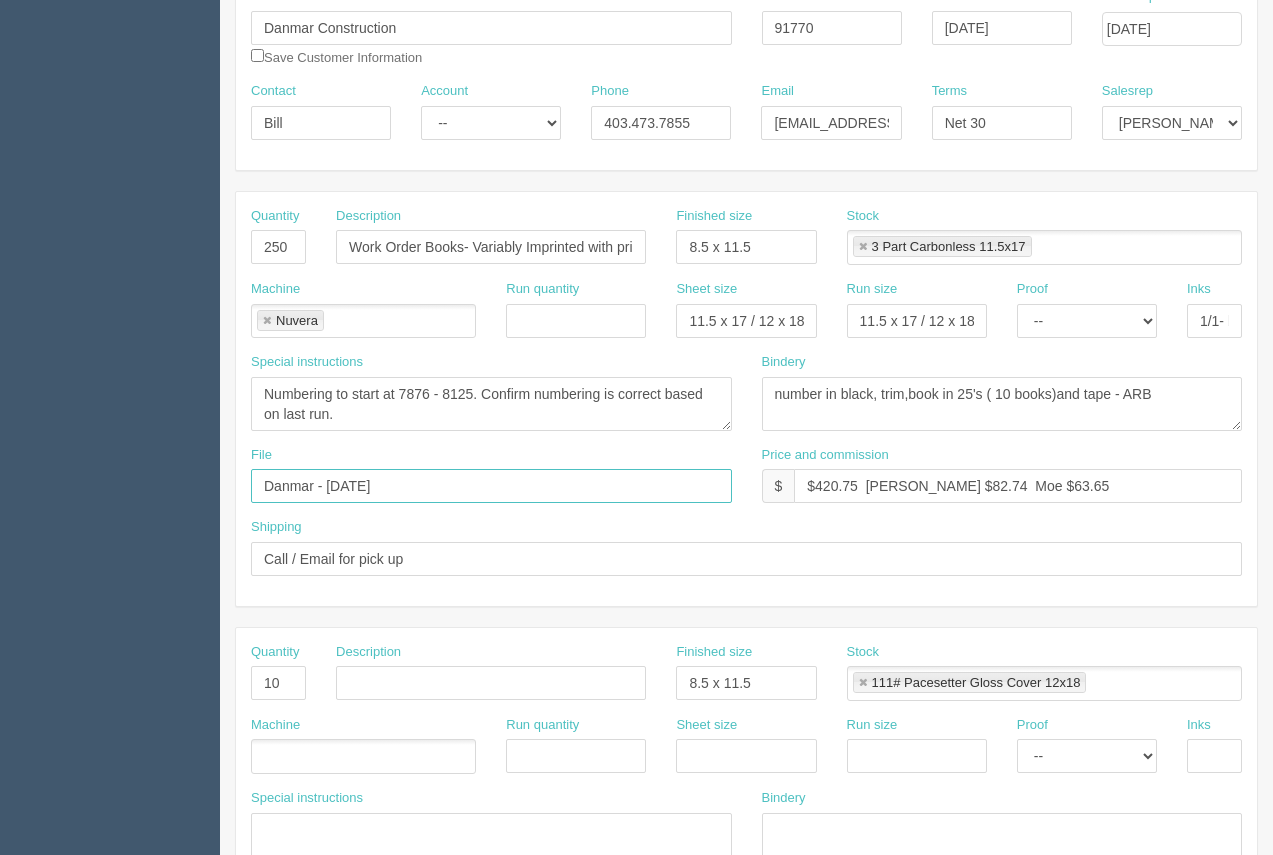 type on "Danmar - August 2023" 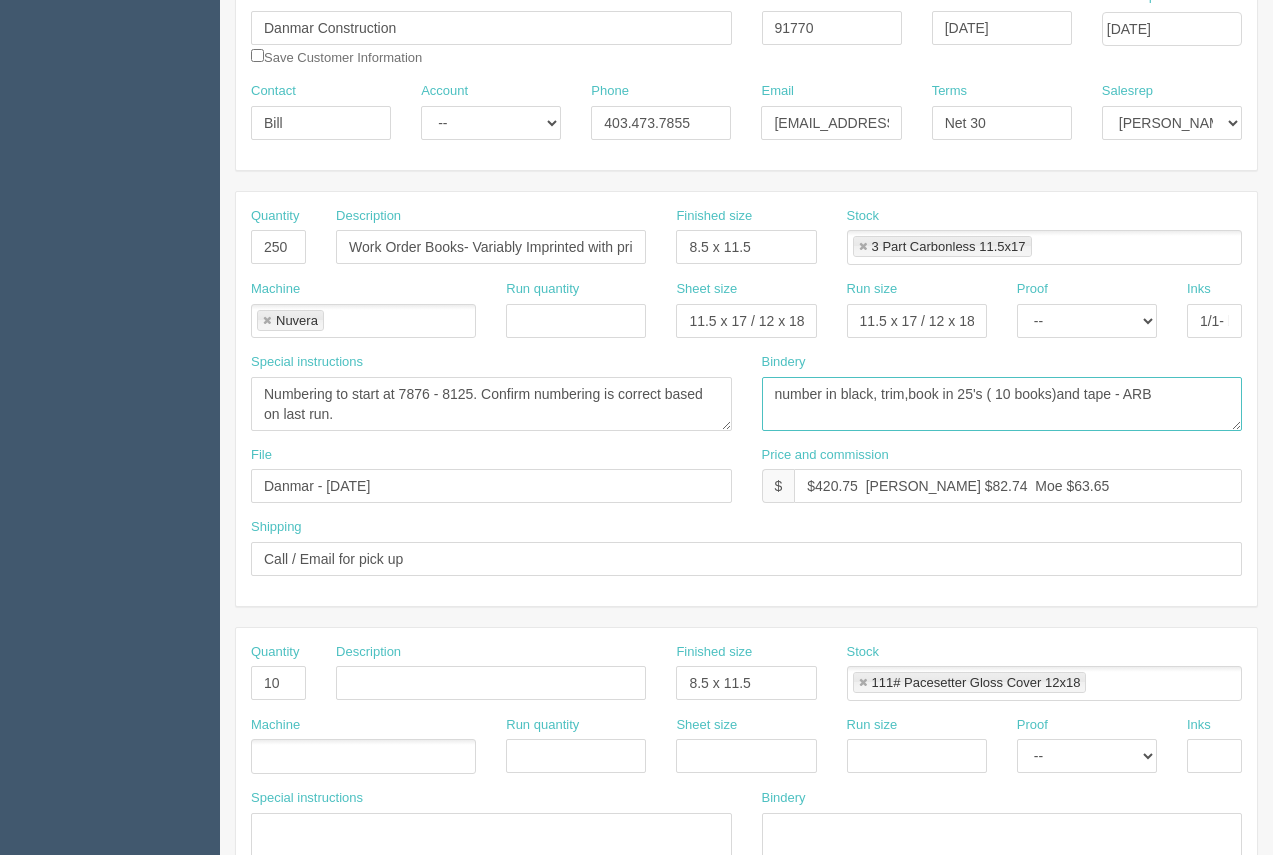 click on "number in black, trim,book in 25's and tape - ARB" at bounding box center [1002, 404] 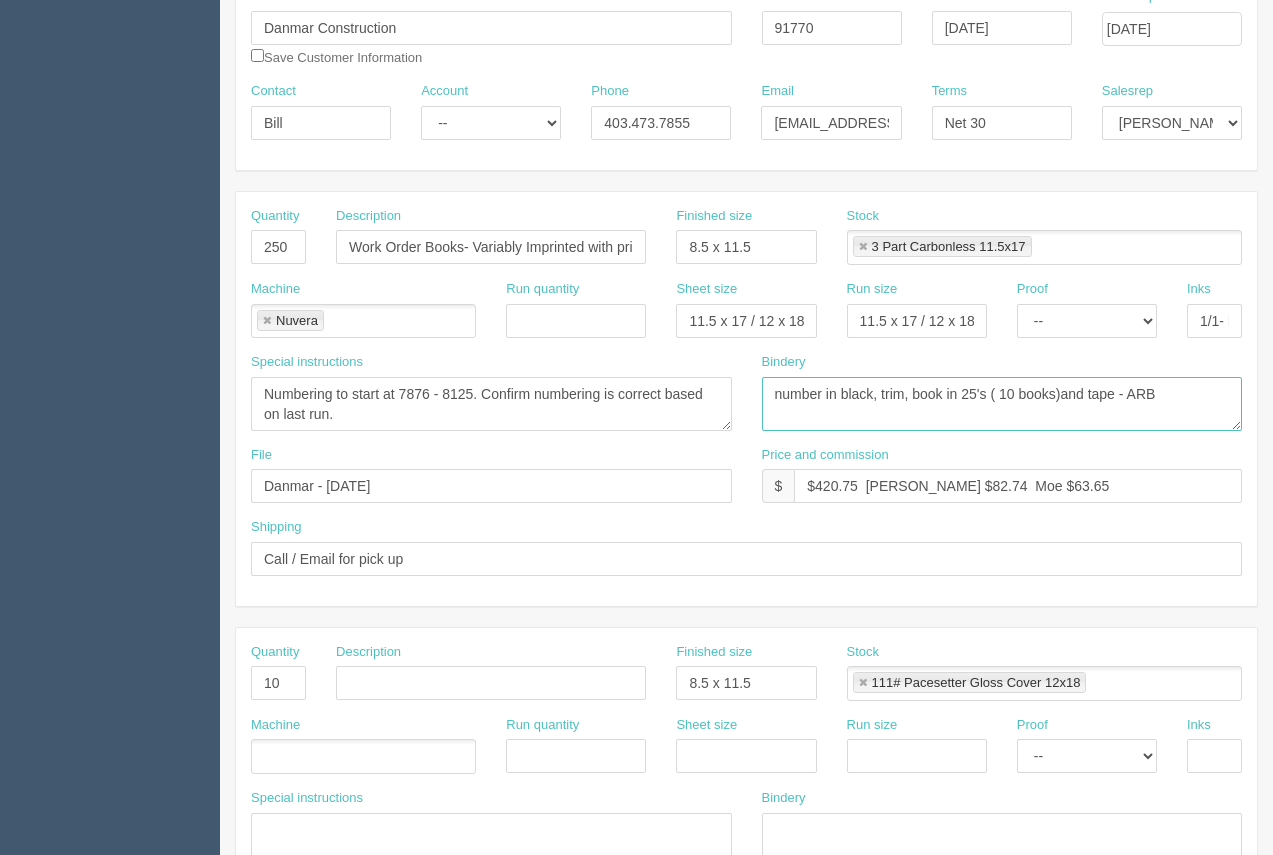 type on "number in black, trim, book in 25's ( 10 books)and tape - ARB" 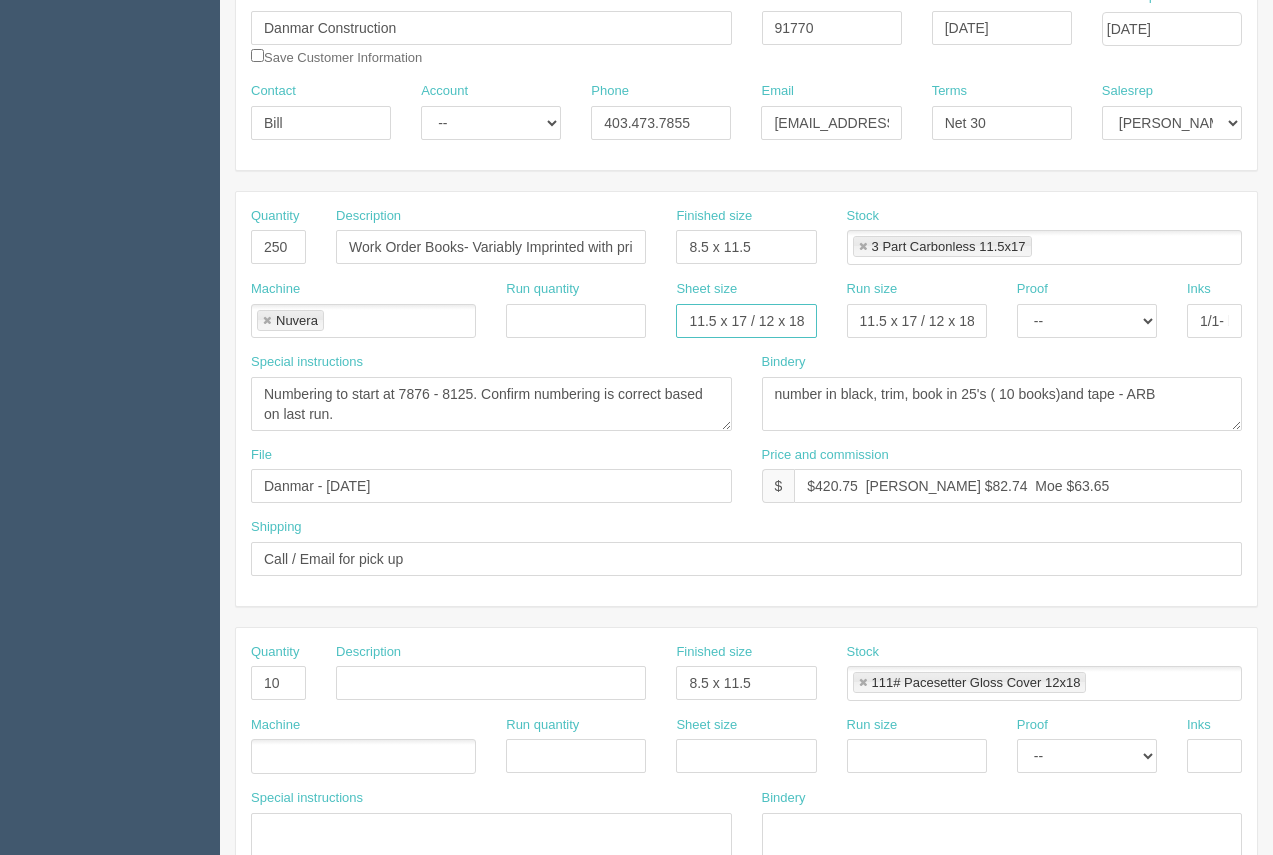 drag, startPoint x: 748, startPoint y: 319, endPoint x: 871, endPoint y: 318, distance: 123.00407 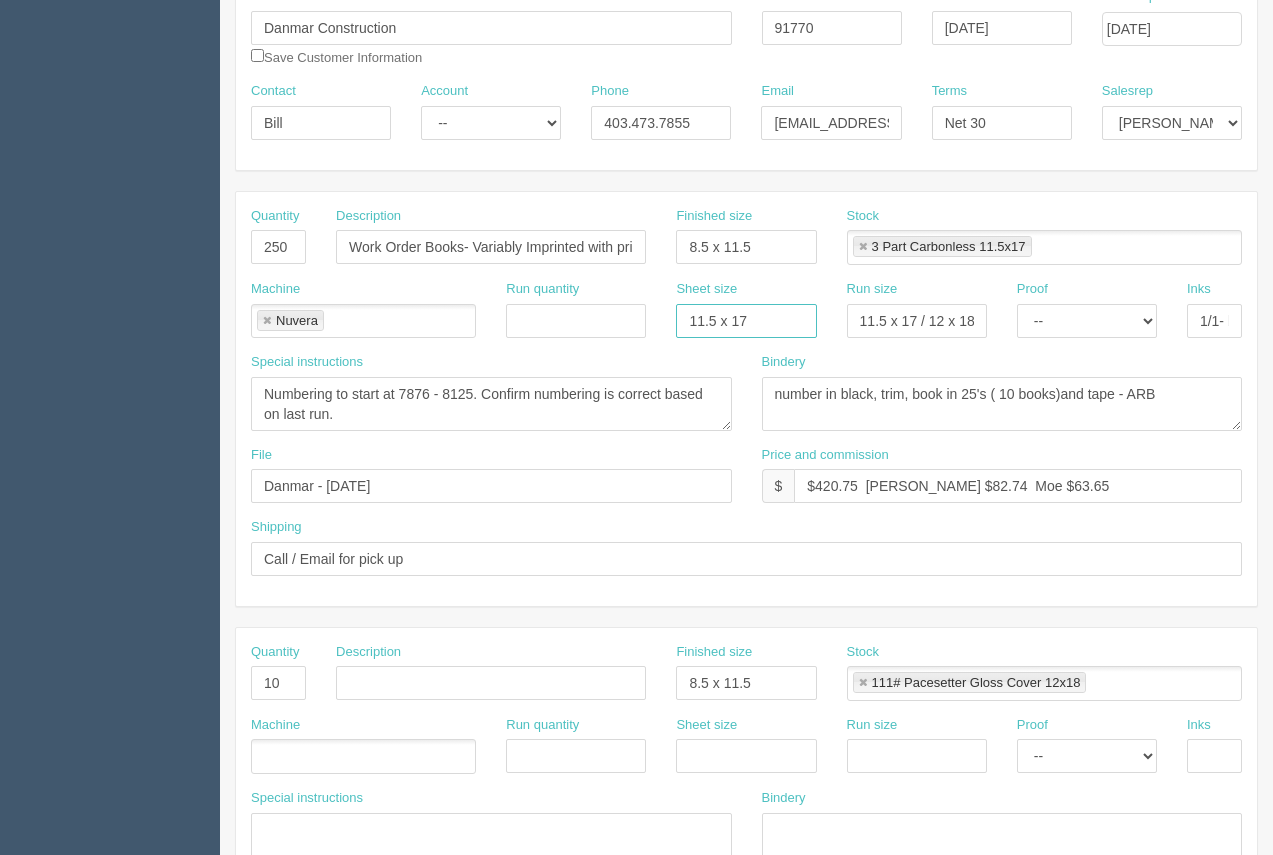 type on "11.5 x 17" 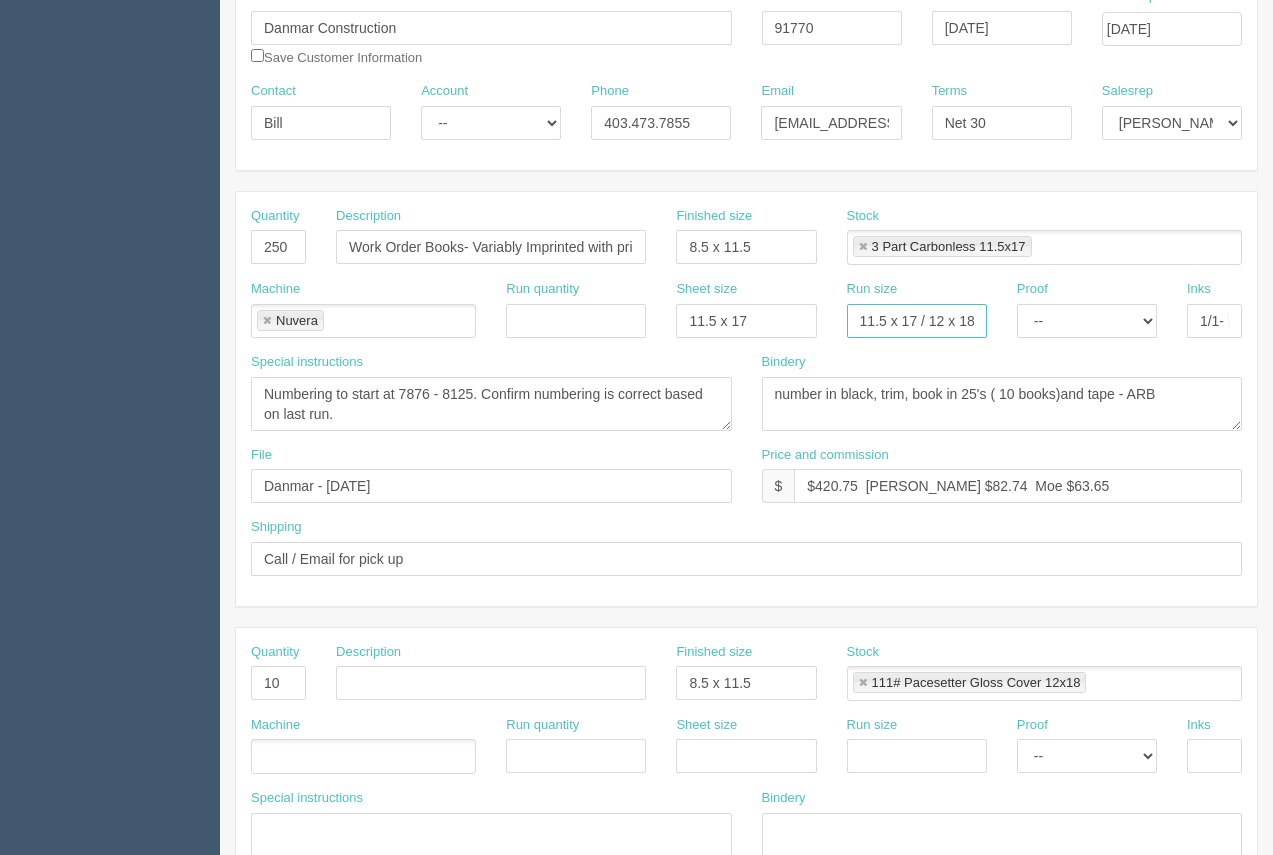 drag, startPoint x: 919, startPoint y: 326, endPoint x: 1016, endPoint y: 312, distance: 98.005104 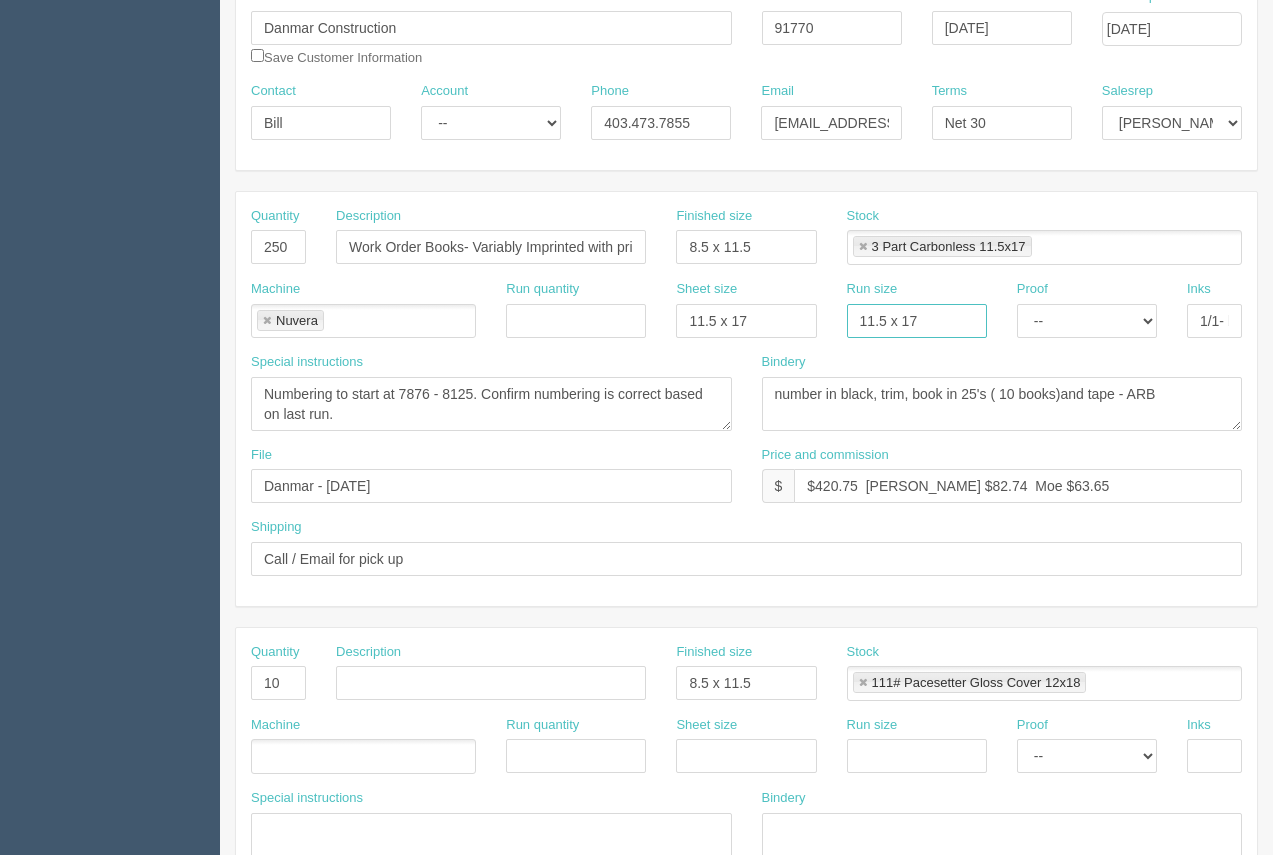 type on "11.5 x 17" 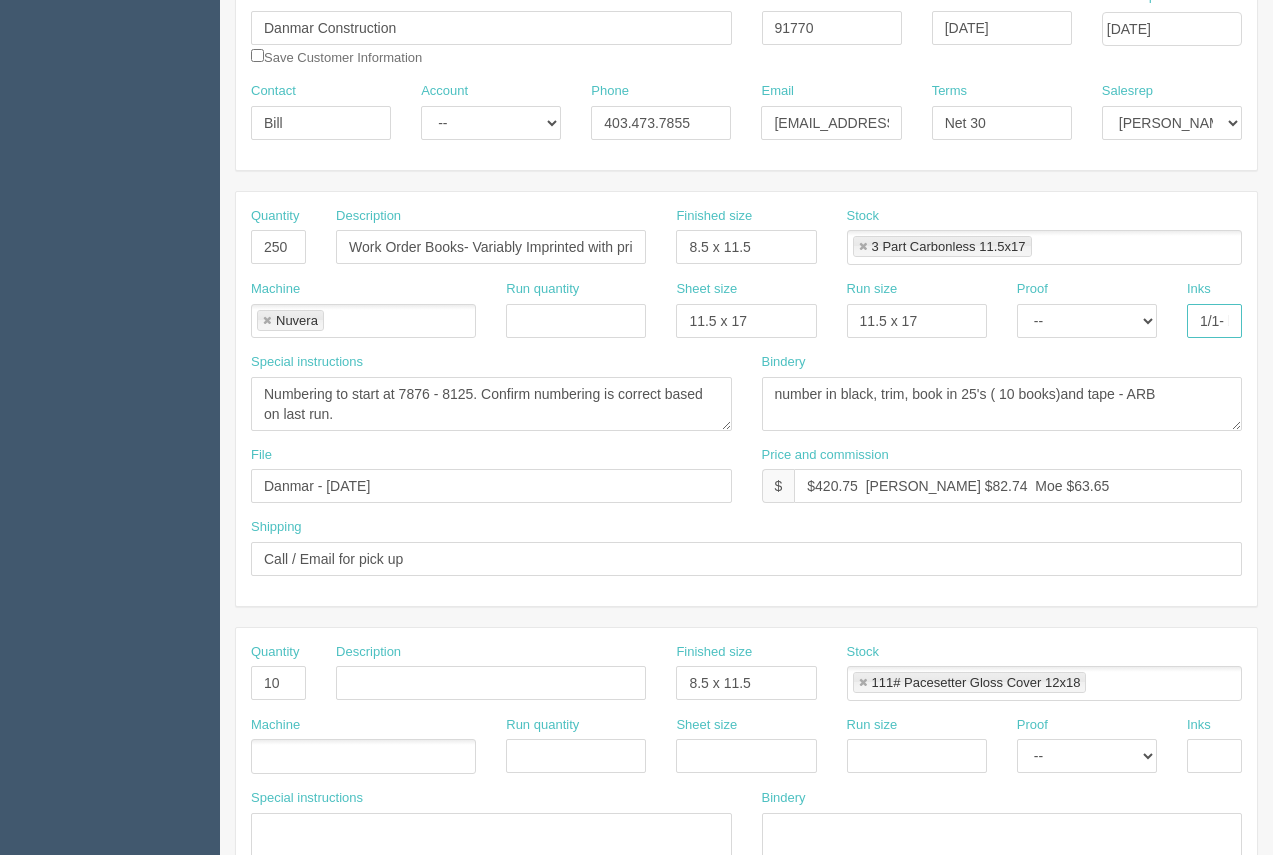 scroll, scrollTop: 0, scrollLeft: 32, axis: horizontal 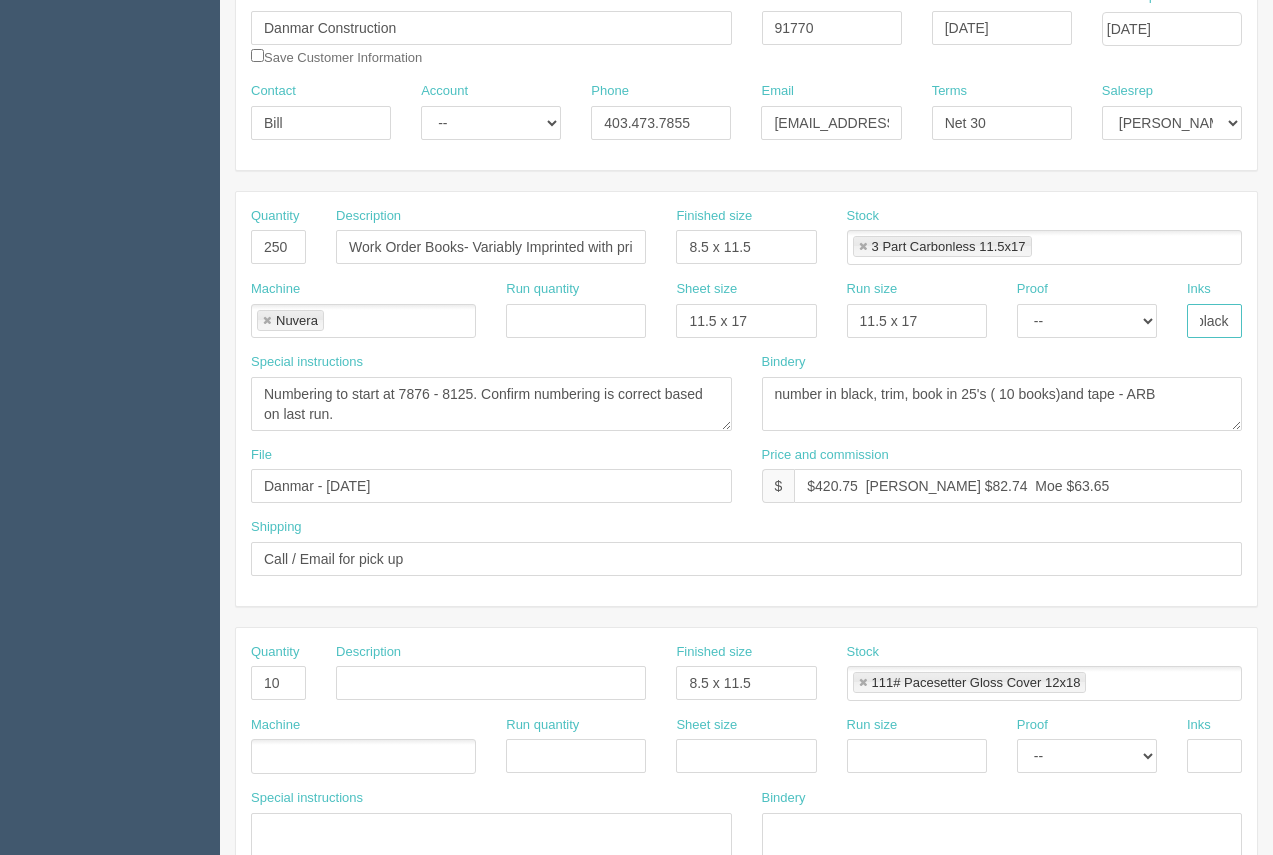 drag, startPoint x: 1193, startPoint y: 323, endPoint x: 1269, endPoint y: 307, distance: 77.665955 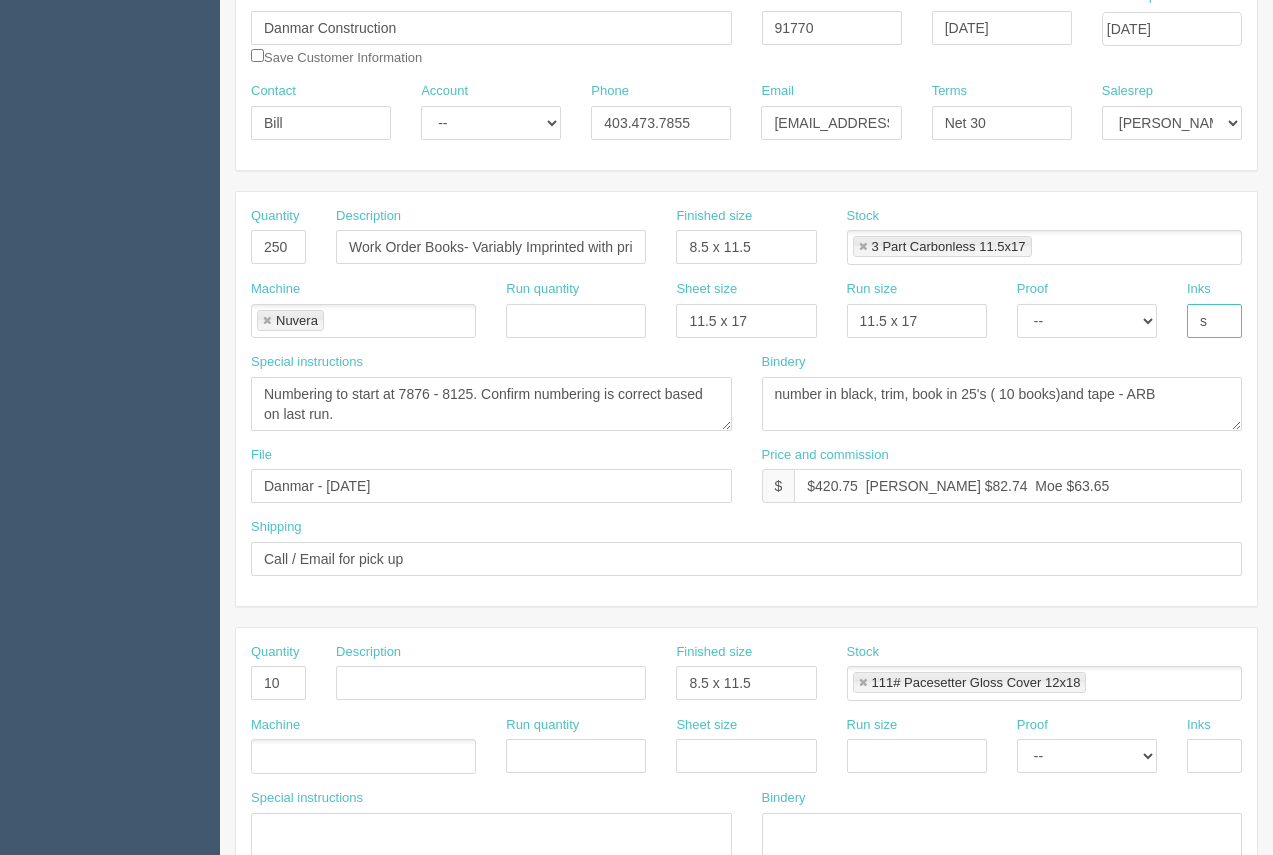 scroll, scrollTop: 0, scrollLeft: 0, axis: both 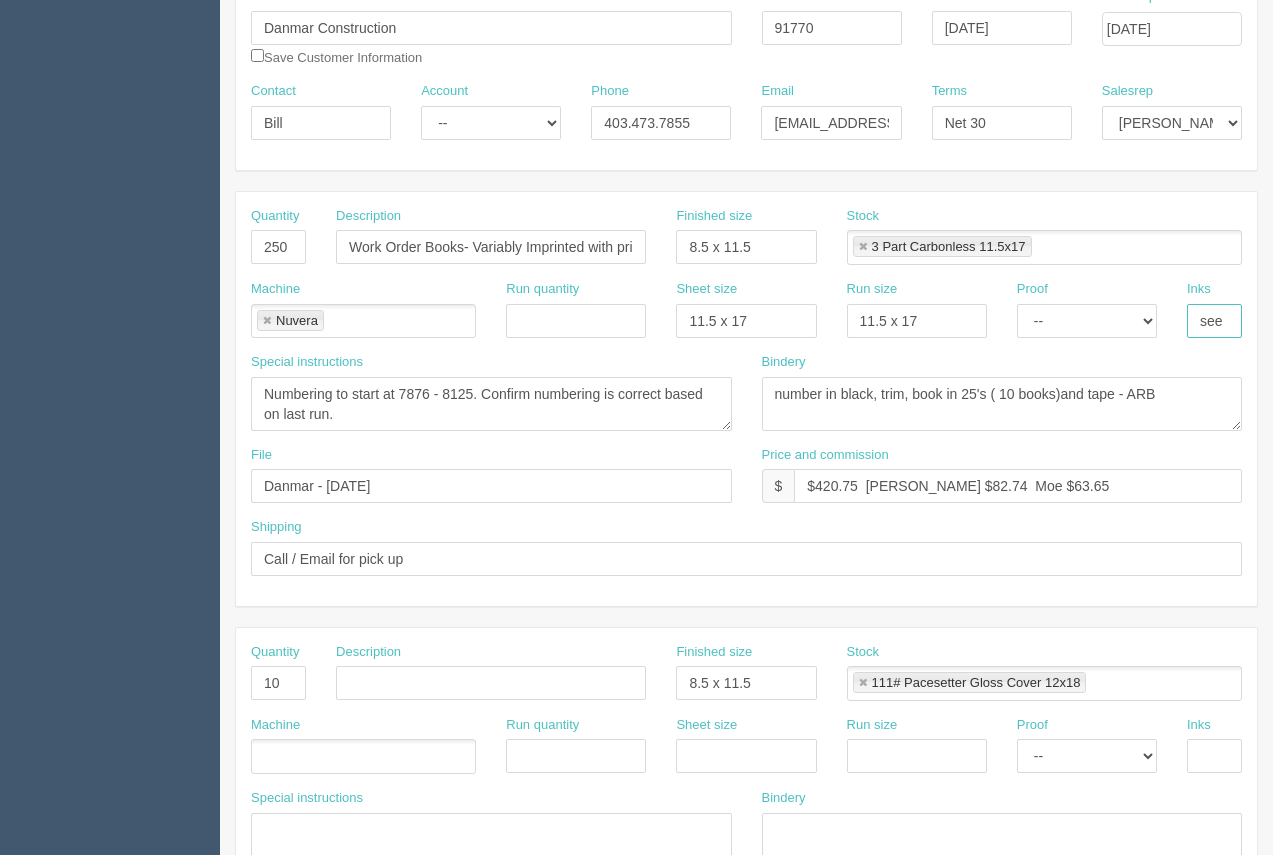 type on "see instruc" 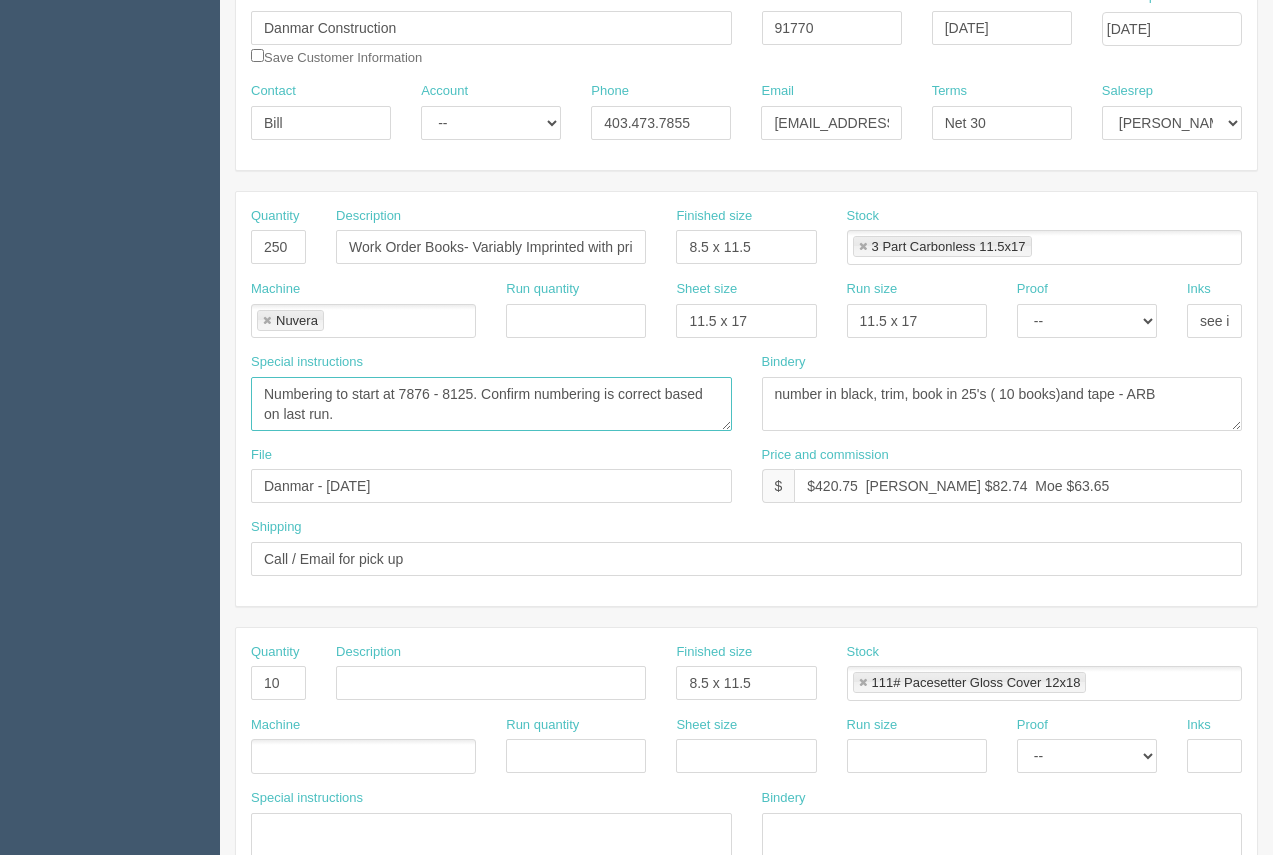 click on "cover 4/0
guts 1/0- numbered offline.. Start at #7626- 7875" at bounding box center (491, 404) 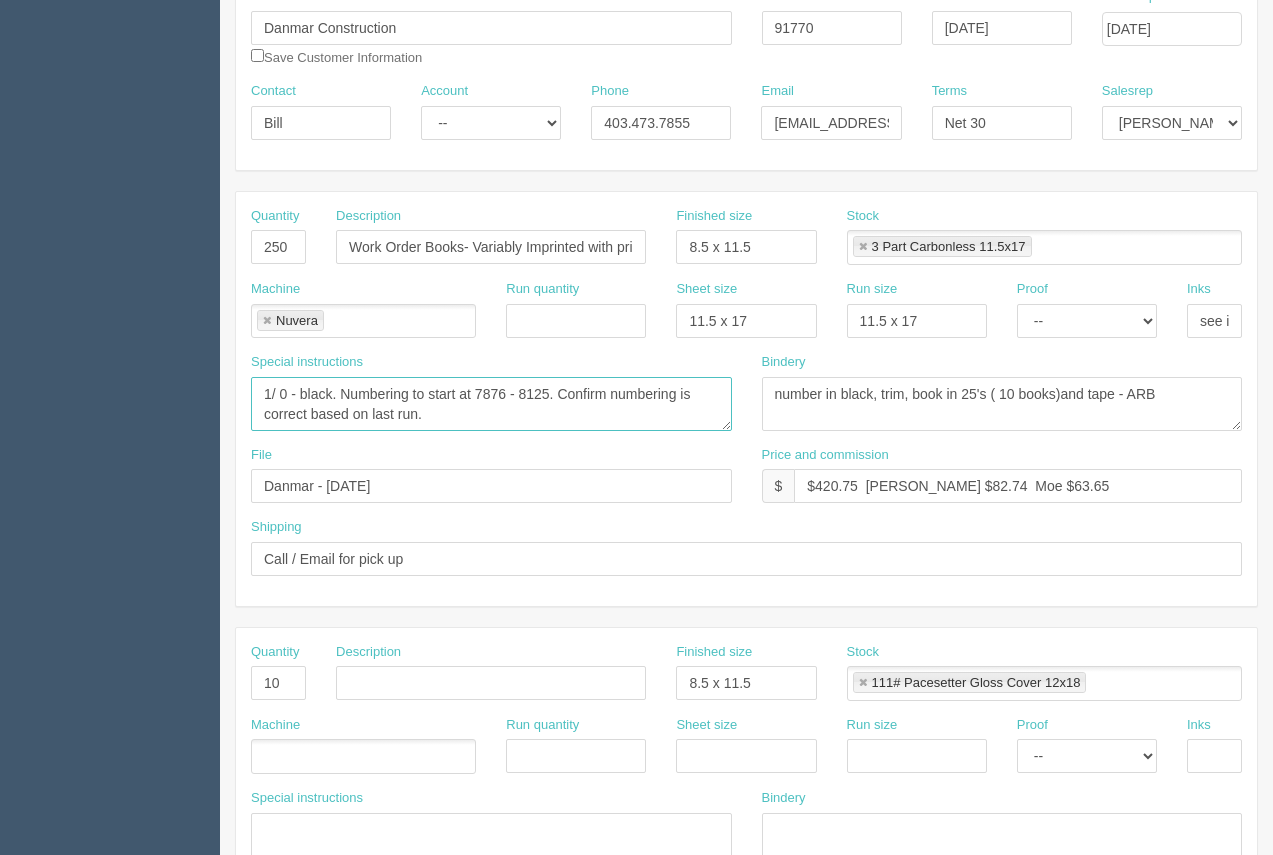 type on "1/ 0 - black. Numbering to start at 7876 - 8125. Confirm numbering is correct based on last run." 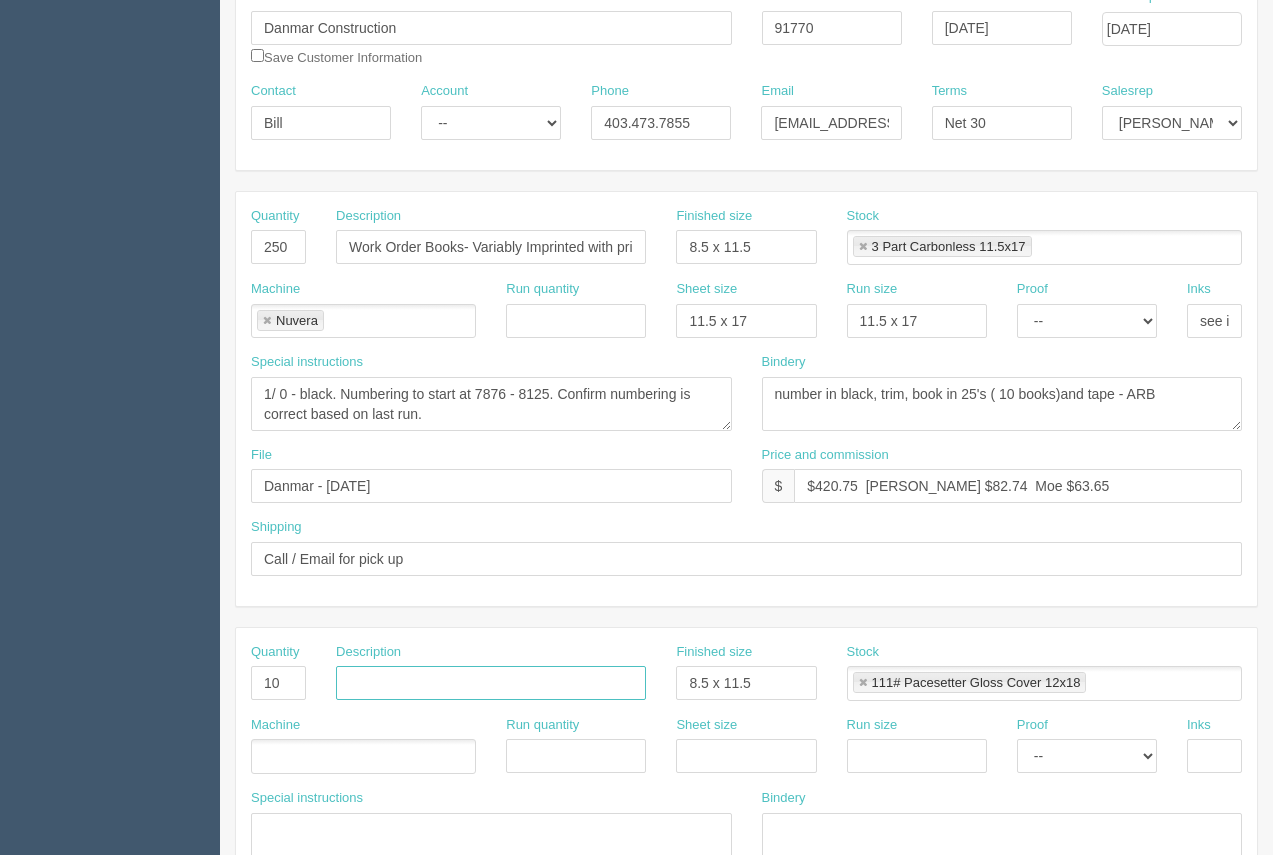 click at bounding box center [491, 683] 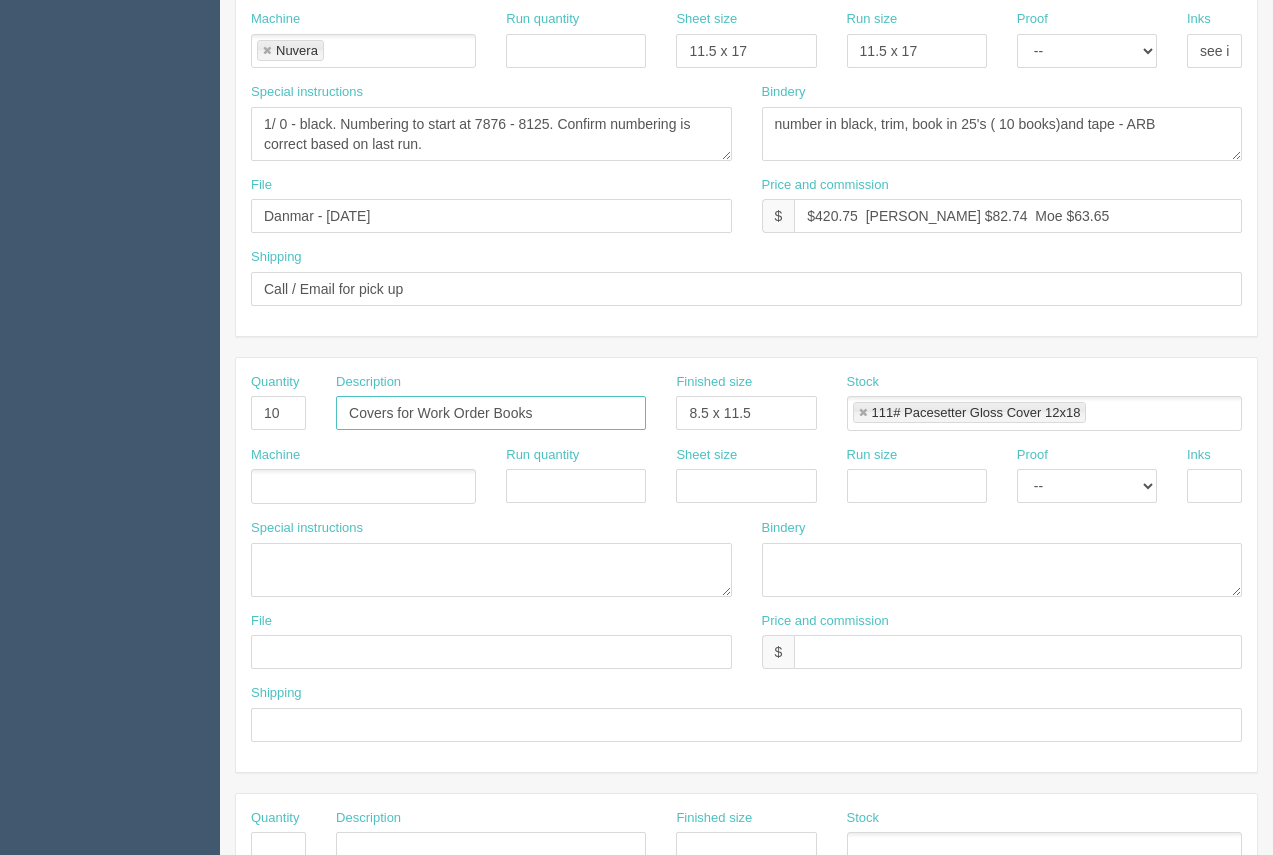 scroll, scrollTop: 532, scrollLeft: 0, axis: vertical 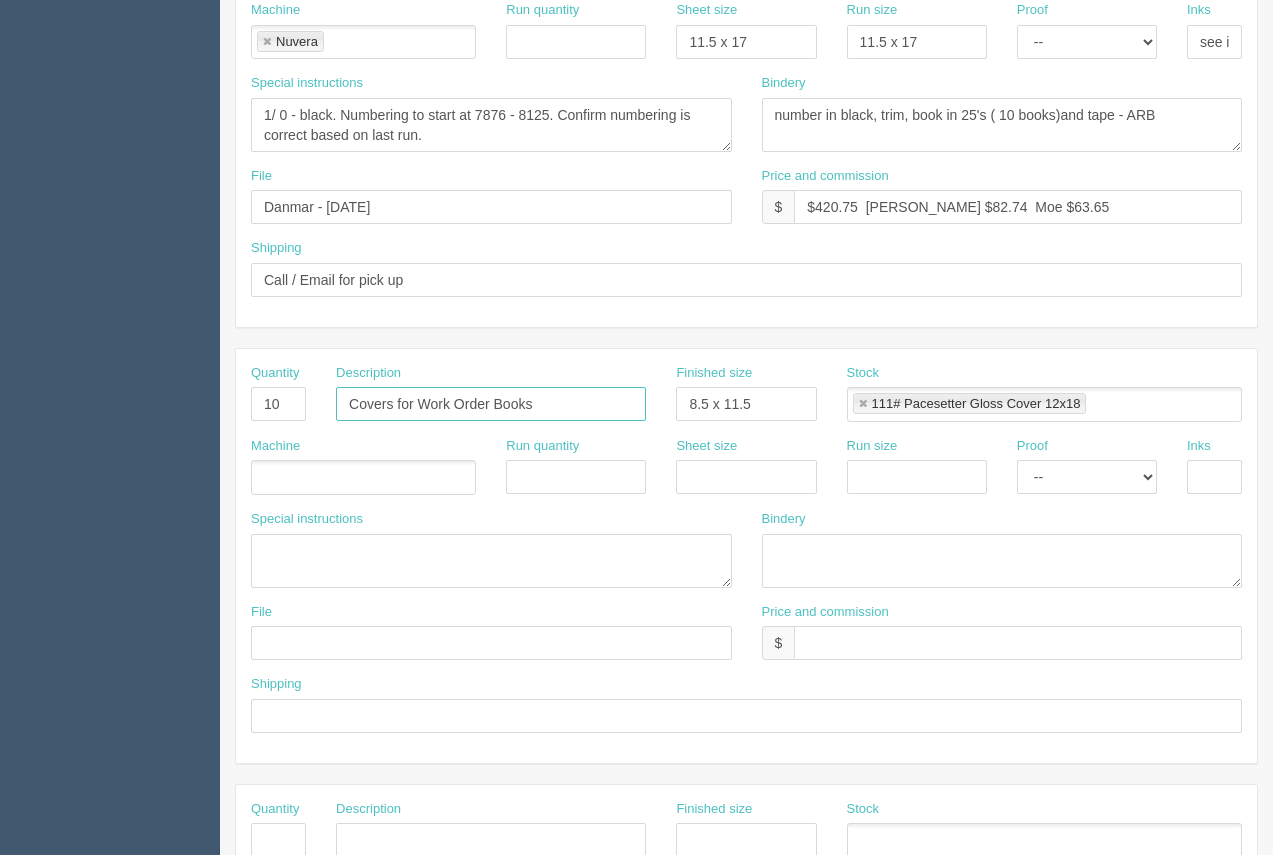 type on "Covers for Work Order Books" 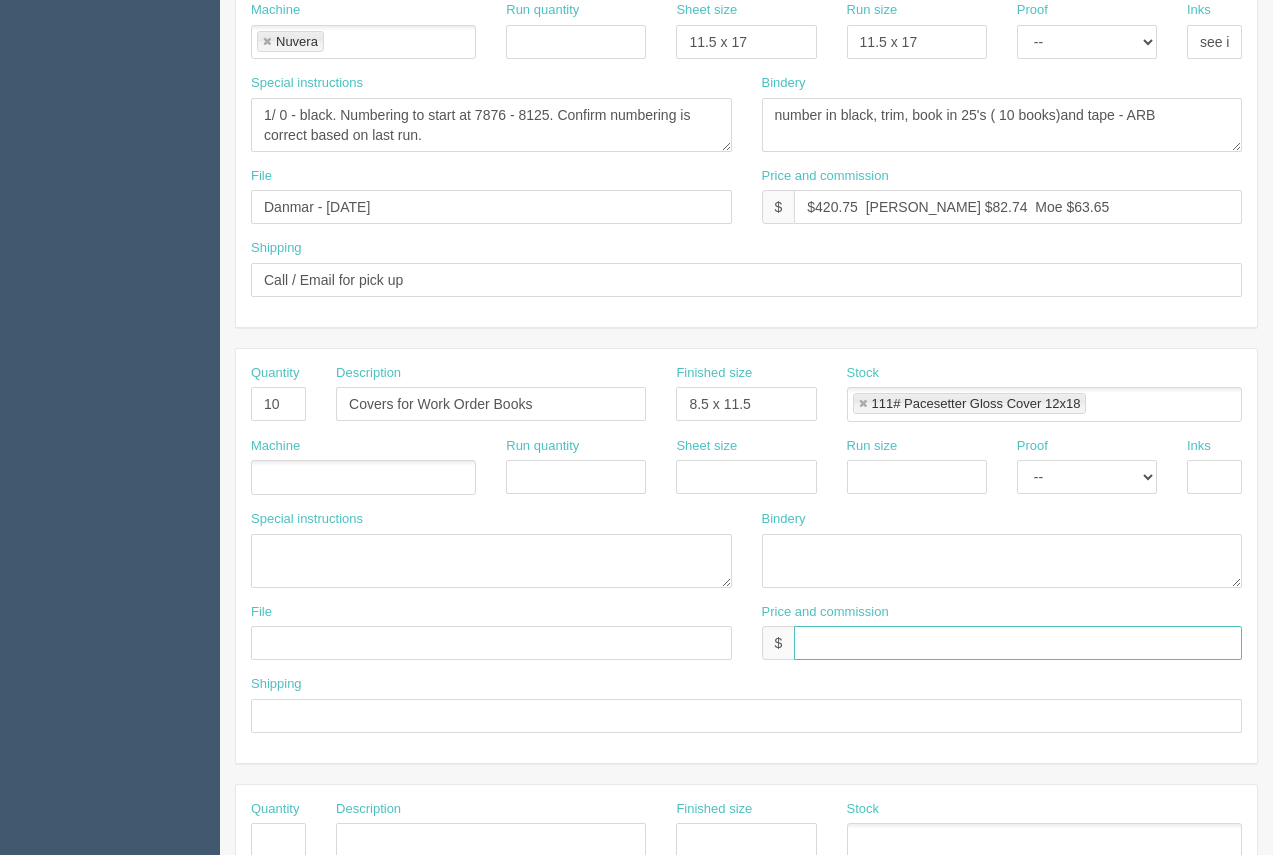 click at bounding box center [1018, 643] 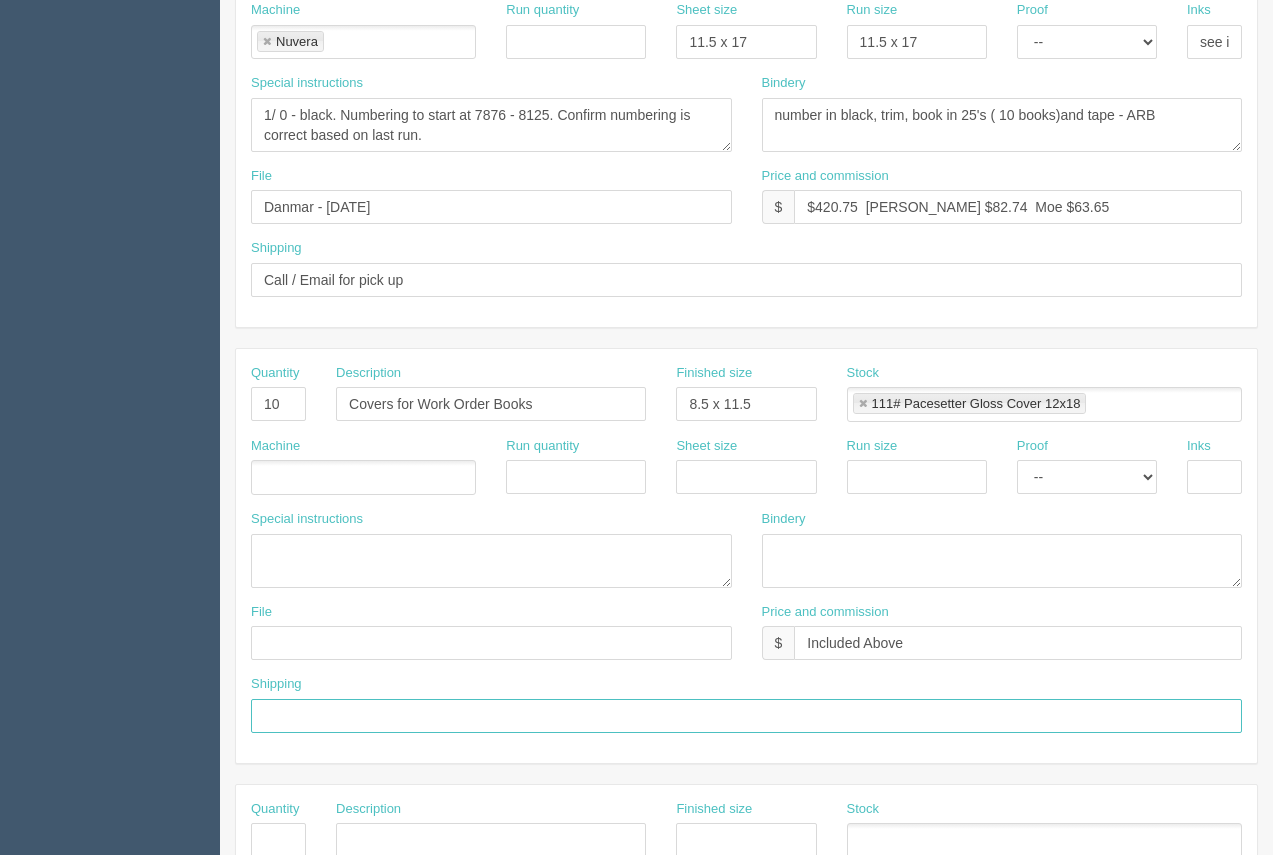 click at bounding box center (746, 716) 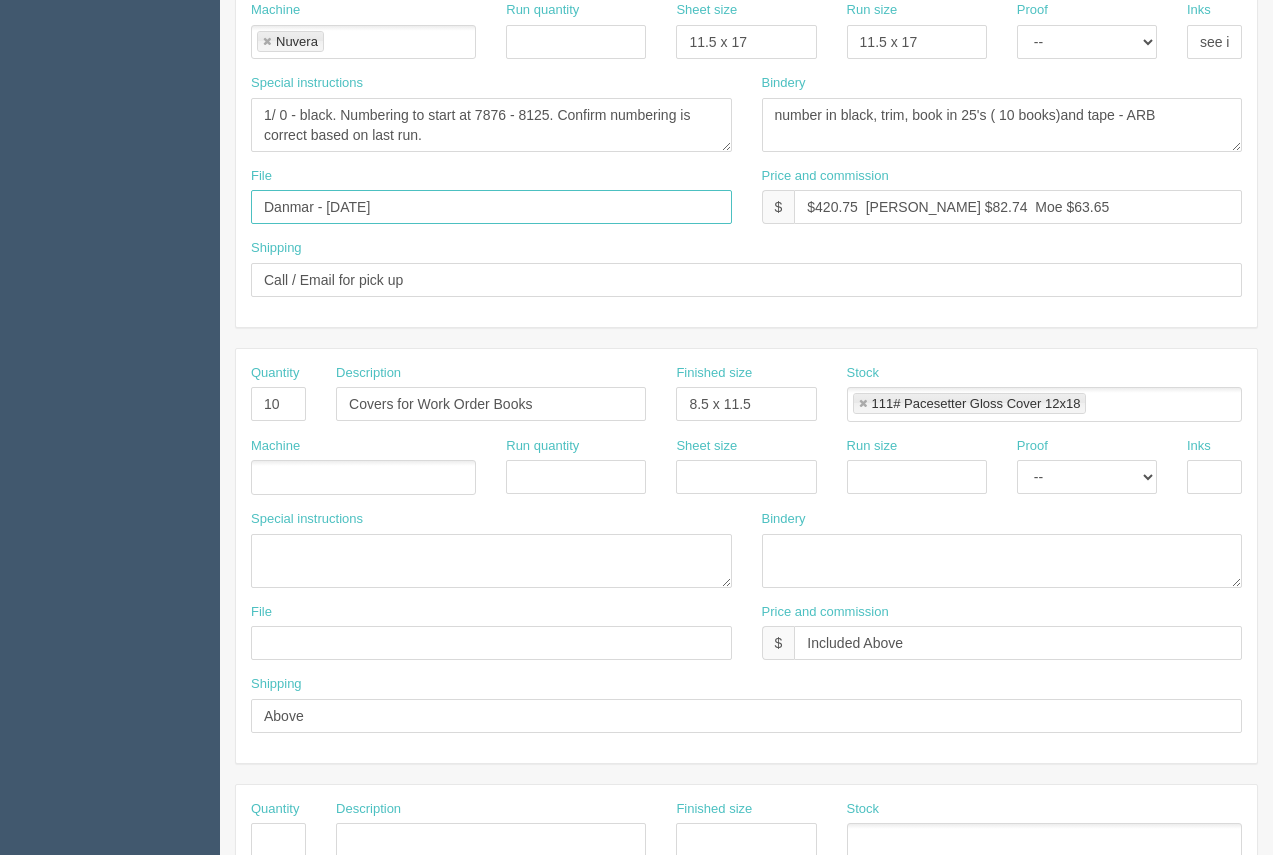 drag, startPoint x: 451, startPoint y: 206, endPoint x: 214, endPoint y: 207, distance: 237.0021 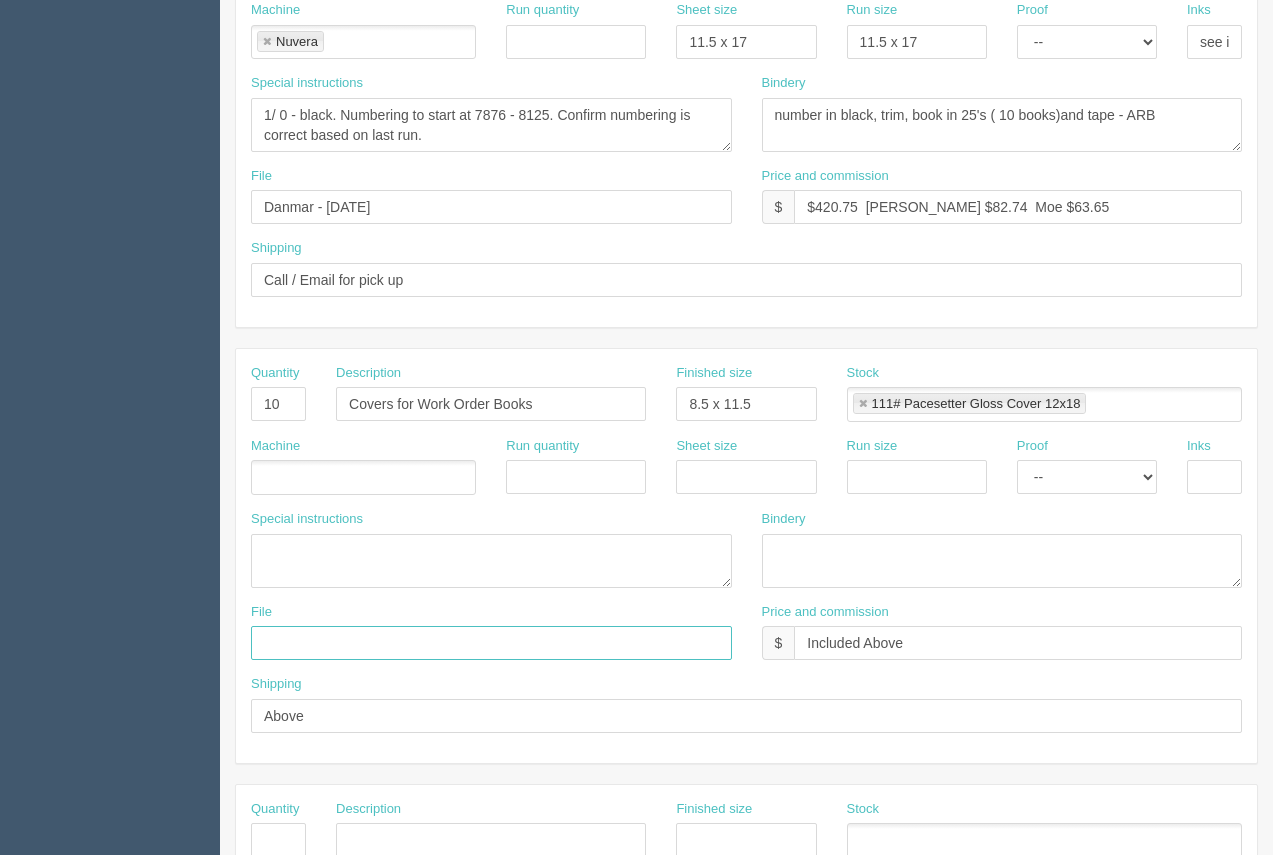paste on "Danmar - August 2023" 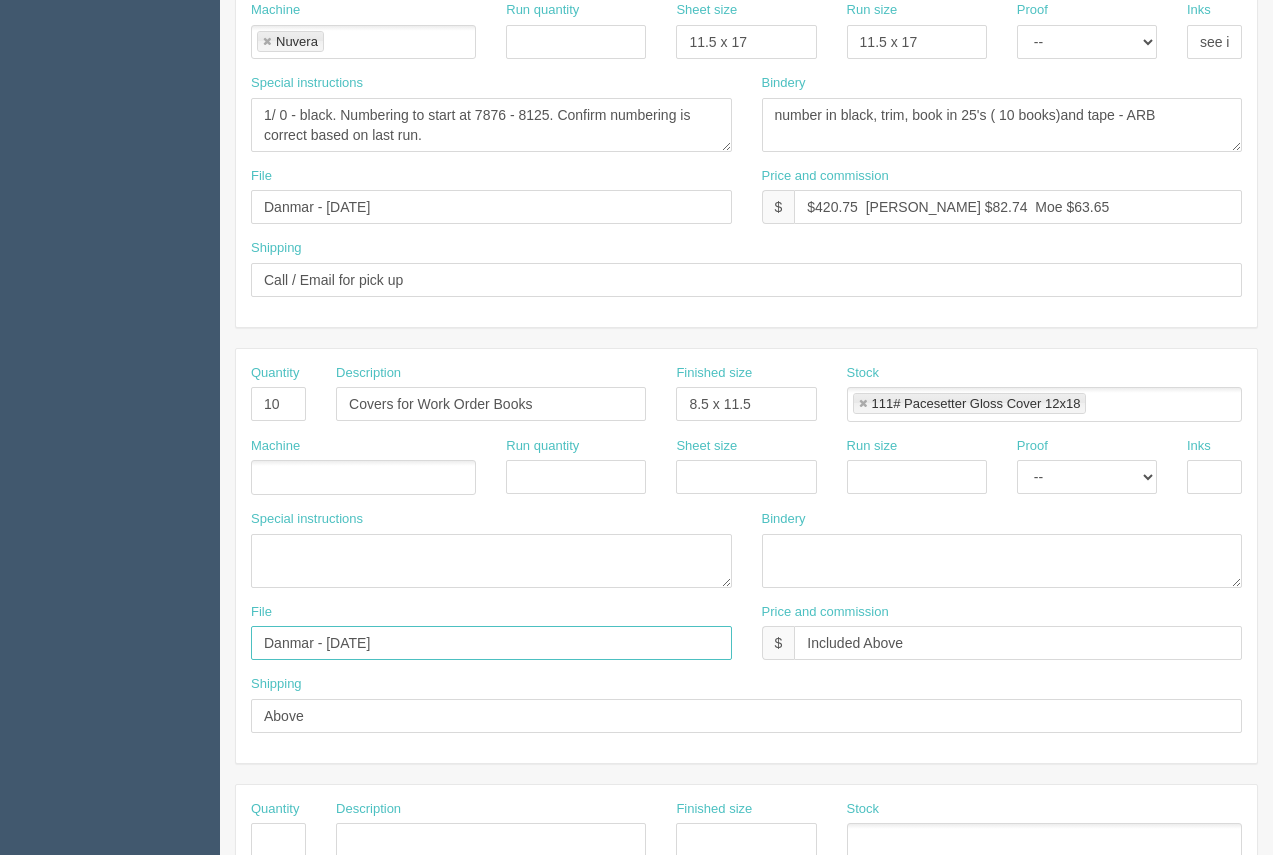 type on "Danmar - August 2023" 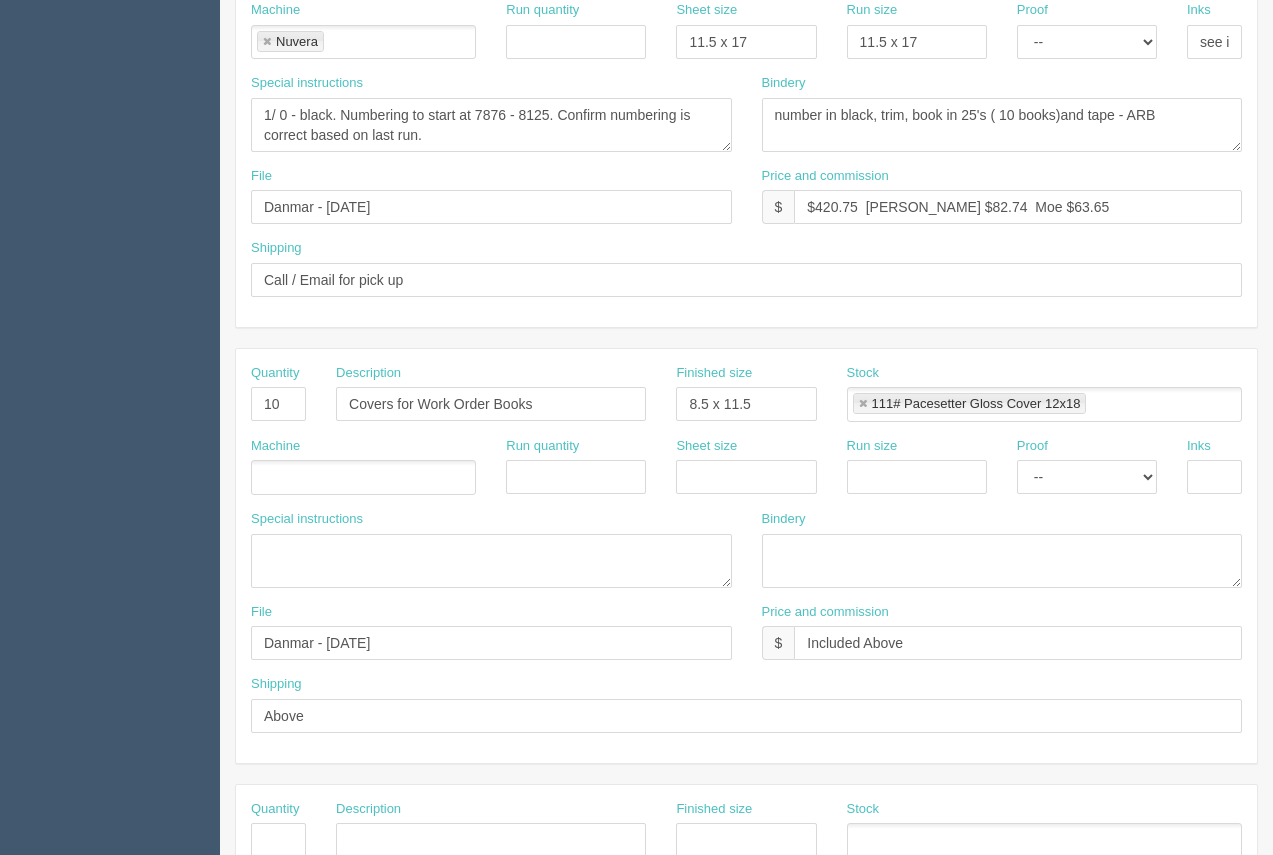 click at bounding box center (363, 477) 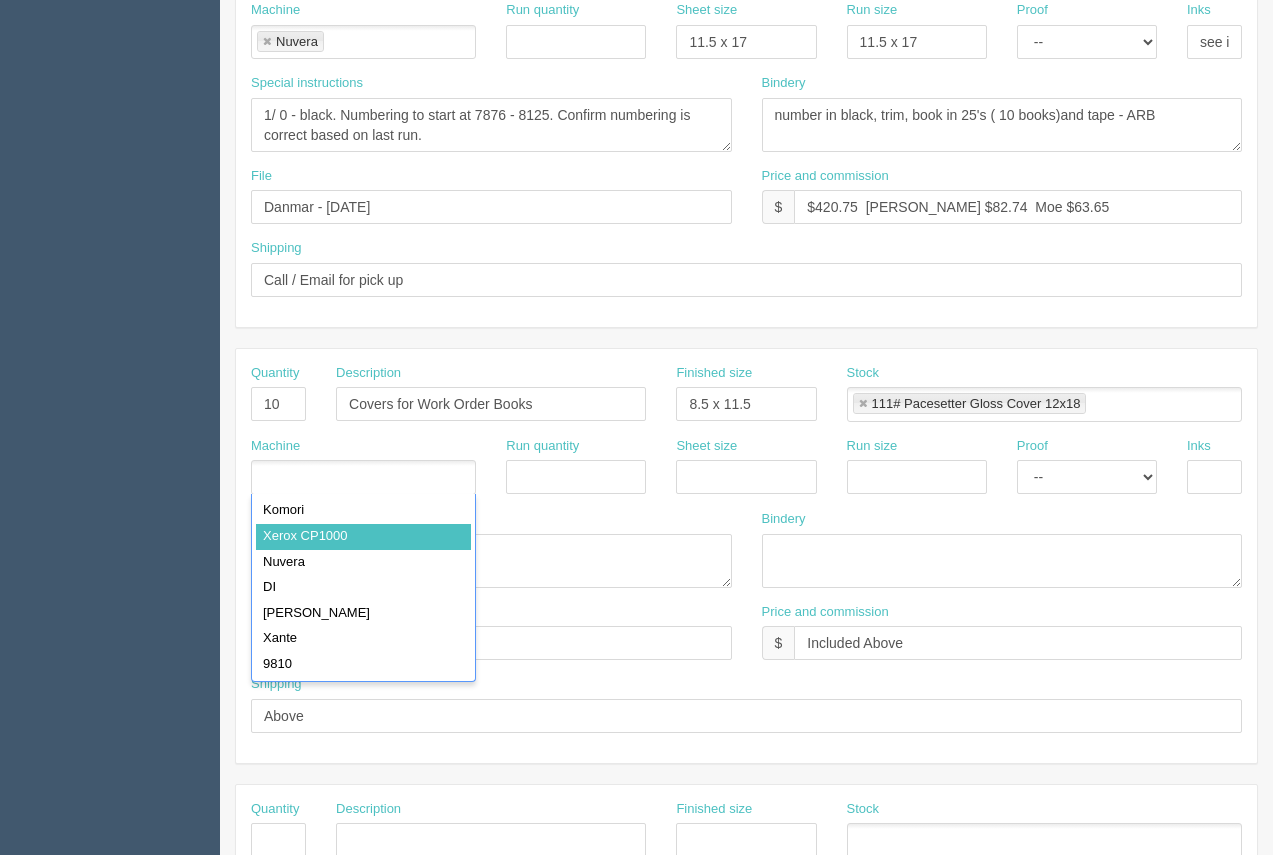 drag, startPoint x: 347, startPoint y: 536, endPoint x: 480, endPoint y: 507, distance: 136.12494 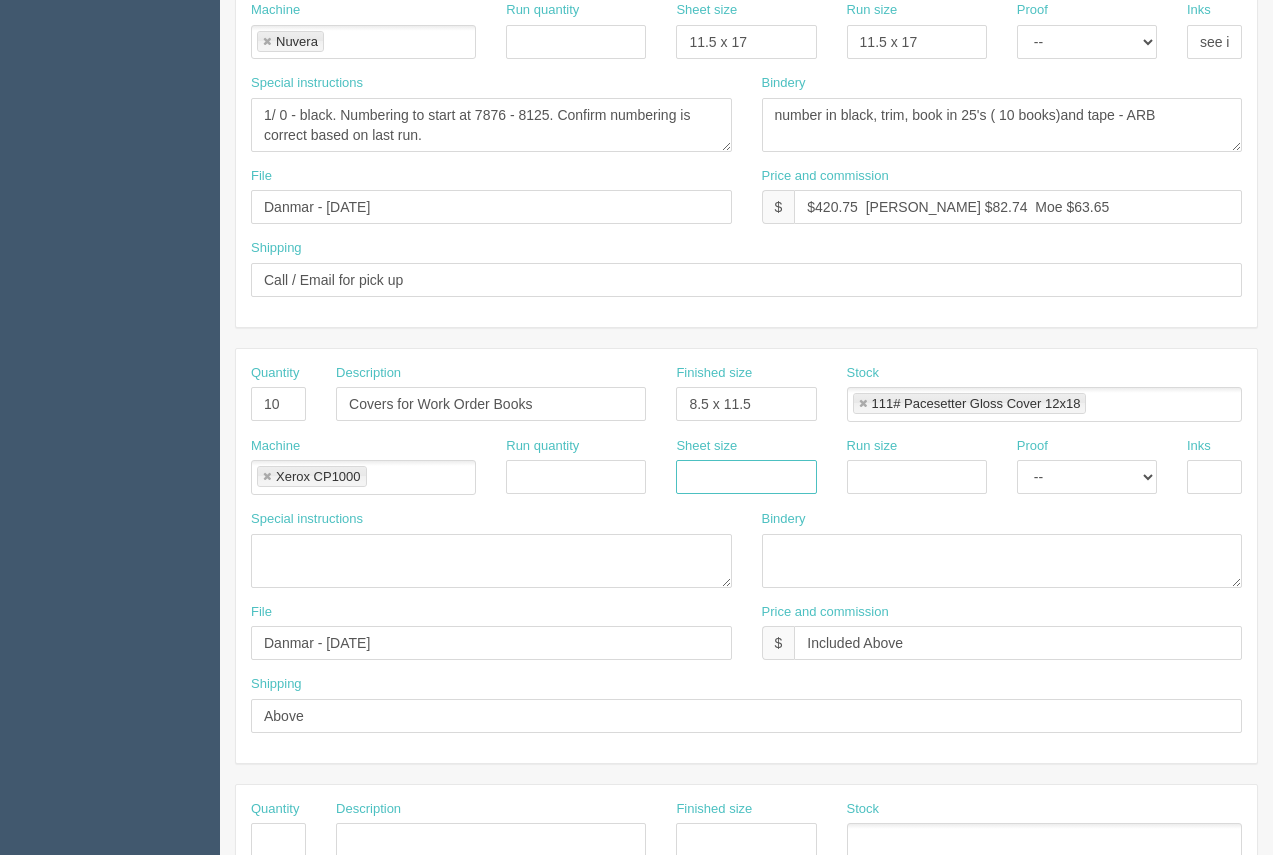 drag, startPoint x: 746, startPoint y: 475, endPoint x: 758, endPoint y: 490, distance: 19.209373 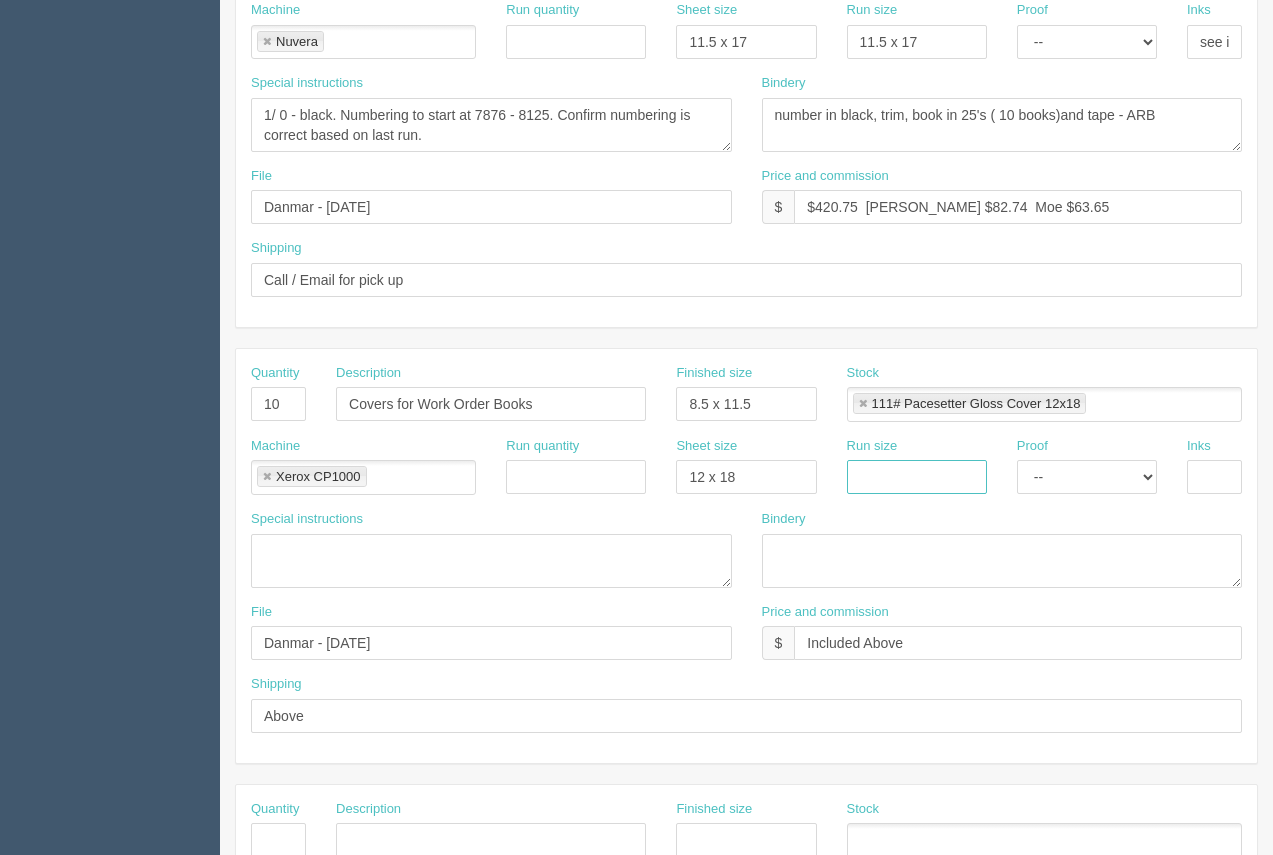 click at bounding box center [917, 477] 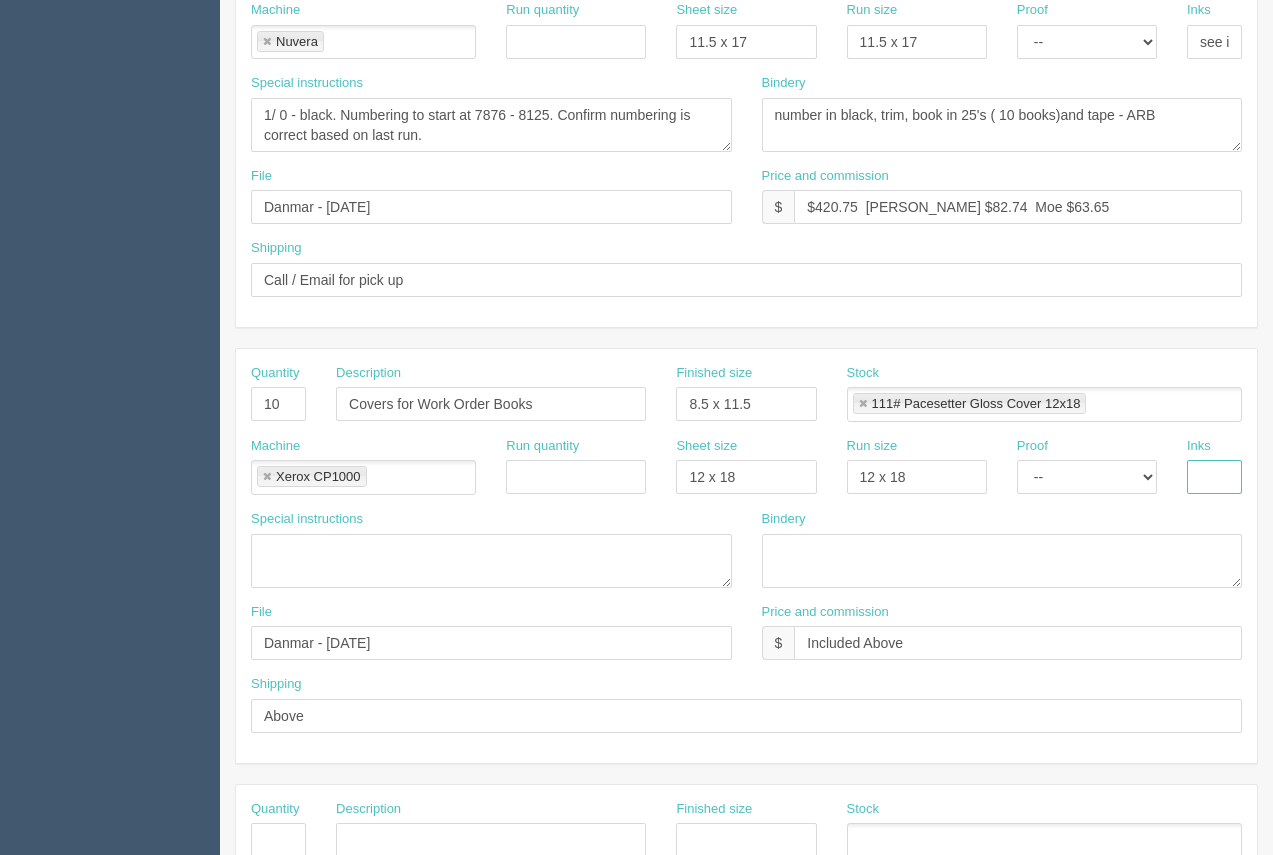 click at bounding box center [1214, 477] 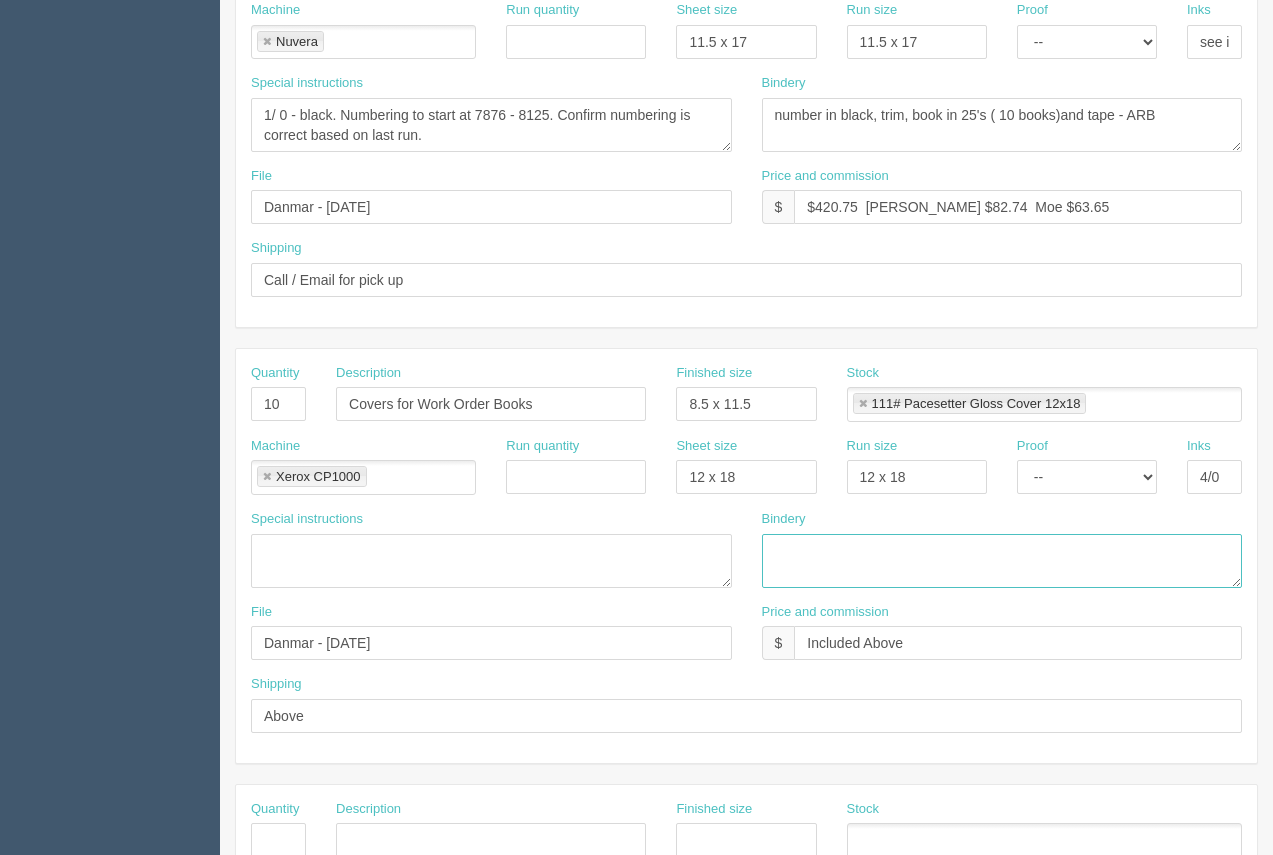 click at bounding box center (1002, 561) 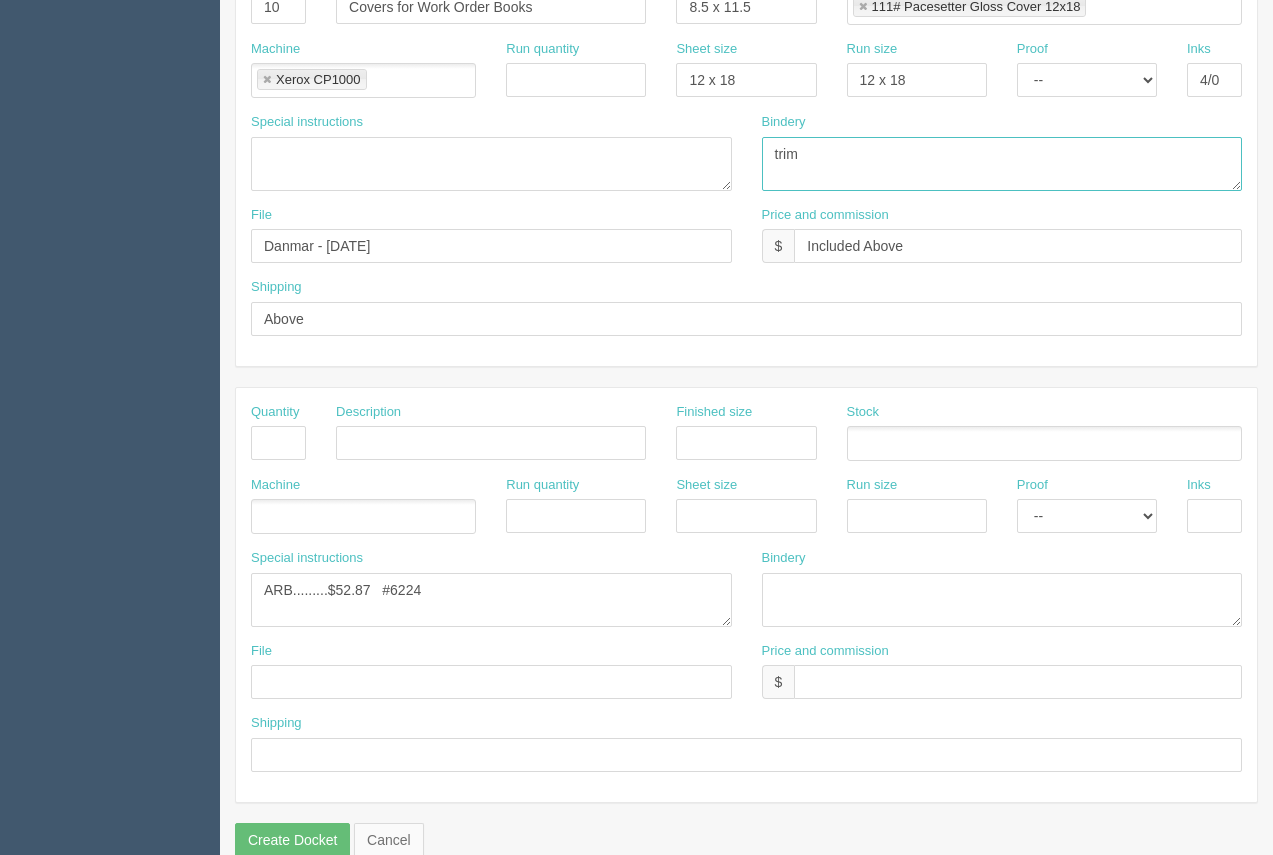 scroll, scrollTop: 925, scrollLeft: 0, axis: vertical 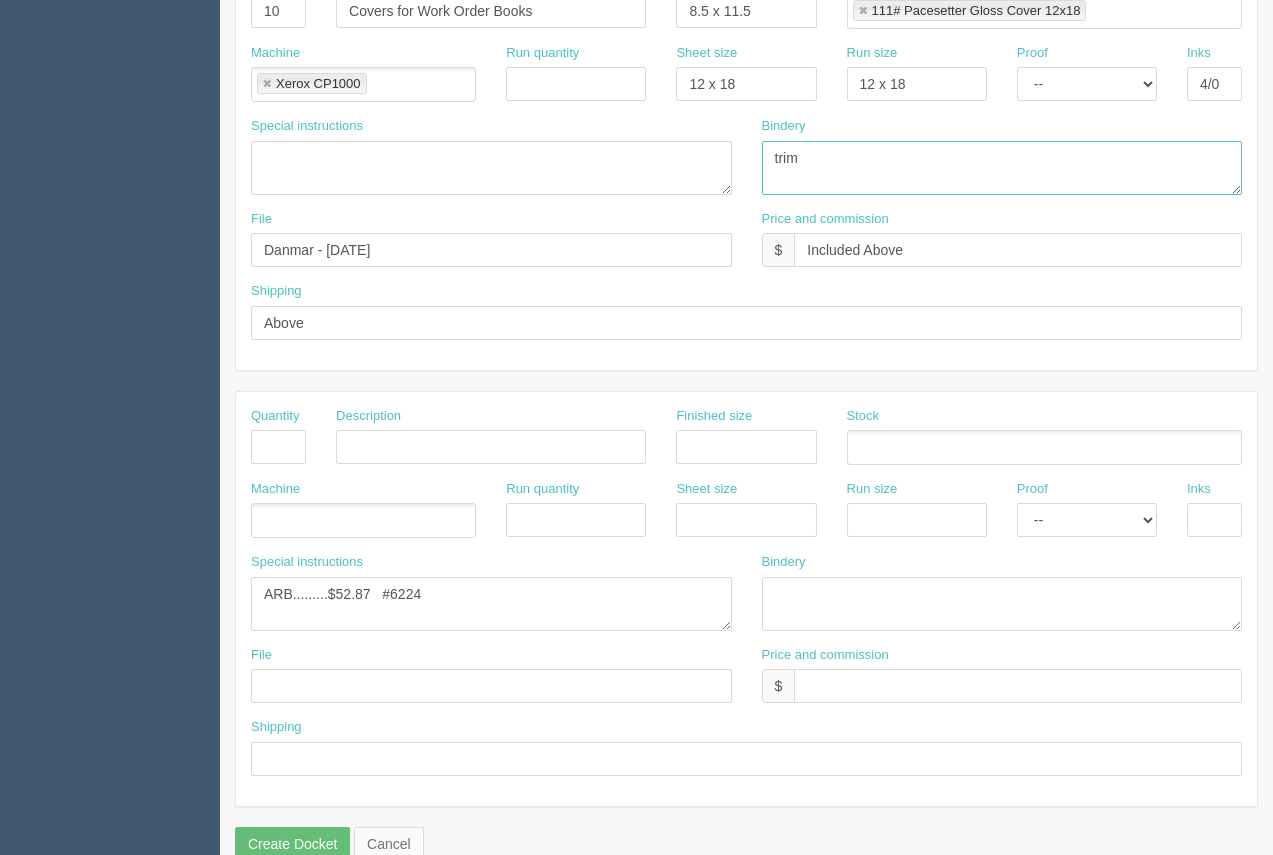 type on "trim" 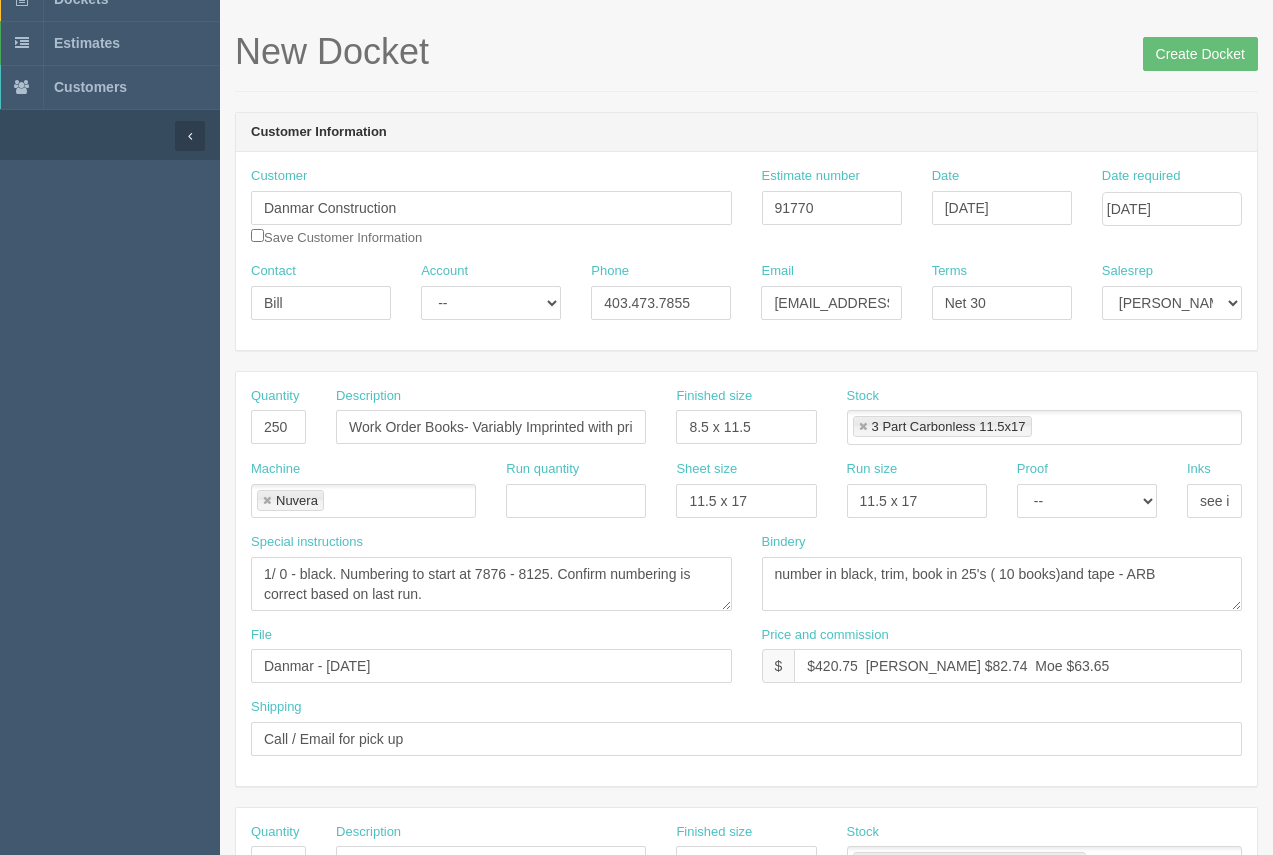 scroll, scrollTop: 0, scrollLeft: 0, axis: both 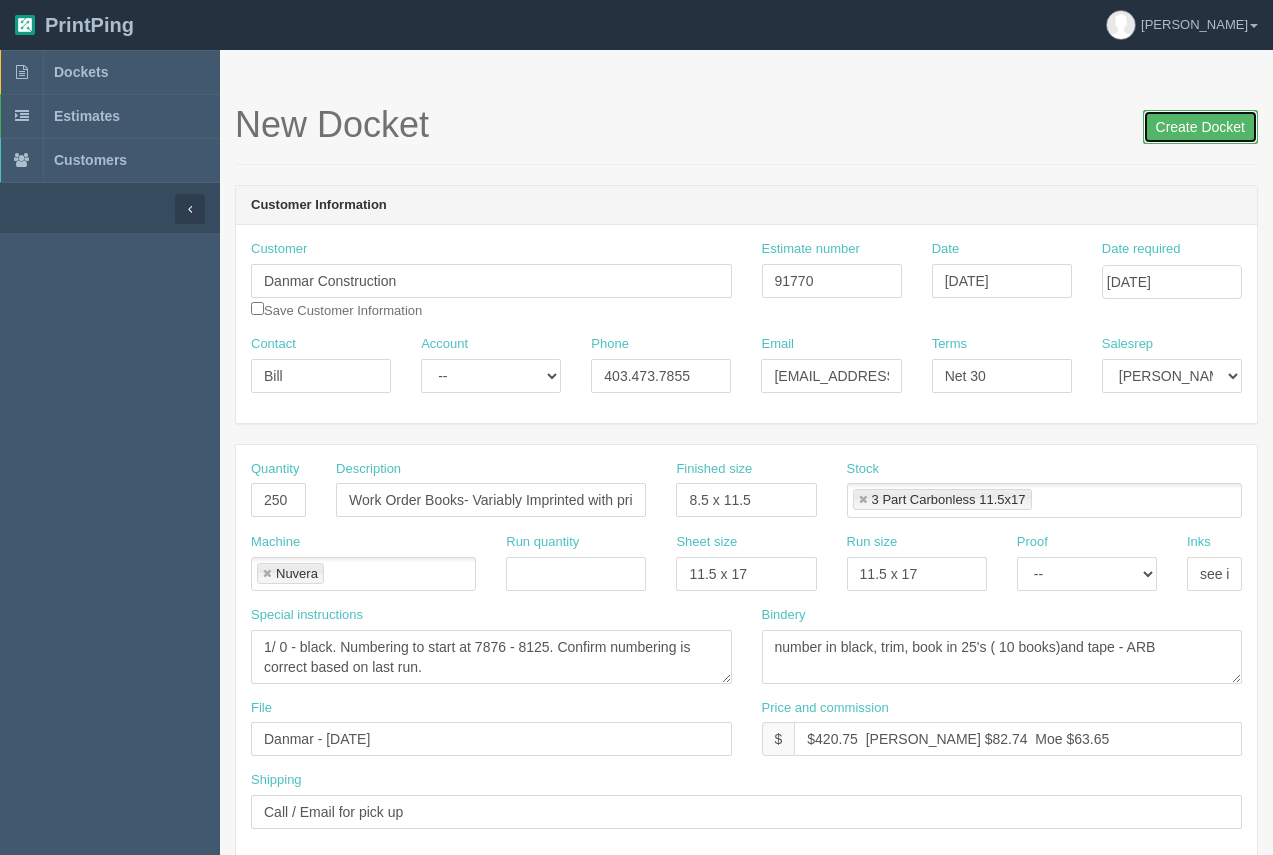 drag, startPoint x: 1199, startPoint y: 120, endPoint x: 672, endPoint y: 129, distance: 527.07684 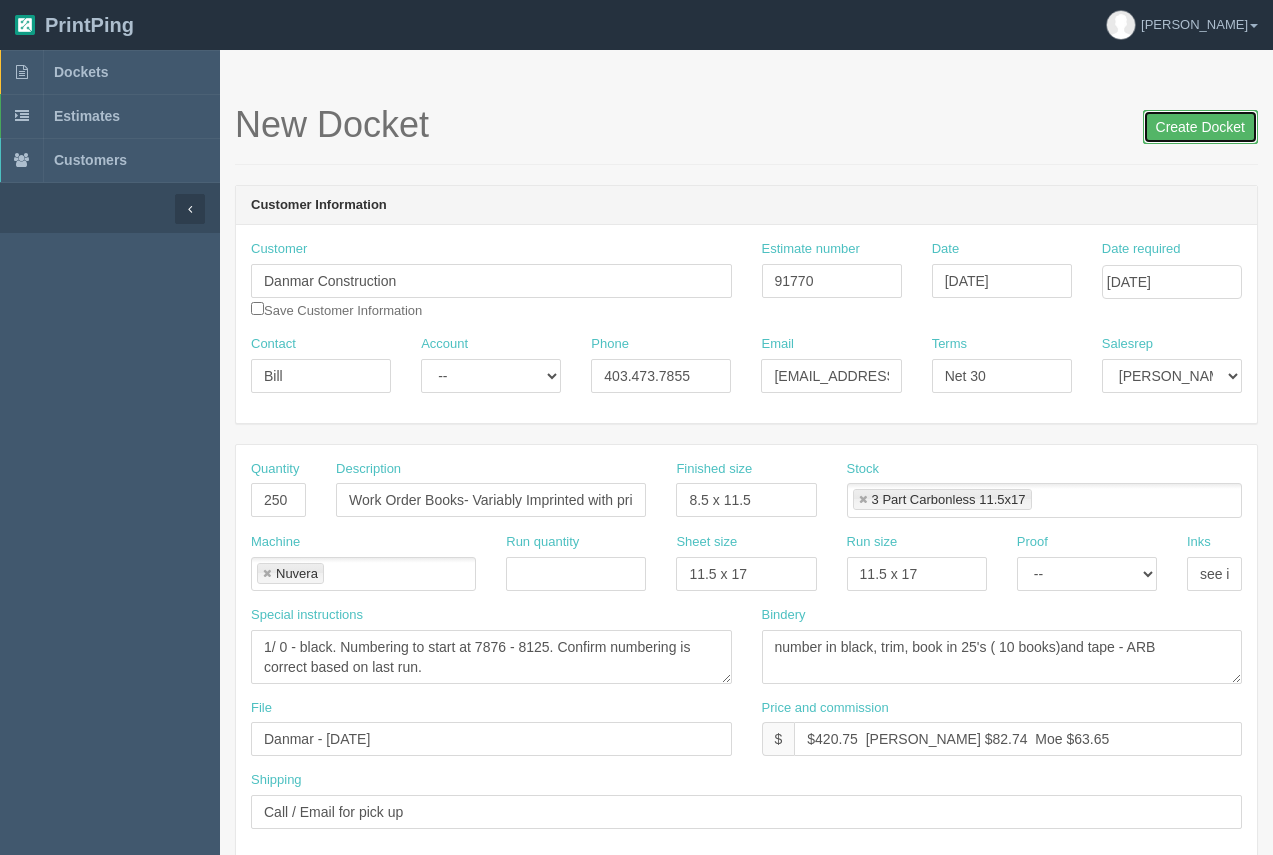 click on "Create Docket" at bounding box center [1200, 127] 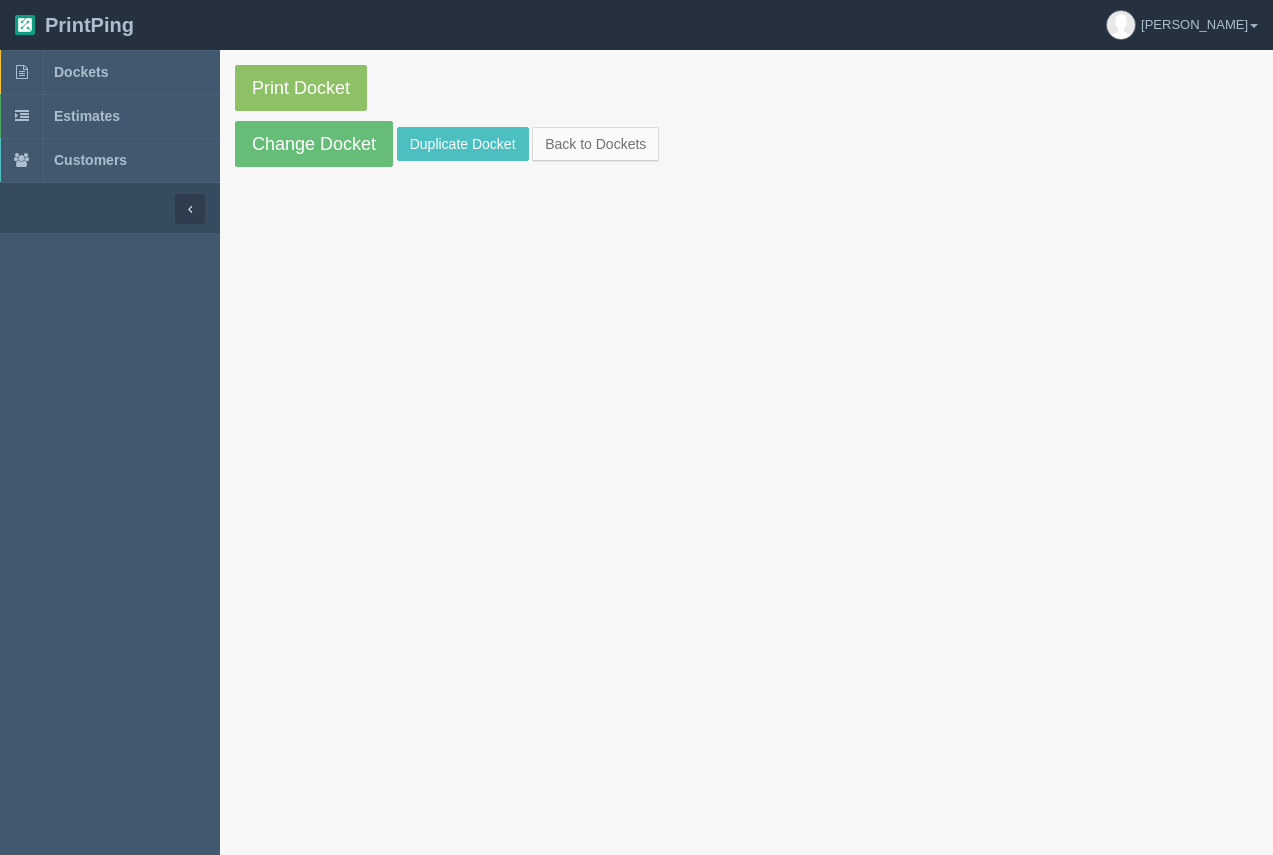 scroll, scrollTop: 0, scrollLeft: 0, axis: both 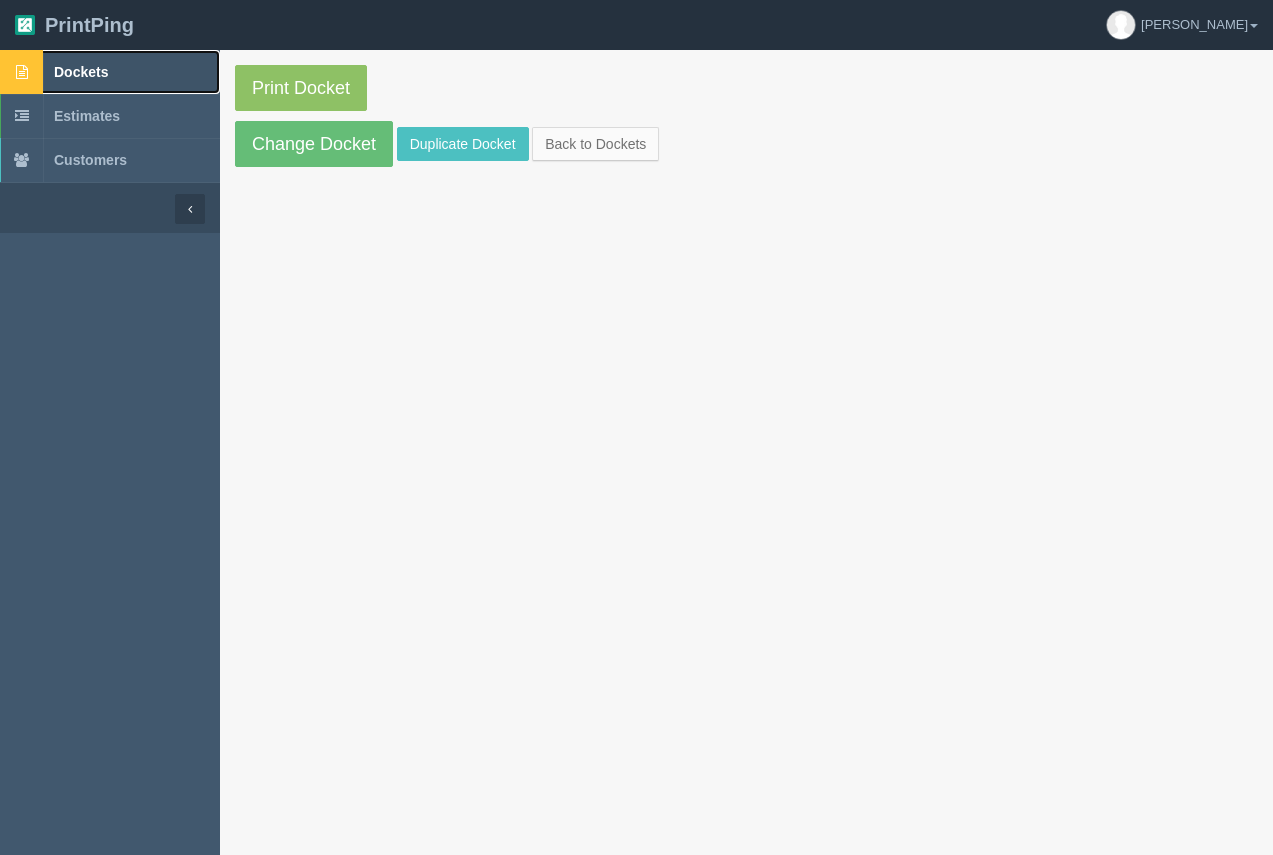 click on "Dockets" at bounding box center [110, 72] 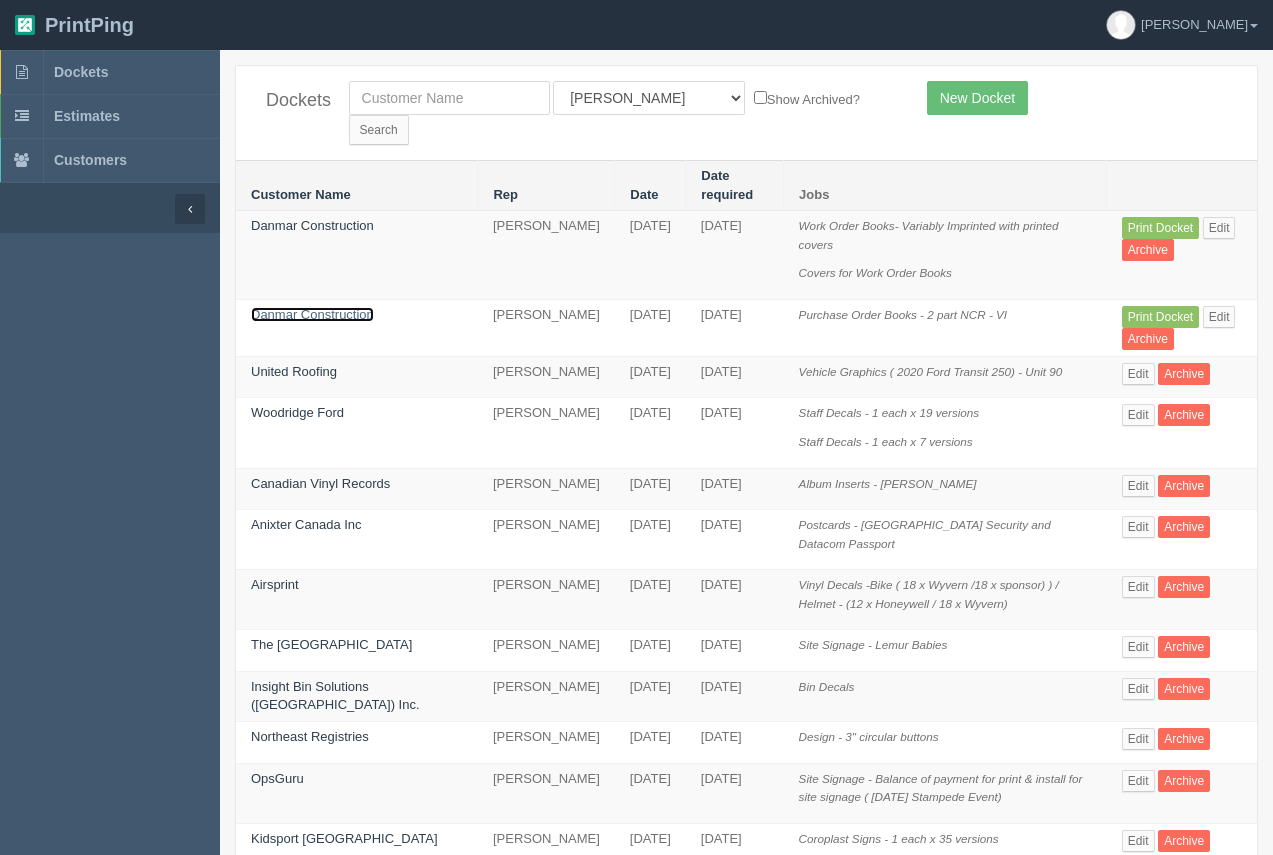 click on "Danmar Construction" at bounding box center [312, 314] 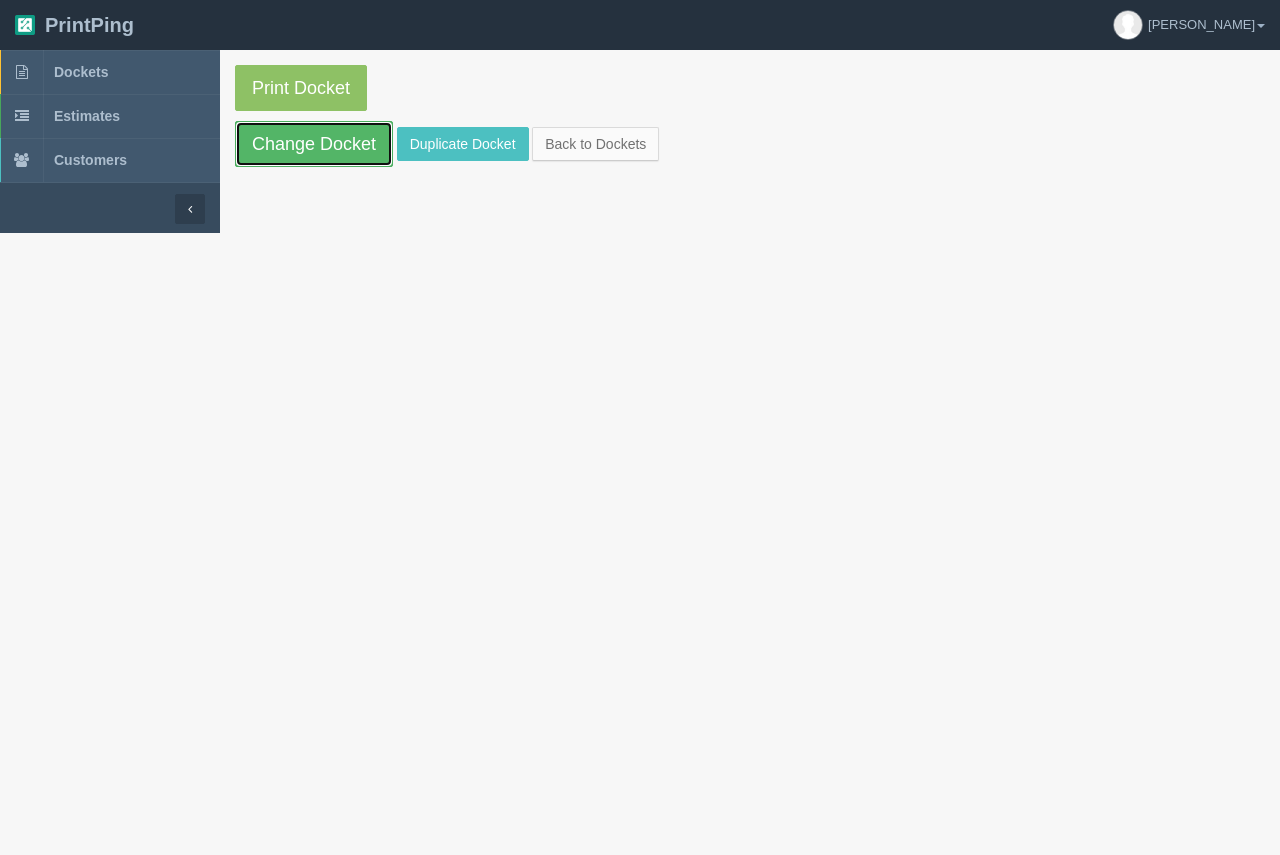 click on "Change Docket" at bounding box center [314, 144] 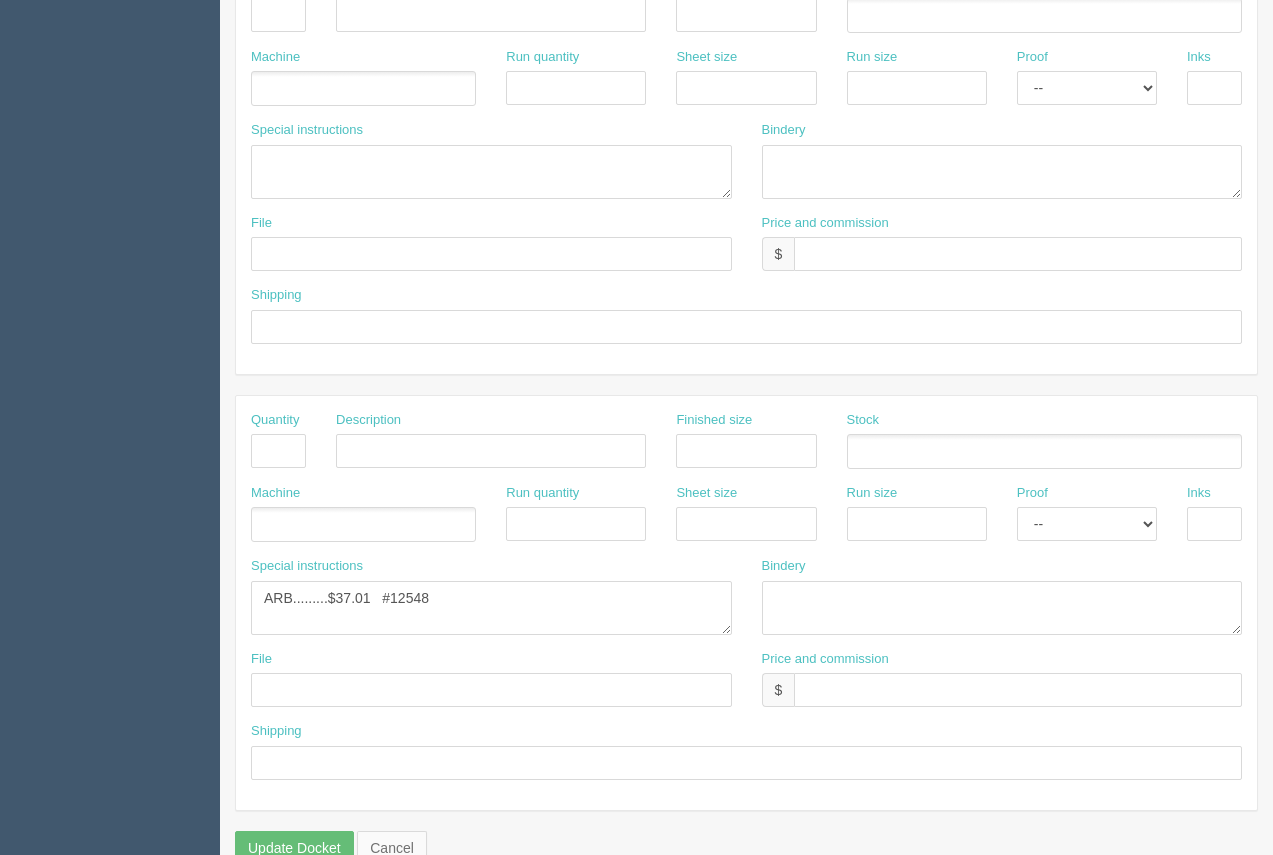 scroll, scrollTop: 961, scrollLeft: 0, axis: vertical 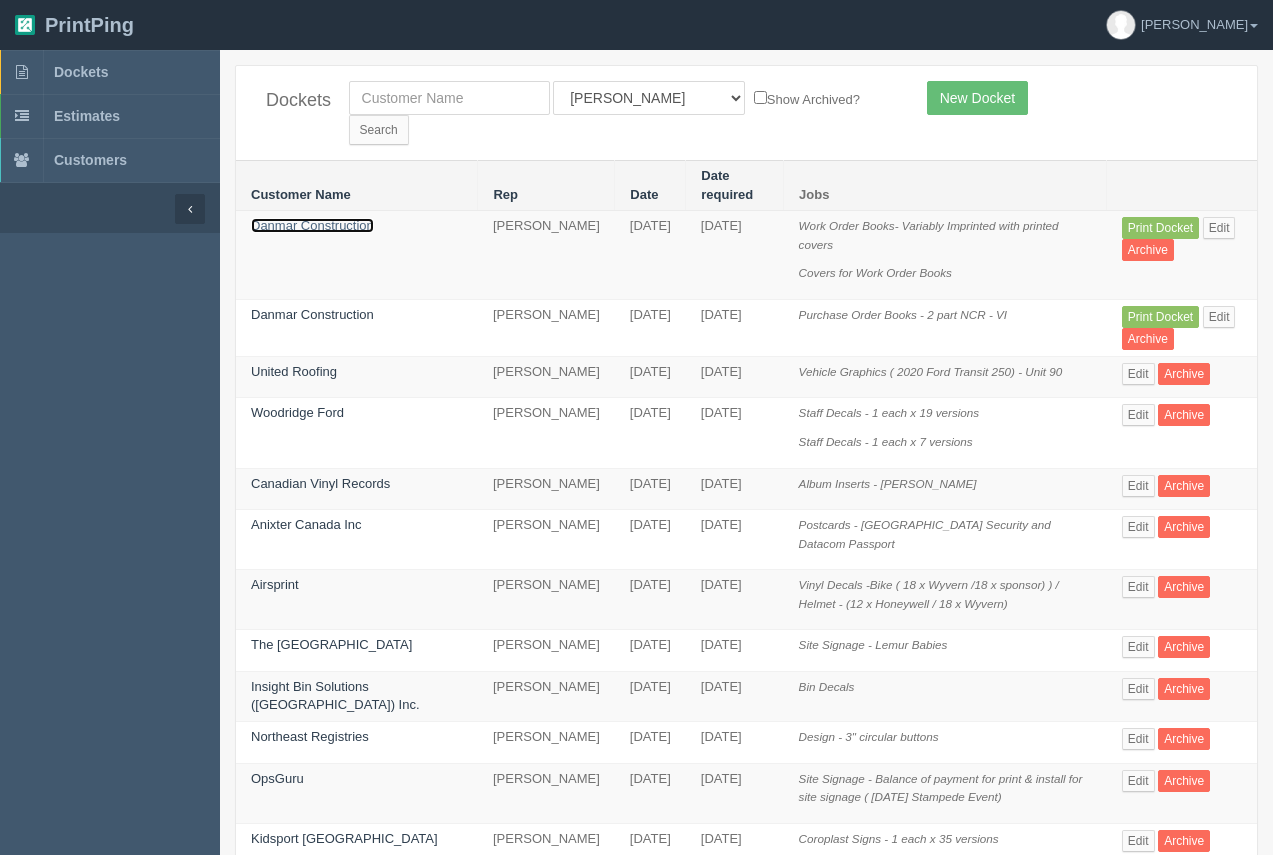 click on "Danmar Construction" at bounding box center [312, 225] 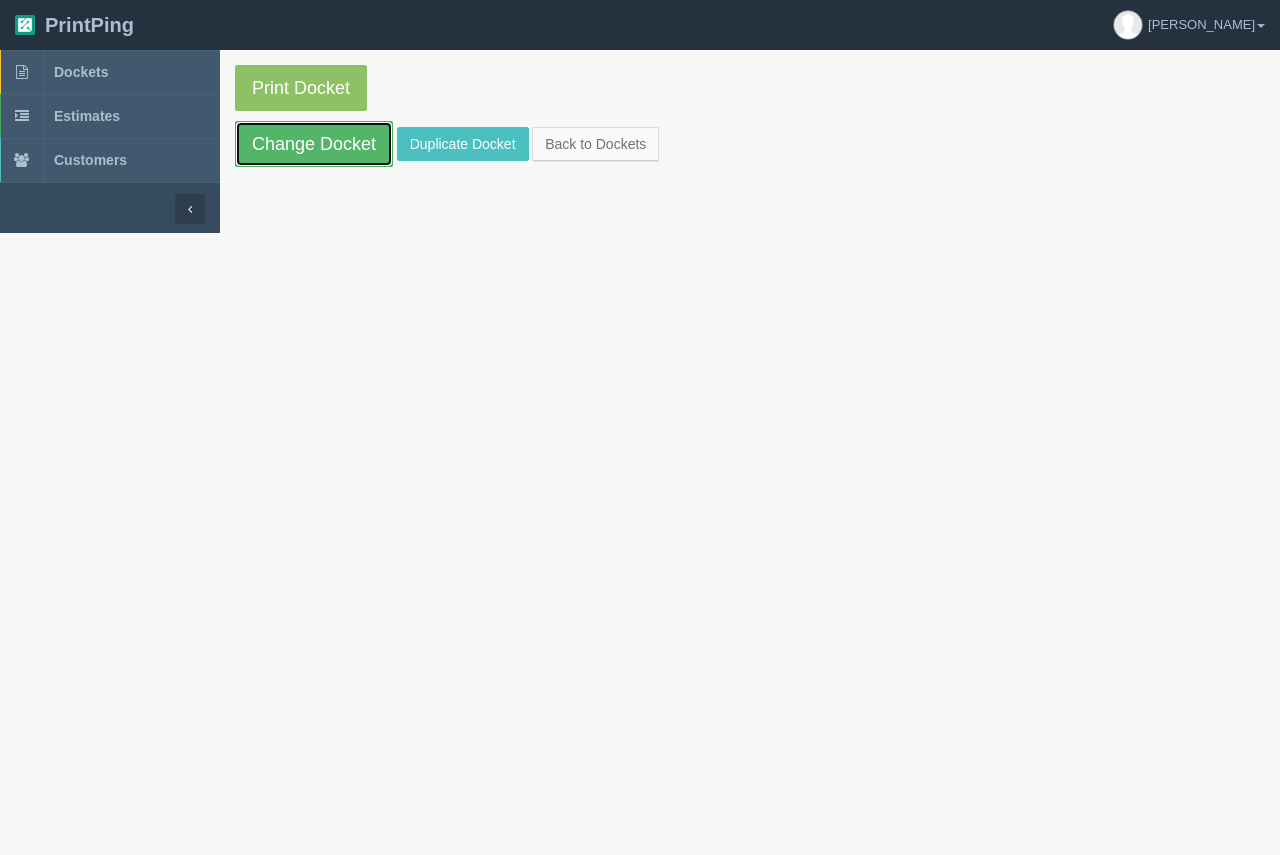 click on "Change Docket" at bounding box center (314, 144) 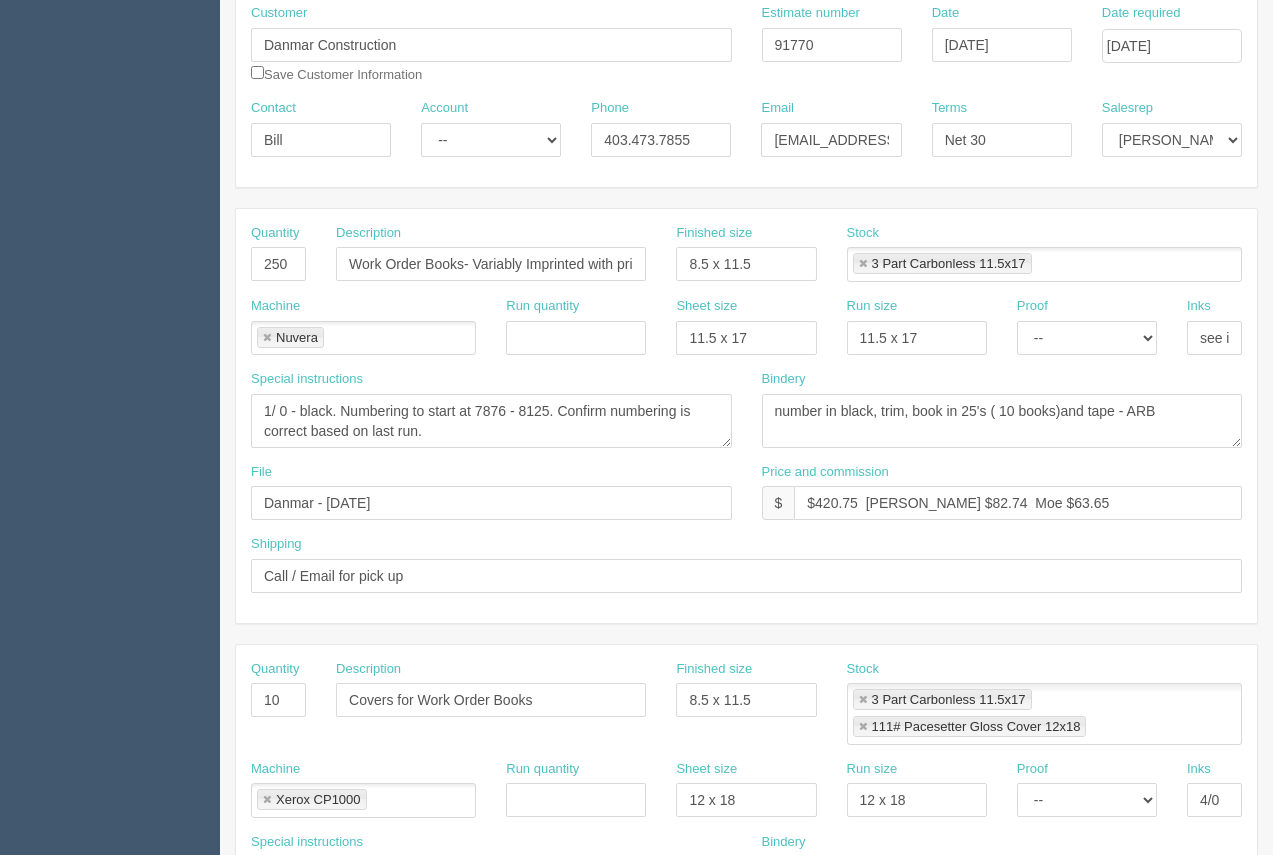 scroll, scrollTop: 216, scrollLeft: 0, axis: vertical 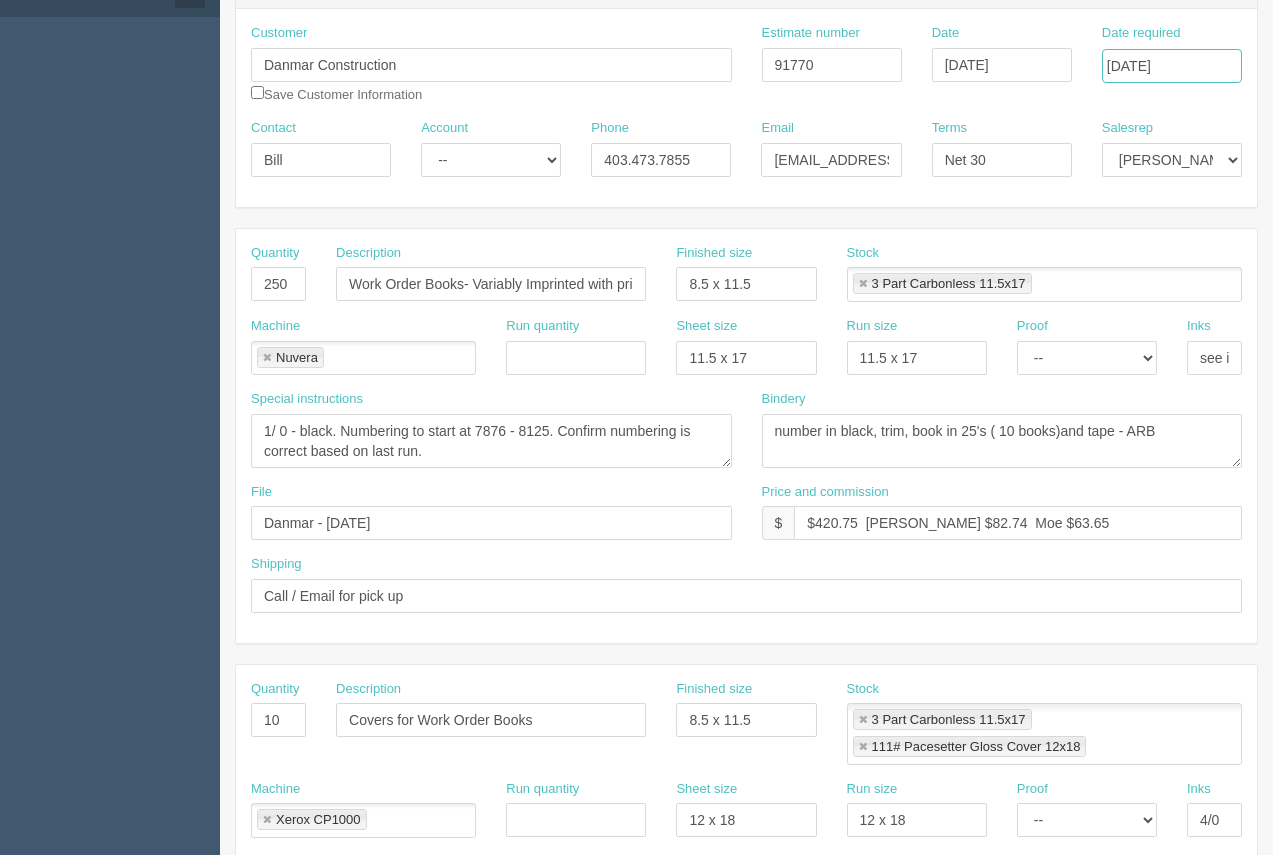 click on "[DATE]" at bounding box center [1172, 66] 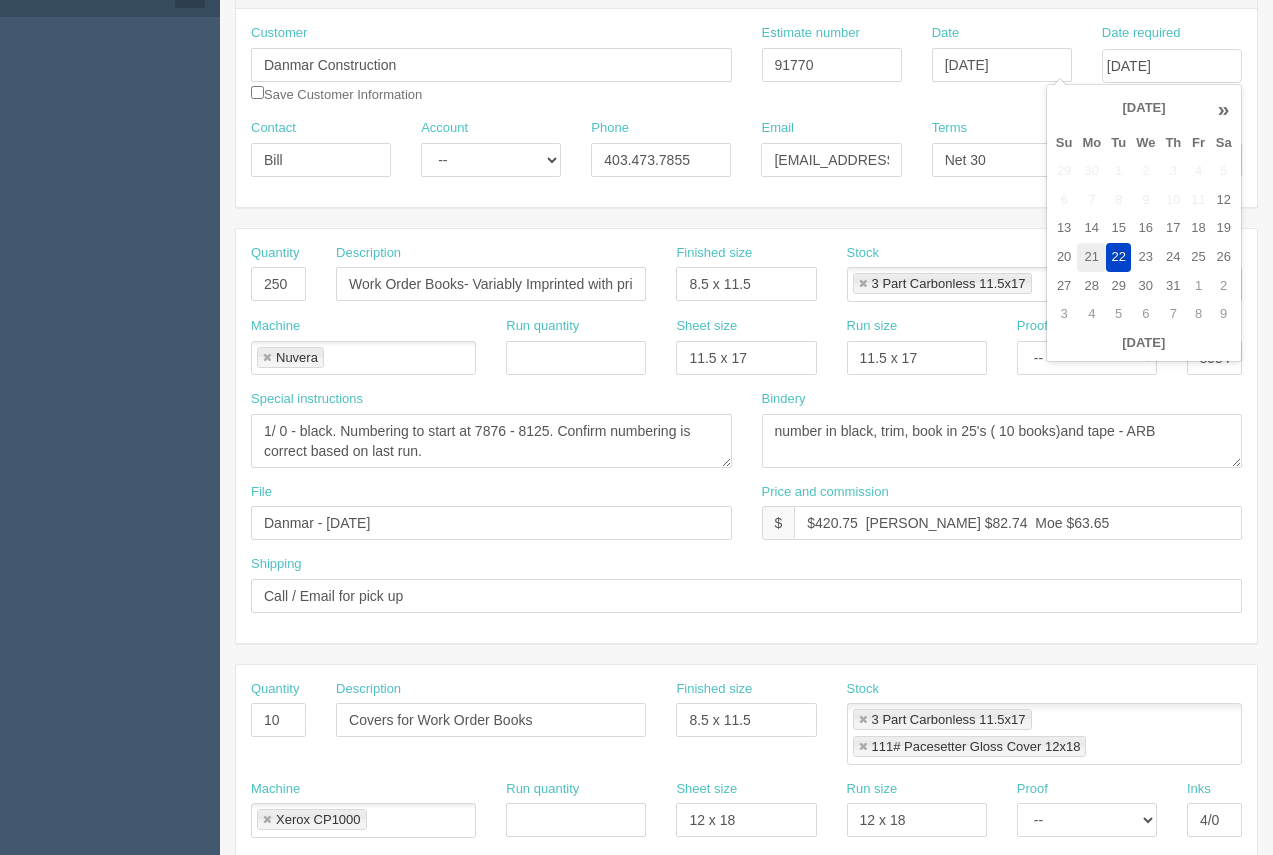 click on "21" at bounding box center [1091, 257] 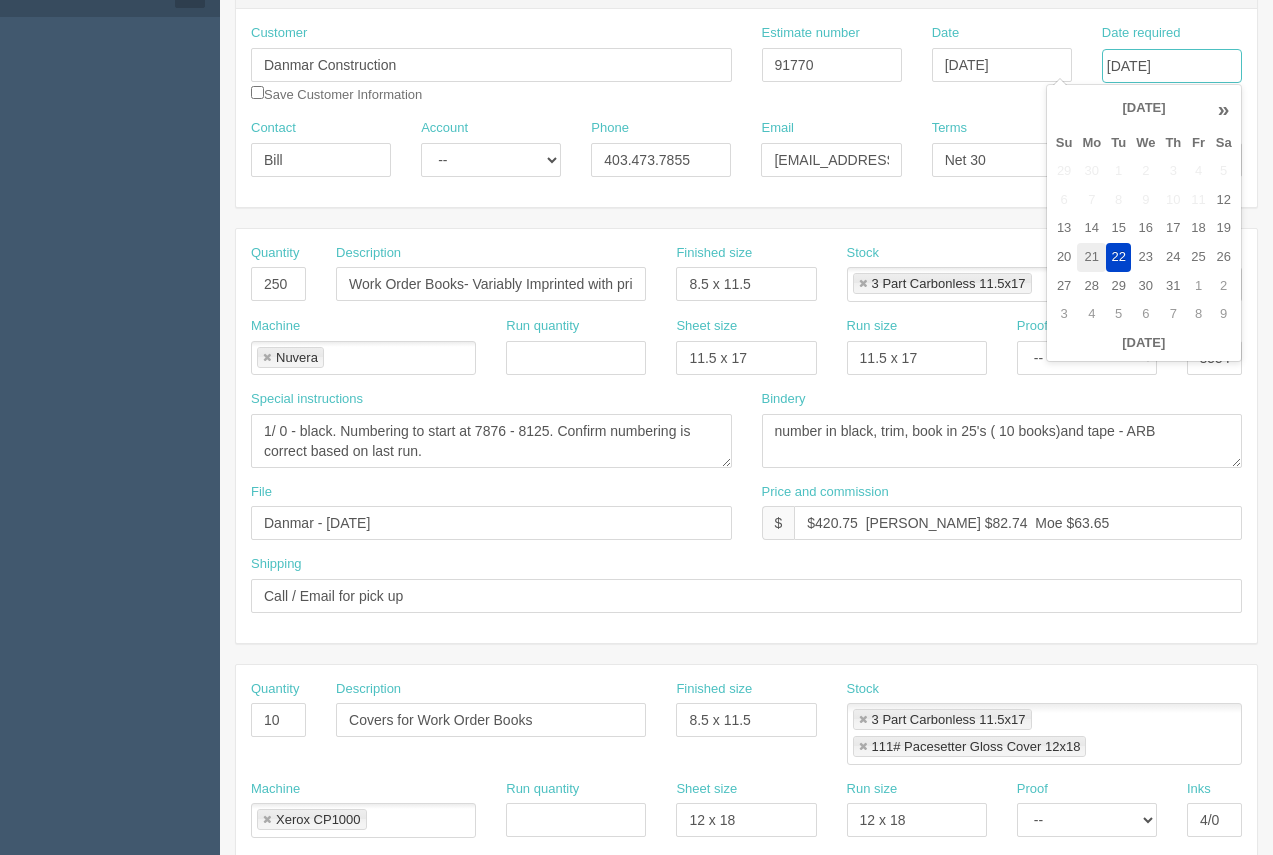 type on "[DATE]" 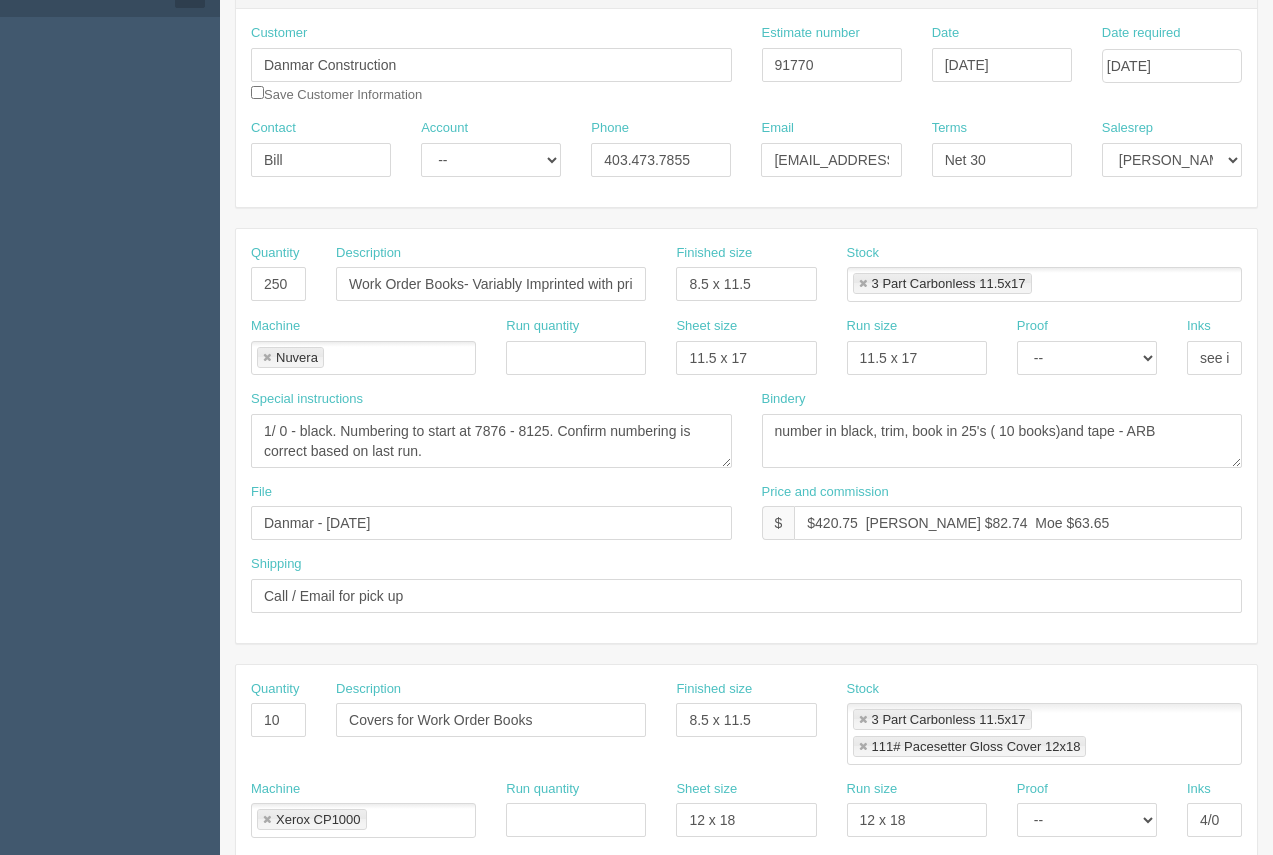 click on "Edit Docket
Update Docket
Customer Information
Customer
Danmar Construction
Save Customer Information
Estimate number
91770
Date
July 17, 2025
Date required
July 21, 2025
Contact
Bill
Account
--
Existing Client
Allrush Client
Rep Client
Phone
403.473.7855
Email
bill@danmar.ca
Terms
Net 30
Salesrep
Mark
Mikayla
Aly
Amy
Stacy
Rebecca
Matthew" at bounding box center [746, 743] 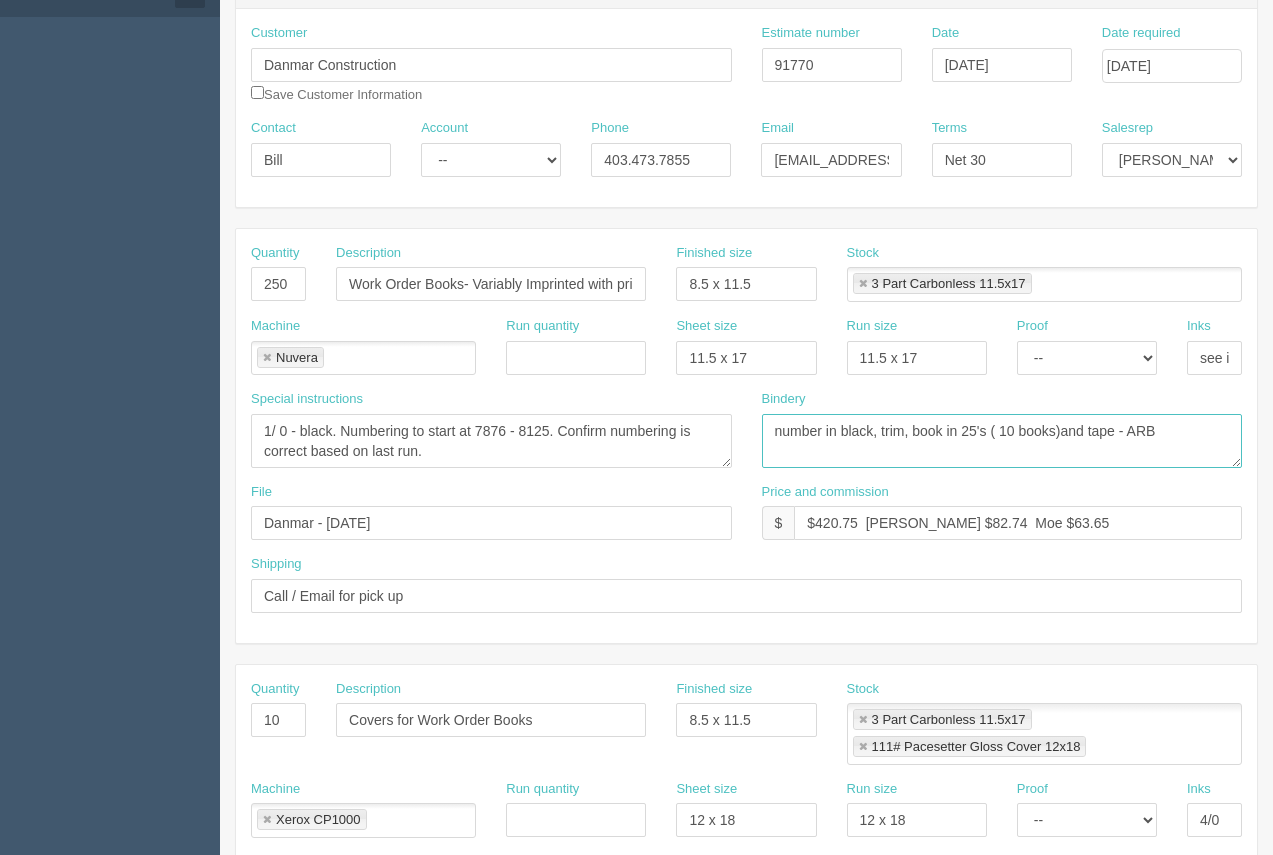 drag, startPoint x: 876, startPoint y: 430, endPoint x: 683, endPoint y: 427, distance: 193.02332 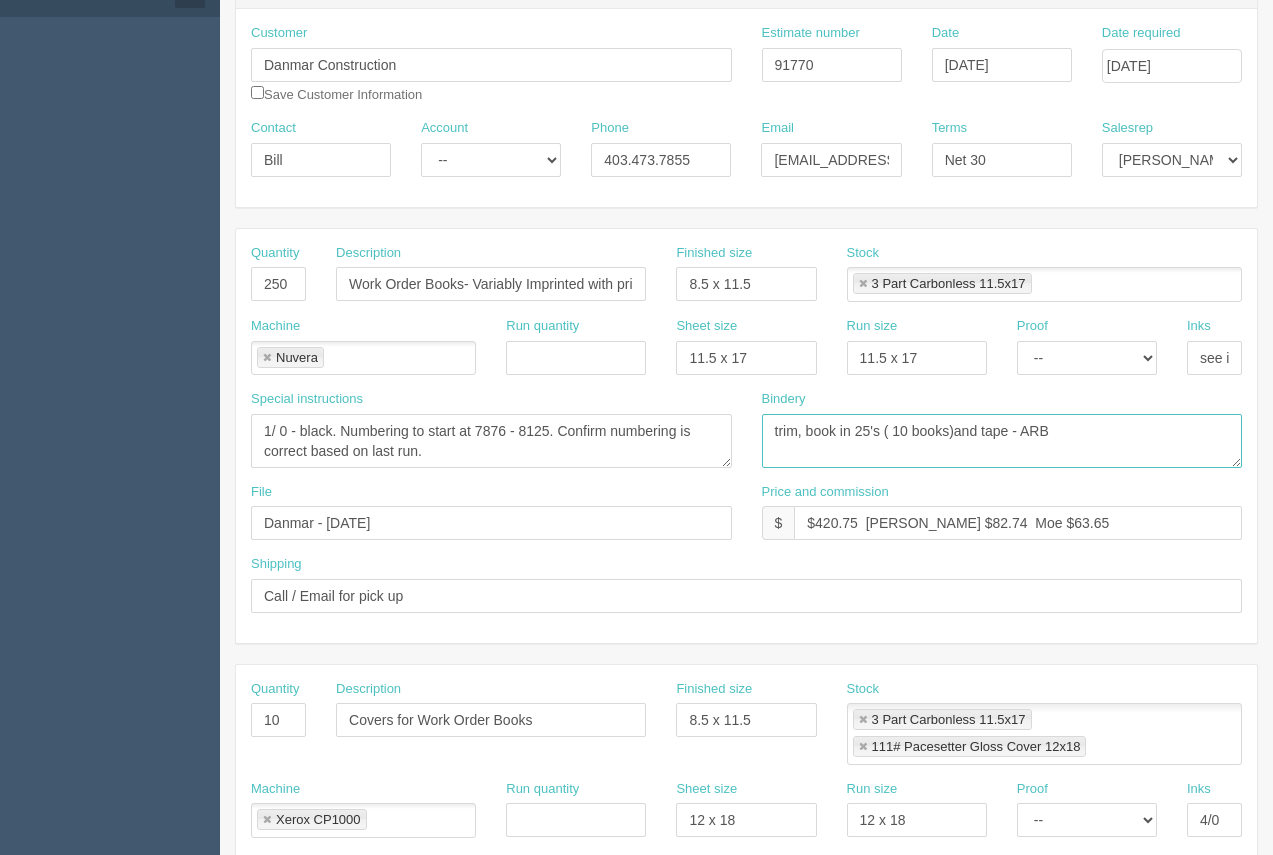 click on "number in black, trim, book in 25's ( 10 books)and tape - ARB" at bounding box center [1002, 441] 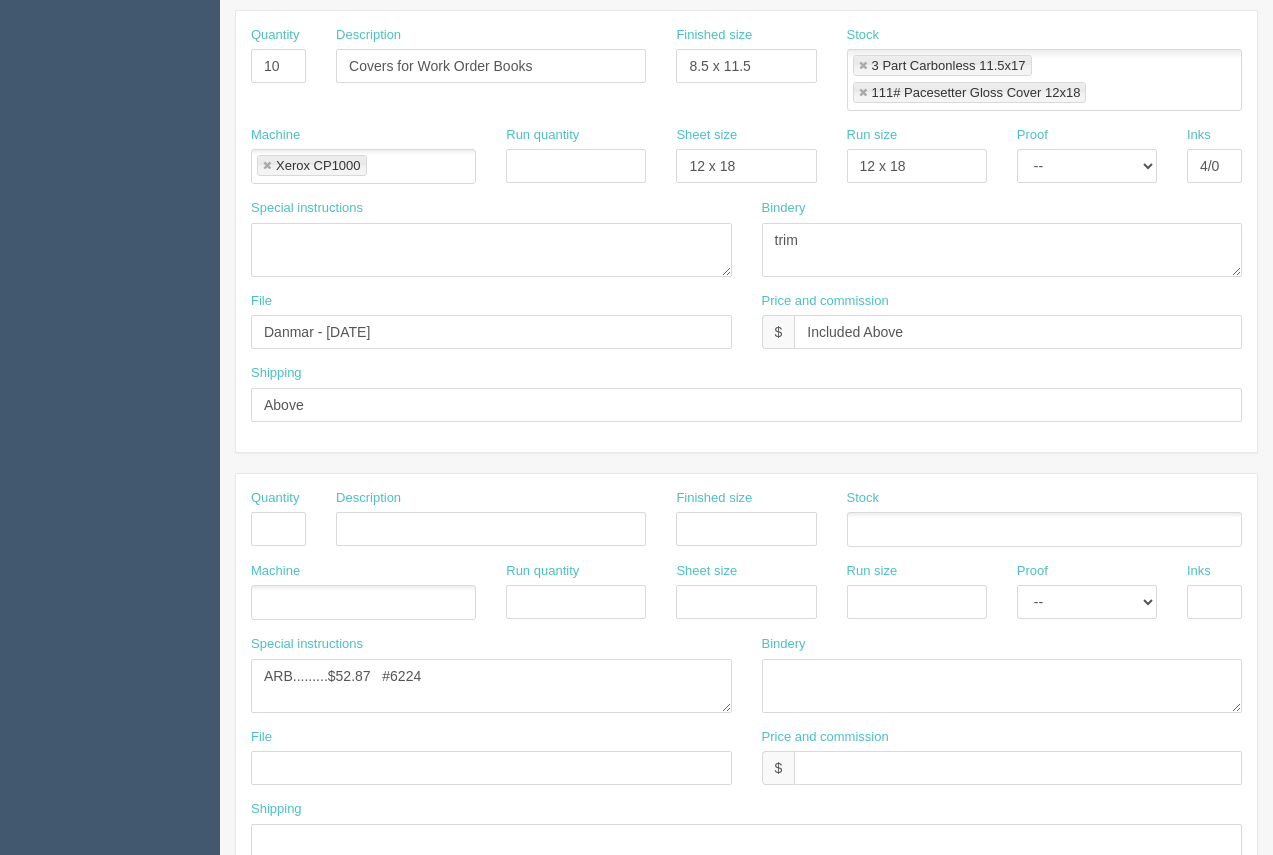 scroll, scrollTop: 947, scrollLeft: 0, axis: vertical 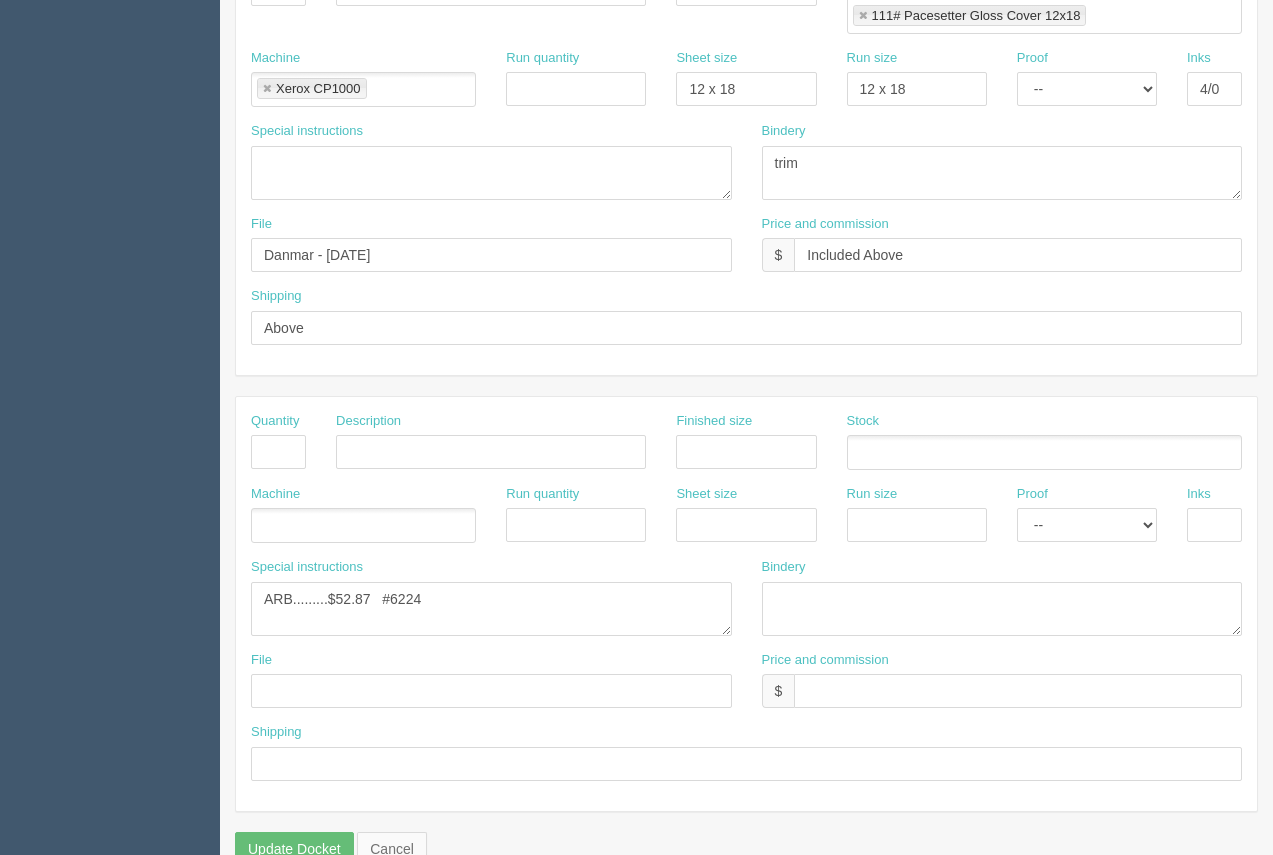 type on "trim, book in 25's ( 10 books) and tape - ARB" 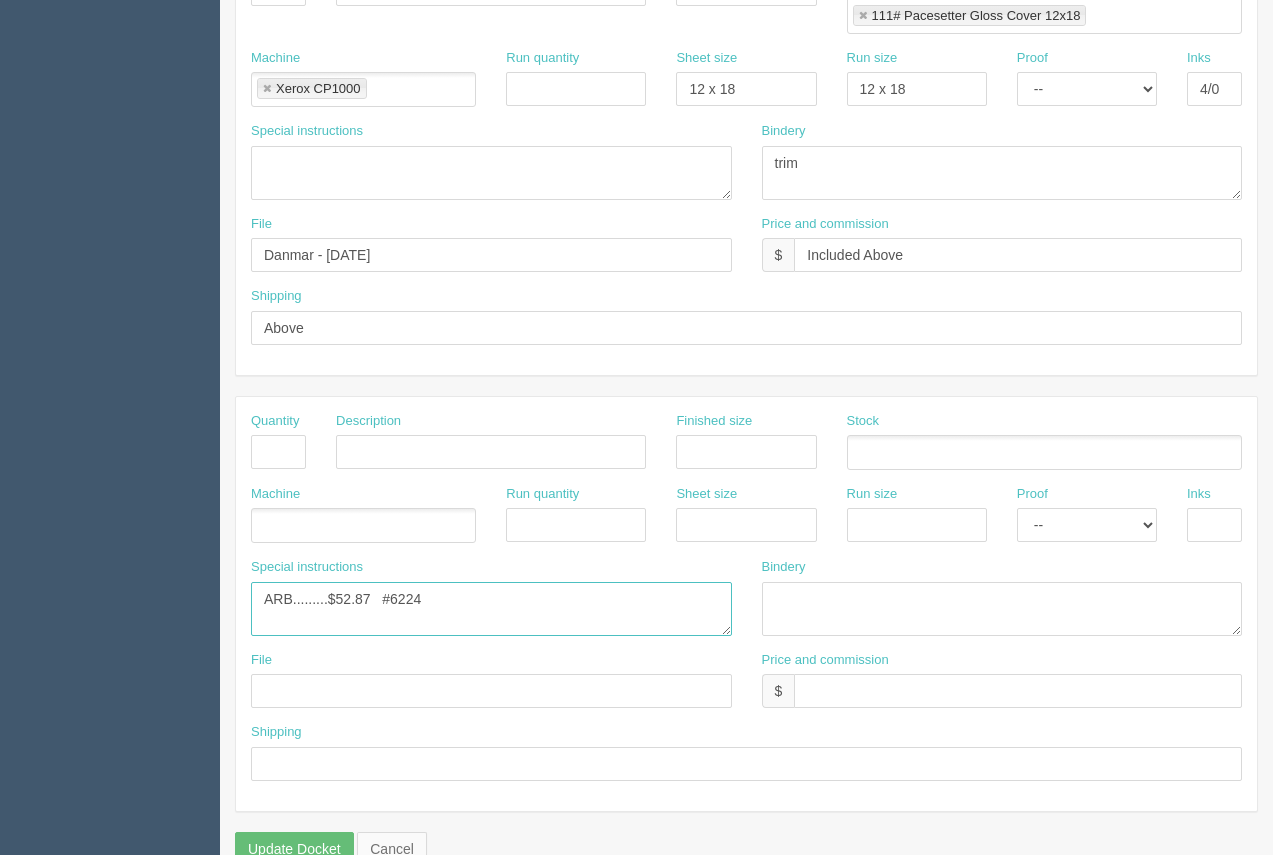 drag, startPoint x: 370, startPoint y: 595, endPoint x: 351, endPoint y: 591, distance: 19.416489 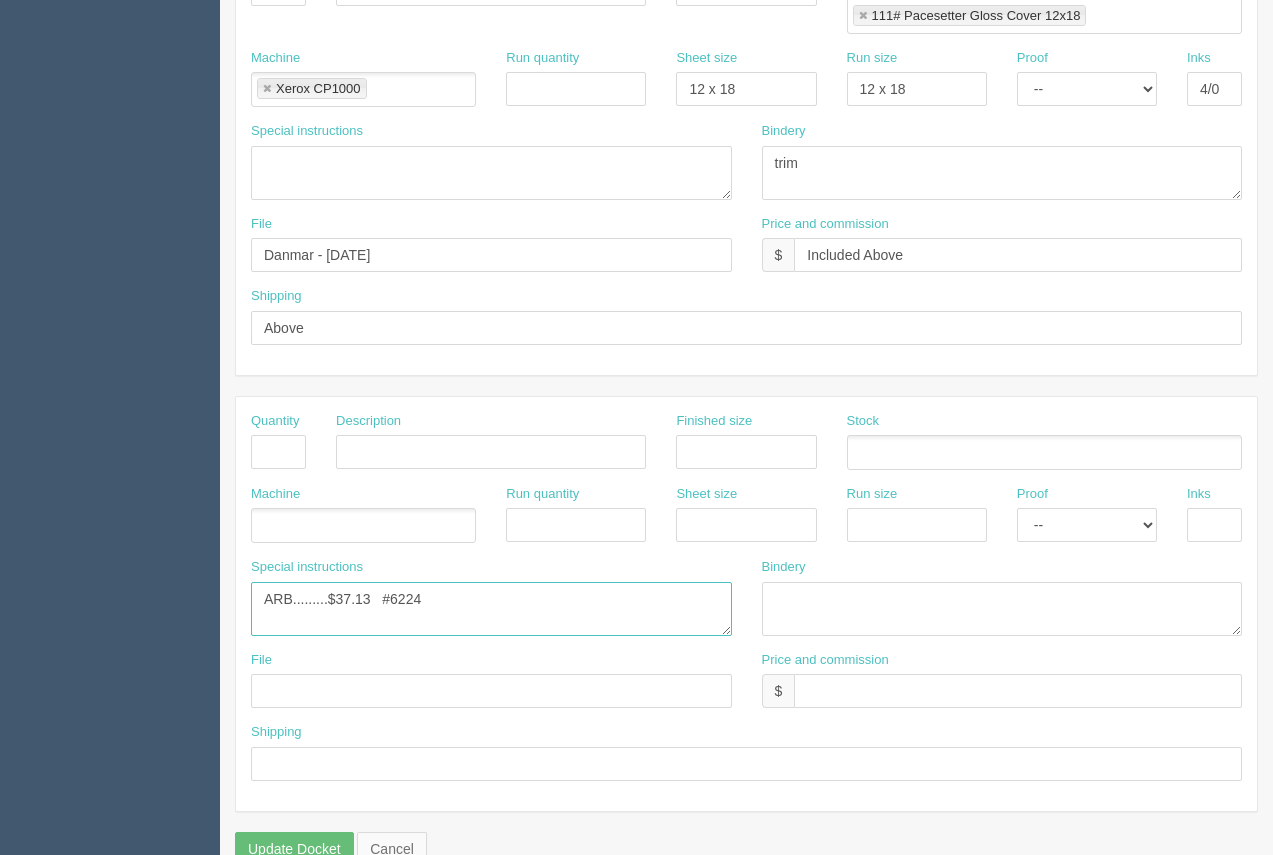 drag, startPoint x: 468, startPoint y: 593, endPoint x: 398, endPoint y: 602, distance: 70.5762 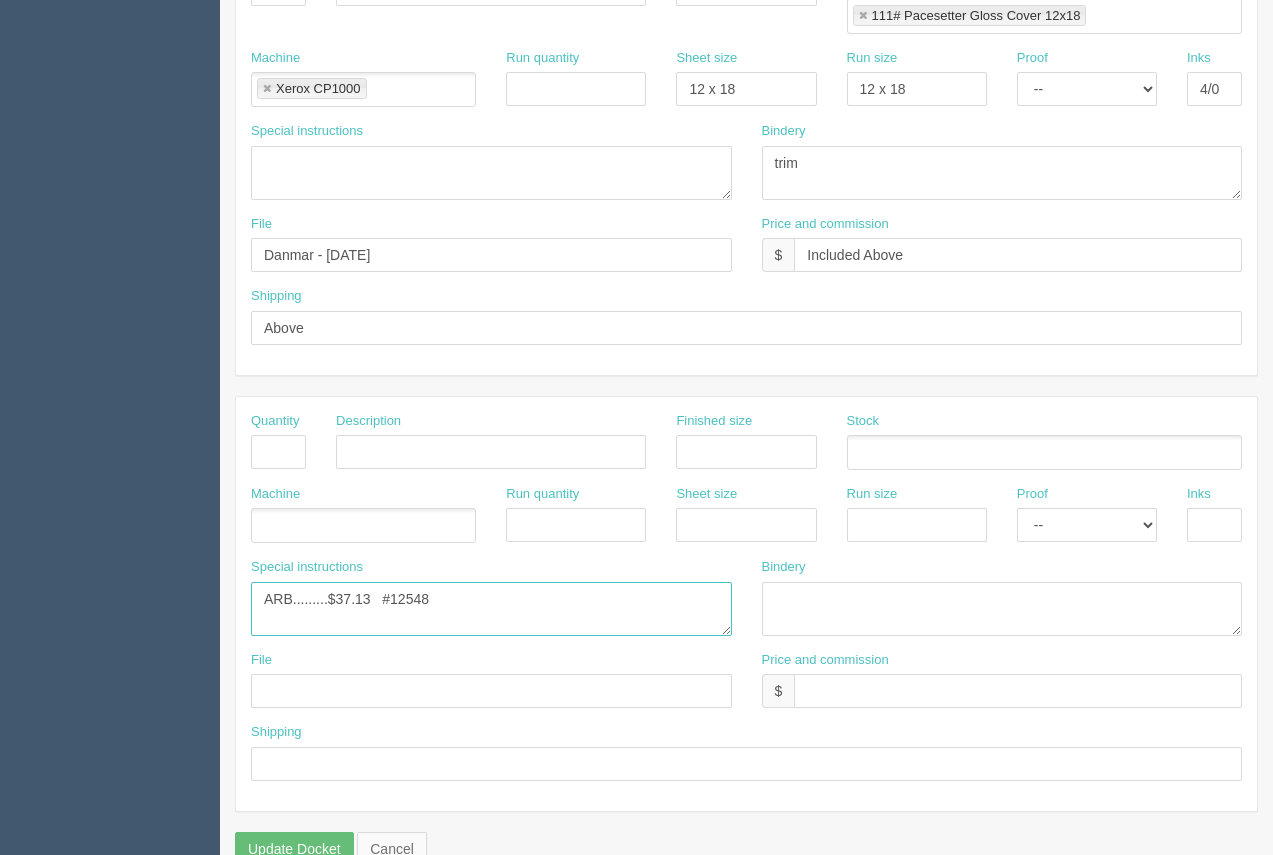 type on "ARB.........$37.13   #12548" 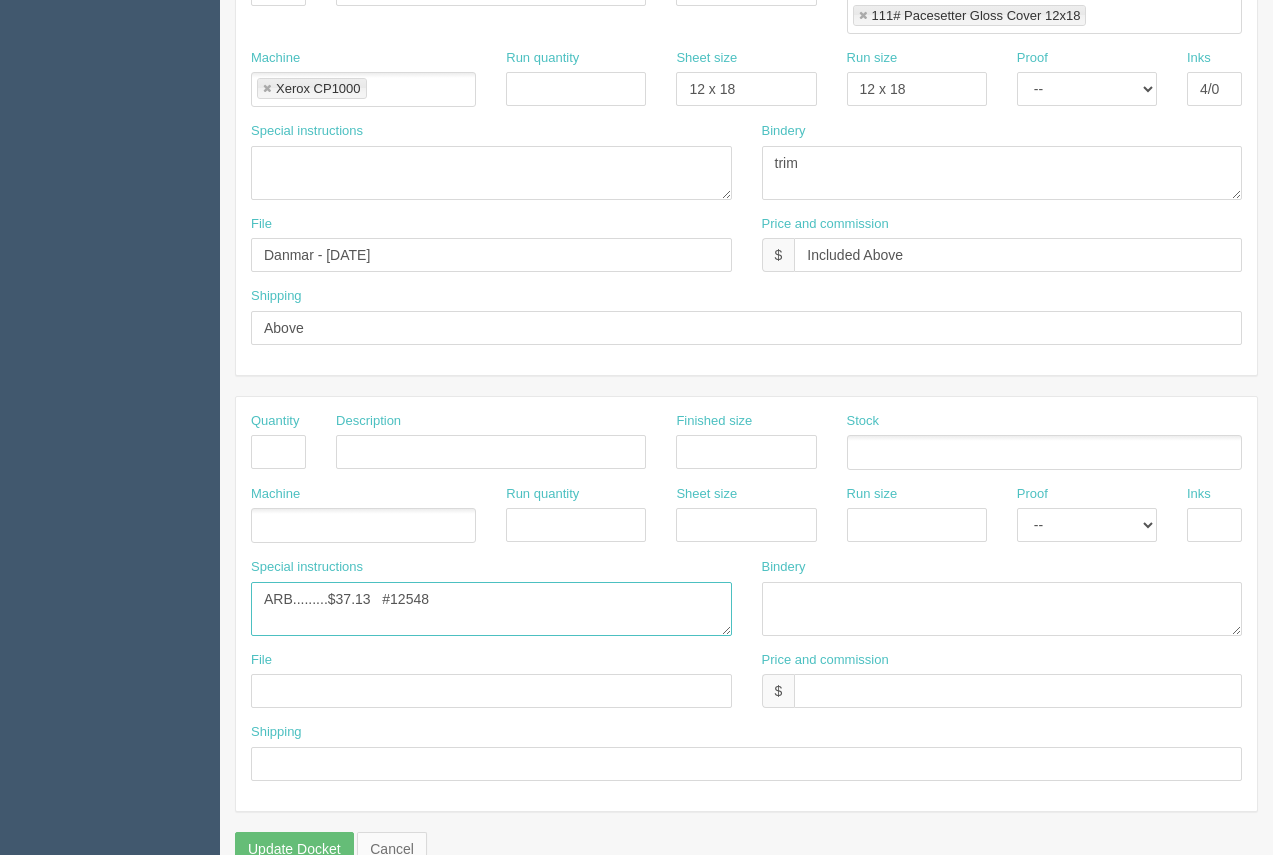 scroll, scrollTop: 785, scrollLeft: 0, axis: vertical 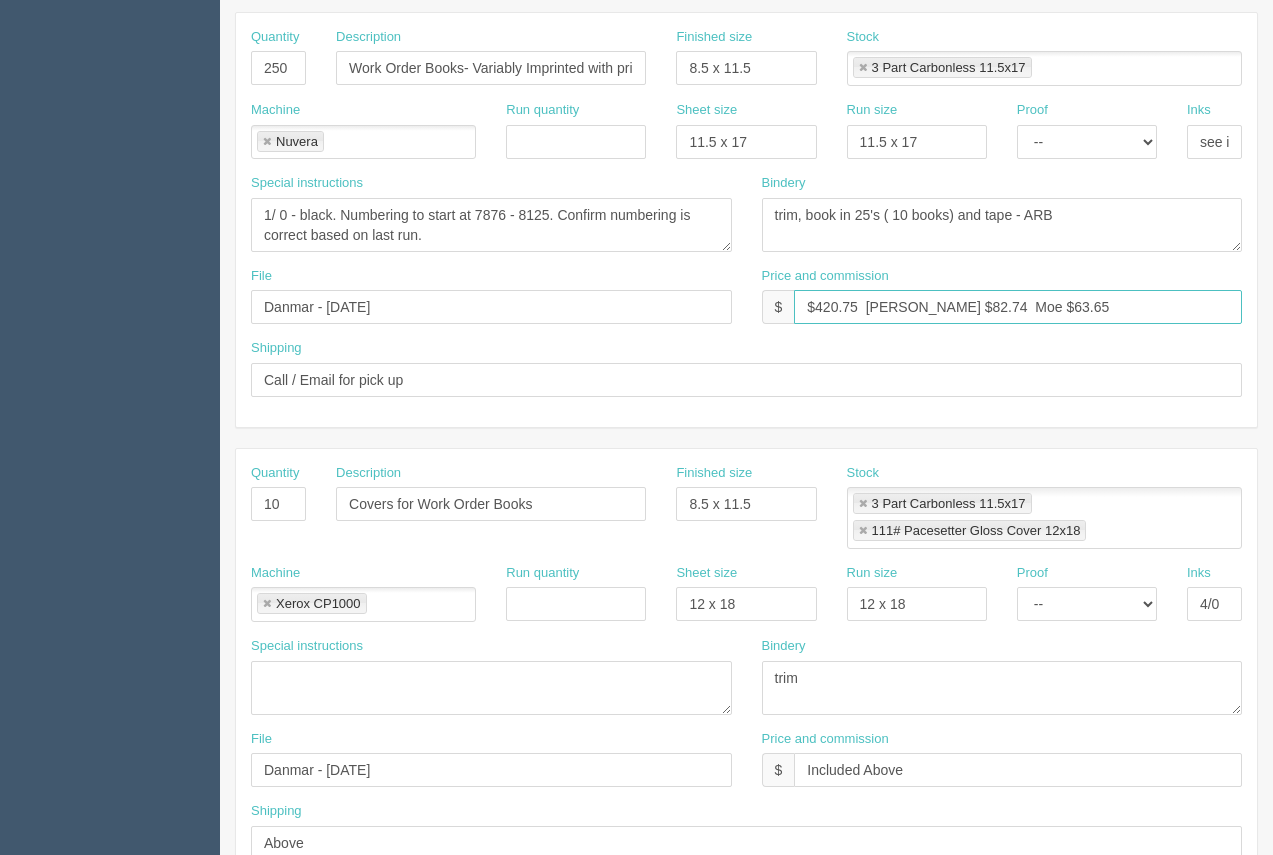 drag, startPoint x: 933, startPoint y: 306, endPoint x: 900, endPoint y: 294, distance: 35.1141 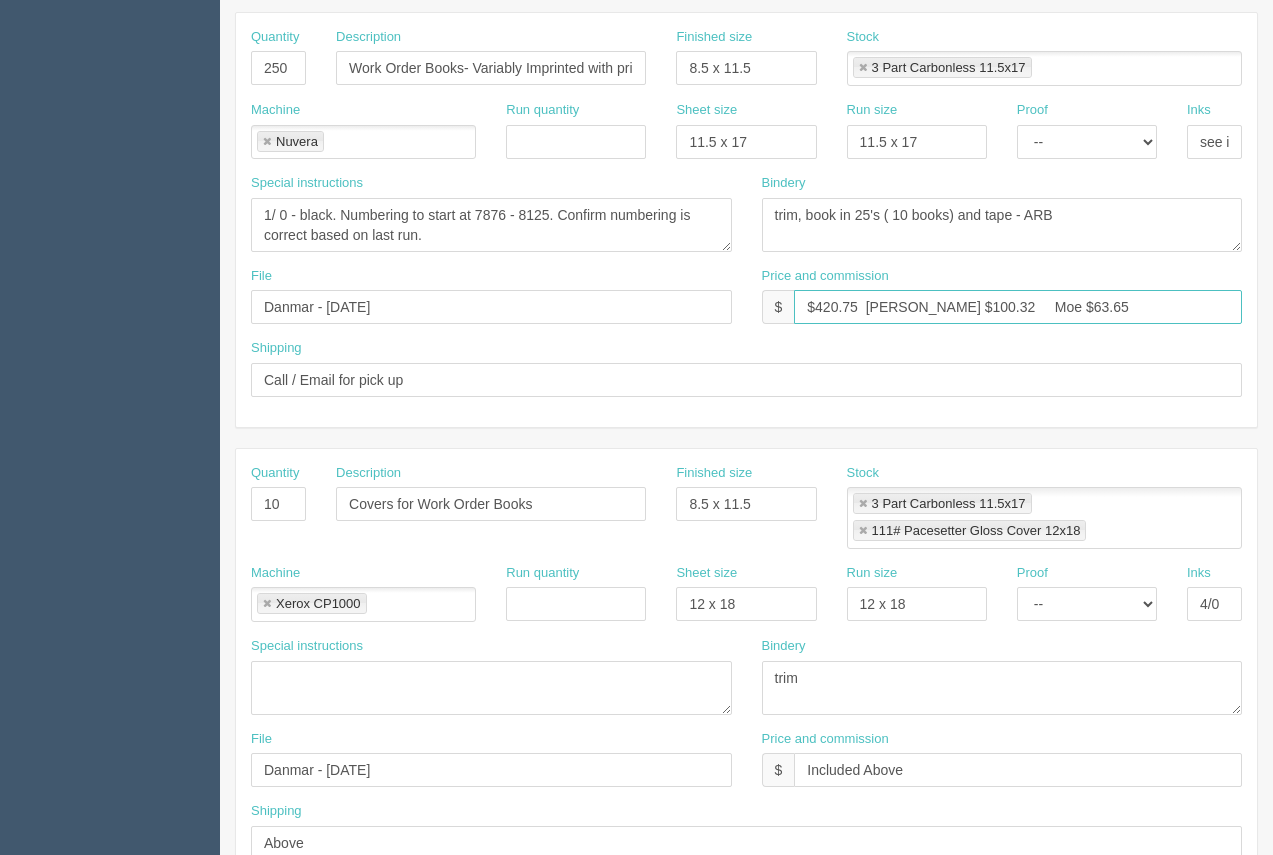 click on "$420.75  Arif $100.32     Moe $63.65" at bounding box center (1018, 307) 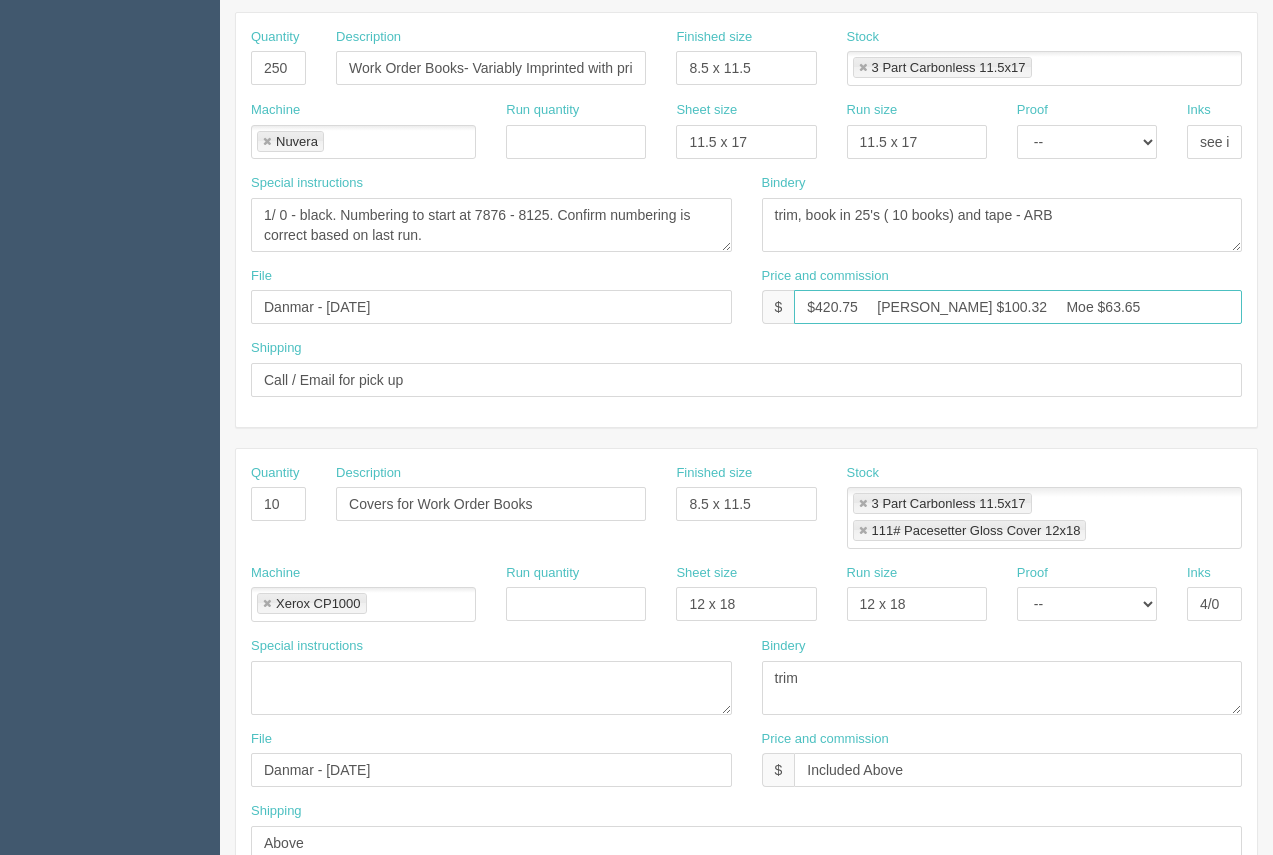 drag, startPoint x: 1057, startPoint y: 304, endPoint x: 1017, endPoint y: 300, distance: 40.1995 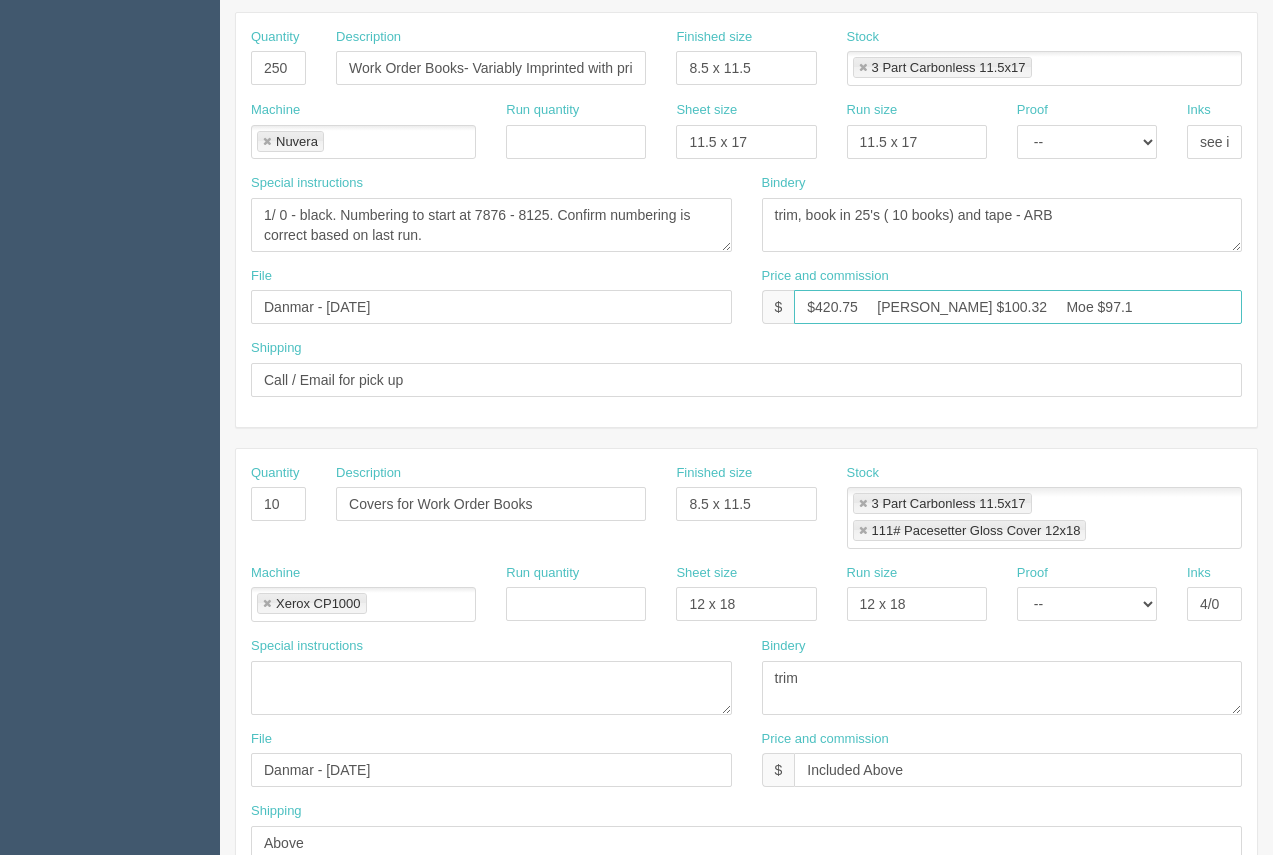 type on "$420.75     Arif $100.32     Moe $97.10" 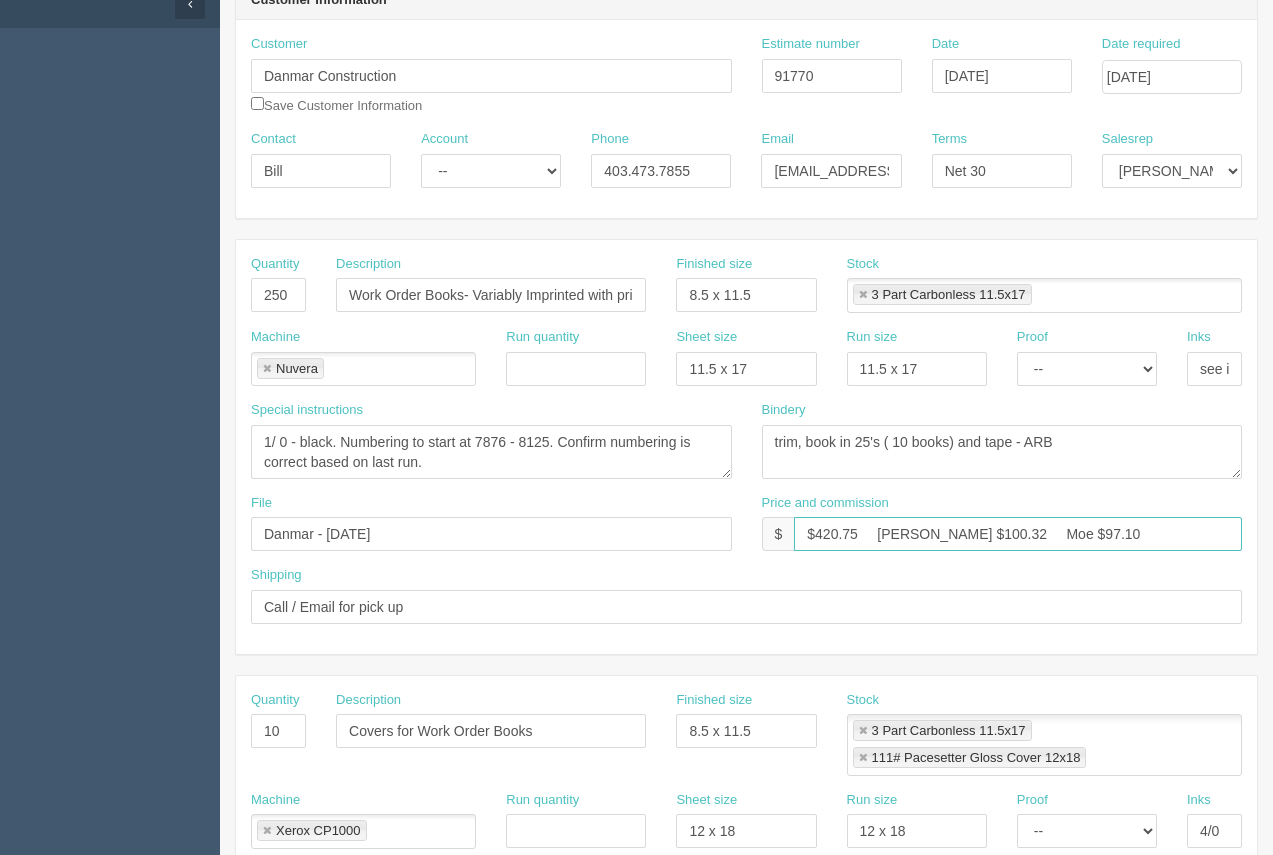 scroll, scrollTop: 246, scrollLeft: 0, axis: vertical 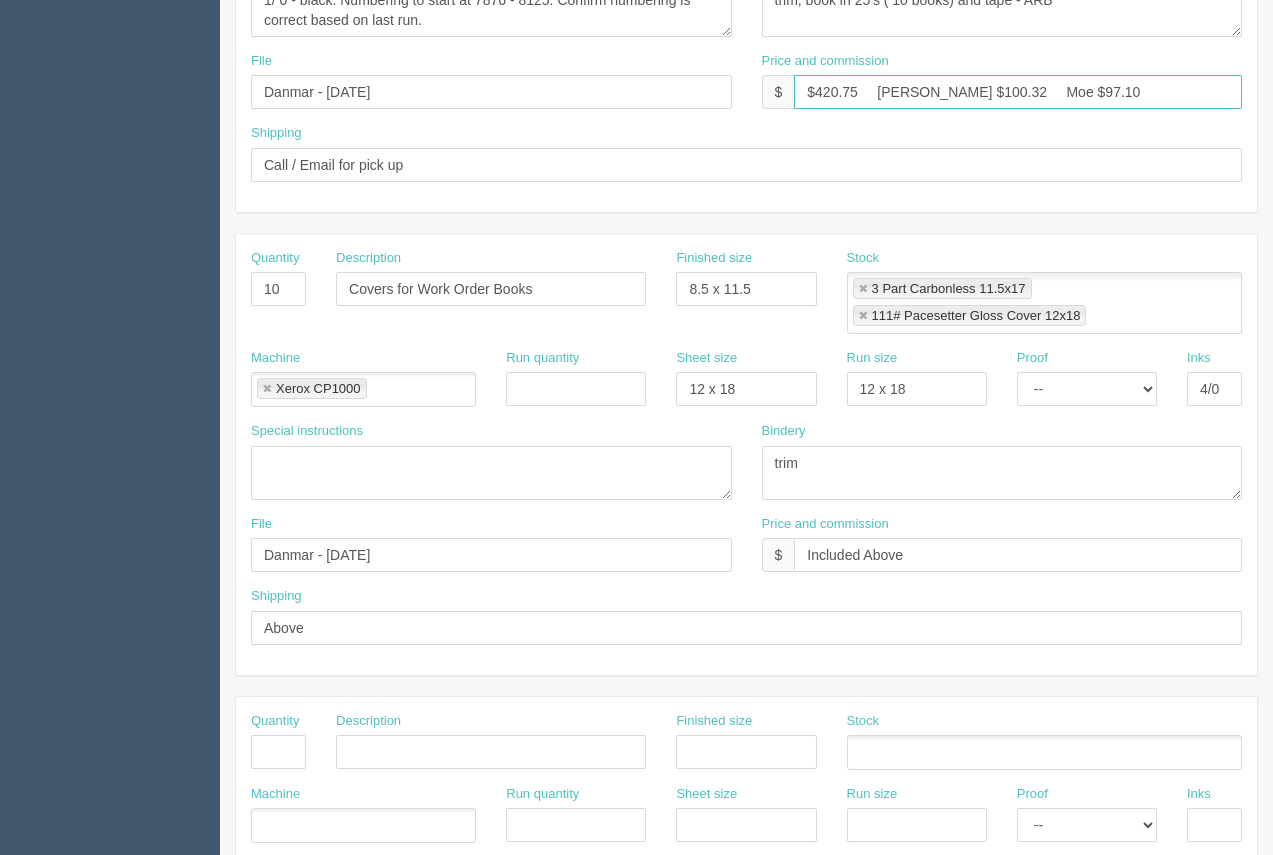 click at bounding box center (863, 289) 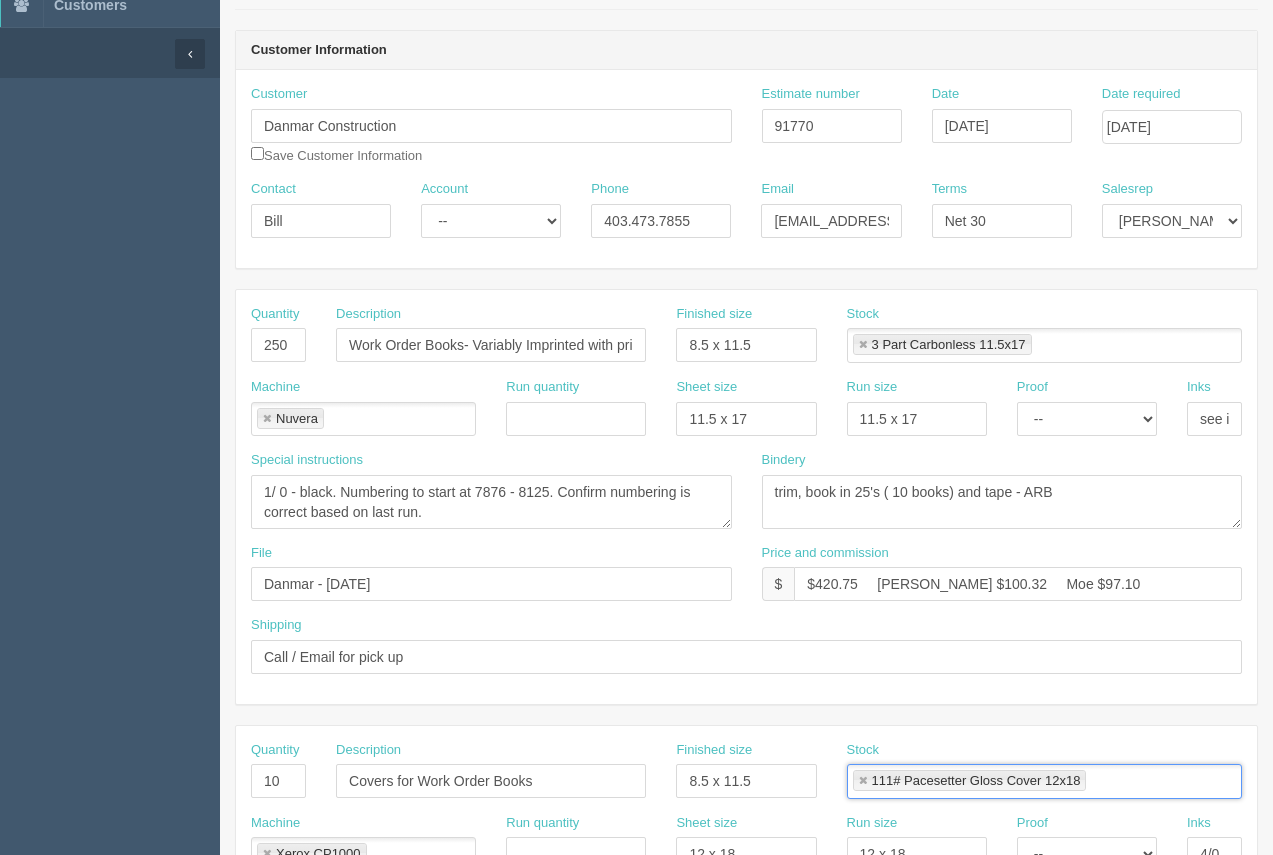 scroll, scrollTop: 68, scrollLeft: 0, axis: vertical 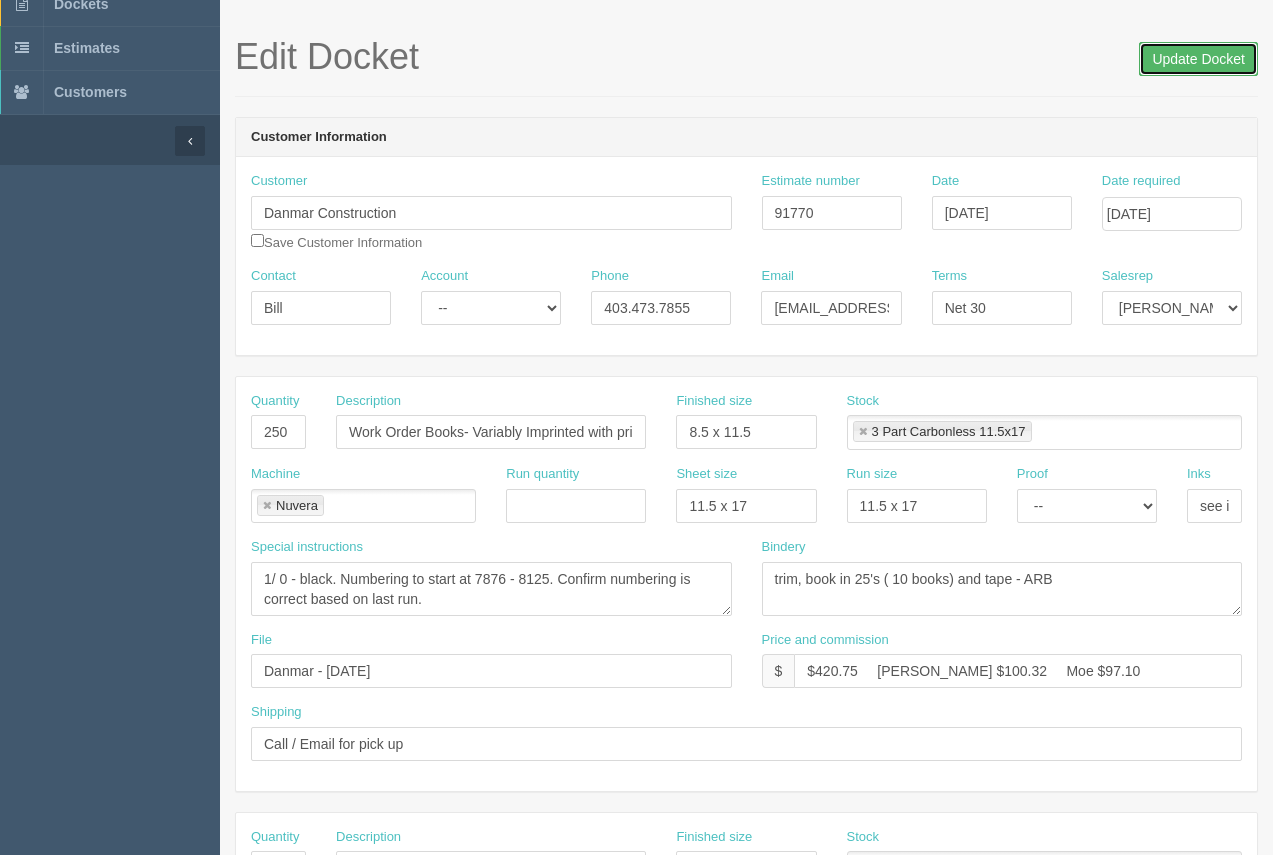 click on "Update Docket" at bounding box center [1198, 59] 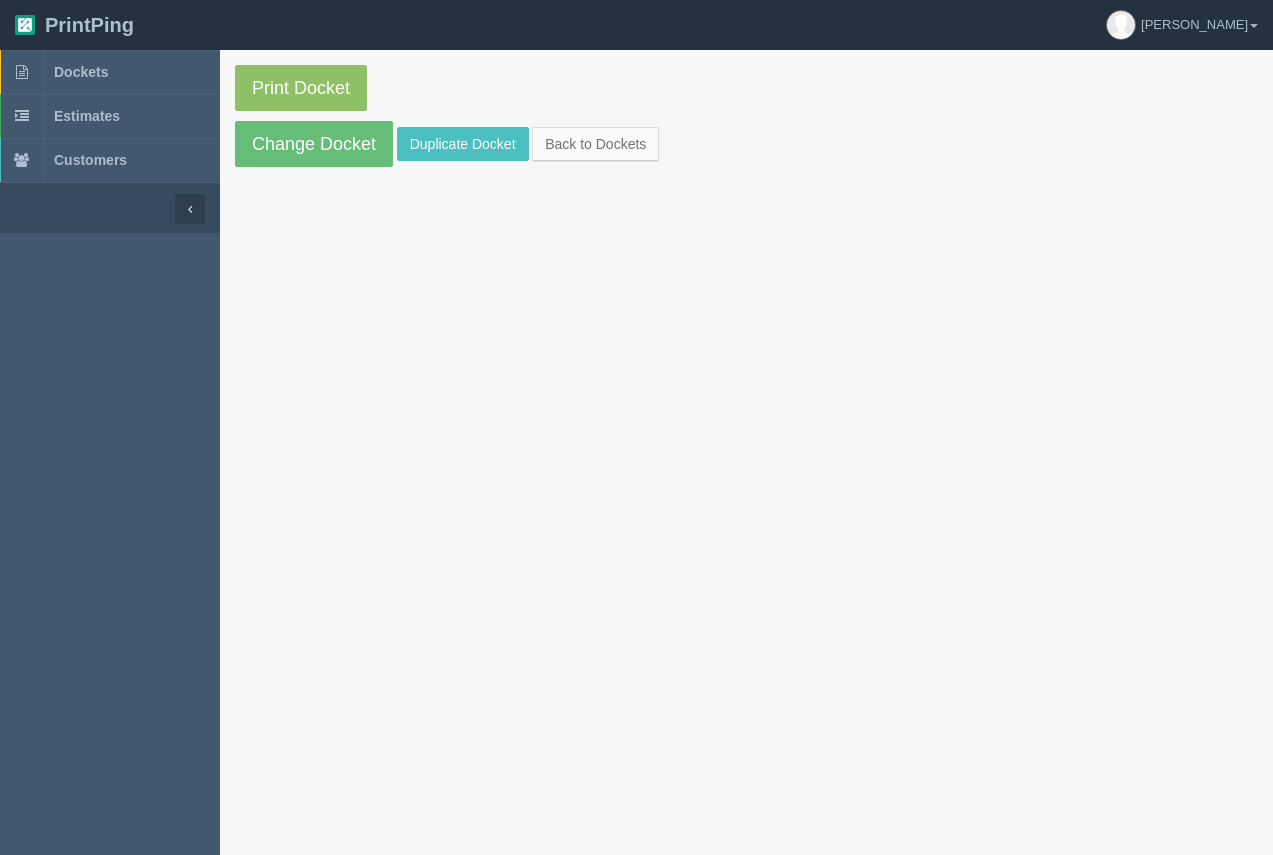 scroll, scrollTop: 0, scrollLeft: 0, axis: both 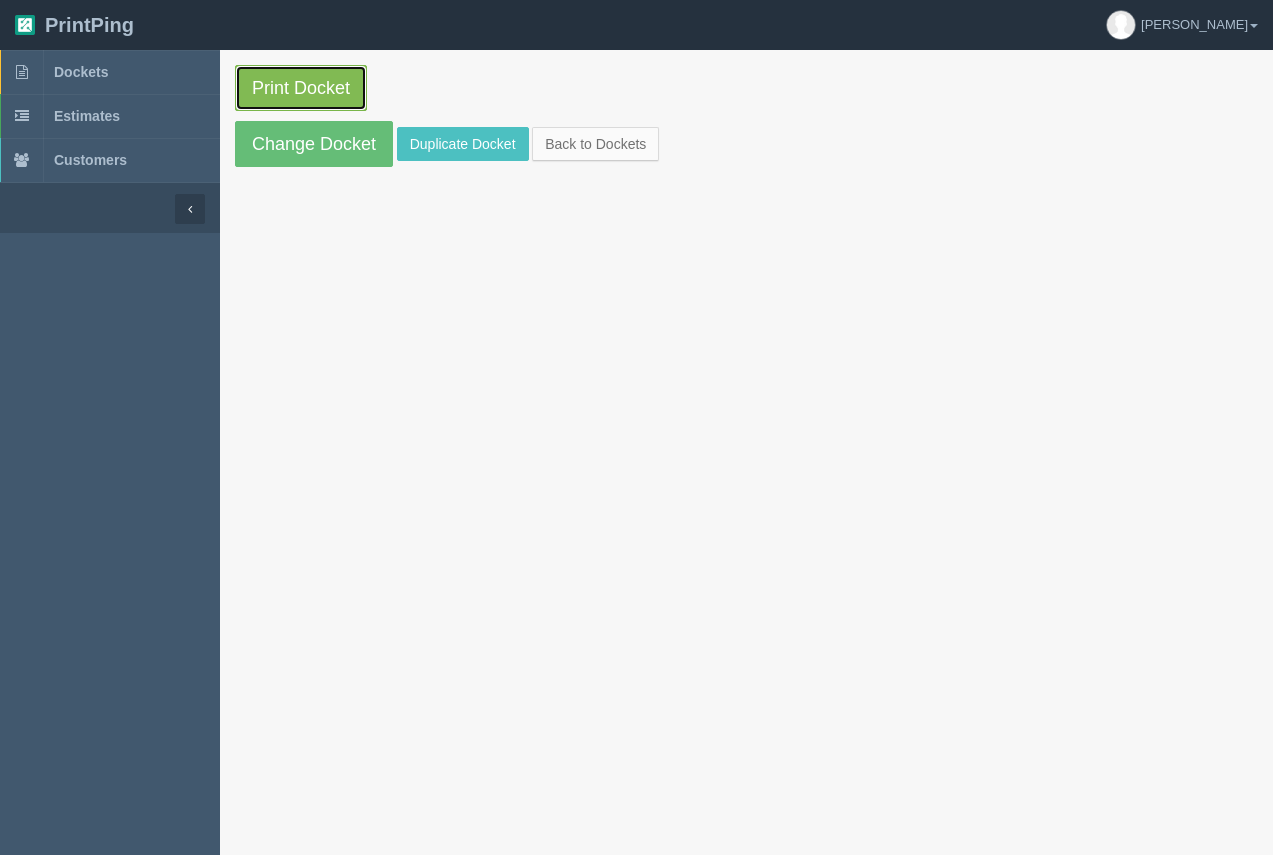 click on "Print Docket" at bounding box center (301, 88) 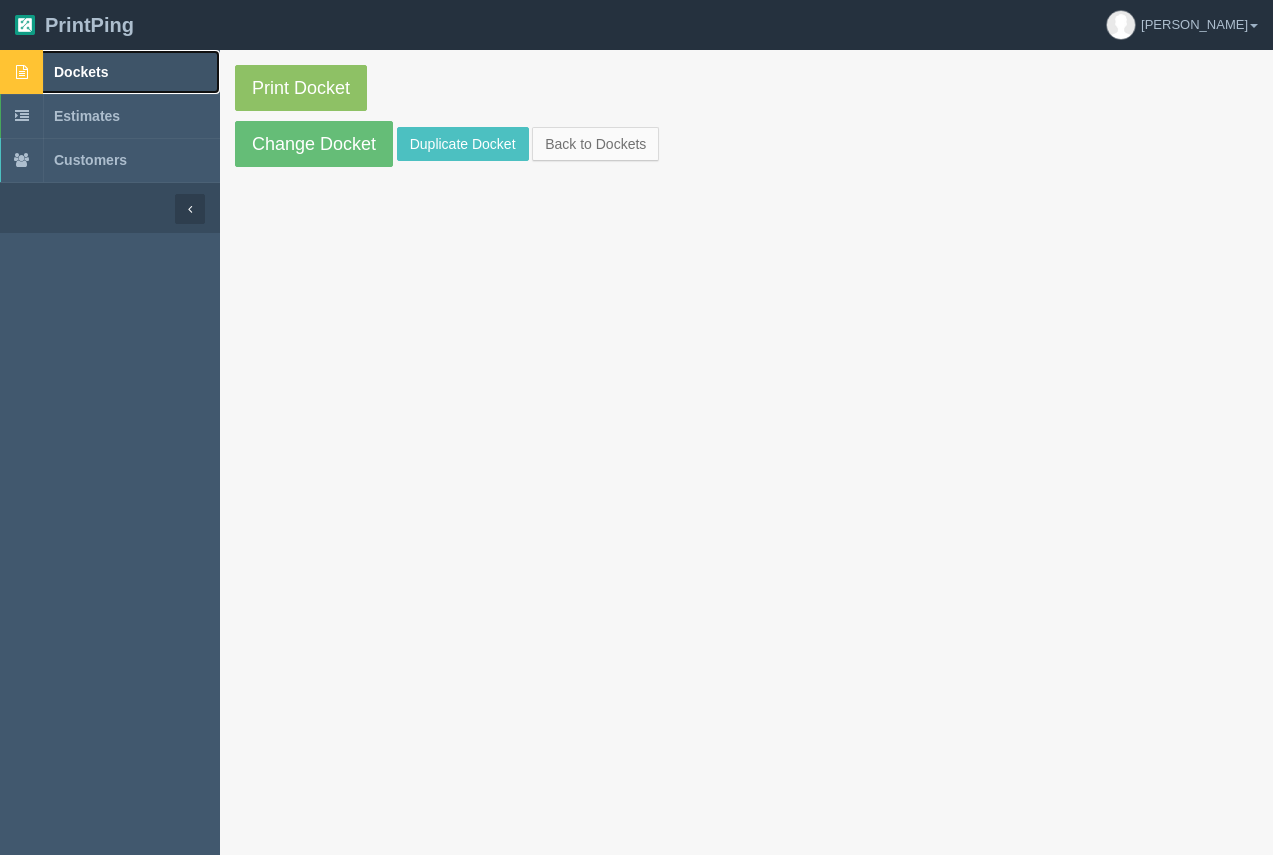 click on "Dockets" at bounding box center [81, 72] 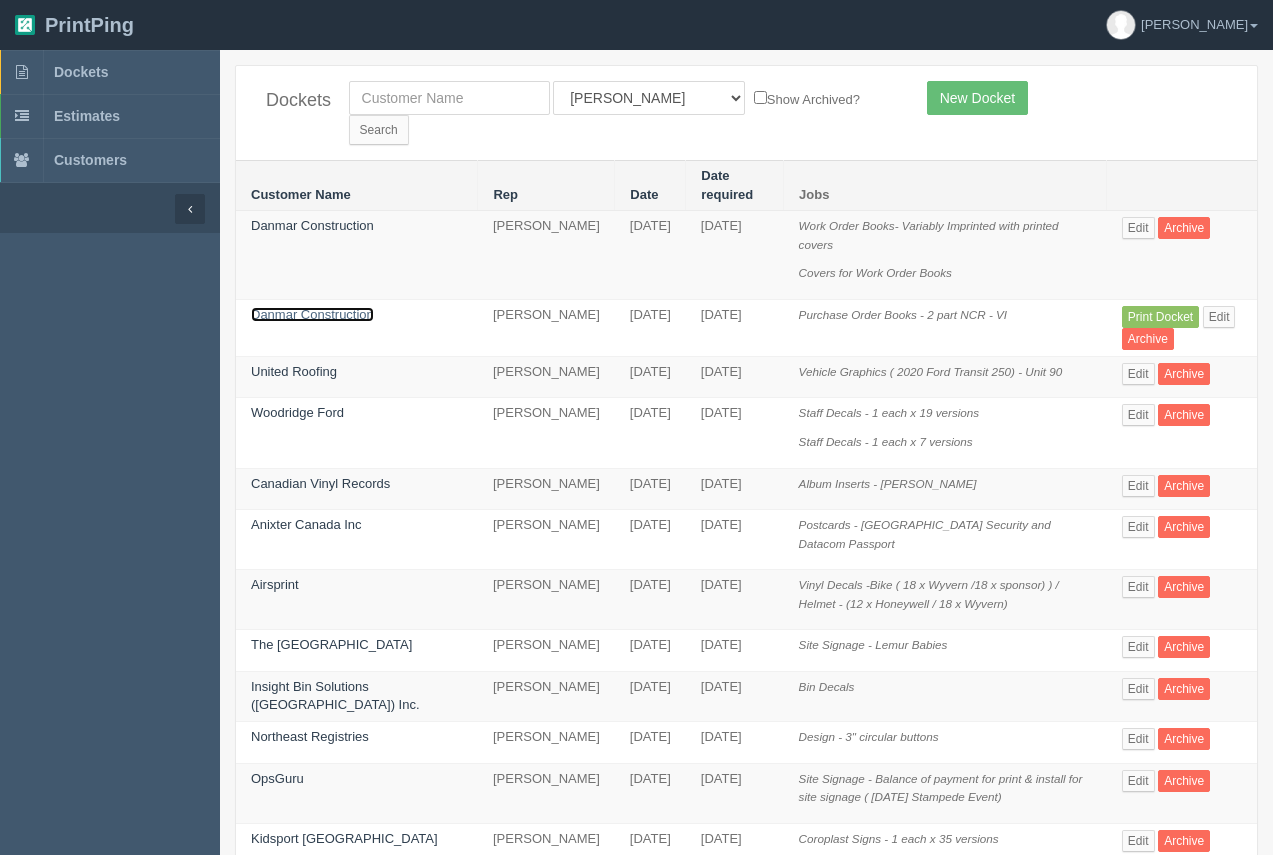 click on "Danmar Construction" at bounding box center [312, 314] 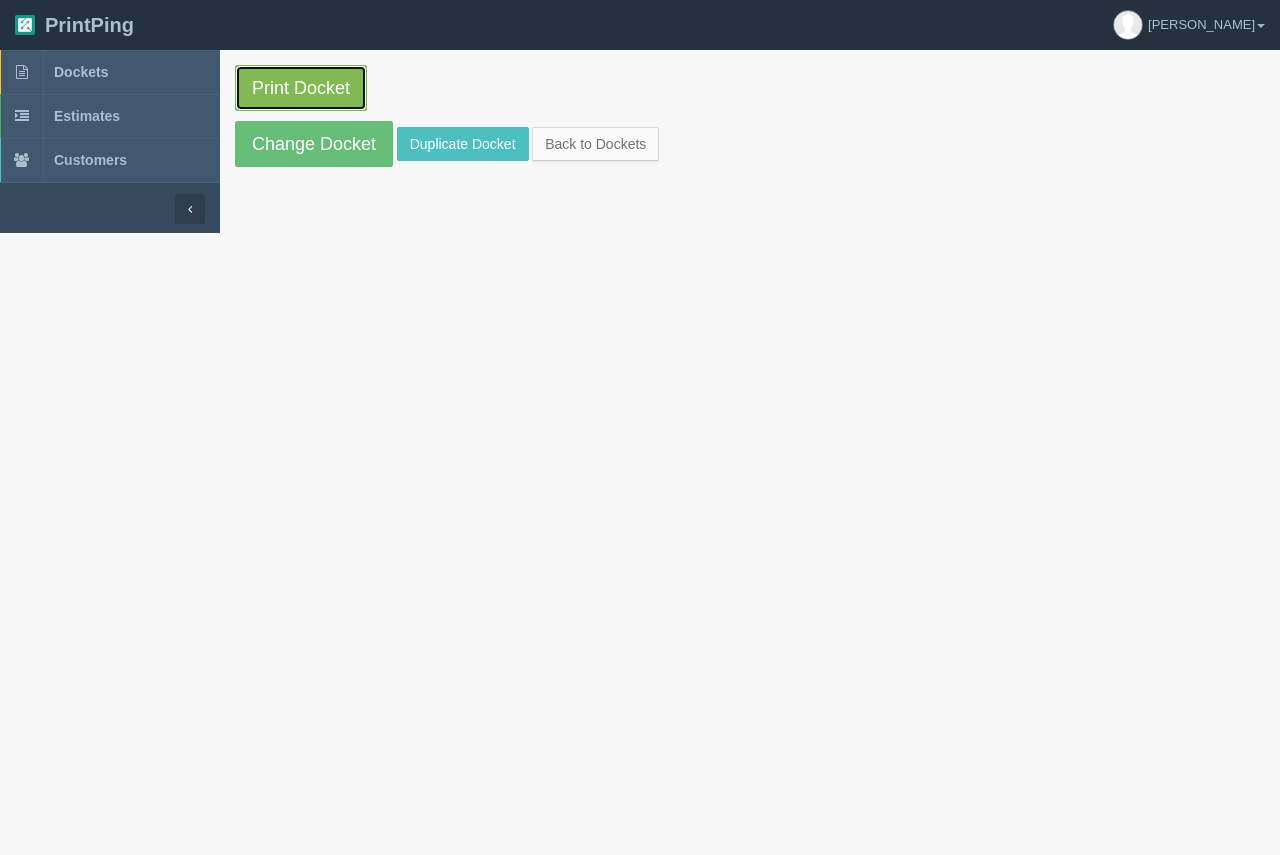 click on "Print Docket" at bounding box center (301, 88) 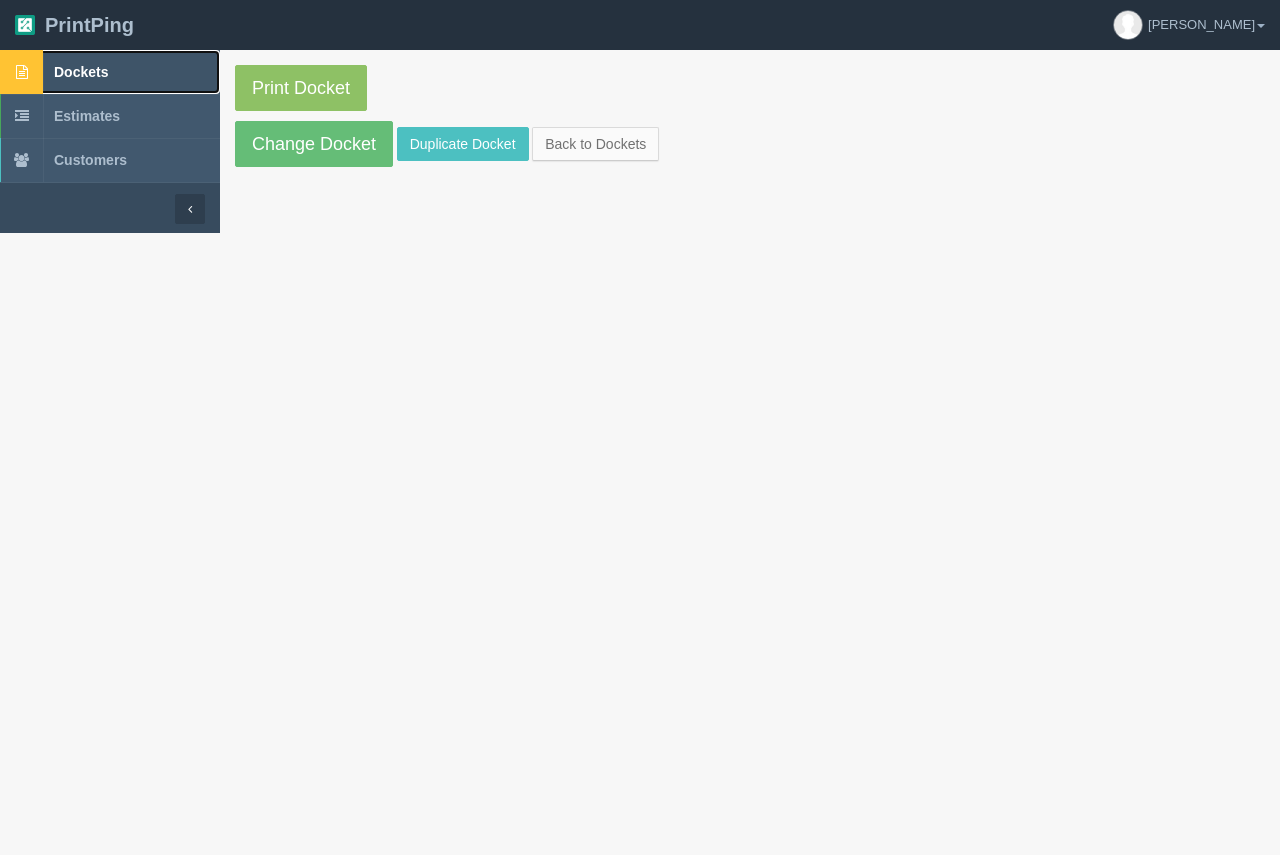 click on "Dockets" at bounding box center (81, 72) 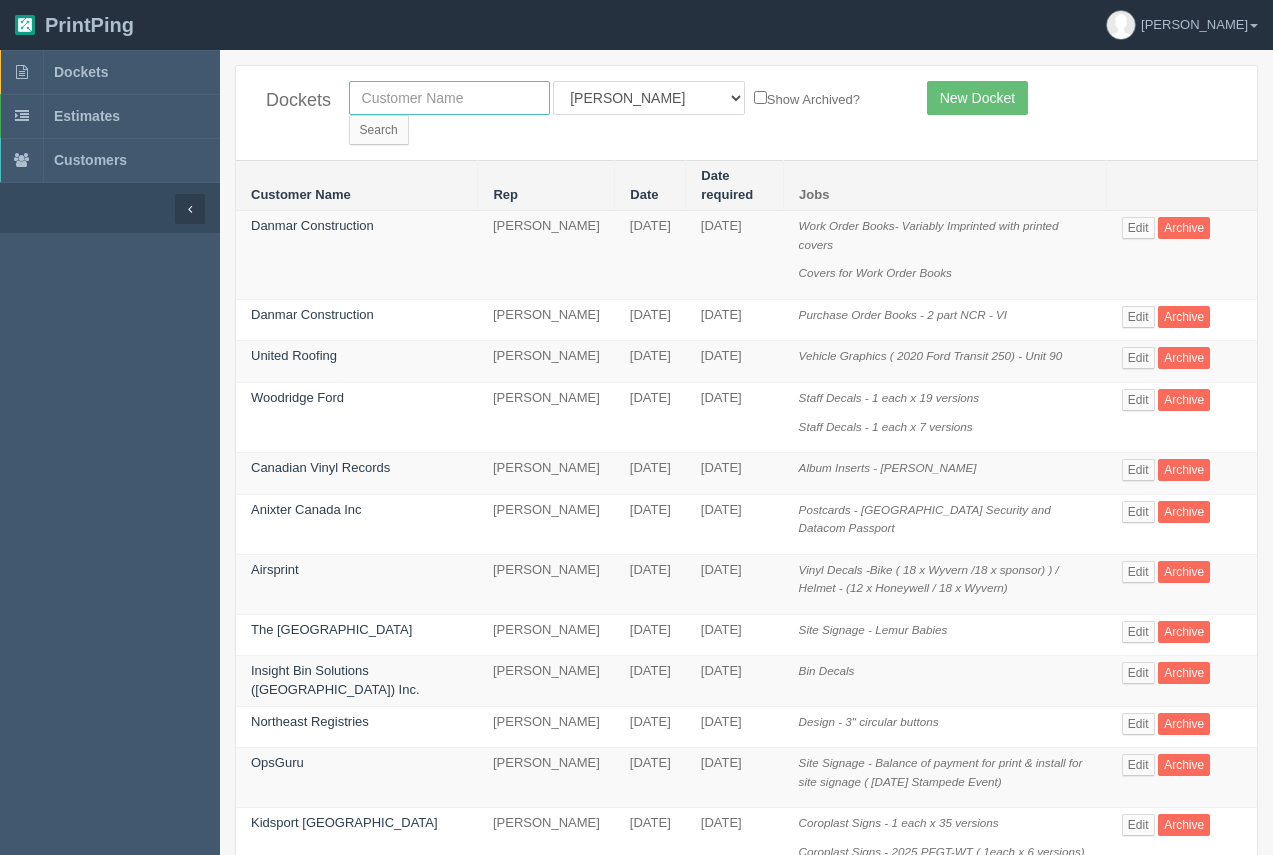 click at bounding box center [449, 98] 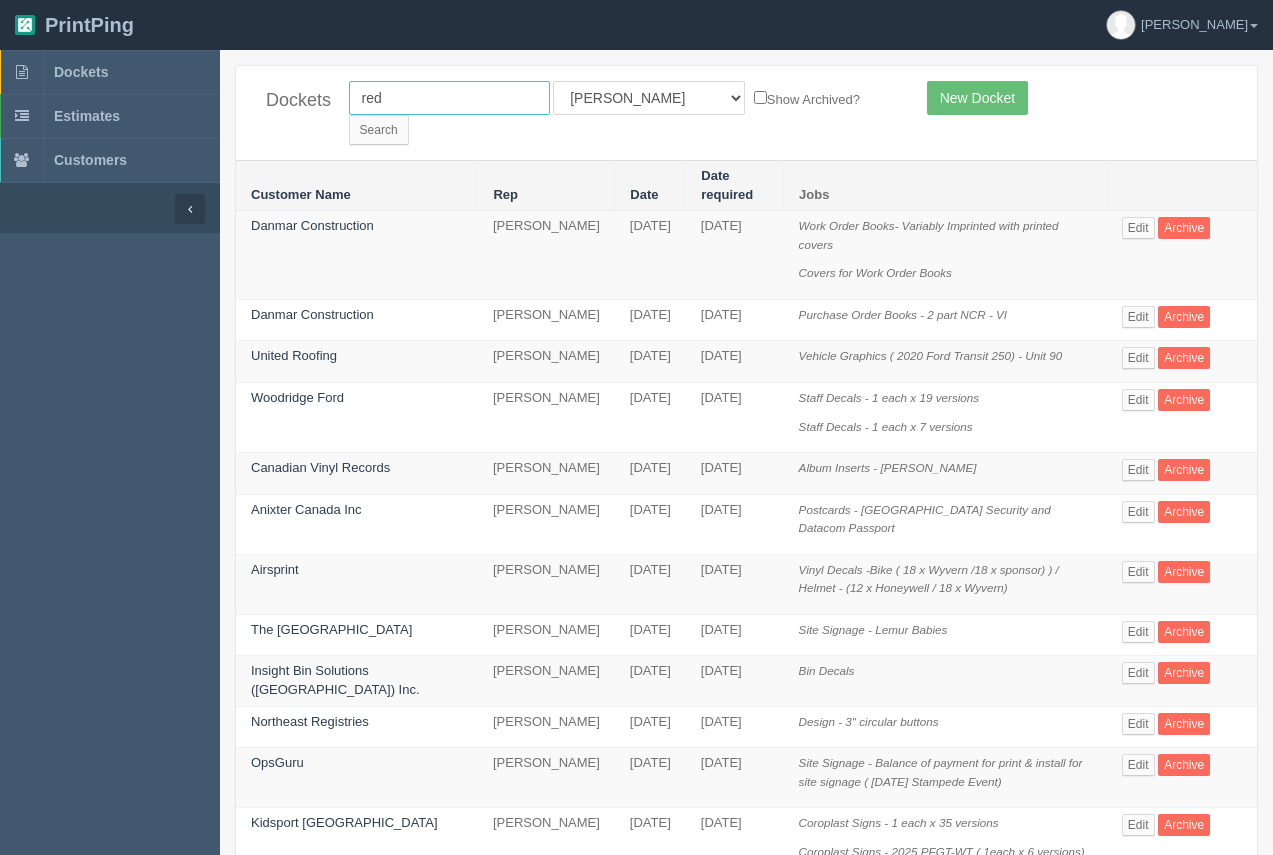 type on "red deer" 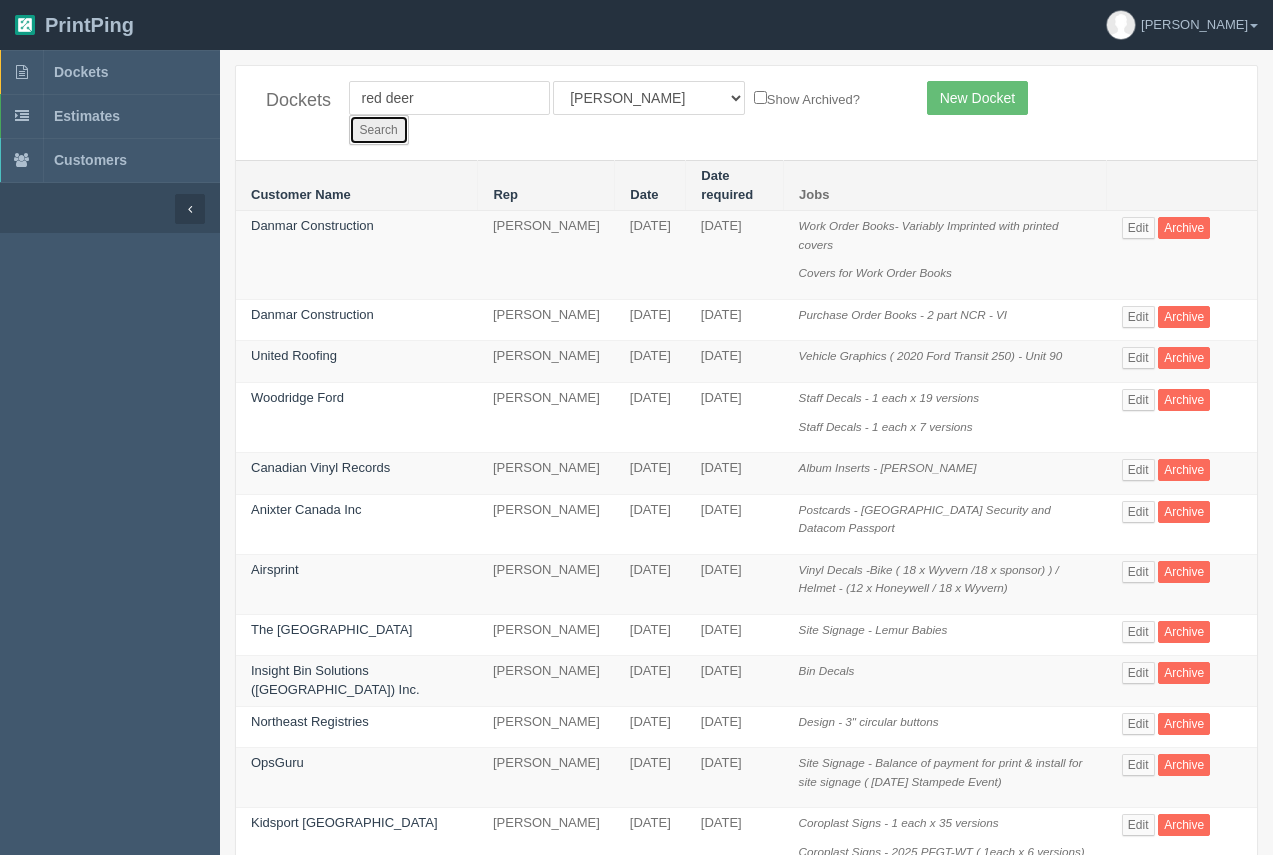 click on "Search" at bounding box center (379, 130) 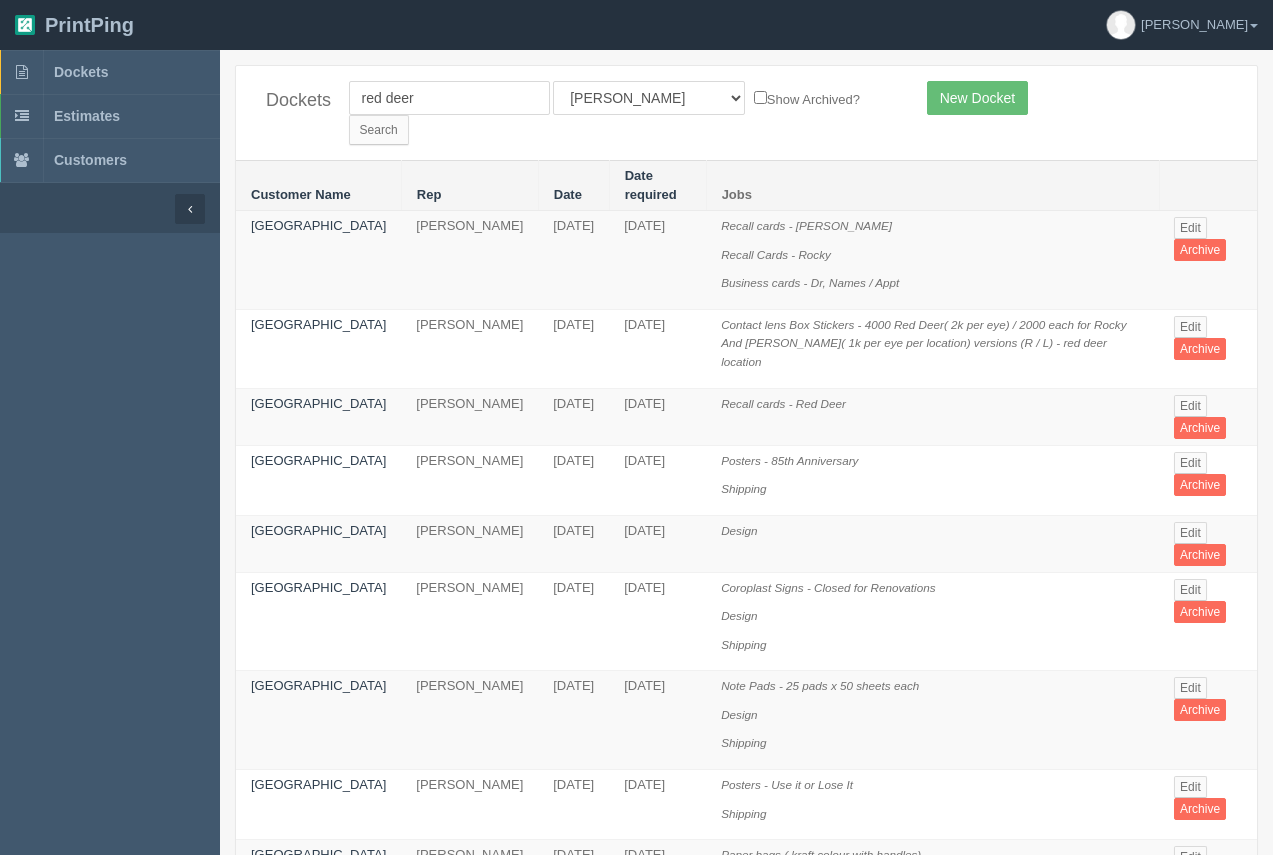 scroll, scrollTop: 0, scrollLeft: 0, axis: both 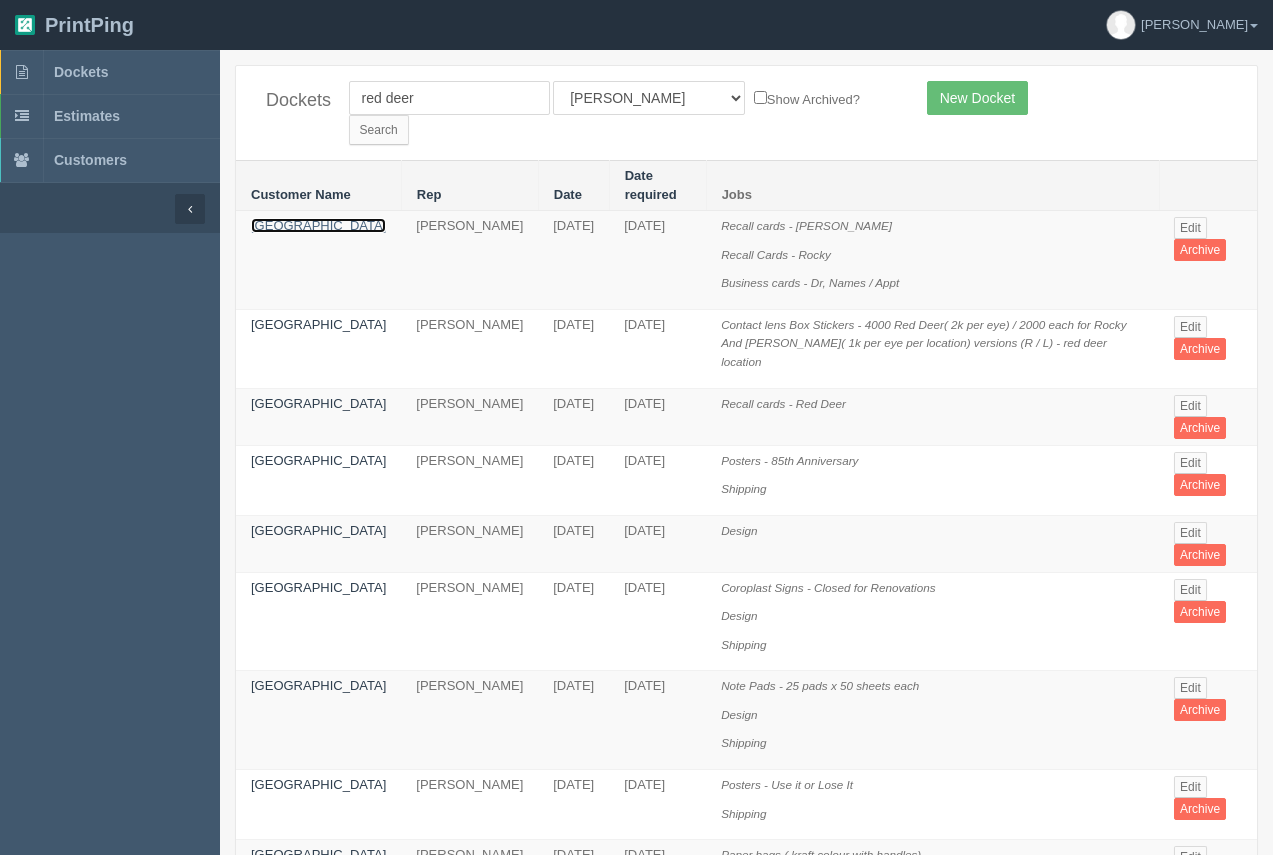 click on "[GEOGRAPHIC_DATA]" at bounding box center [318, 225] 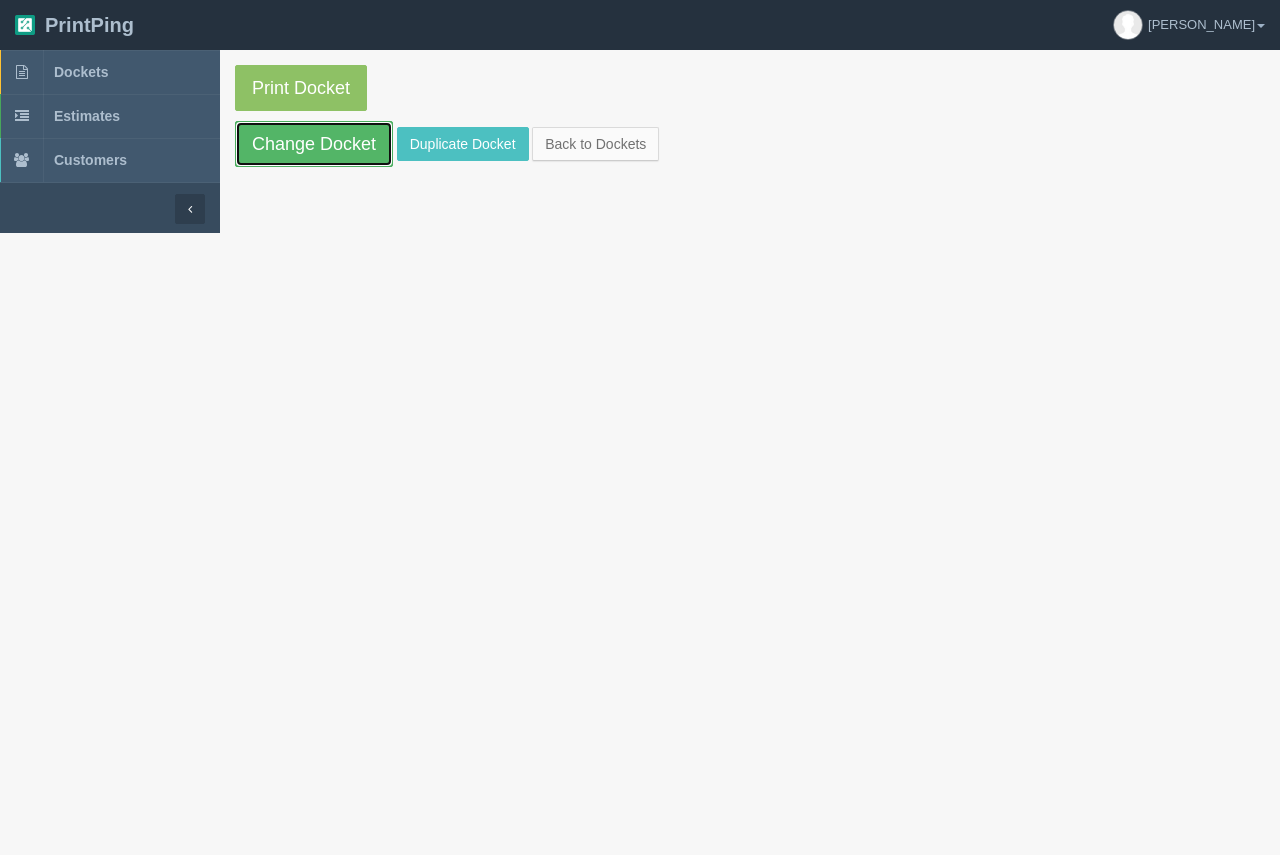 click on "Change Docket" at bounding box center (314, 144) 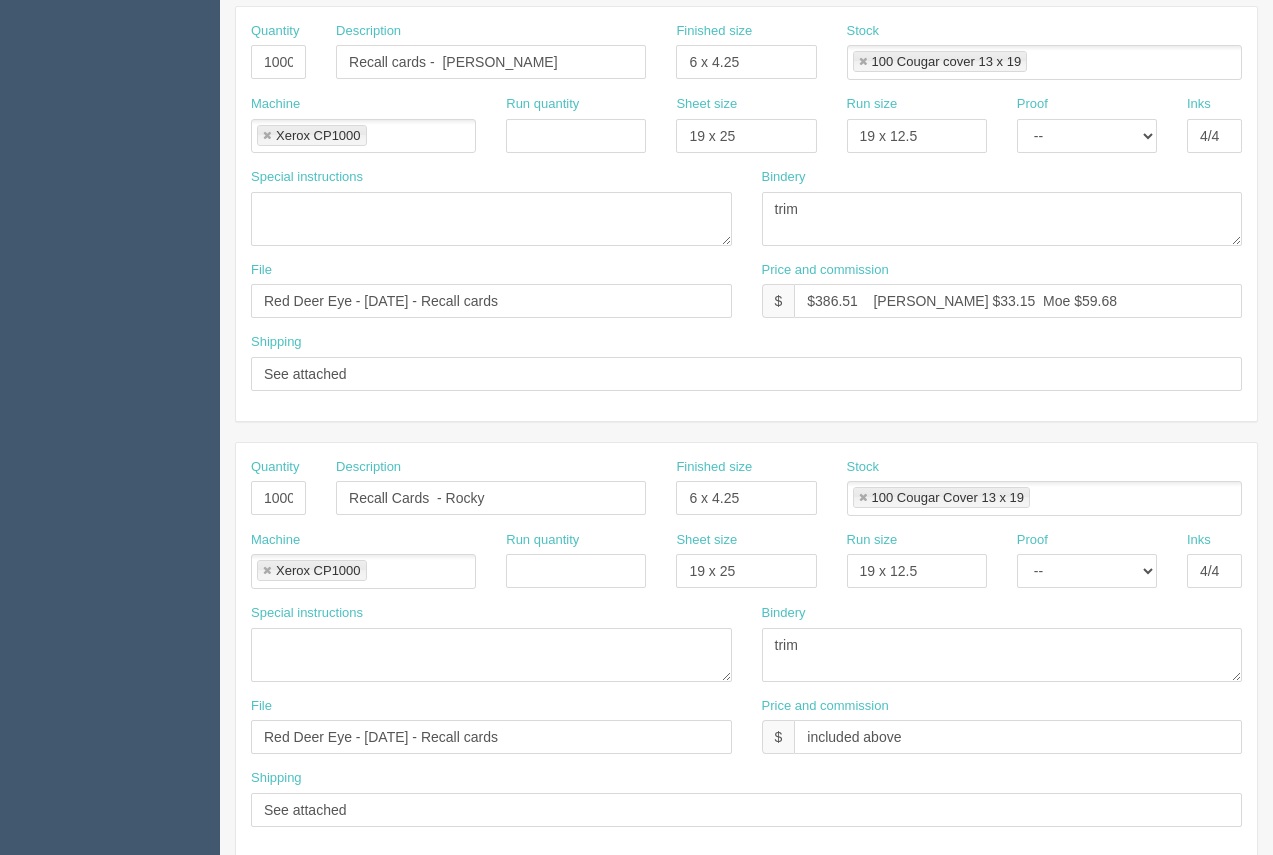 scroll, scrollTop: 406, scrollLeft: 0, axis: vertical 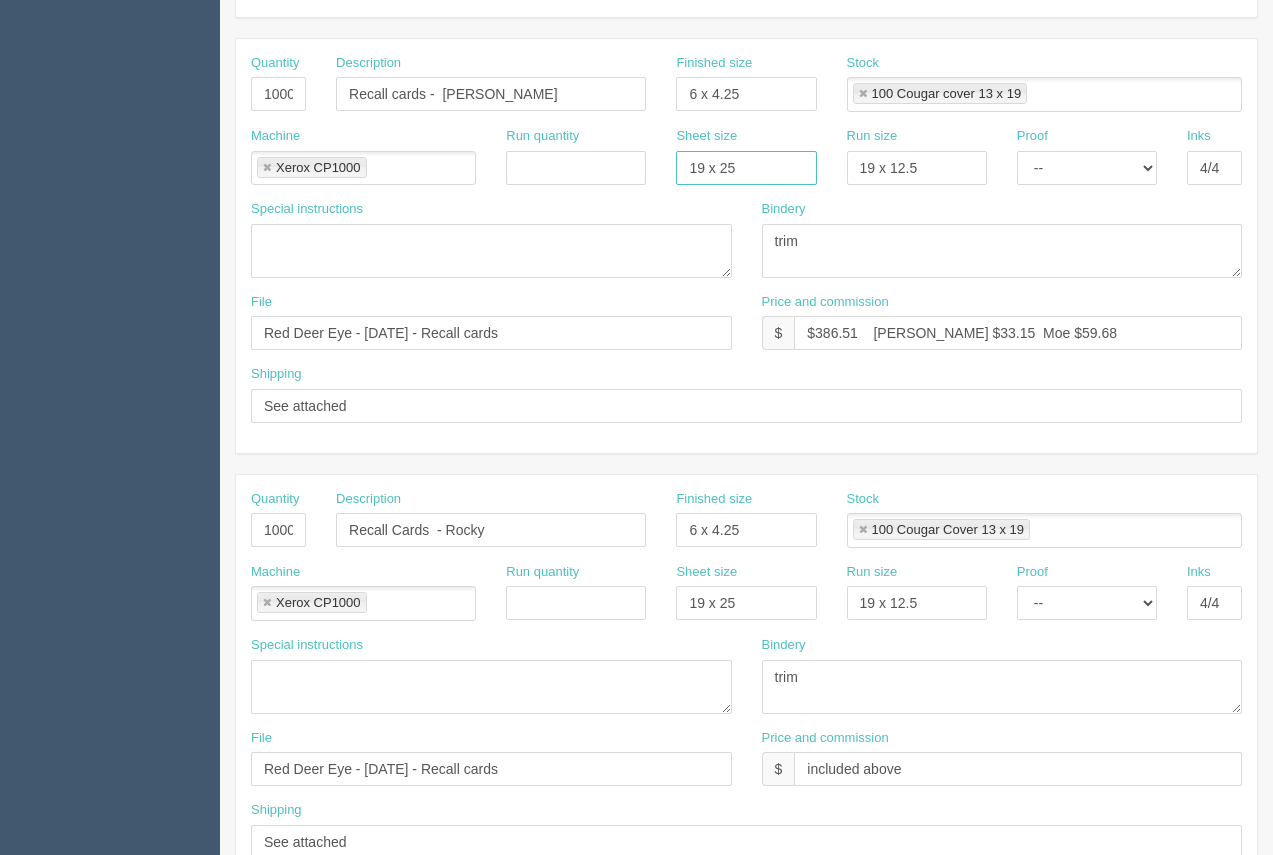 drag, startPoint x: 777, startPoint y: 167, endPoint x: 647, endPoint y: 157, distance: 130.38405 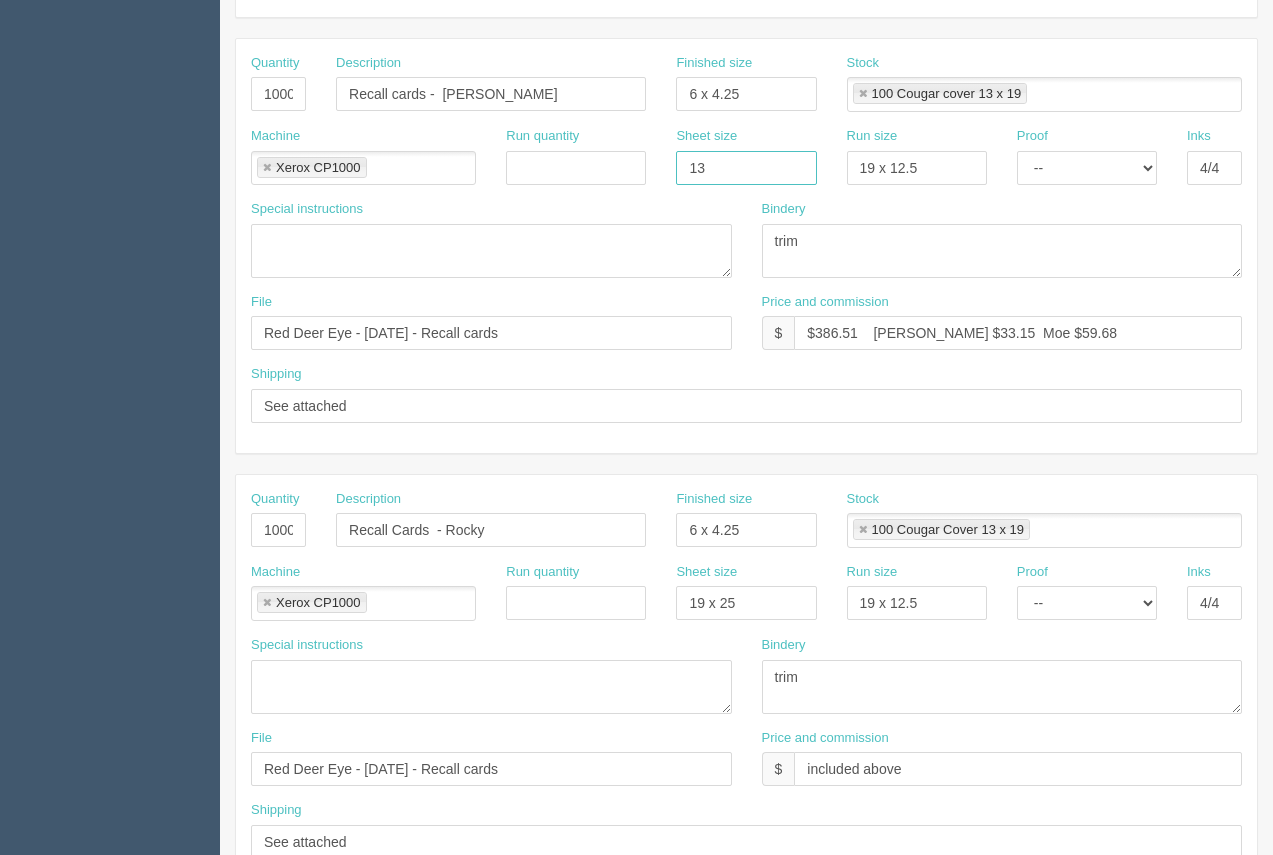 type on "13 x 19" 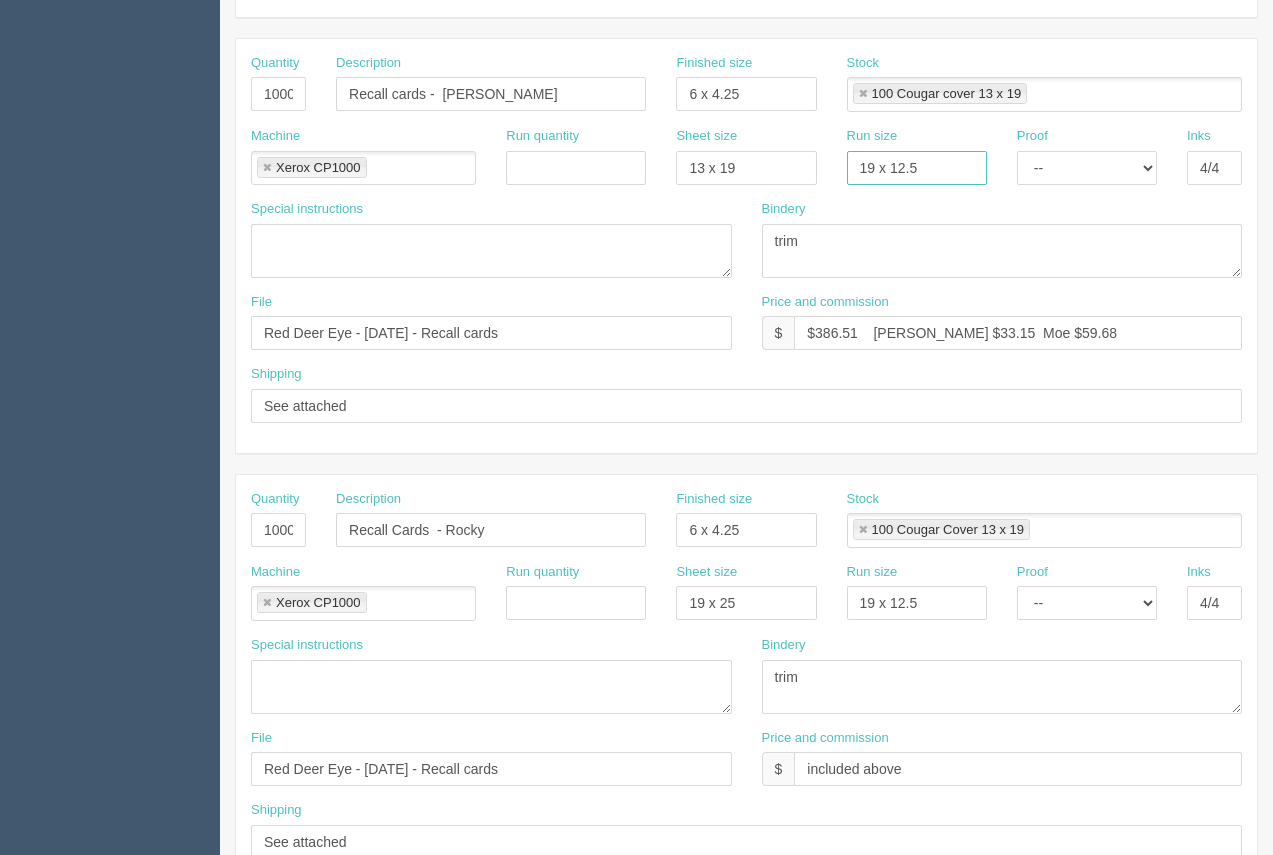 drag, startPoint x: 945, startPoint y: 168, endPoint x: 766, endPoint y: 174, distance: 179.10052 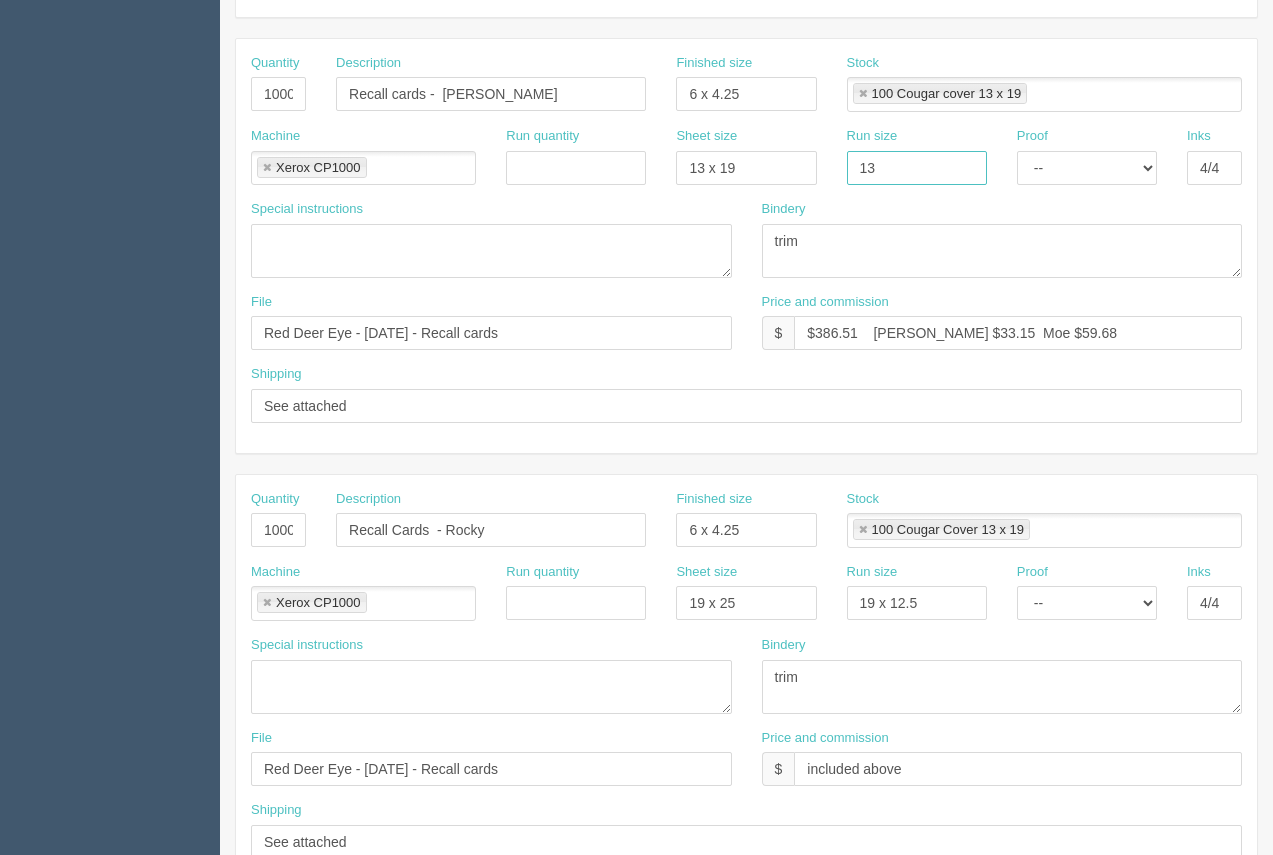 type on "13 x 19" 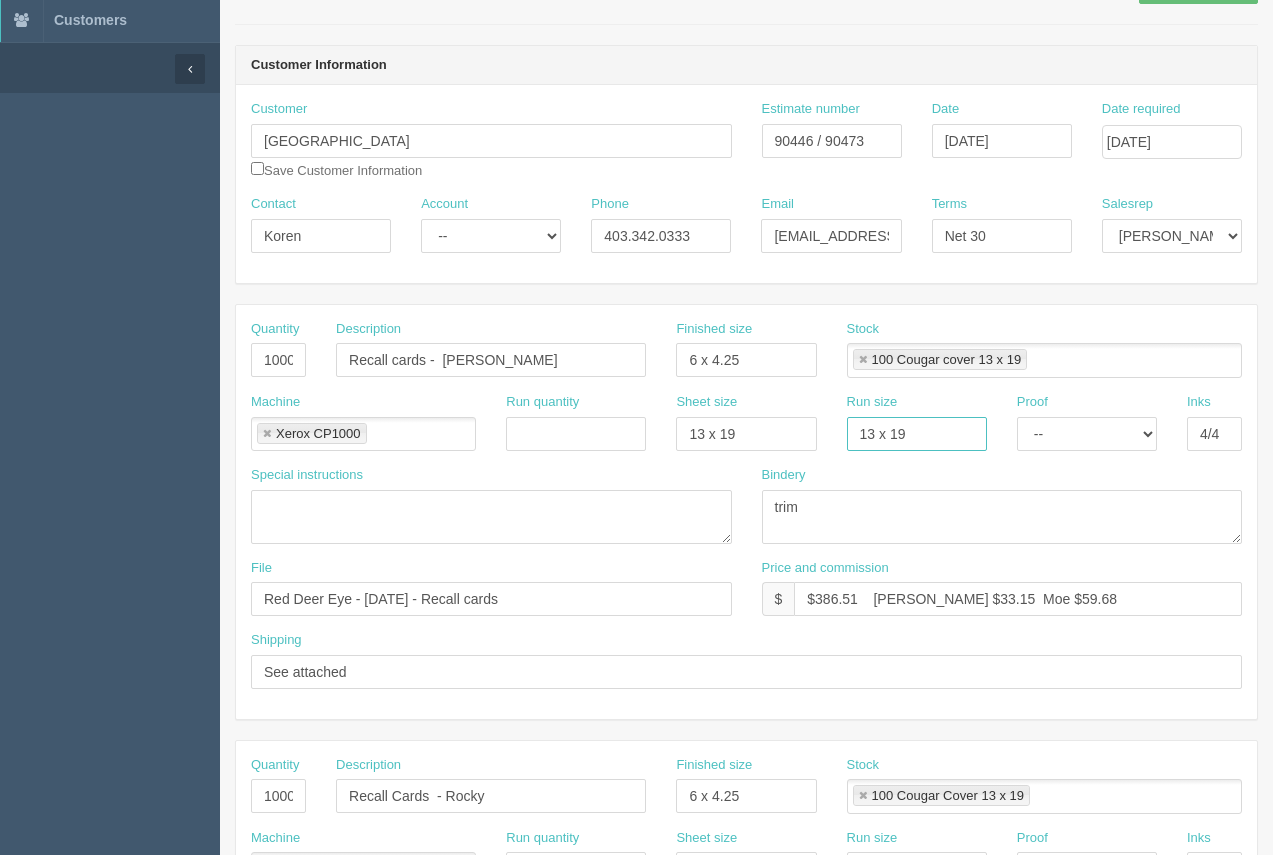 scroll, scrollTop: 221, scrollLeft: 0, axis: vertical 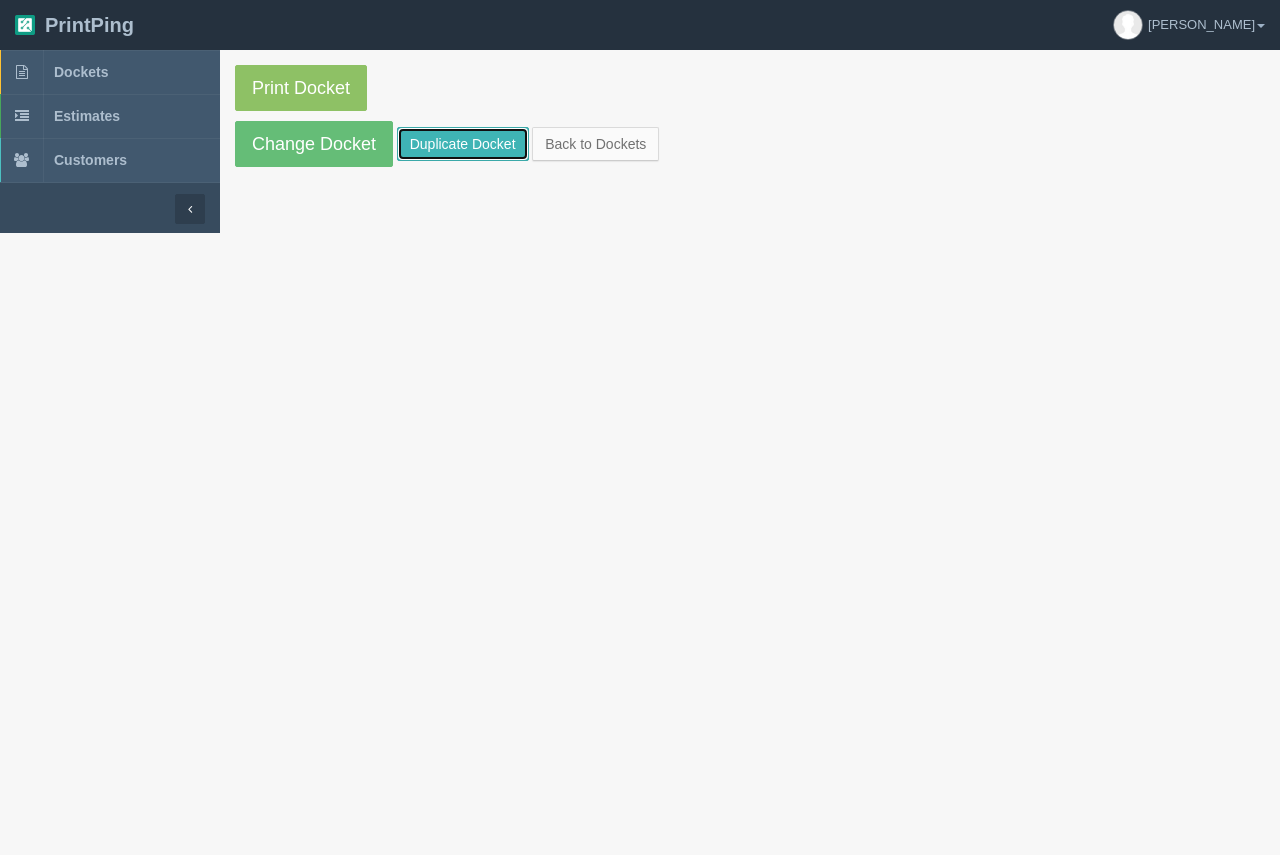 drag, startPoint x: 451, startPoint y: 147, endPoint x: 445, endPoint y: 167, distance: 20.880613 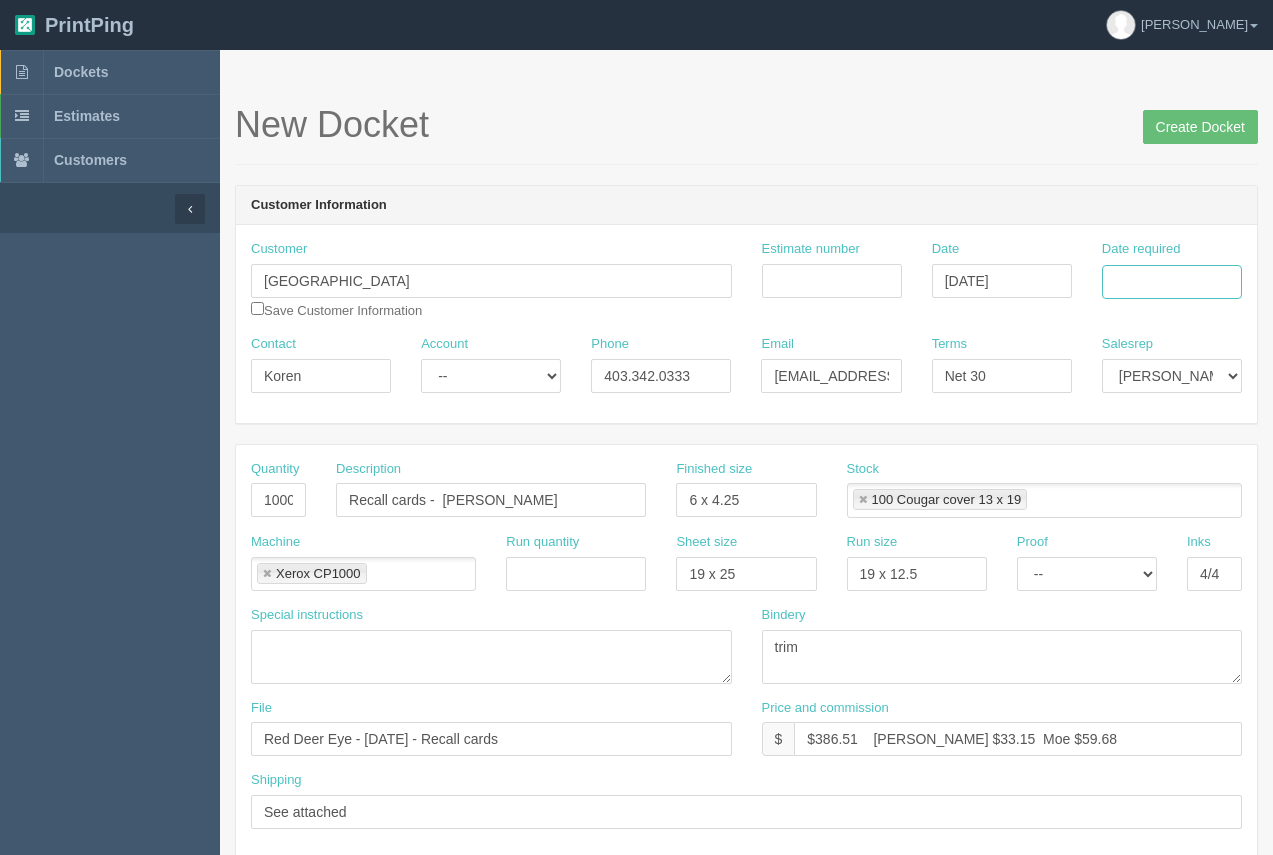 click on "Date required" at bounding box center (1172, 282) 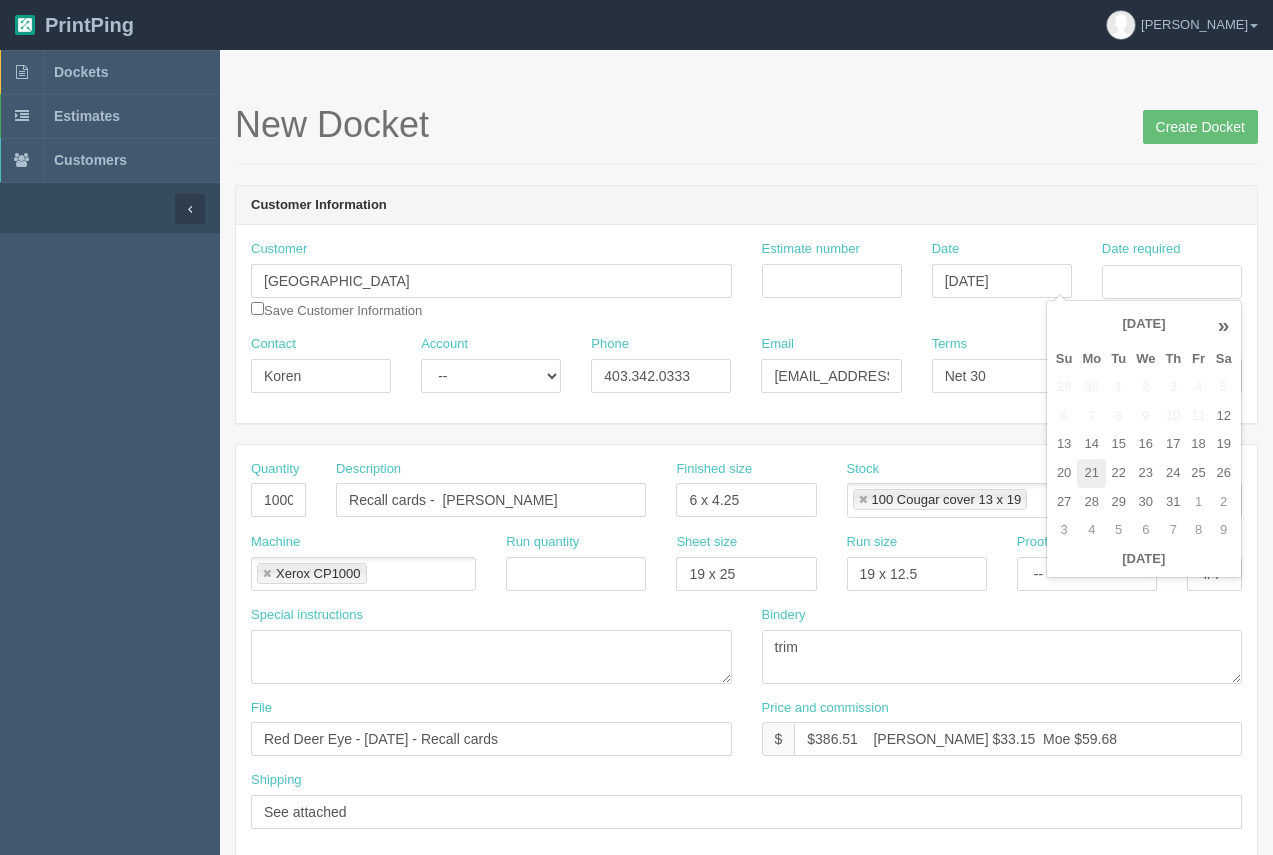 click on "21" at bounding box center (1091, 473) 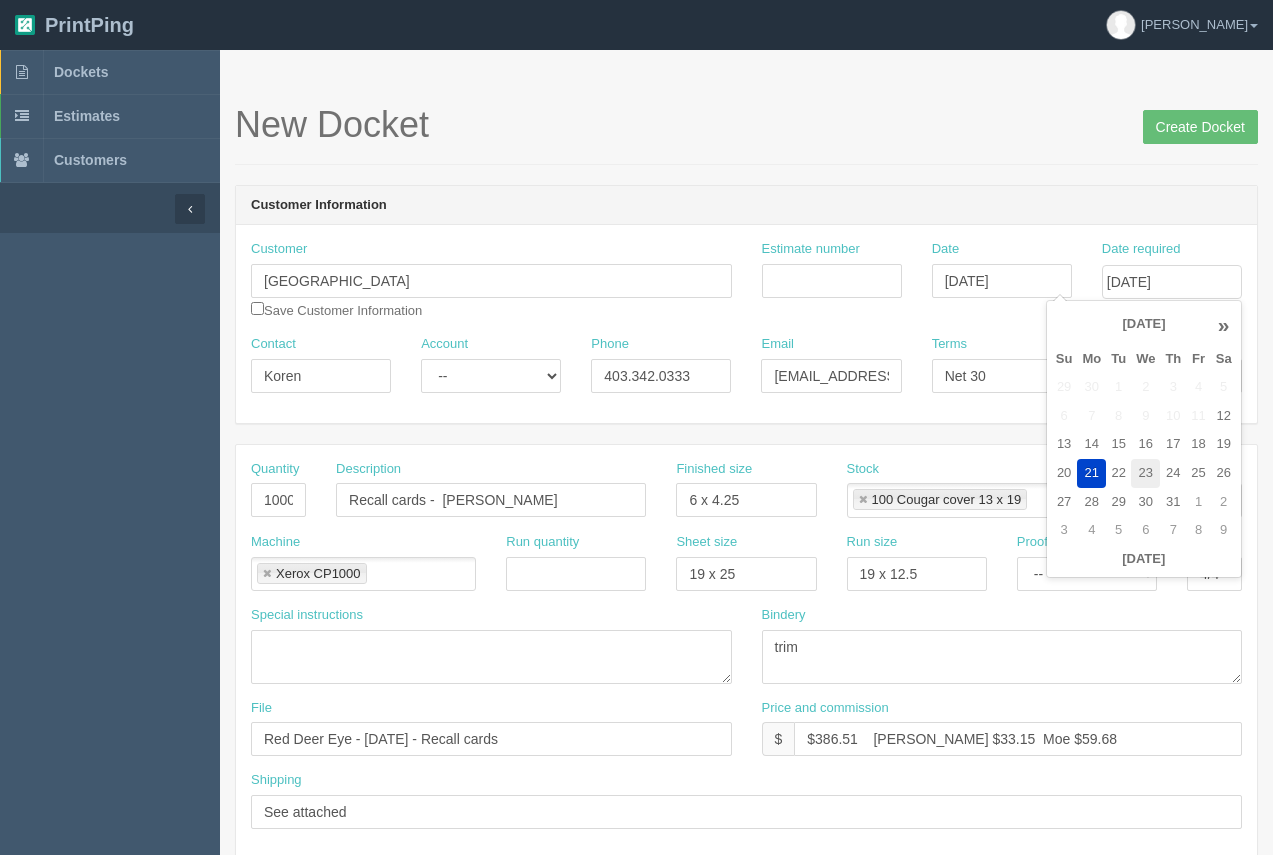click on "23" at bounding box center [1145, 473] 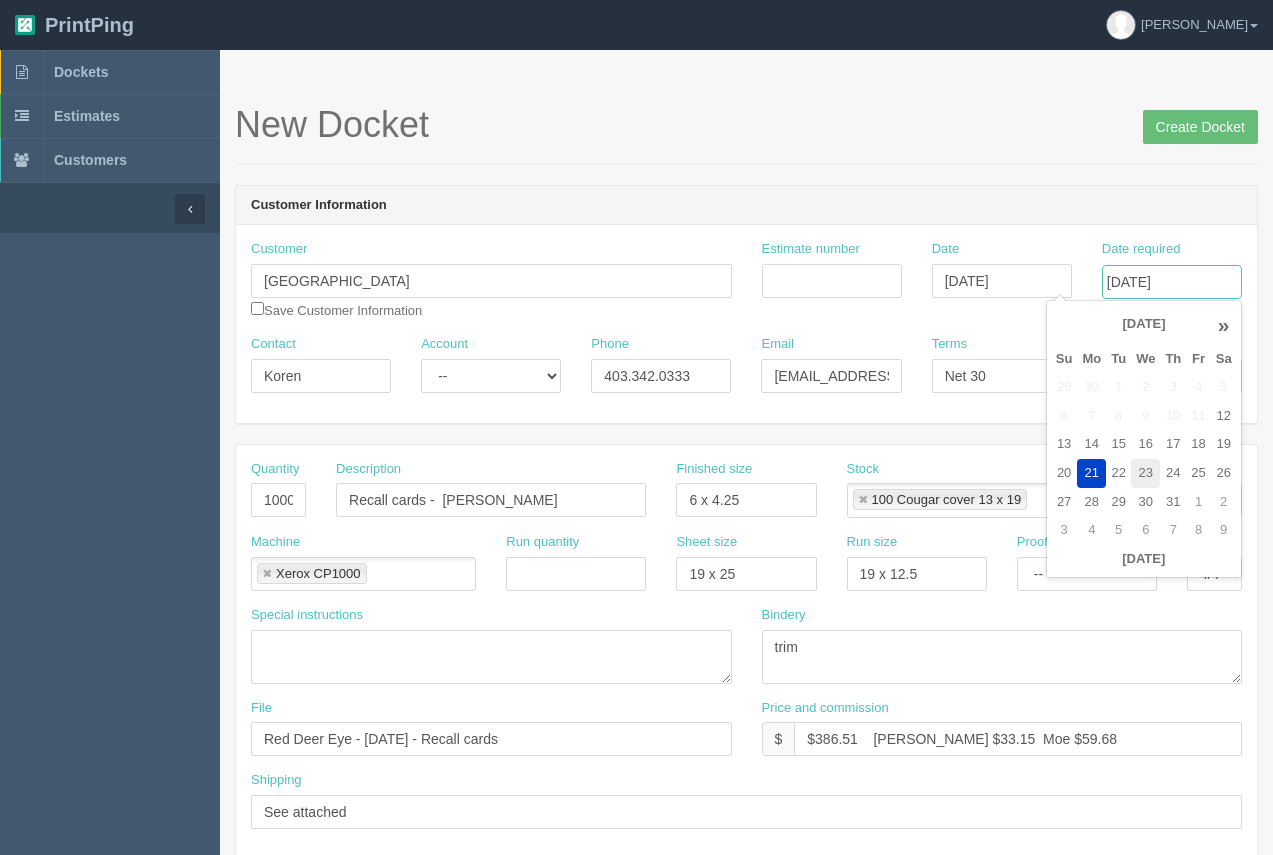 type on "July 23, 2025" 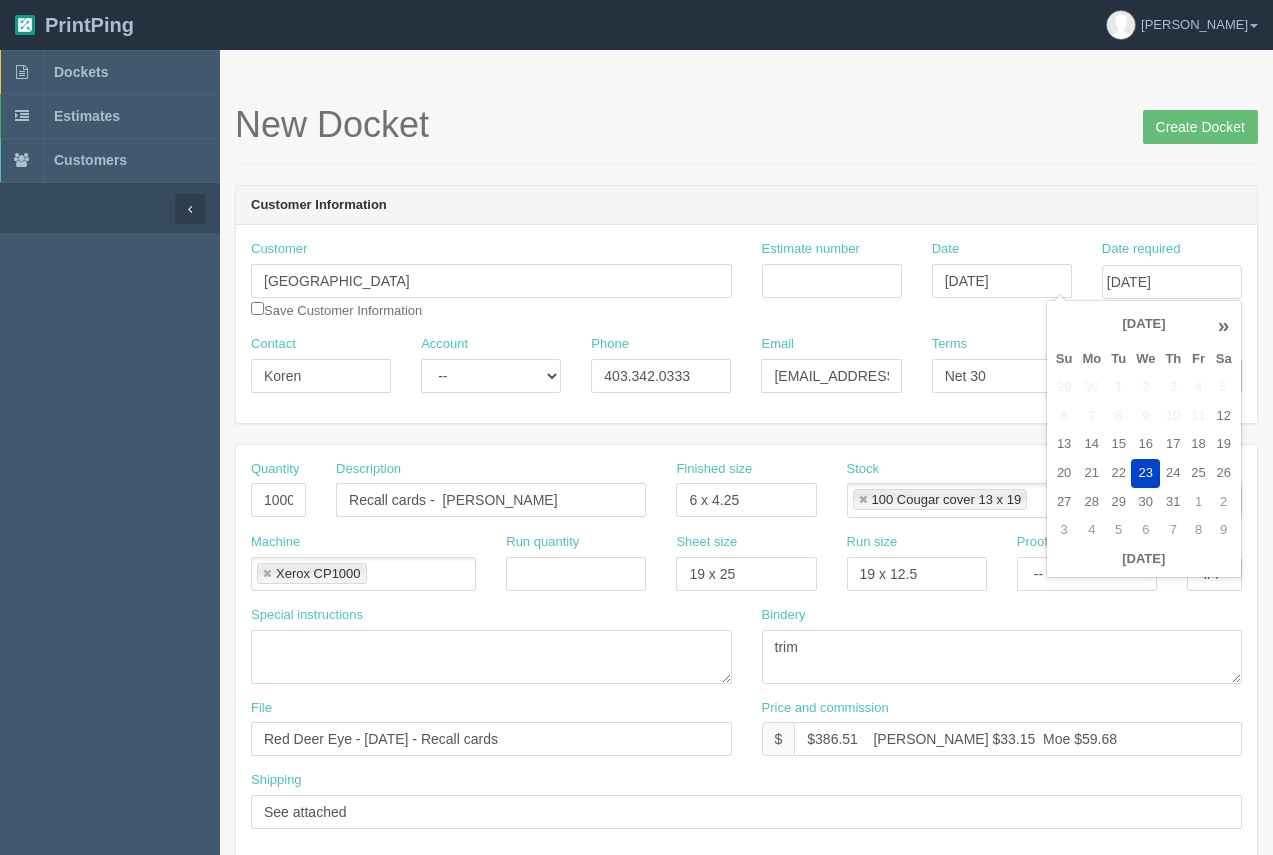 click on "New Docket
Create Docket" at bounding box center [746, 135] 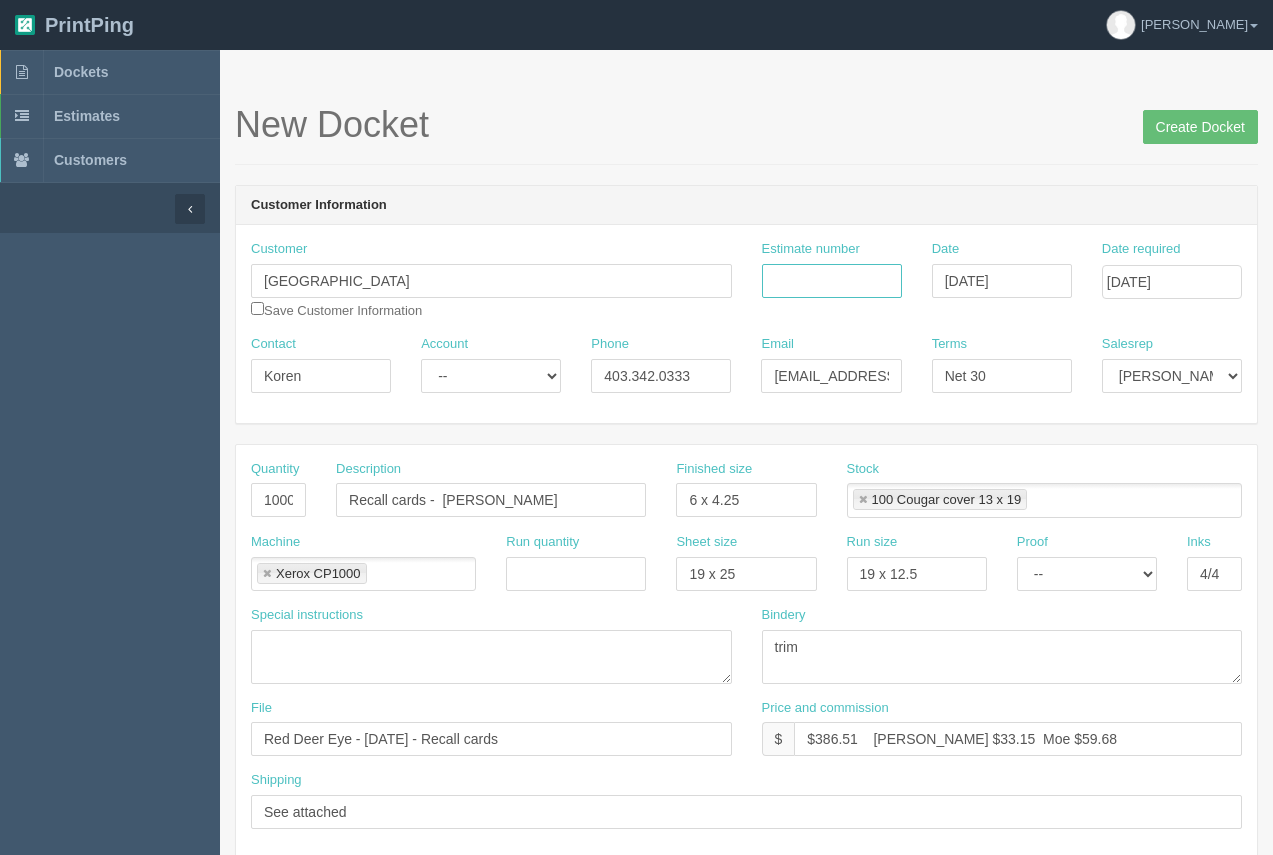 click on "Estimate number" at bounding box center (832, 281) 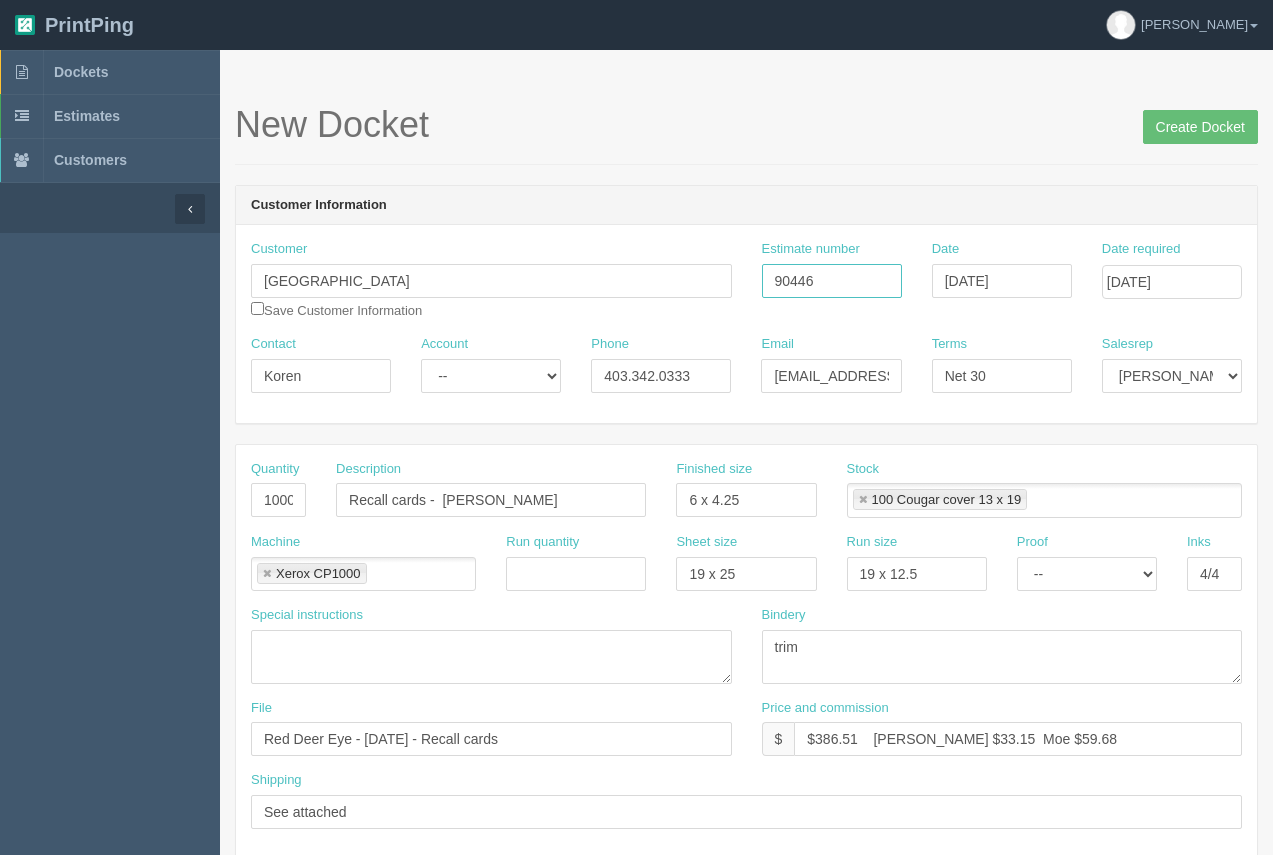 type on "90446" 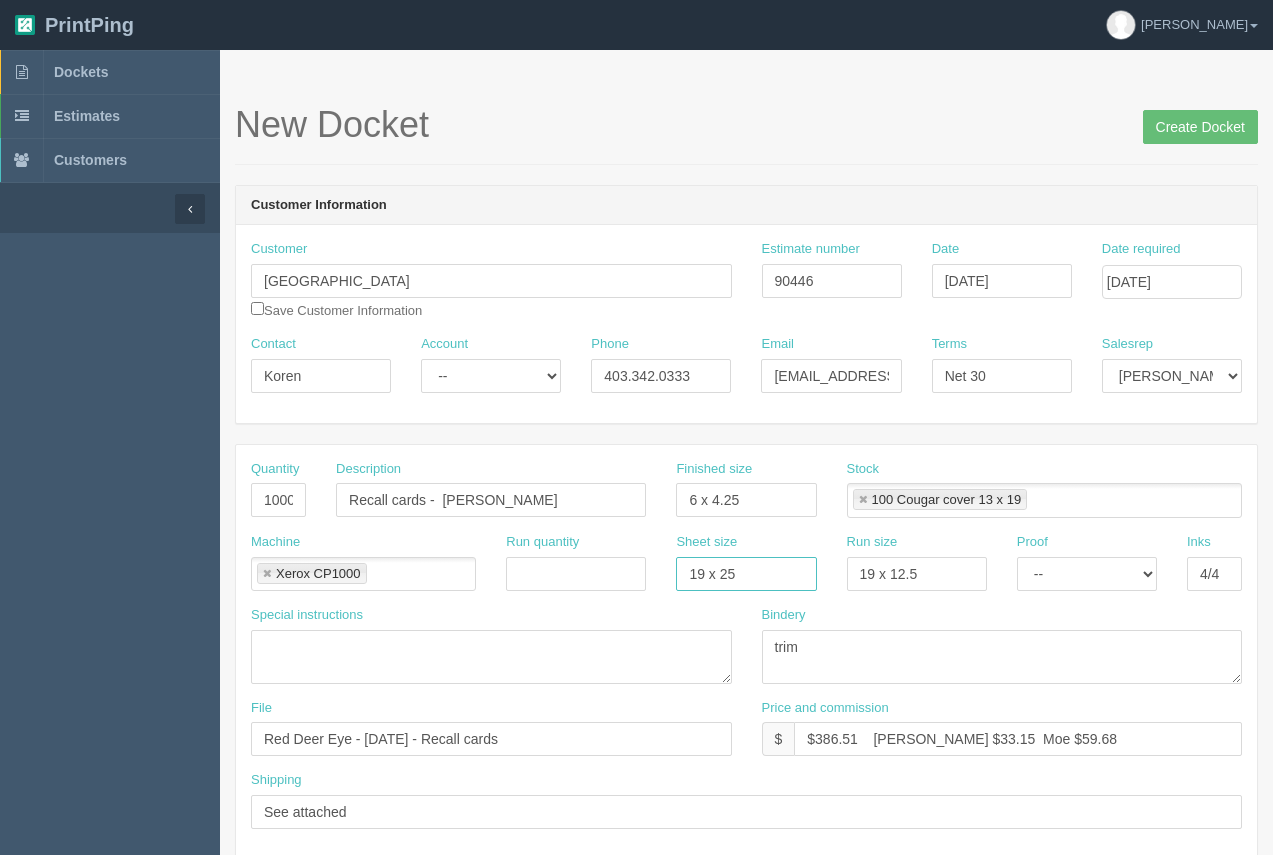 drag, startPoint x: 765, startPoint y: 583, endPoint x: 660, endPoint y: 570, distance: 105.801704 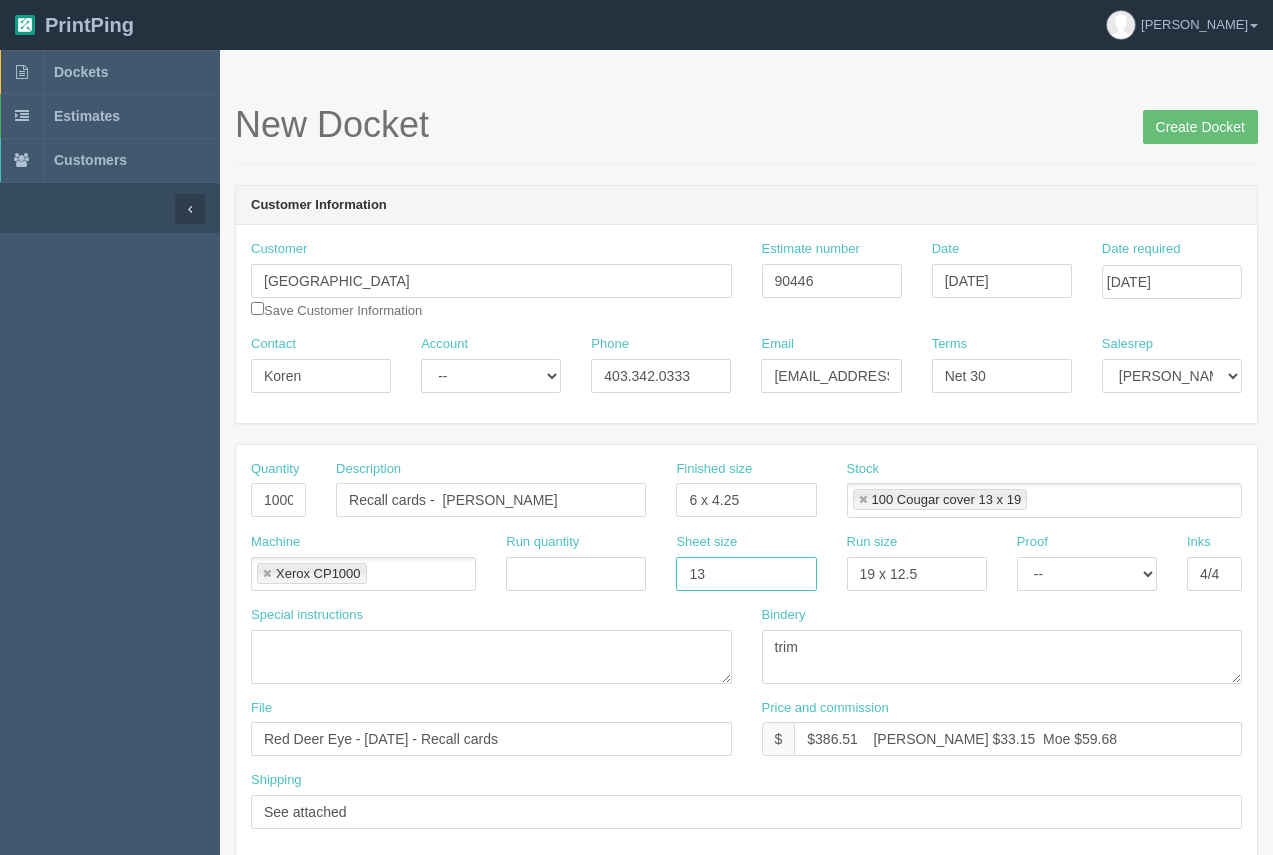 type on "13 x 19" 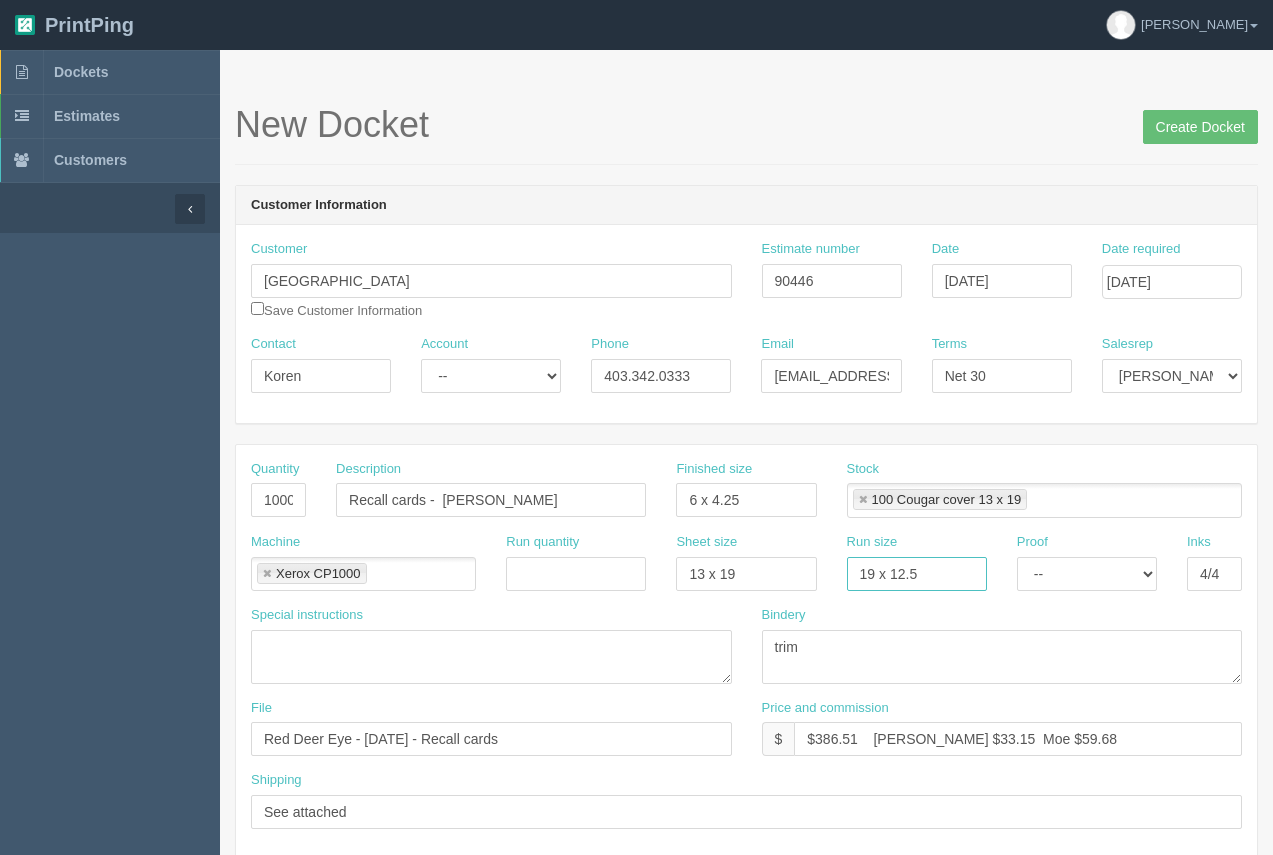 drag, startPoint x: 844, startPoint y: 572, endPoint x: 801, endPoint y: 577, distance: 43.289722 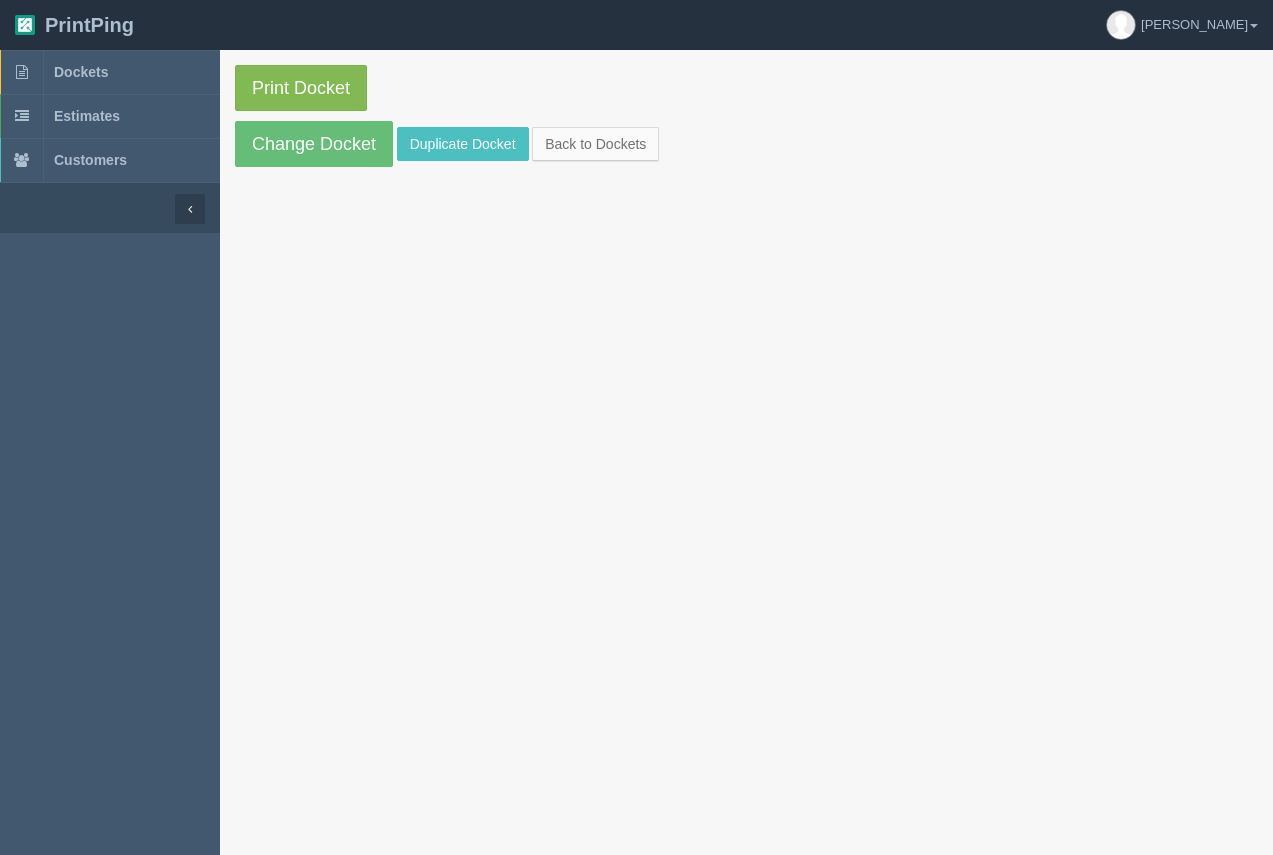 scroll, scrollTop: 0, scrollLeft: 0, axis: both 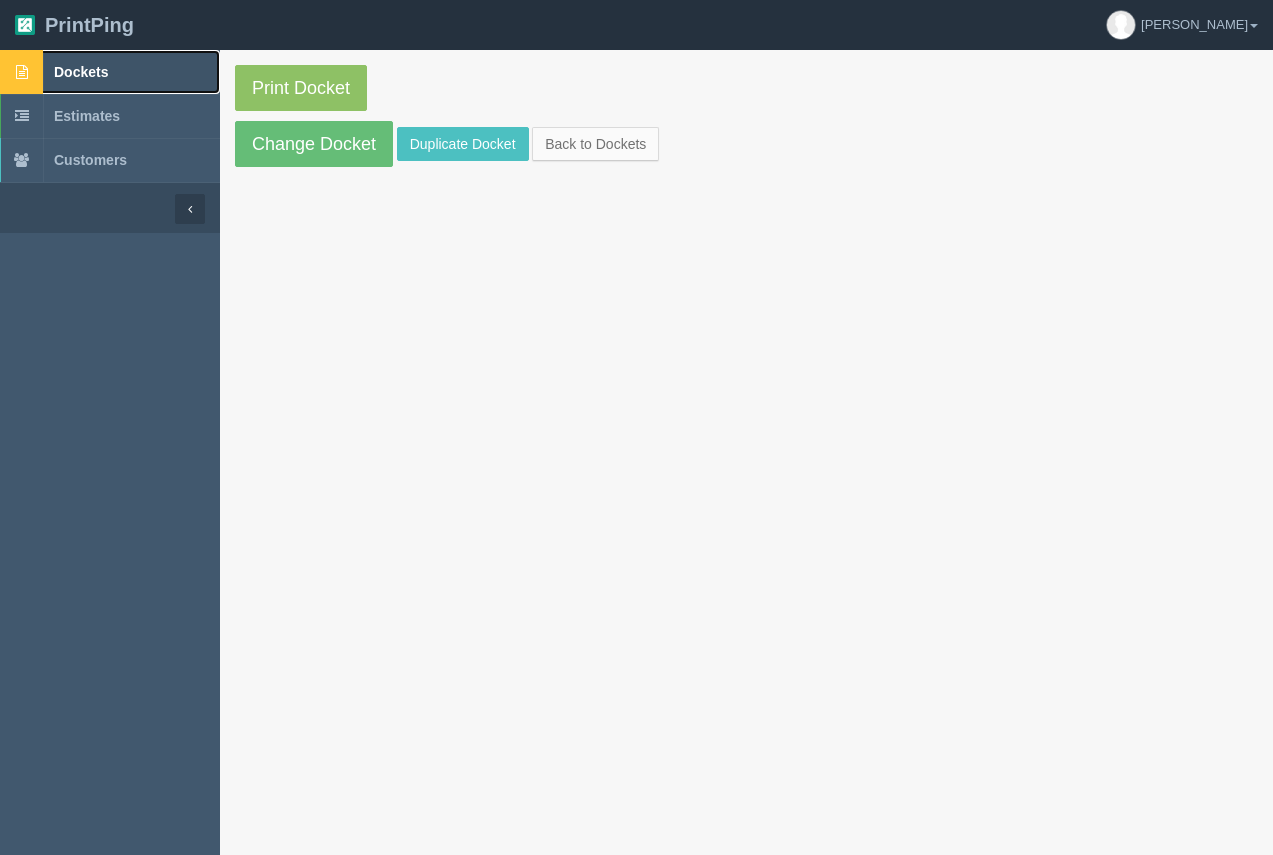 click on "Dockets" at bounding box center (81, 72) 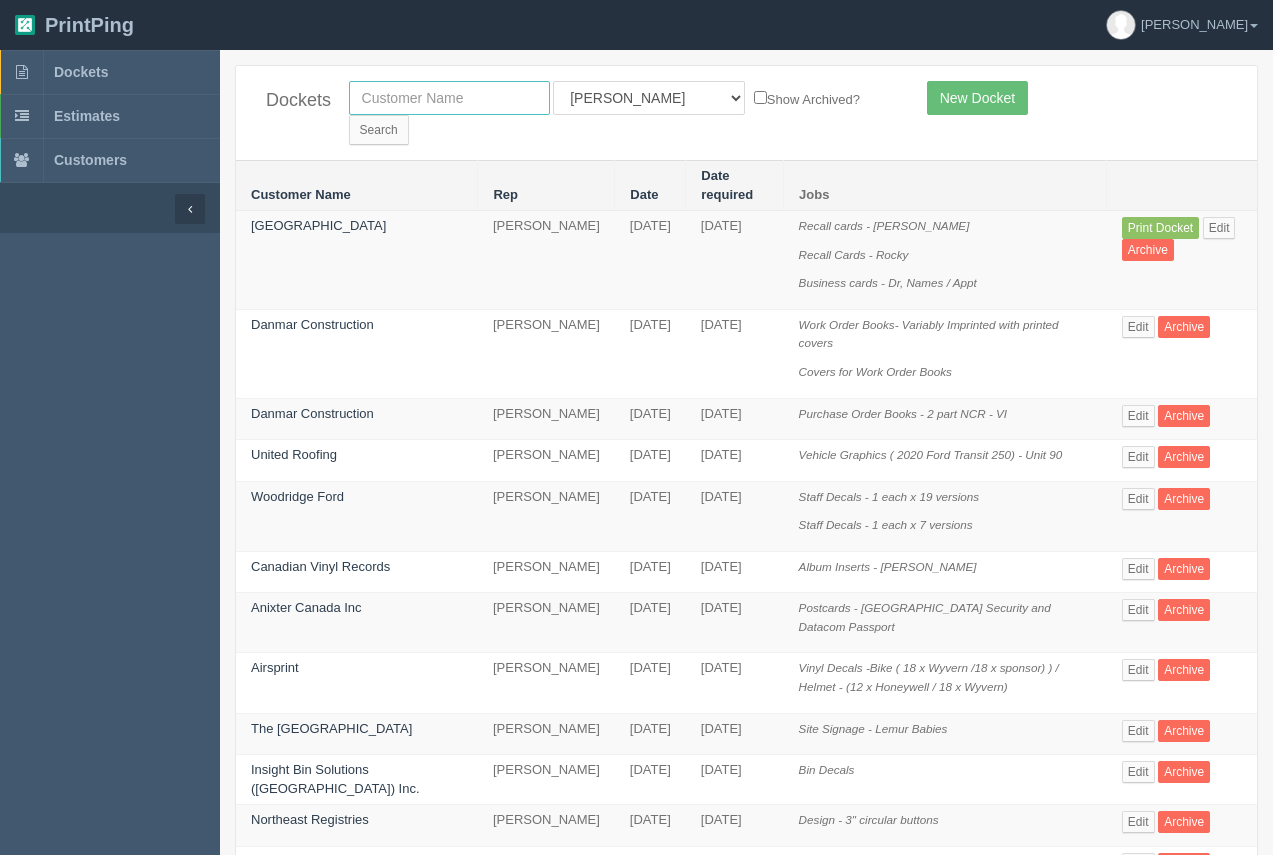 click at bounding box center (449, 98) 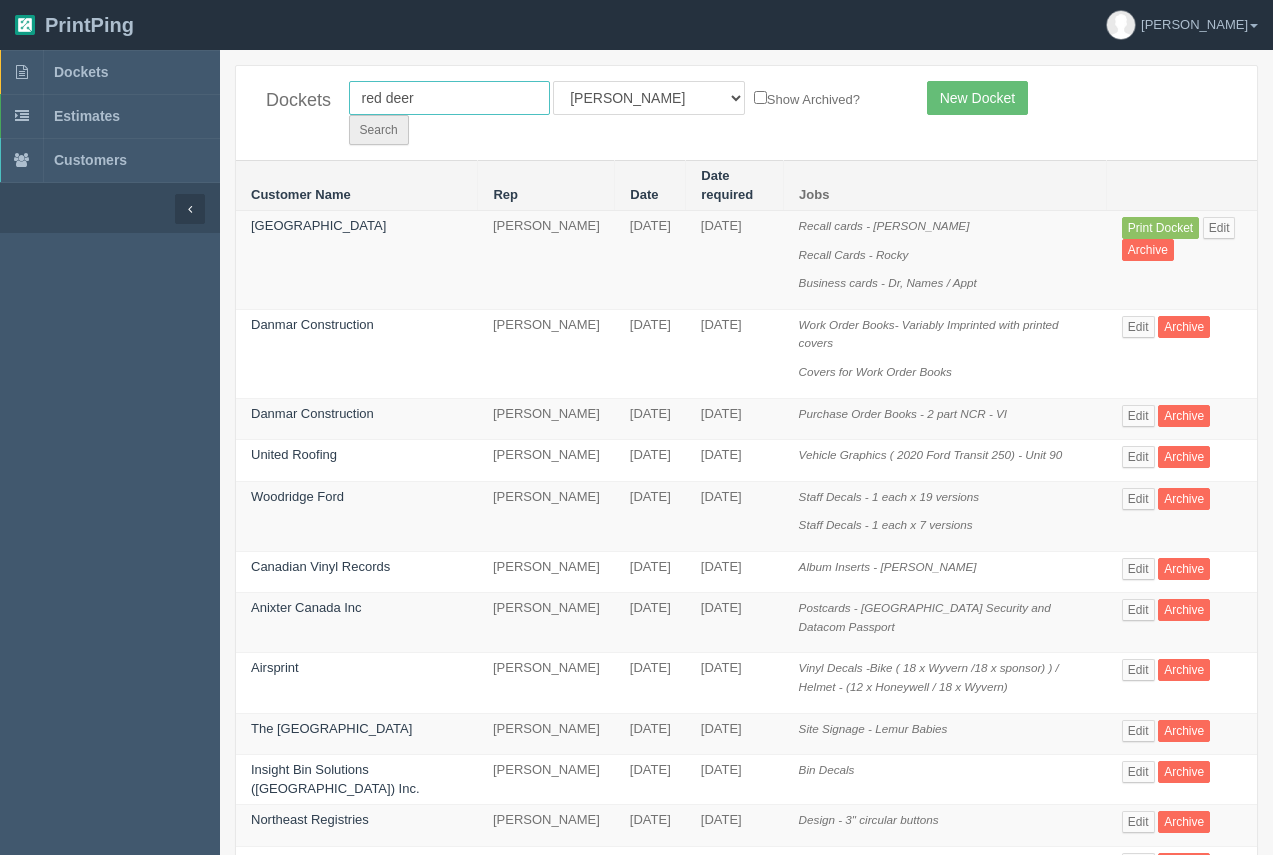 type on "red deer" 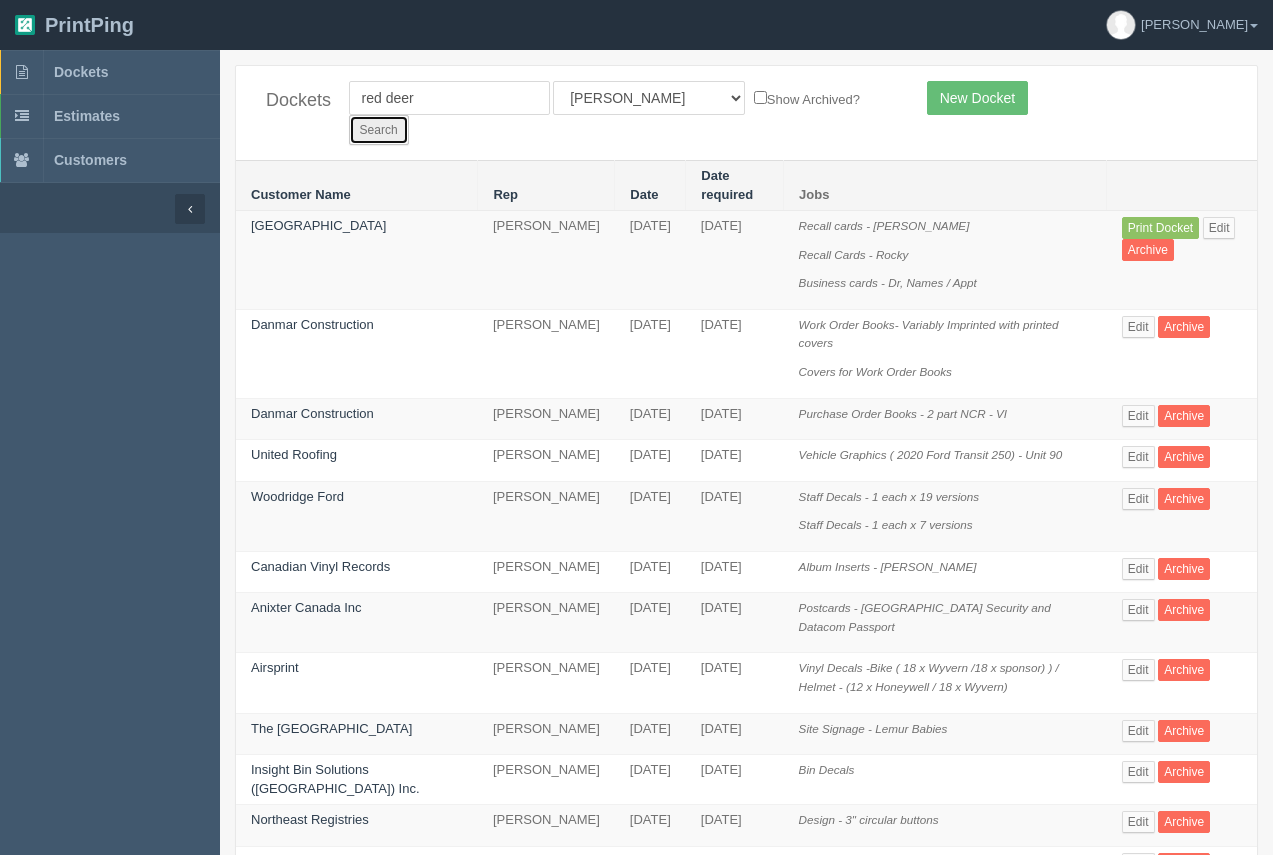 click on "Search" at bounding box center [379, 130] 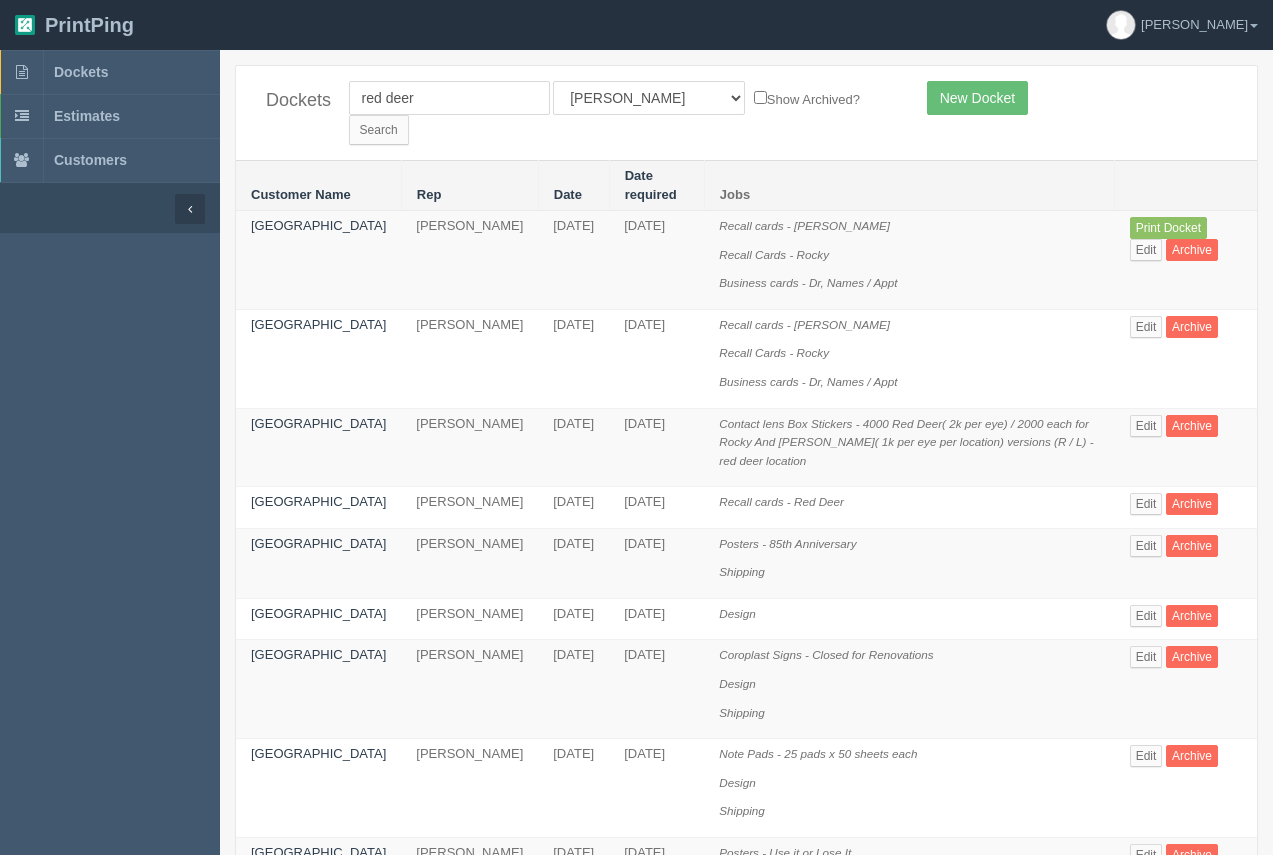 scroll, scrollTop: 0, scrollLeft: 0, axis: both 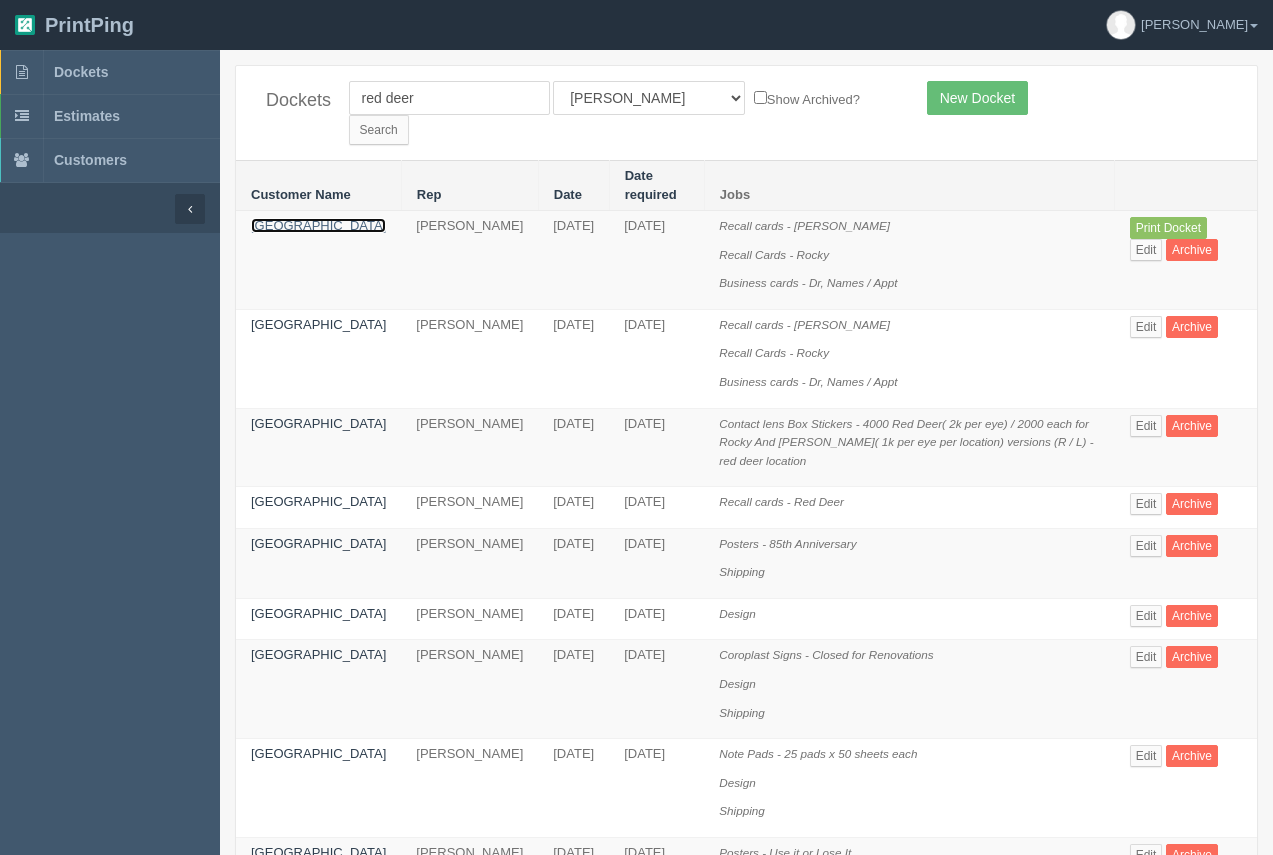 click on "[GEOGRAPHIC_DATA]" at bounding box center (318, 225) 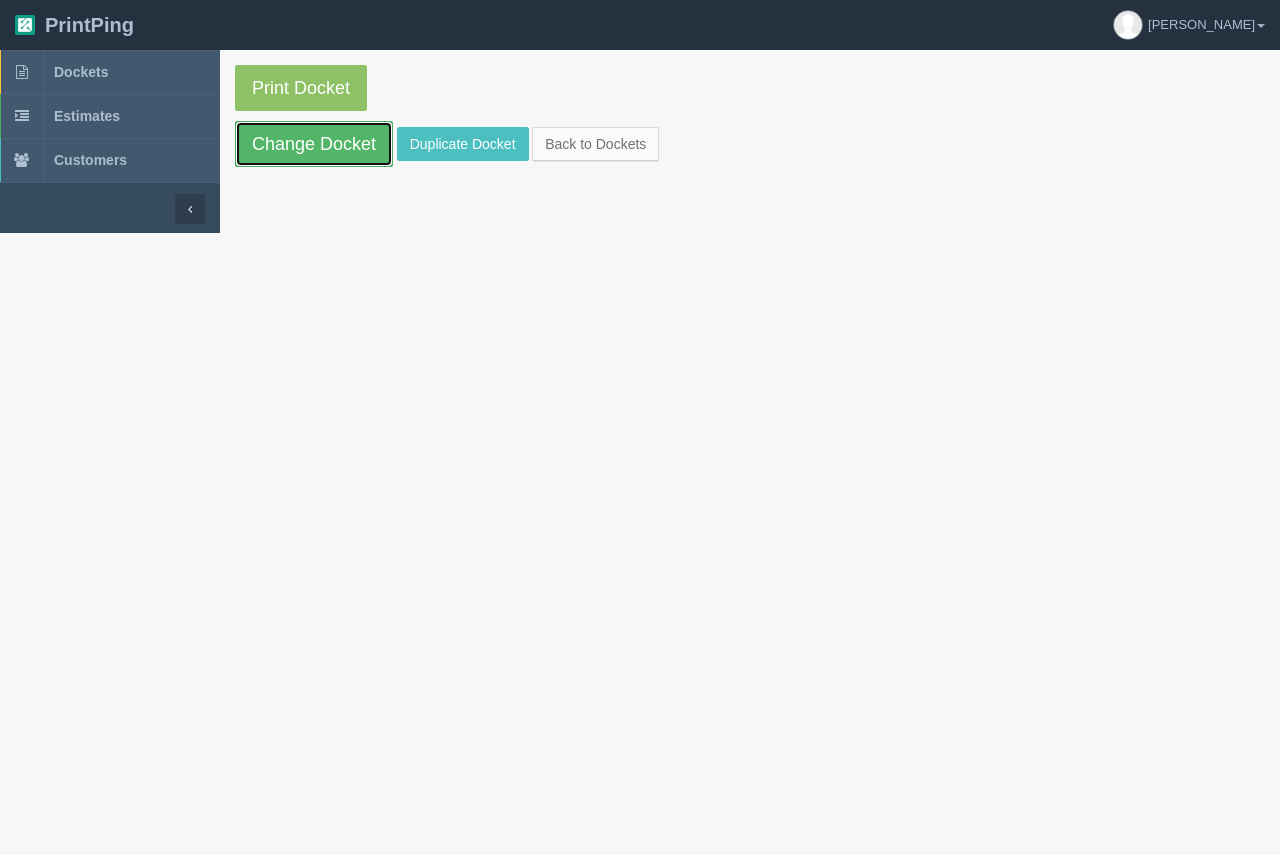 click on "Change Docket" at bounding box center [314, 144] 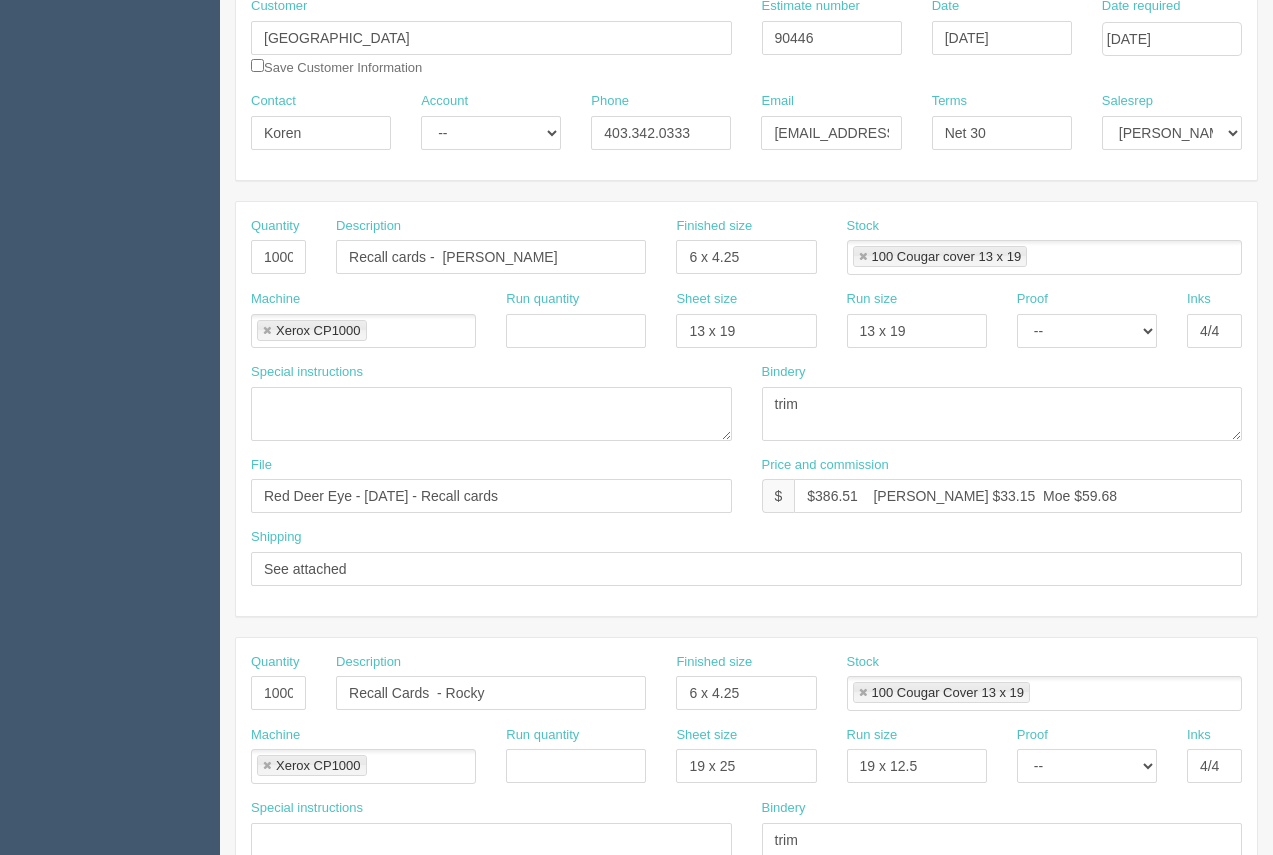 scroll, scrollTop: 264, scrollLeft: 0, axis: vertical 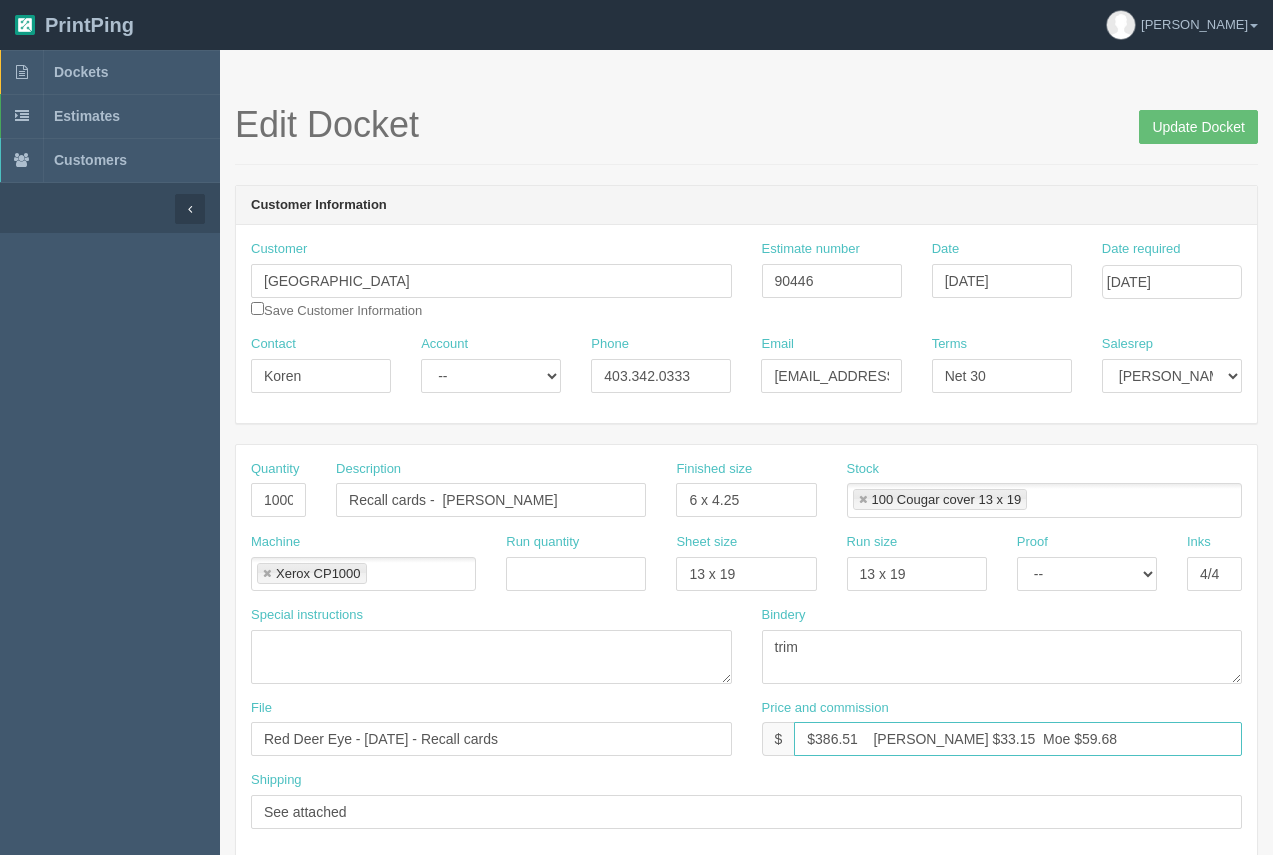 drag, startPoint x: 859, startPoint y: 735, endPoint x: 816, endPoint y: 731, distance: 43.185646 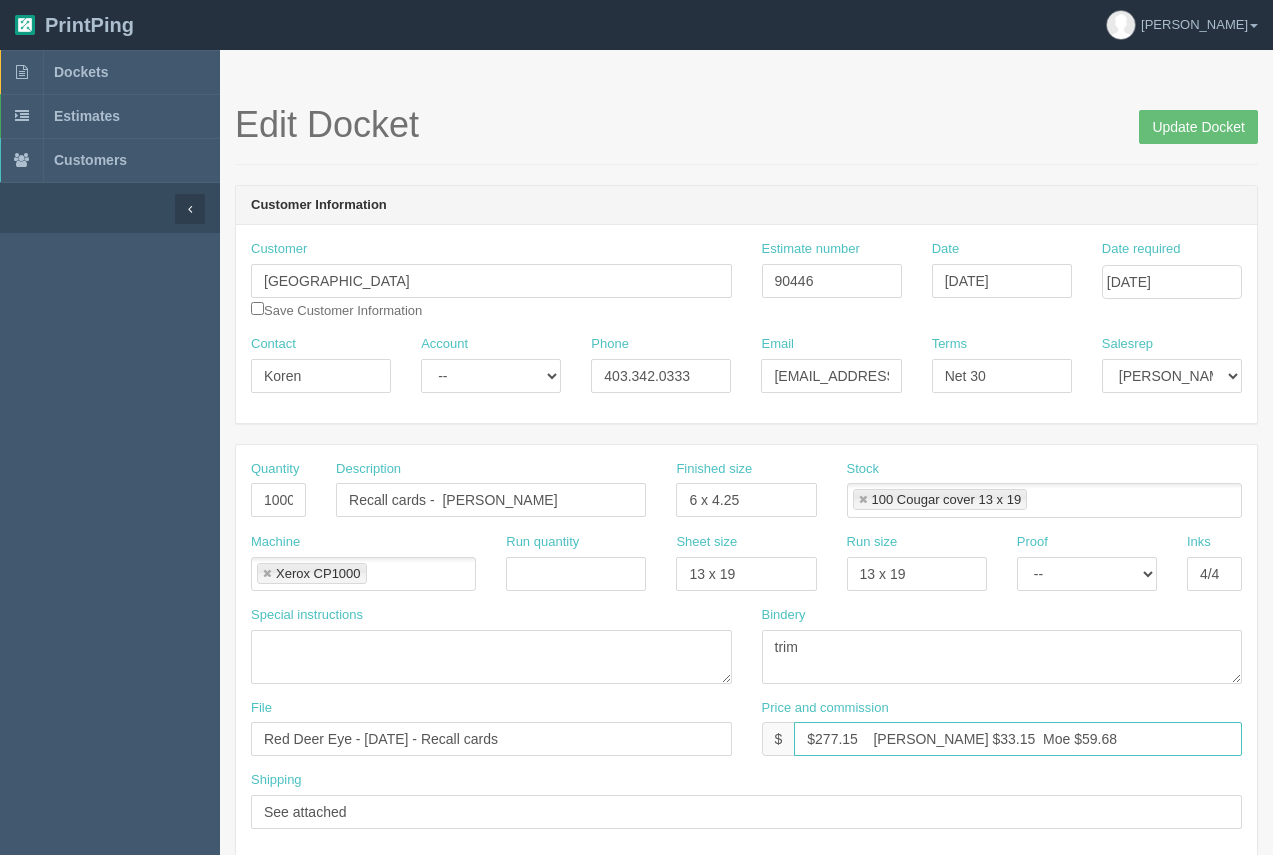 drag, startPoint x: 942, startPoint y: 738, endPoint x: 915, endPoint y: 735, distance: 27.166155 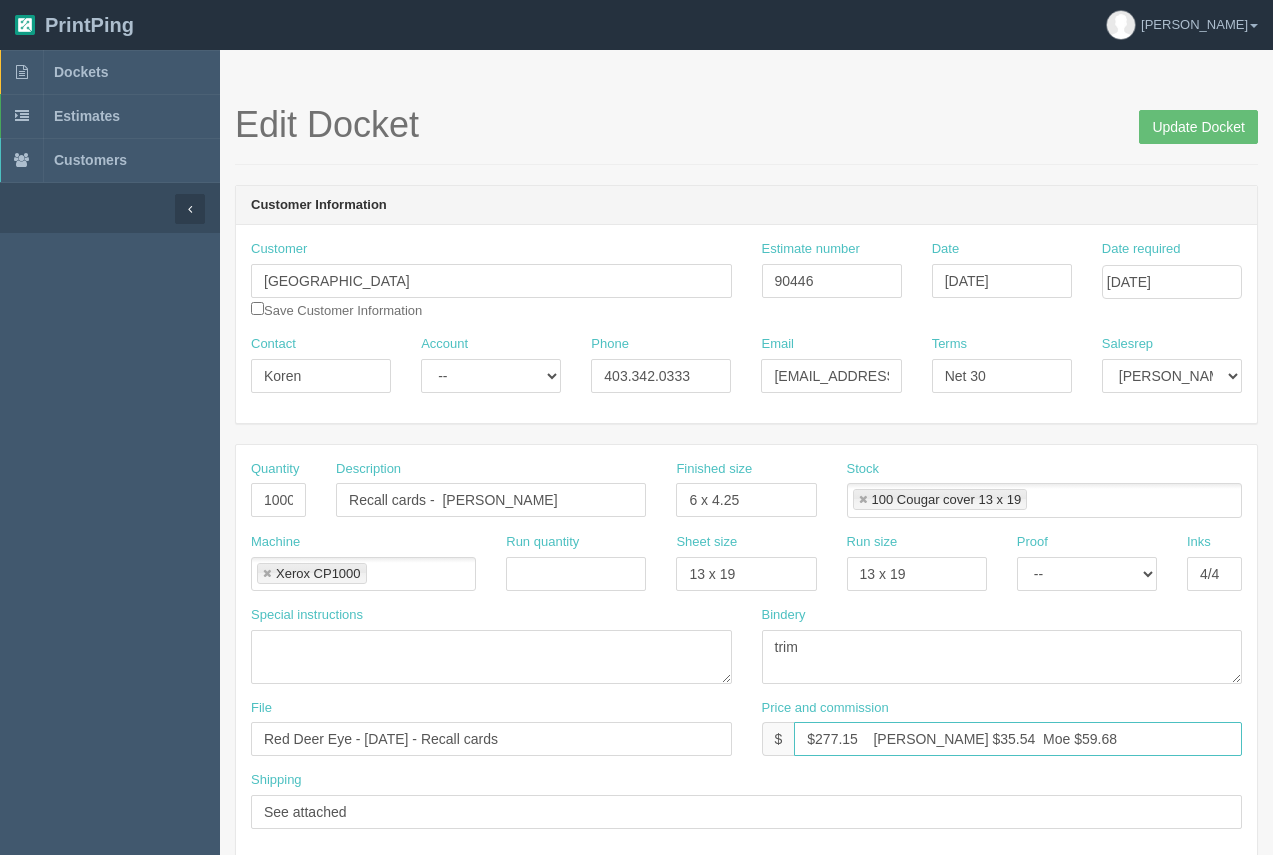 drag, startPoint x: 1053, startPoint y: 737, endPoint x: 997, endPoint y: 754, distance: 58.5235 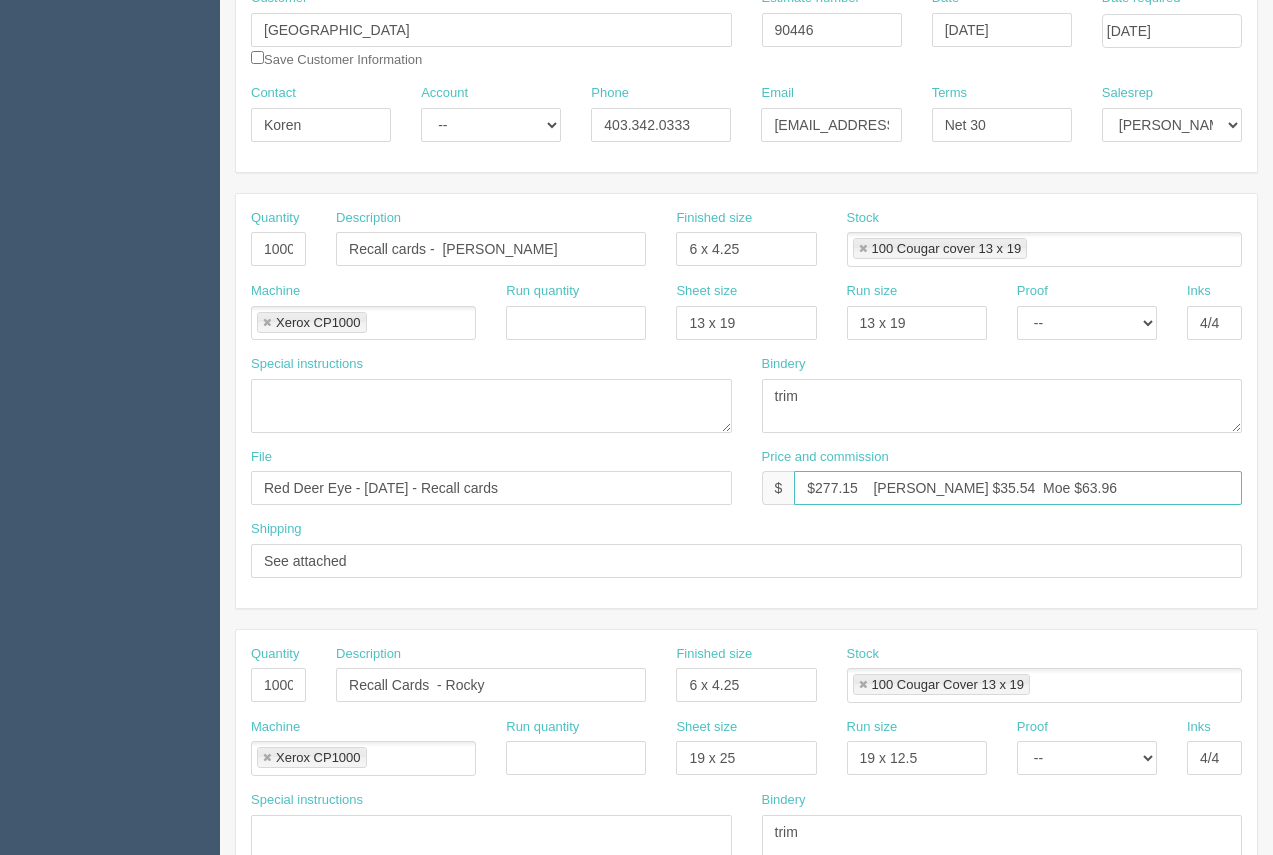 scroll, scrollTop: 264, scrollLeft: 0, axis: vertical 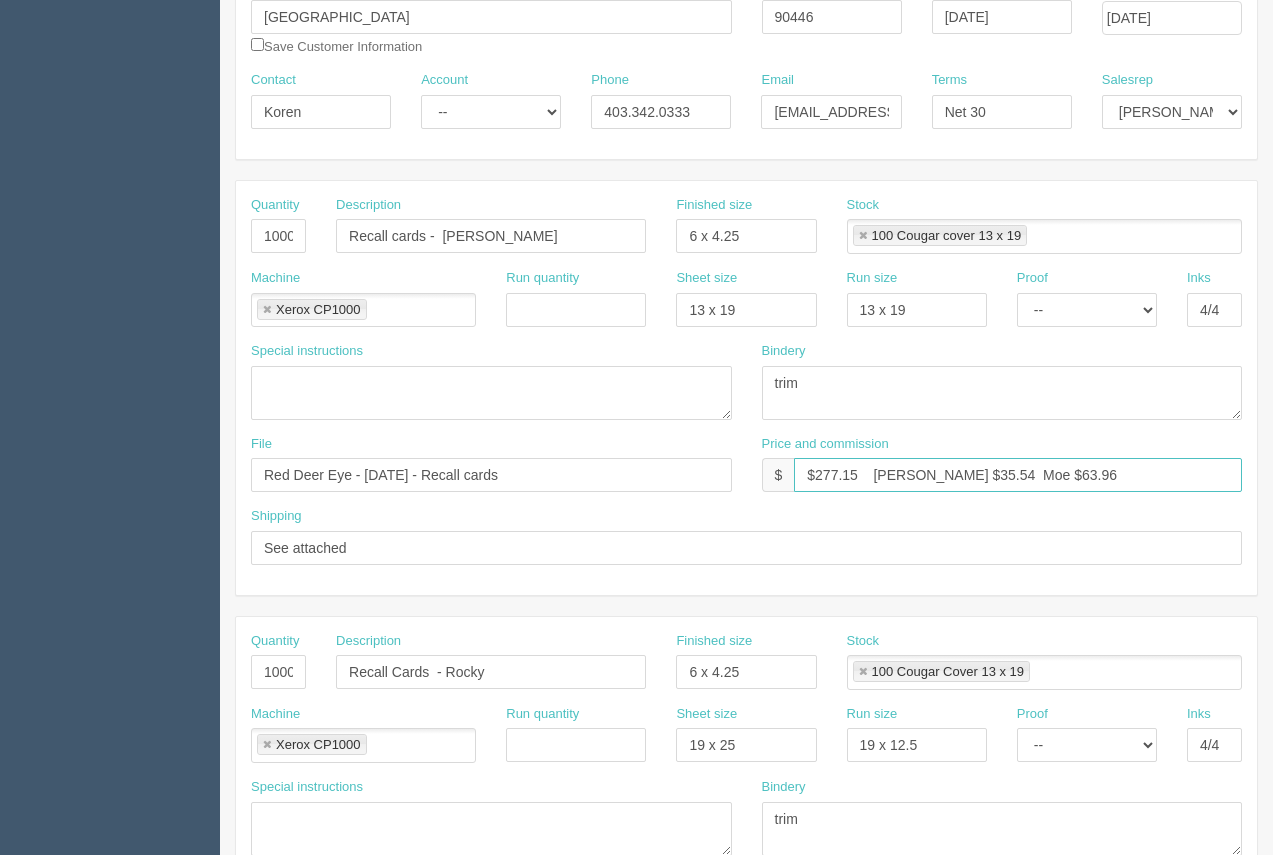 type on "$277.15    Arif $35.54  Moe $63.96" 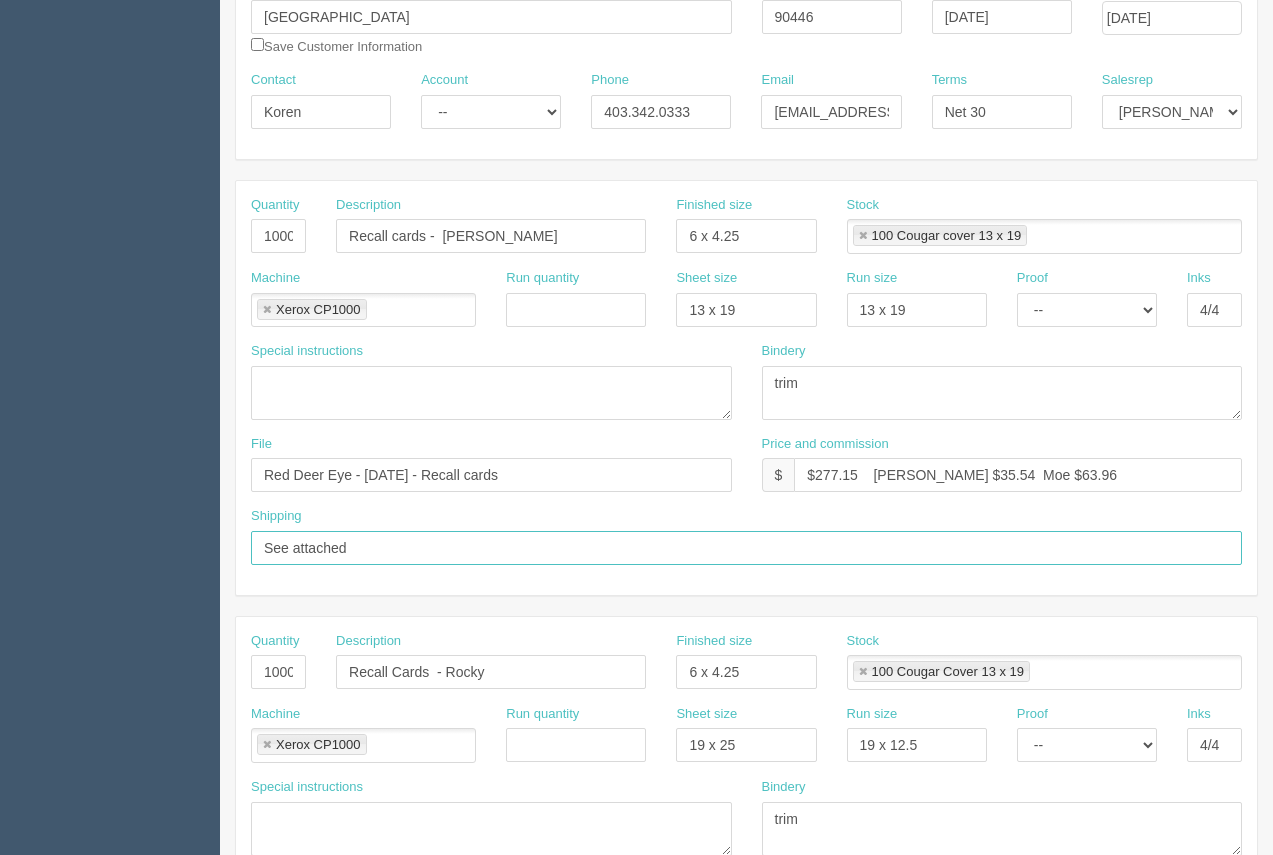drag, startPoint x: 364, startPoint y: 553, endPoint x: 207, endPoint y: 528, distance: 158.97798 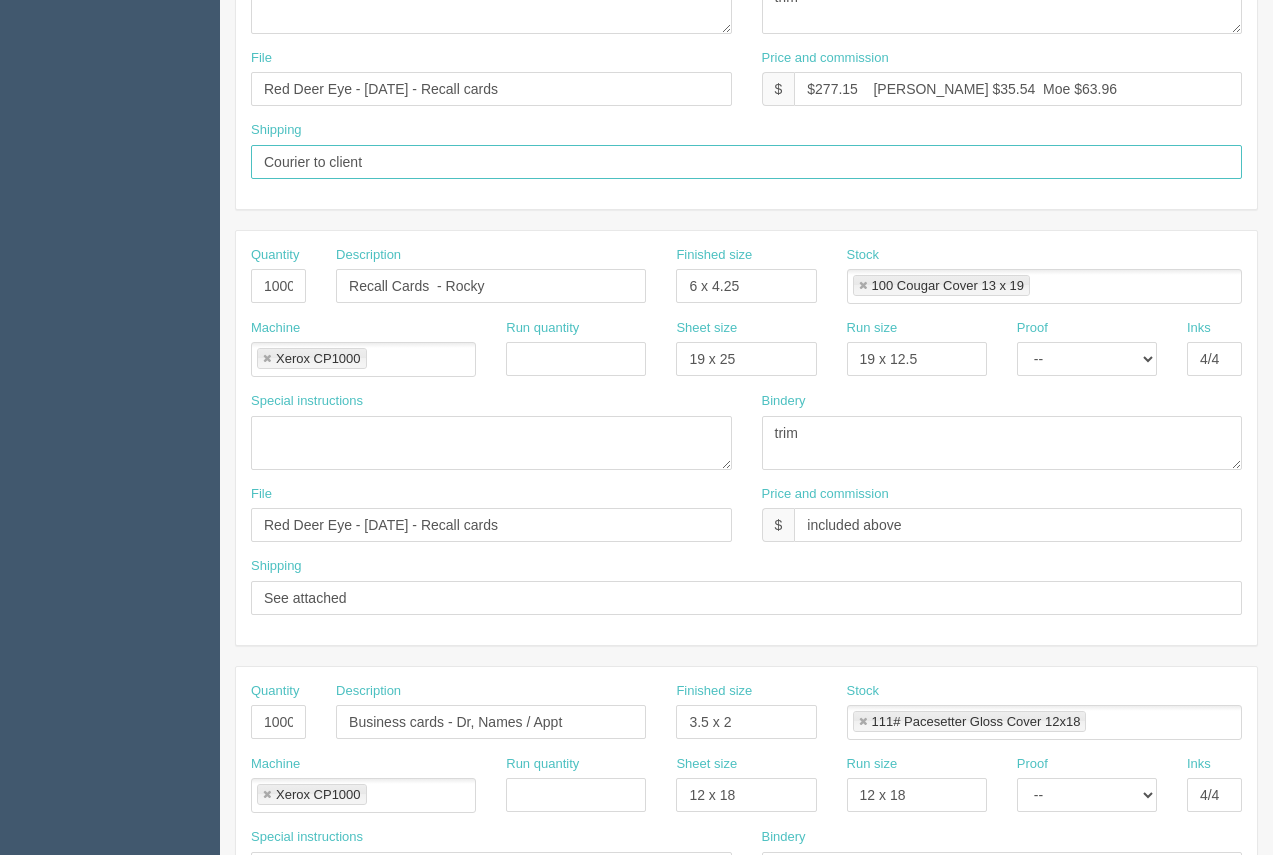scroll, scrollTop: 626, scrollLeft: 0, axis: vertical 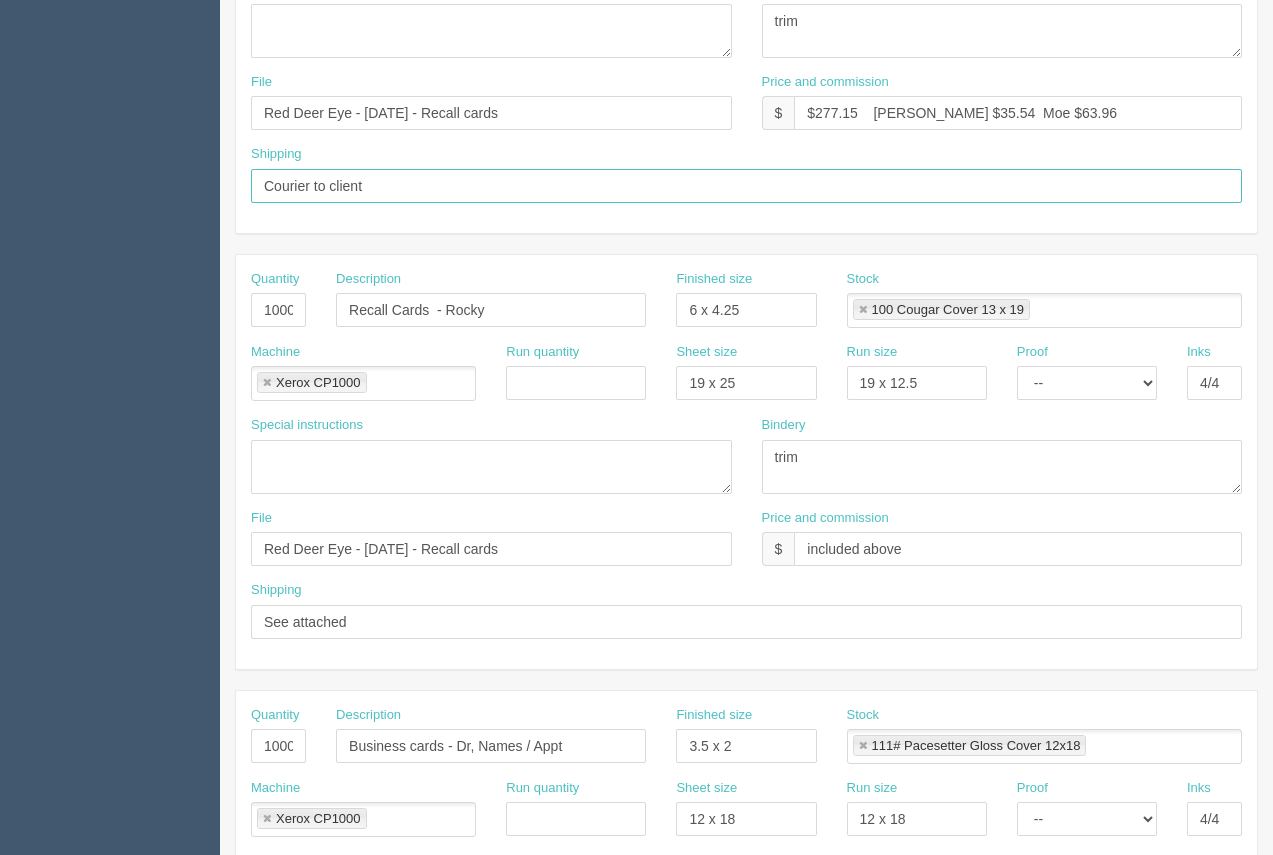 drag, startPoint x: 200, startPoint y: 177, endPoint x: 138, endPoint y: 171, distance: 62.289646 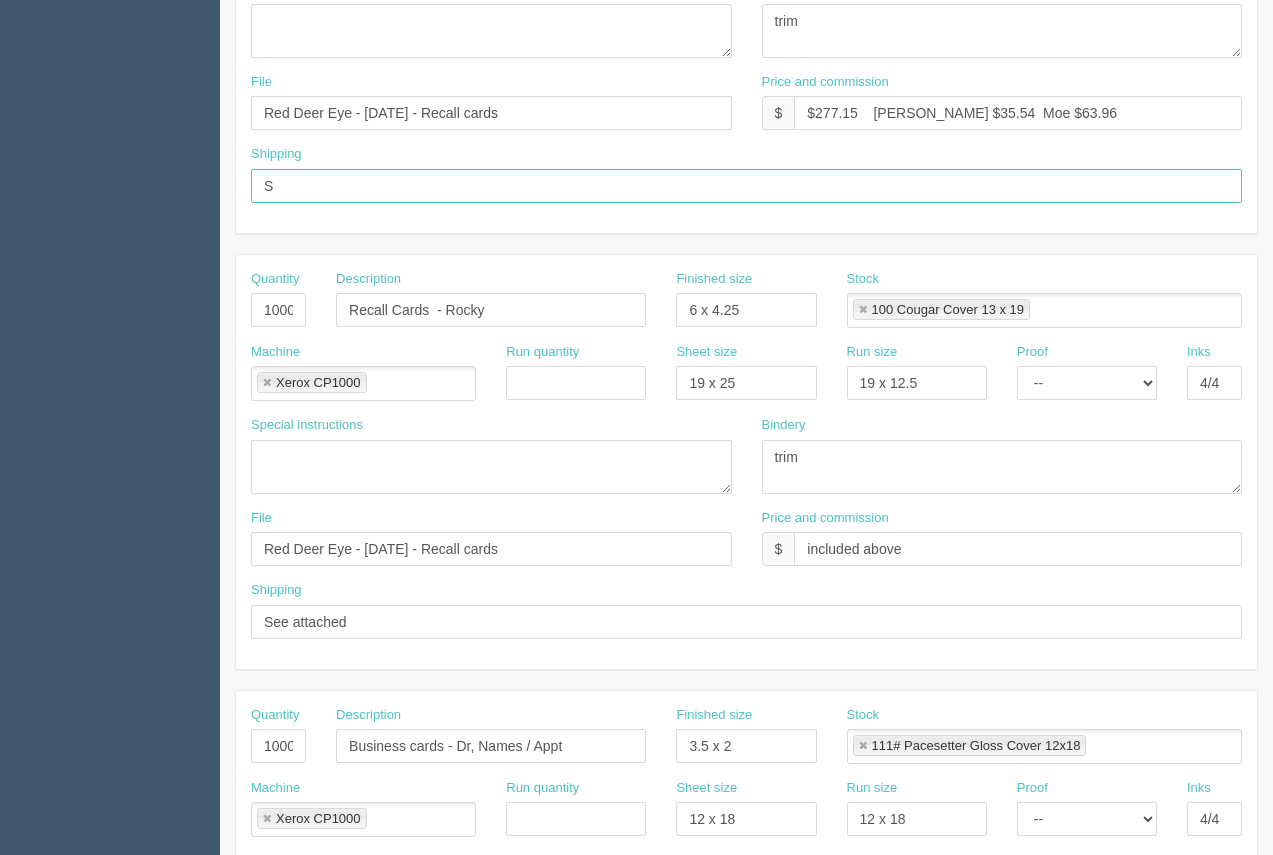 type on "see attached" 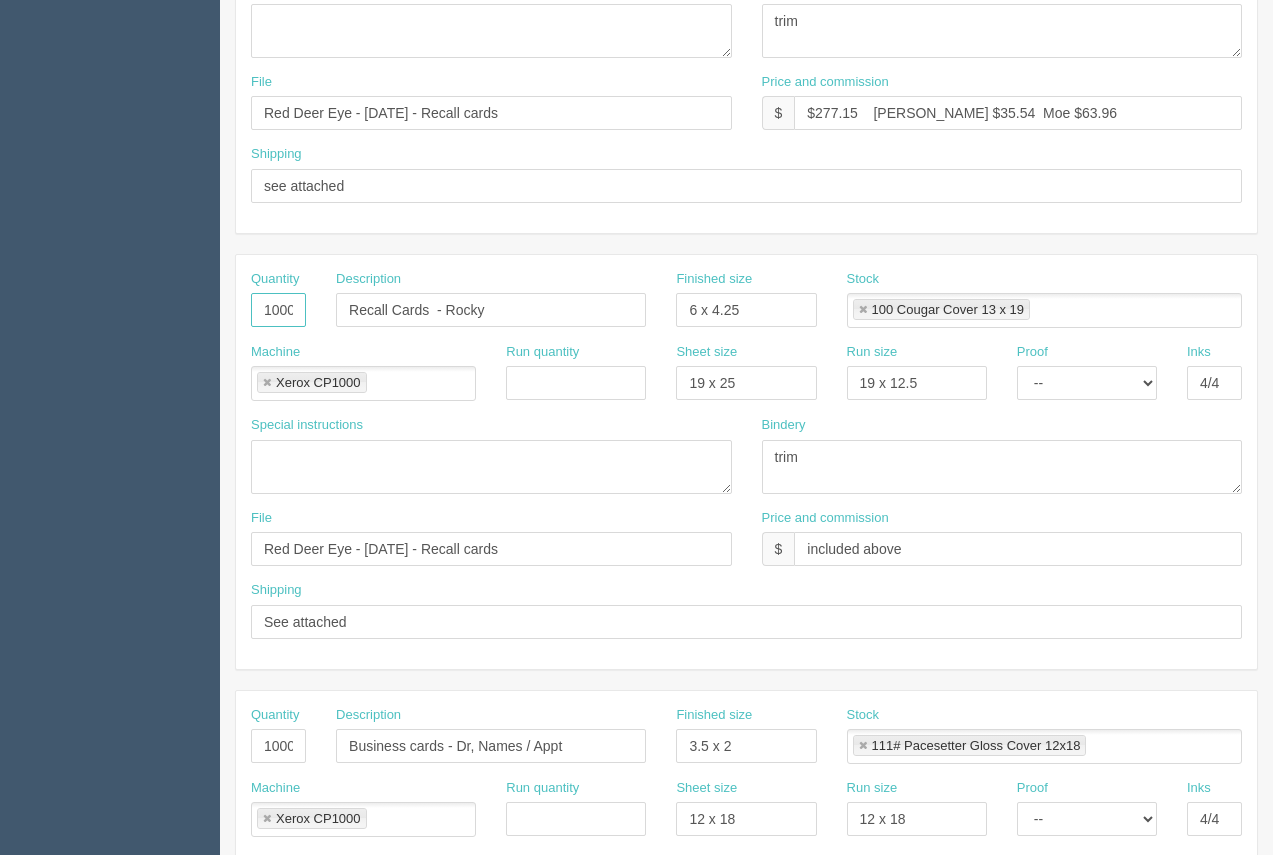 scroll, scrollTop: 0, scrollLeft: 2, axis: horizontal 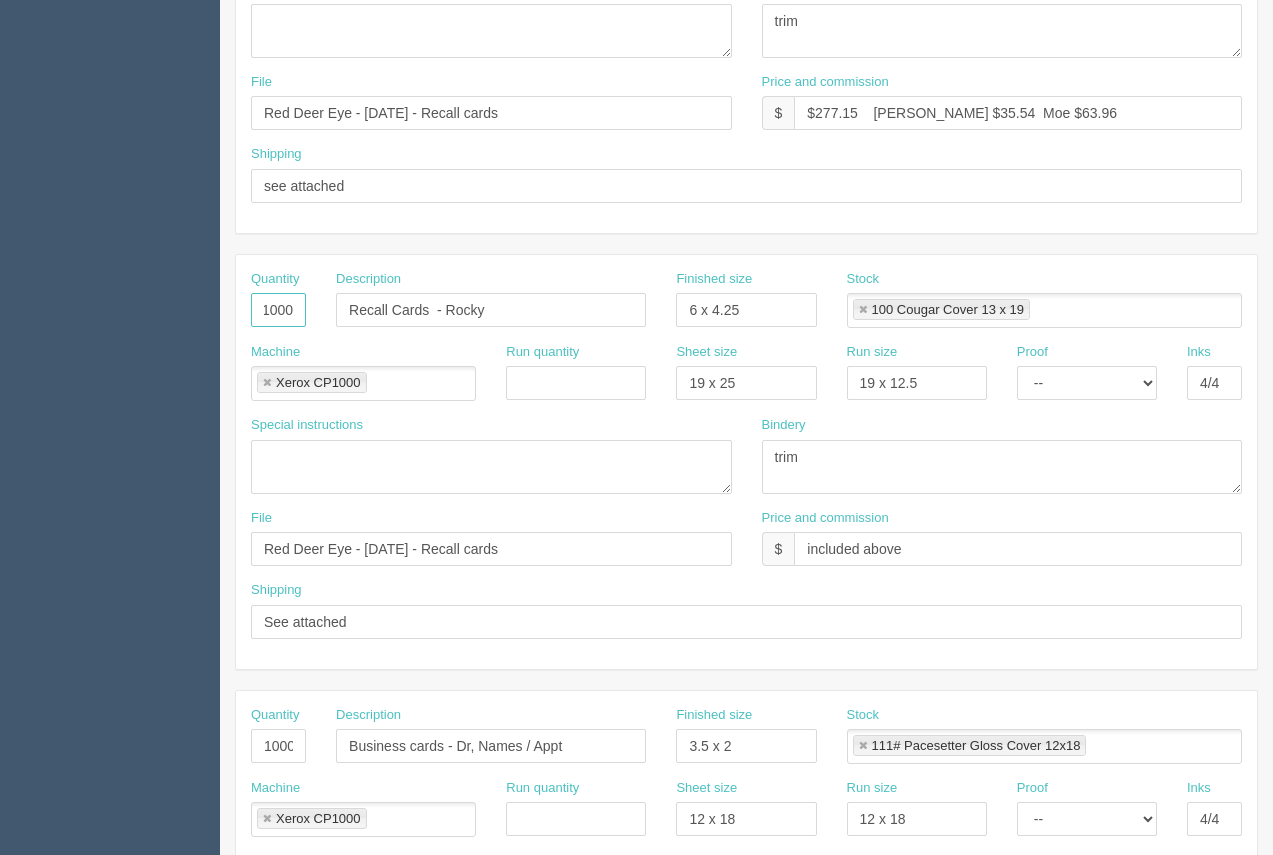 drag, startPoint x: 255, startPoint y: 309, endPoint x: 316, endPoint y: 299, distance: 61.81424 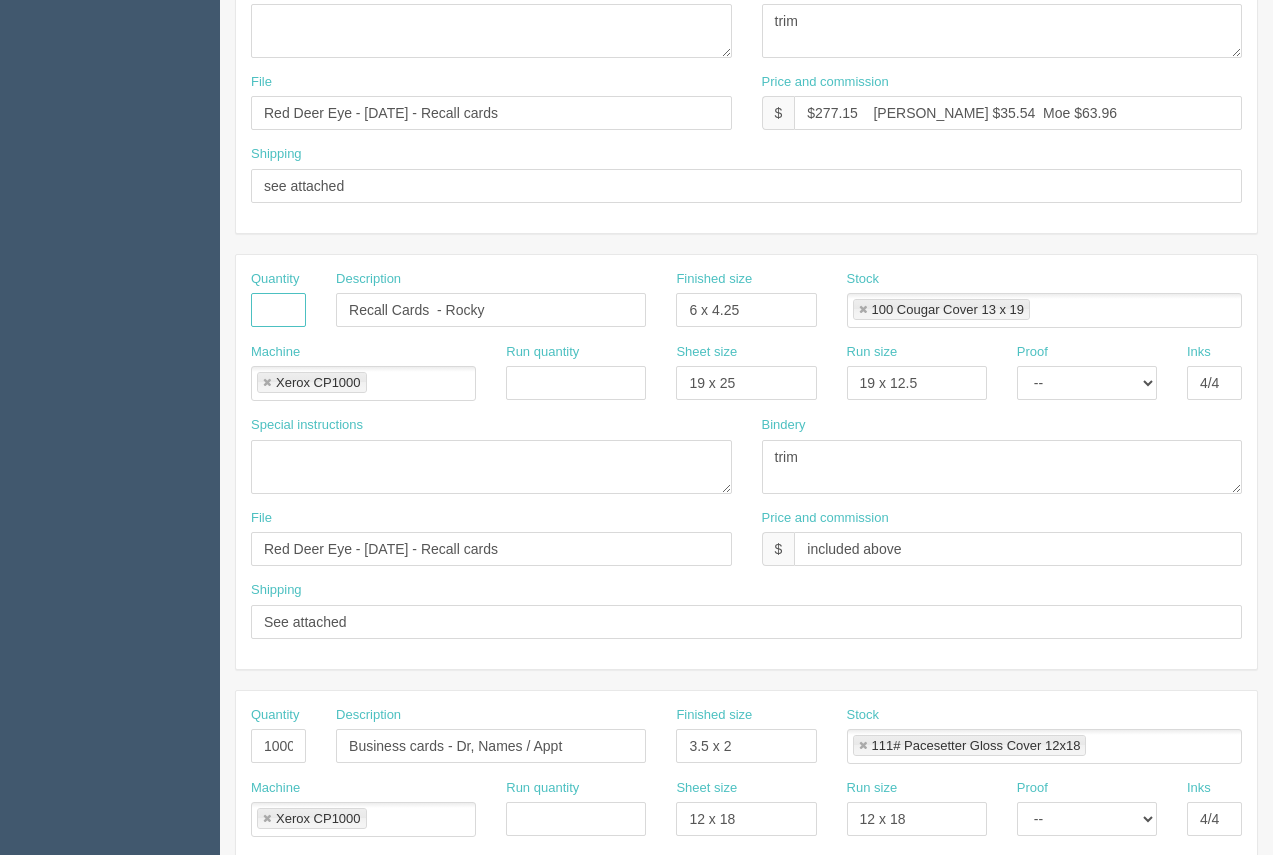 scroll, scrollTop: 0, scrollLeft: 0, axis: both 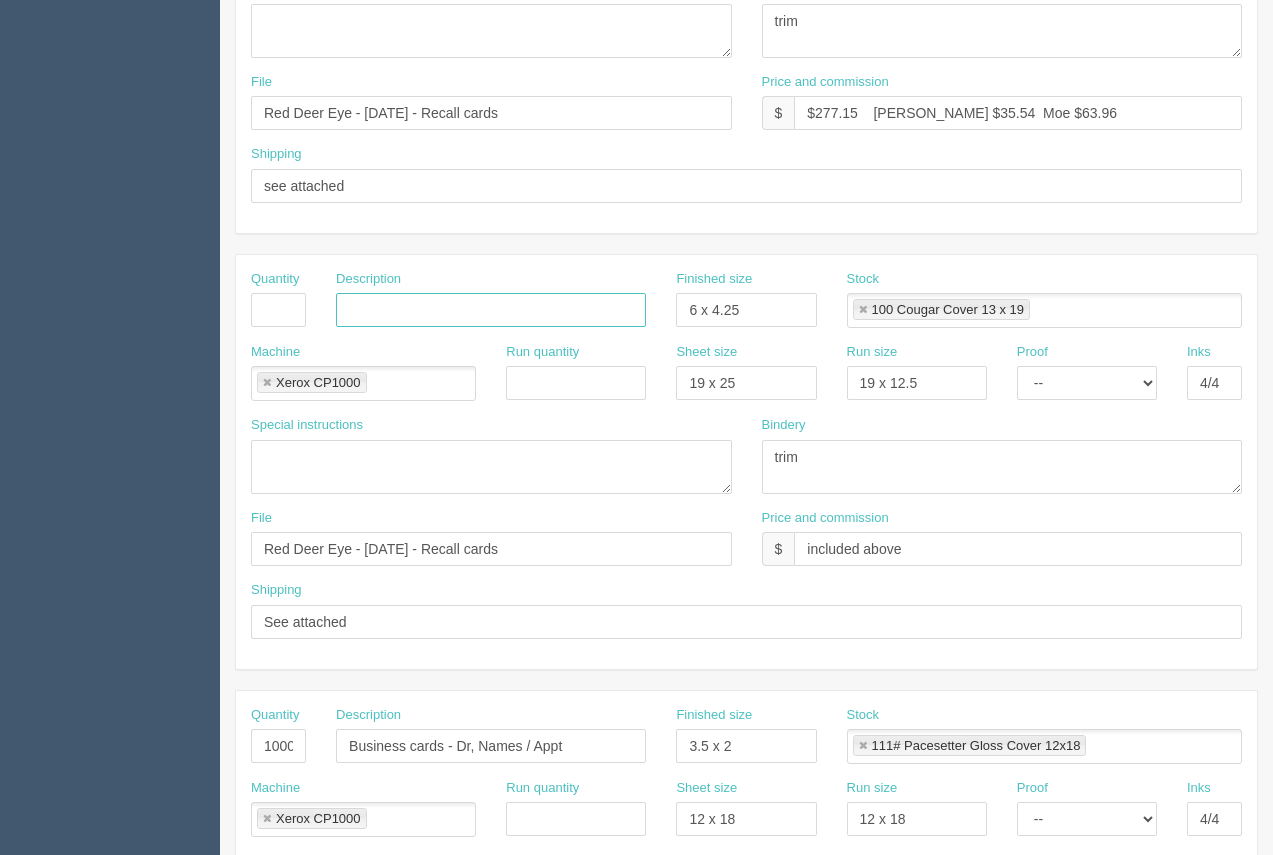 type 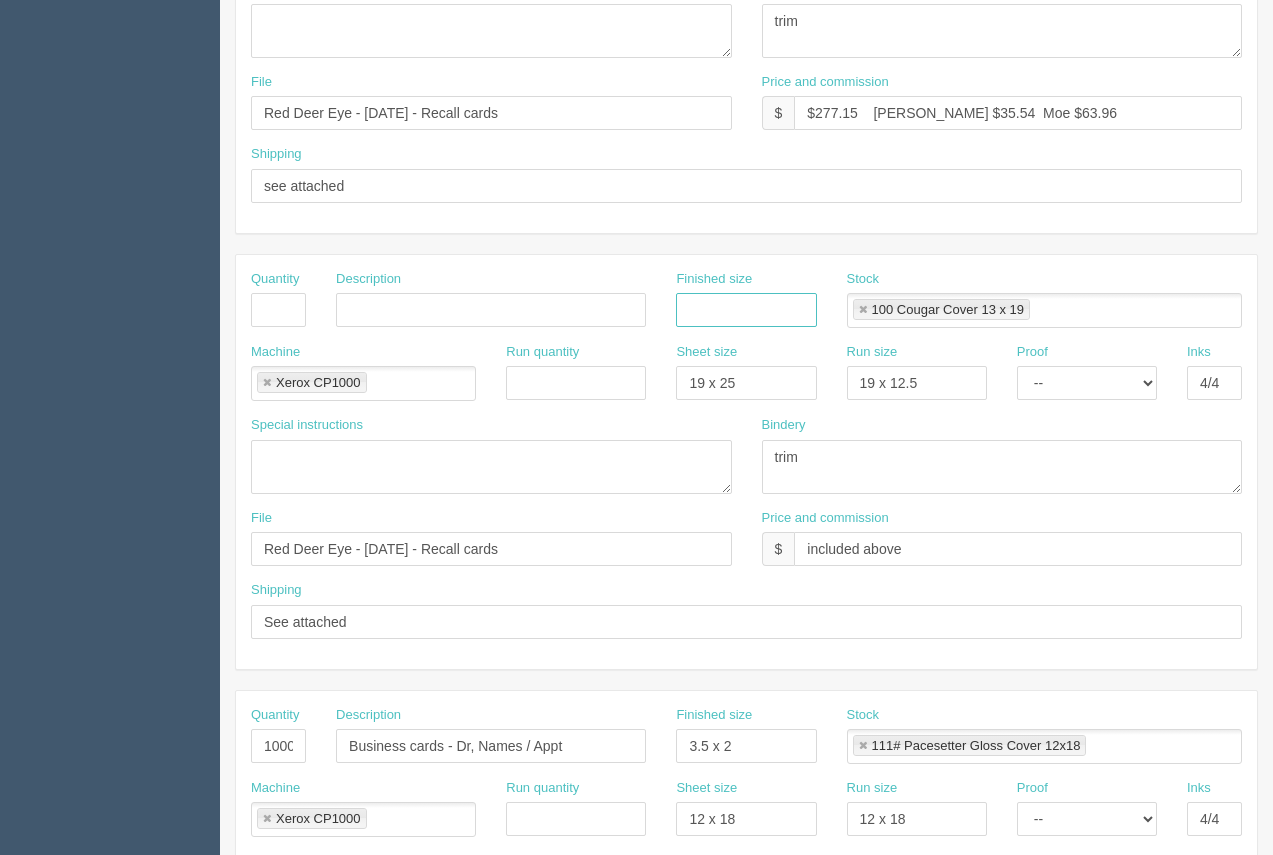 type 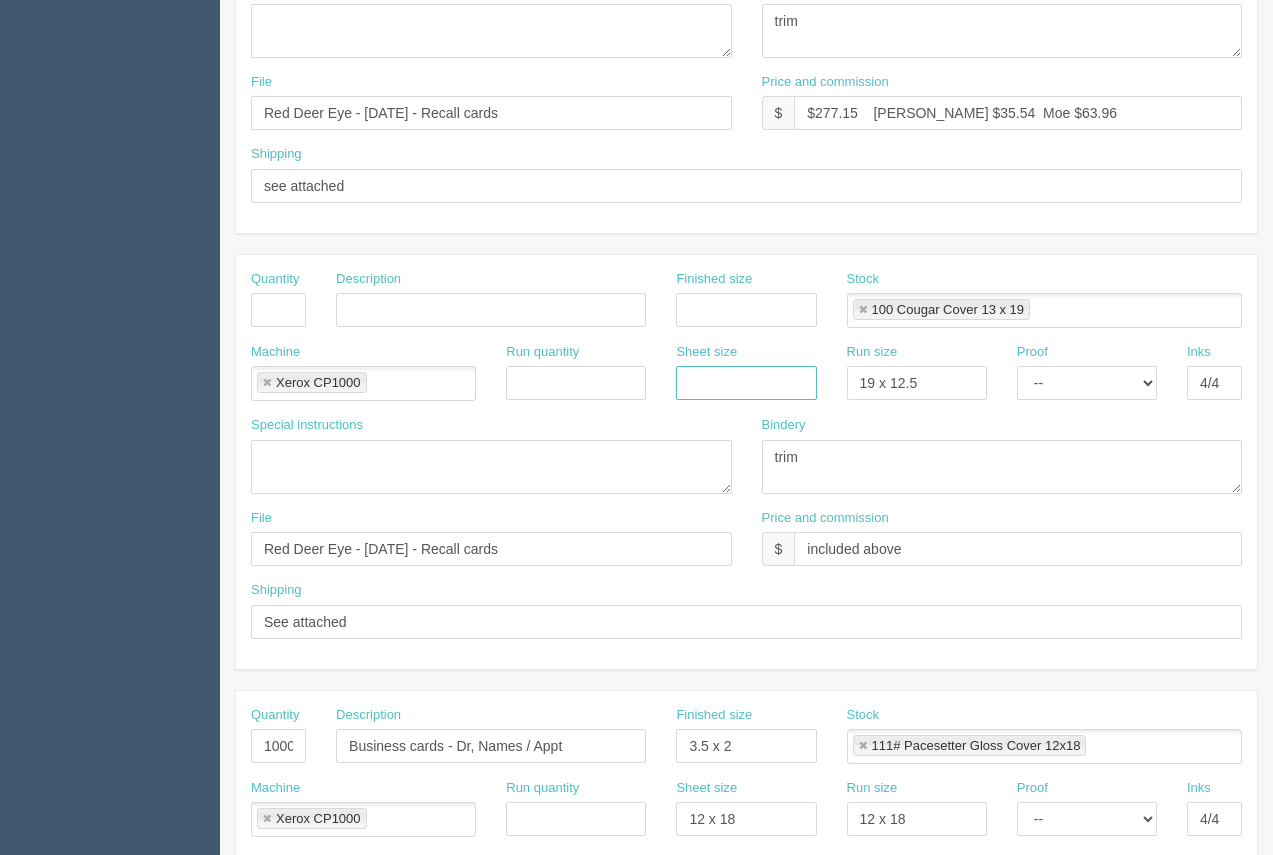 type 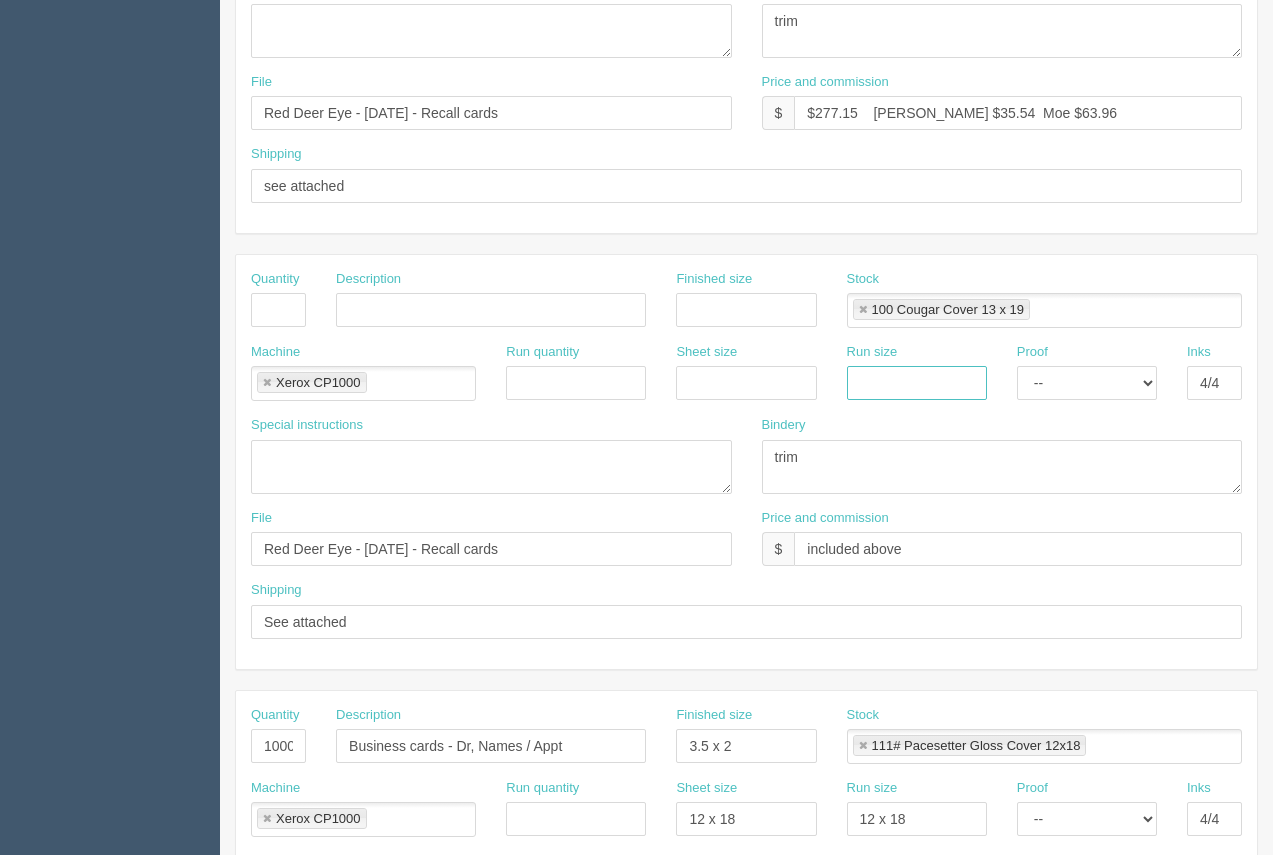 type 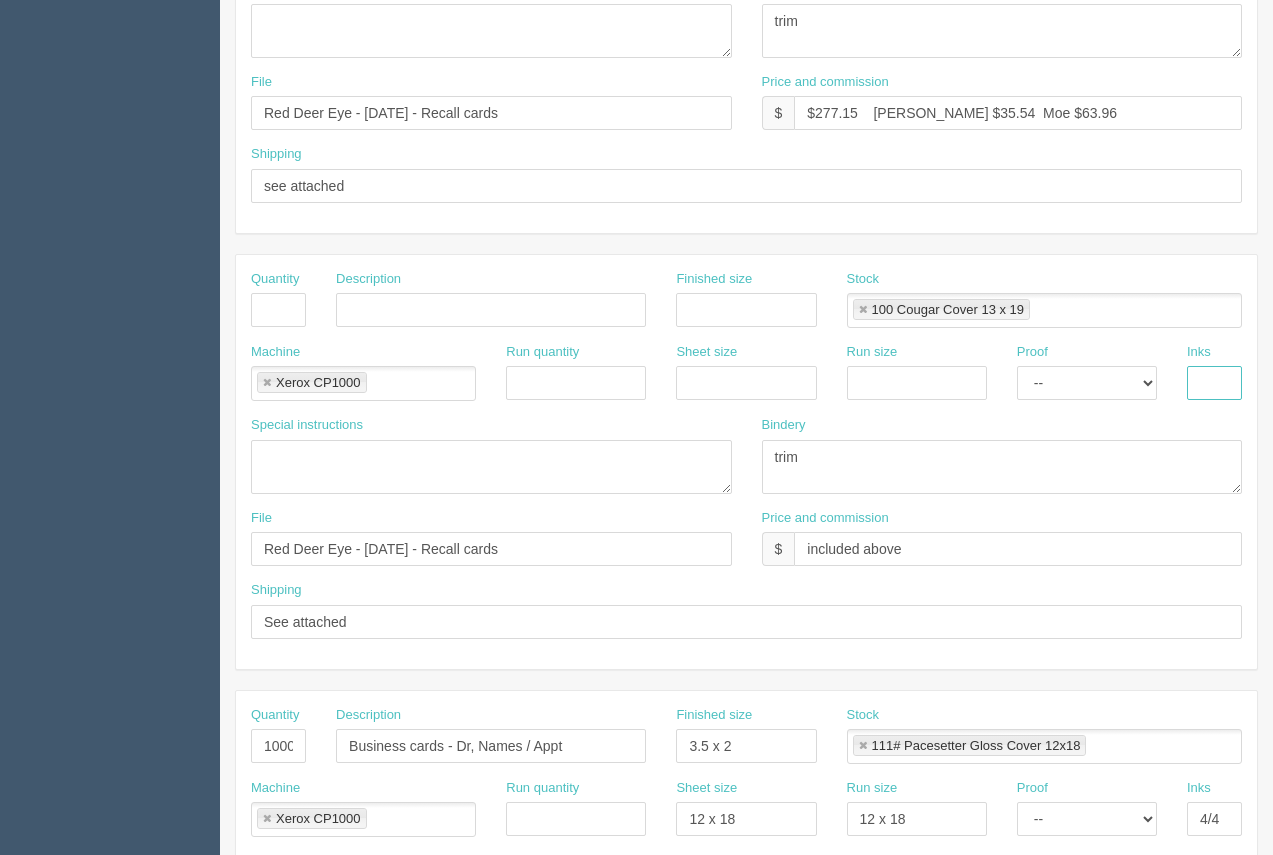 type 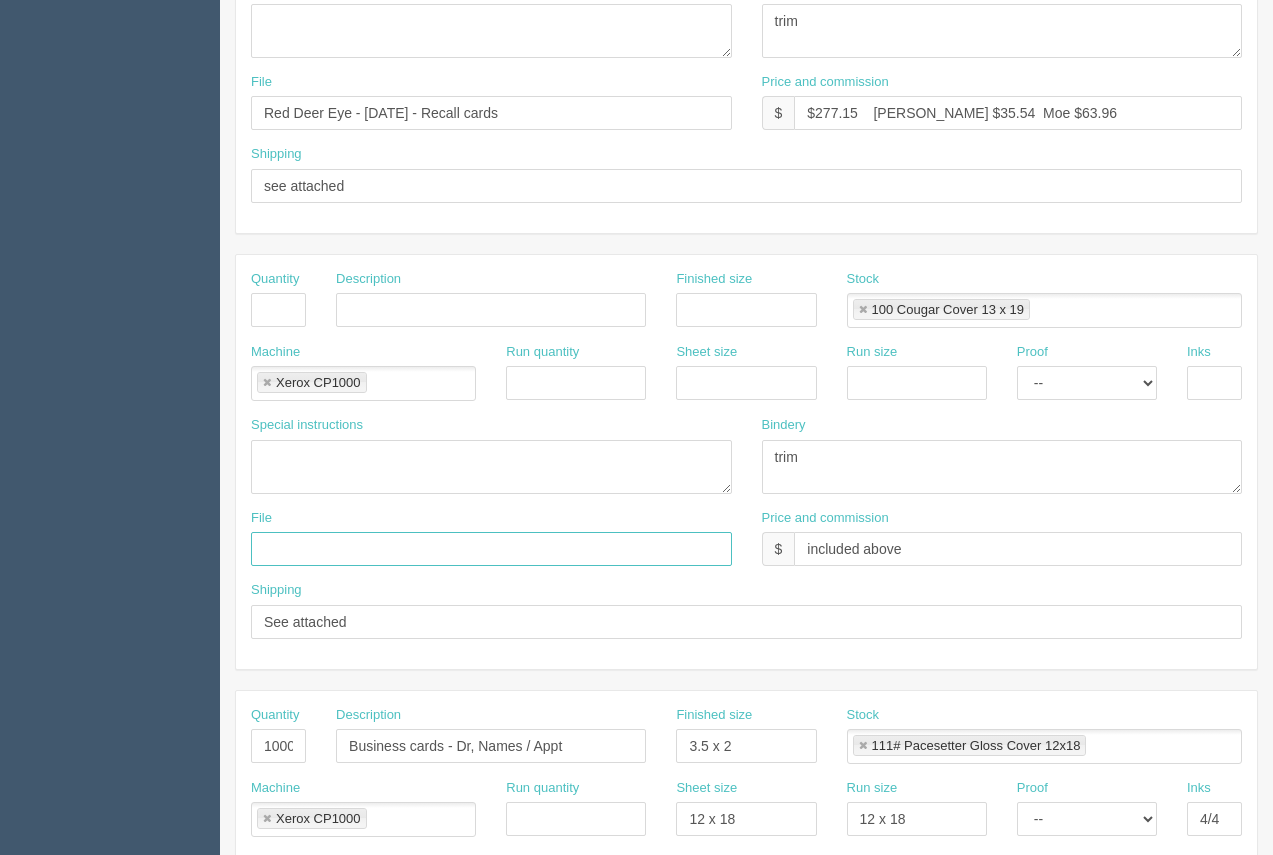 type 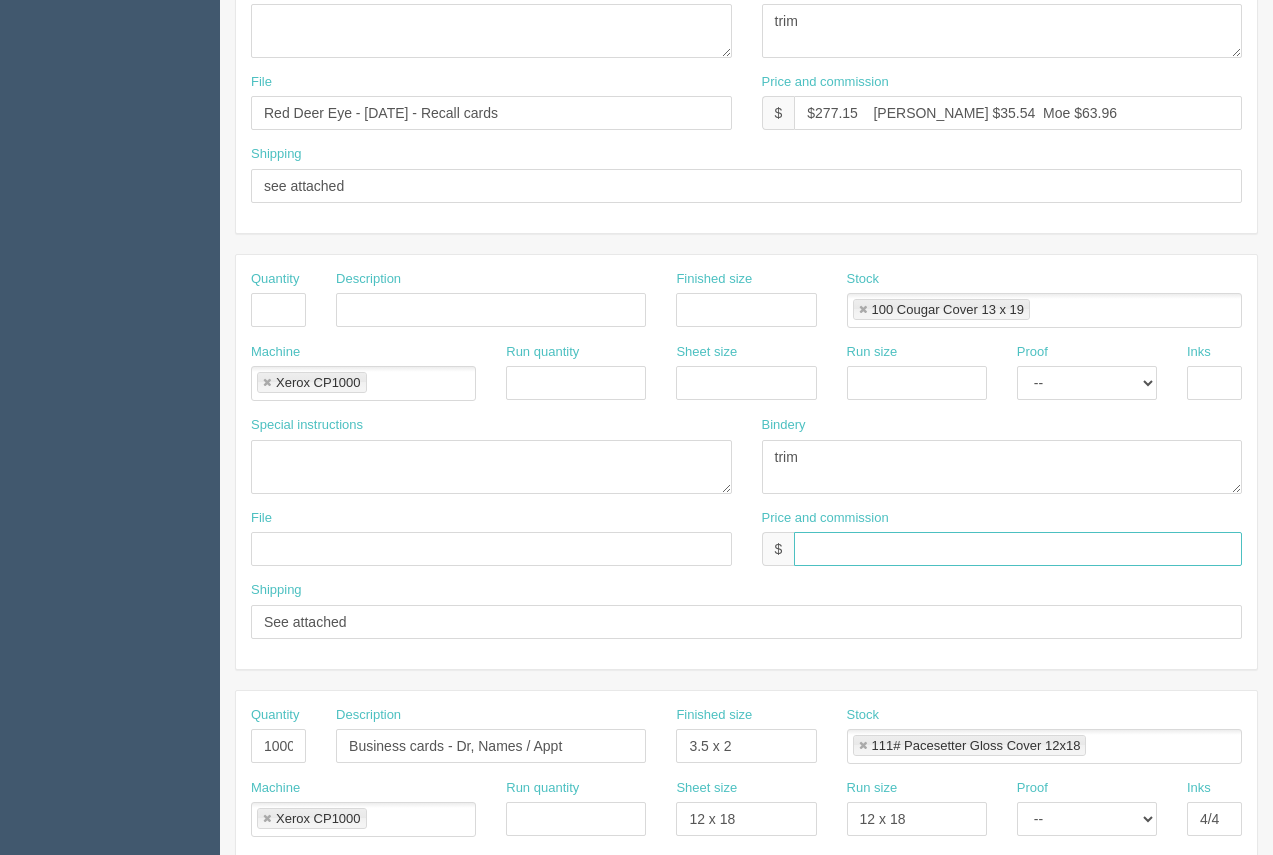 type 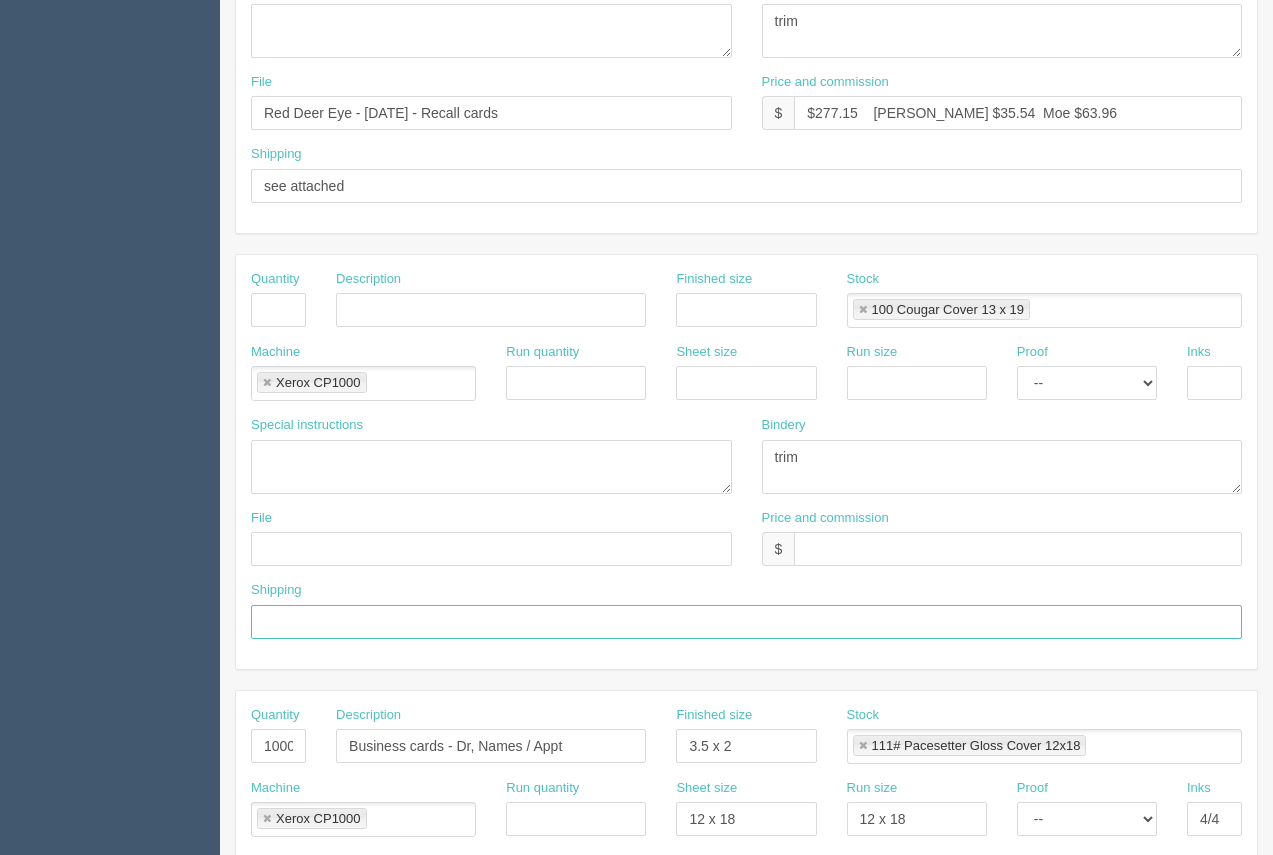 type 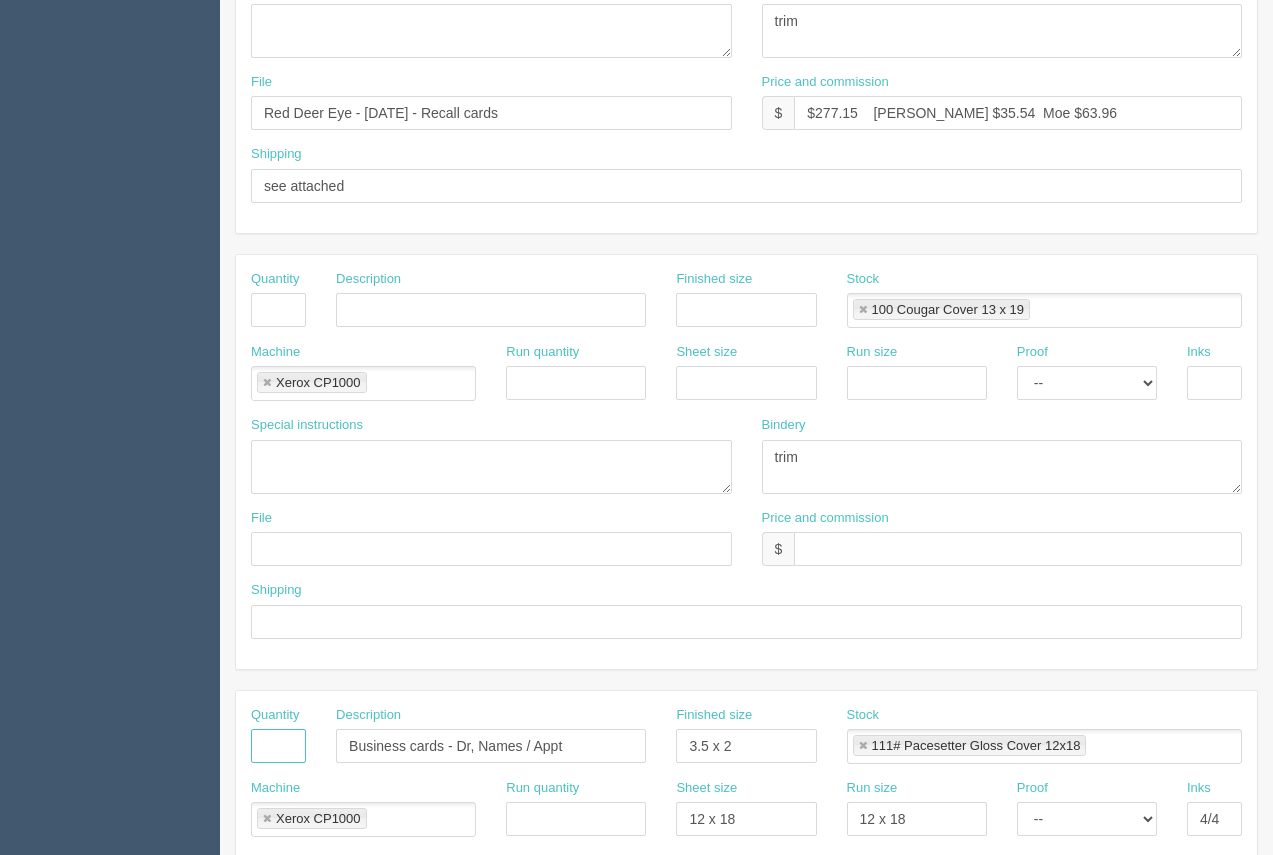 type 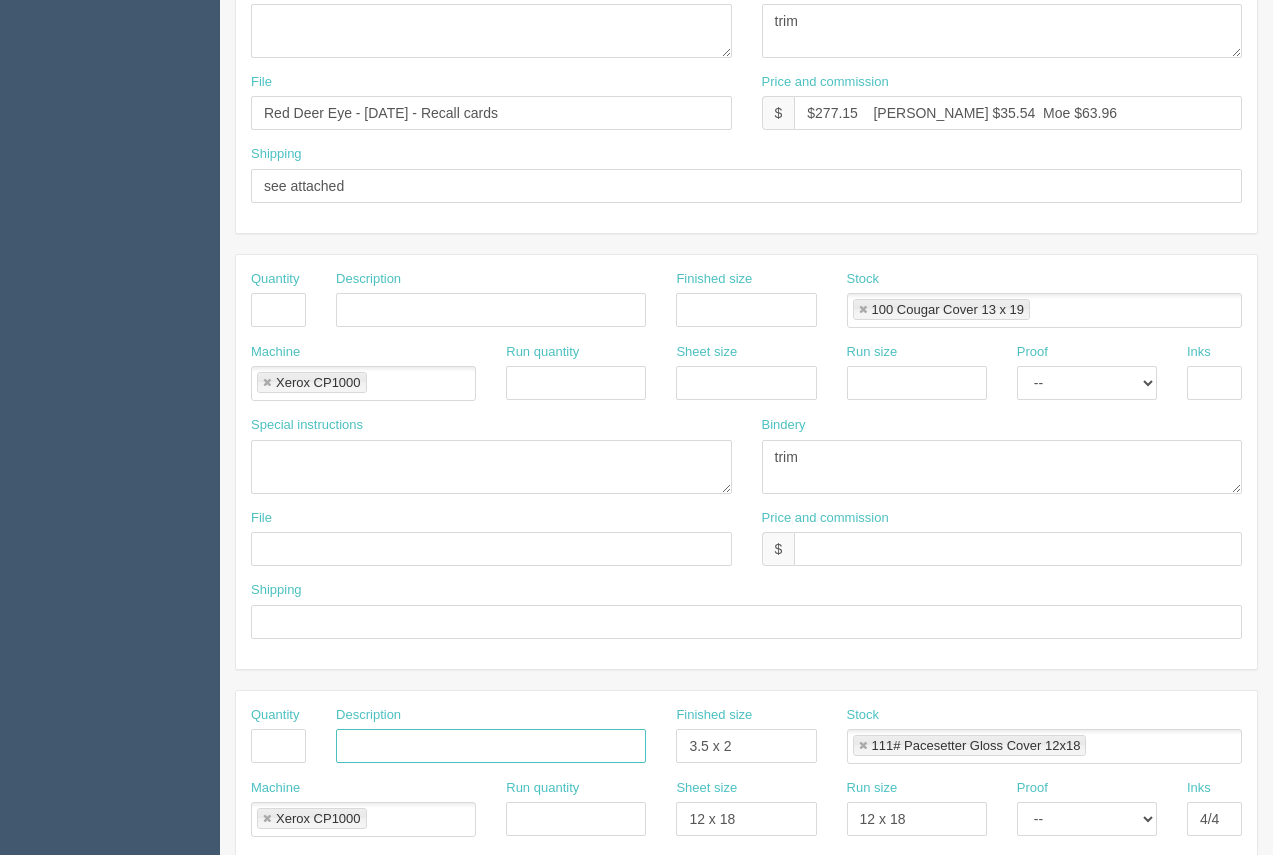 type 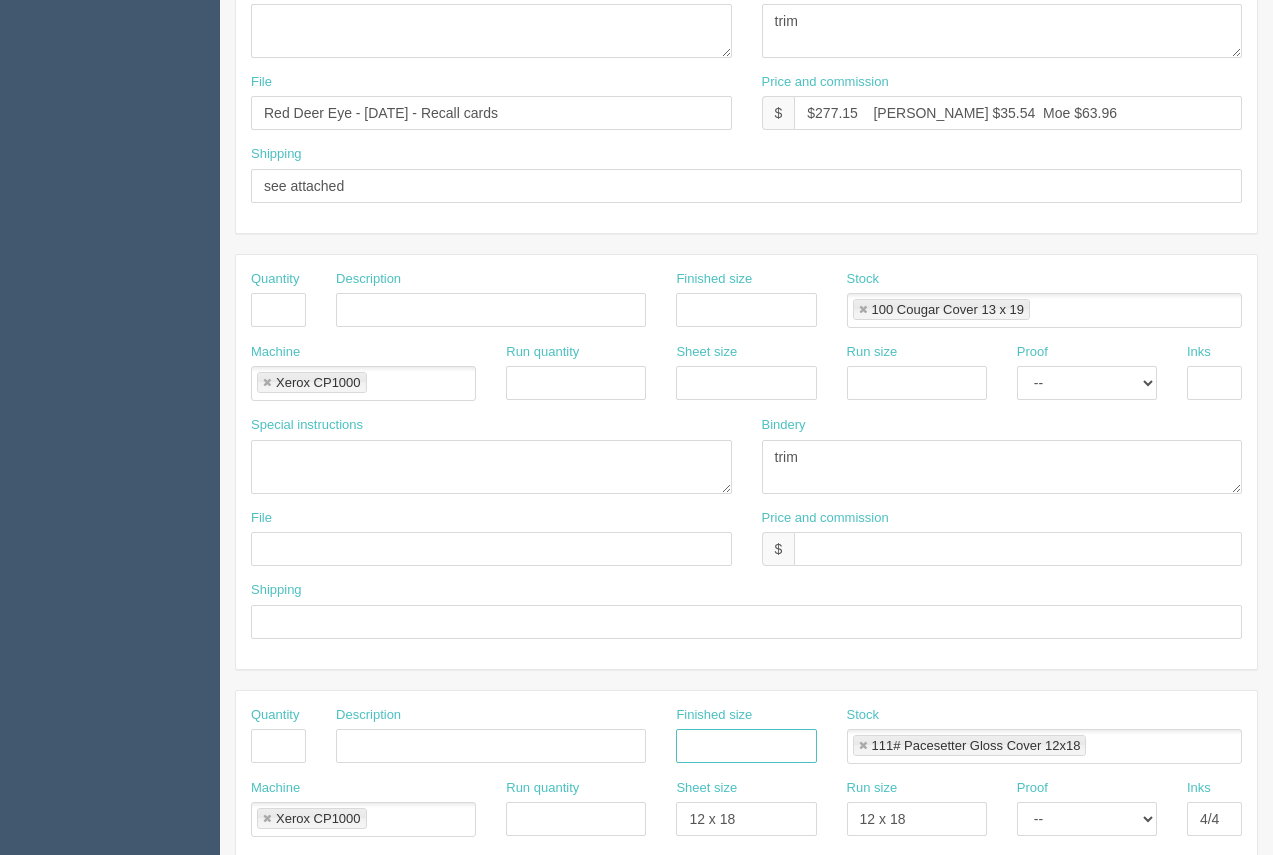 type 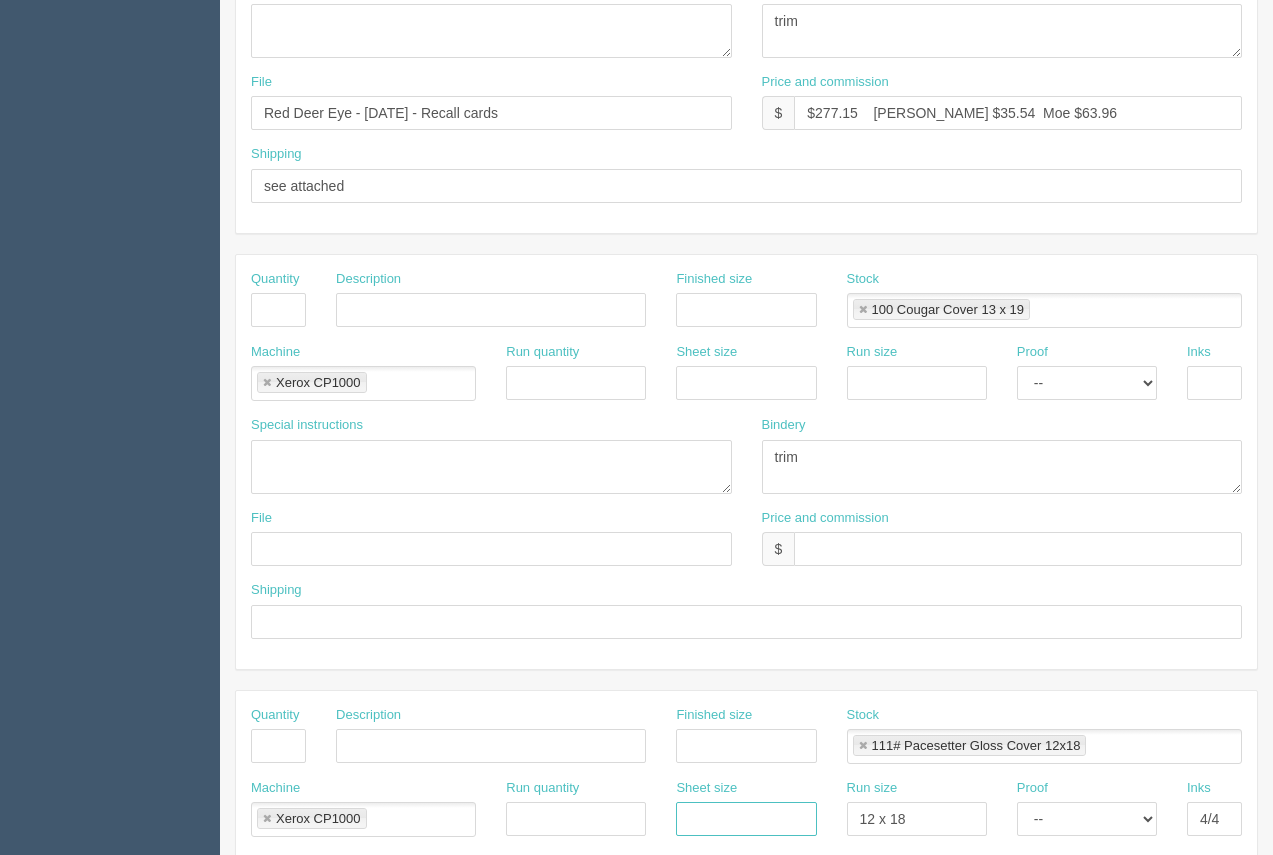 type 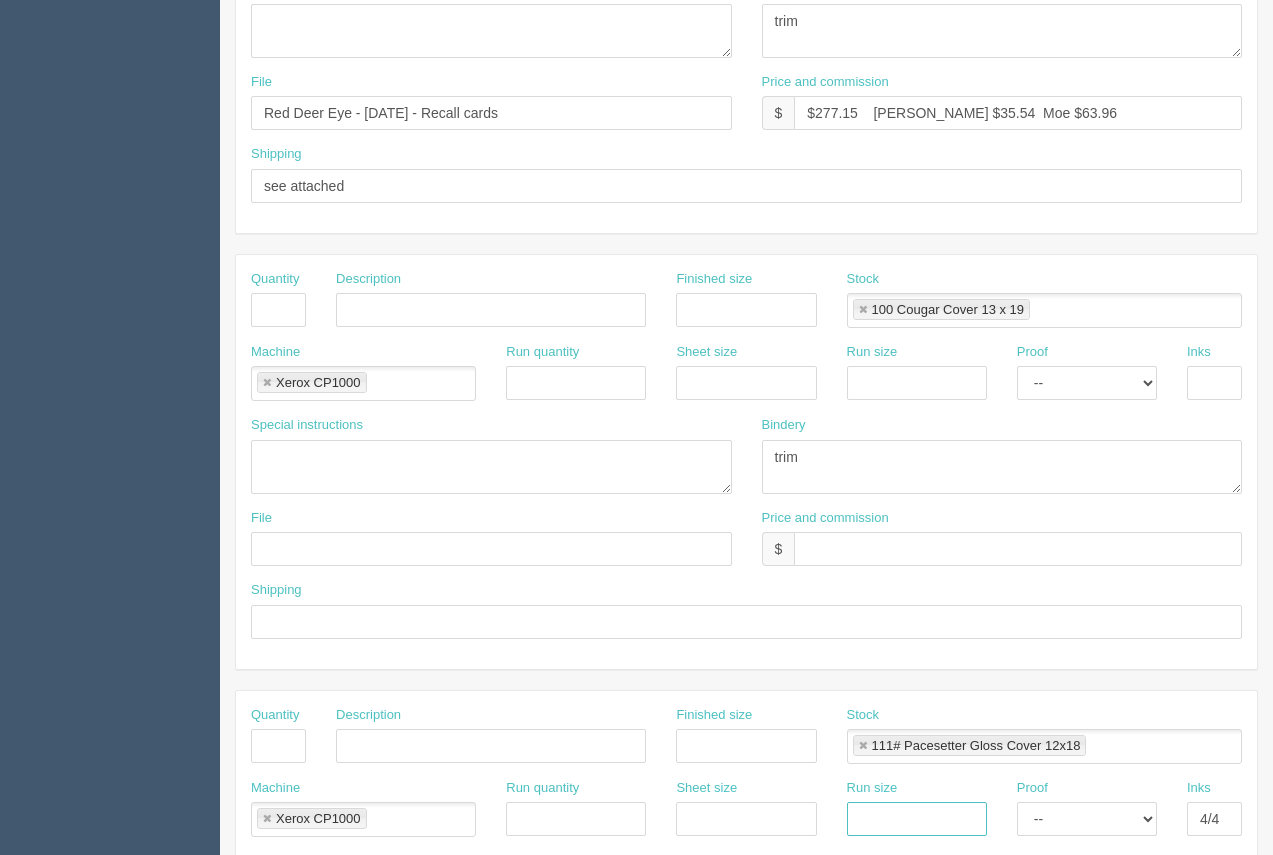 type 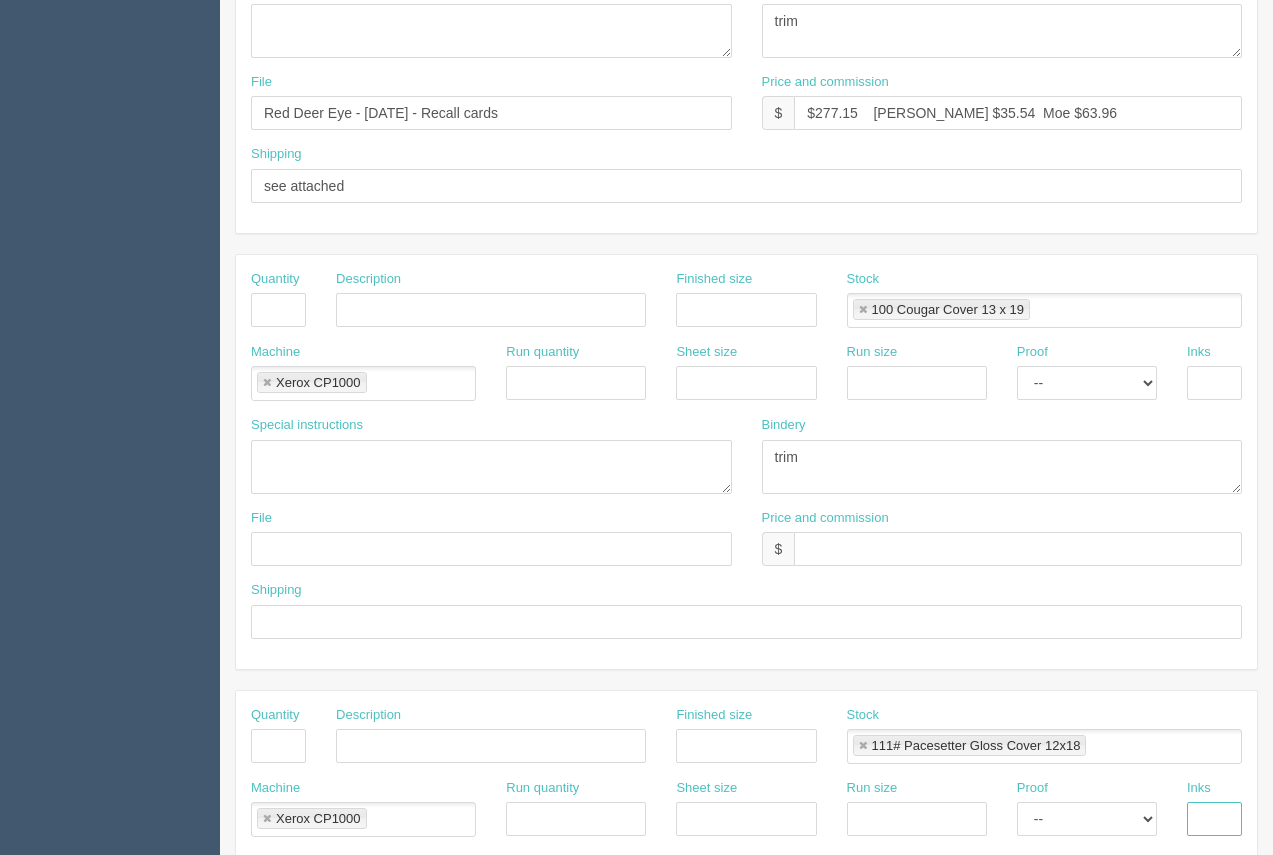 type 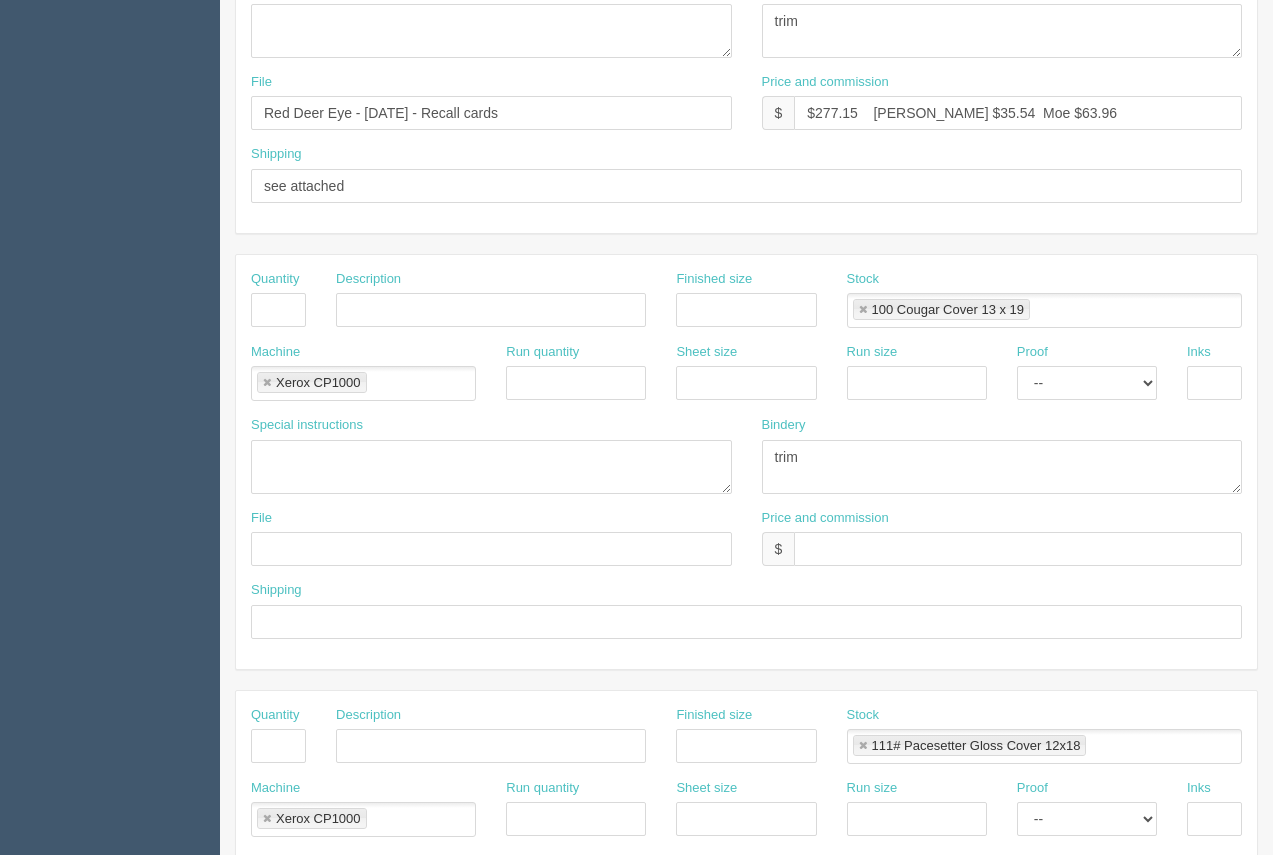 scroll, scrollTop: 961, scrollLeft: 0, axis: vertical 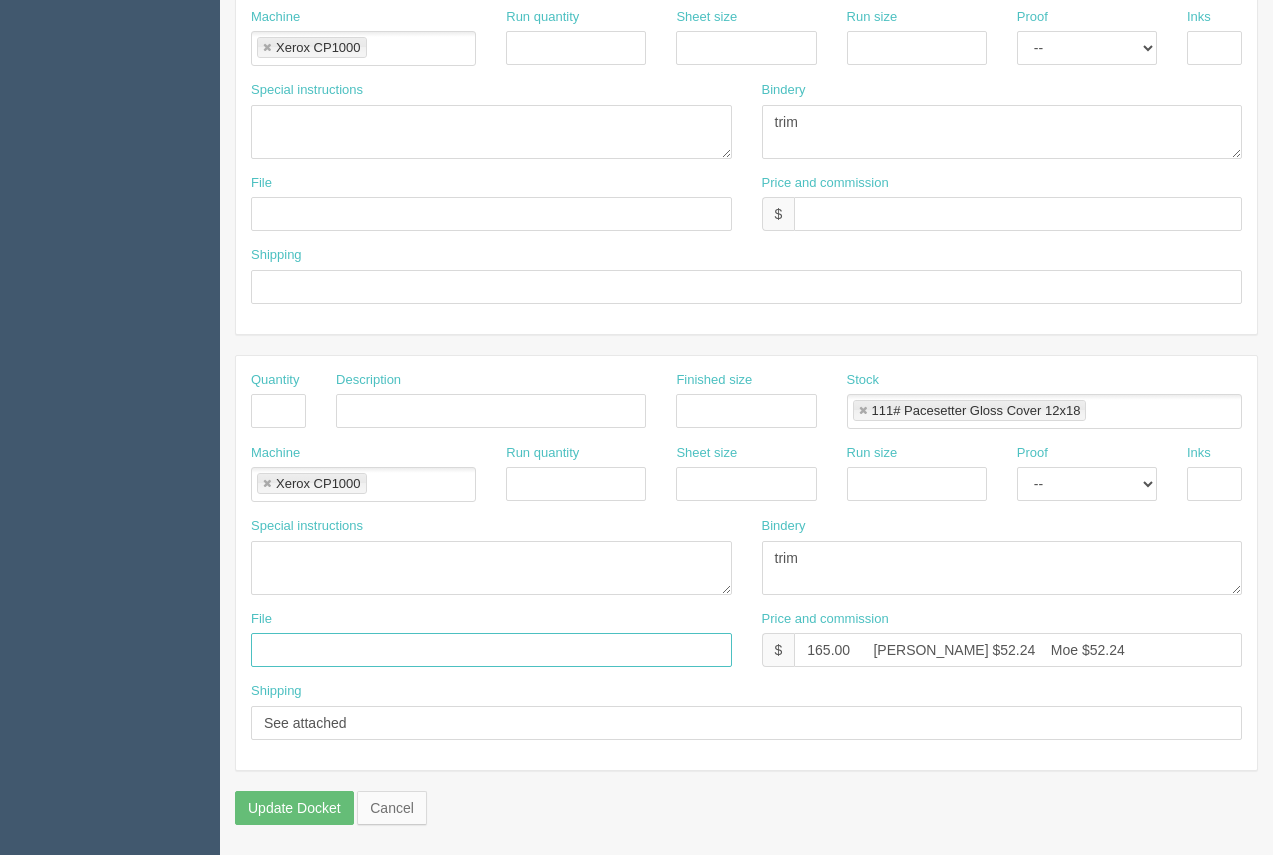 type 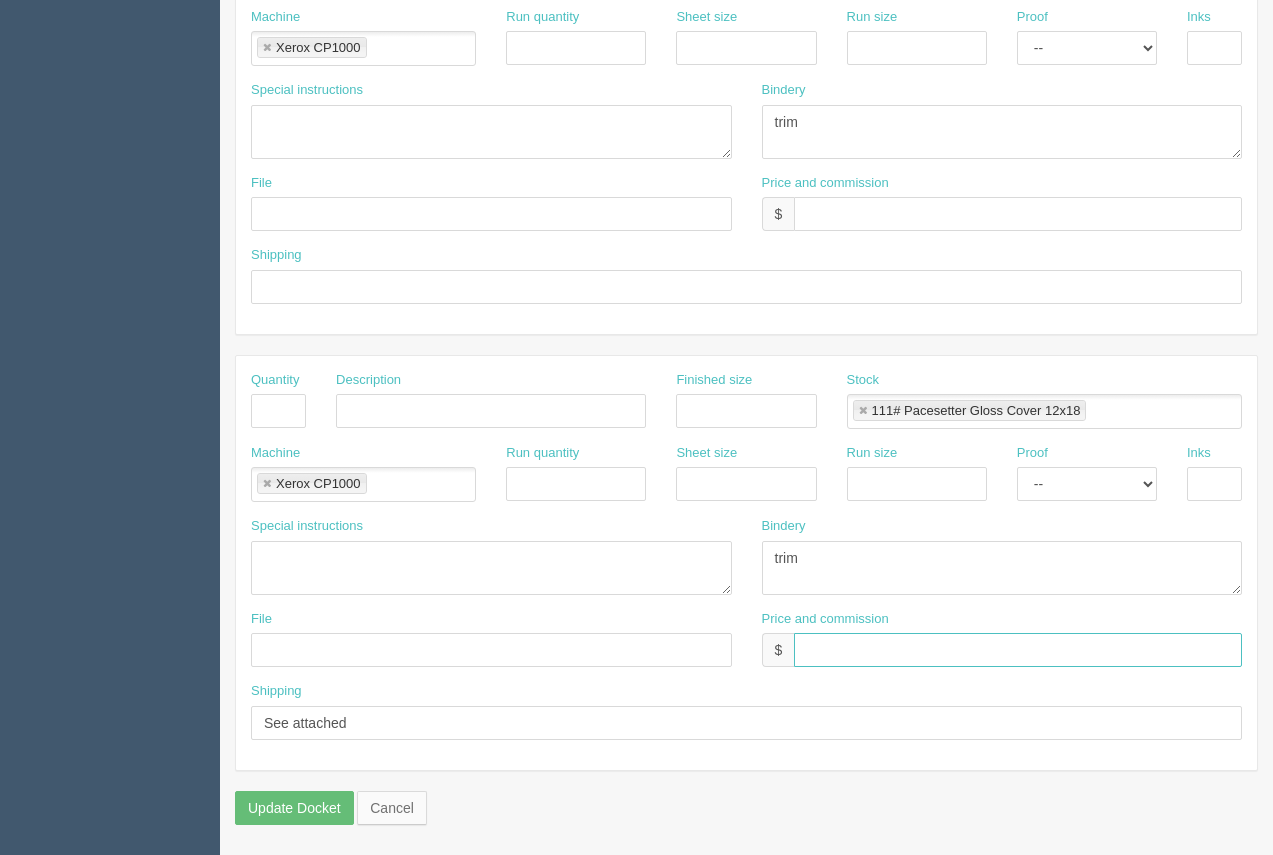 type 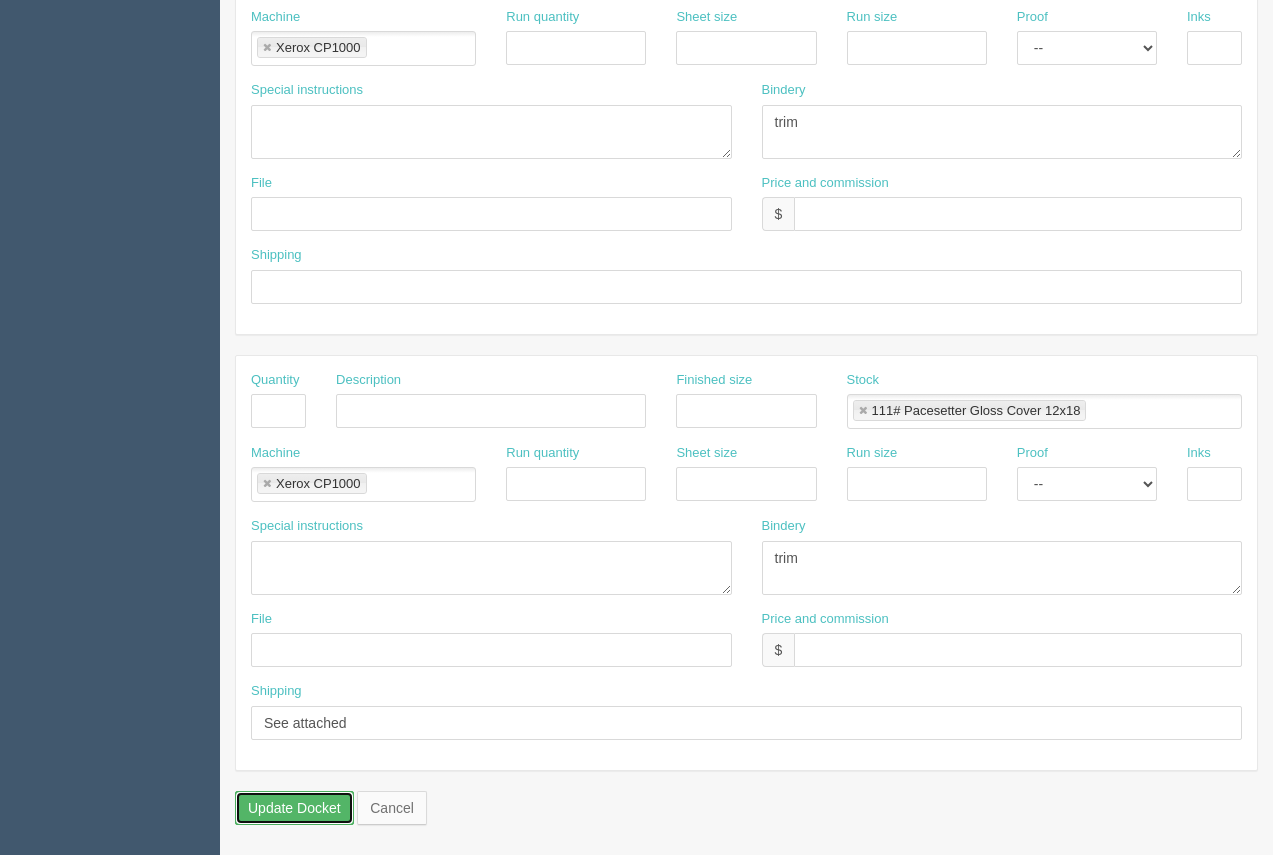 drag, startPoint x: 861, startPoint y: 412, endPoint x: 841, endPoint y: 295, distance: 118.69709 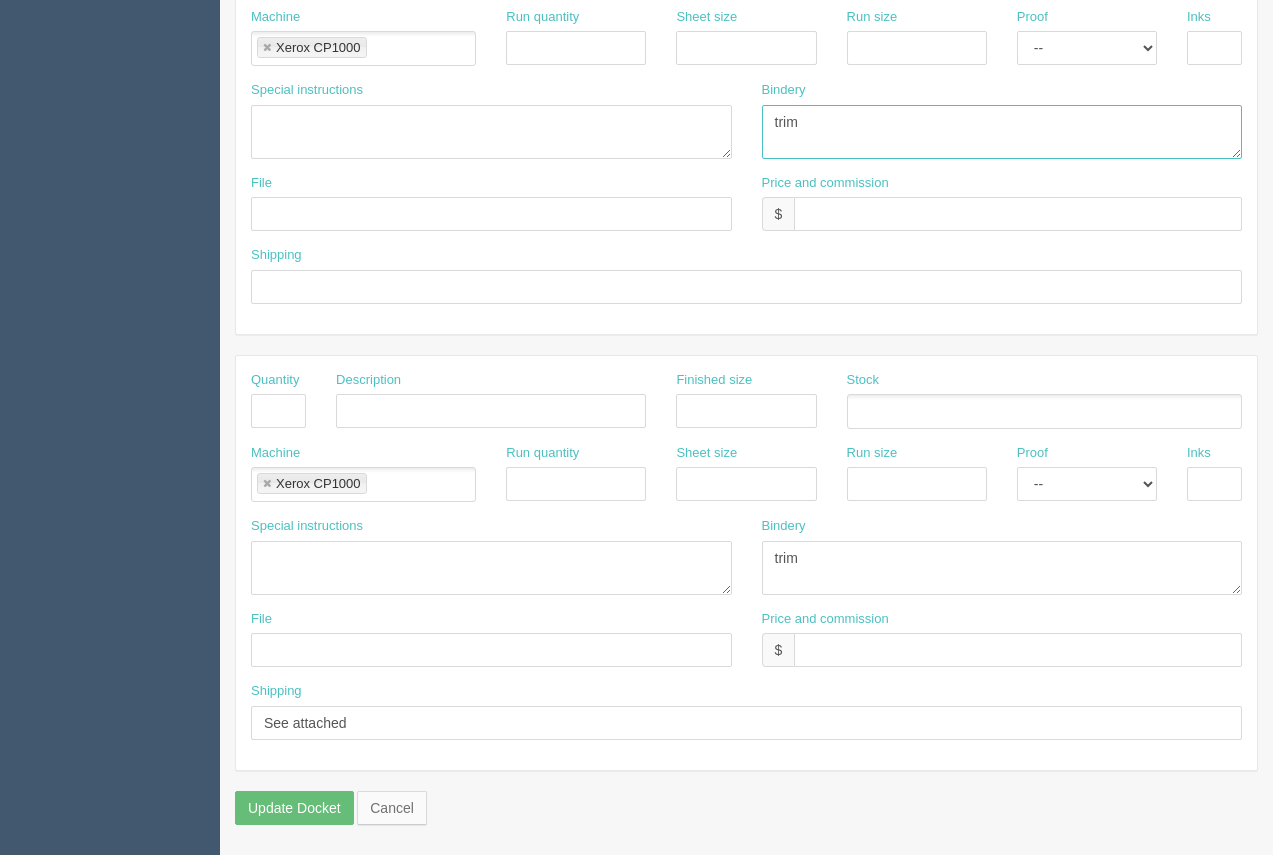drag, startPoint x: 819, startPoint y: 127, endPoint x: 726, endPoint y: 126, distance: 93.00538 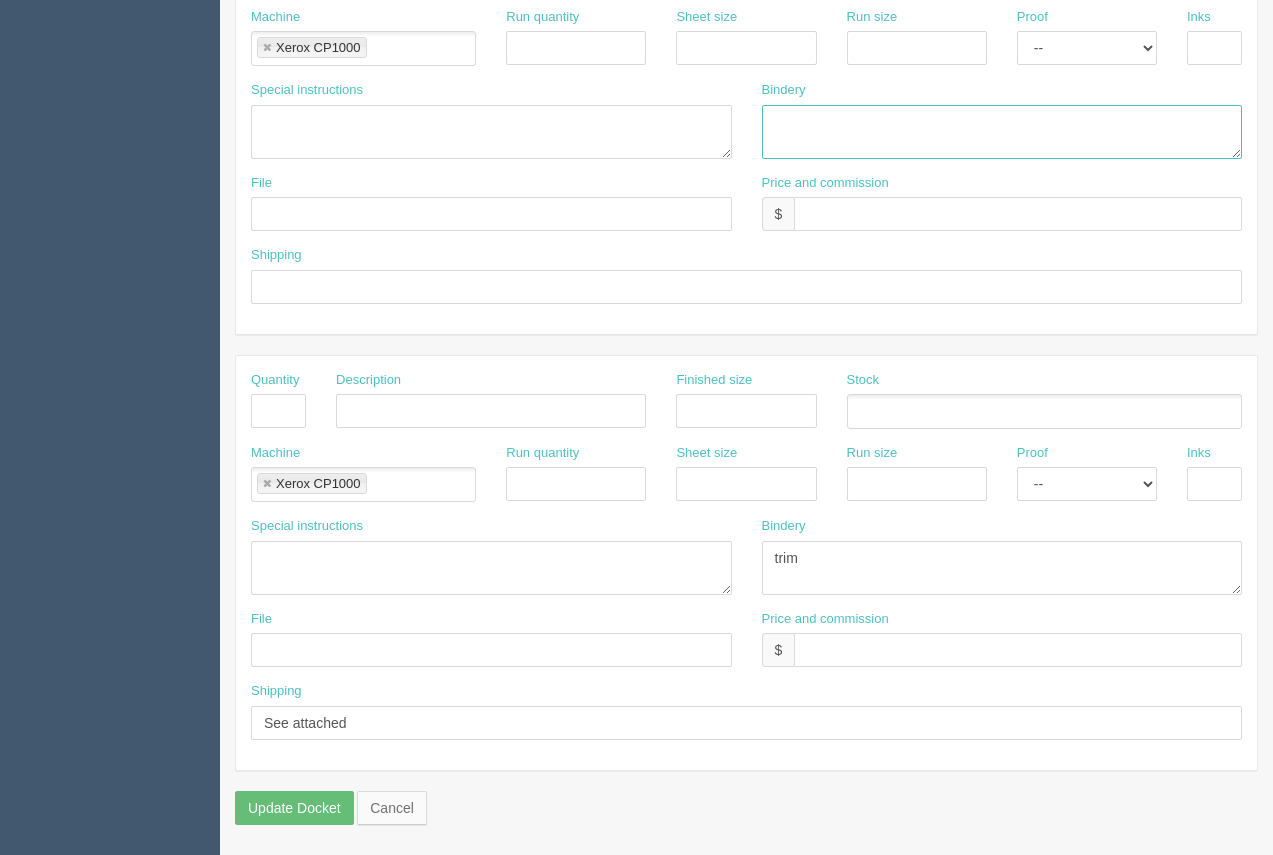 click at bounding box center [267, 48] 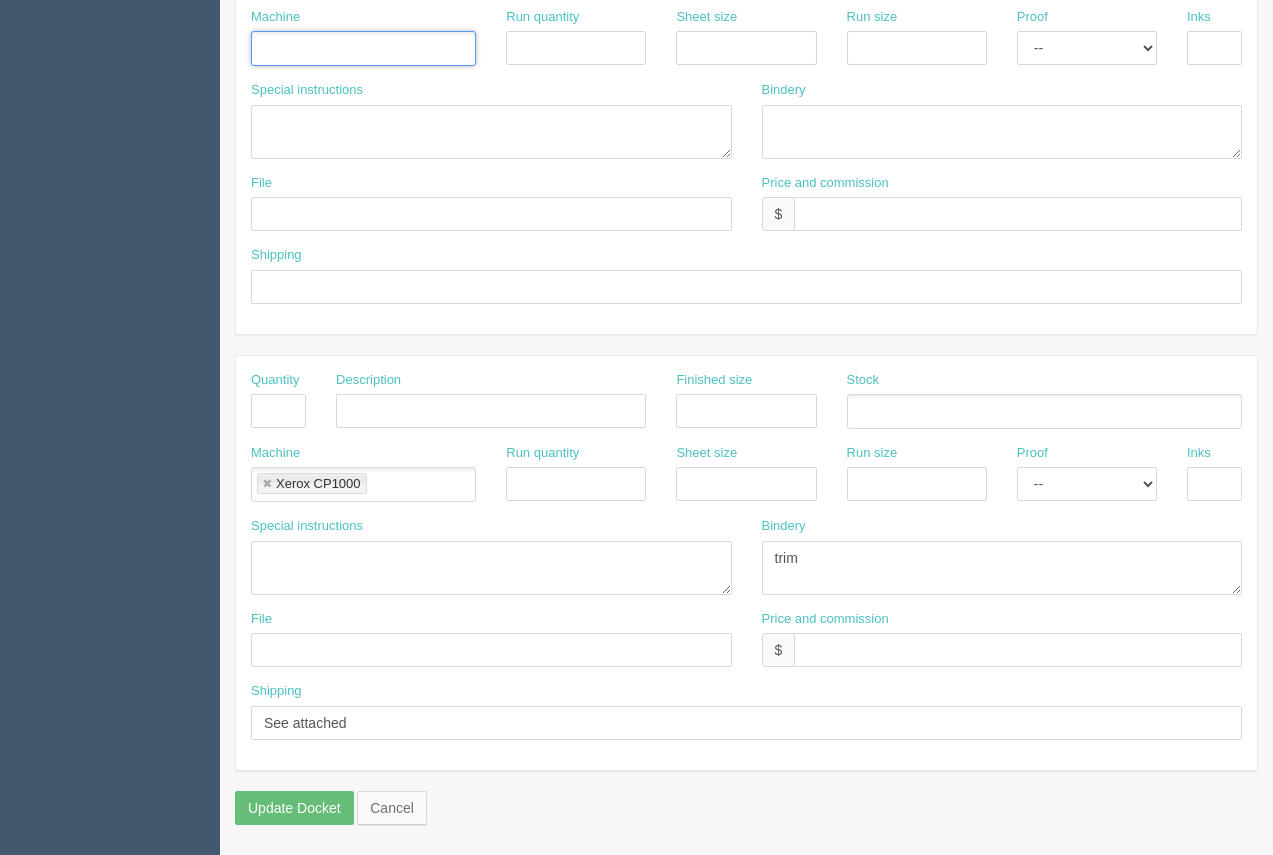 click at bounding box center (267, 484) 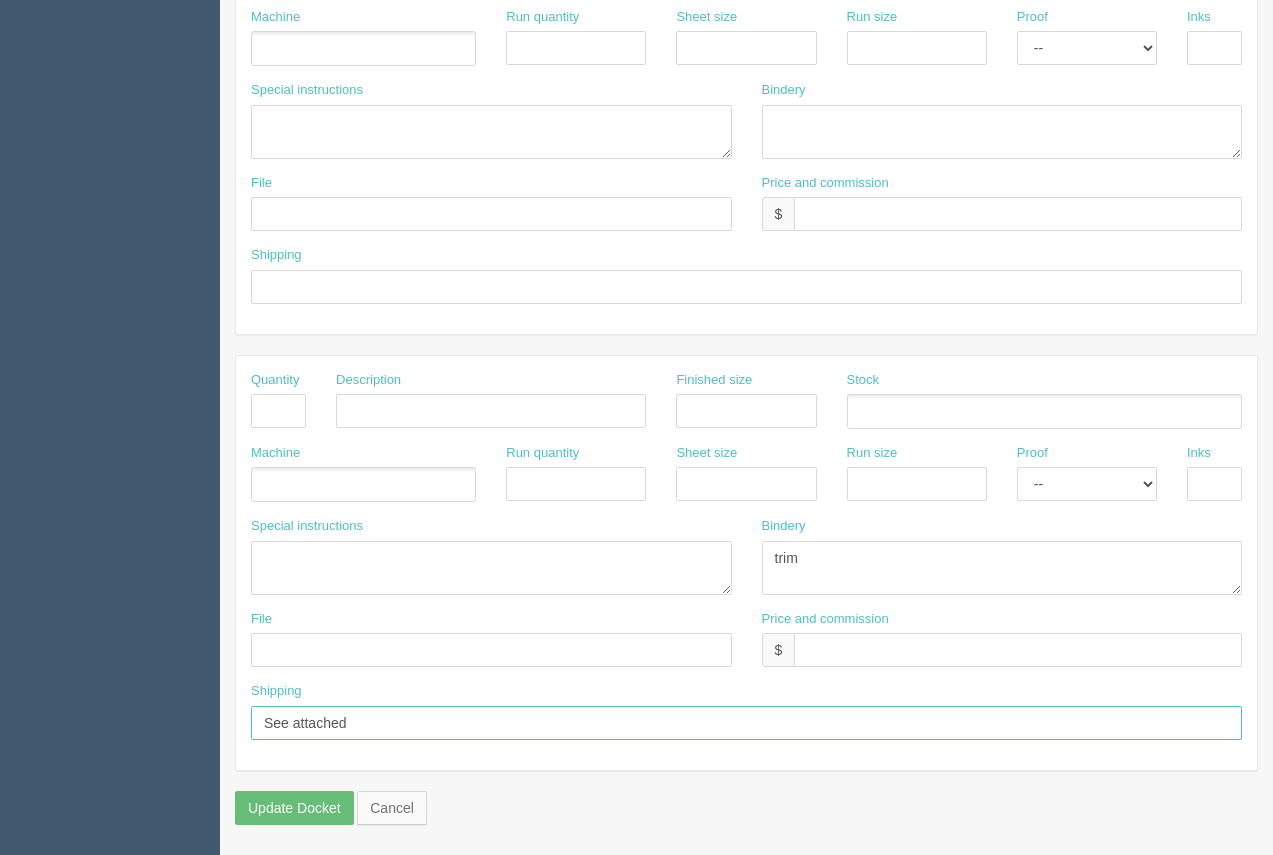 type 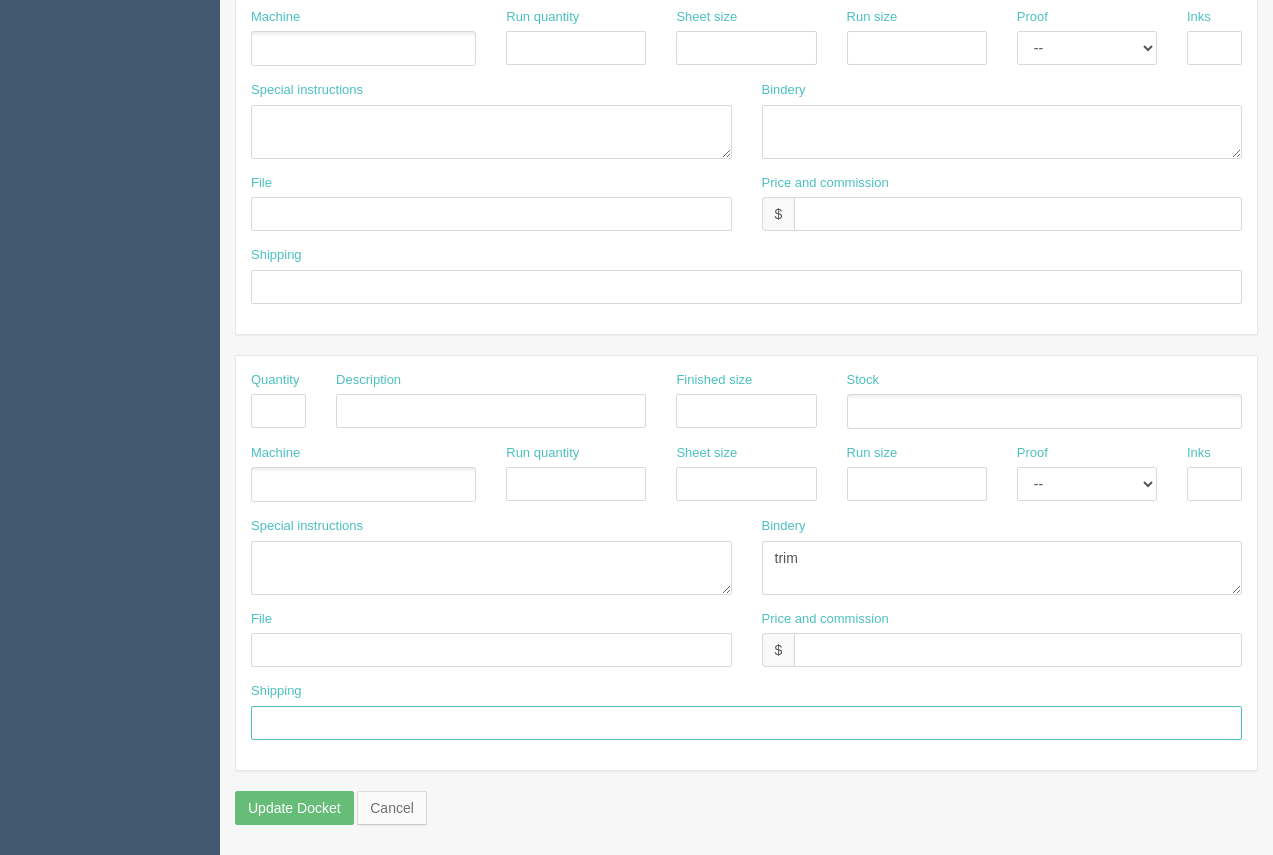 drag, startPoint x: 373, startPoint y: 727, endPoint x: 216, endPoint y: 706, distance: 158.39824 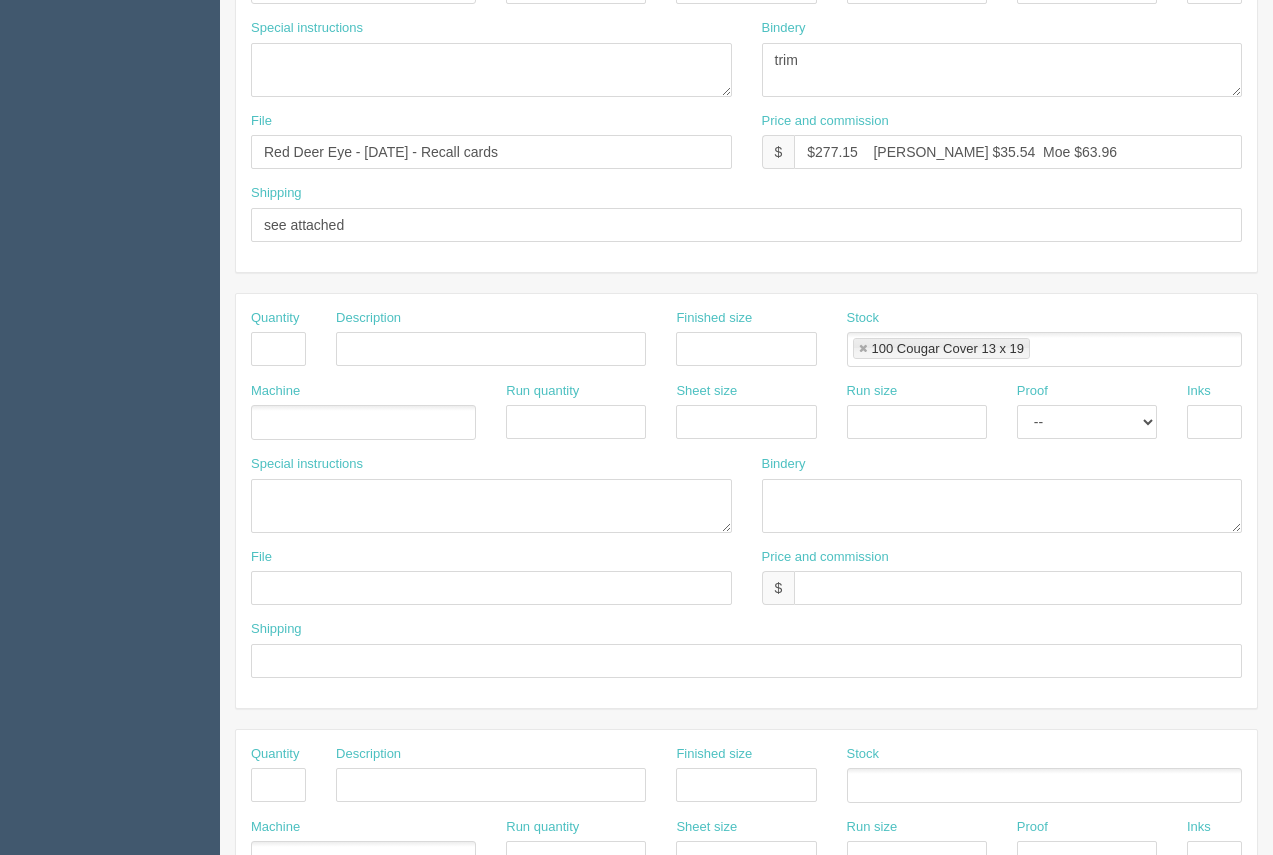 scroll, scrollTop: 602, scrollLeft: 0, axis: vertical 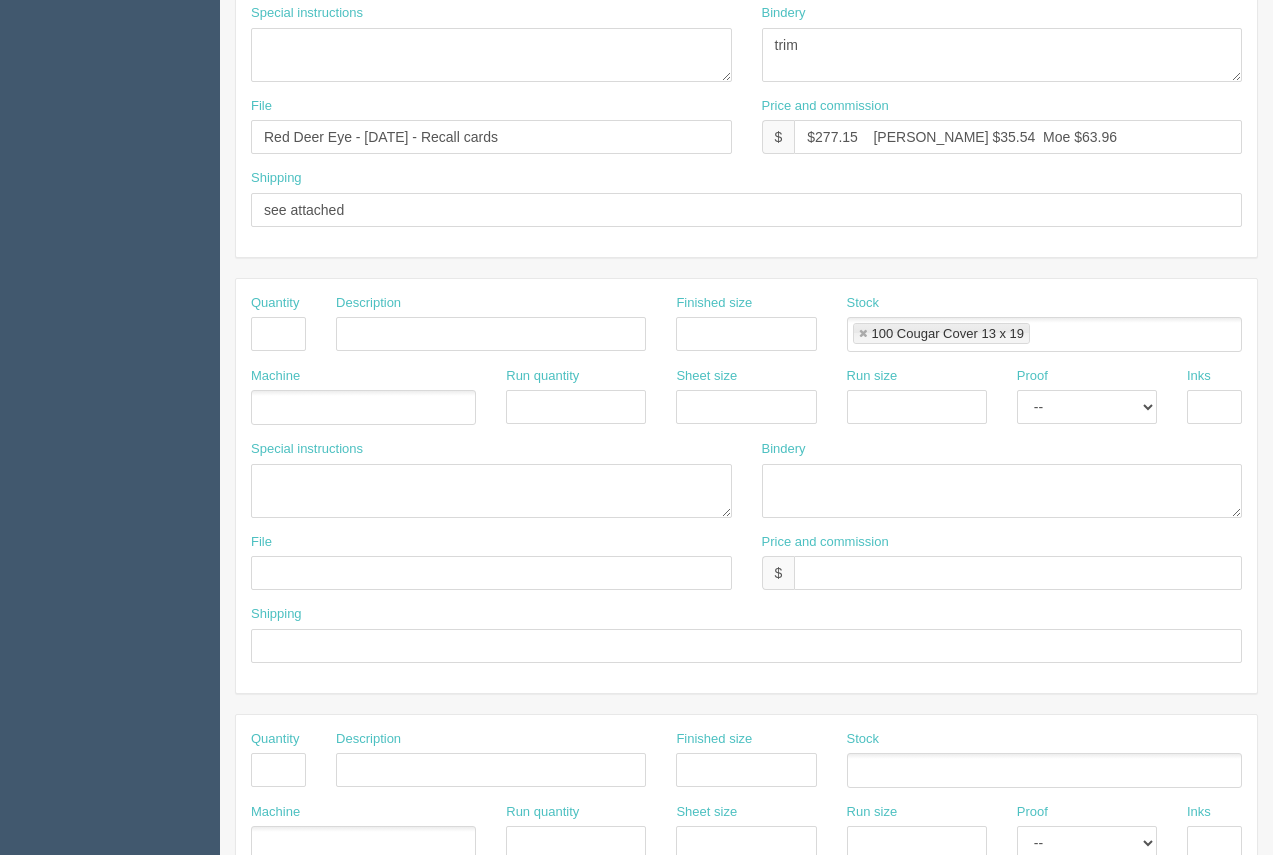 click at bounding box center (863, 334) 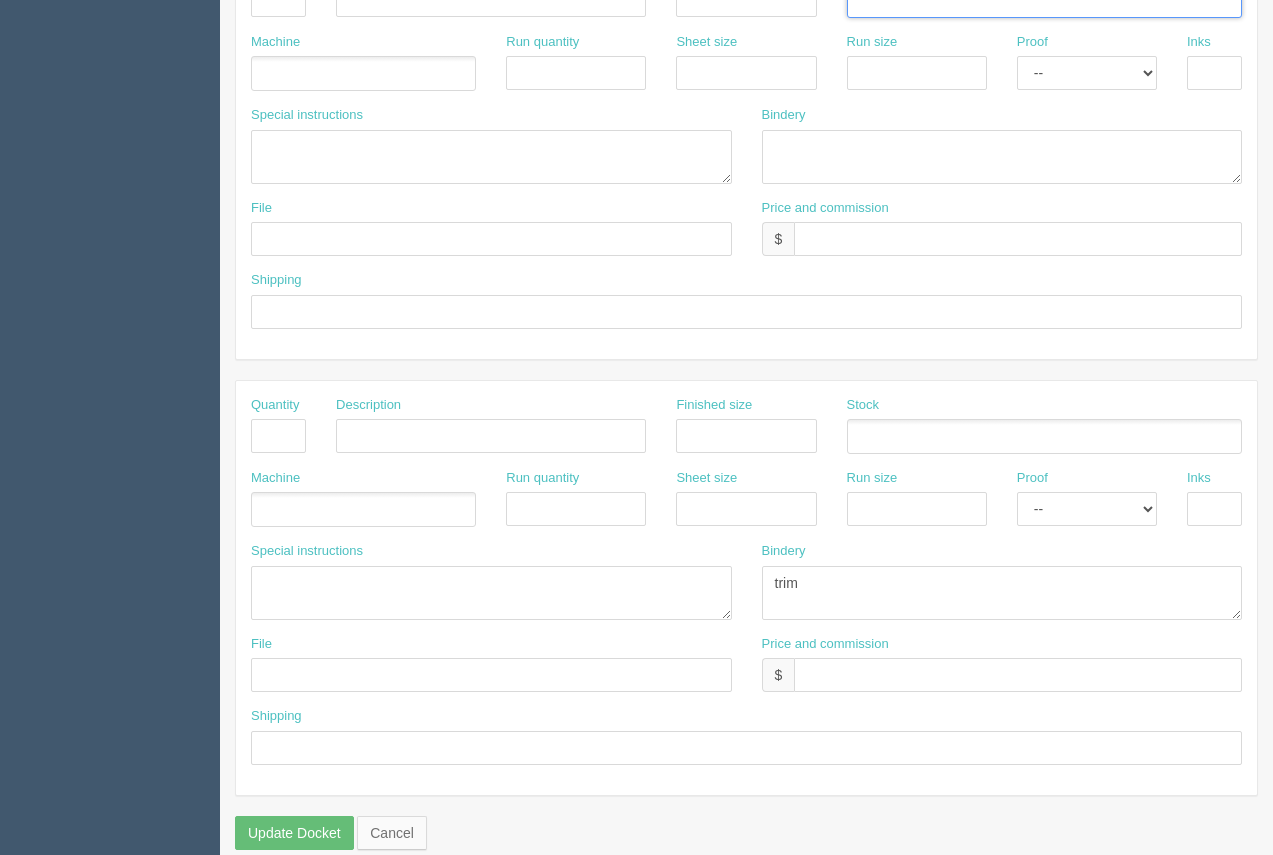 scroll, scrollTop: 961, scrollLeft: 0, axis: vertical 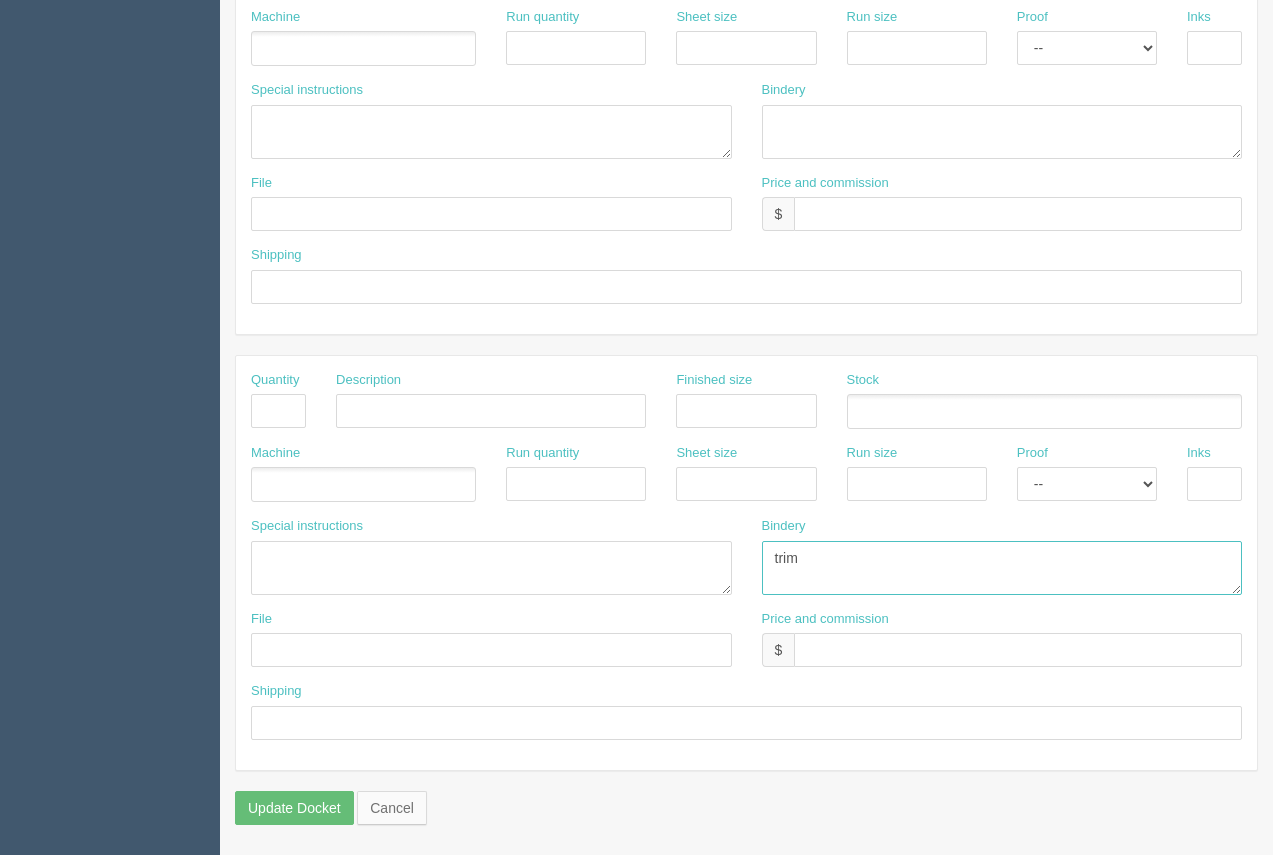 drag, startPoint x: 768, startPoint y: 581, endPoint x: 511, endPoint y: 568, distance: 257.32858 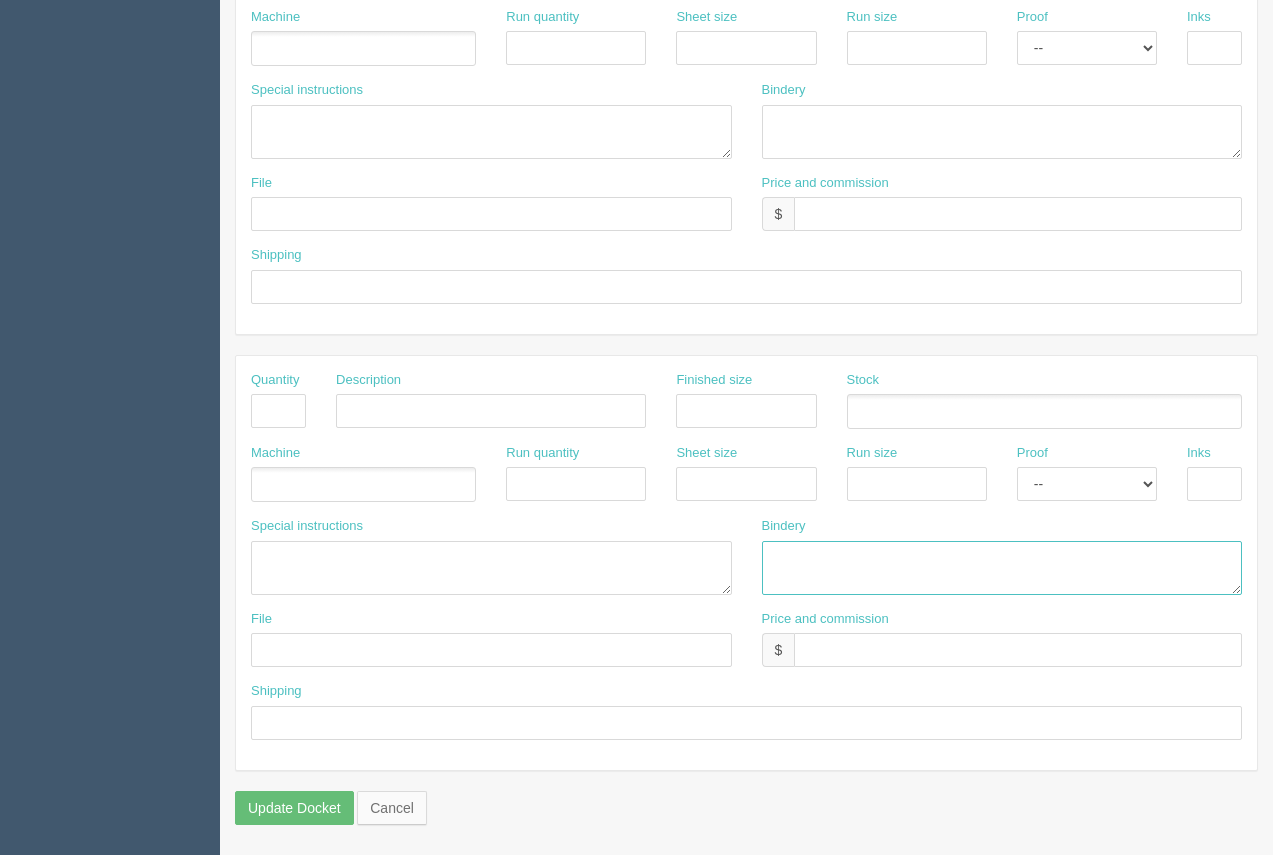 scroll, scrollTop: 0, scrollLeft: 0, axis: both 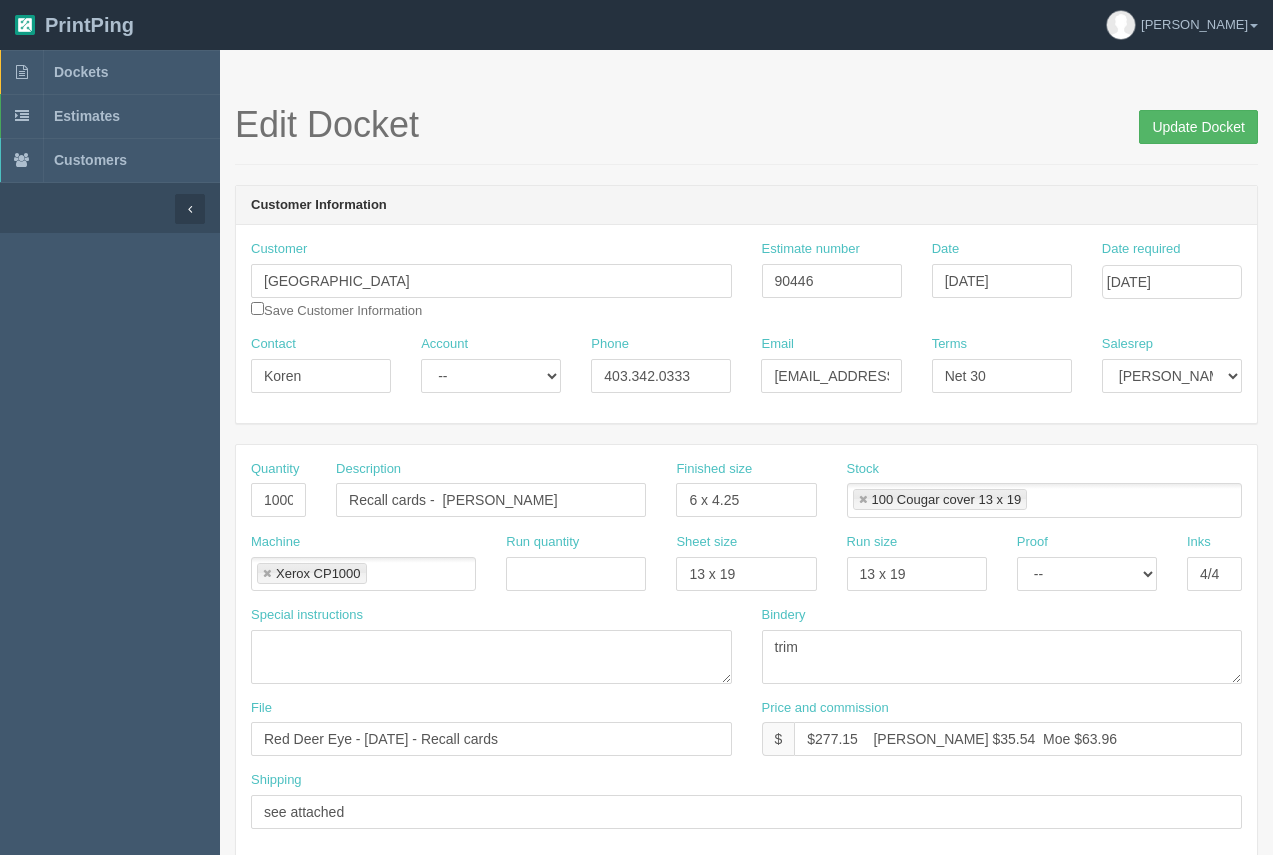 type 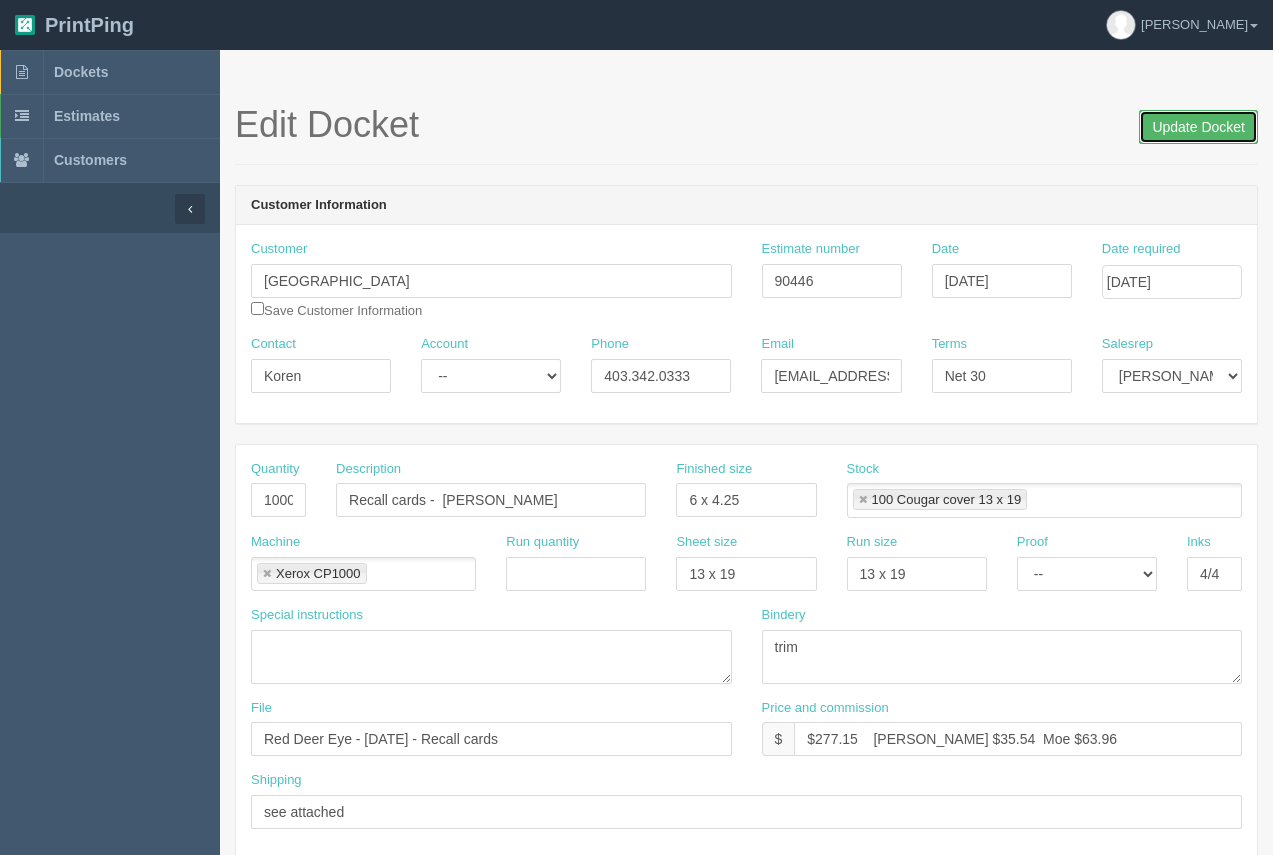 click on "Update Docket" at bounding box center (1198, 127) 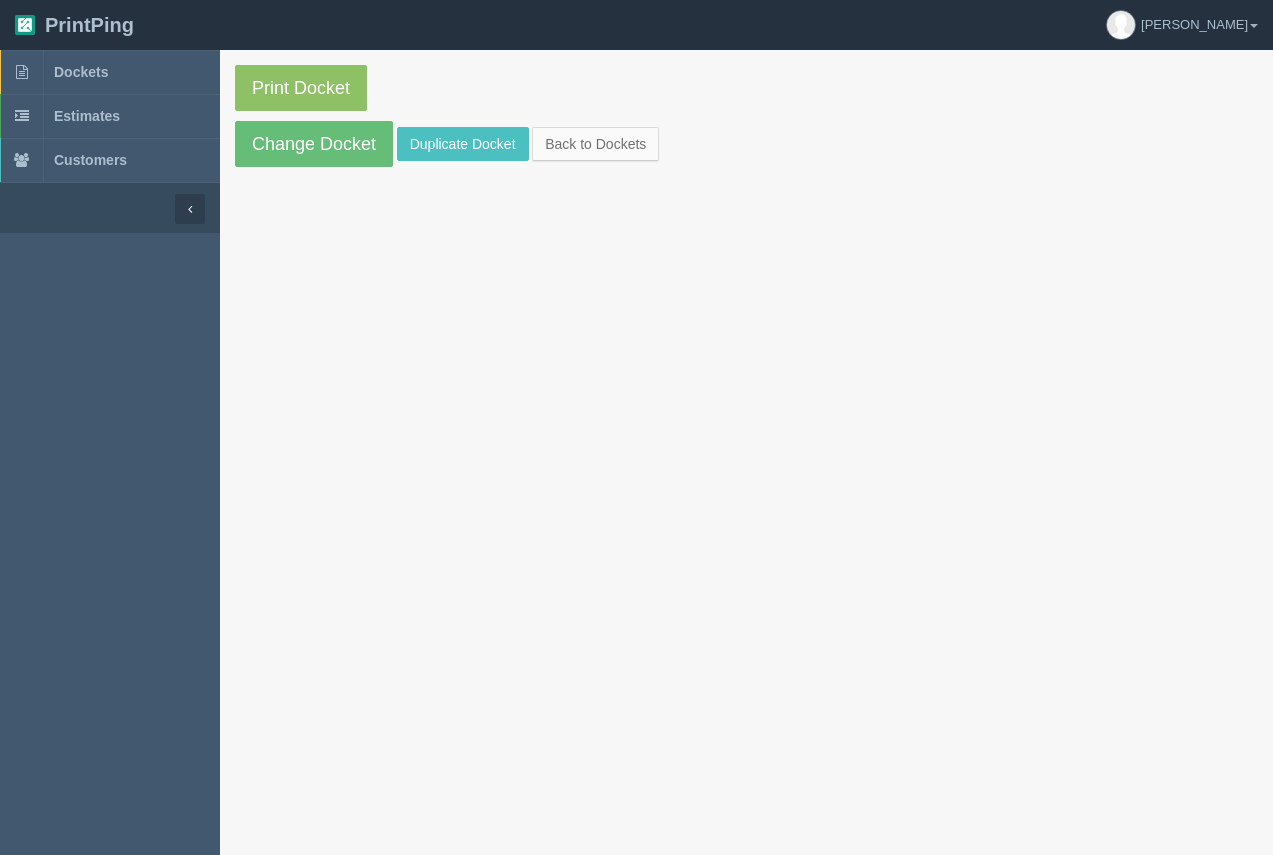 scroll, scrollTop: 0, scrollLeft: 0, axis: both 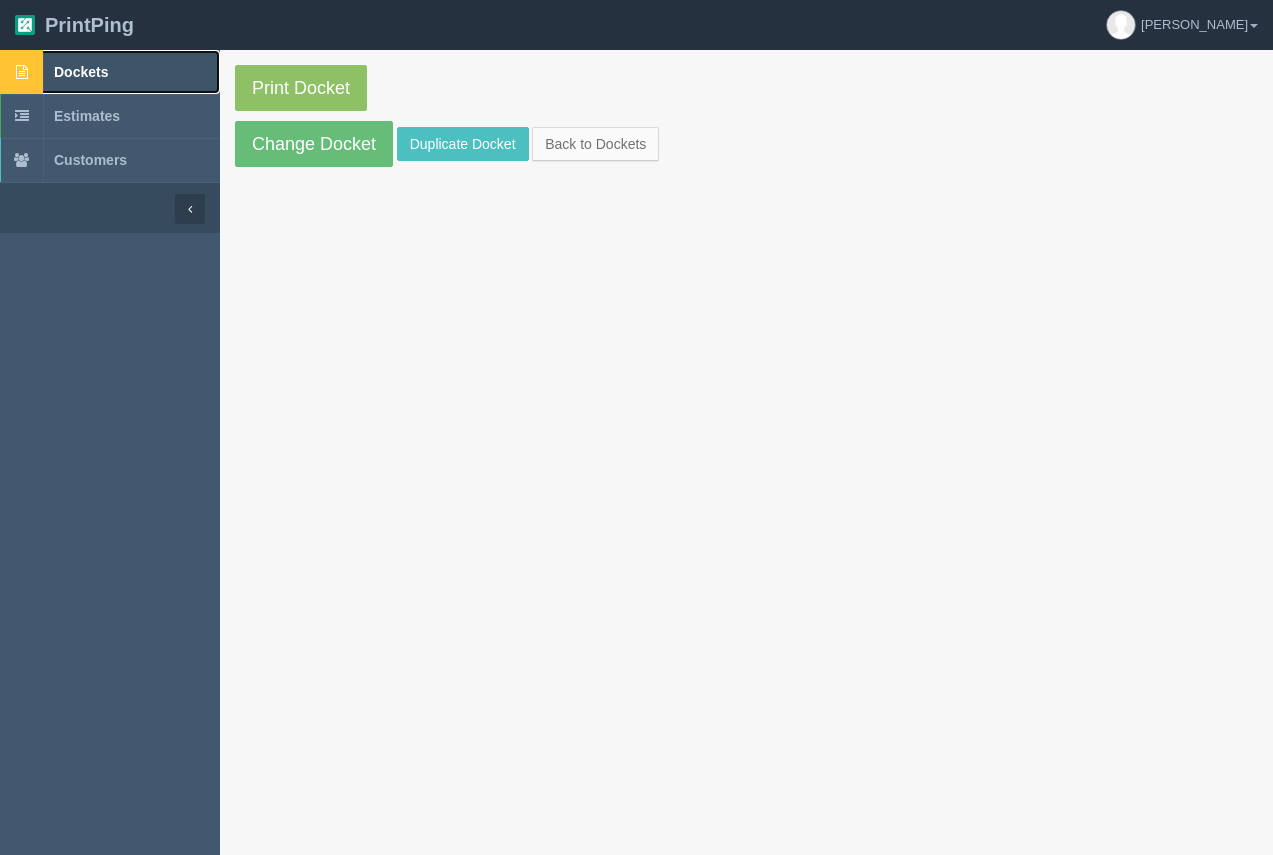 click on "Dockets" at bounding box center (81, 72) 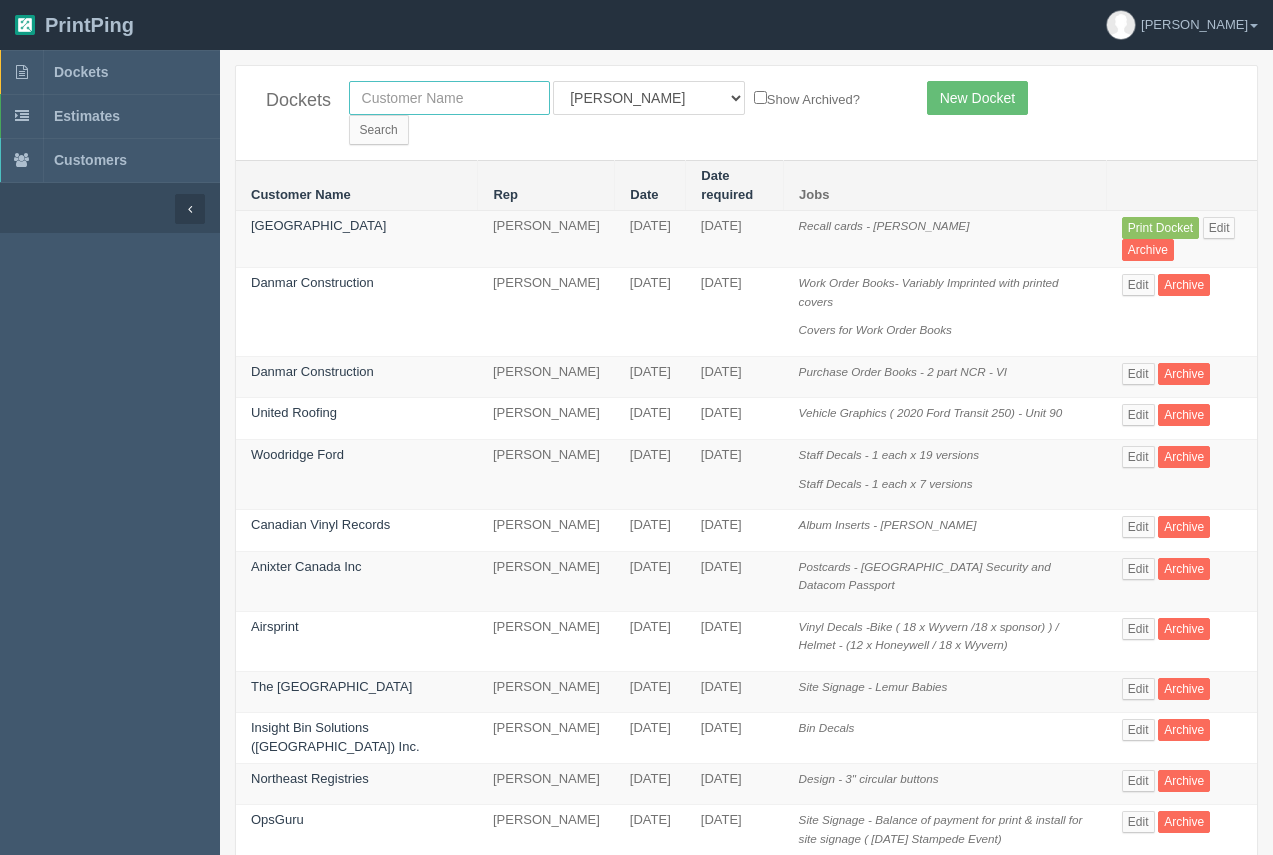 click at bounding box center (449, 98) 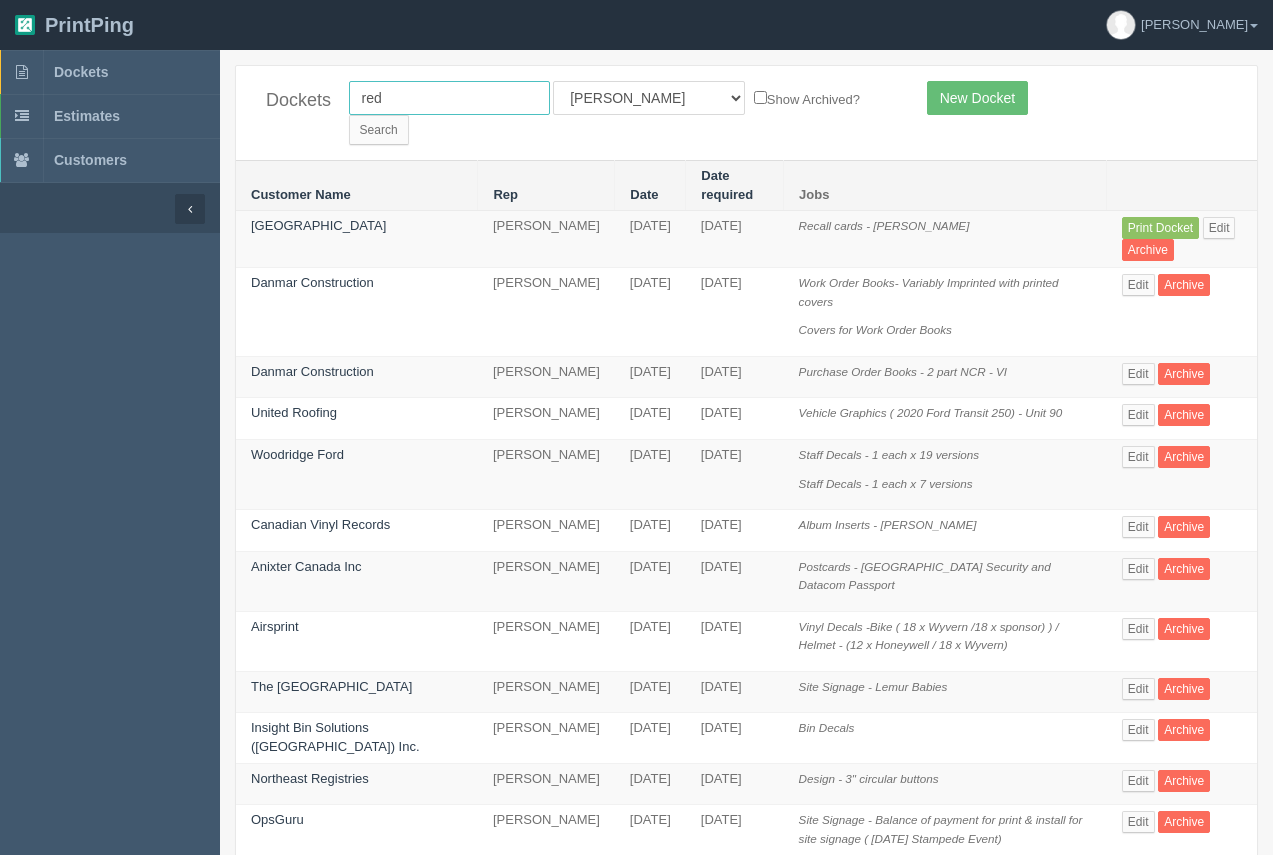 type on "red deer" 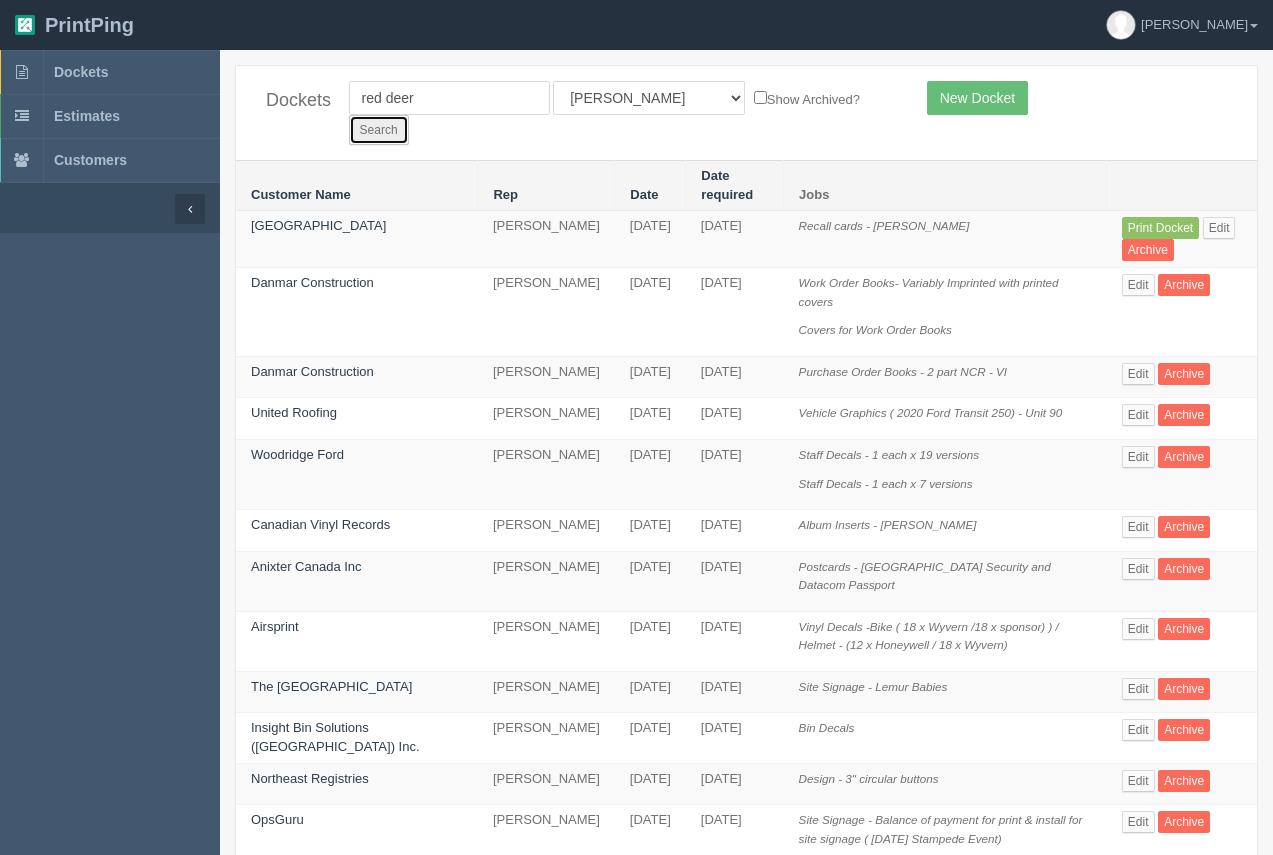 click on "Search" at bounding box center [379, 130] 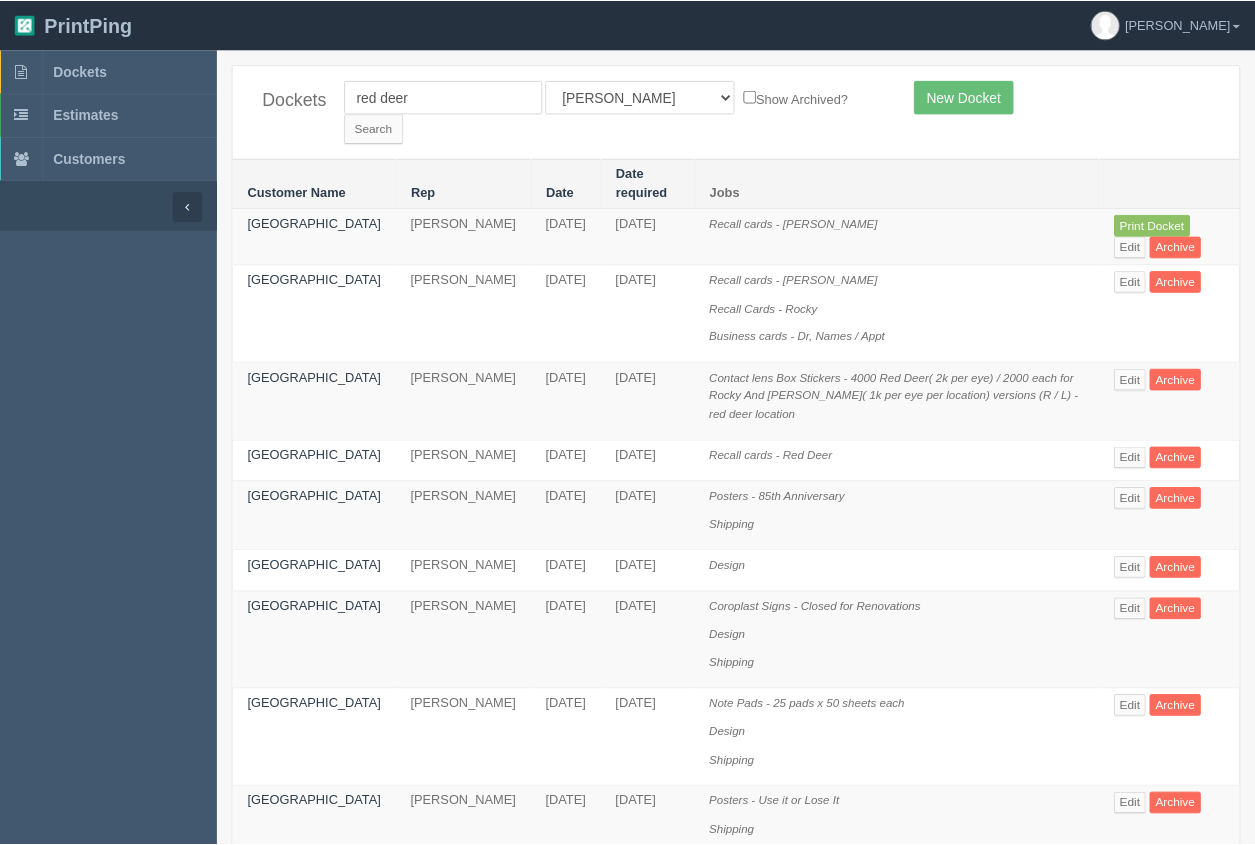 scroll, scrollTop: 0, scrollLeft: 0, axis: both 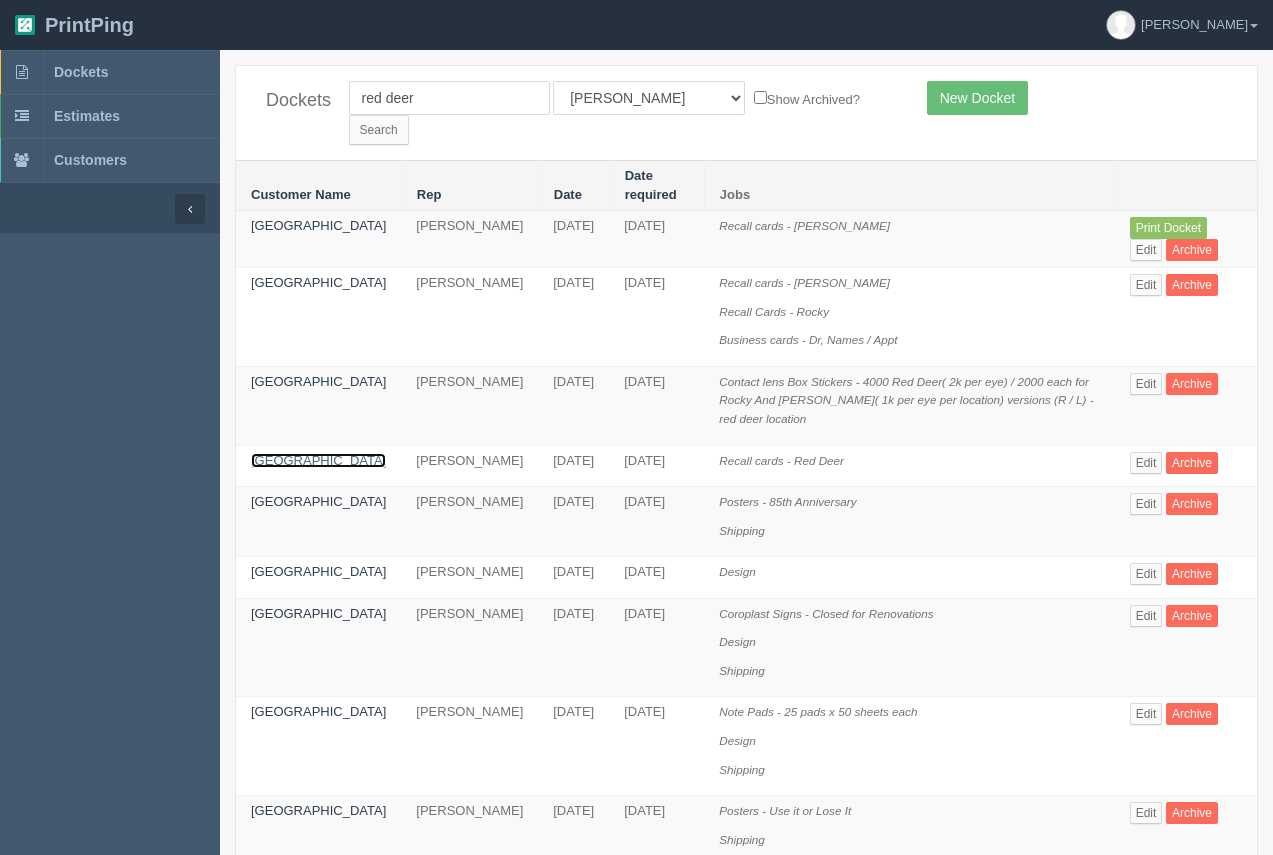 click on "[GEOGRAPHIC_DATA]" at bounding box center (318, 460) 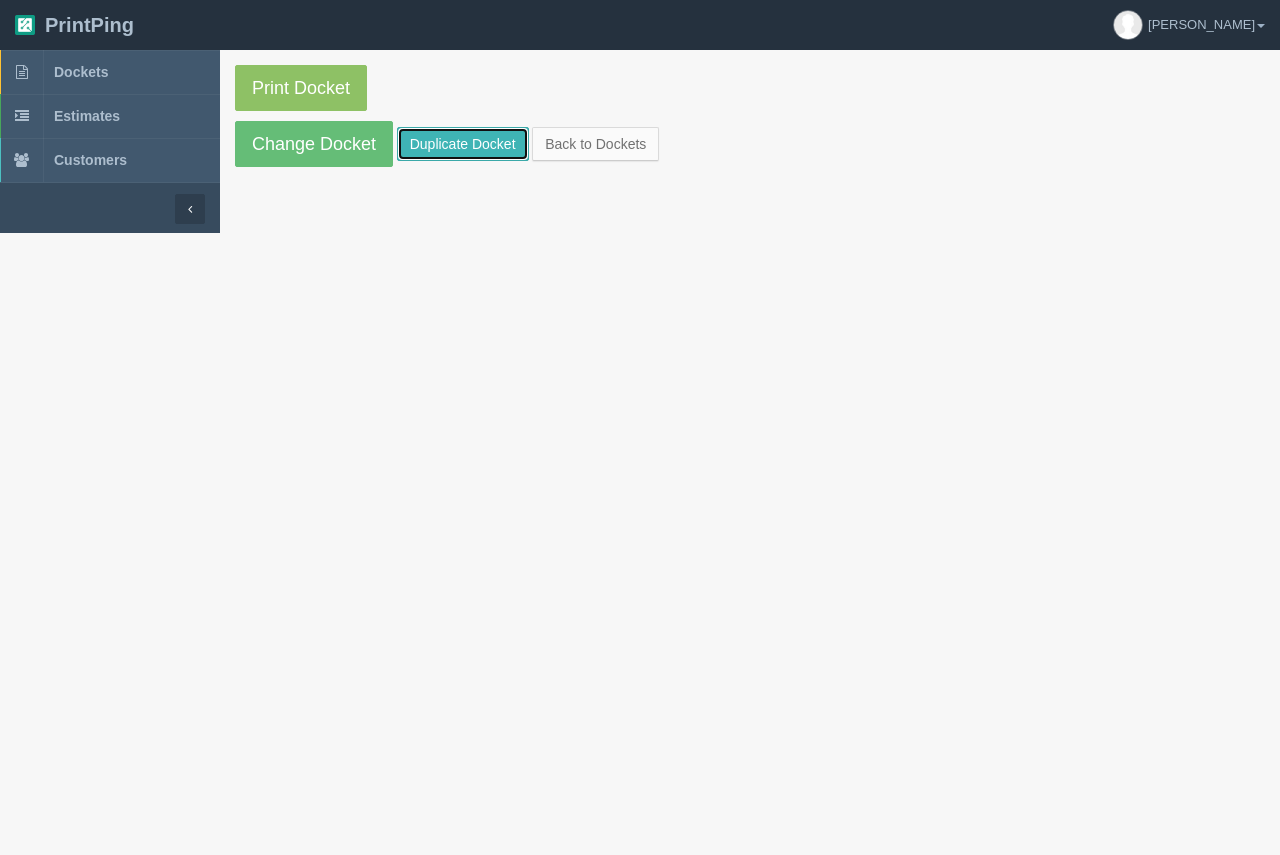 click on "Duplicate Docket" at bounding box center [463, 144] 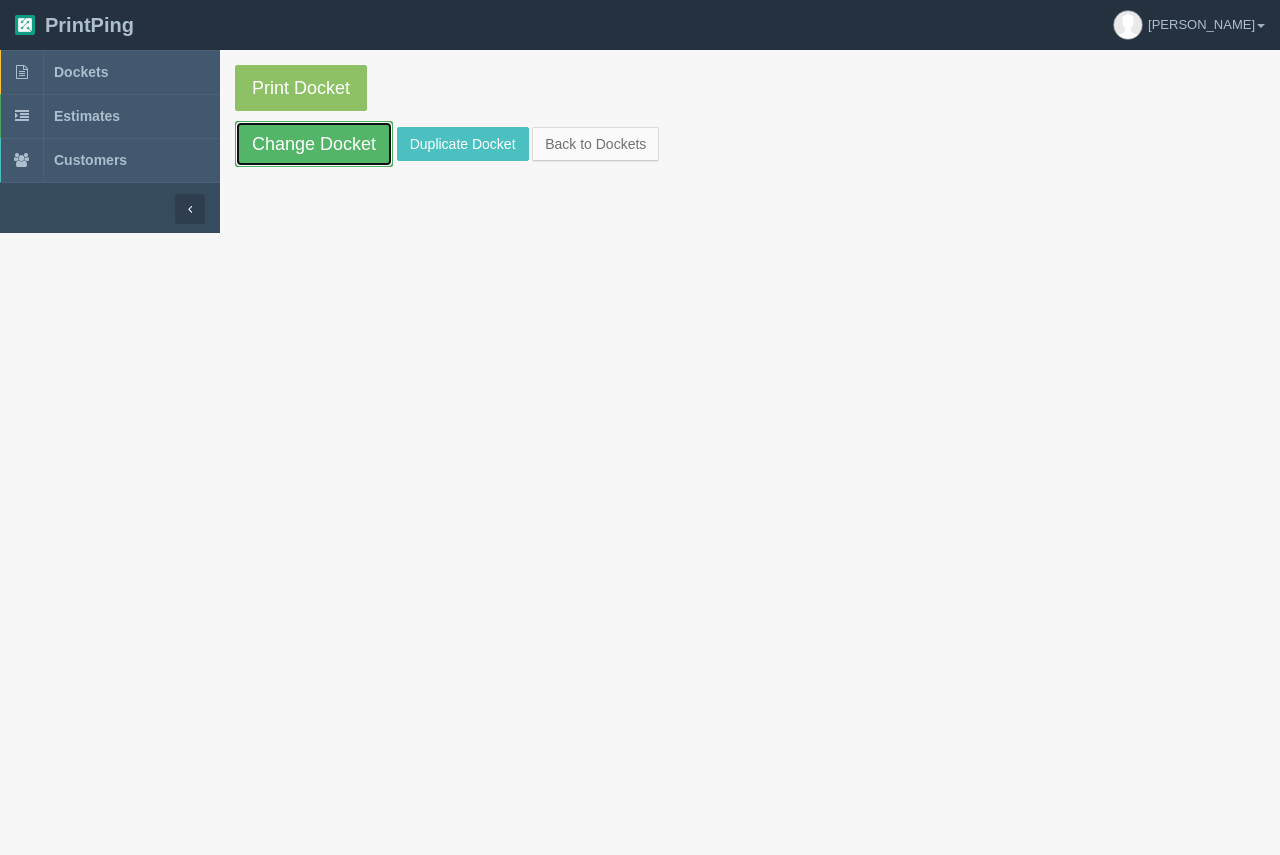 click on "Change Docket" at bounding box center (314, 144) 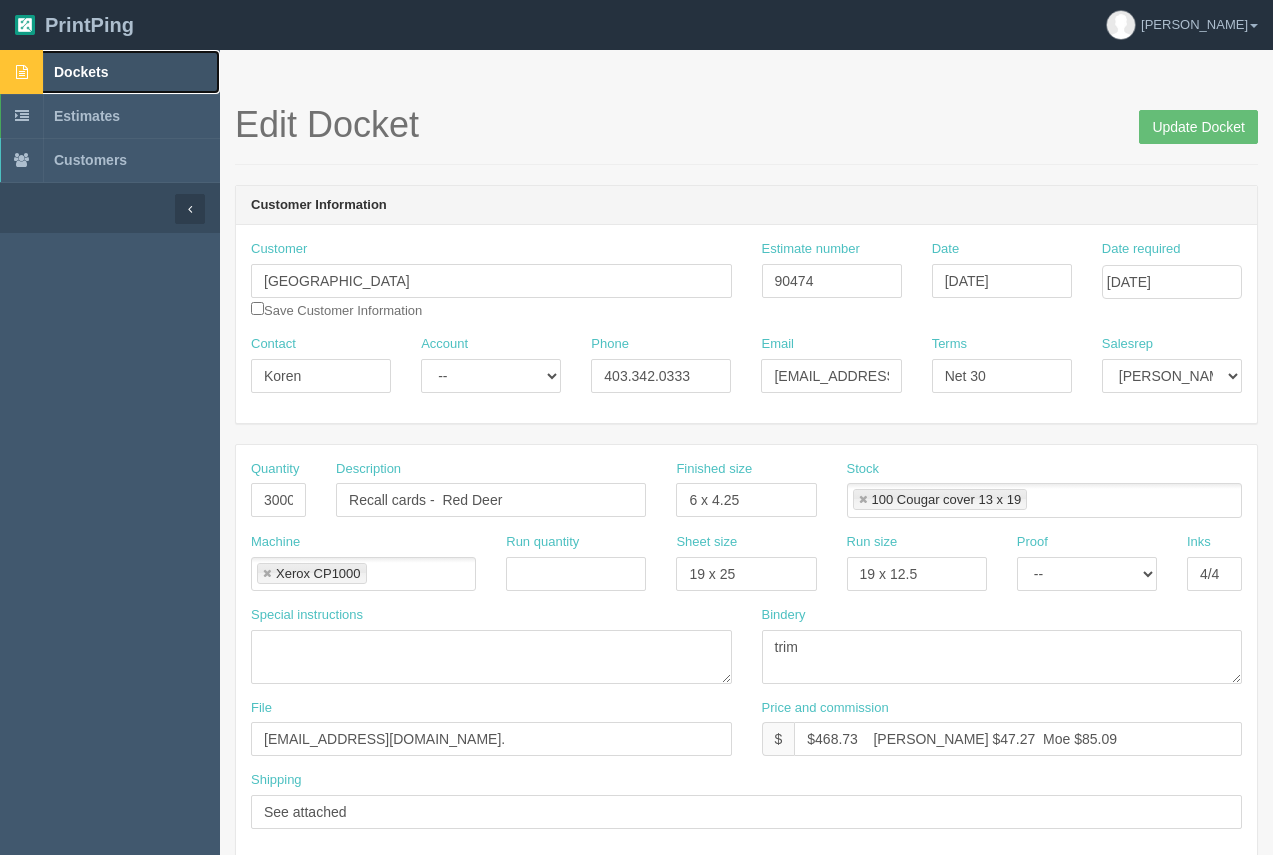 click on "Dockets" at bounding box center (81, 72) 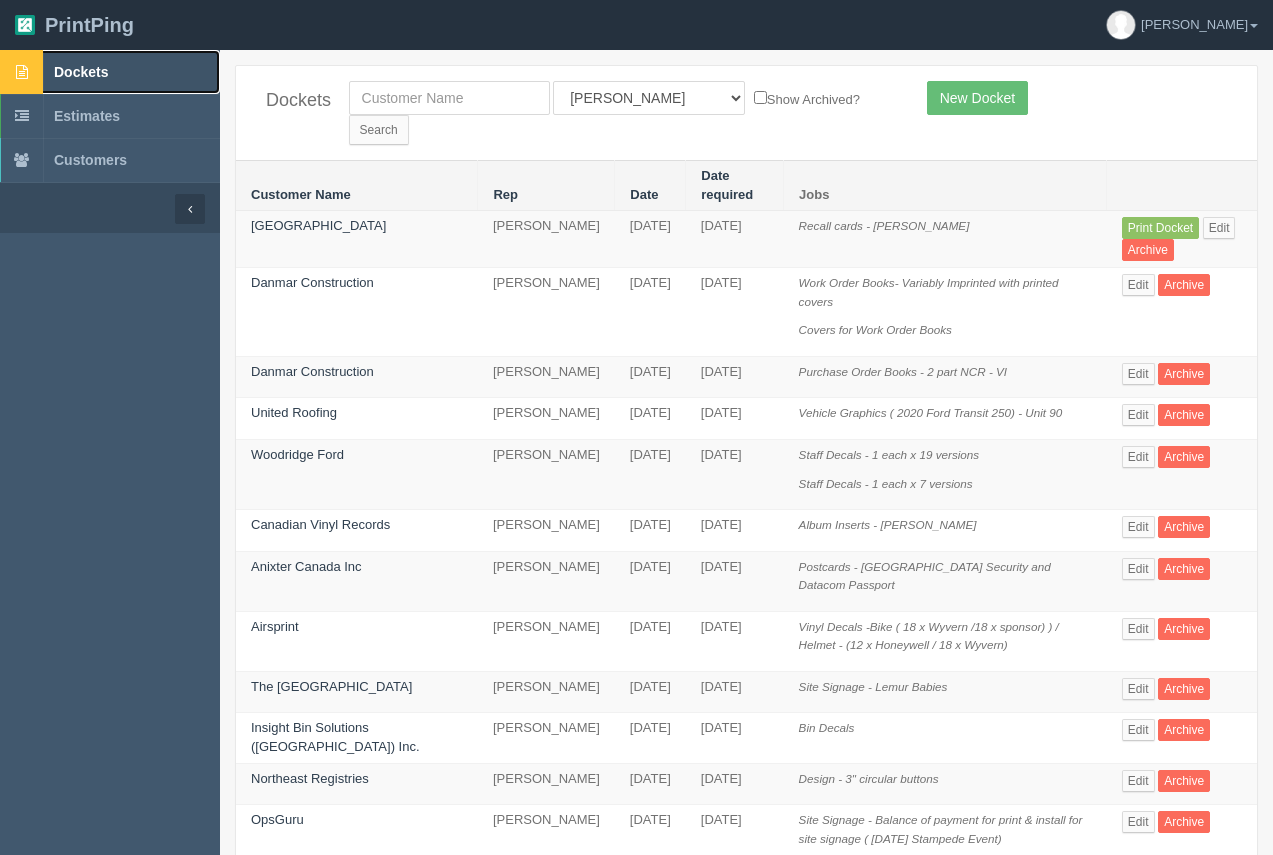 click on "Dockets" at bounding box center [81, 72] 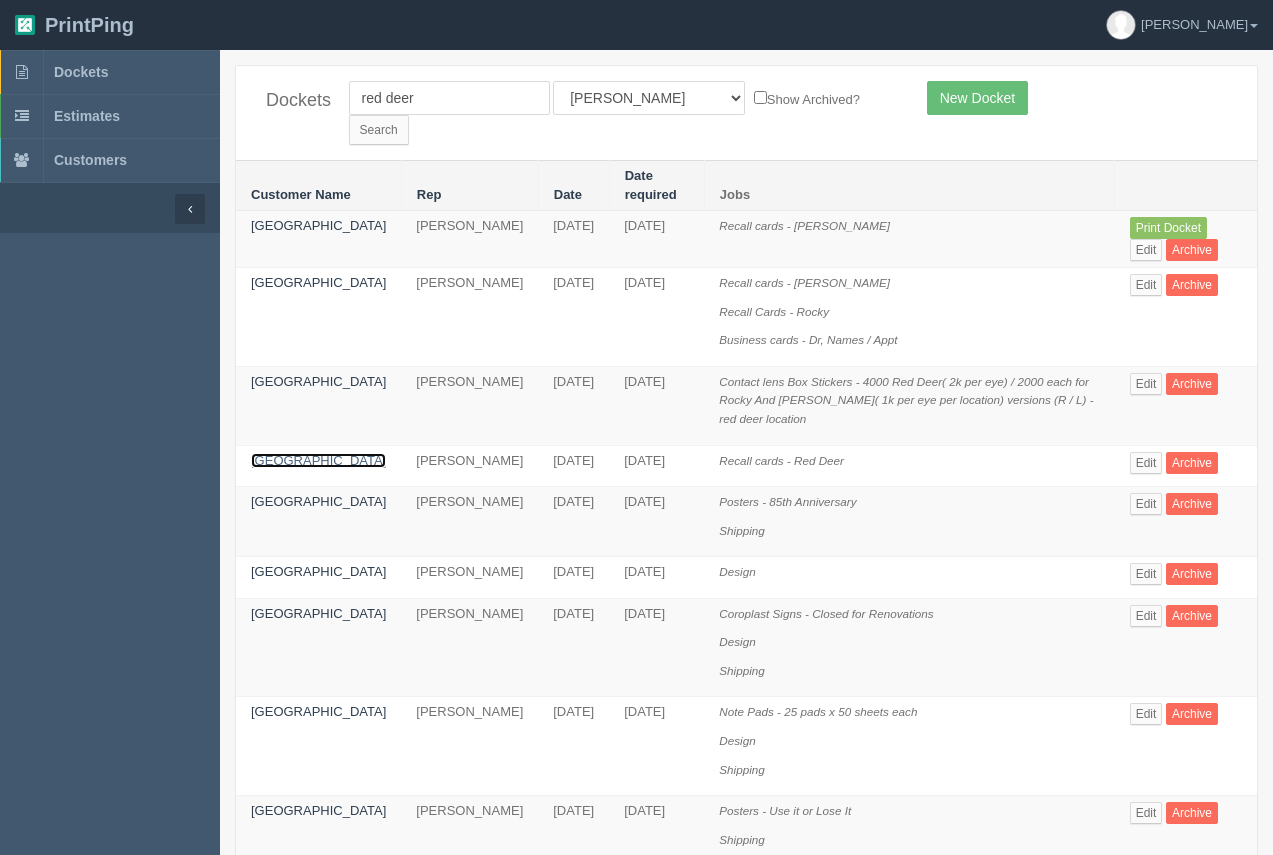 click on "[GEOGRAPHIC_DATA]" at bounding box center (318, 460) 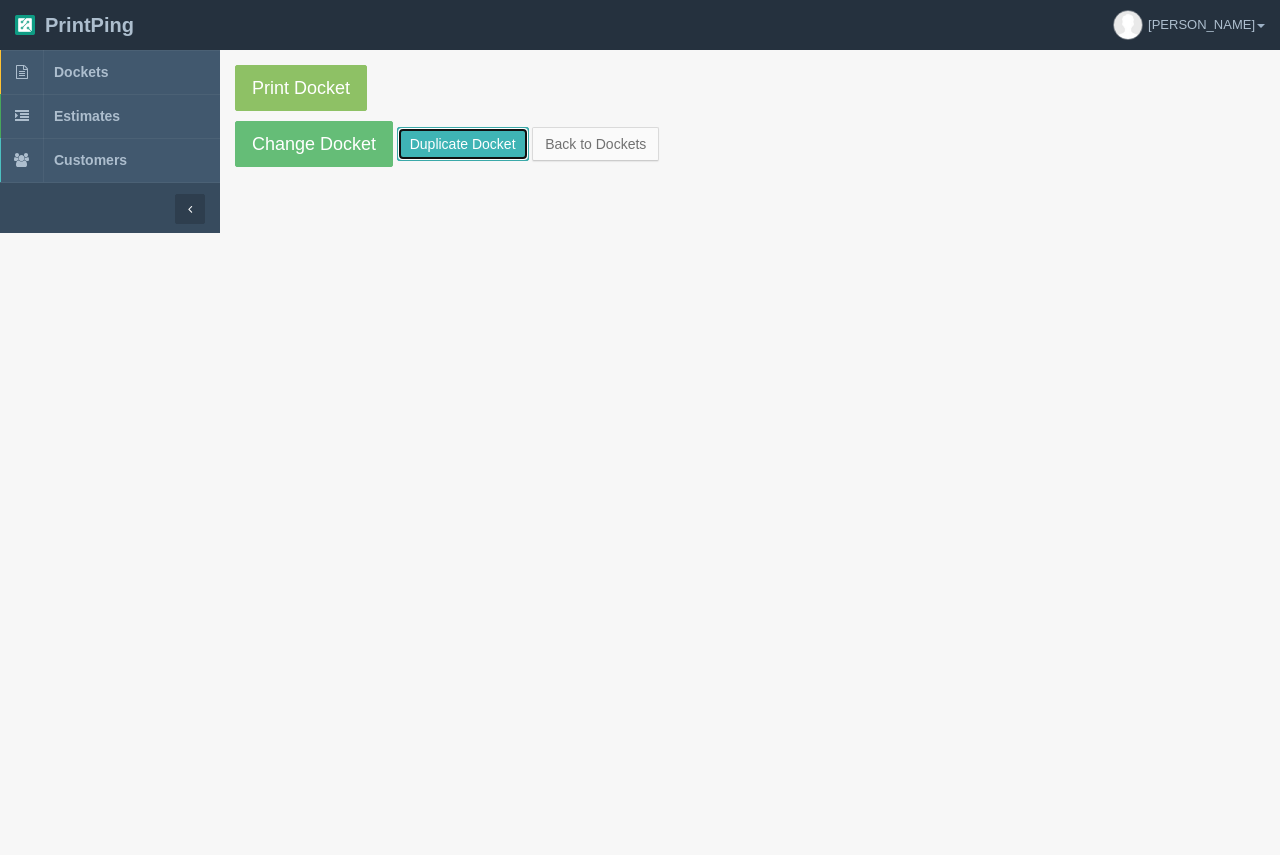 click on "Duplicate Docket" at bounding box center [463, 144] 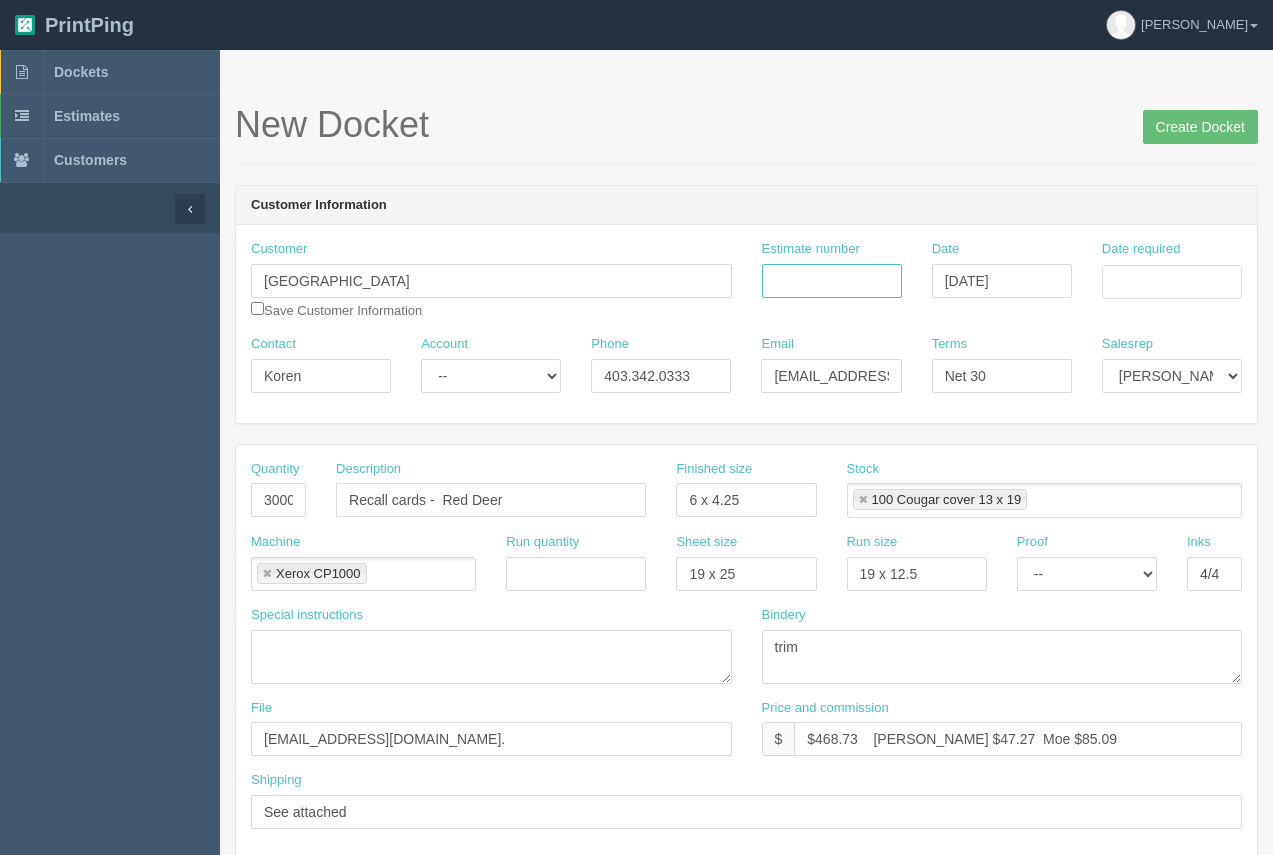 click on "Estimate number" at bounding box center (832, 281) 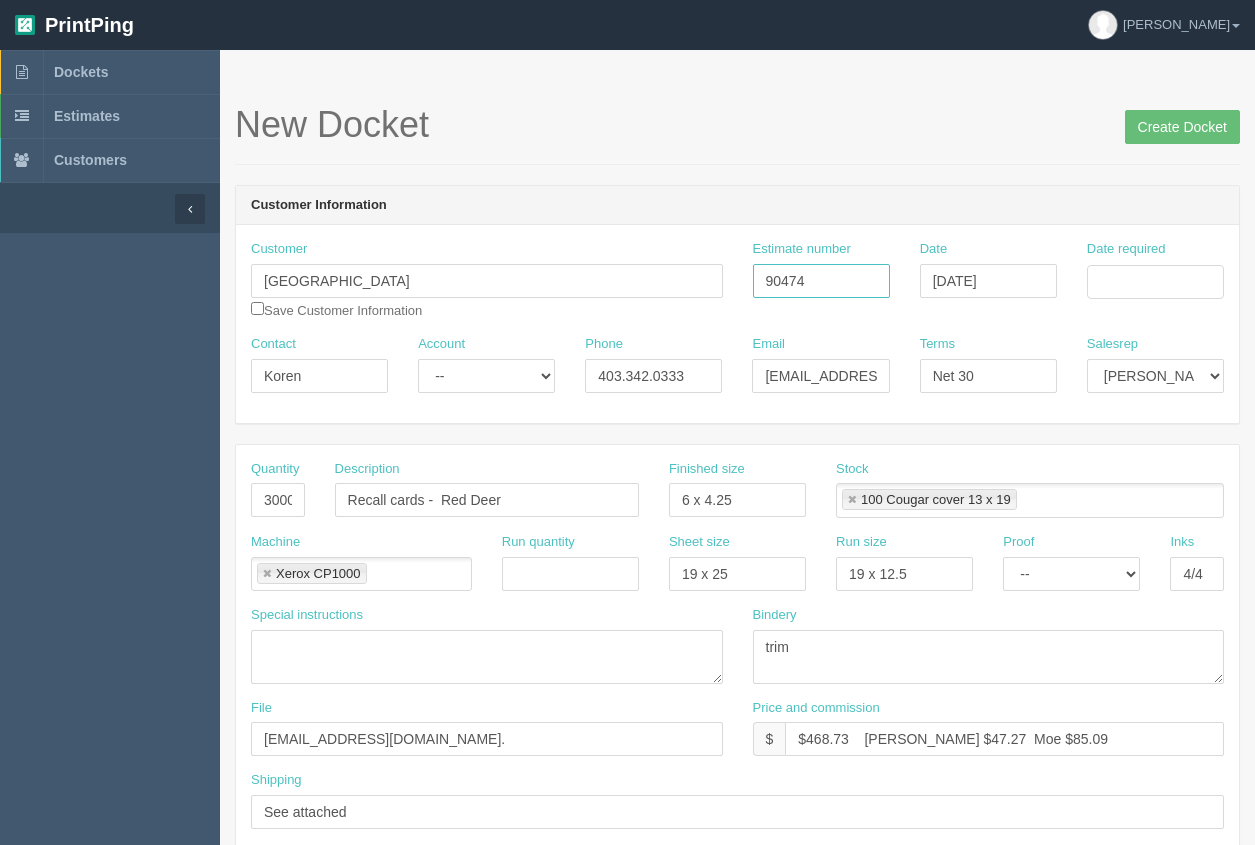 type on "90474" 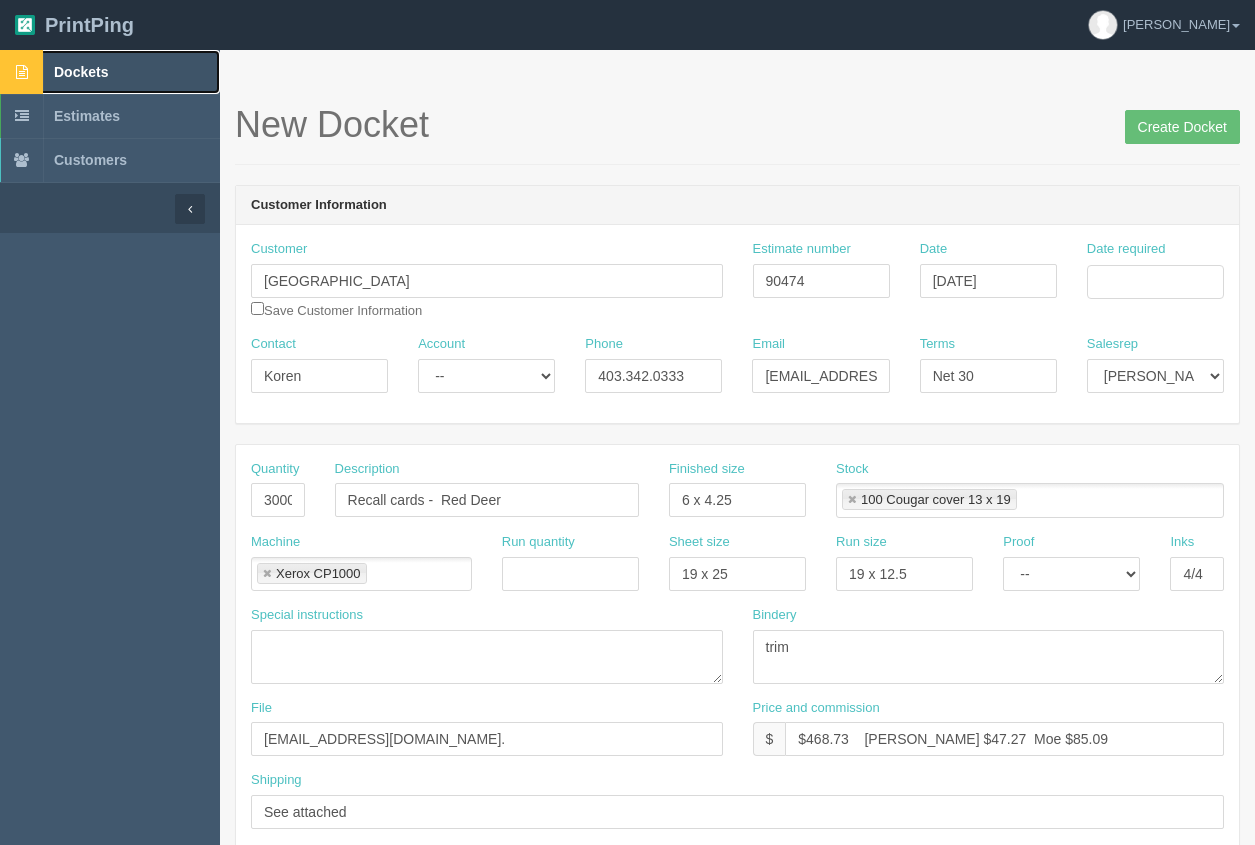 click on "Dockets" at bounding box center [110, 72] 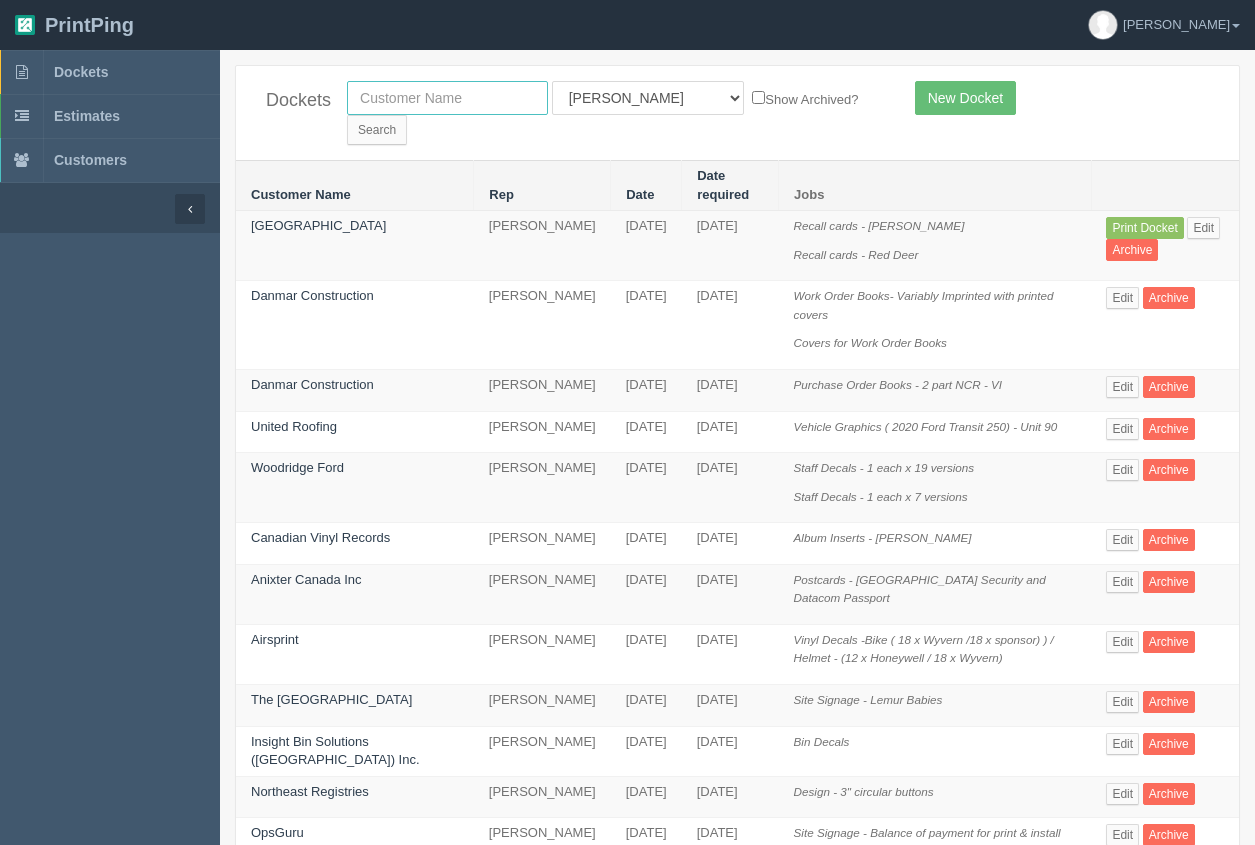 click at bounding box center [447, 98] 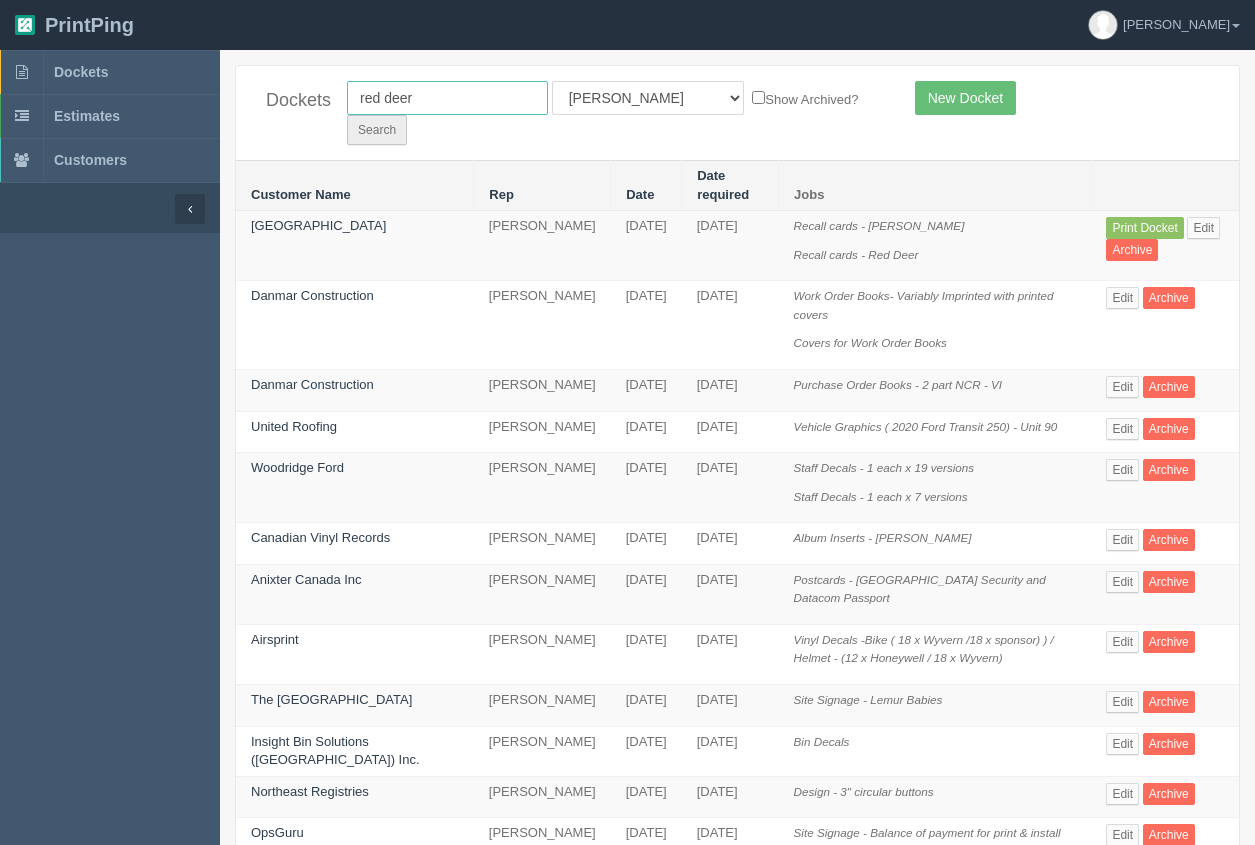 type on "red deer" 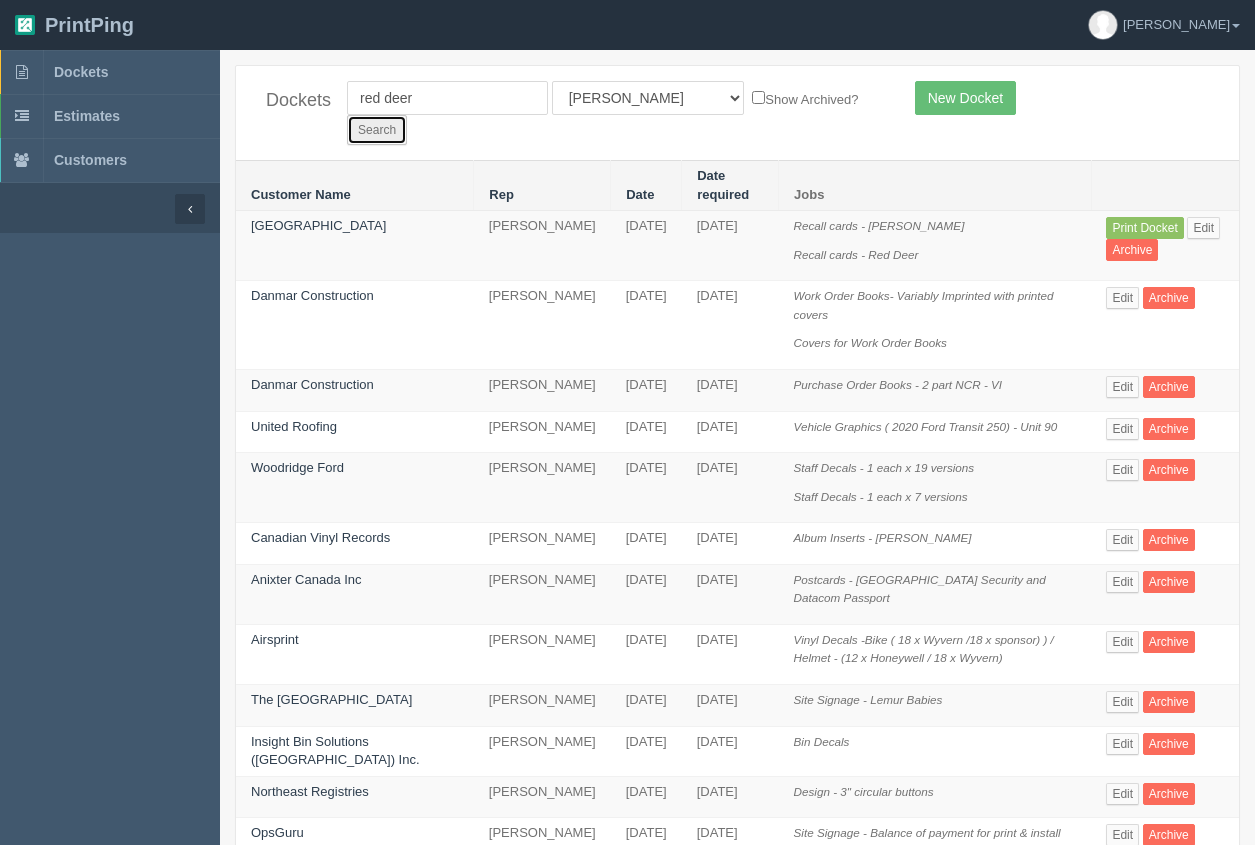 click on "Search" at bounding box center (377, 130) 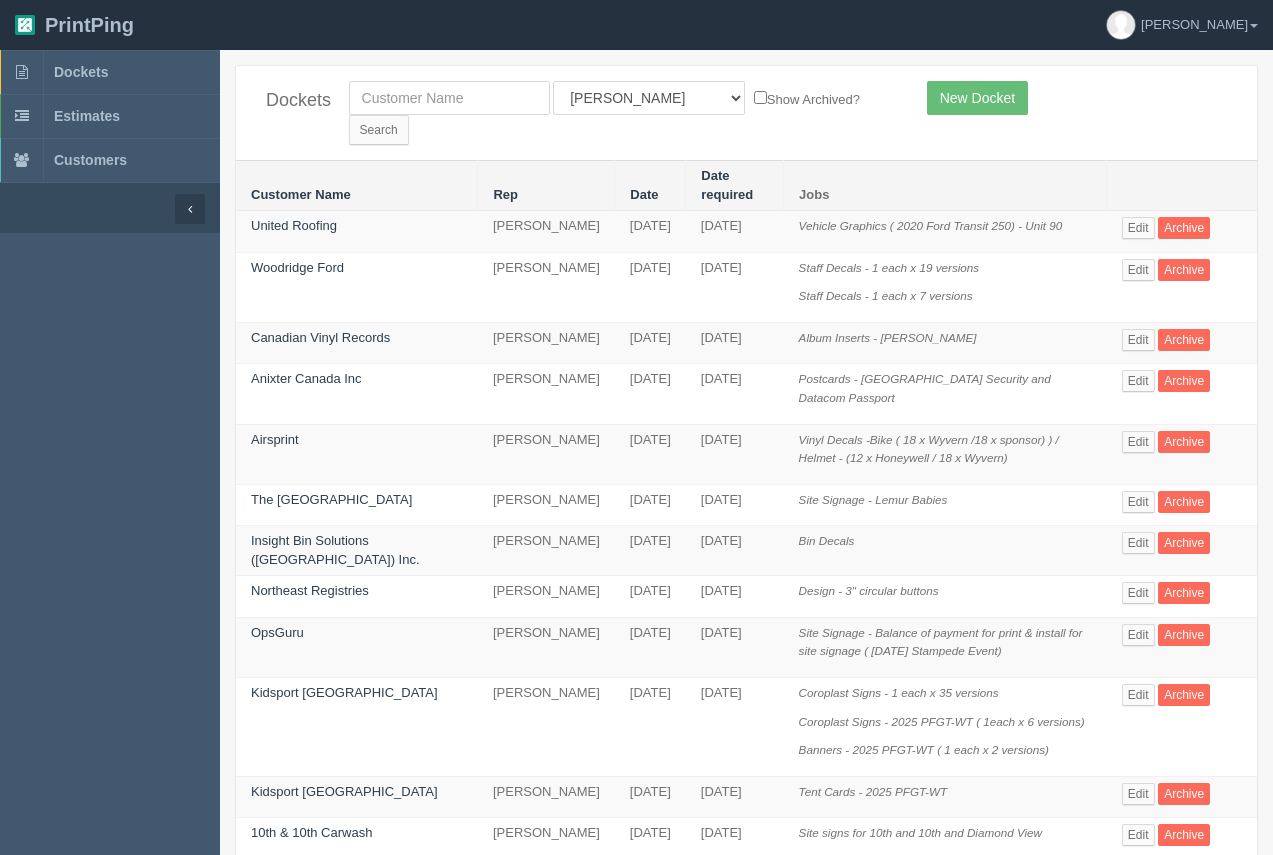 scroll, scrollTop: 0, scrollLeft: 0, axis: both 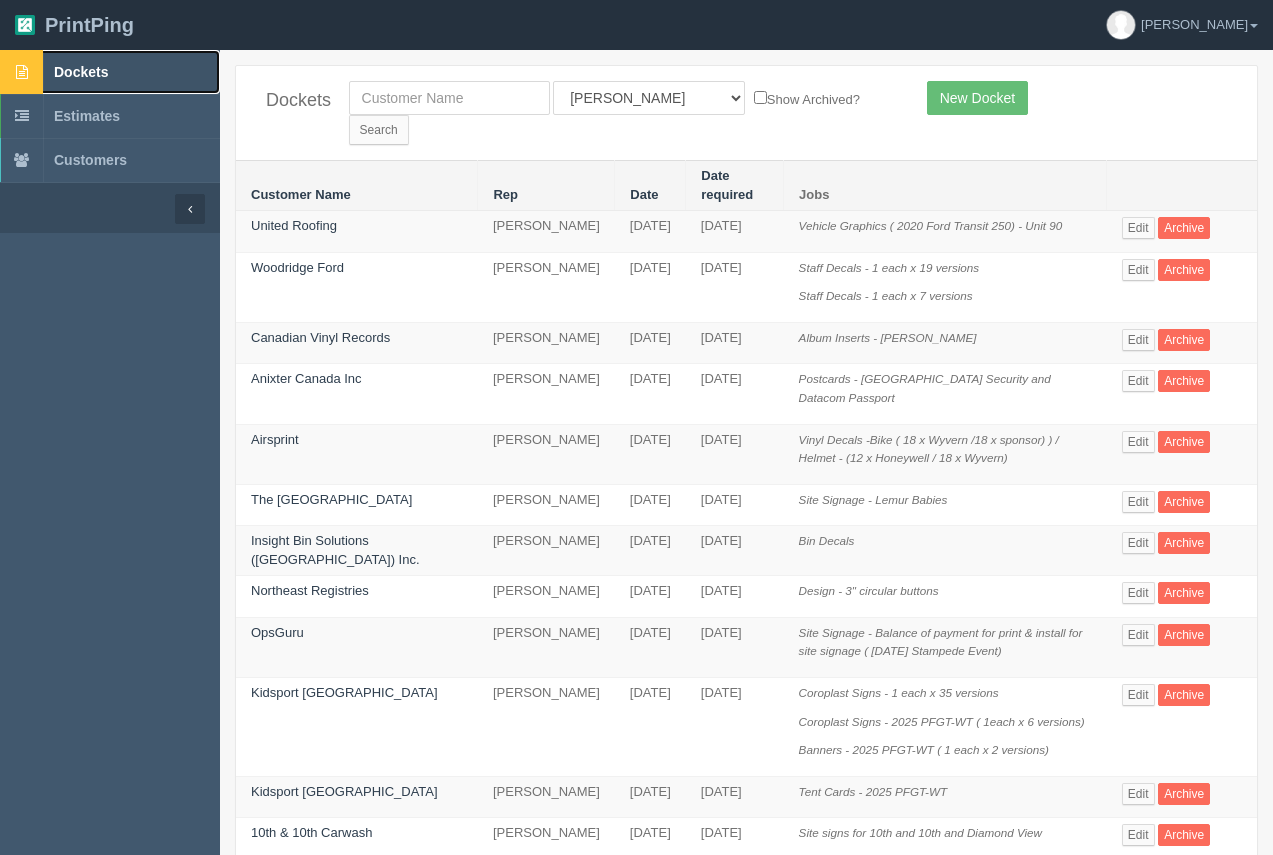click on "Dockets" at bounding box center (81, 72) 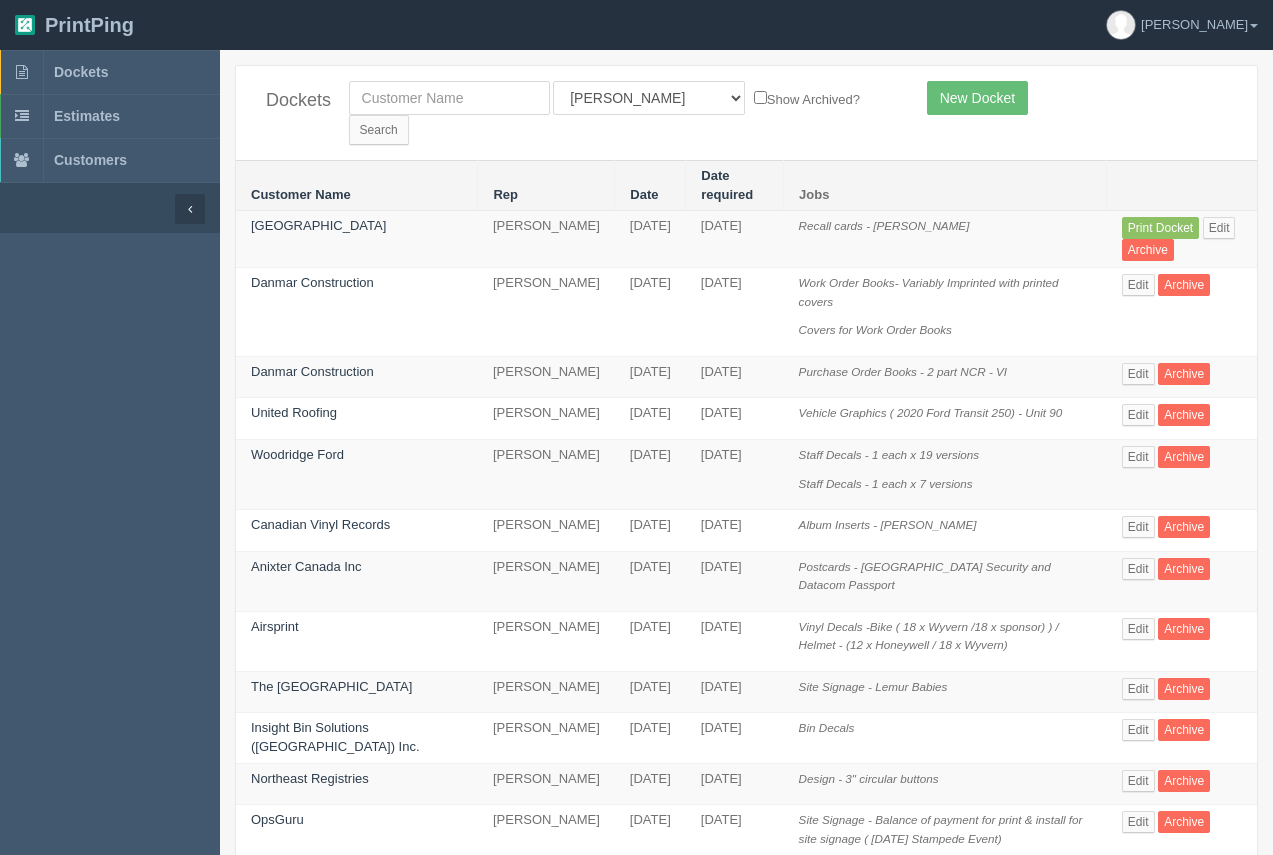 click on "[GEOGRAPHIC_DATA]" at bounding box center [357, 239] 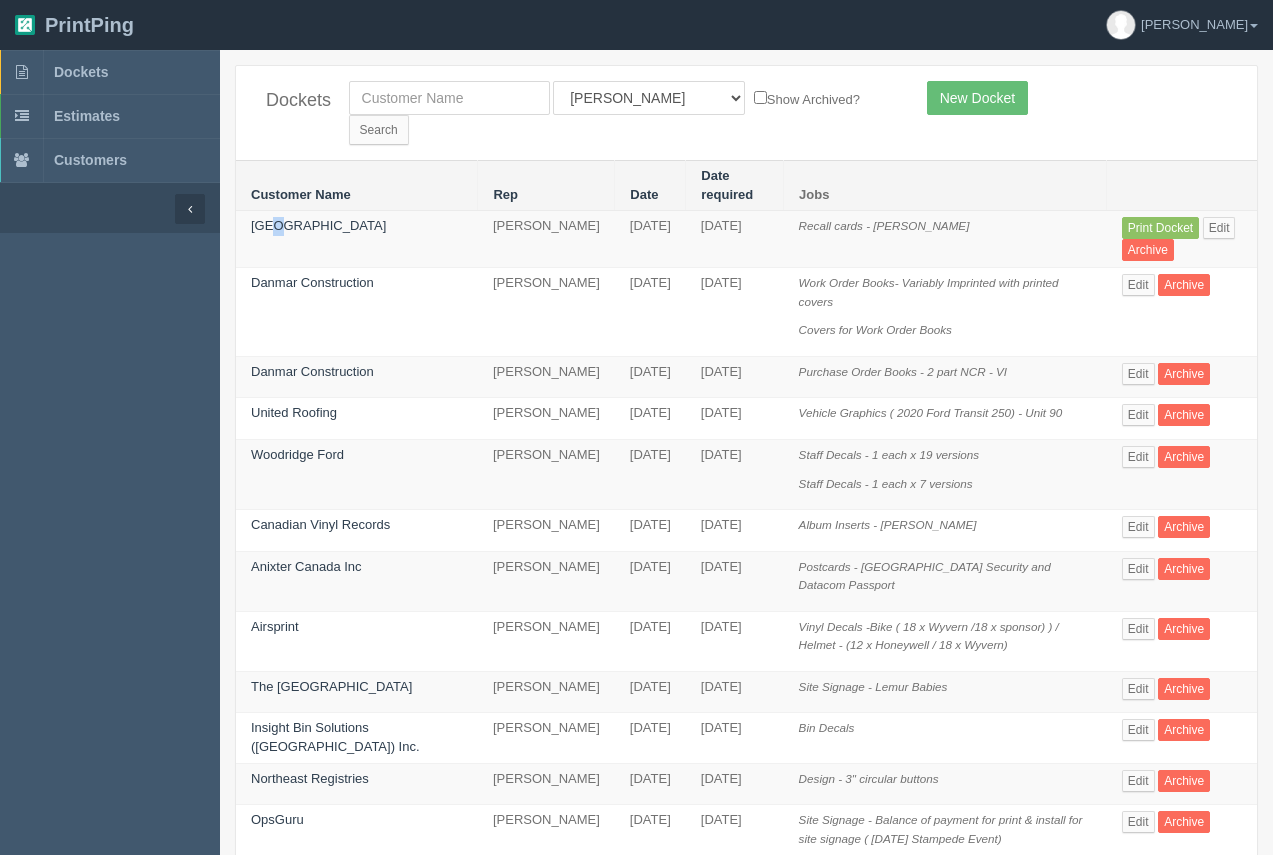 click on "[GEOGRAPHIC_DATA]" at bounding box center (357, 239) 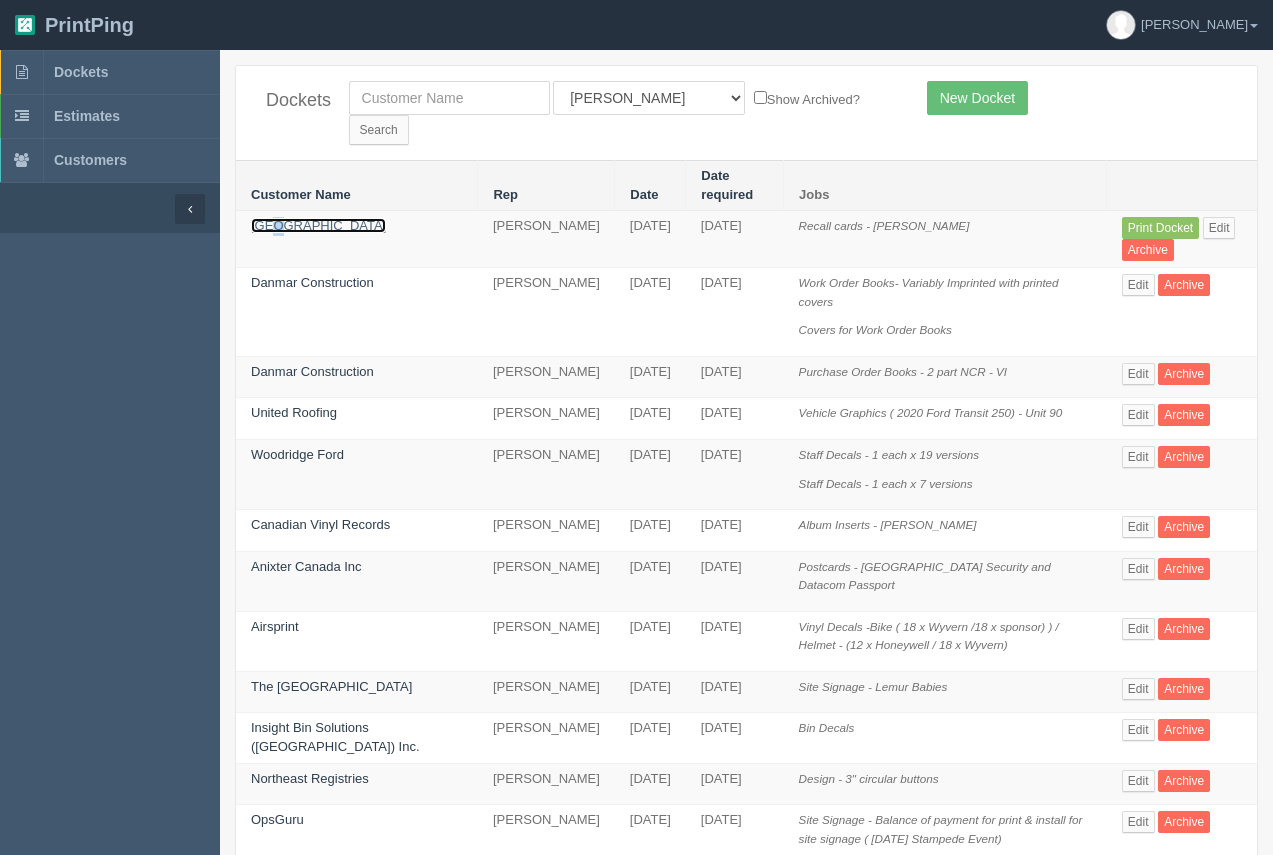 click on "[GEOGRAPHIC_DATA]" at bounding box center [318, 225] 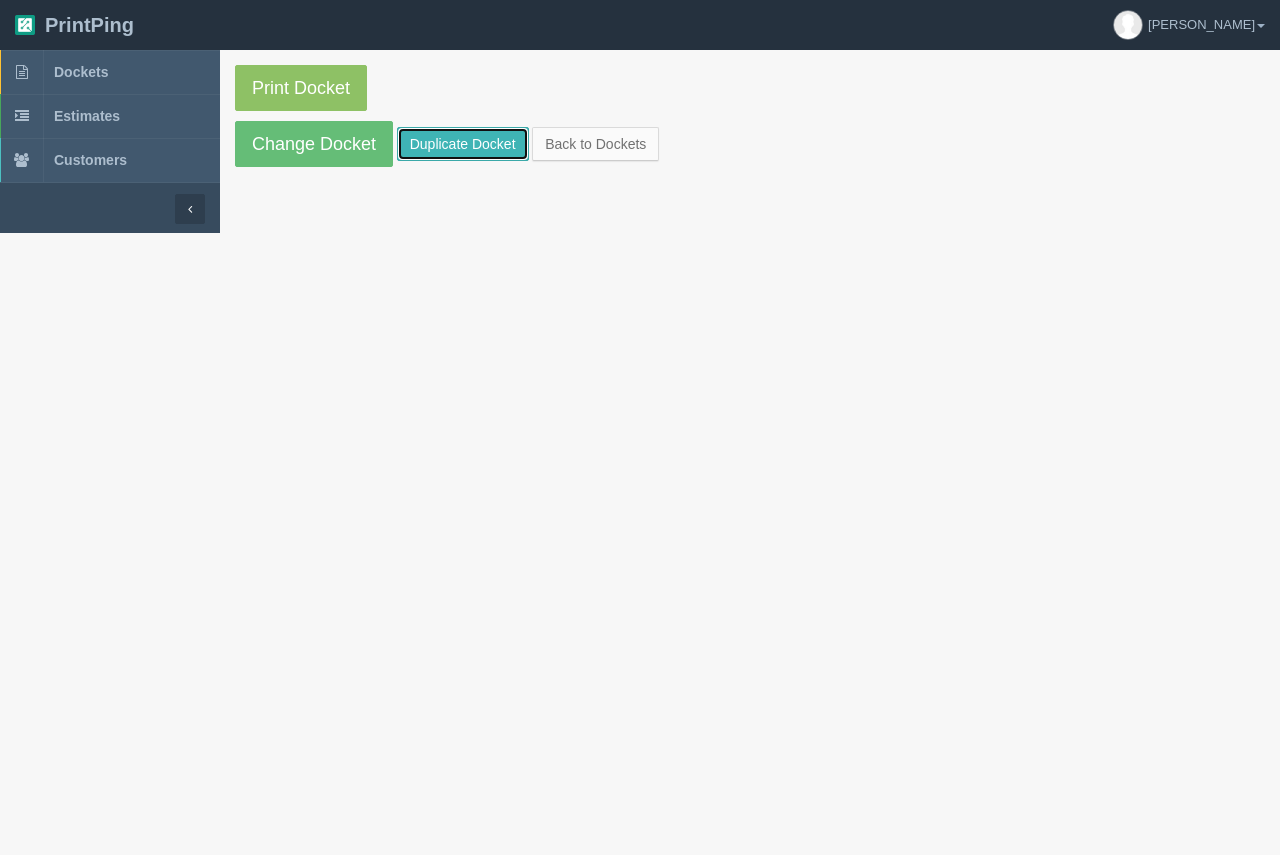 click on "Duplicate Docket" at bounding box center (463, 144) 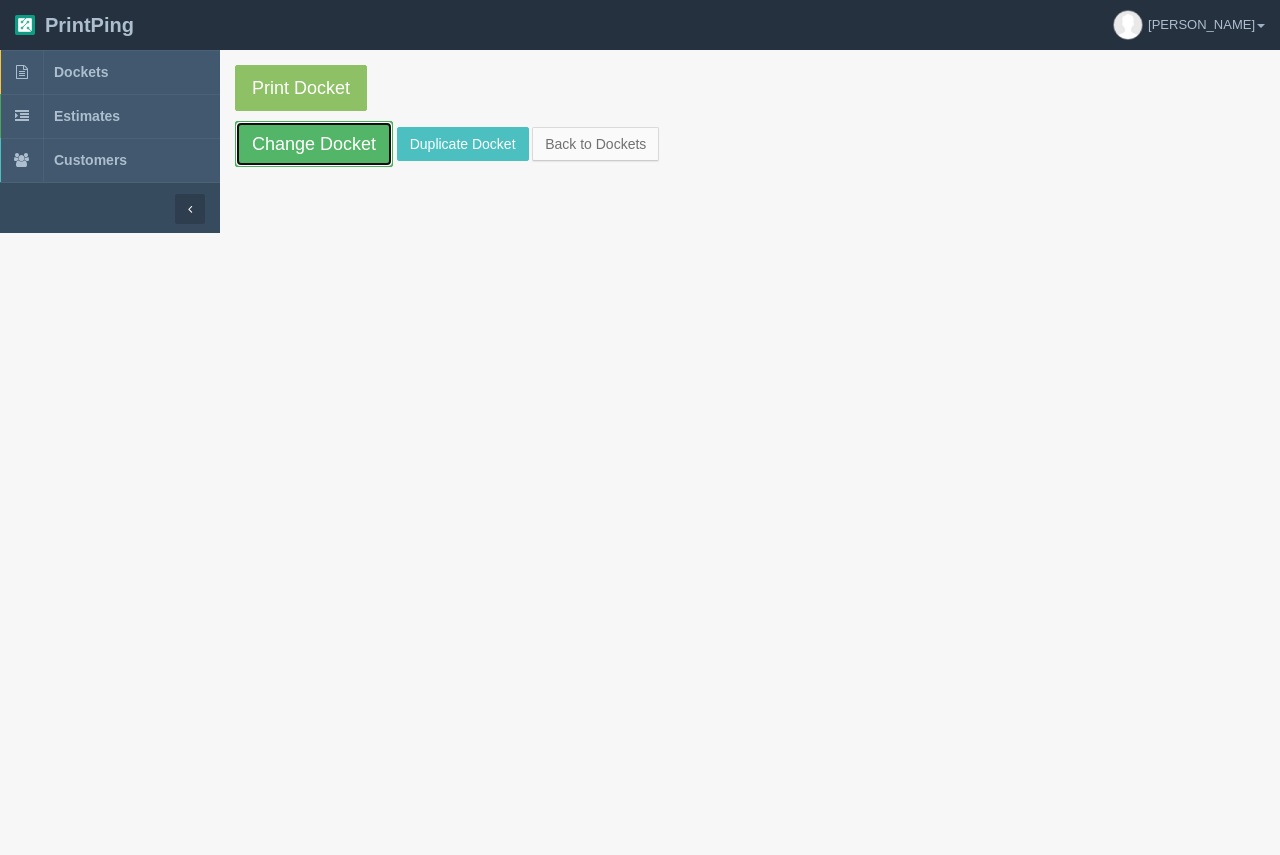 click on "Change Docket" at bounding box center [314, 144] 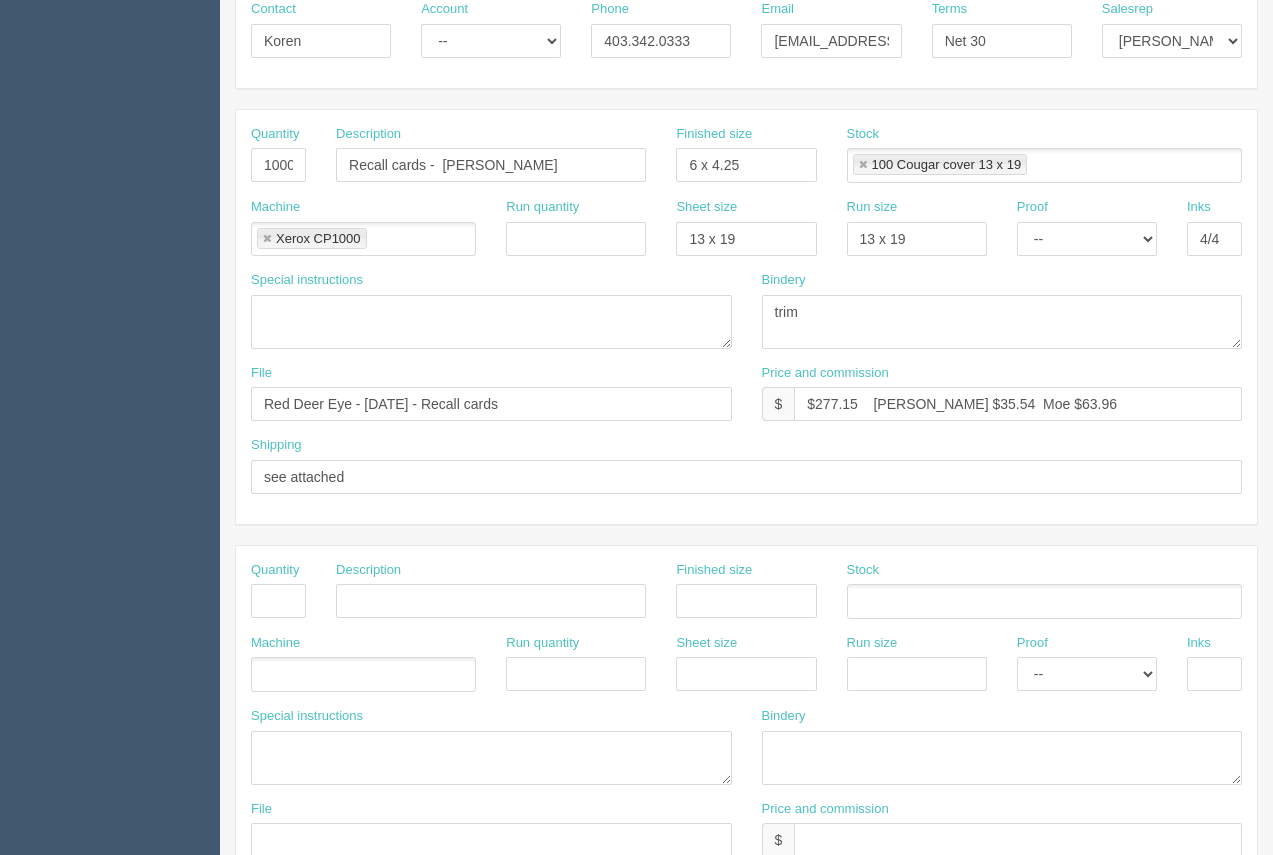 scroll, scrollTop: 339, scrollLeft: 0, axis: vertical 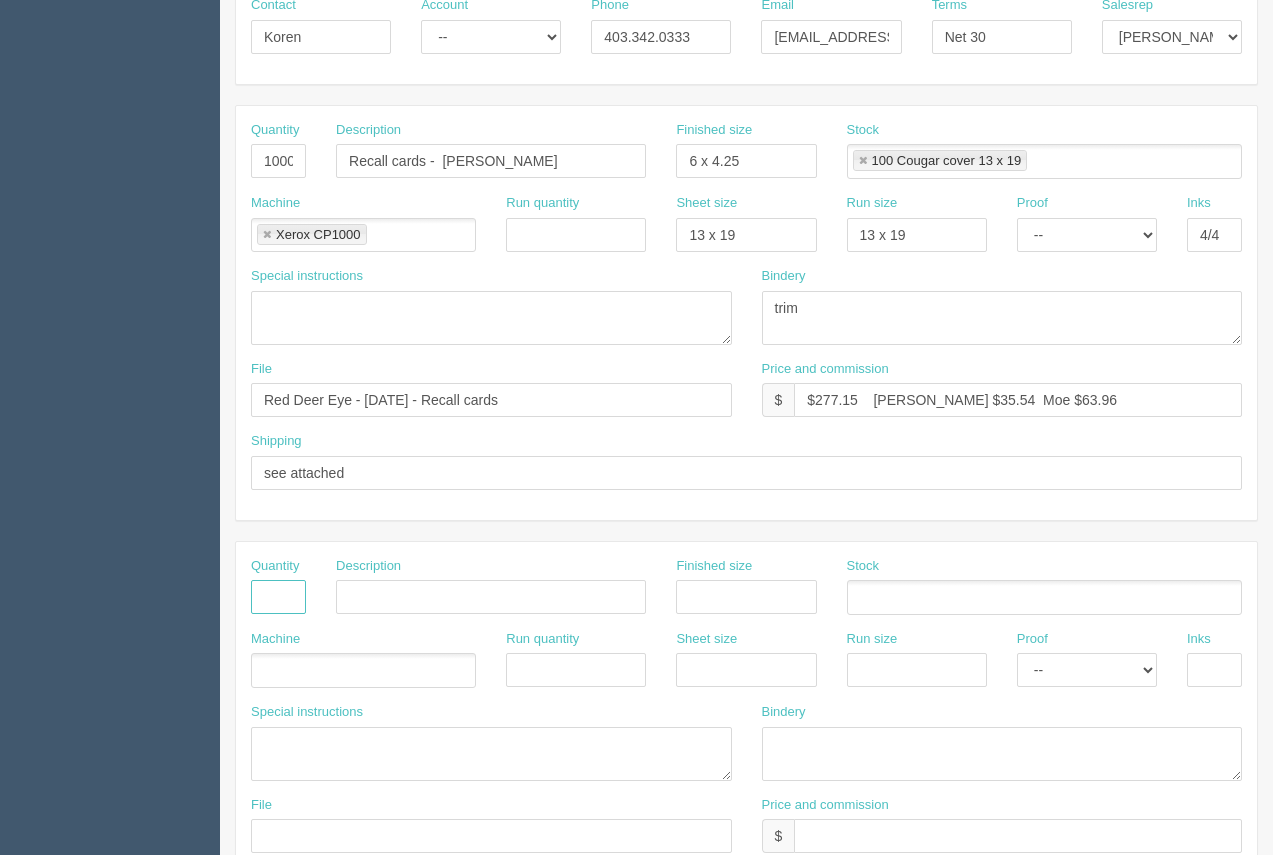 click at bounding box center [278, 597] 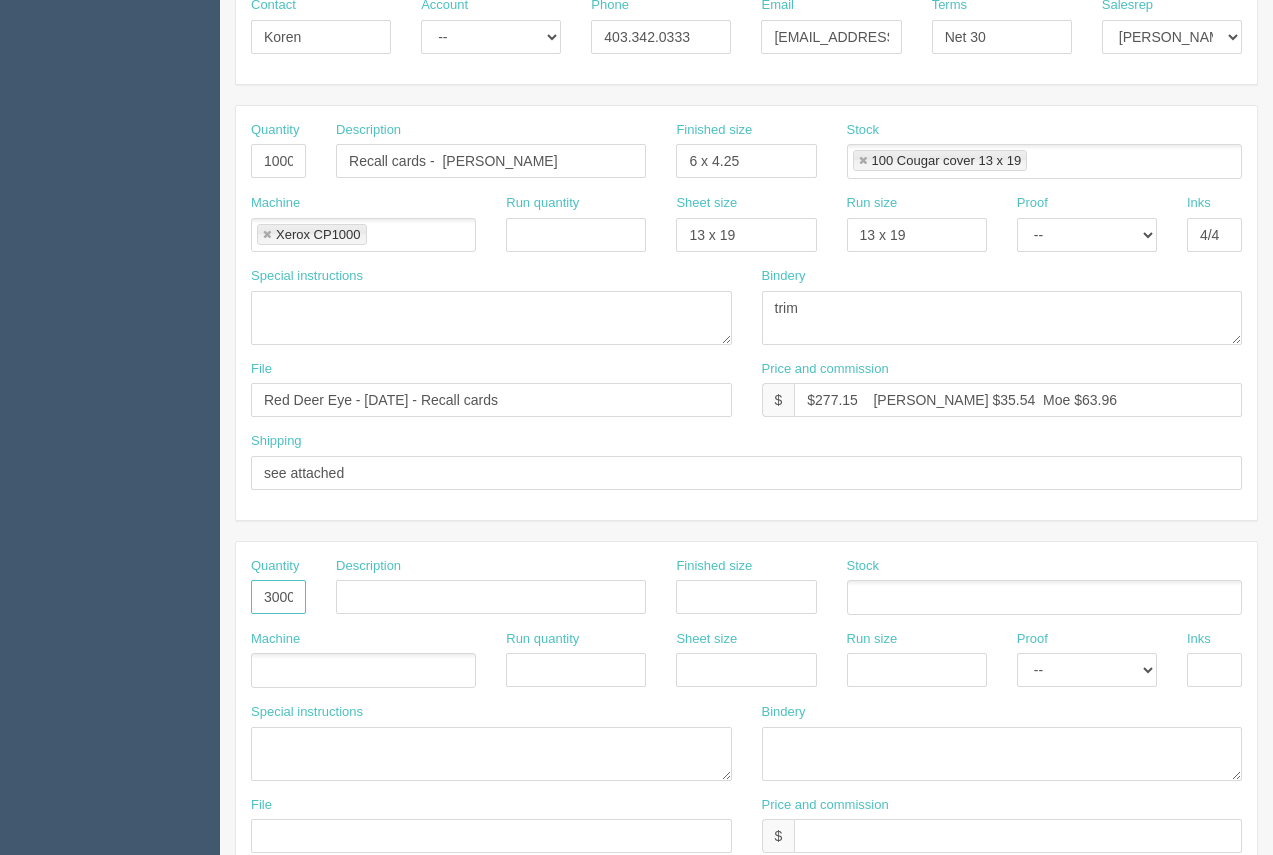 scroll, scrollTop: 0, scrollLeft: 2, axis: horizontal 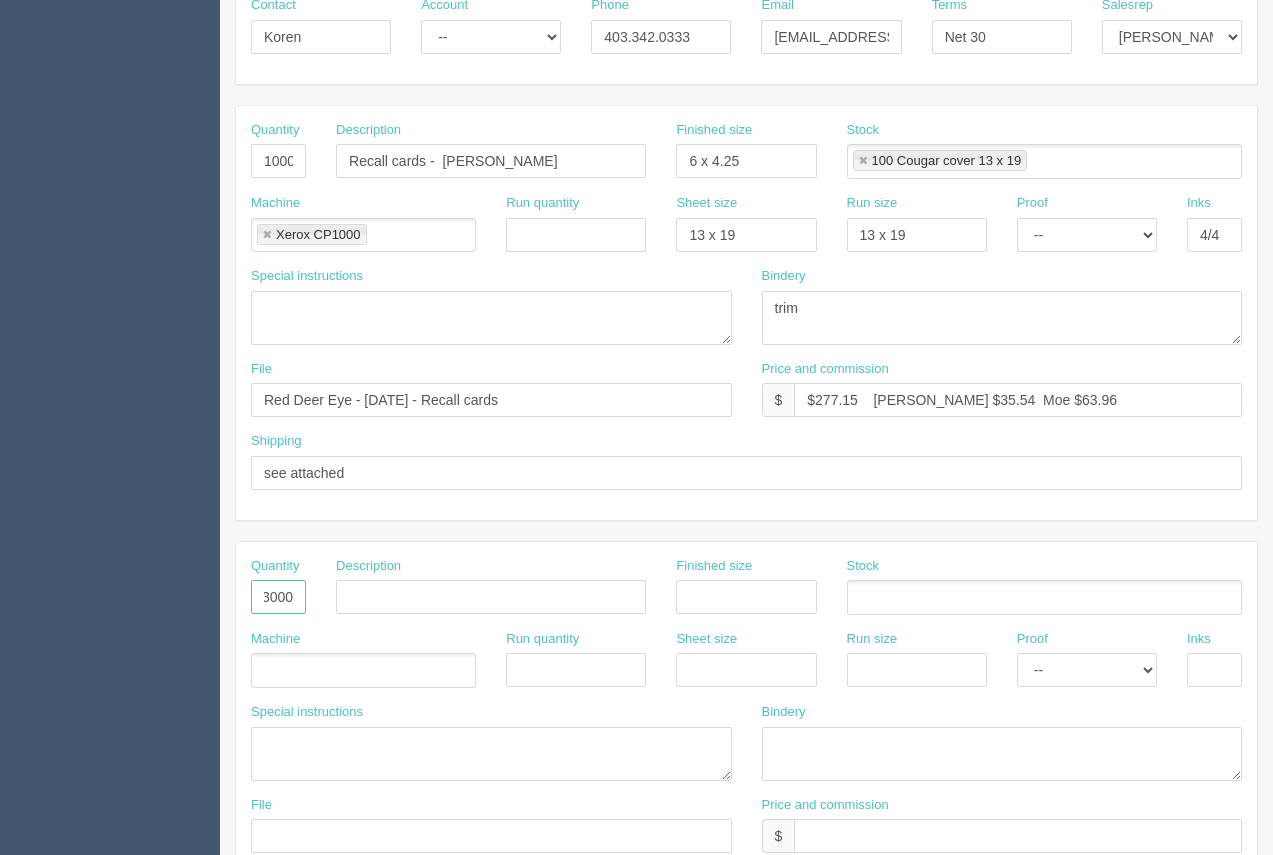 type on "3000" 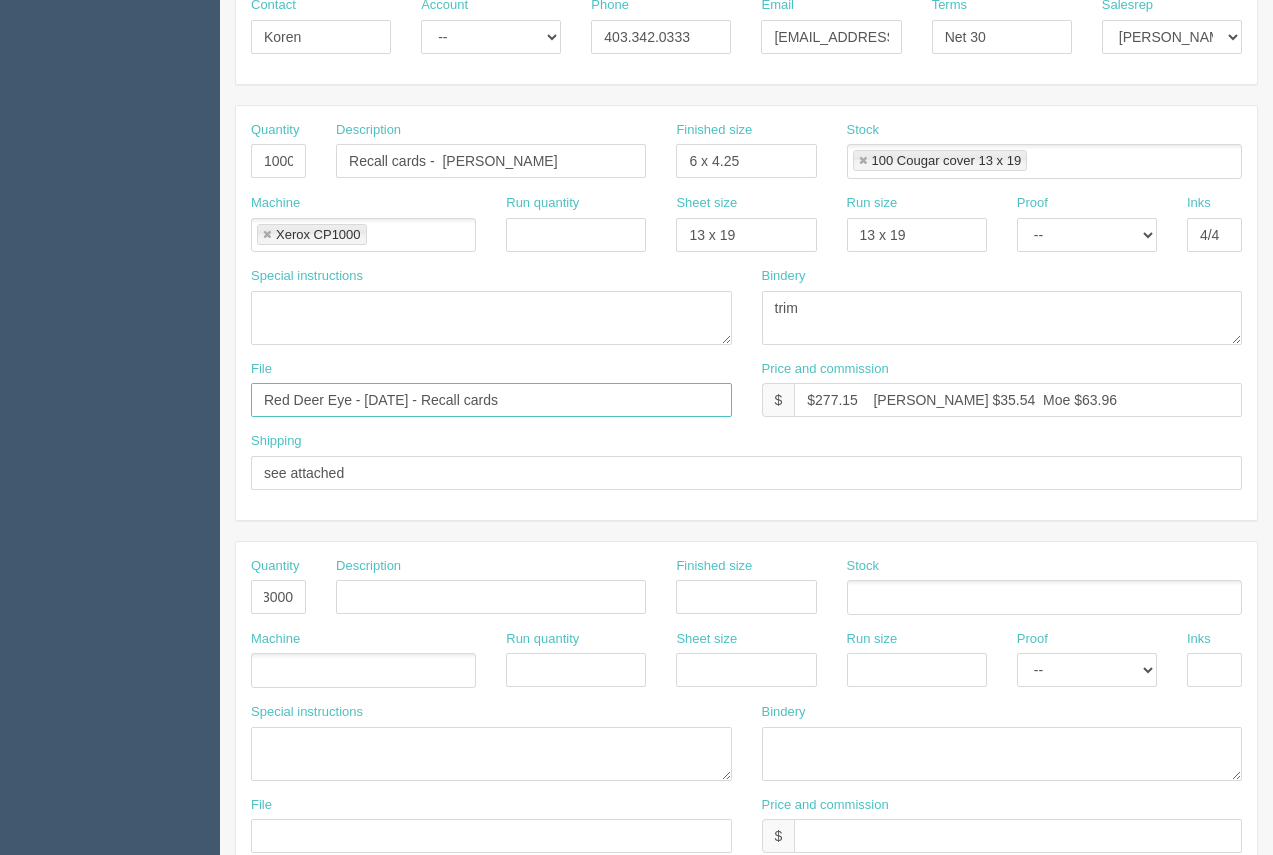 scroll, scrollTop: 0, scrollLeft: 0, axis: both 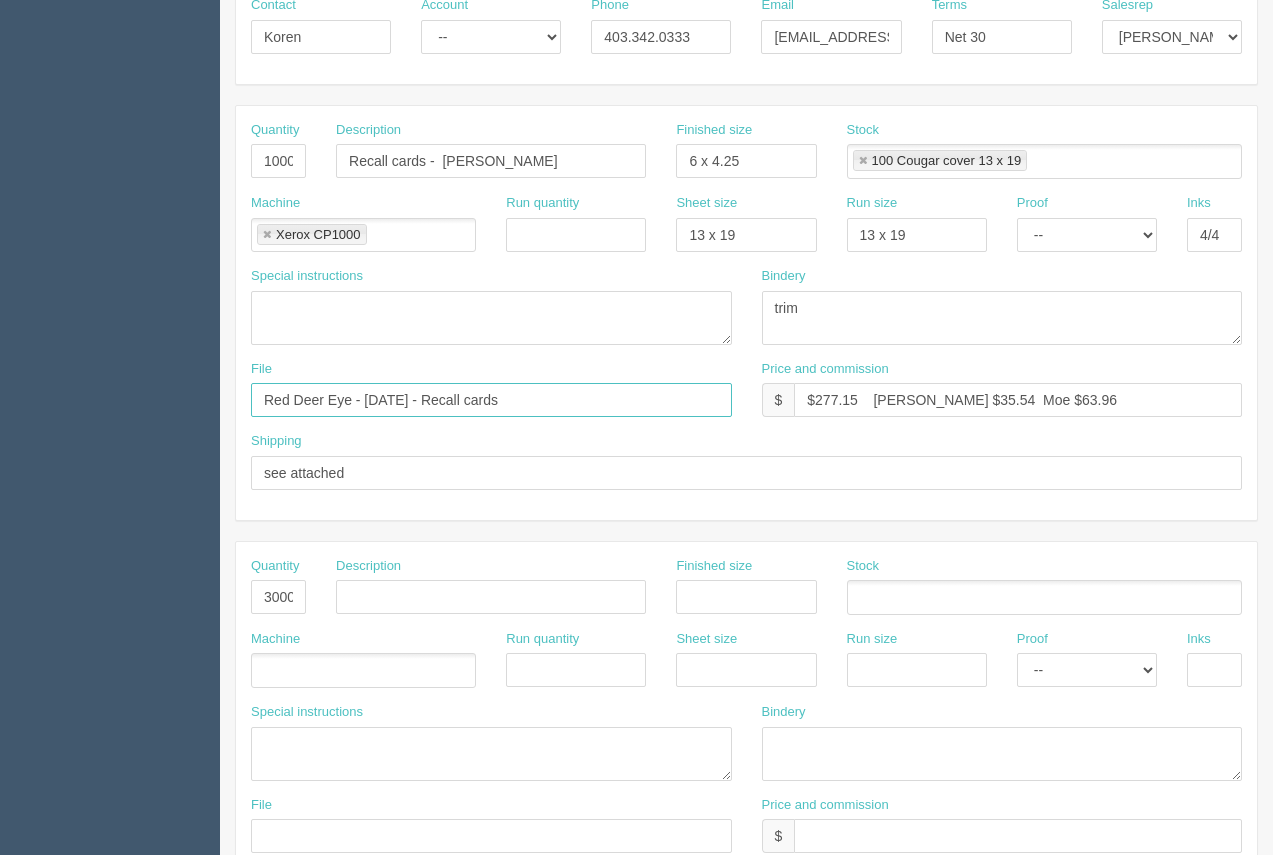 drag, startPoint x: 313, startPoint y: 409, endPoint x: 249, endPoint y: 416, distance: 64.381676 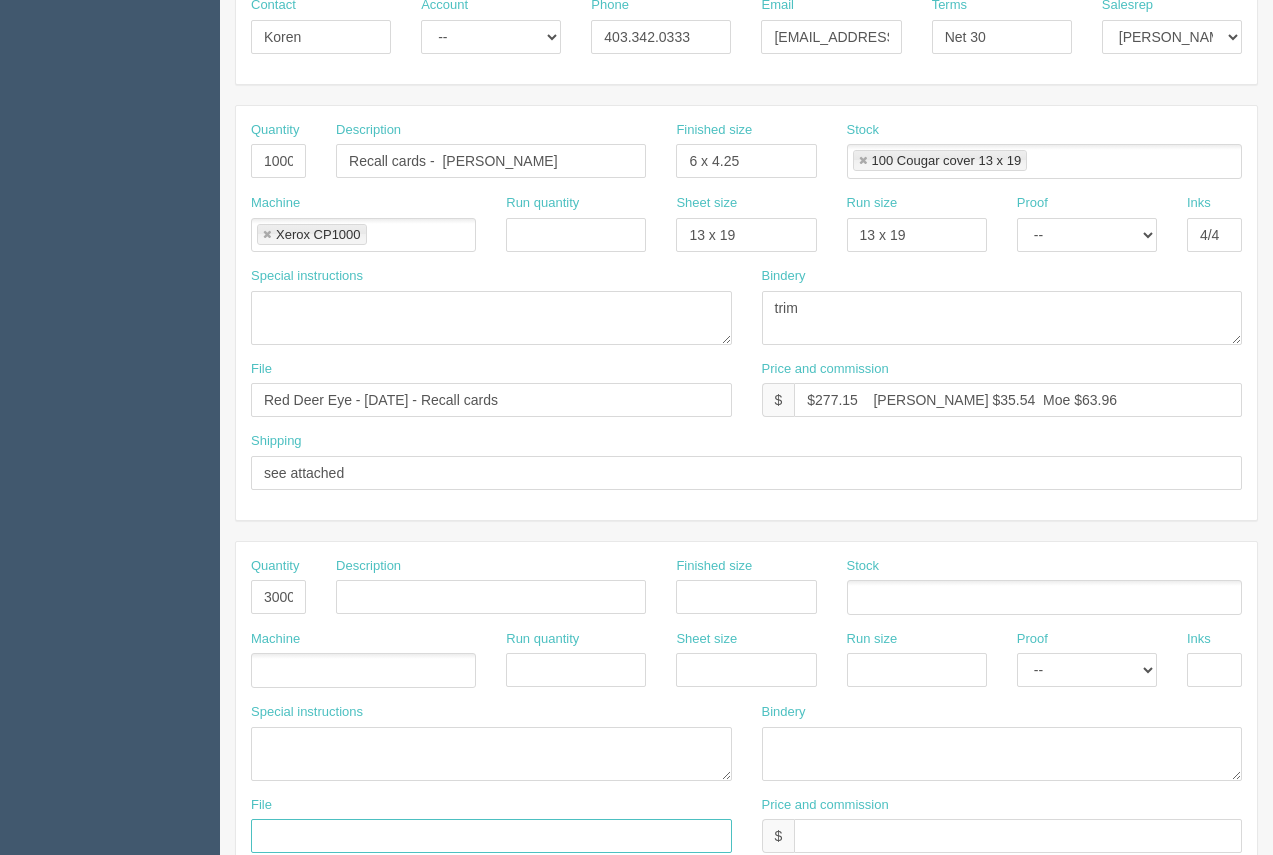 paste on "Red Deer Eye - April 2025 - Recall cards" 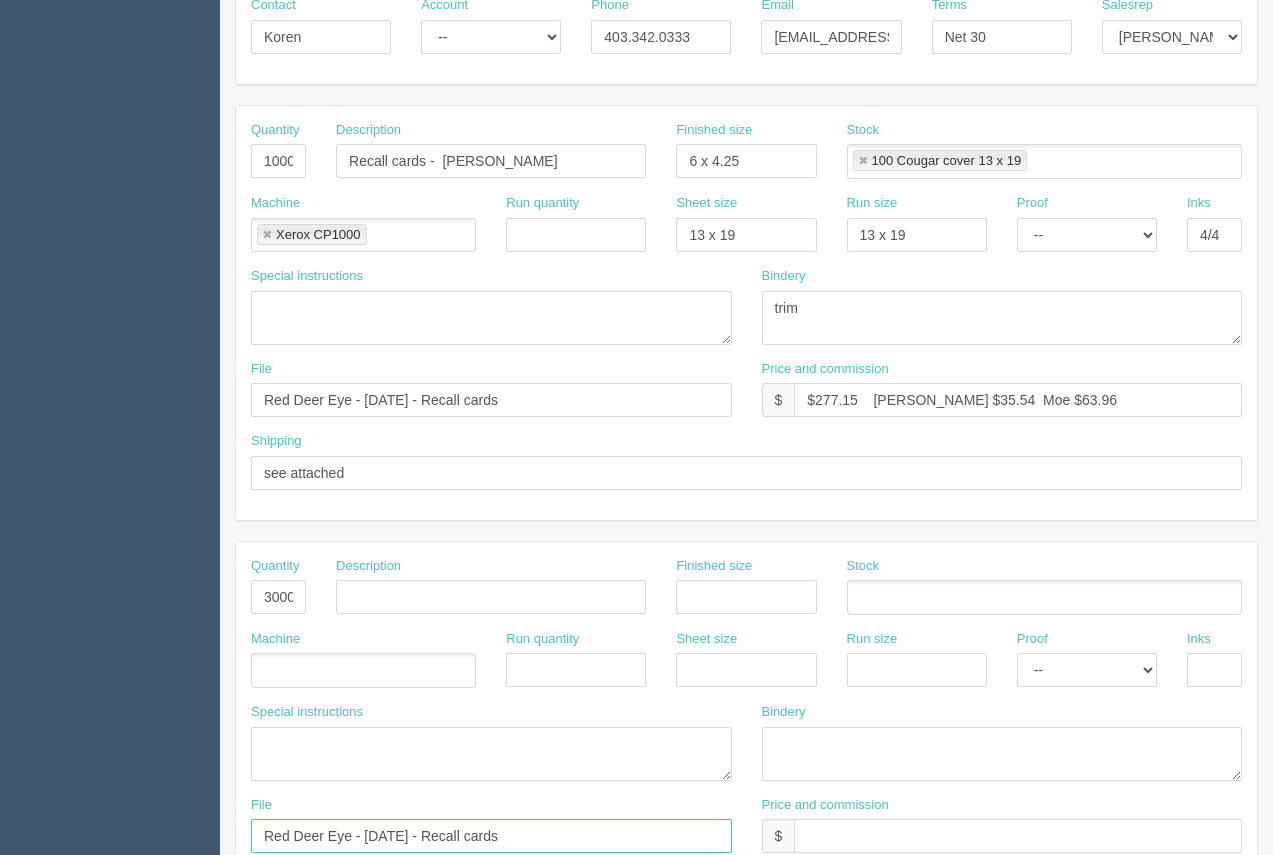 type on "Red Deer Eye - April 2025 - Recall cards" 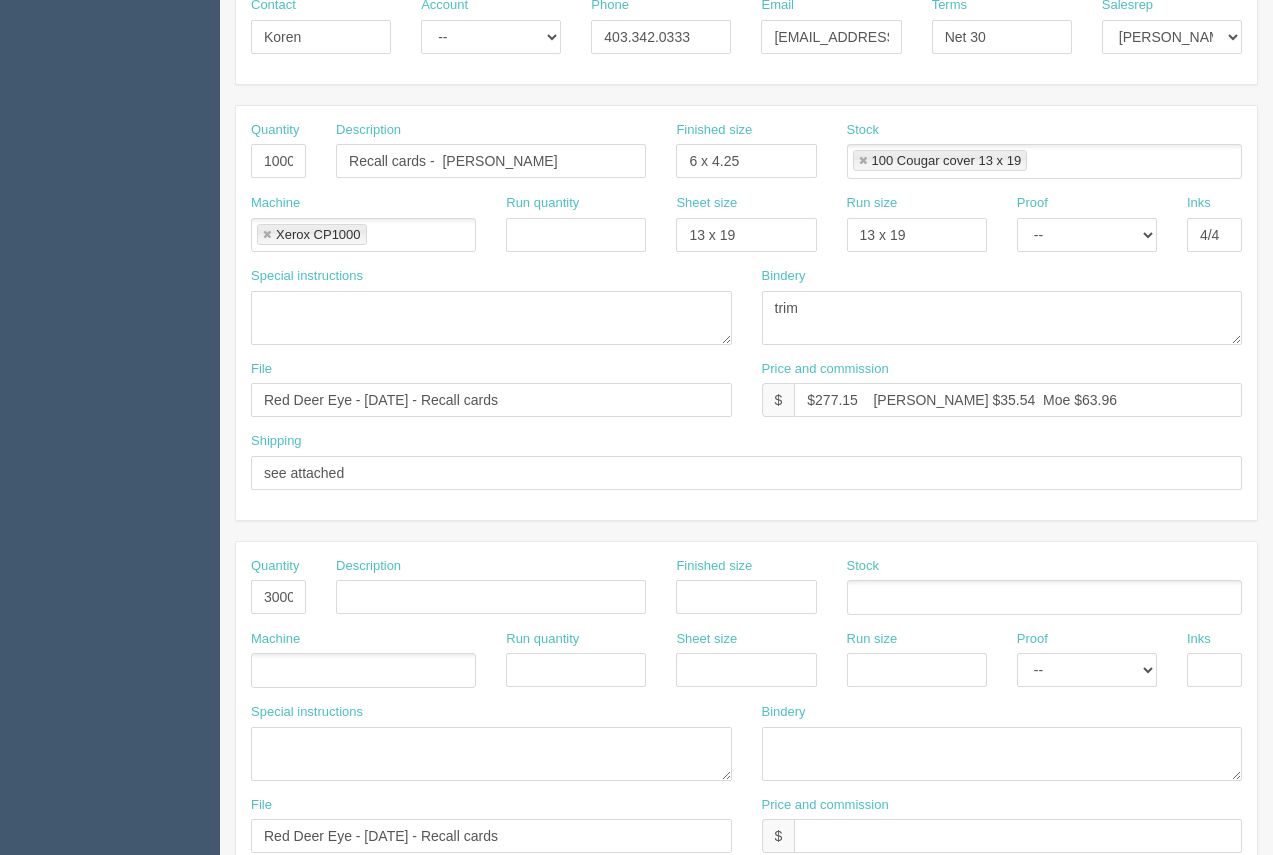 click at bounding box center (363, 670) 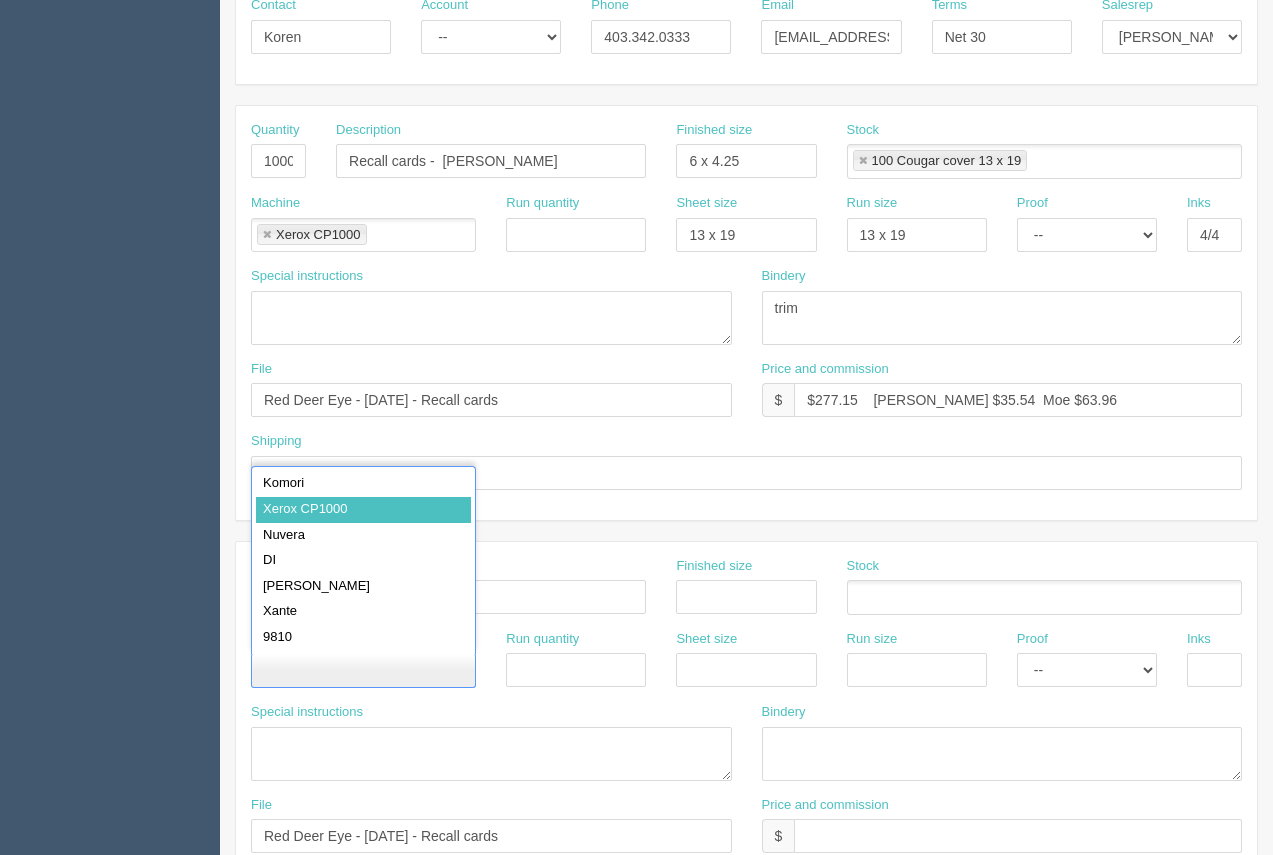 type on "Xerox CP1000" 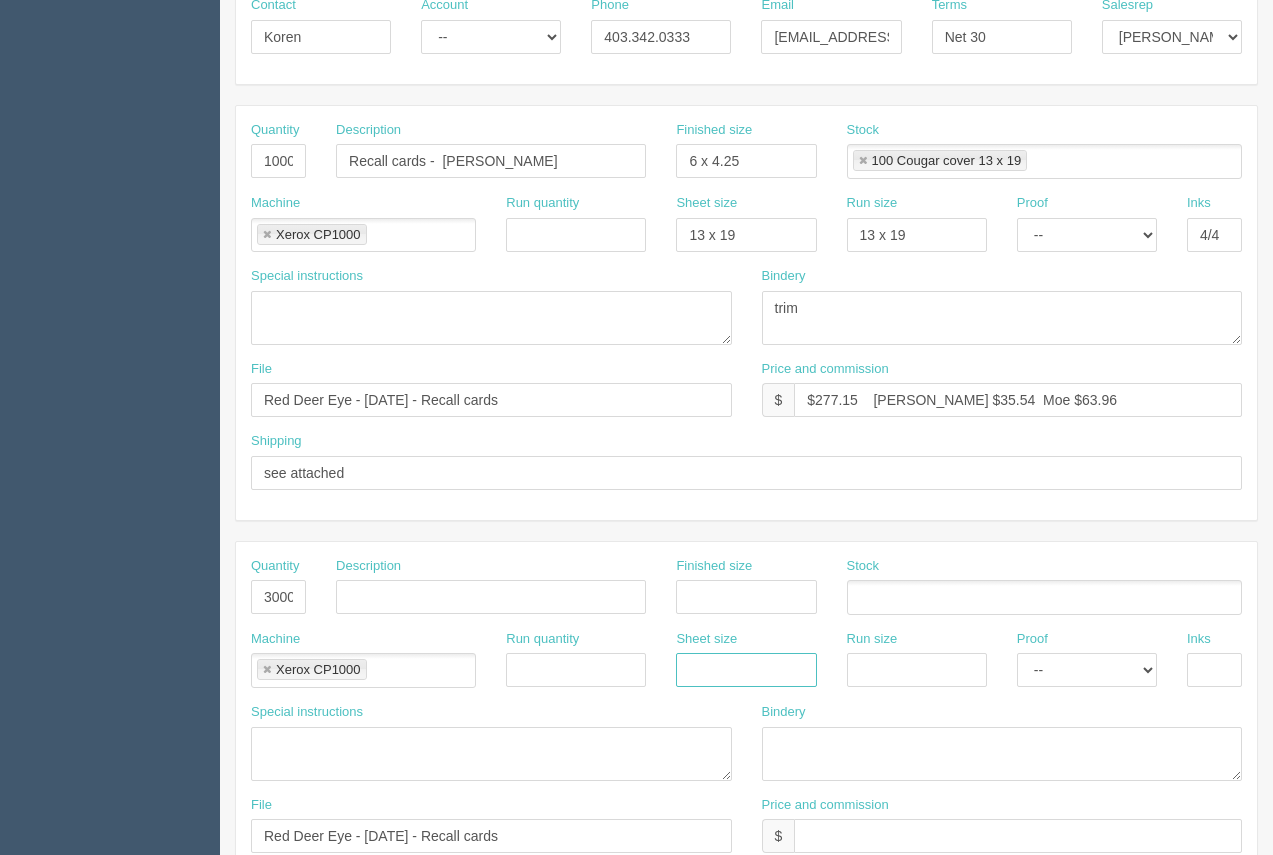drag, startPoint x: 740, startPoint y: 675, endPoint x: 745, endPoint y: 686, distance: 12.083046 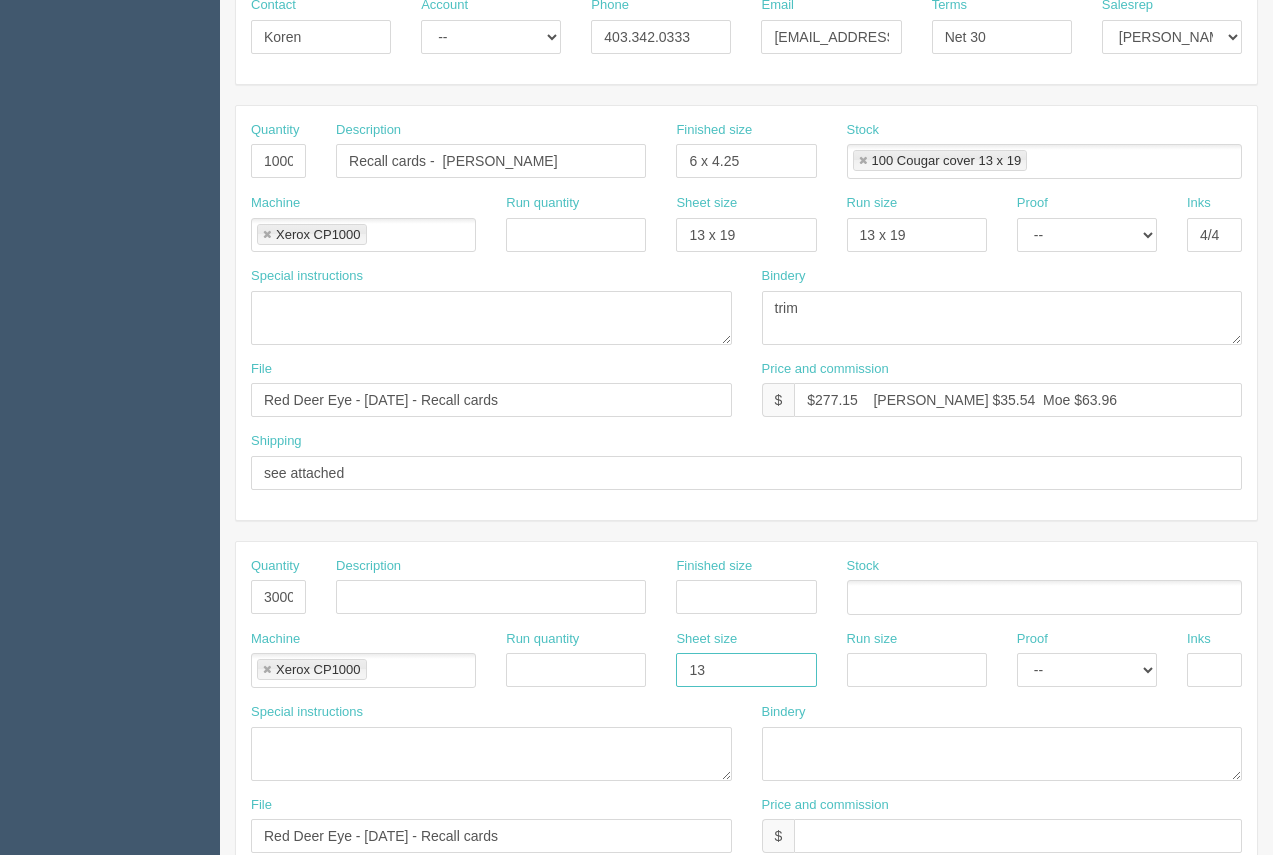 type on "13 x 19" 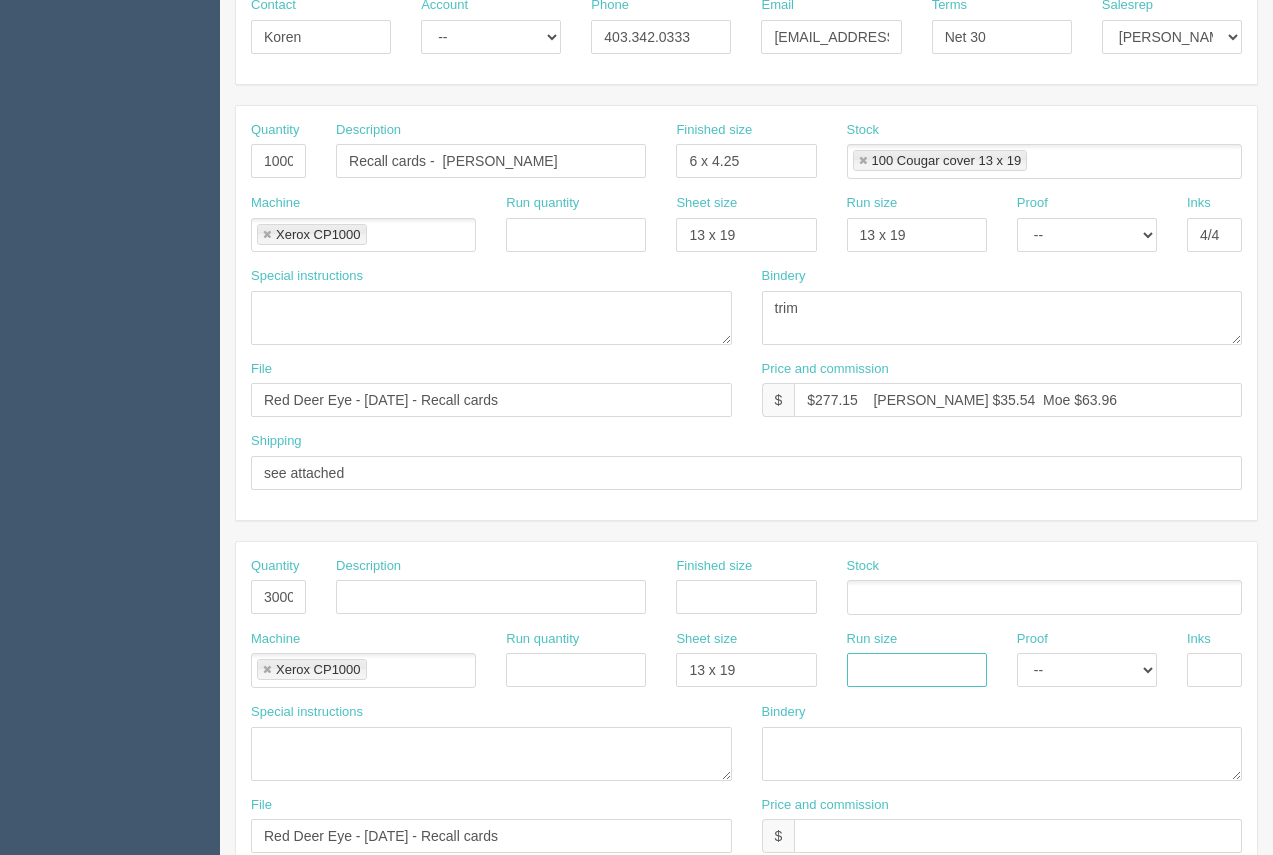 click at bounding box center [917, 670] 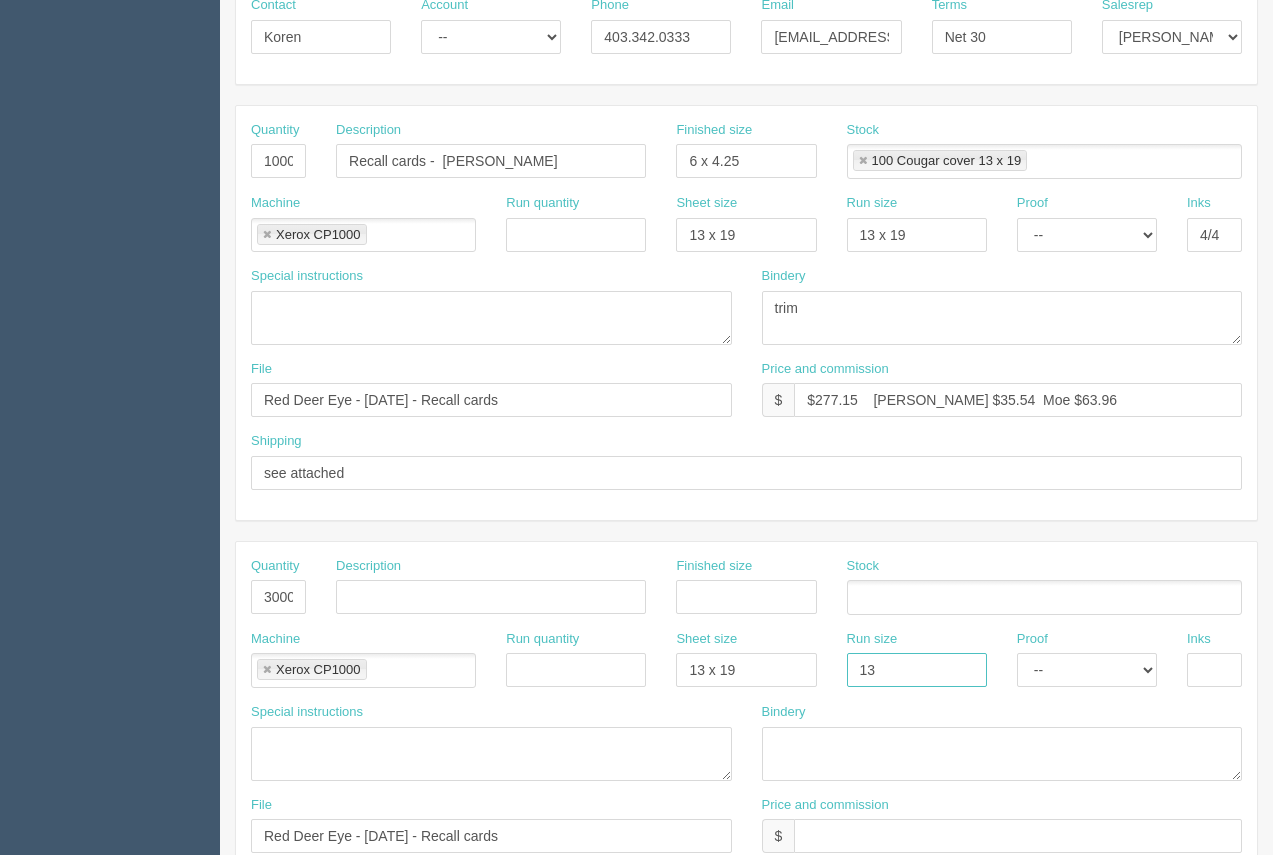 type on "13 x 19" 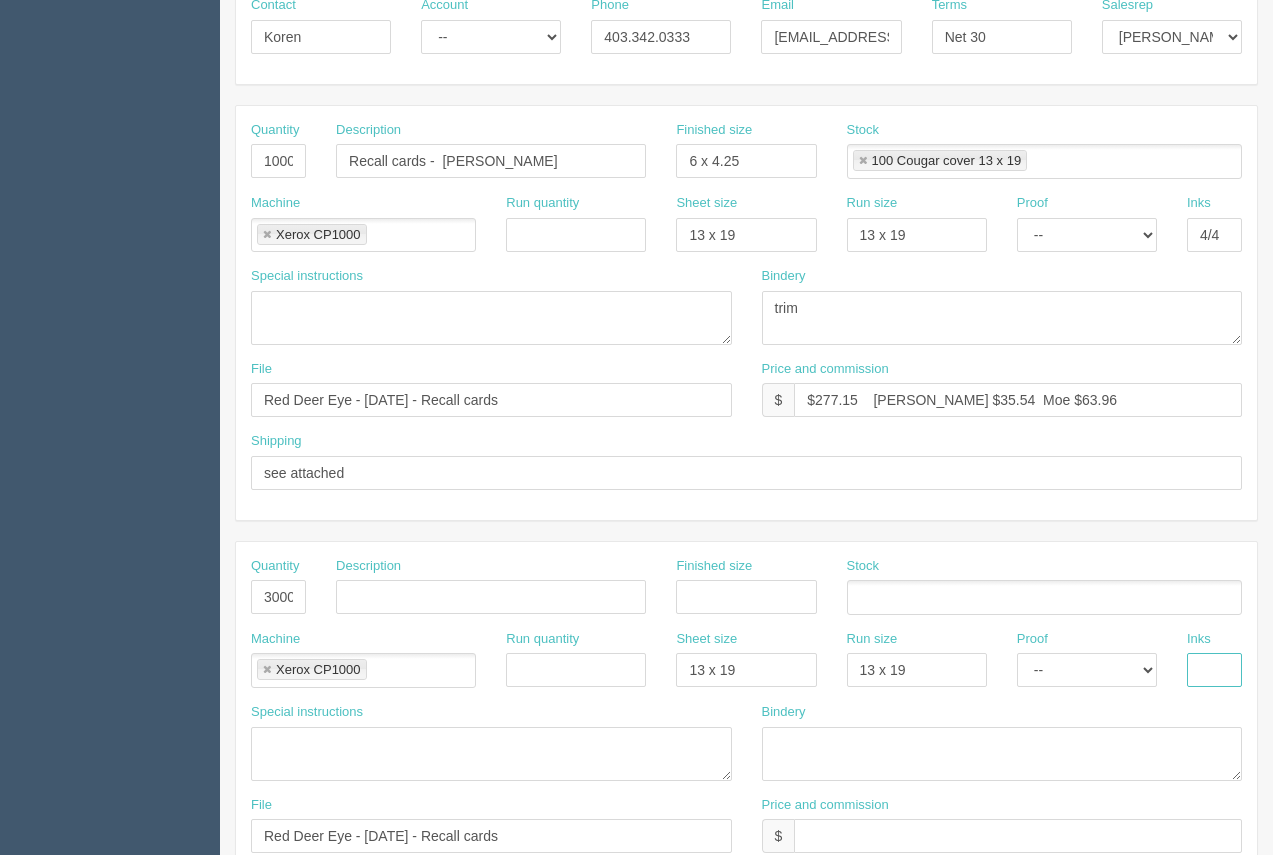 click at bounding box center (1214, 670) 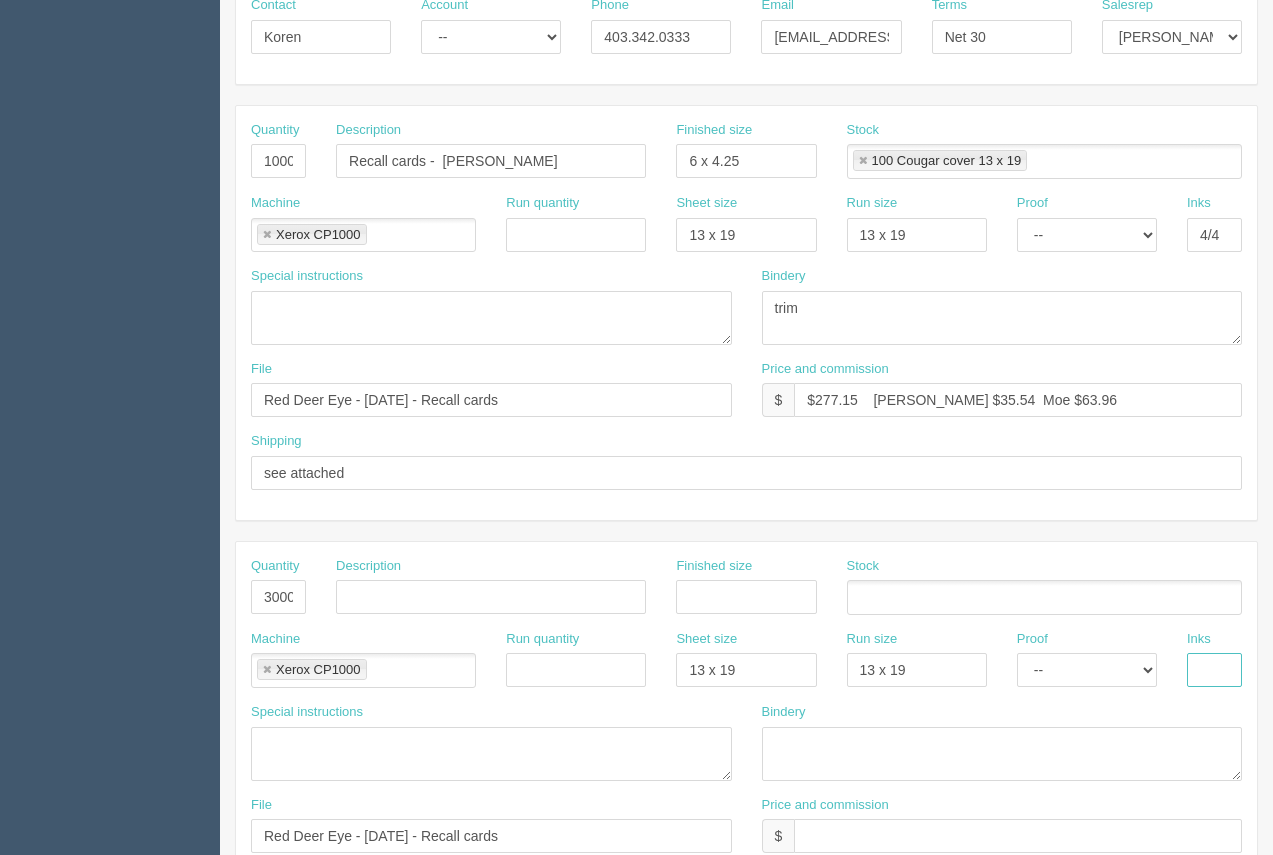 type on "4/4" 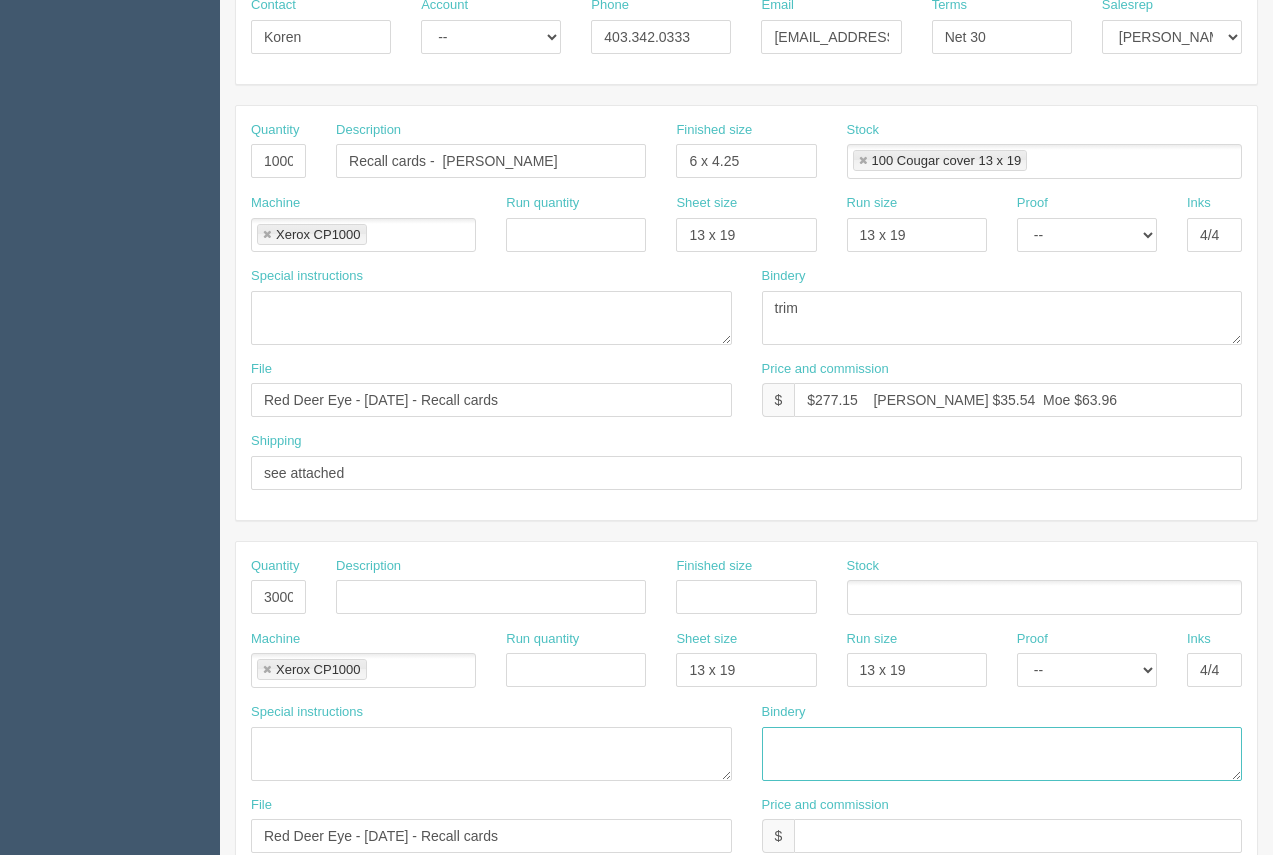click at bounding box center (1002, 754) 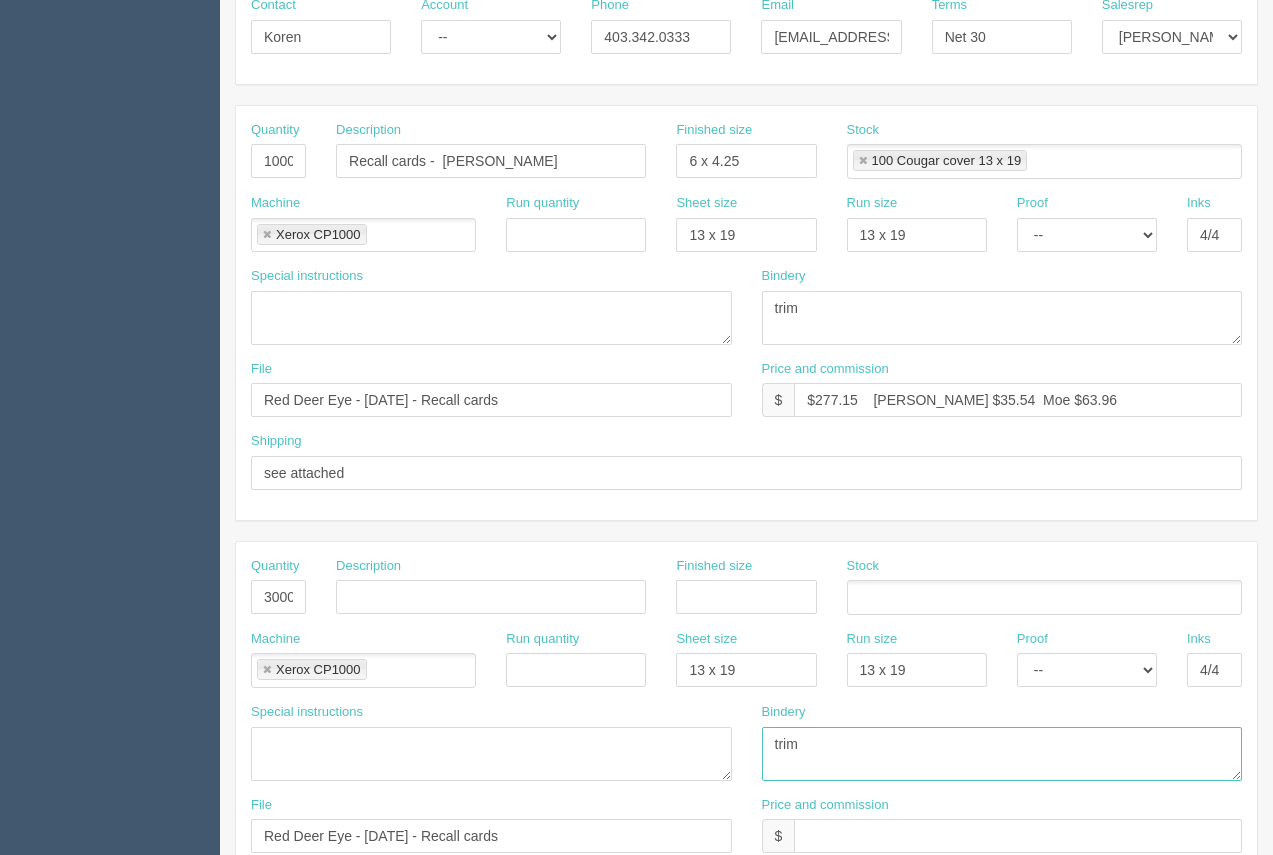 type on "trim" 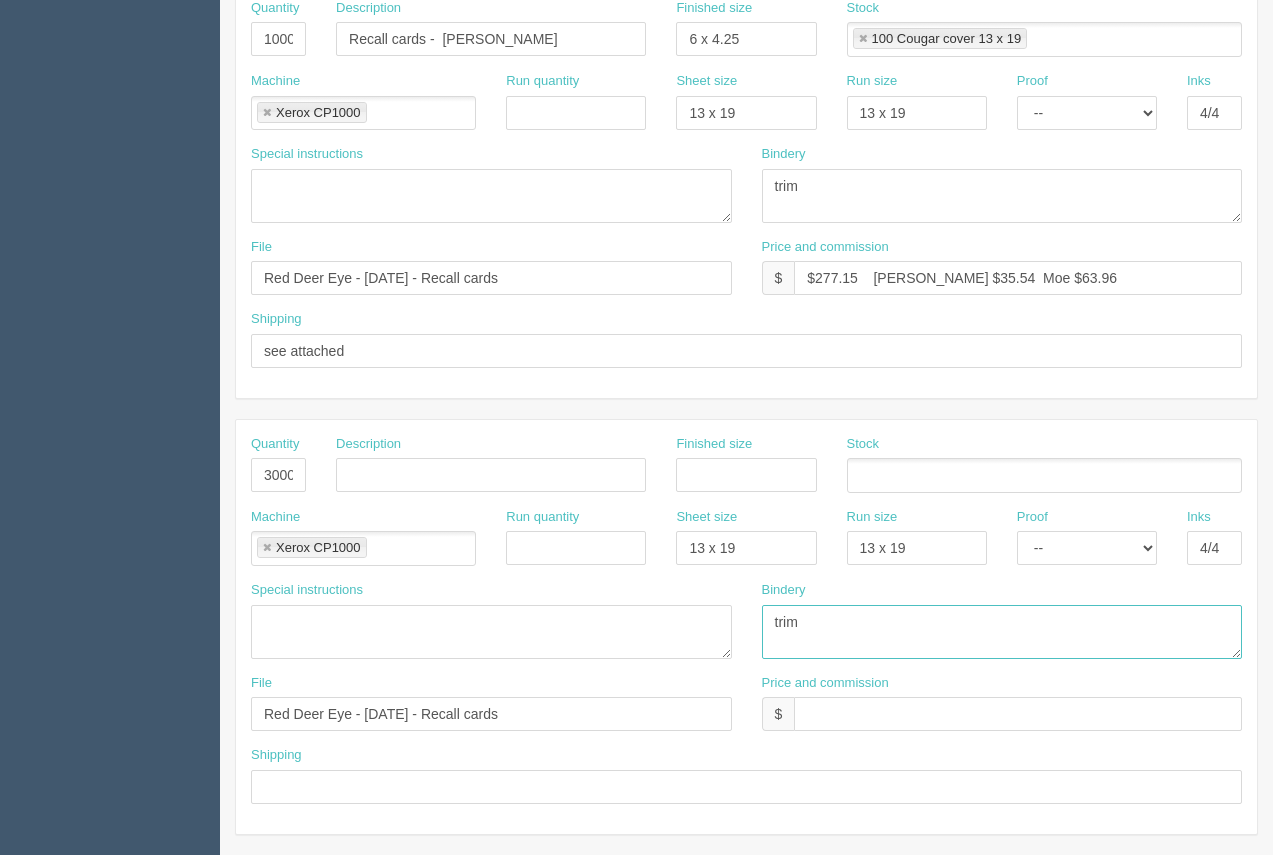 scroll, scrollTop: 447, scrollLeft: 0, axis: vertical 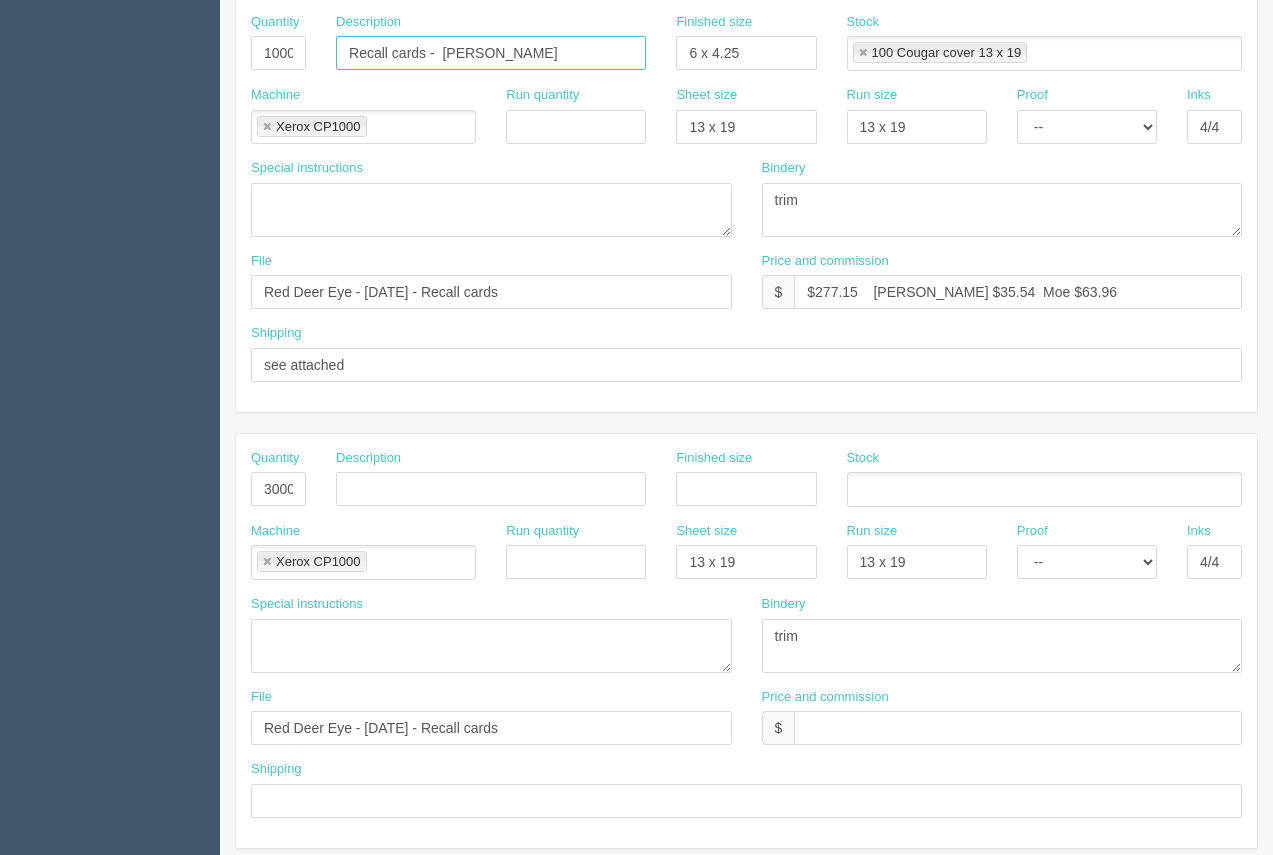drag, startPoint x: 504, startPoint y: 61, endPoint x: 330, endPoint y: 62, distance: 174.00287 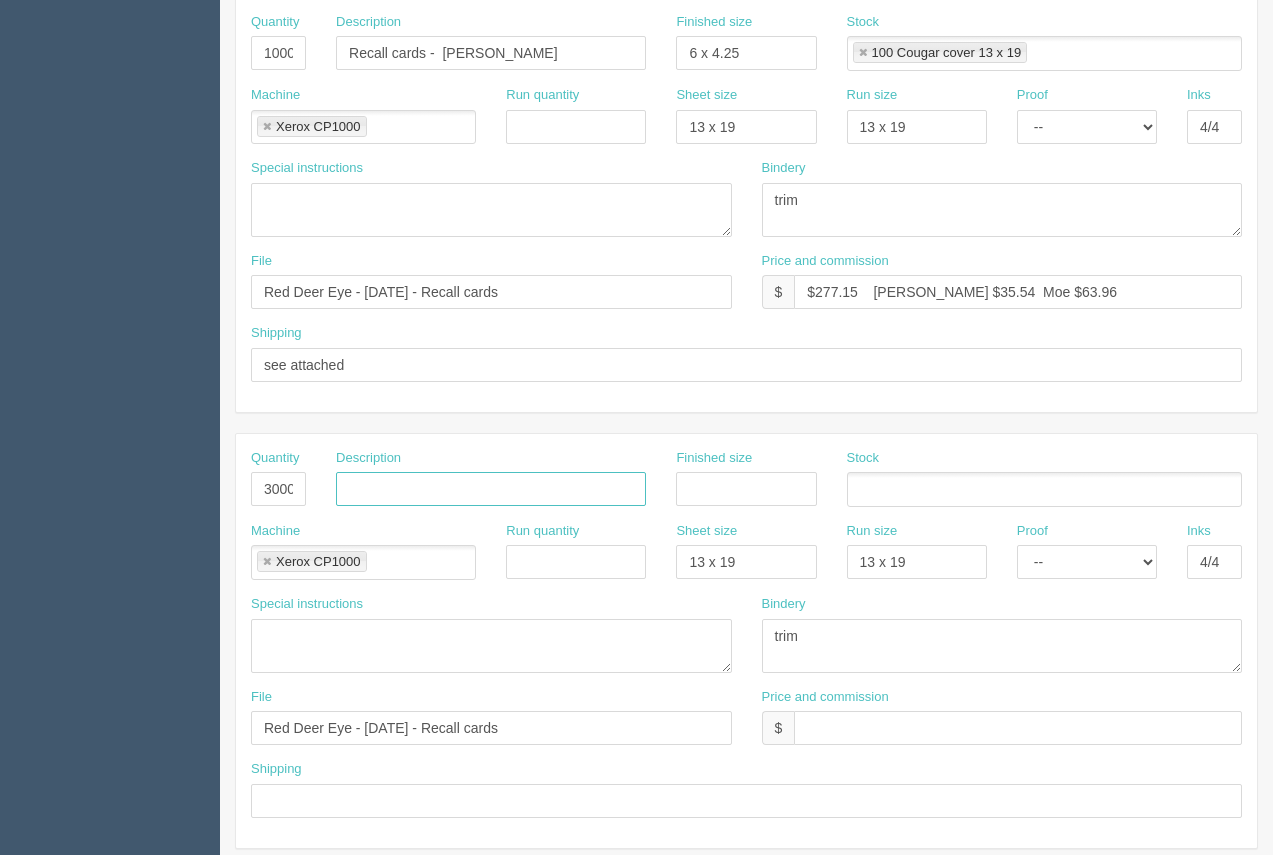 paste on "Recall cards -  [PERSON_NAME]" 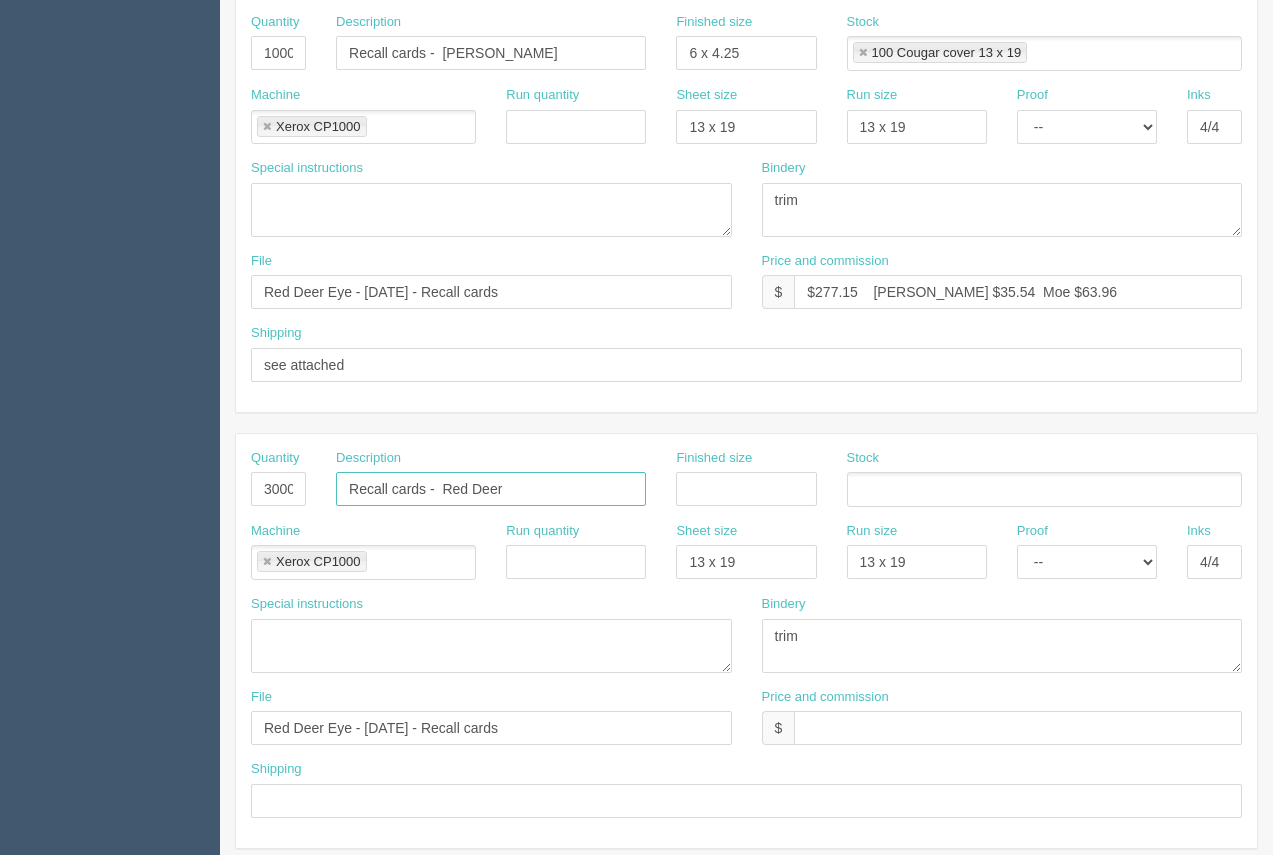type on "Recall cards -  Red Deer" 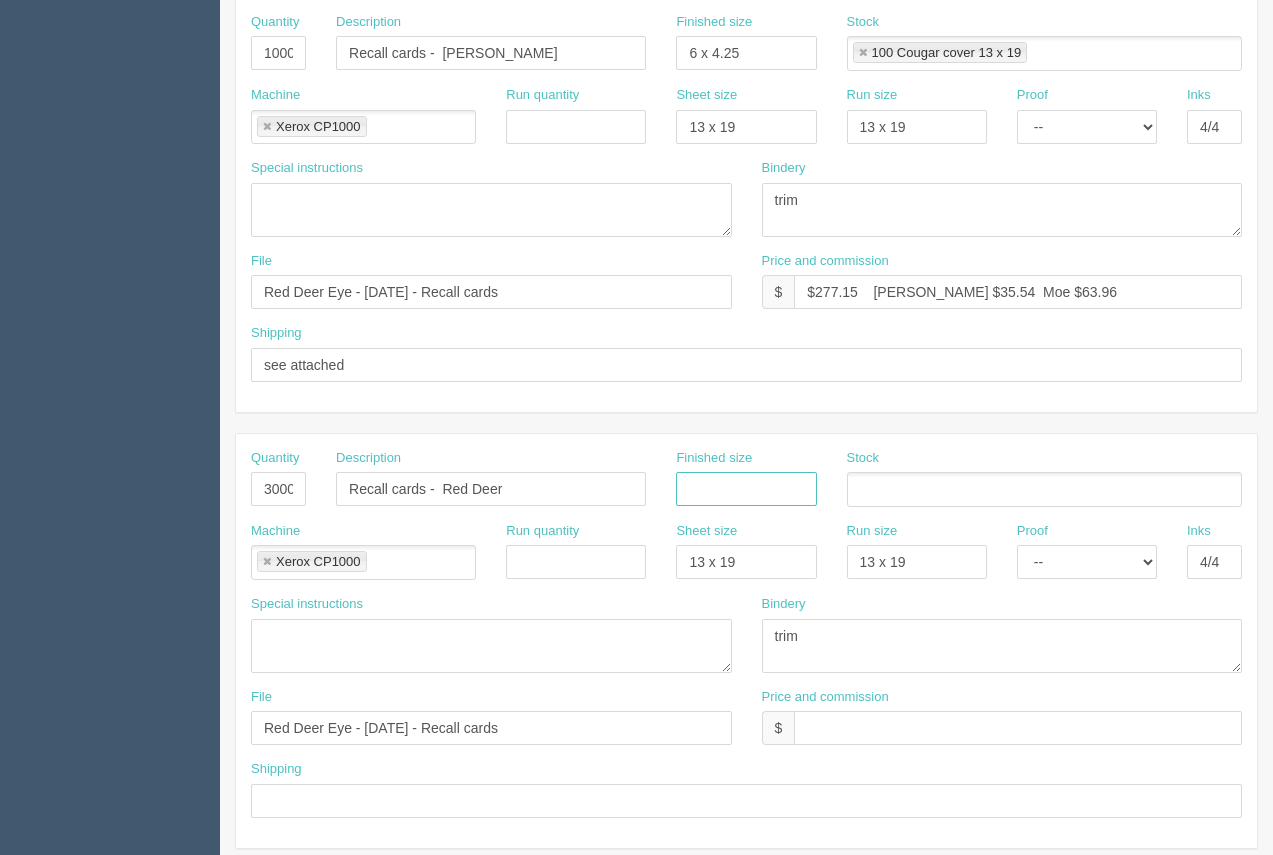 click at bounding box center (746, 489) 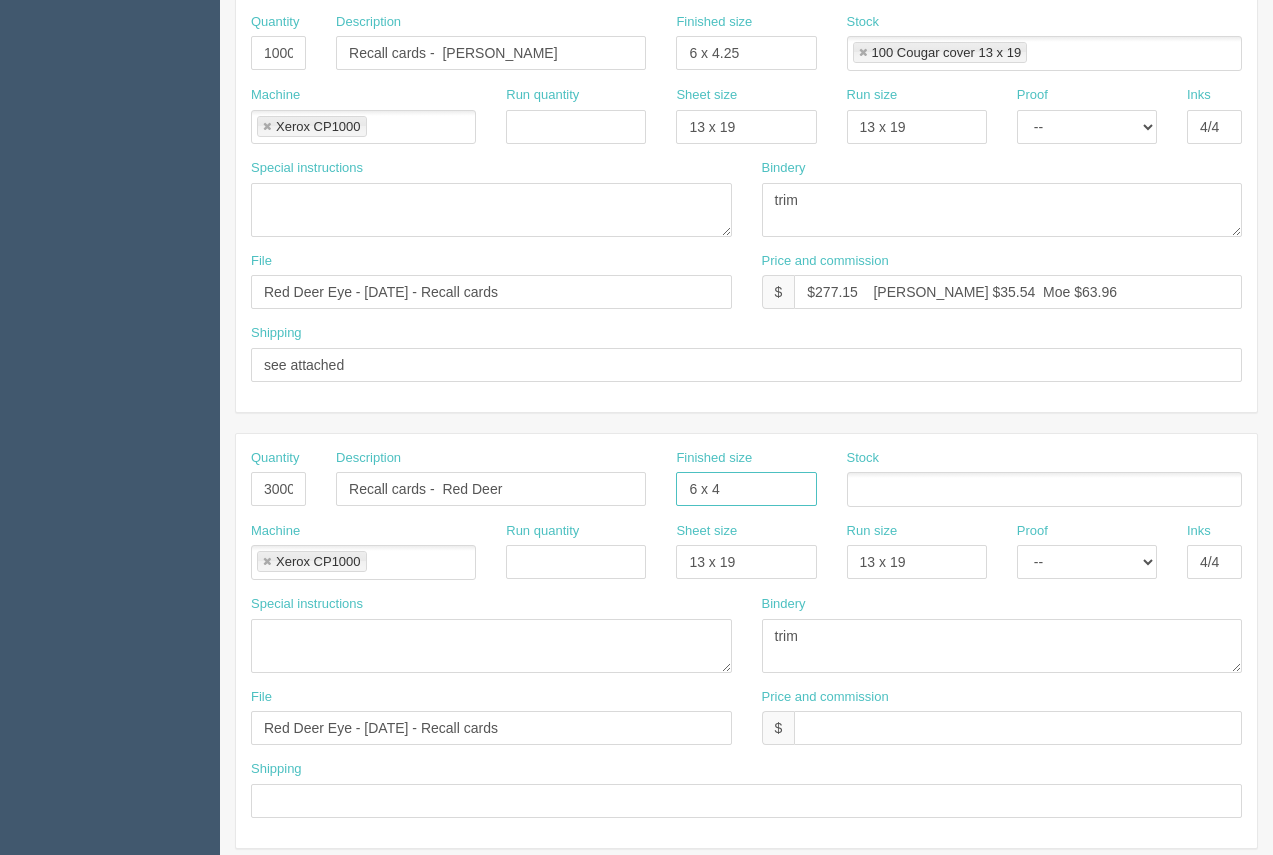 type on "6 x 4.25" 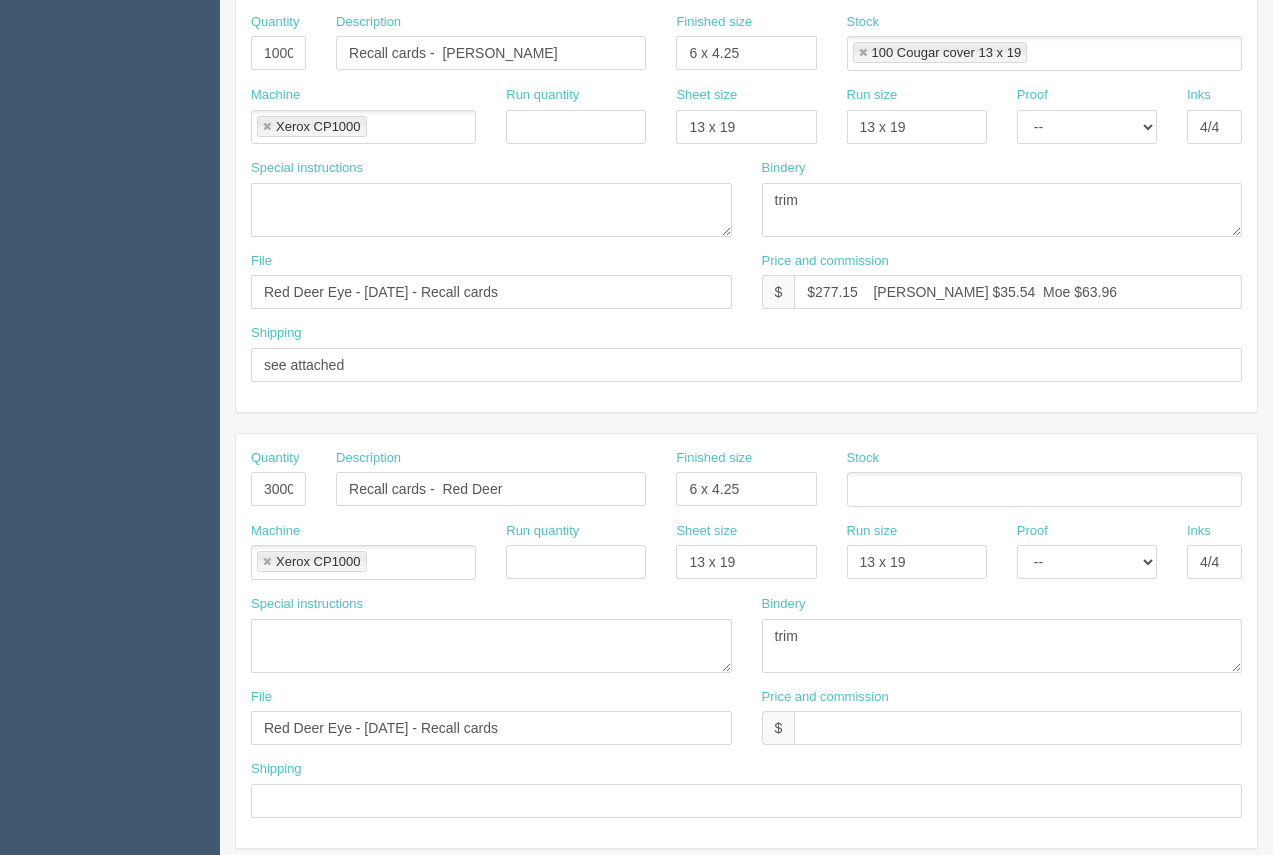 click at bounding box center (1044, 489) 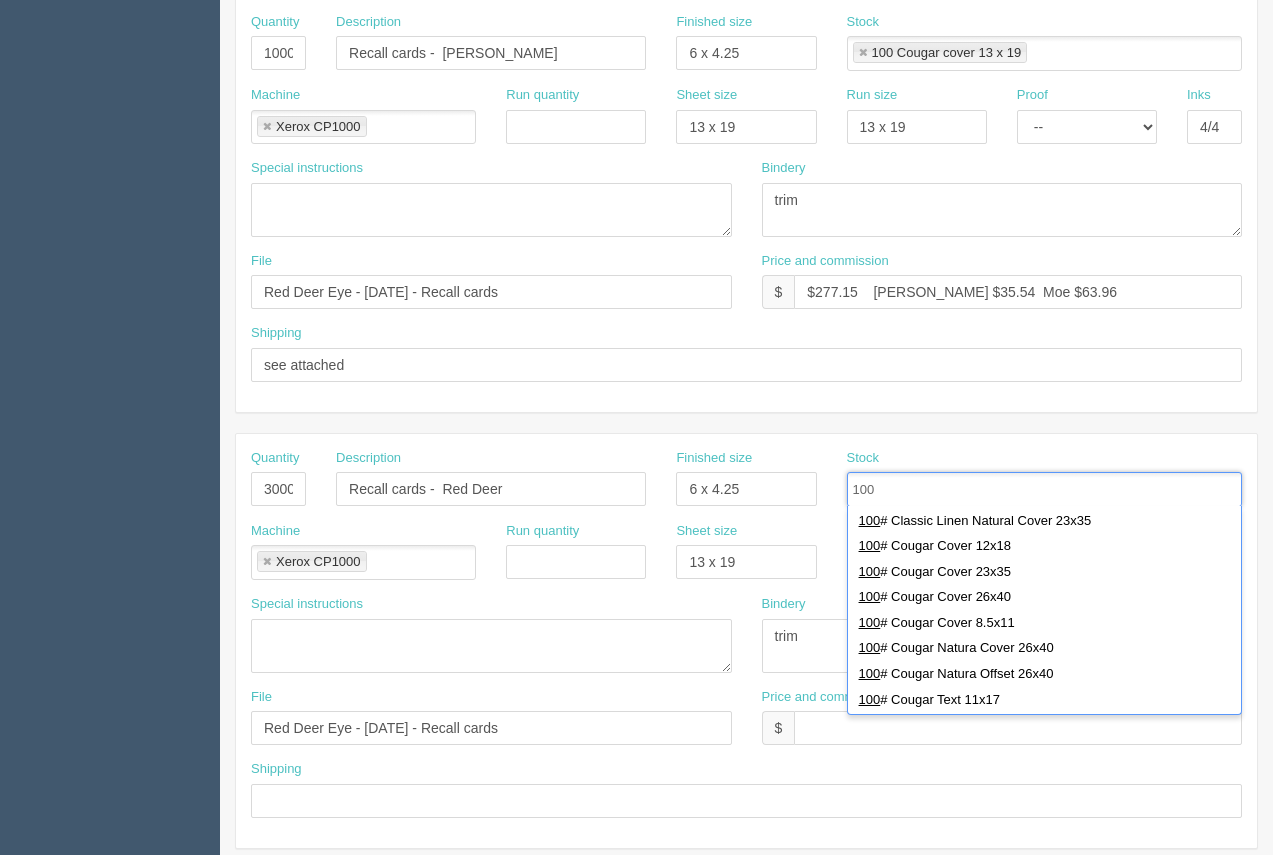 scroll, scrollTop: 175, scrollLeft: 0, axis: vertical 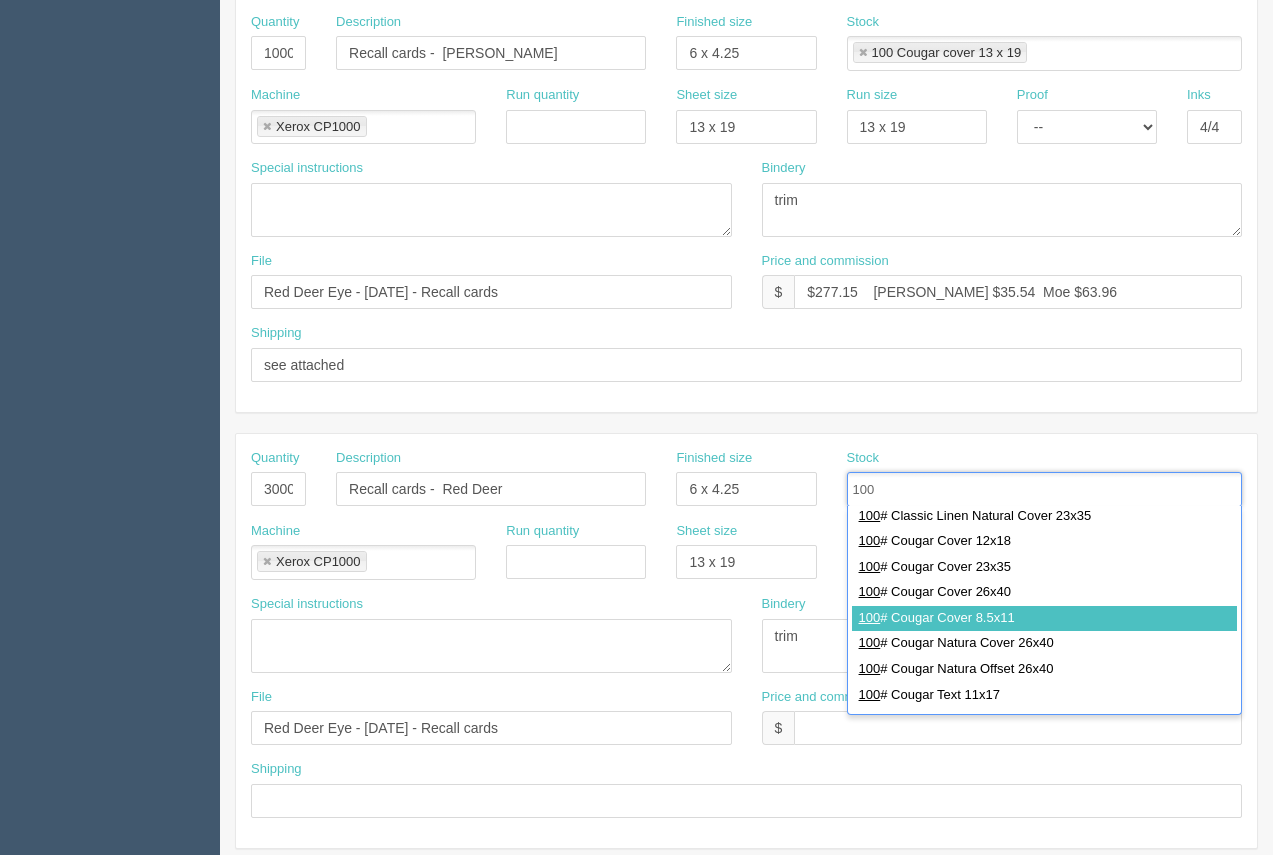 type on "100" 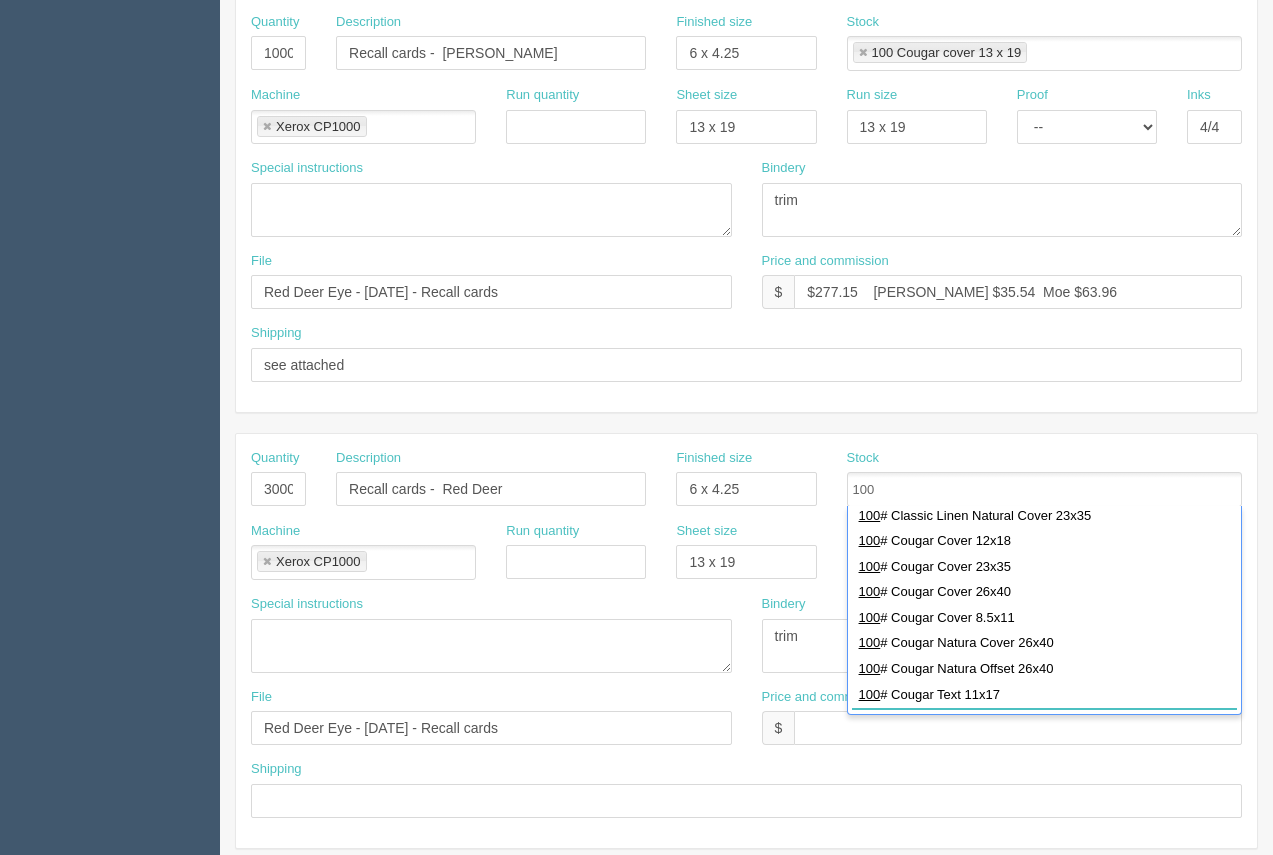 scroll, scrollTop: 125, scrollLeft: 0, axis: vertical 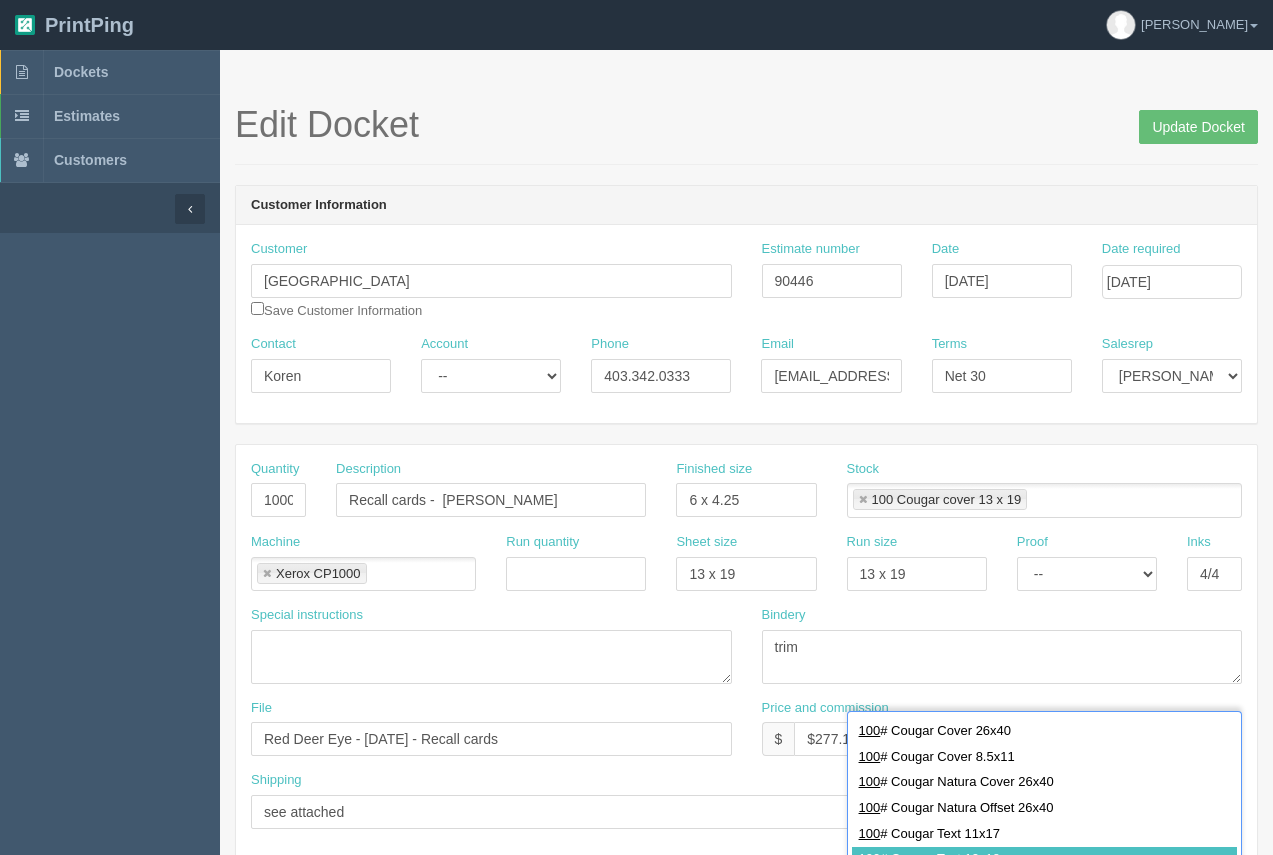 type 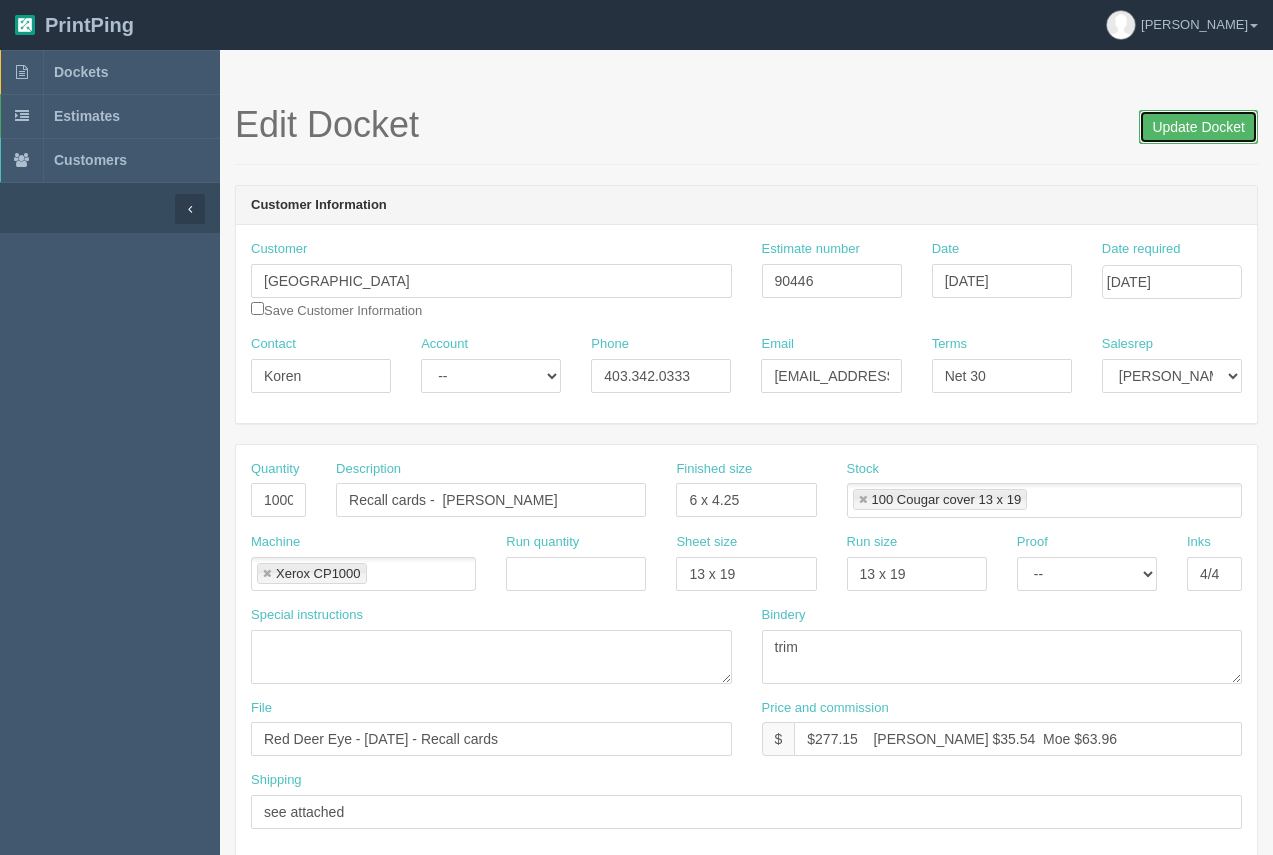 click on "Update Docket" at bounding box center (1198, 127) 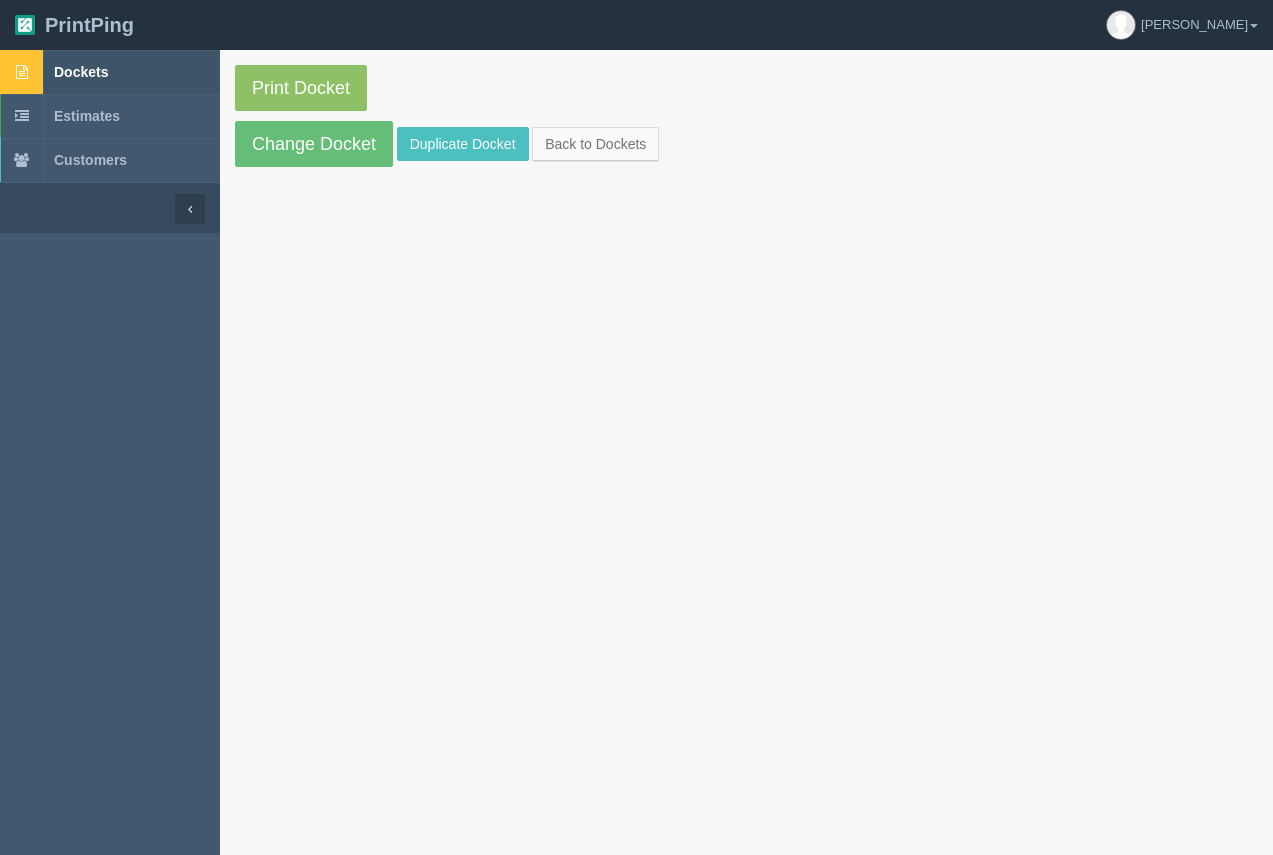 scroll, scrollTop: 0, scrollLeft: 0, axis: both 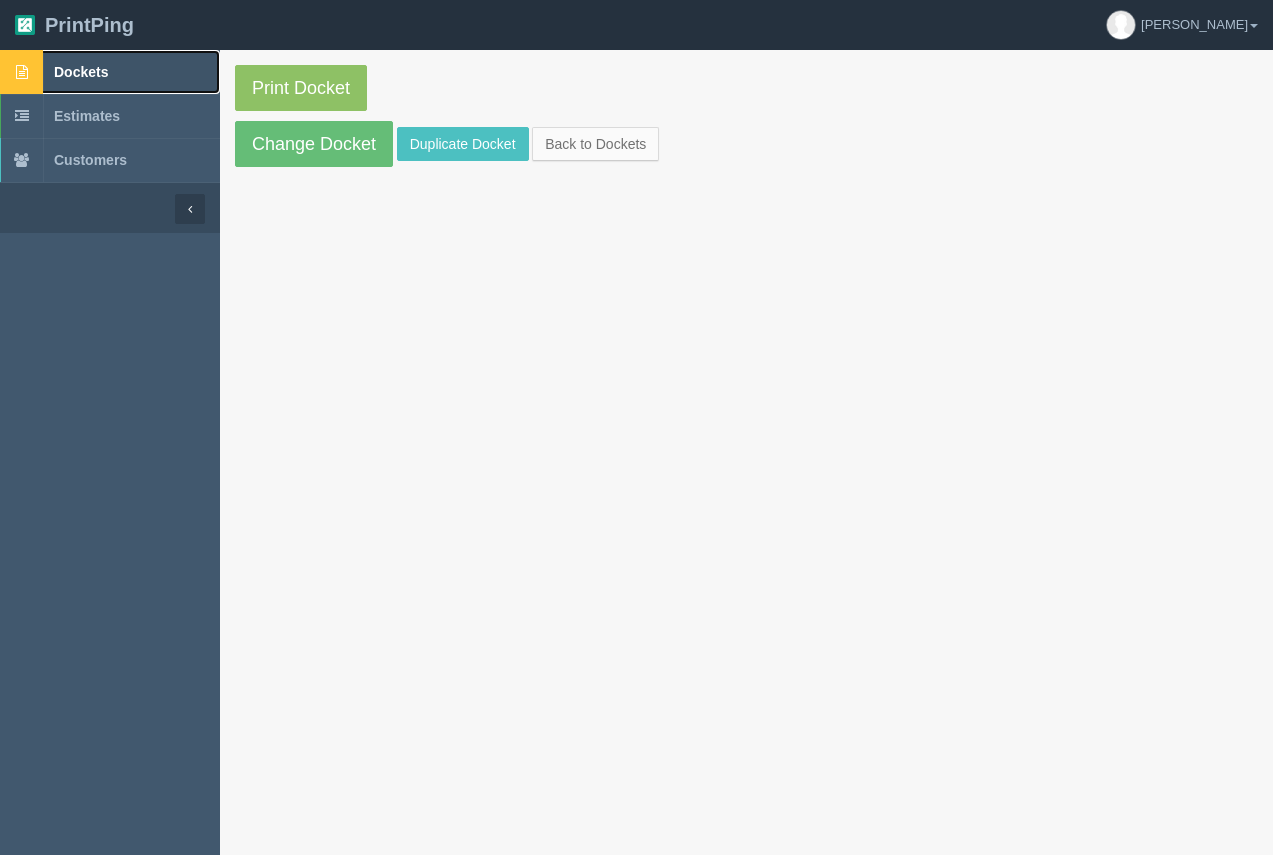 click on "Dockets" at bounding box center [81, 72] 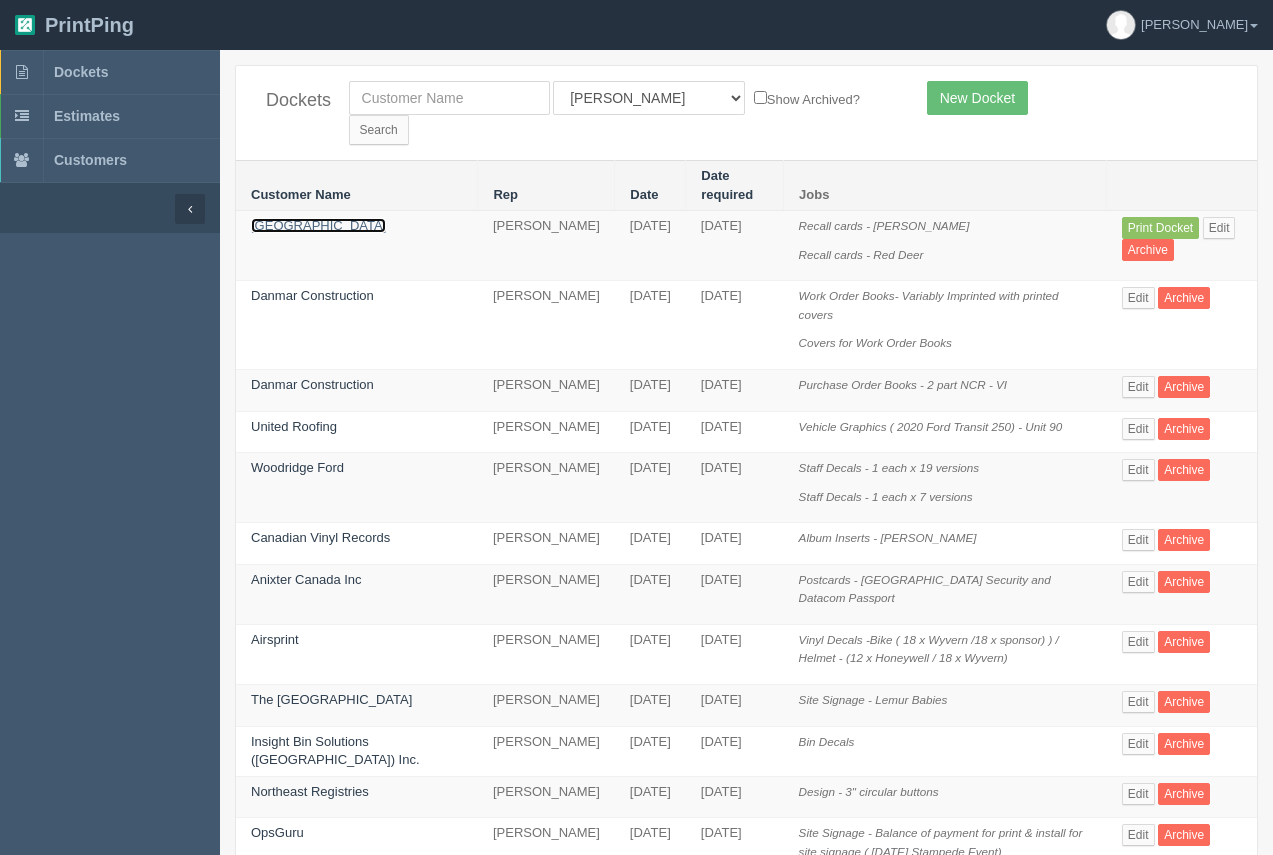 click on "[GEOGRAPHIC_DATA]" at bounding box center [318, 225] 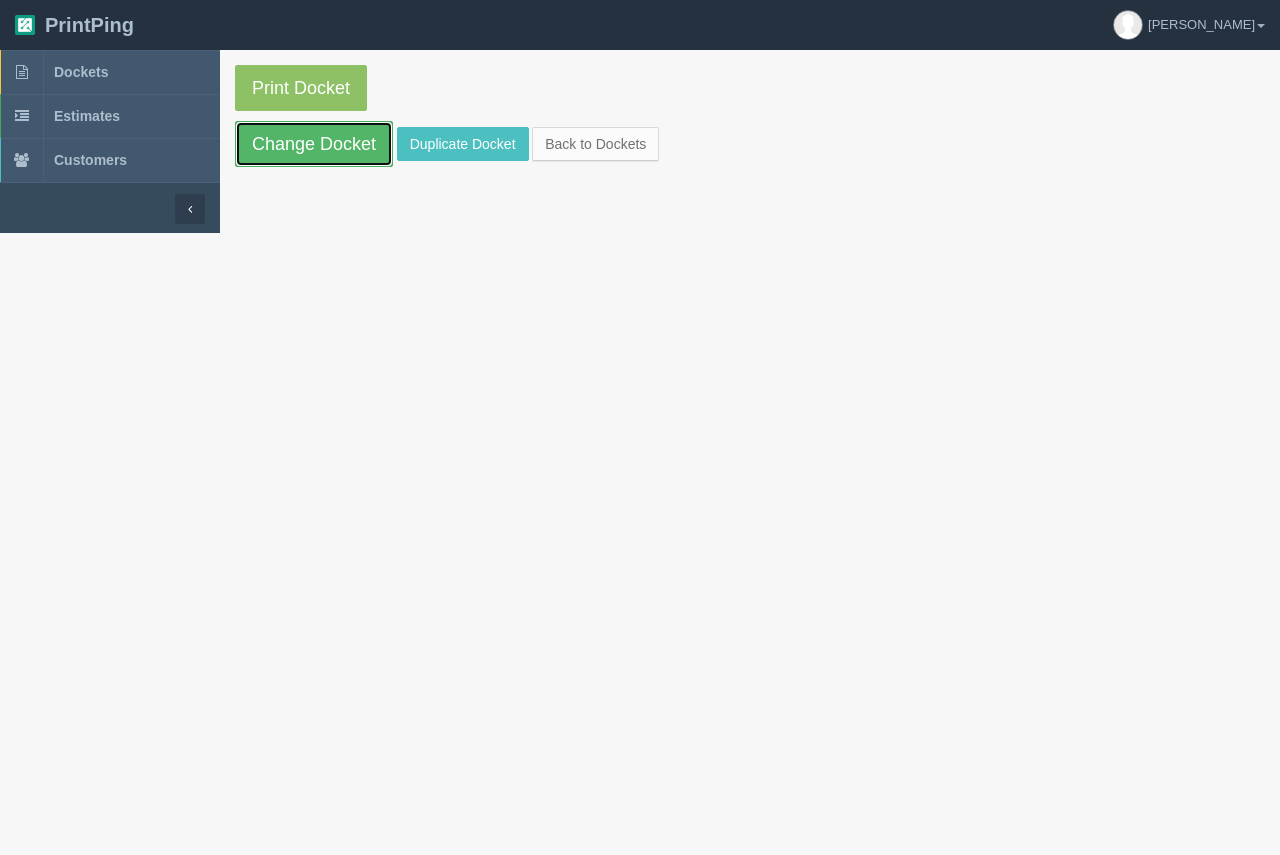 click on "Change Docket" at bounding box center (314, 144) 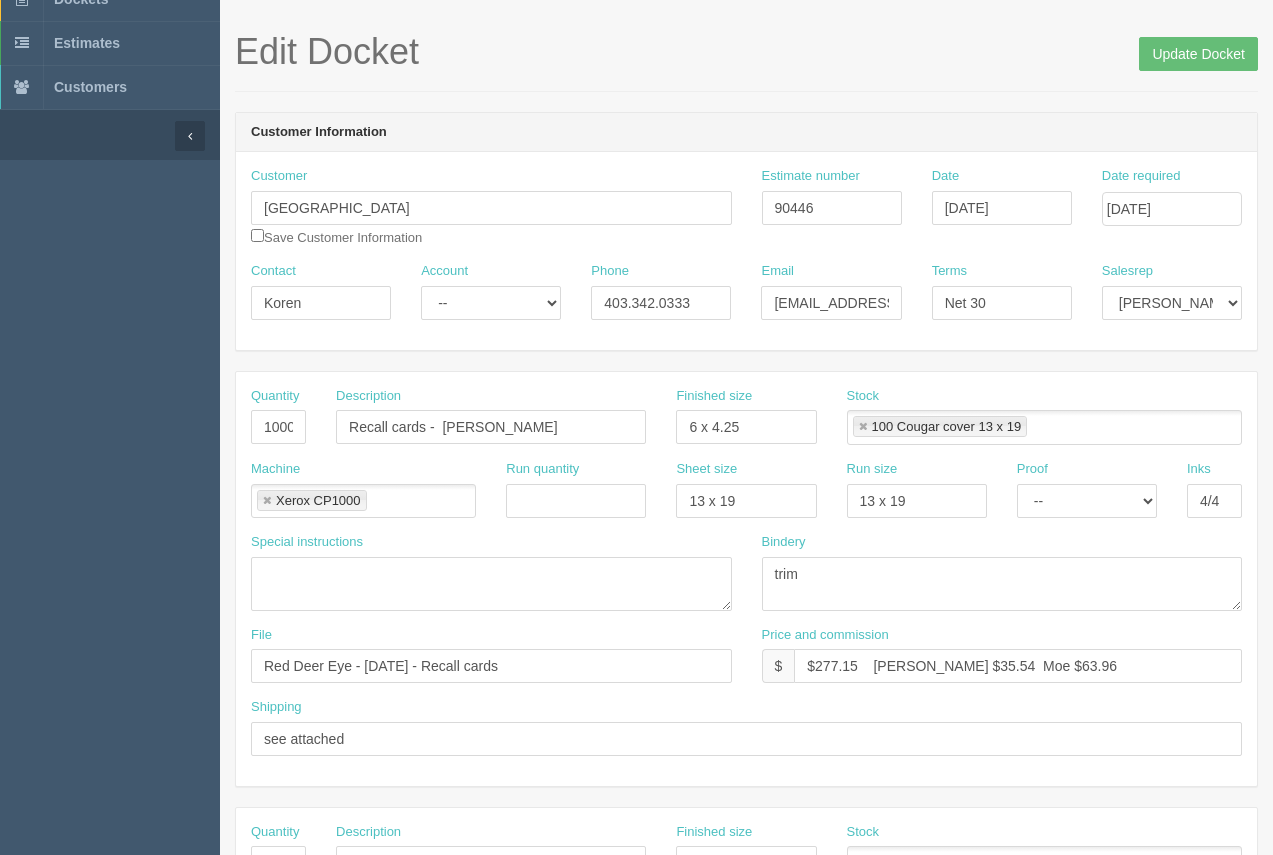 scroll, scrollTop: 55, scrollLeft: 0, axis: vertical 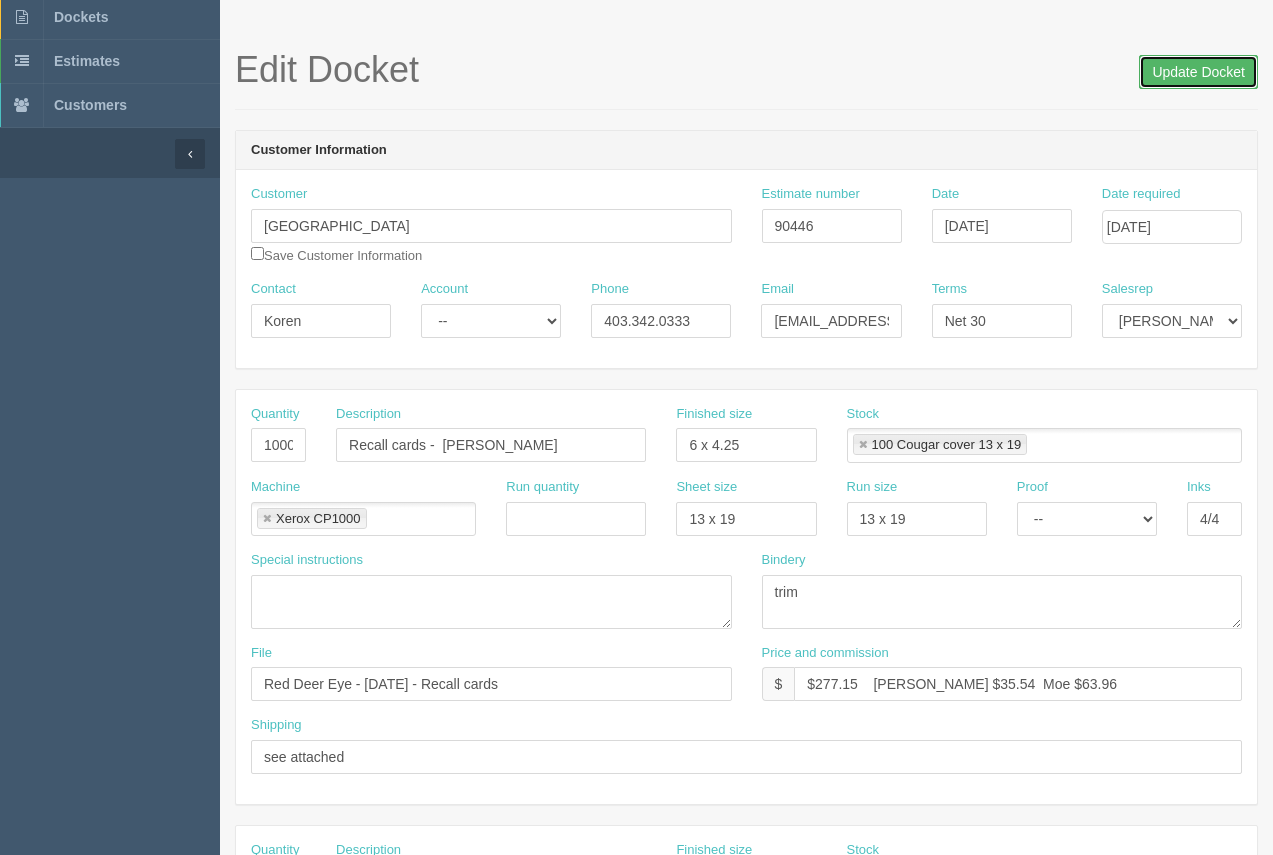 click on "Update Docket" at bounding box center [1198, 72] 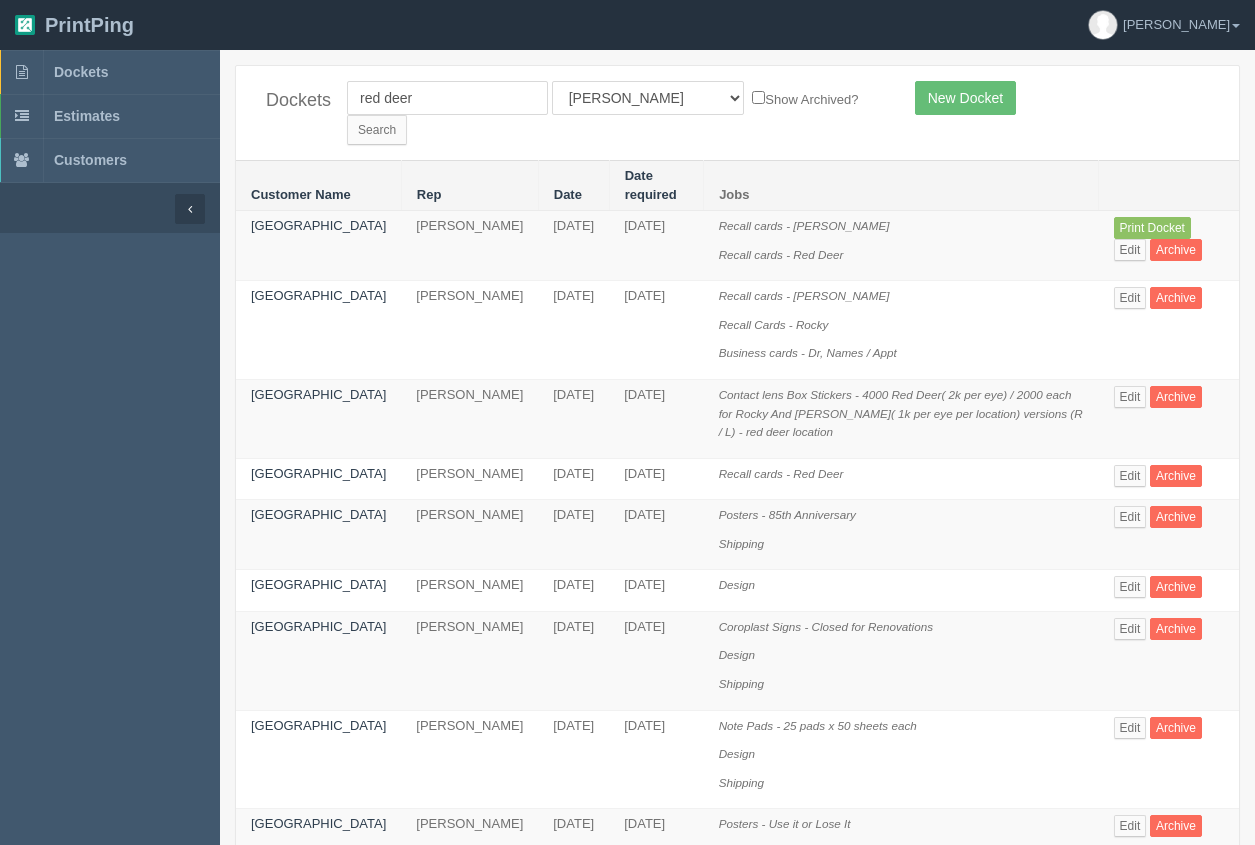scroll, scrollTop: 0, scrollLeft: 0, axis: both 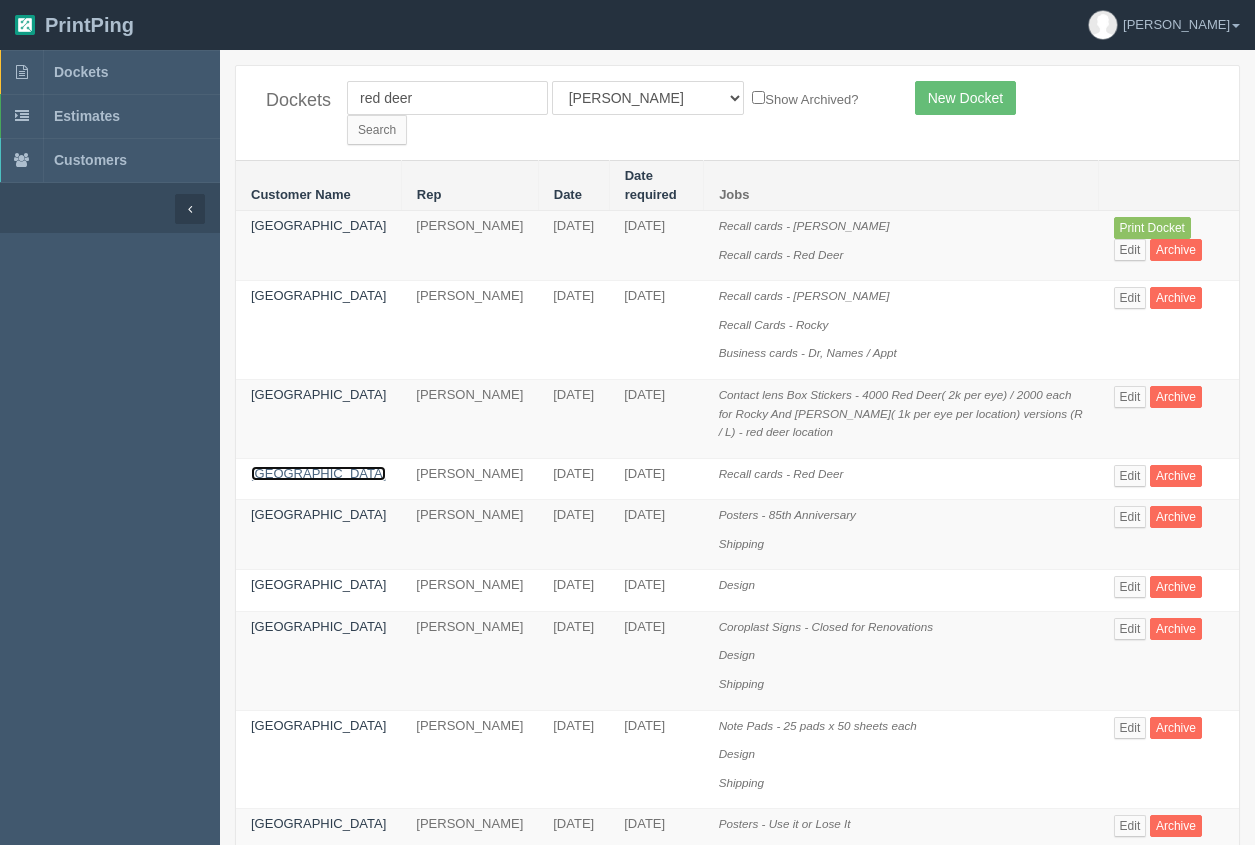 click on "[GEOGRAPHIC_DATA]" at bounding box center (318, 473) 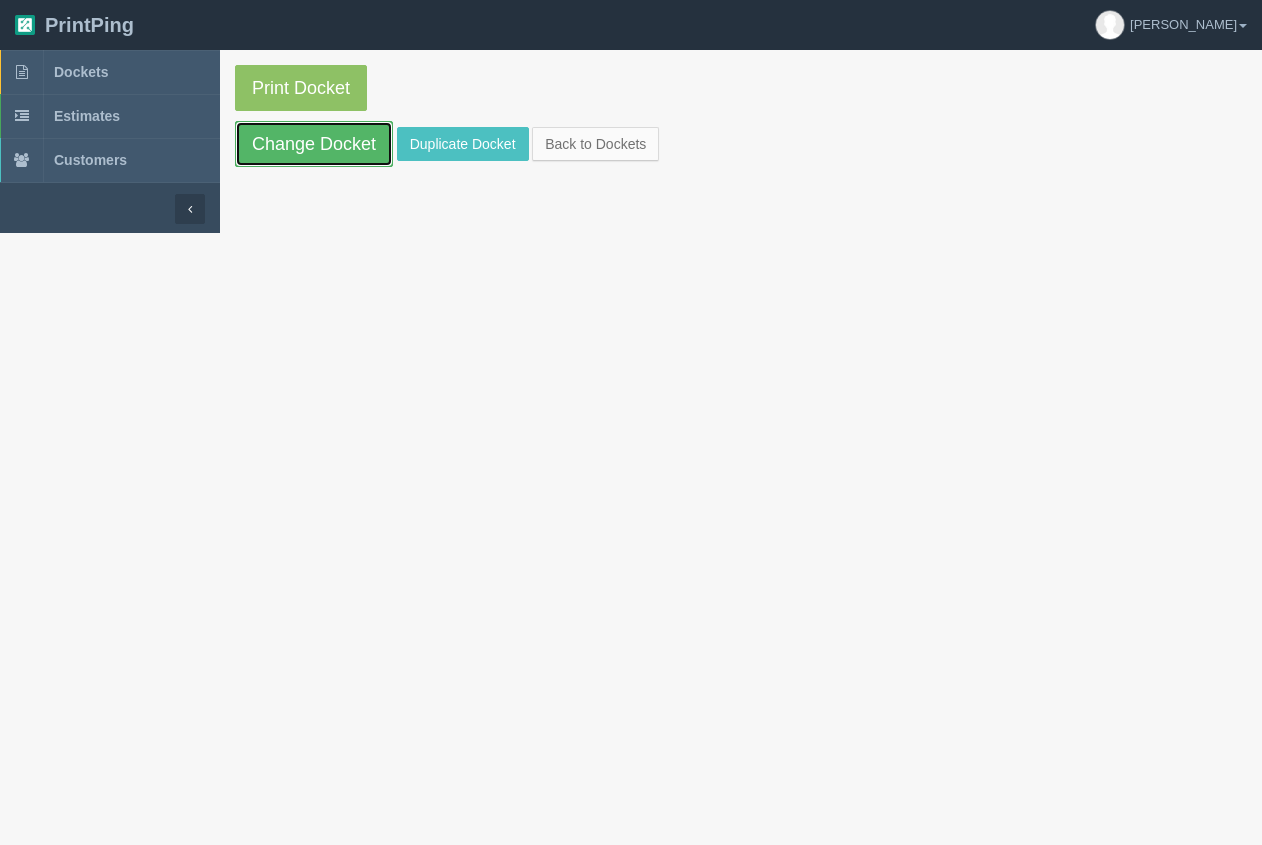 click on "Change Docket" at bounding box center [314, 144] 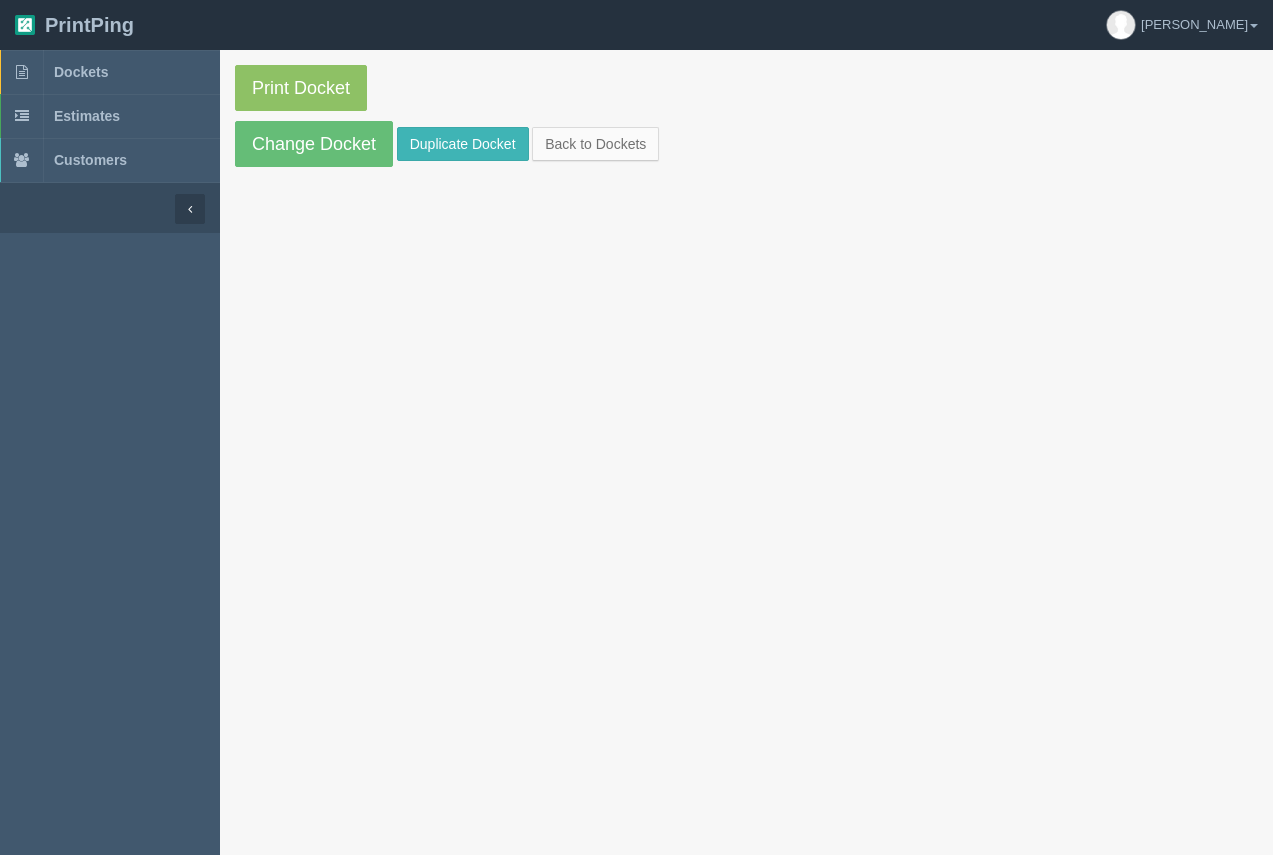 scroll, scrollTop: 0, scrollLeft: 0, axis: both 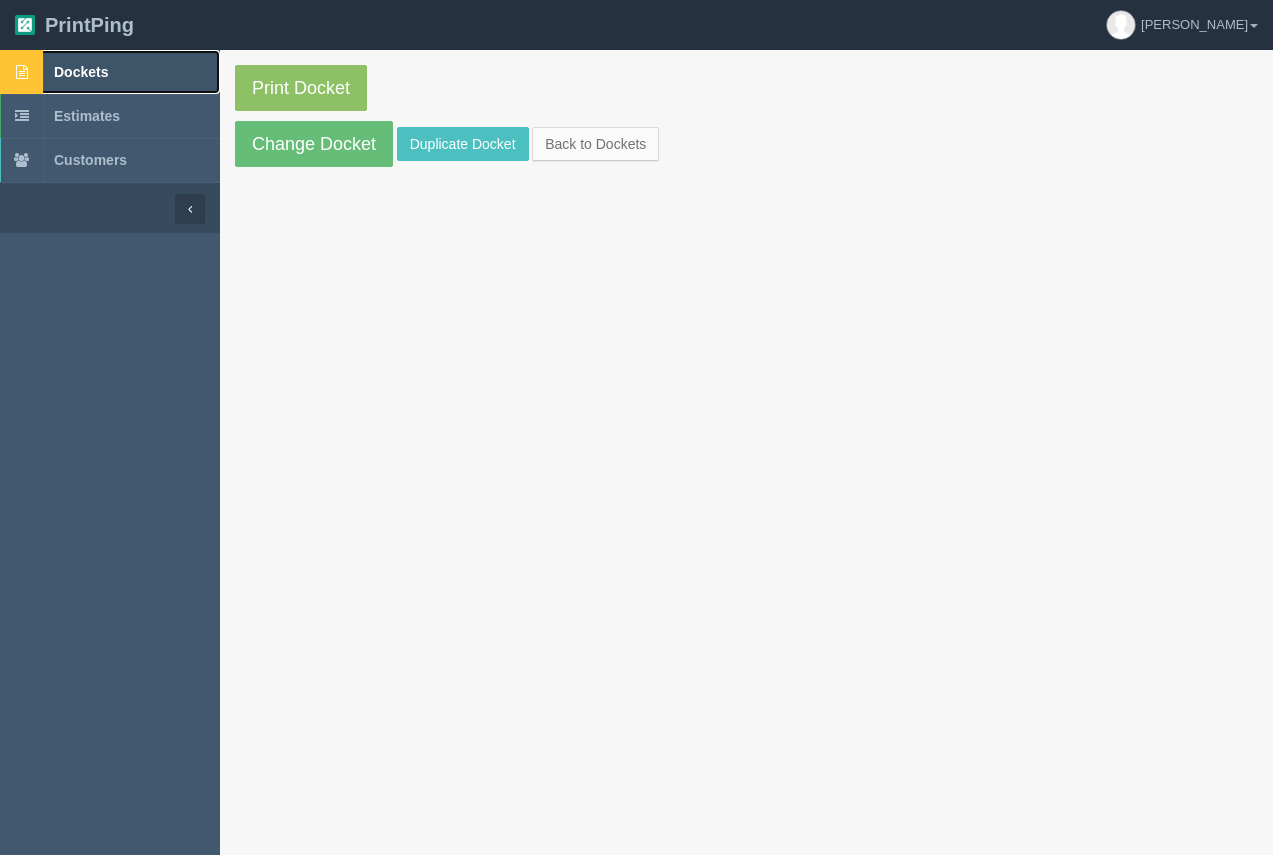 click on "Dockets" at bounding box center (110, 72) 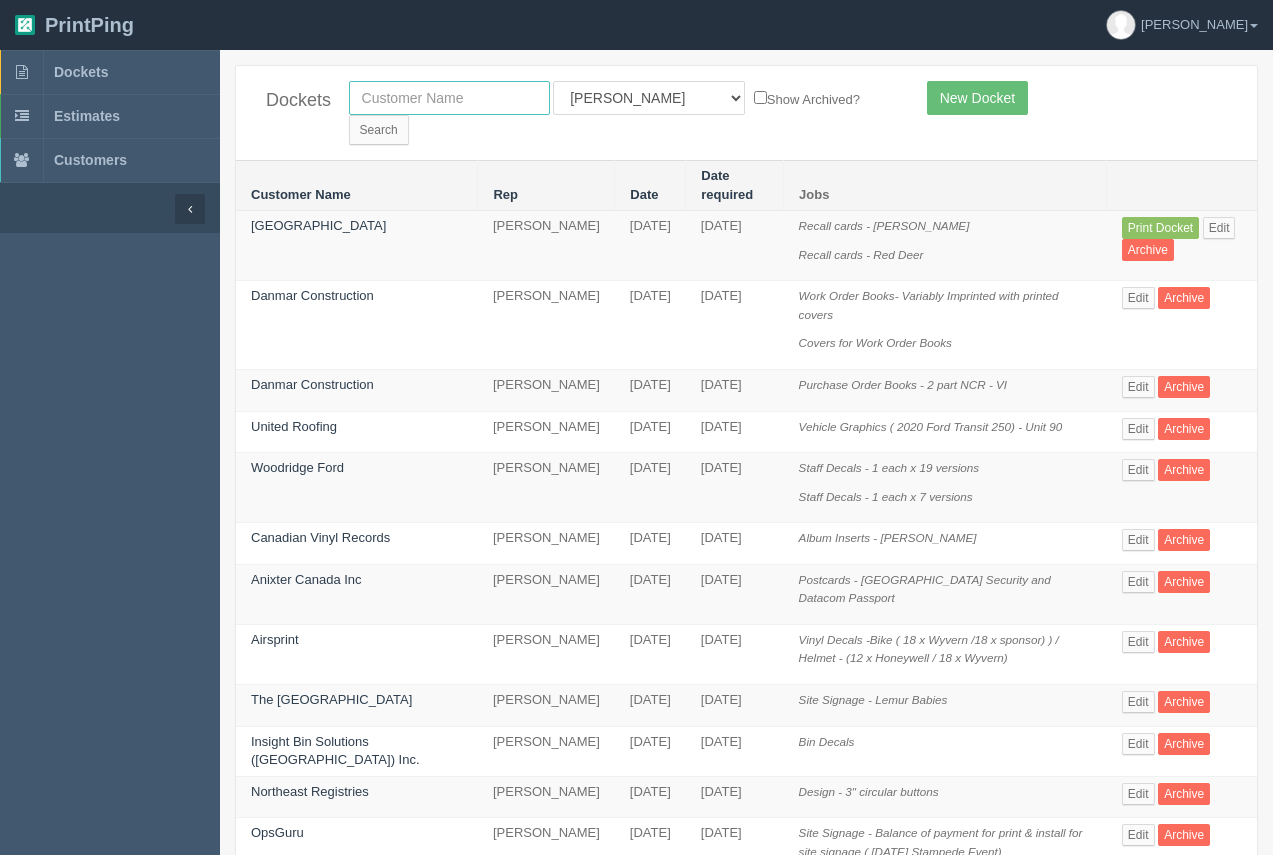 click at bounding box center (449, 98) 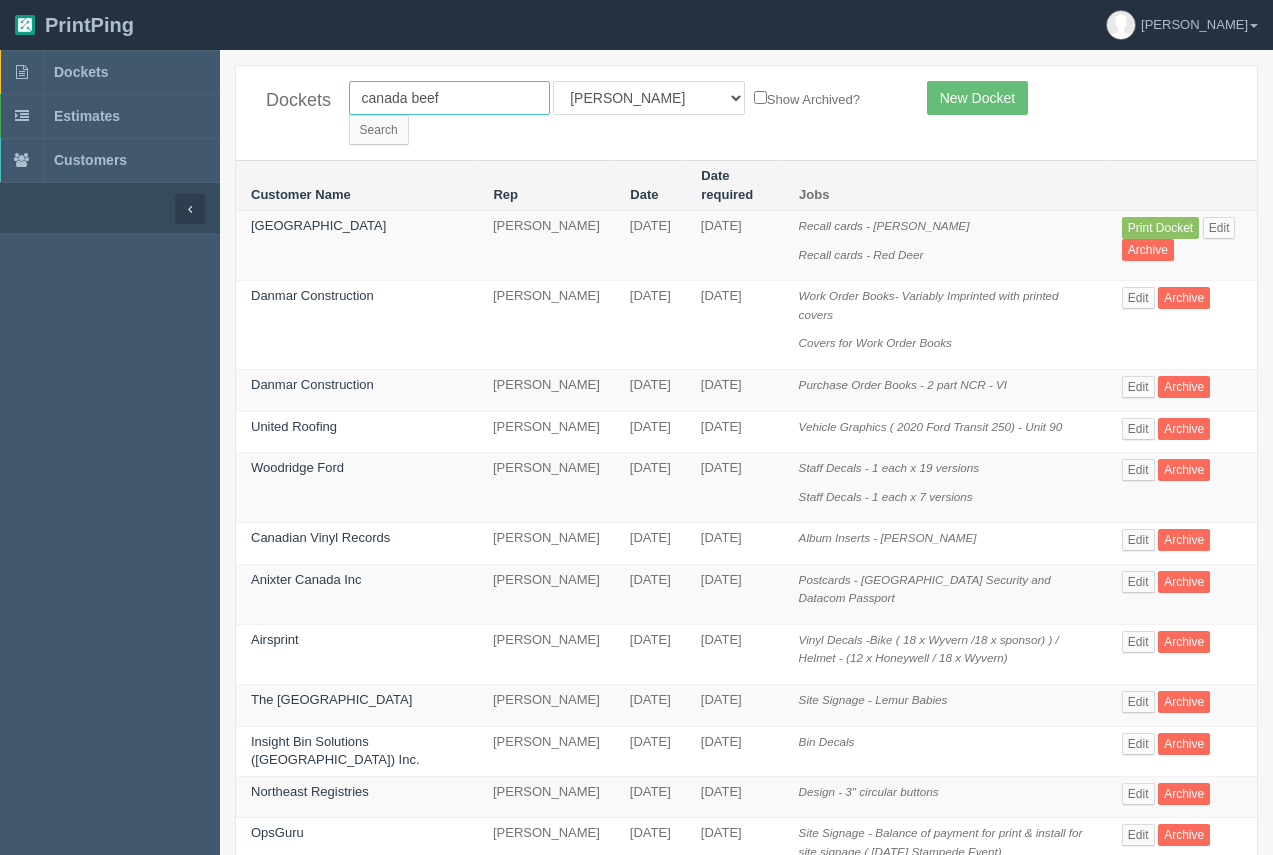 type on "canada beef" 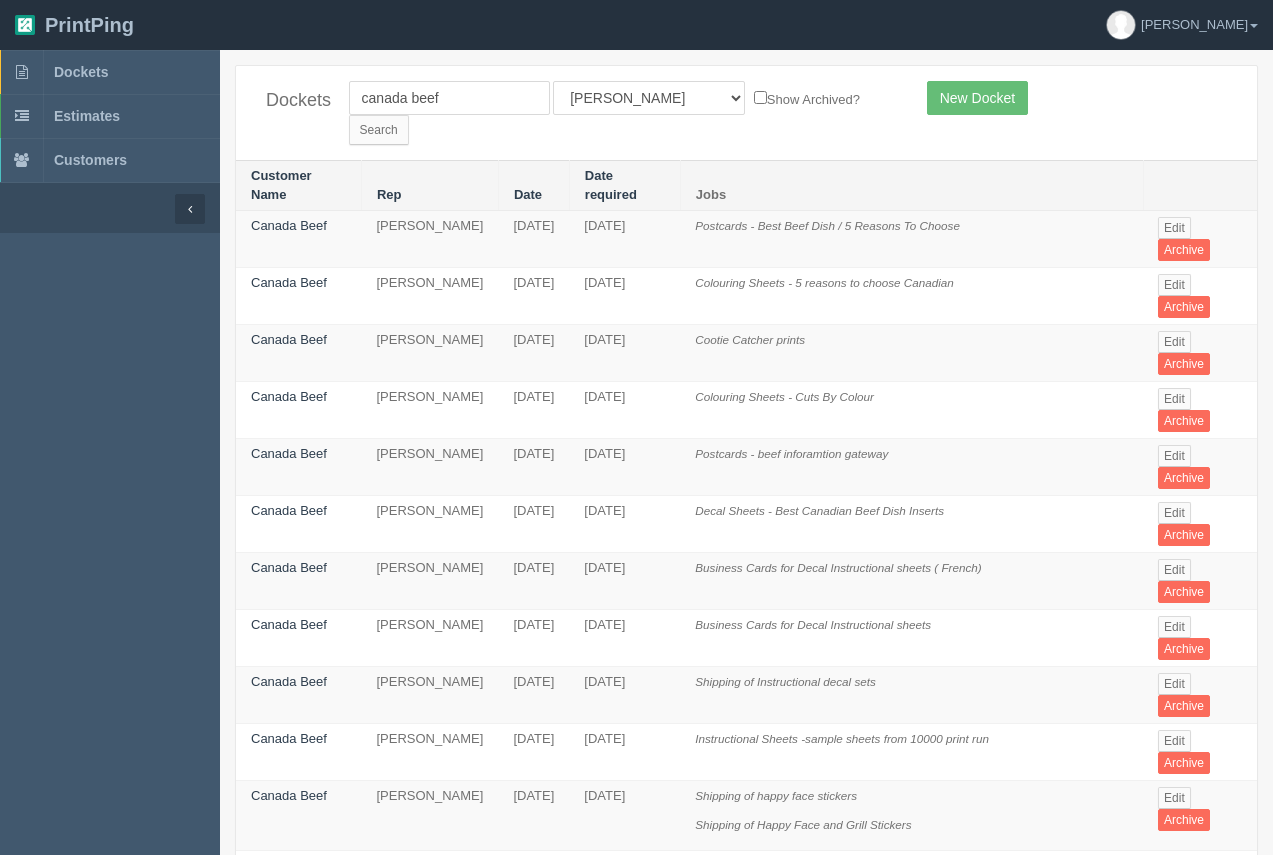 scroll, scrollTop: 0, scrollLeft: 0, axis: both 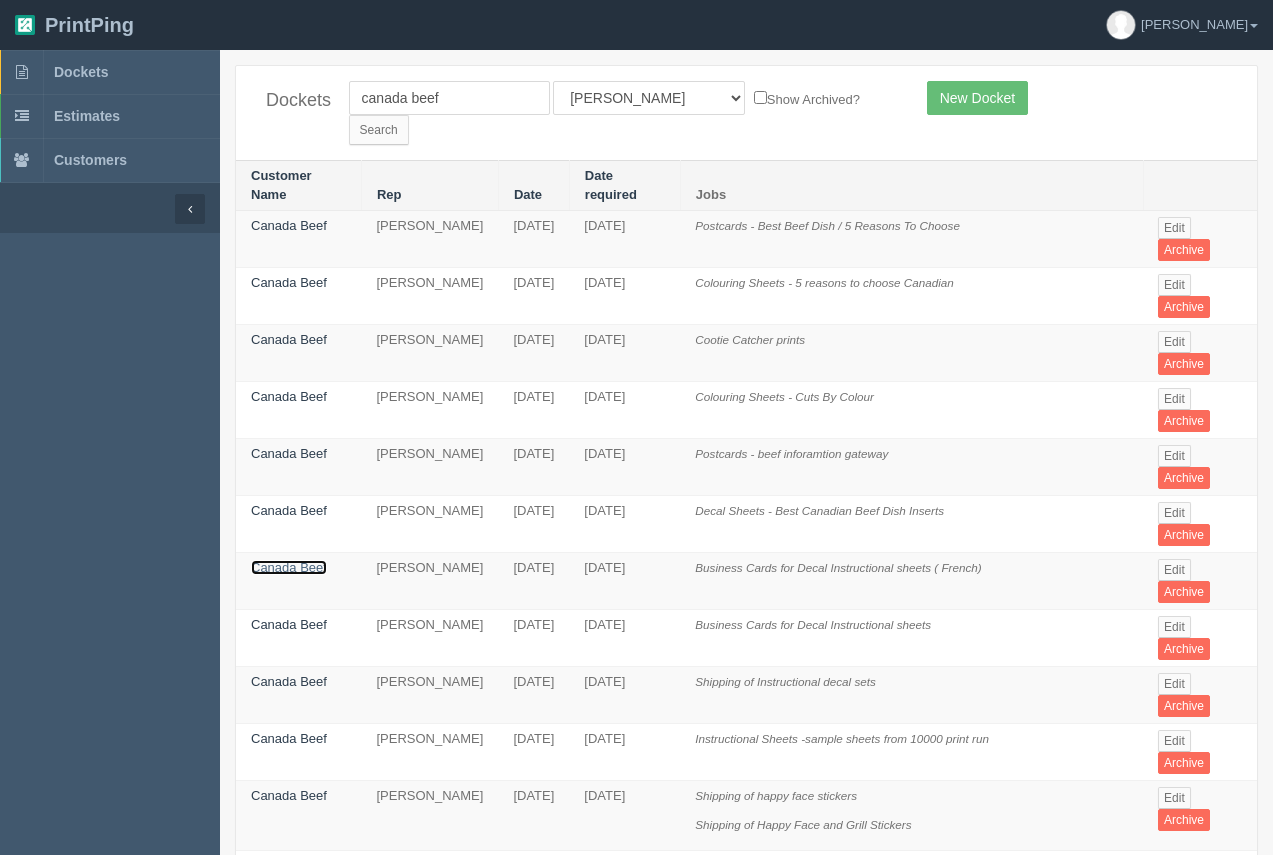 click on "Canada Beef" at bounding box center [289, 567] 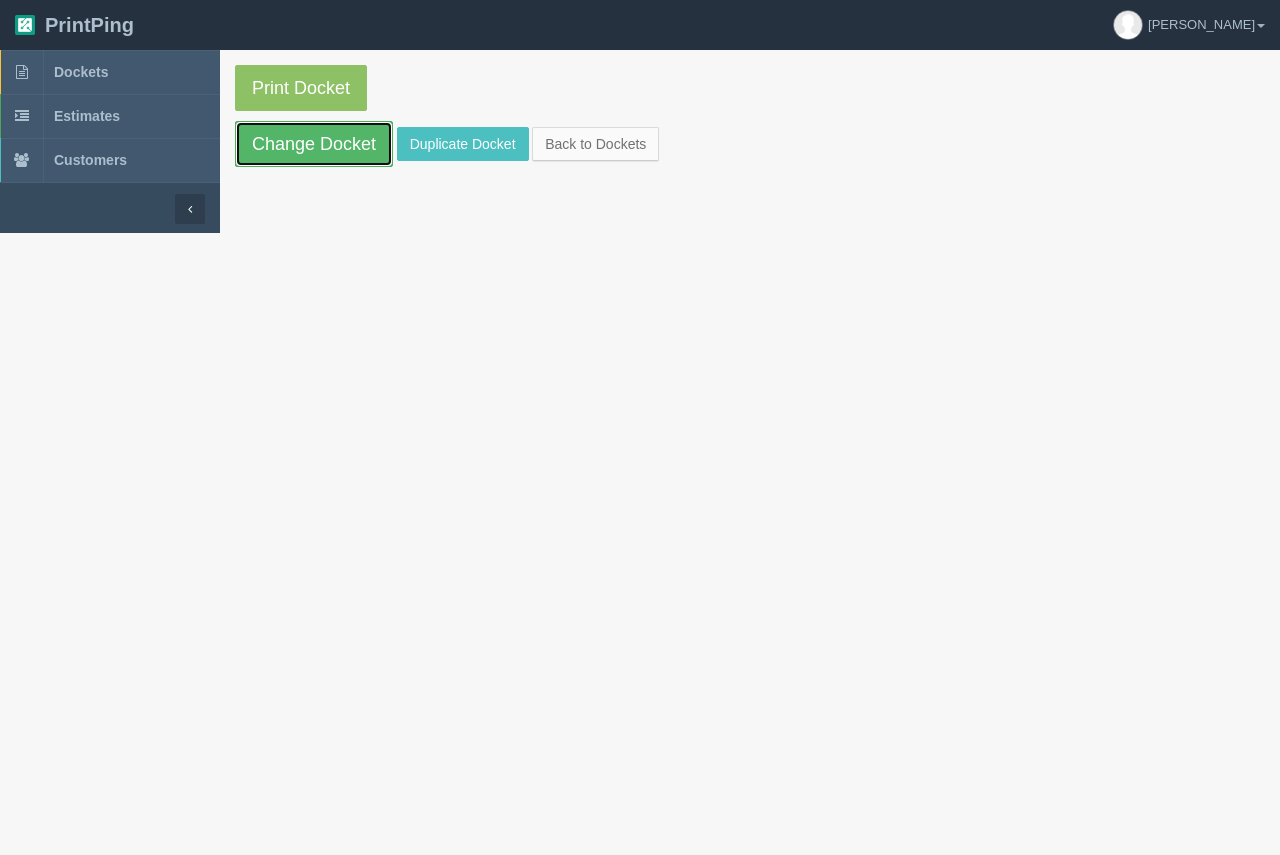 click on "Change Docket" at bounding box center (314, 144) 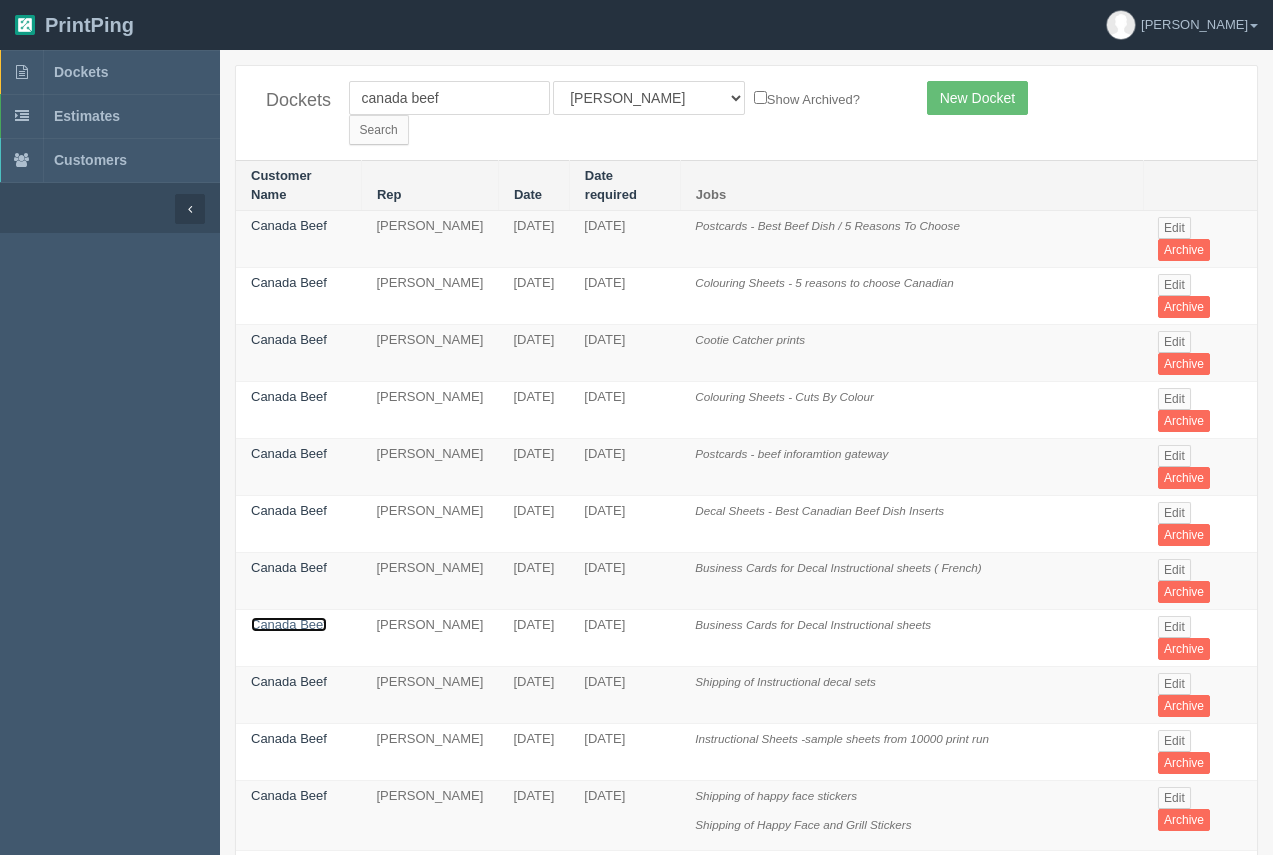 click on "Canada Beef" at bounding box center (289, 624) 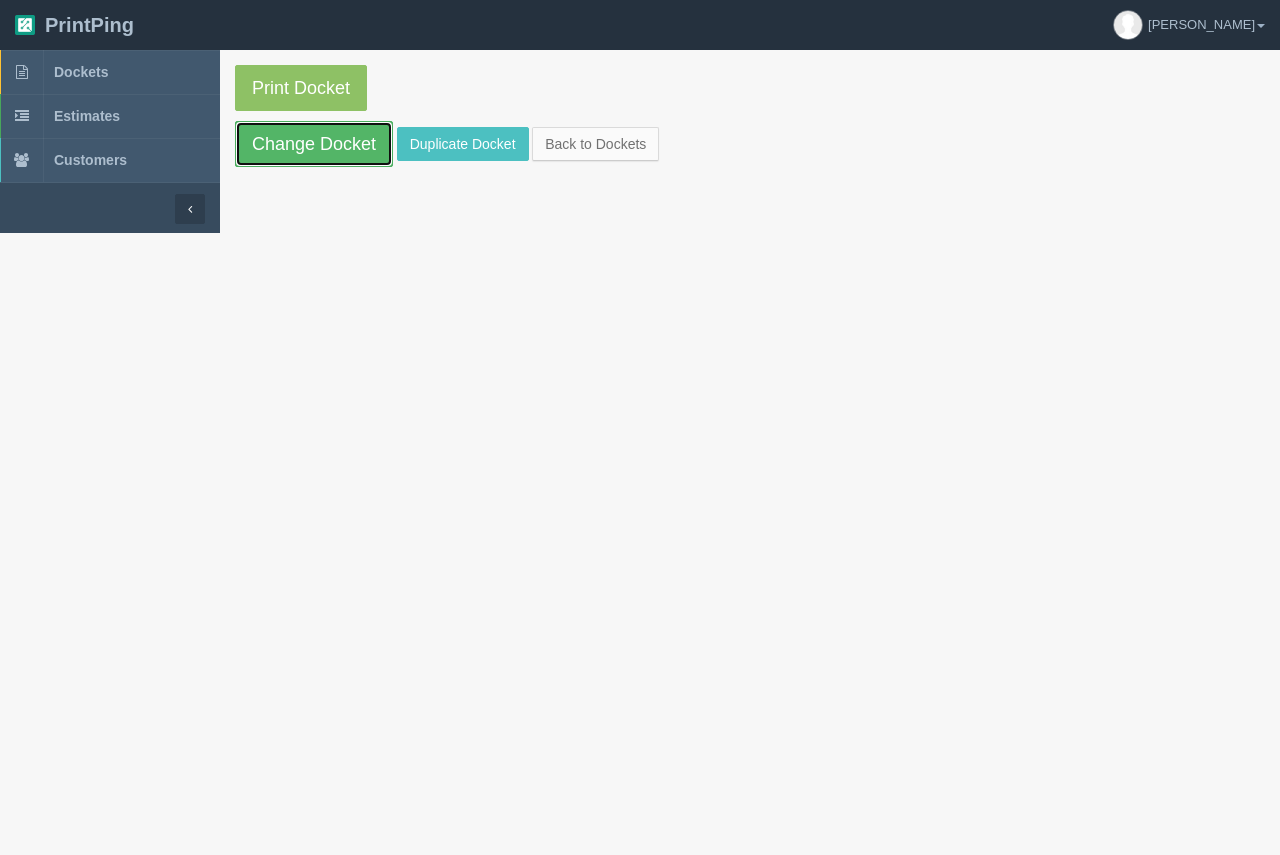 click on "Change Docket" at bounding box center [314, 144] 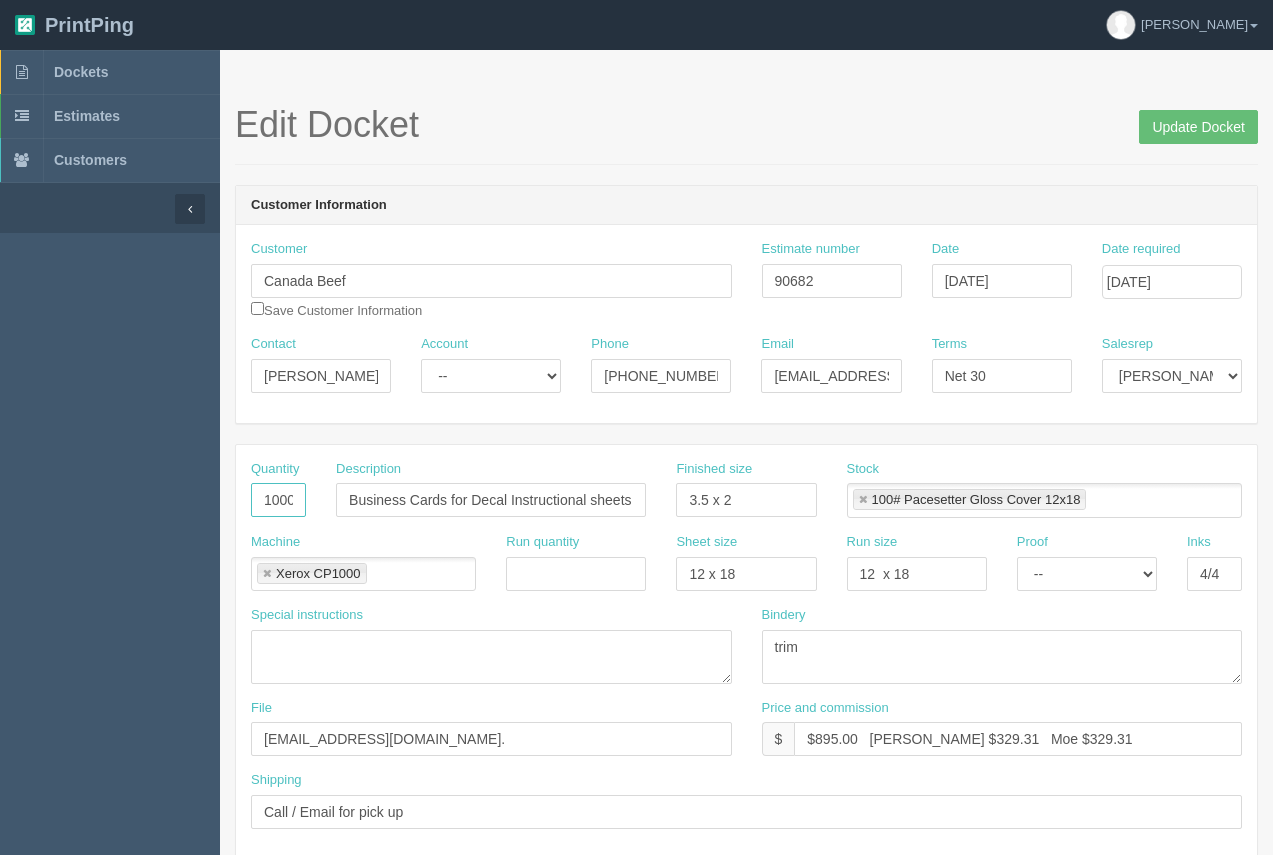 click on "10000" at bounding box center [278, 500] 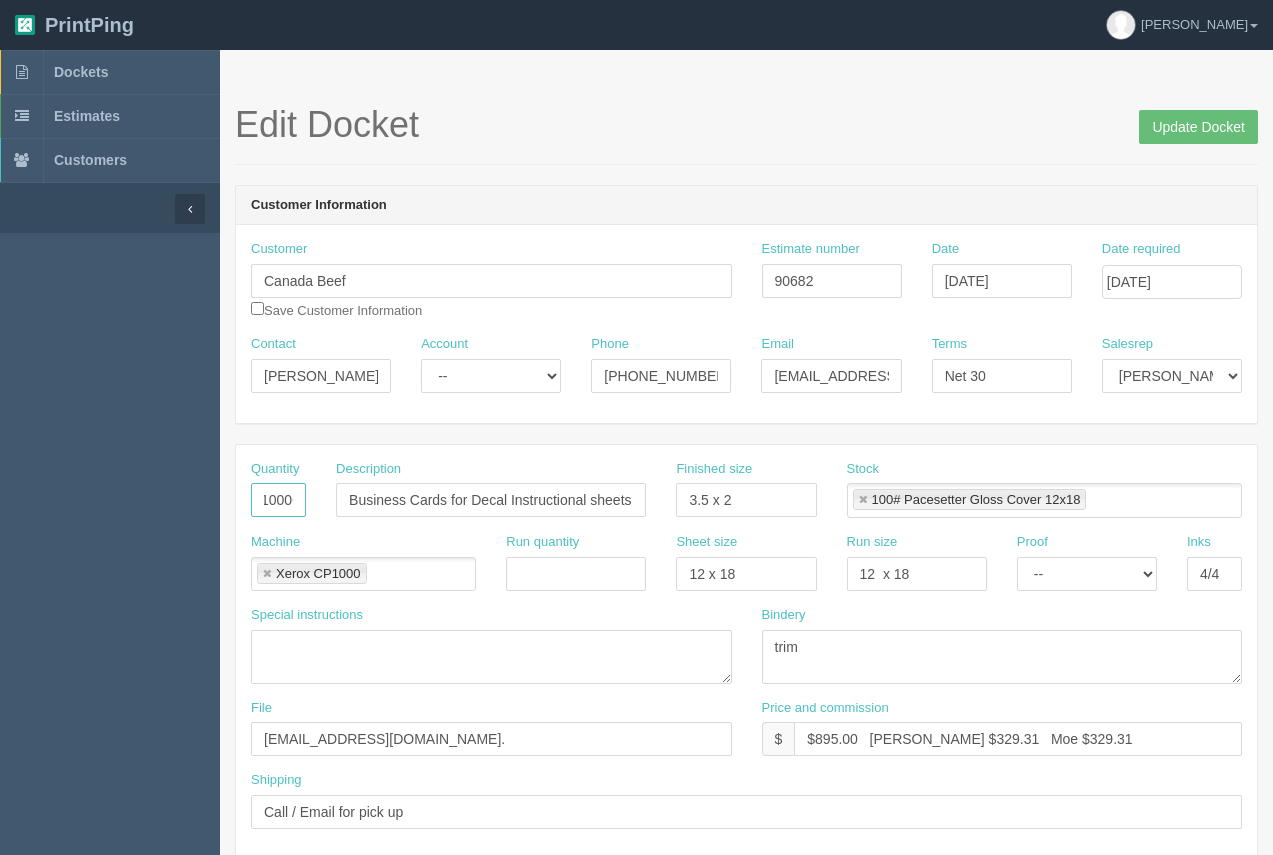 scroll, scrollTop: 0, scrollLeft: 9, axis: horizontal 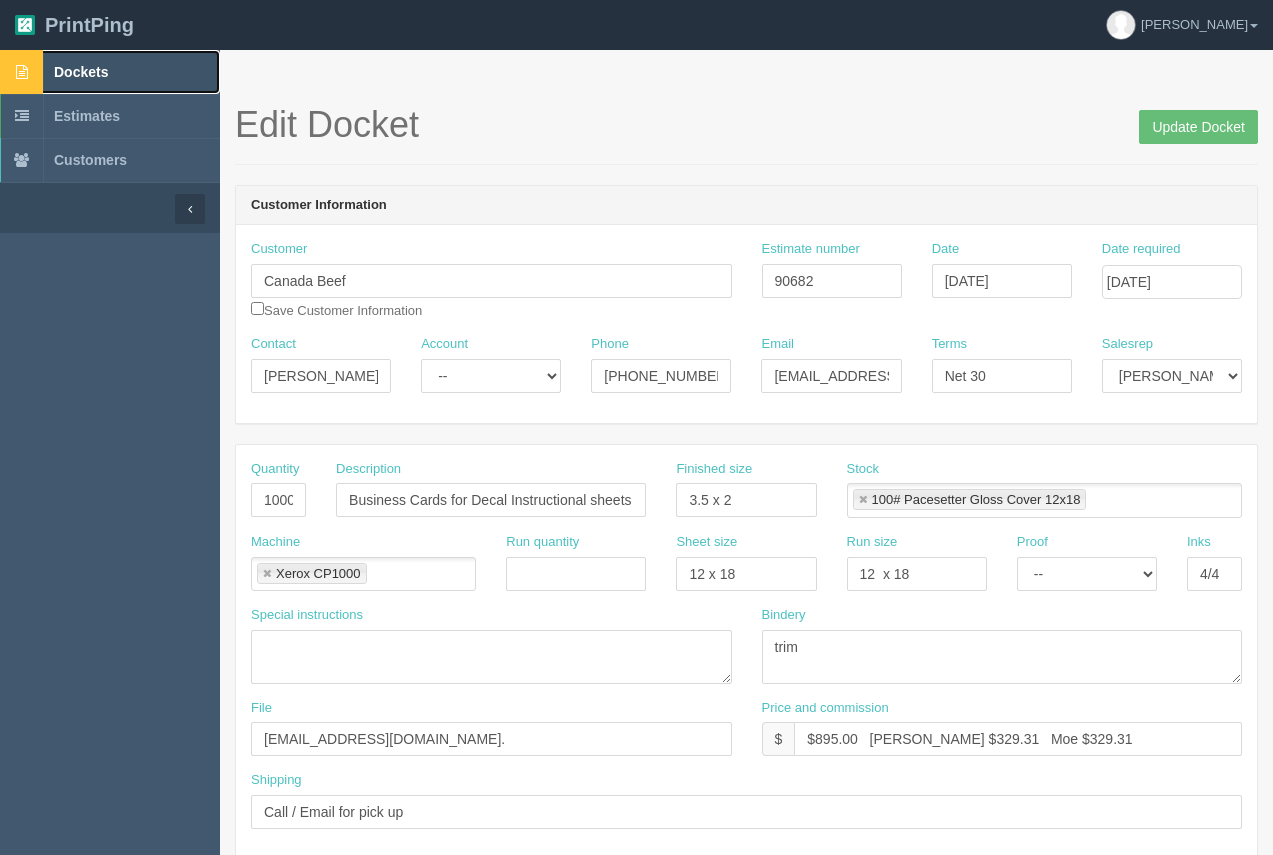 click on "Dockets" at bounding box center (81, 72) 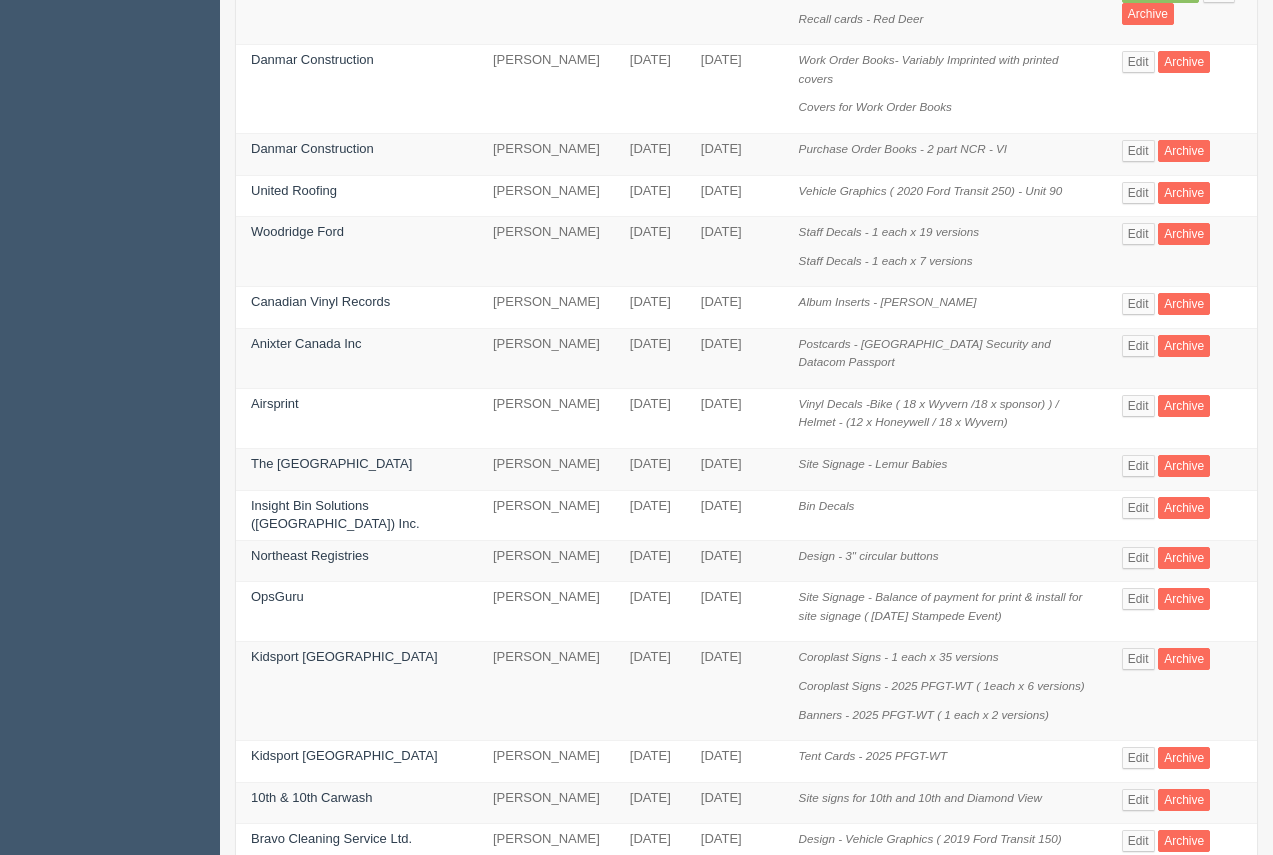 scroll, scrollTop: 301, scrollLeft: 0, axis: vertical 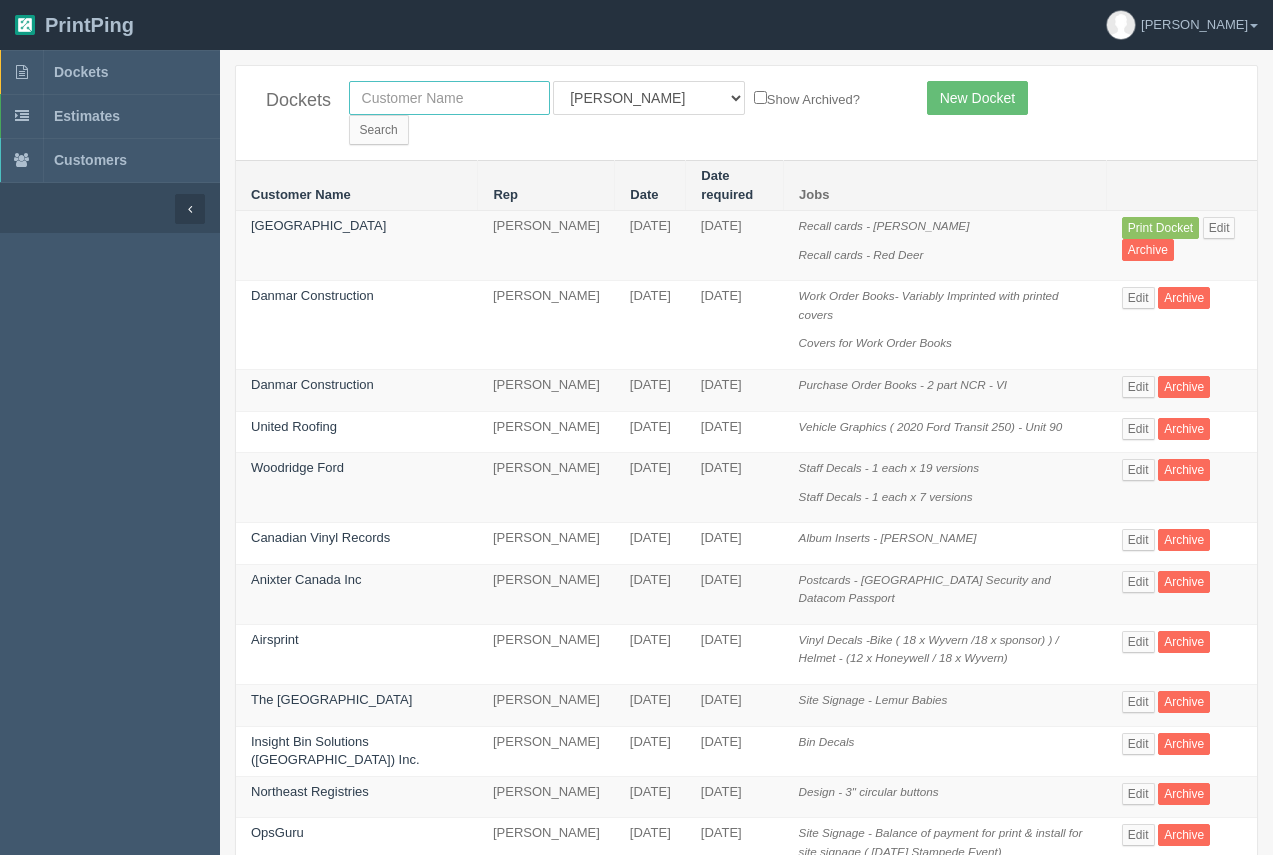 click at bounding box center [449, 98] 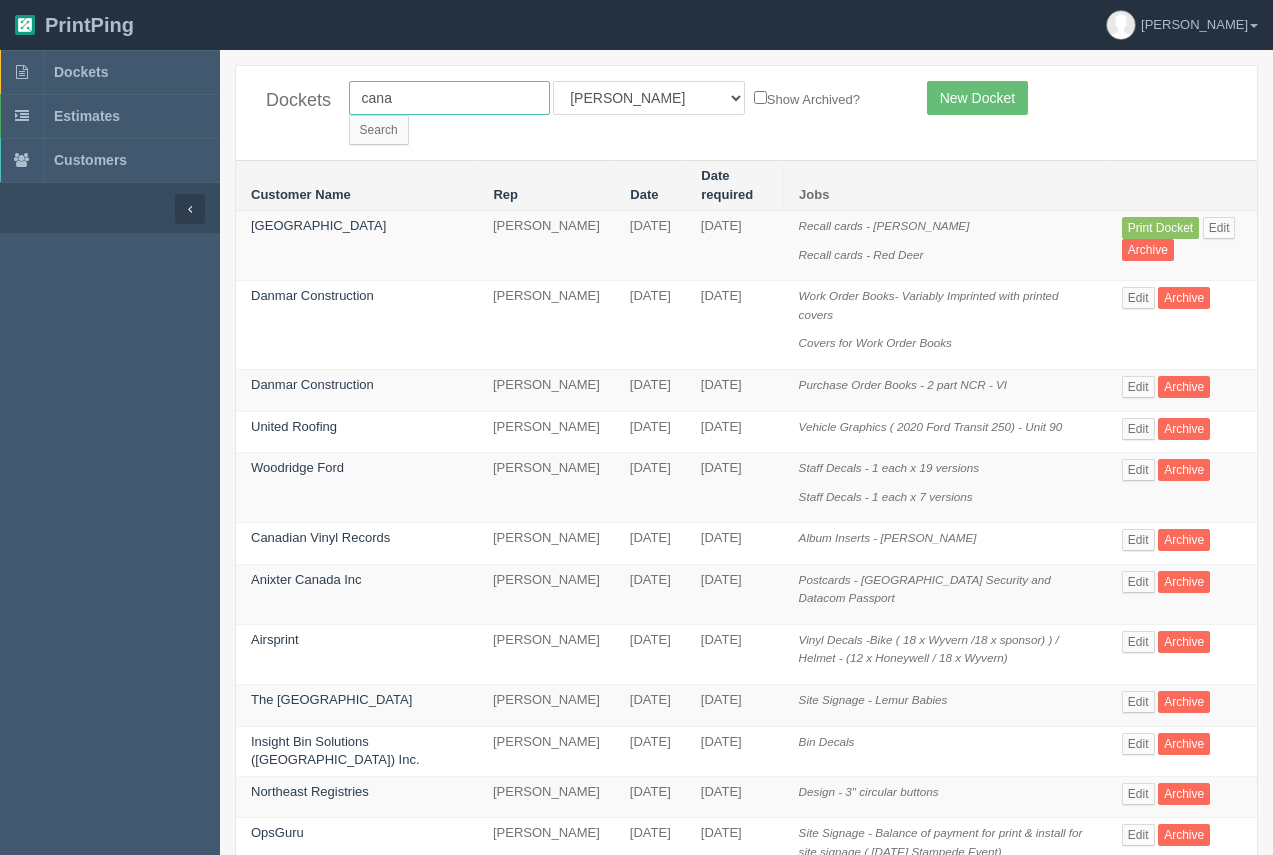 type on "canada beef" 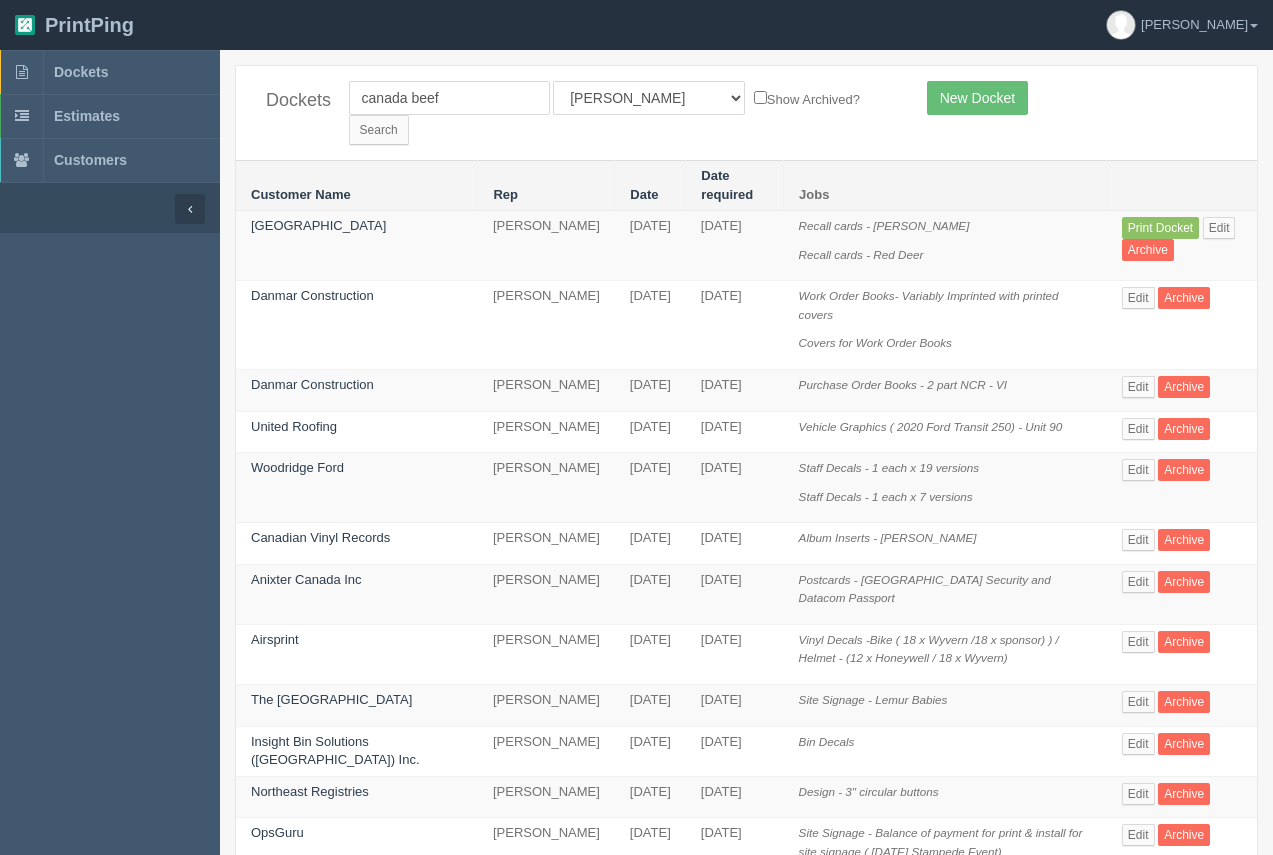 click on "Dockets
canada beef
All Users
Ali
Ali Test 1
Aly
Amy
Ankit
Arif
Brandon
Dan
France
Greg
Jim
Mark
Matthew
Mehmud
Mikayla
Moe
Phil
Rebecca
Sam
Stacy
Steve
Viki
Zach
Zack
Zunaid
Show Archived?
Search
New Docket" at bounding box center (746, 113) 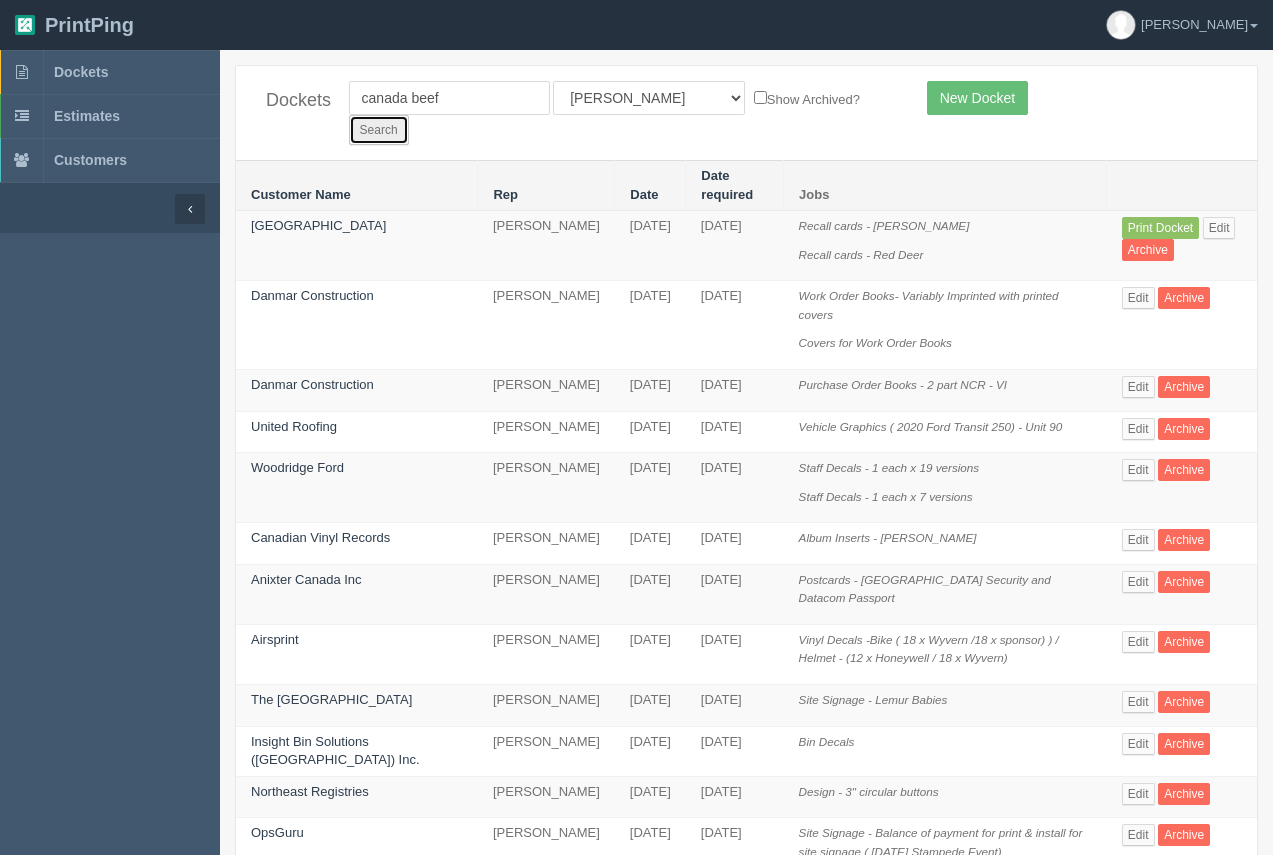 click on "Search" at bounding box center [379, 130] 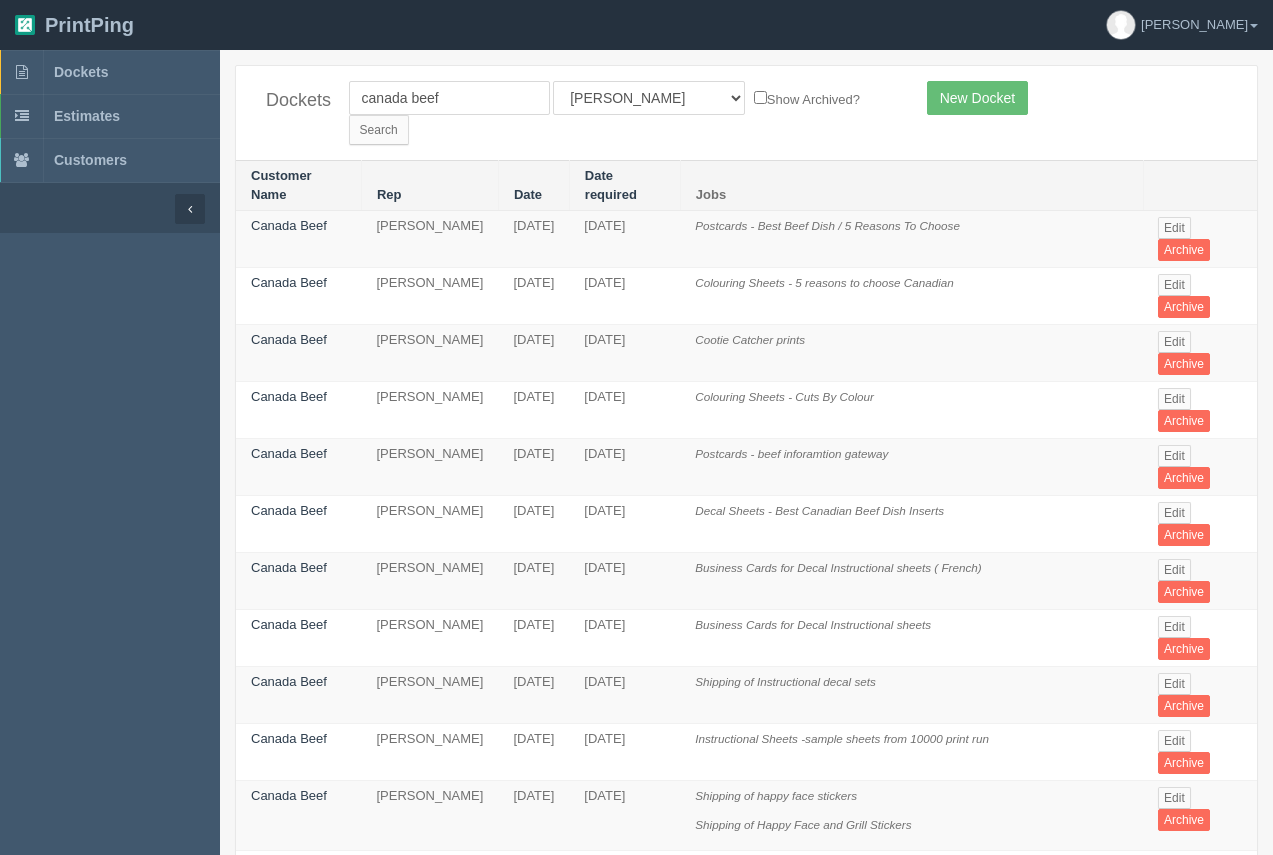 scroll, scrollTop: 0, scrollLeft: 0, axis: both 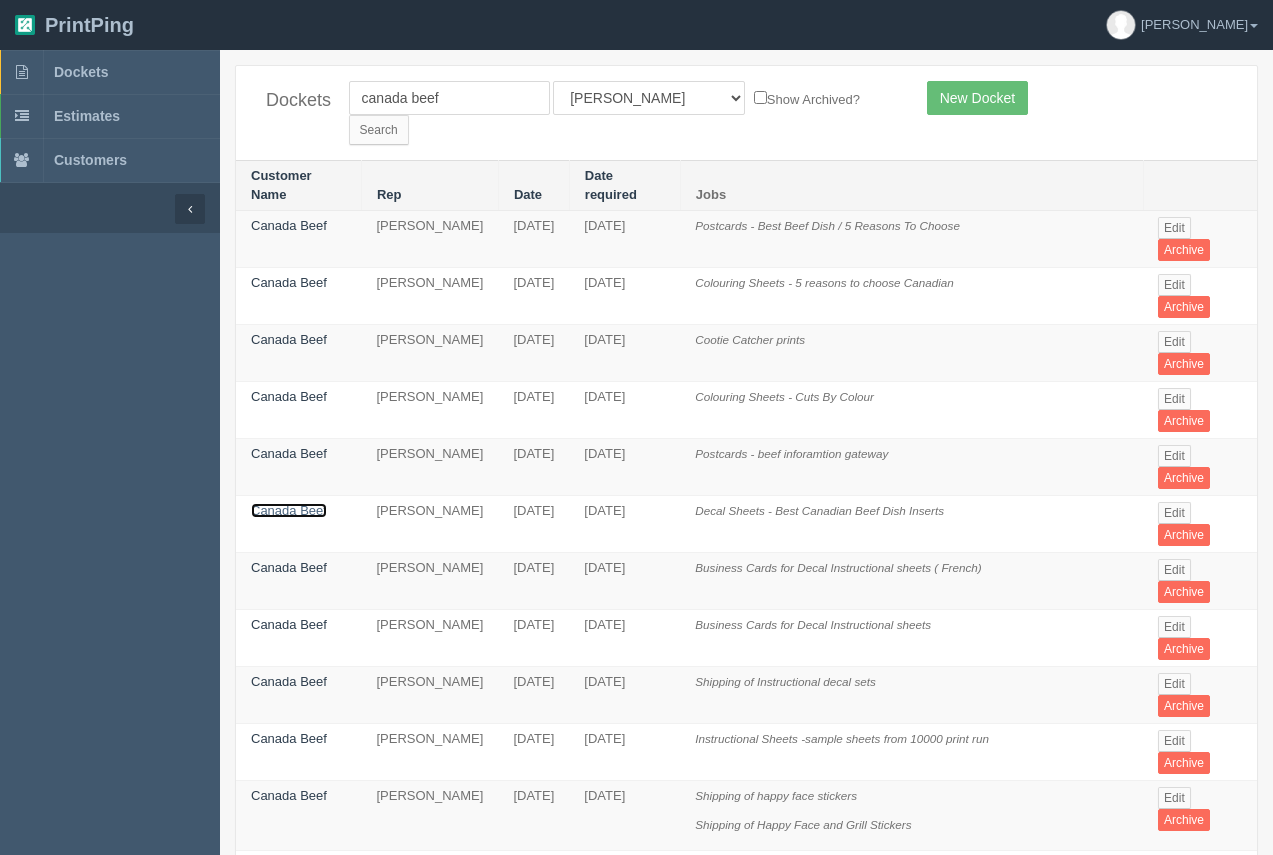 click on "Canada Beef" at bounding box center [289, 510] 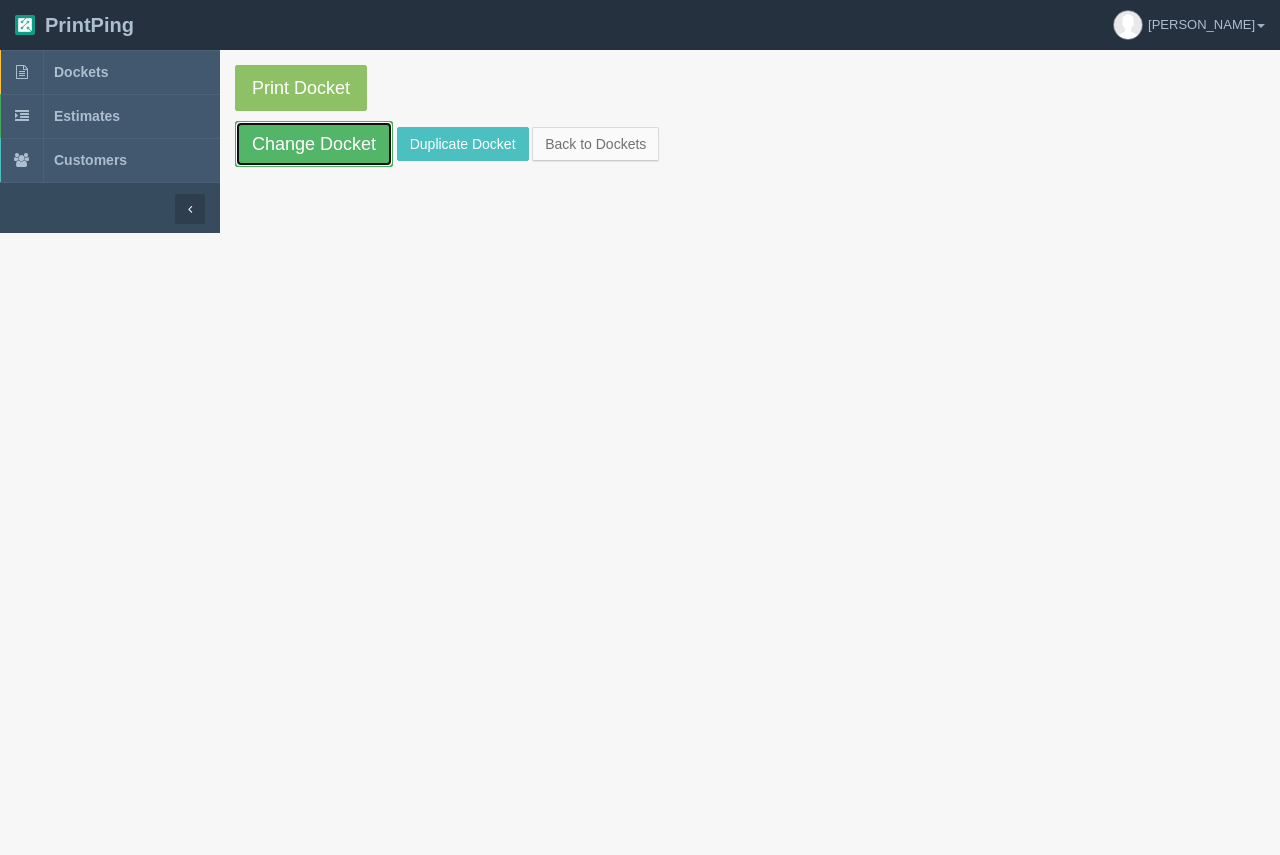 click on "Change Docket" at bounding box center (314, 144) 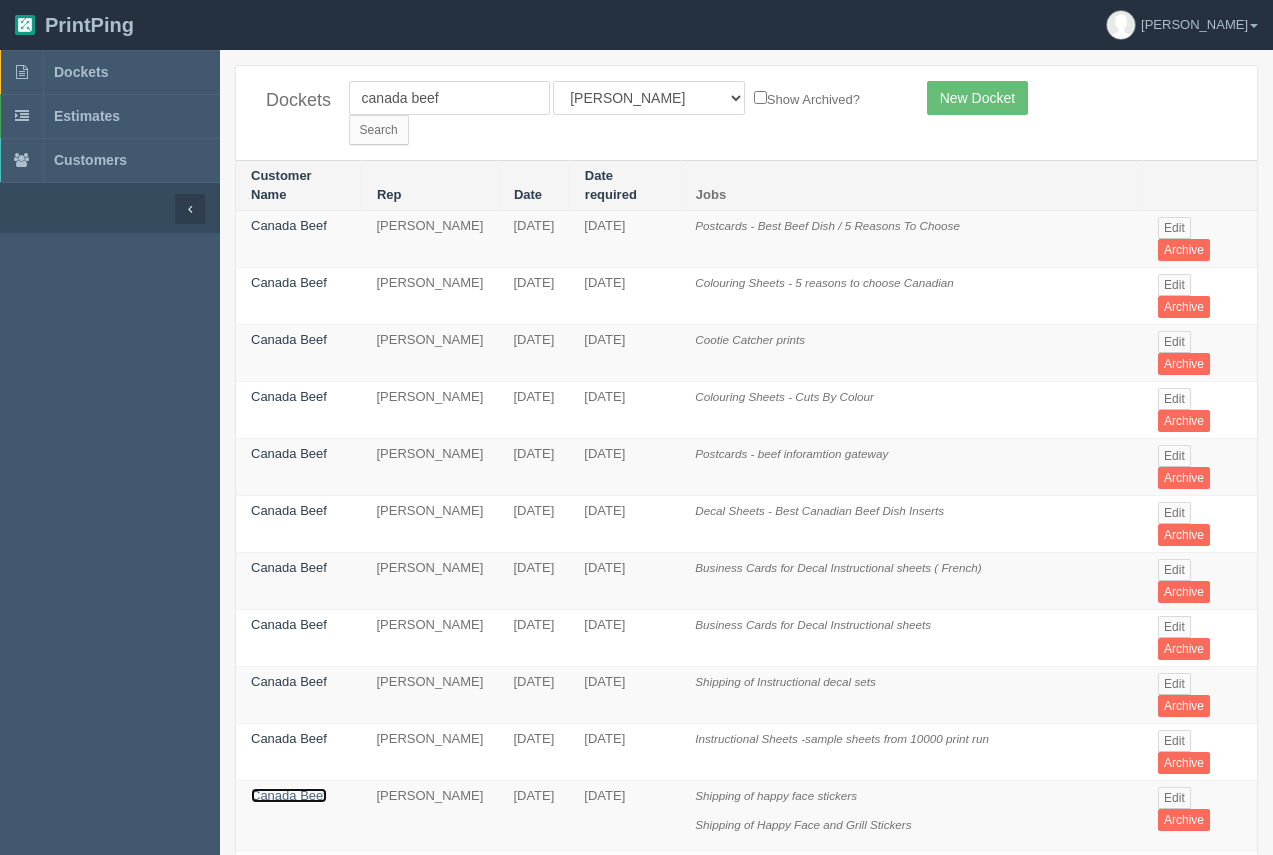 click on "Canada Beef" at bounding box center (298, 816) 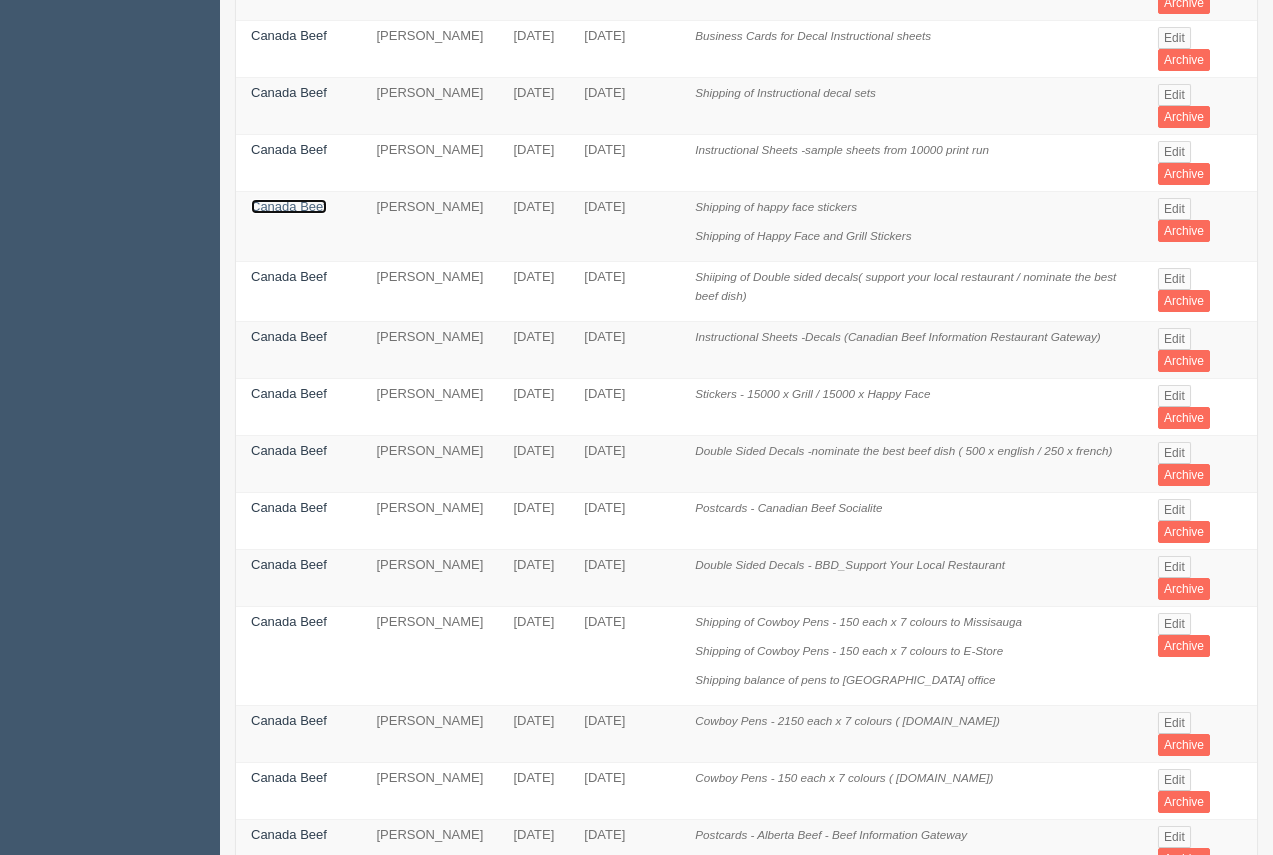 scroll, scrollTop: 584, scrollLeft: 0, axis: vertical 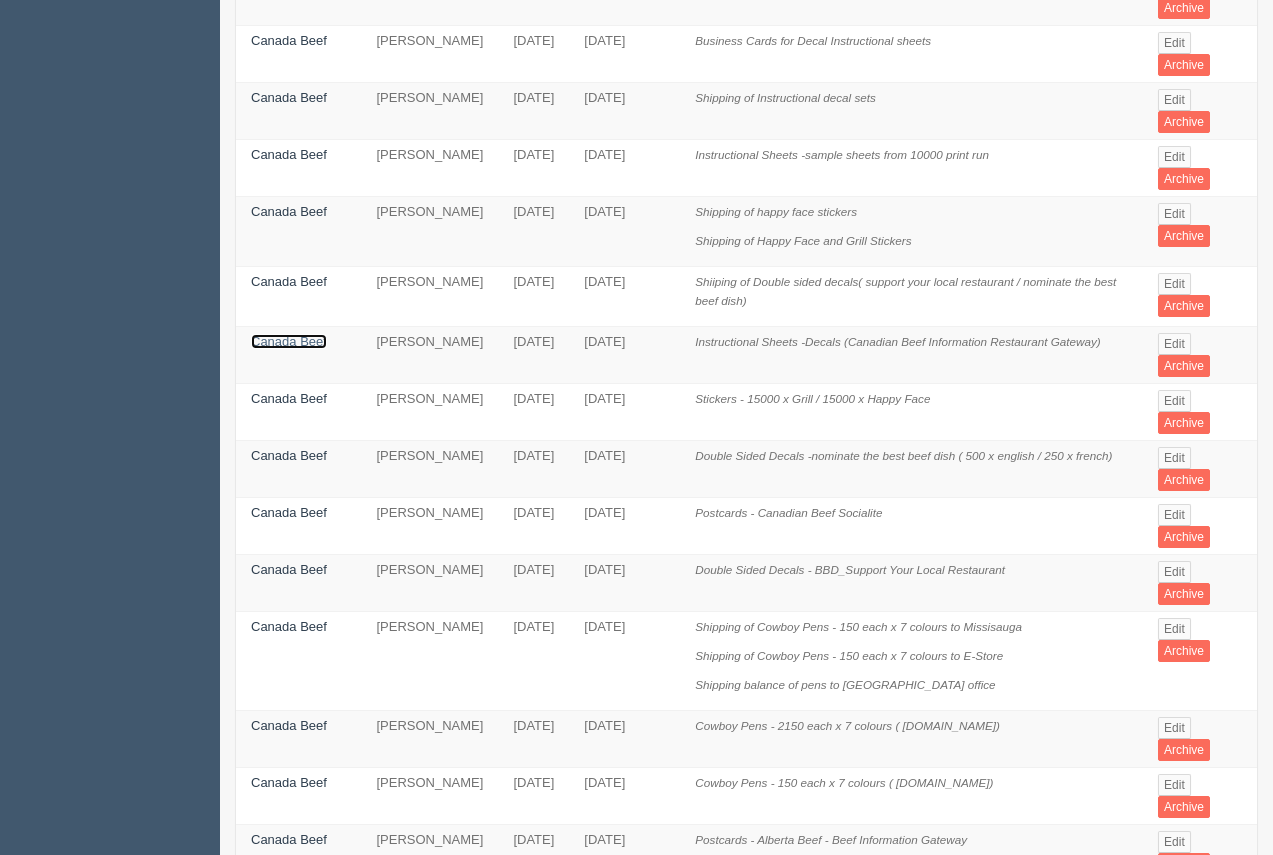 click on "Canada Beef" at bounding box center (289, 341) 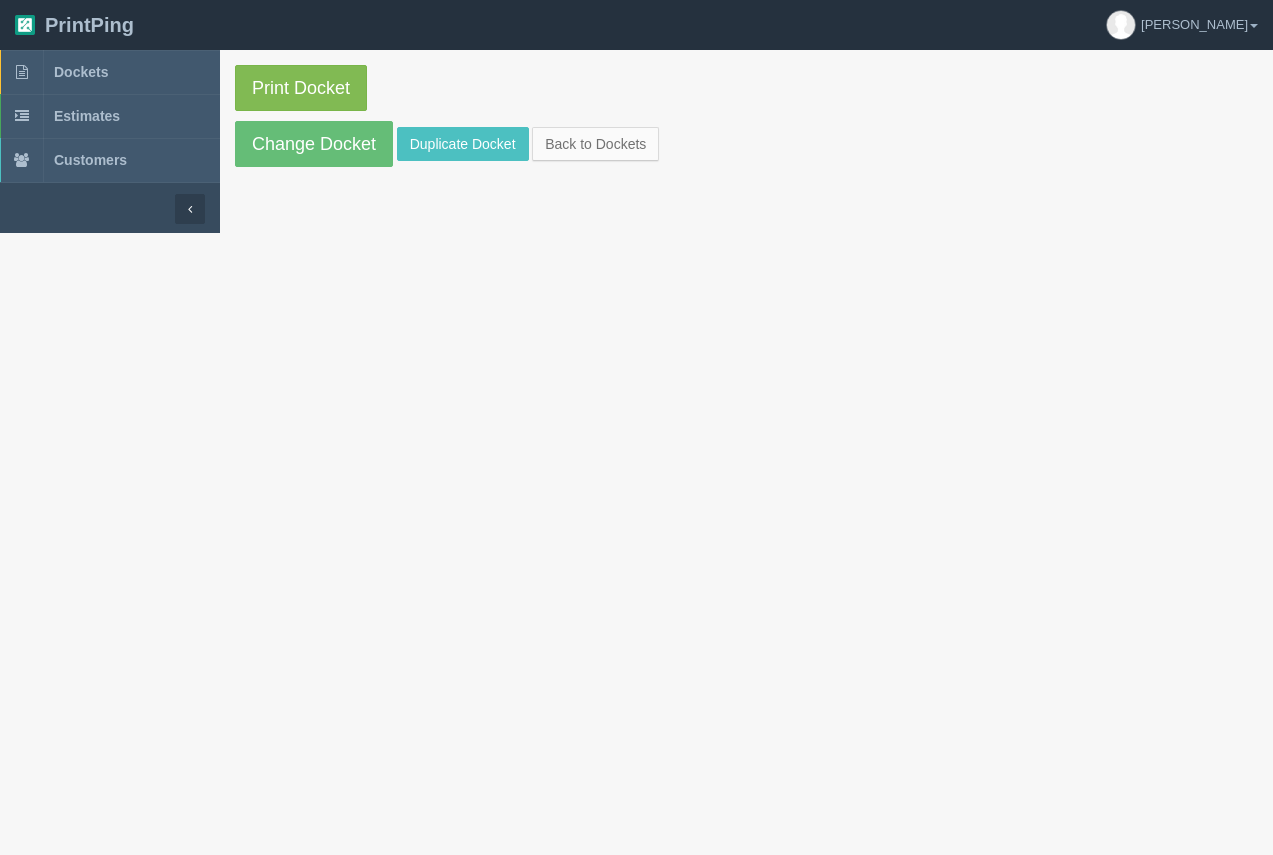 scroll, scrollTop: 0, scrollLeft: 0, axis: both 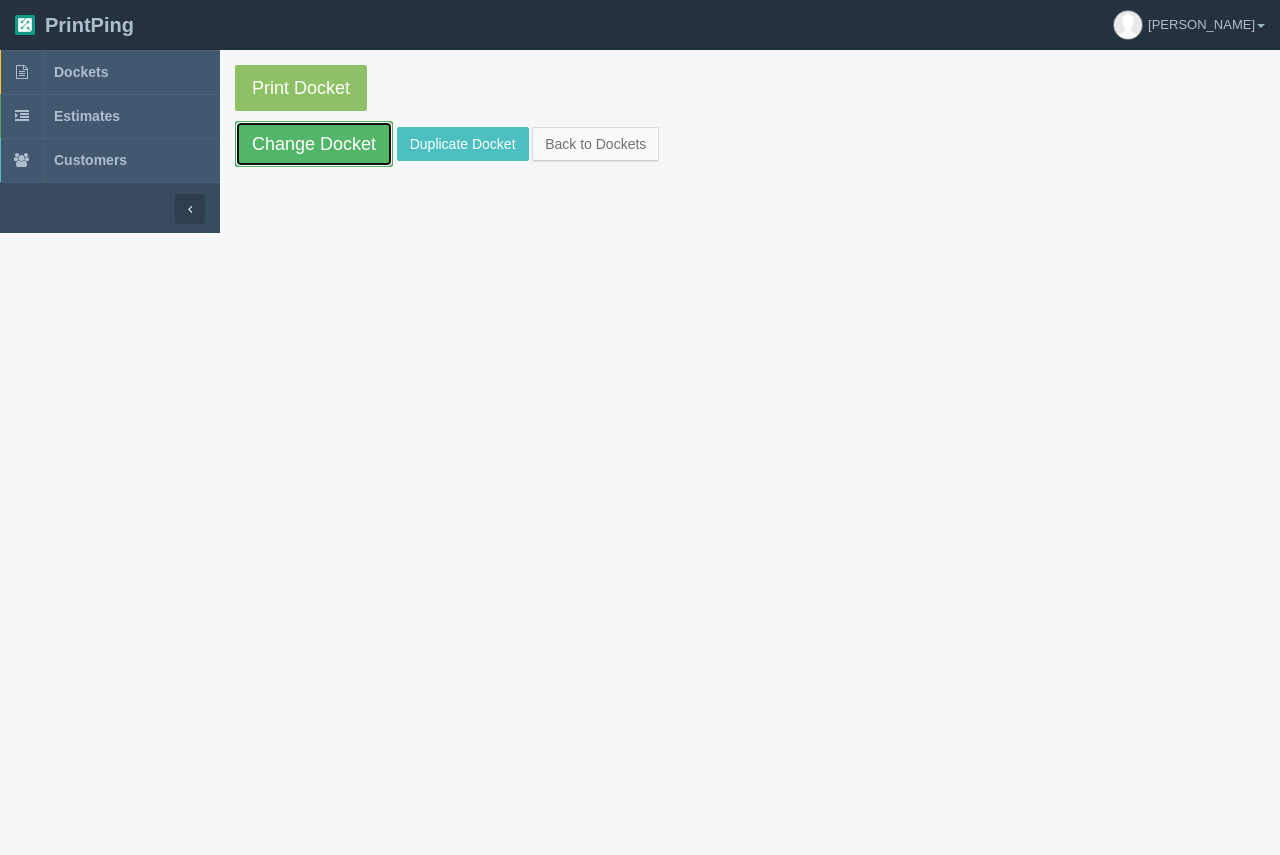 click on "Change Docket" at bounding box center (314, 144) 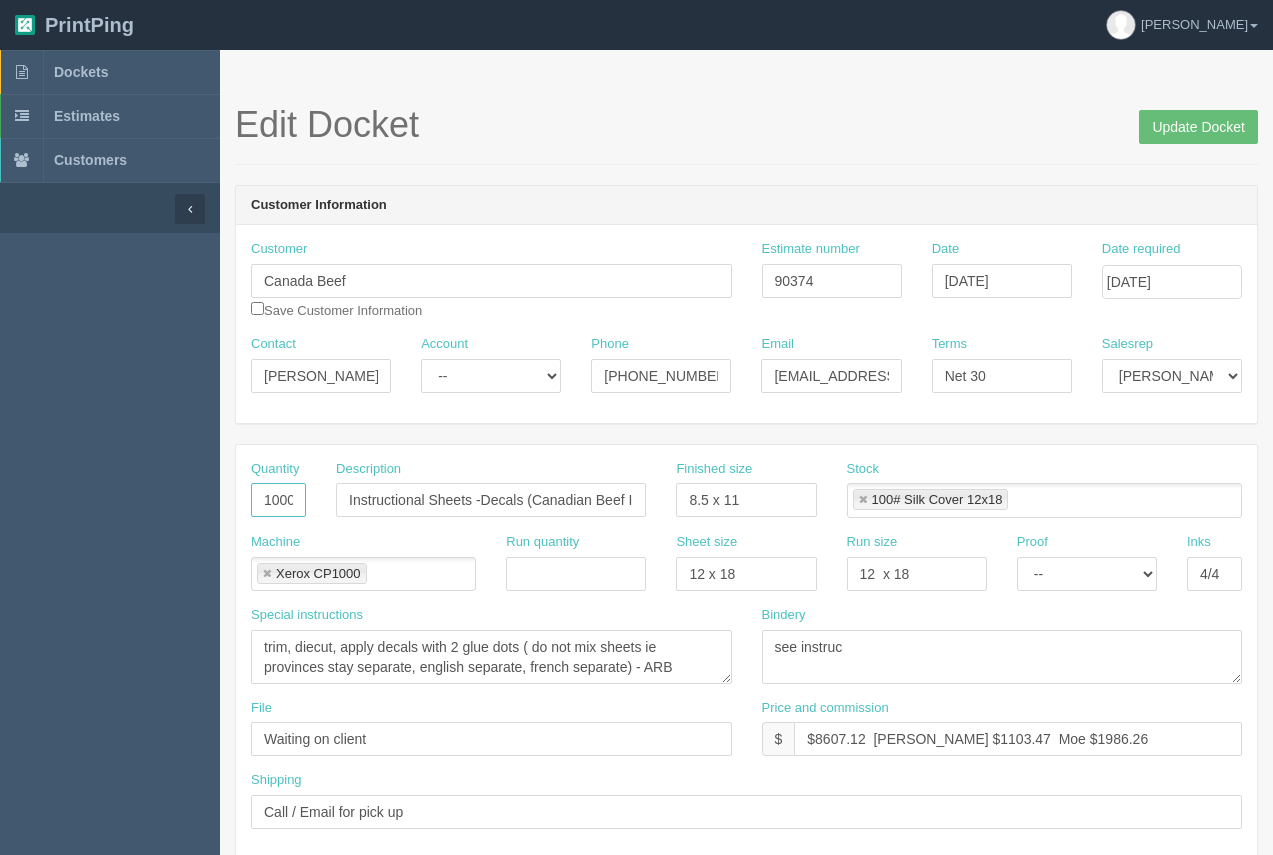 click on "10000" at bounding box center (278, 500) 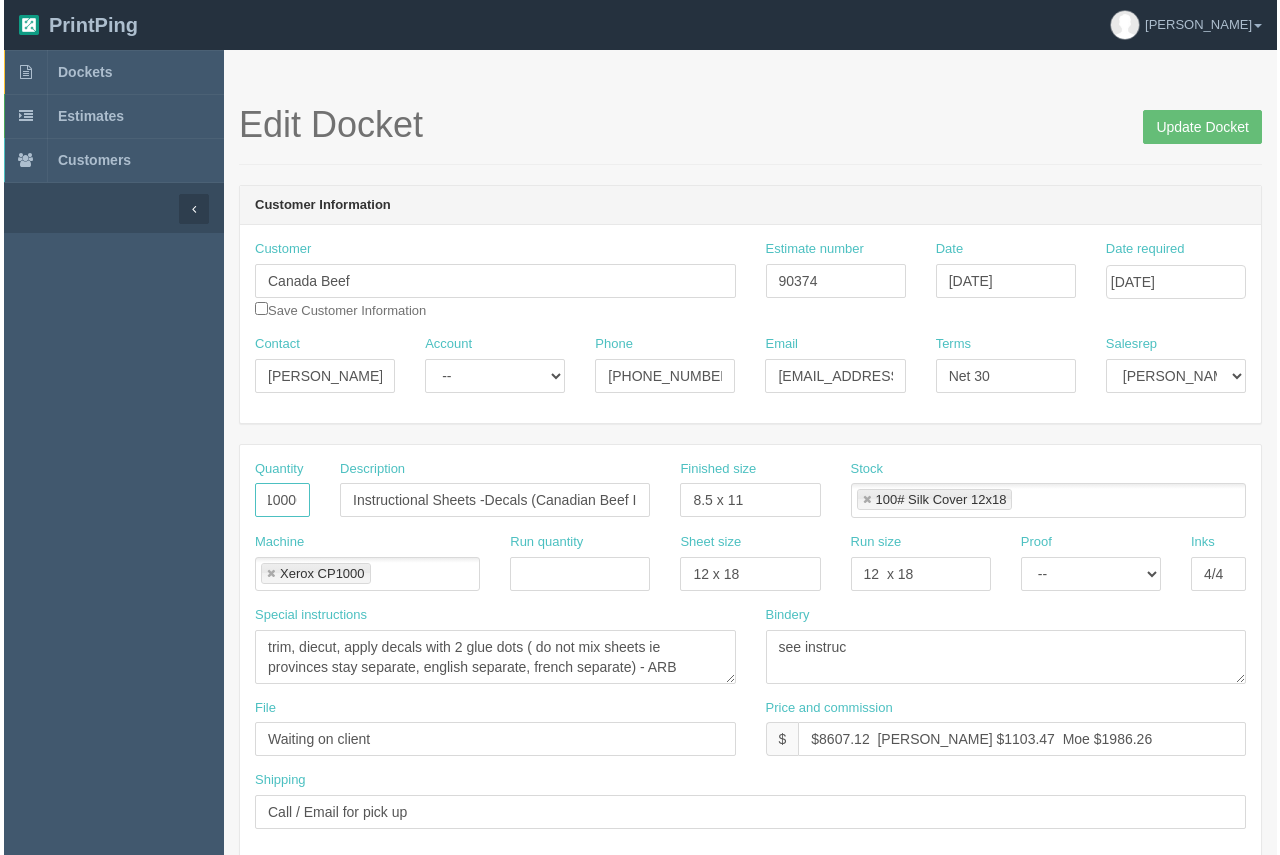 scroll, scrollTop: 0, scrollLeft: 9, axis: horizontal 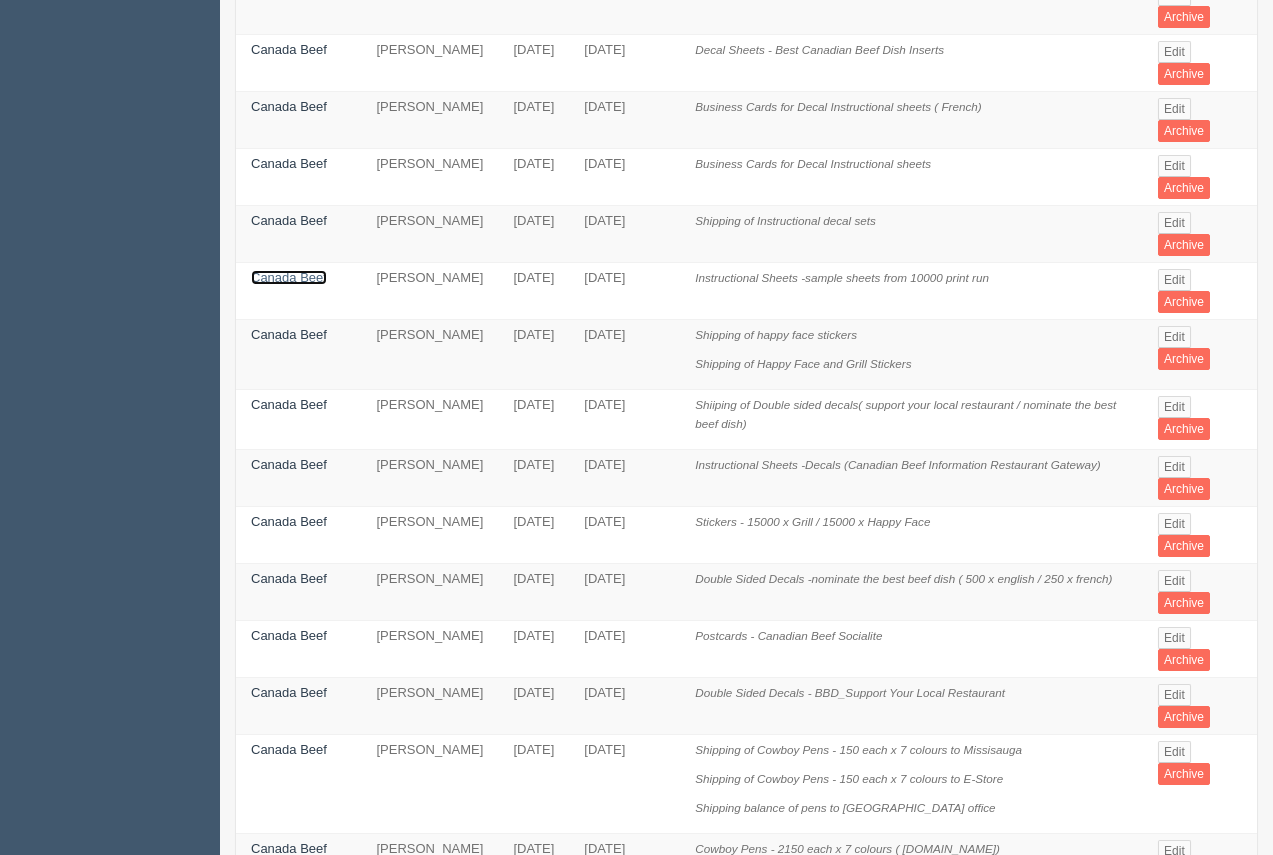 click on "Canada Beef" at bounding box center (289, 277) 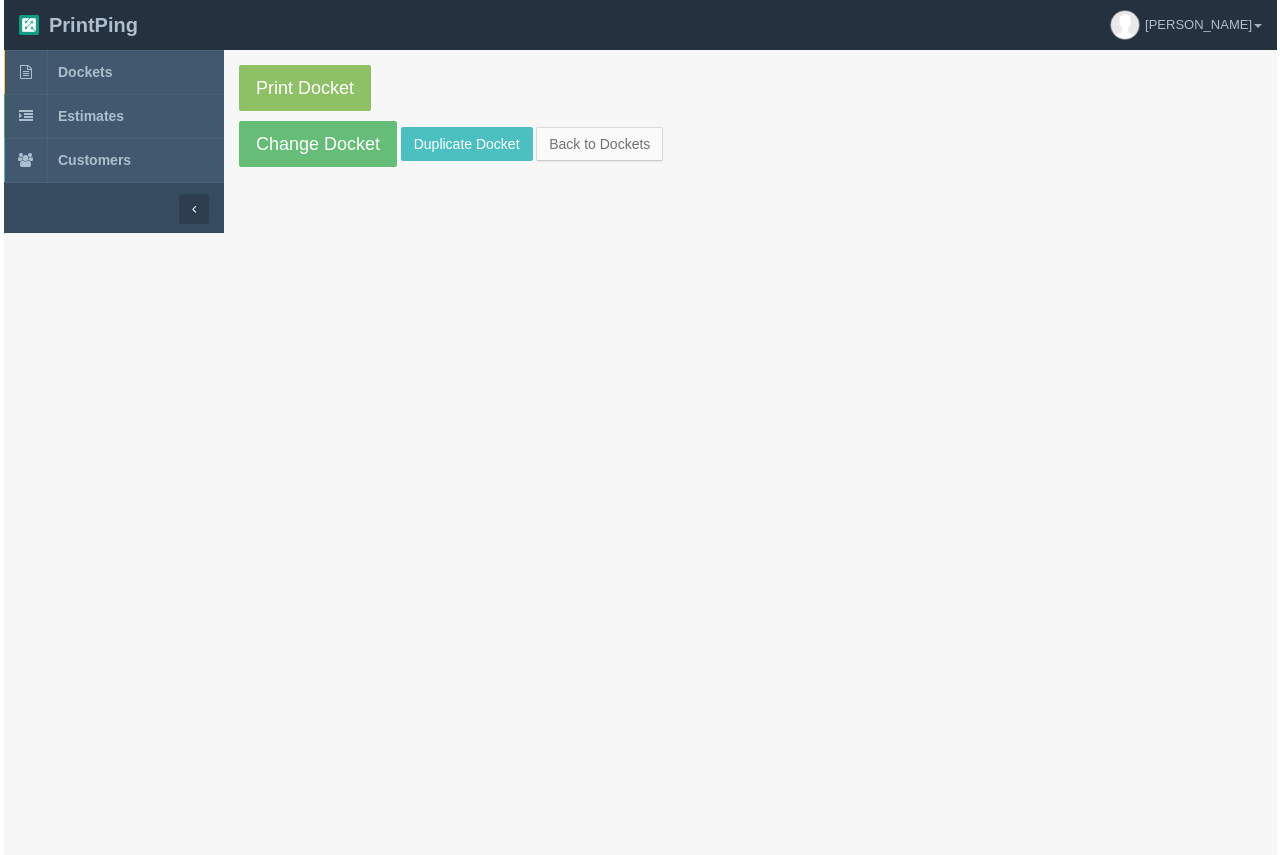 scroll, scrollTop: 0, scrollLeft: 0, axis: both 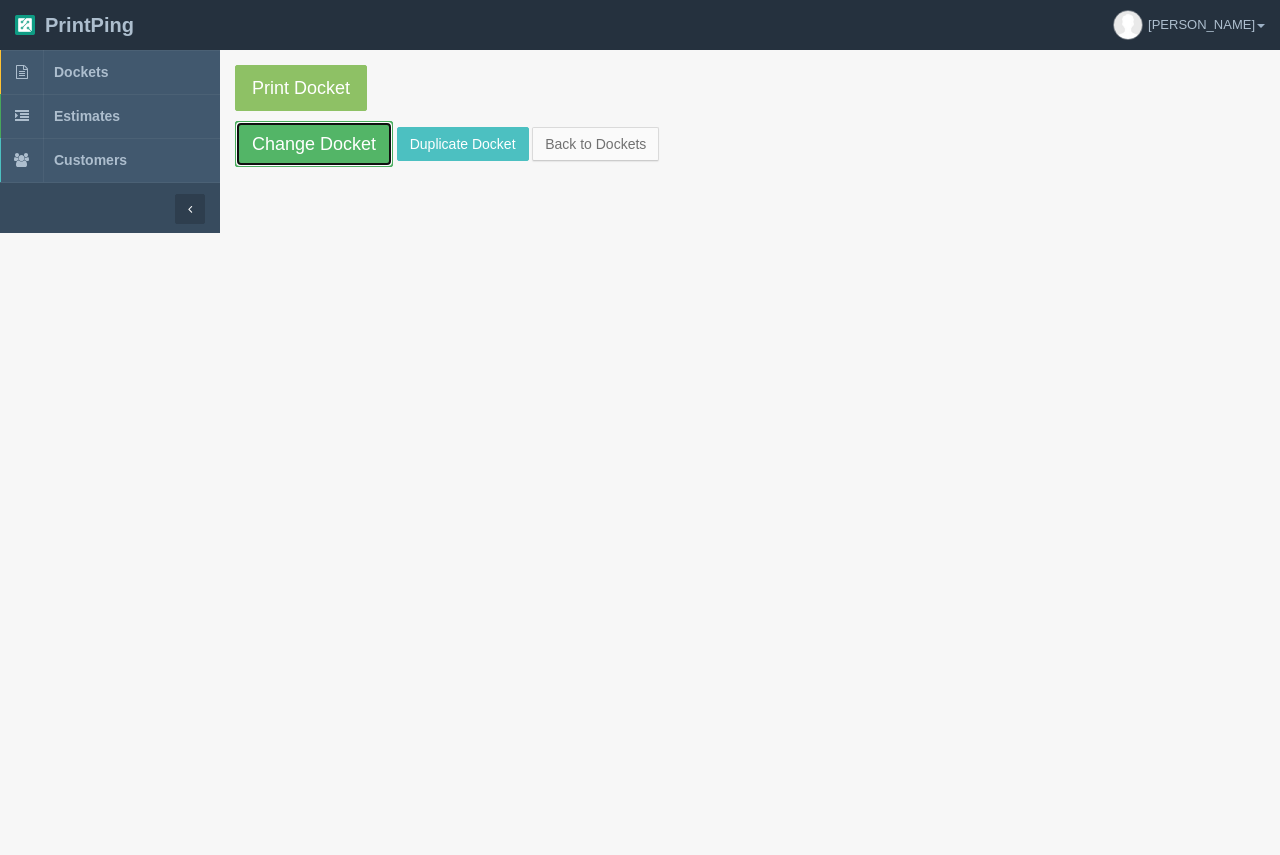 click on "Change Docket" at bounding box center (314, 144) 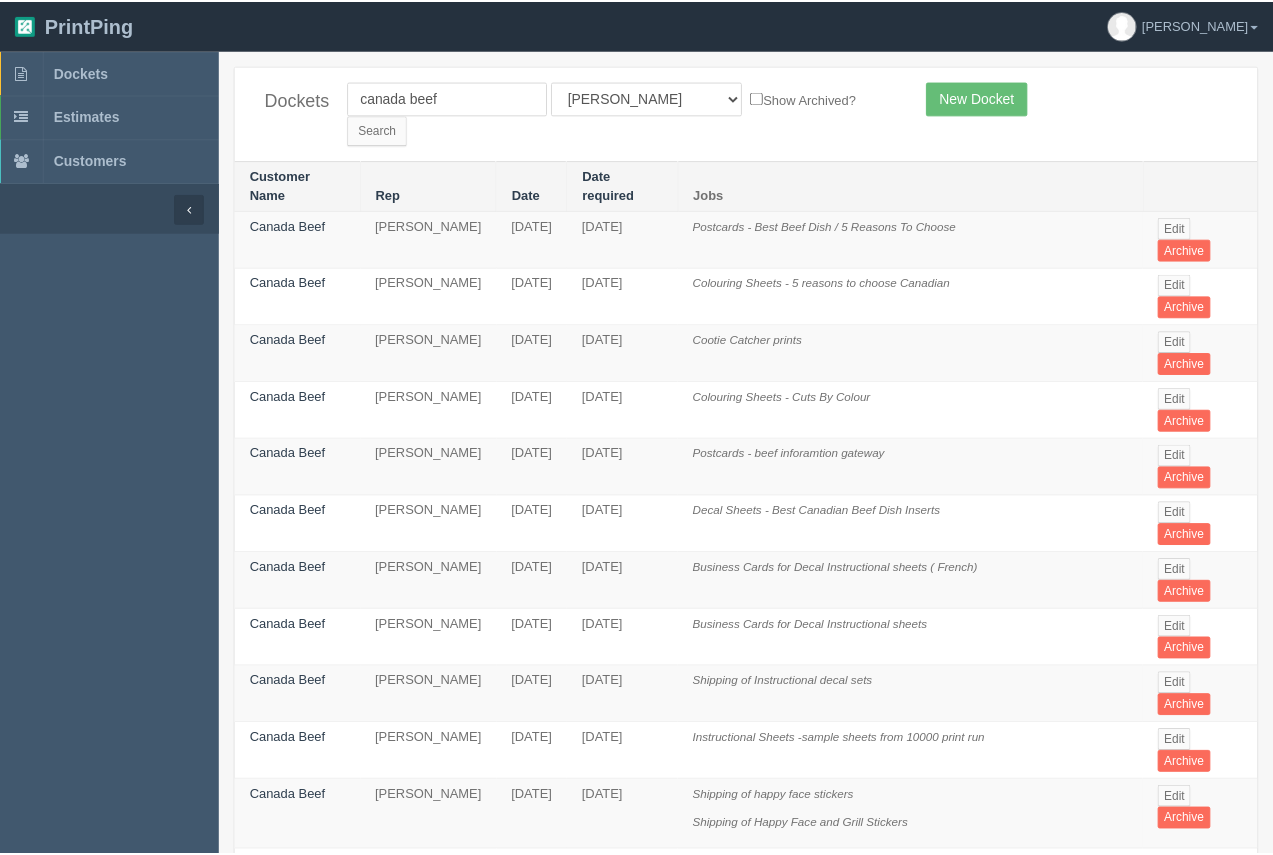 scroll, scrollTop: 461, scrollLeft: 0, axis: vertical 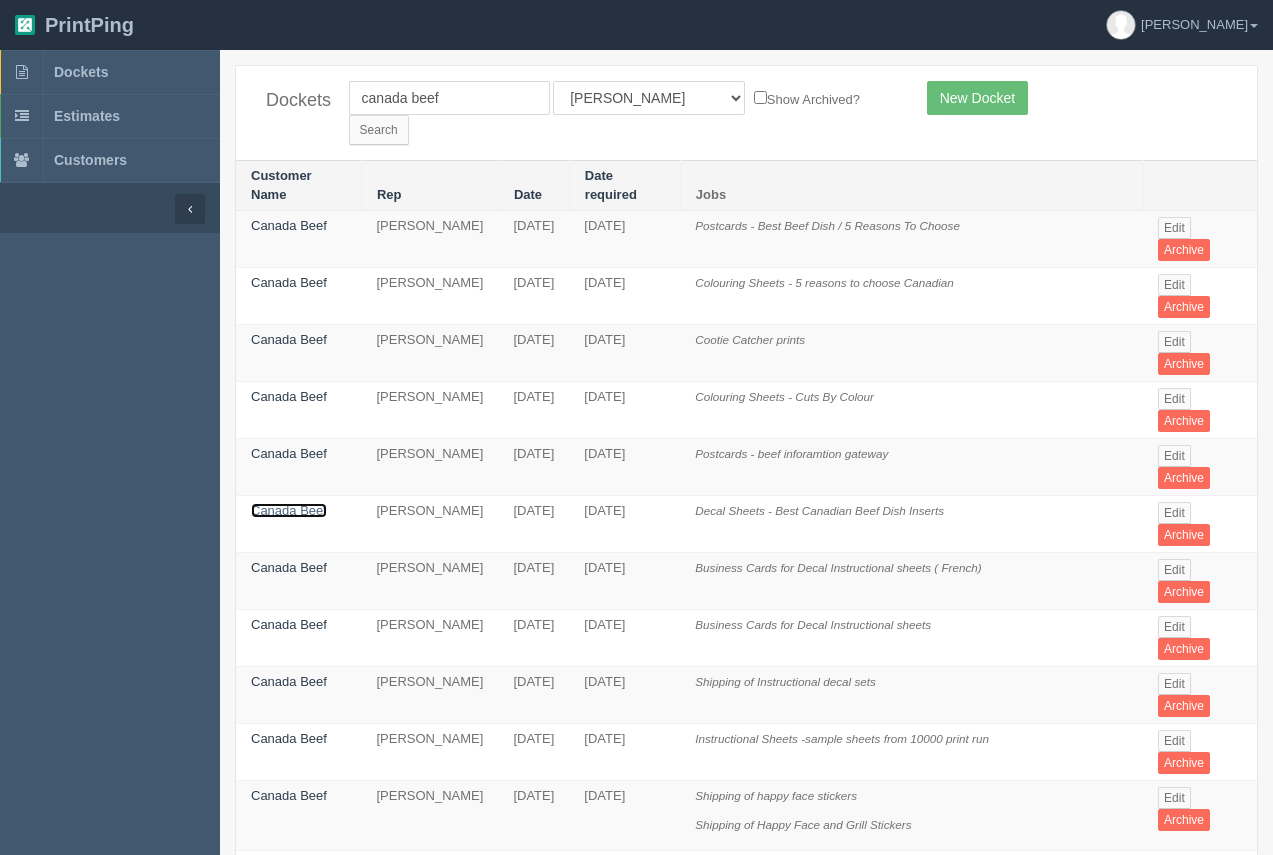 click on "Canada Beef" at bounding box center (289, 510) 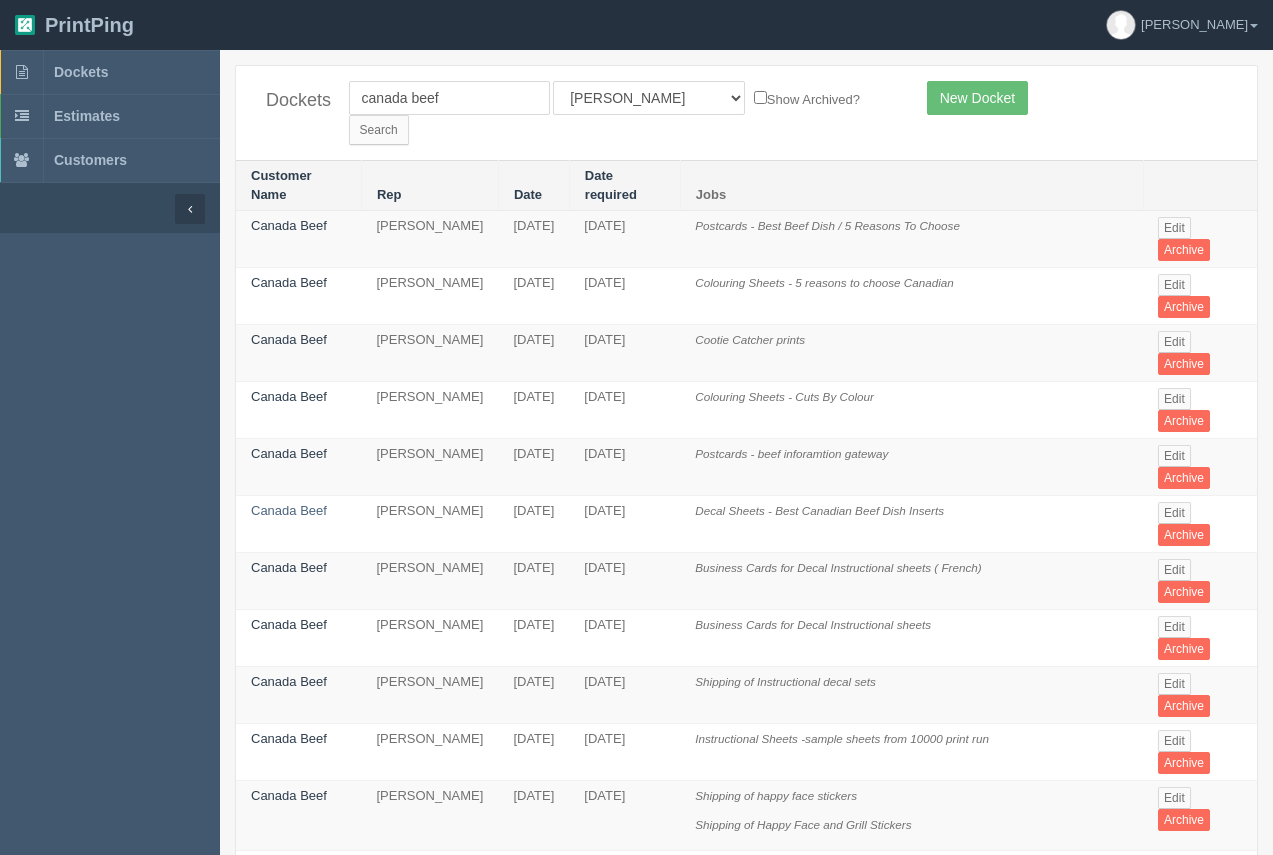 drag, startPoint x: 300, startPoint y: 490, endPoint x: 290, endPoint y: 456, distance: 35.44009 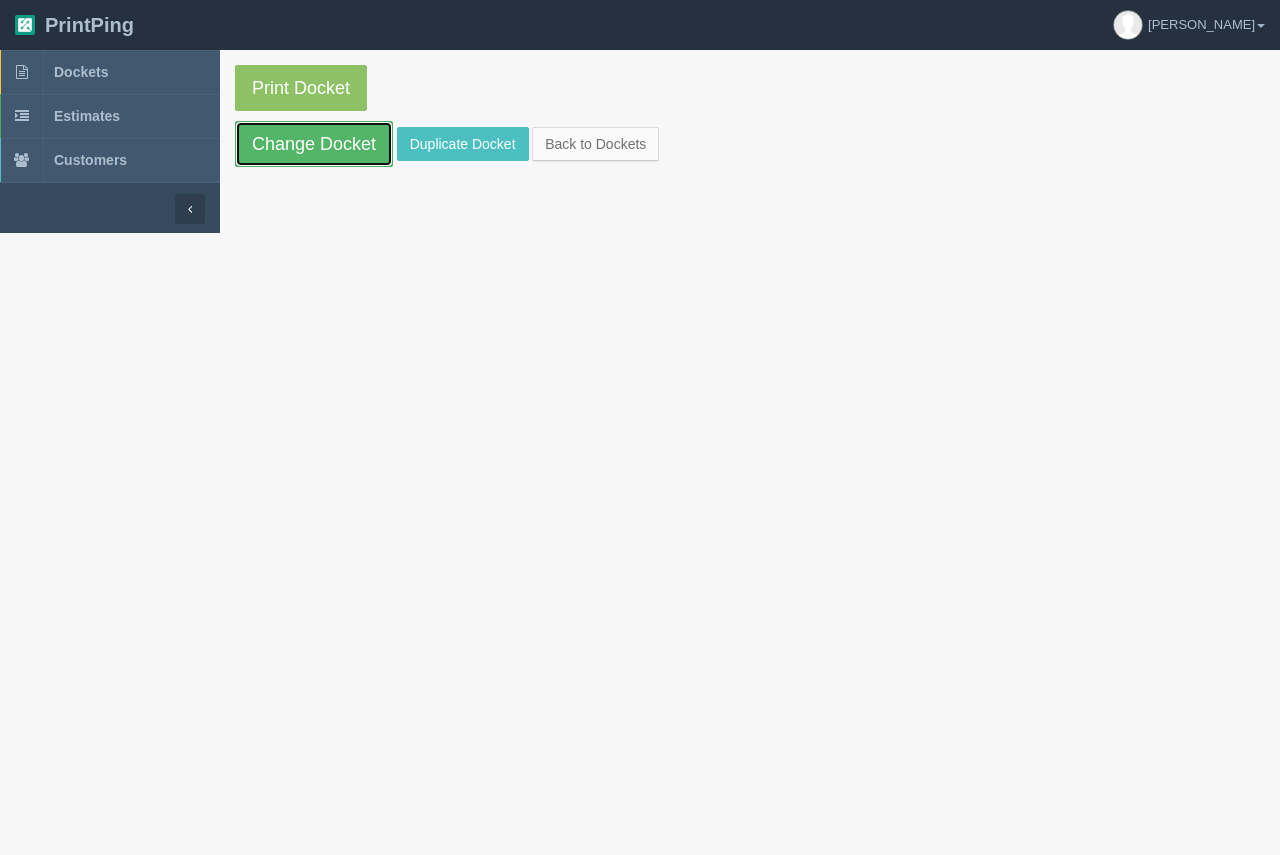 click on "Change Docket" at bounding box center [314, 144] 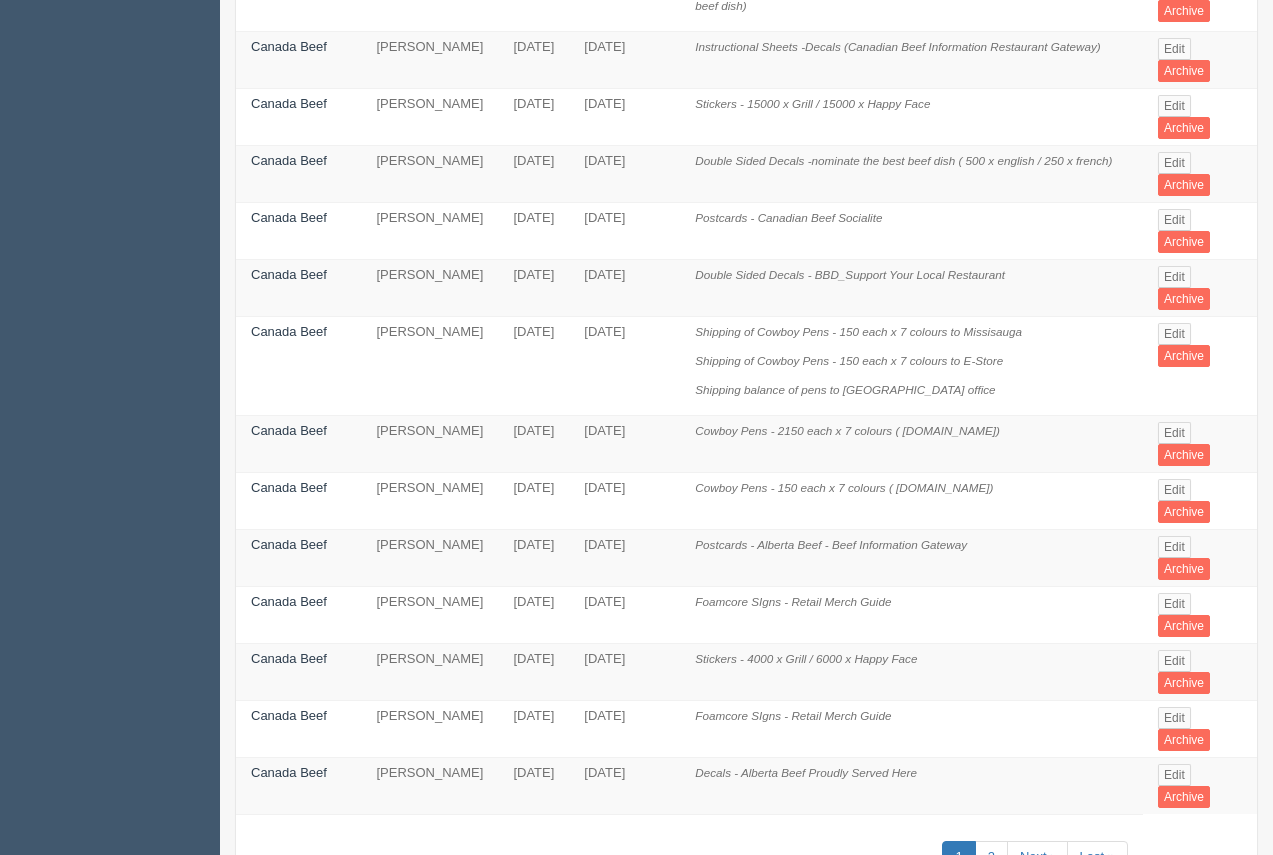 scroll, scrollTop: 940, scrollLeft: 0, axis: vertical 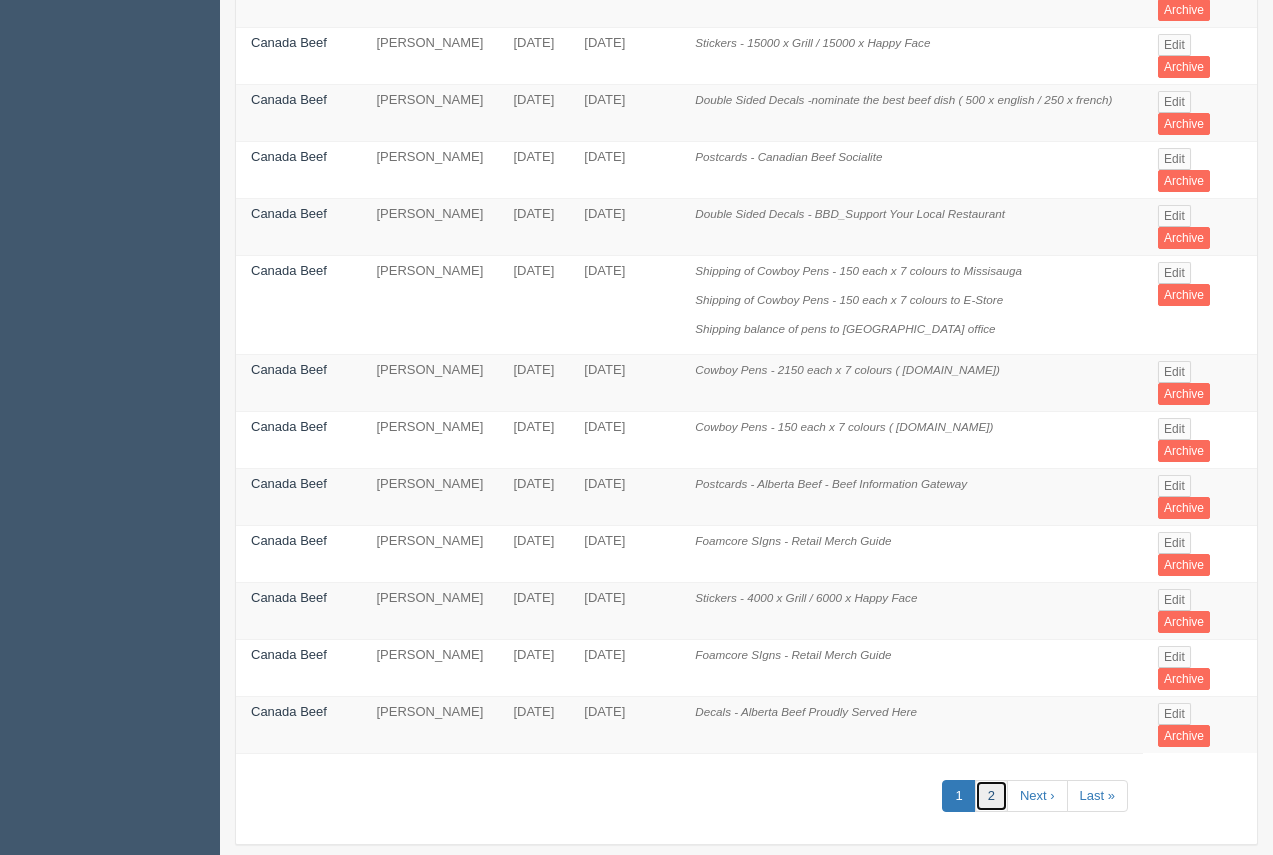 click on "2" at bounding box center [991, 796] 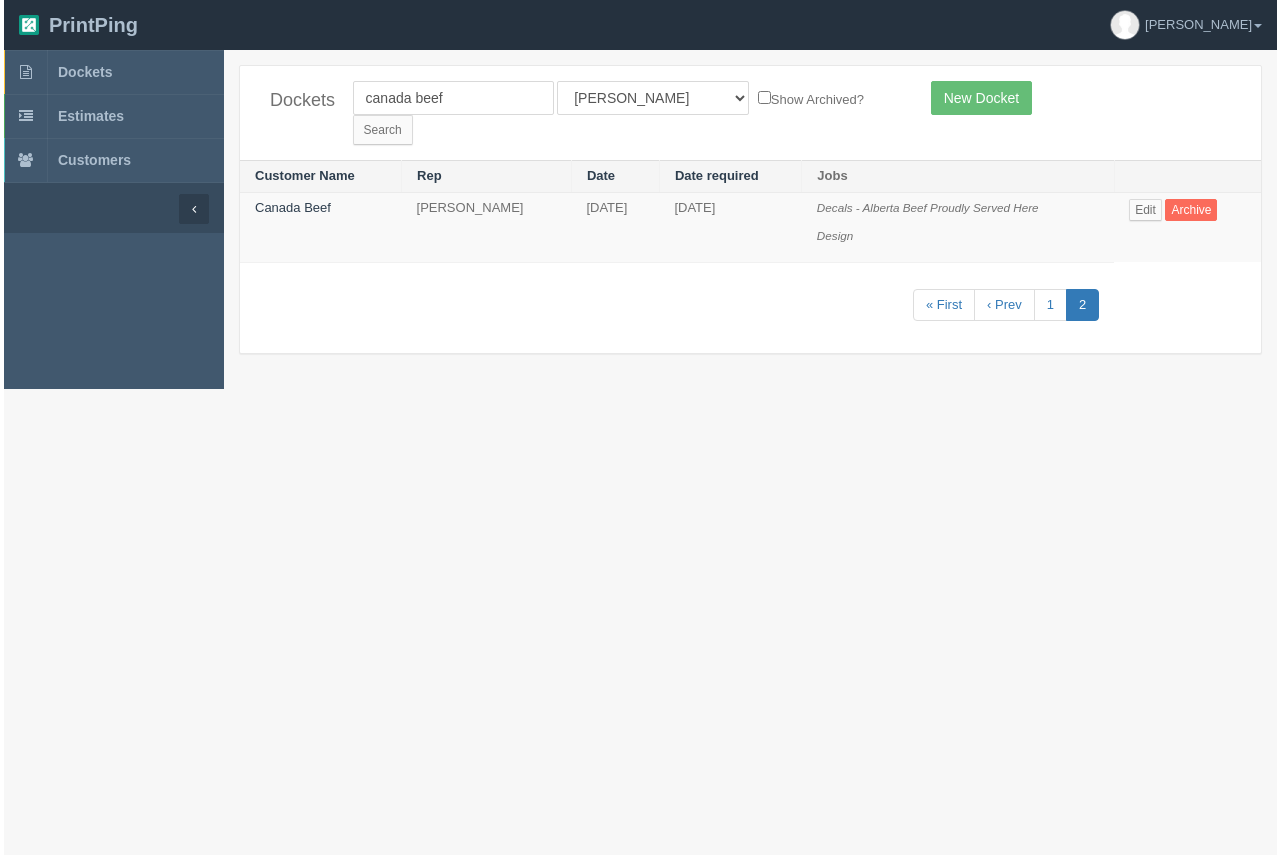 scroll, scrollTop: 0, scrollLeft: 0, axis: both 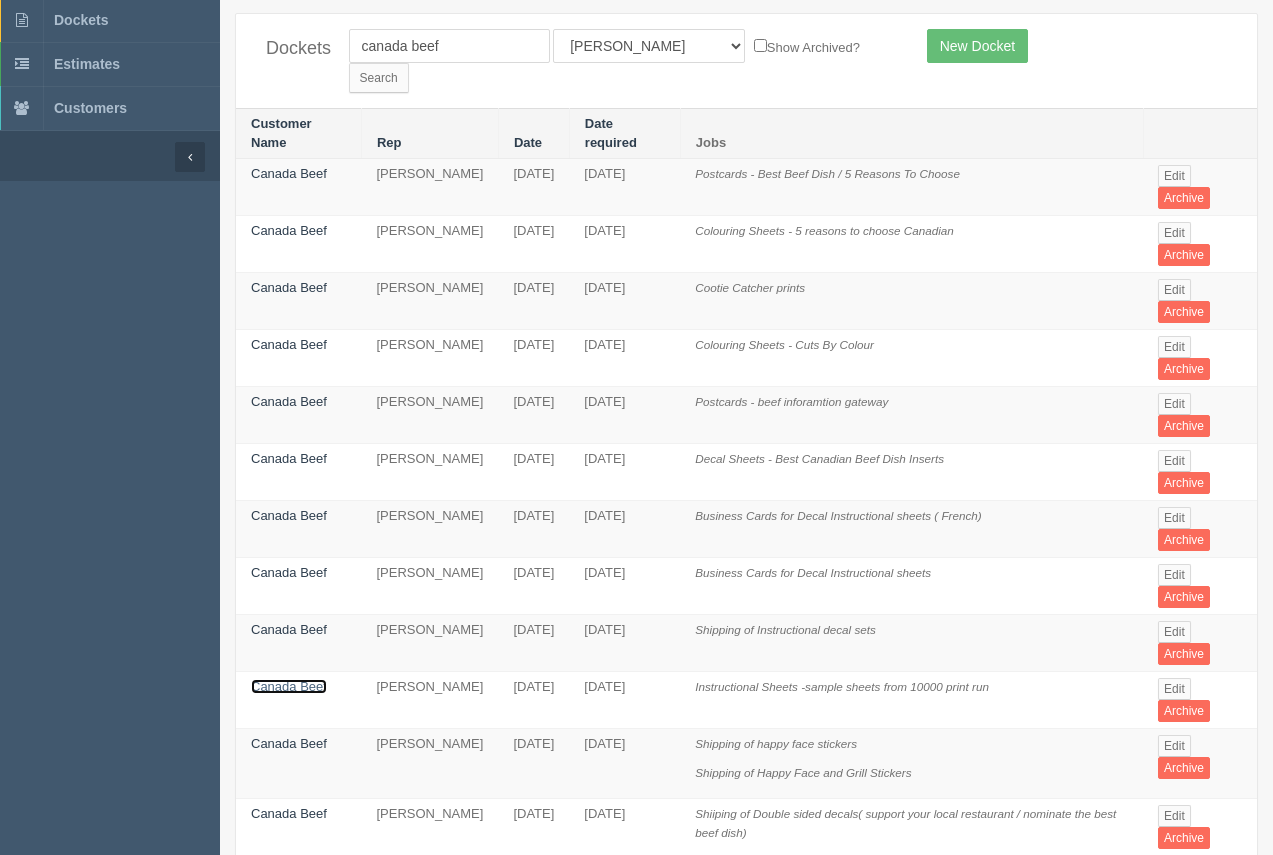 click on "Canada Beef" at bounding box center (289, 686) 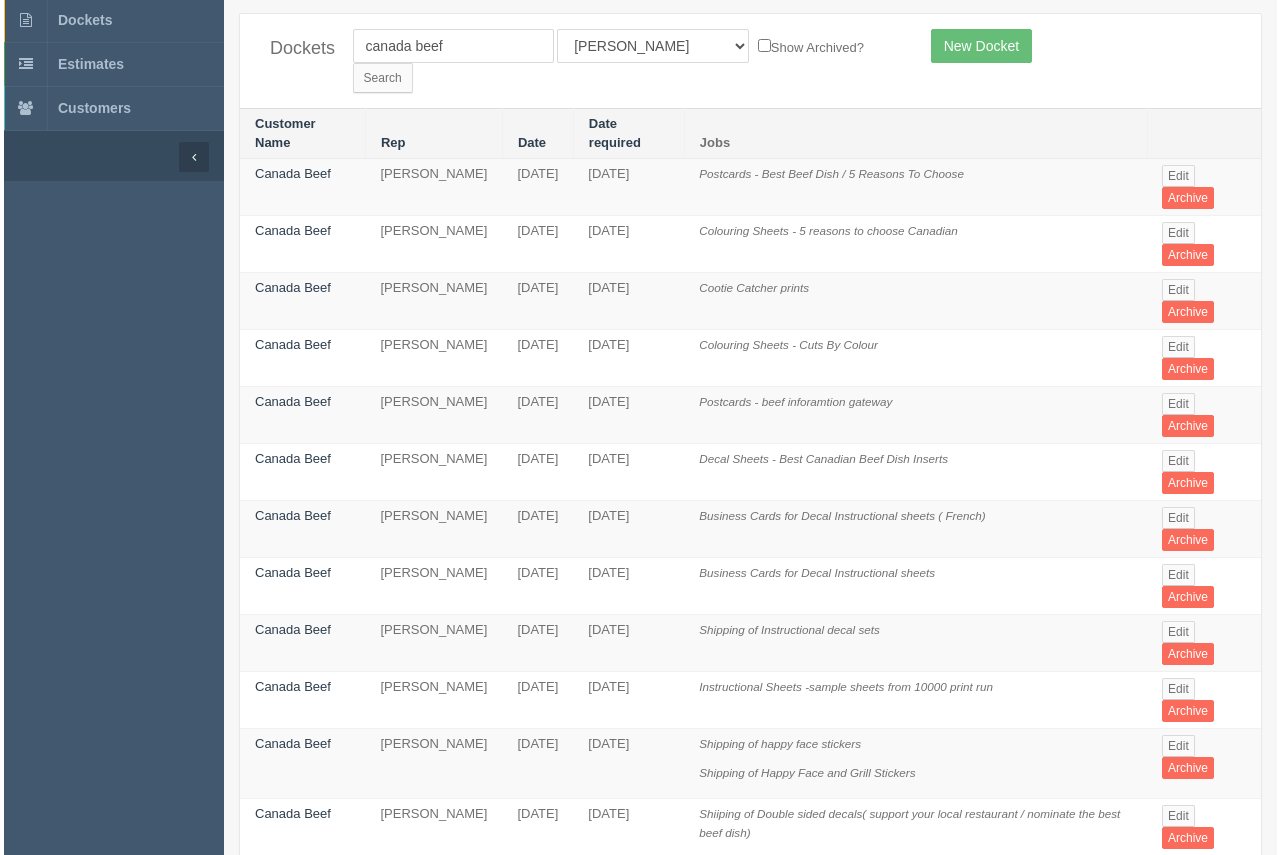 scroll, scrollTop: 0, scrollLeft: 0, axis: both 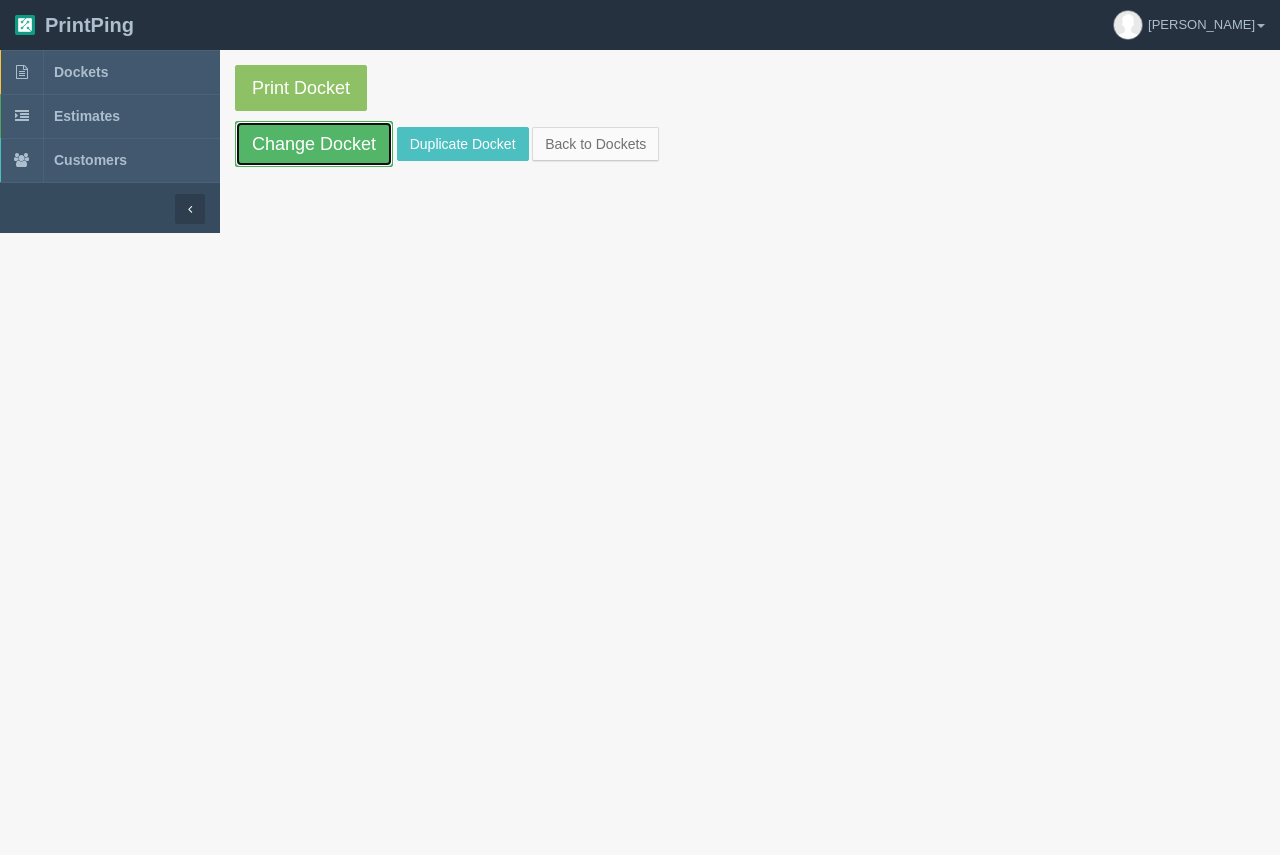 click on "Change Docket" at bounding box center (314, 144) 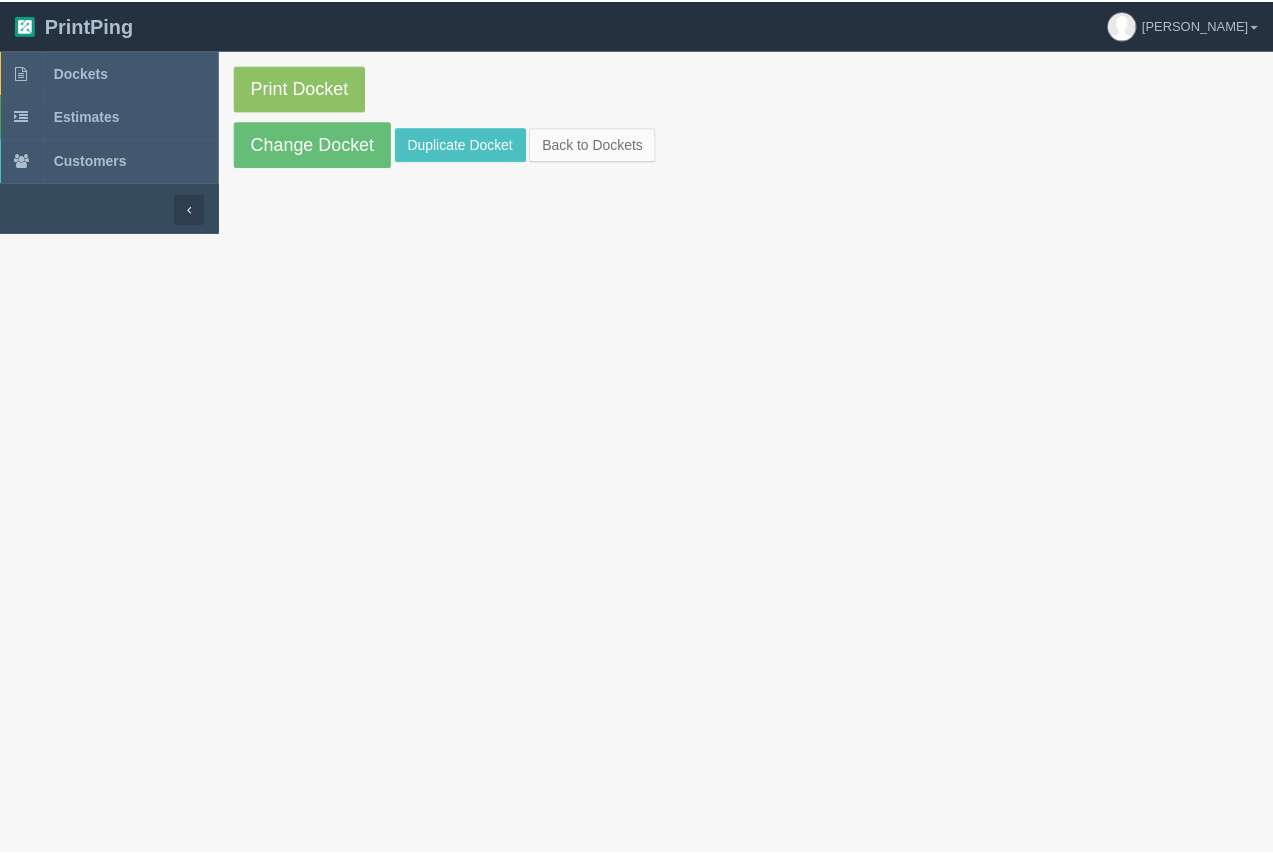 scroll, scrollTop: 52, scrollLeft: 0, axis: vertical 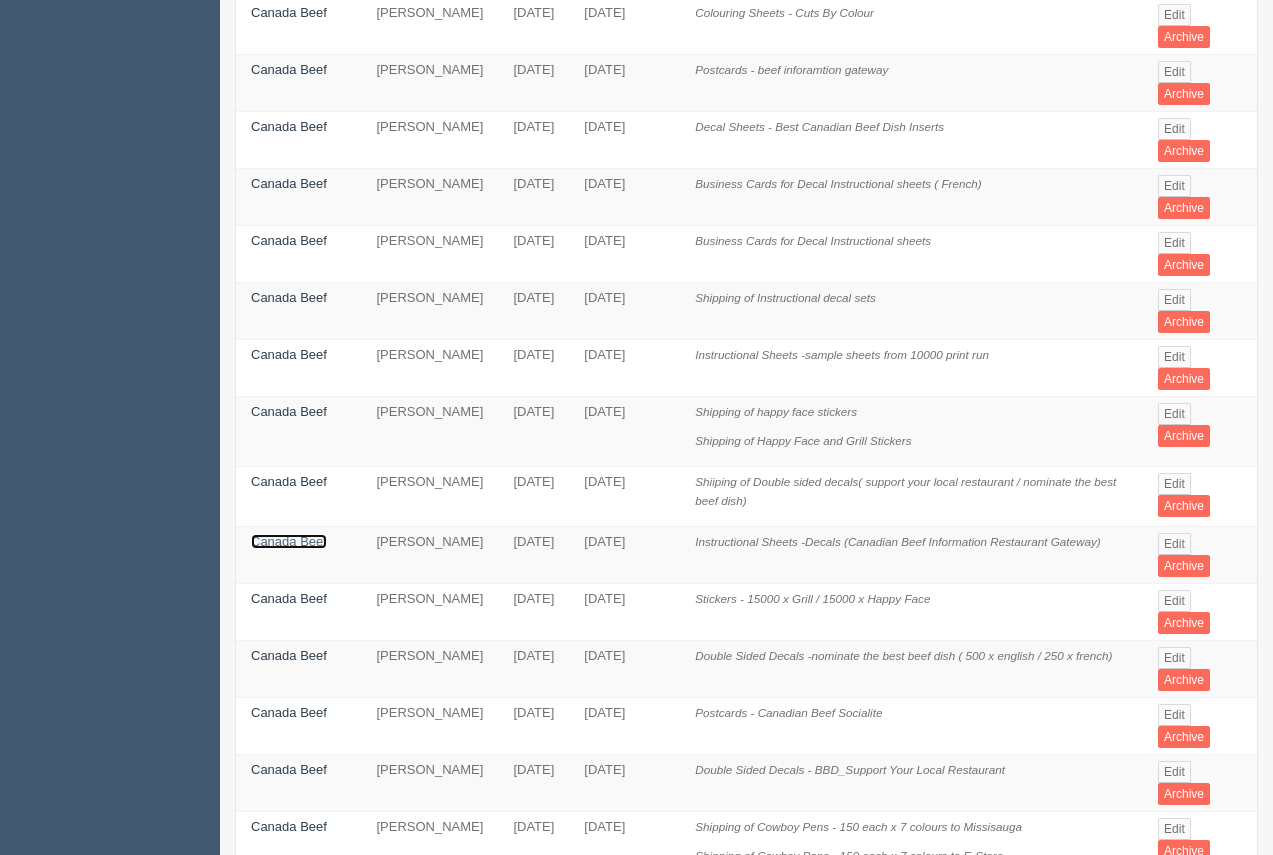 click on "Canada Beef" at bounding box center [289, 541] 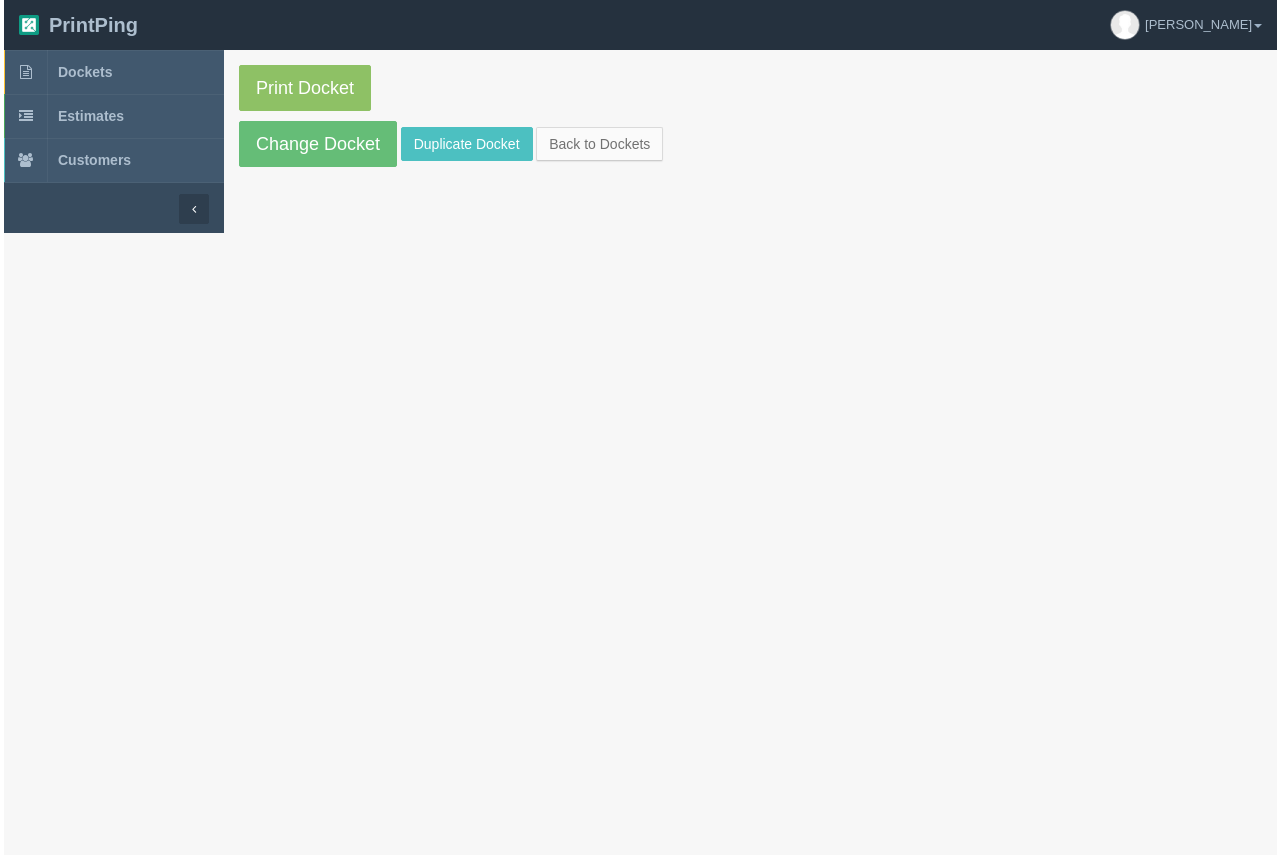 scroll, scrollTop: 0, scrollLeft: 0, axis: both 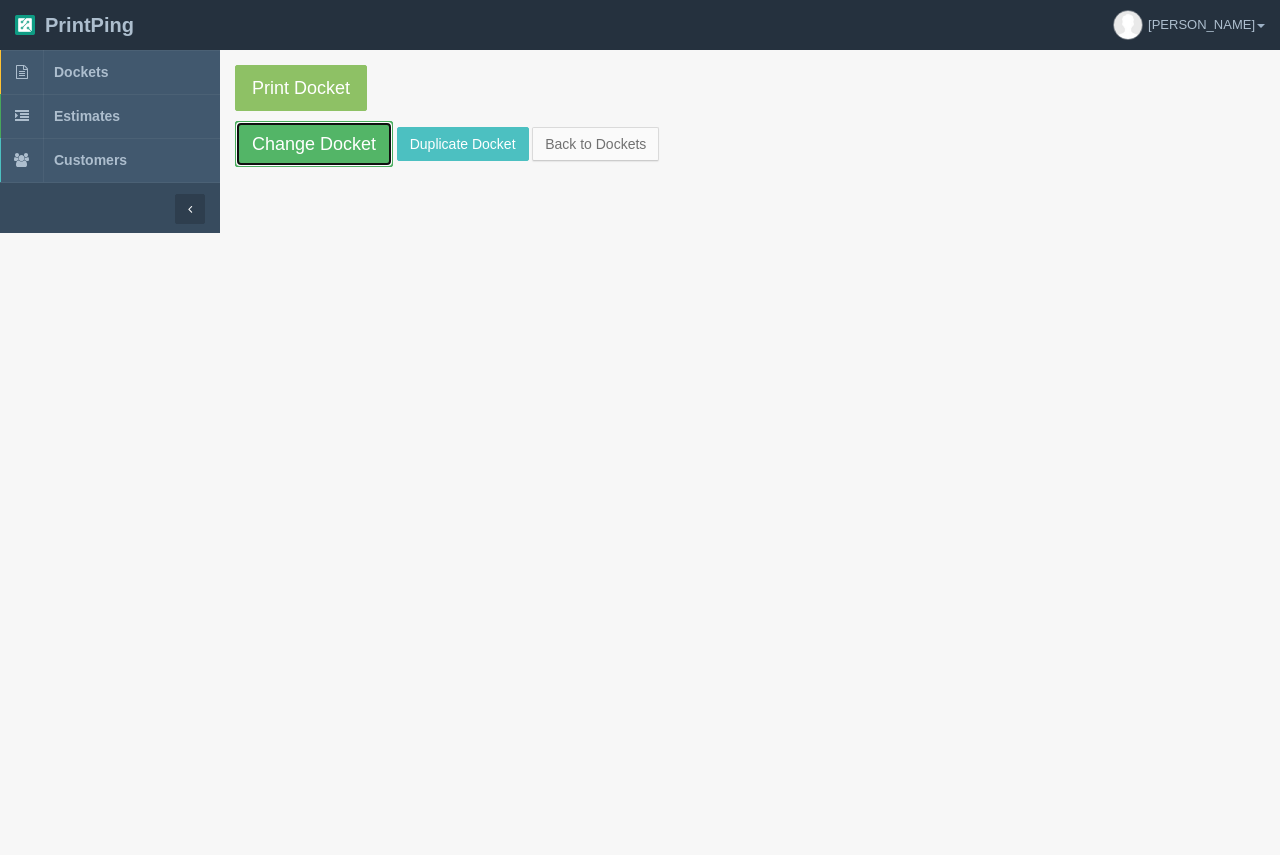 click on "Change Docket" at bounding box center [314, 144] 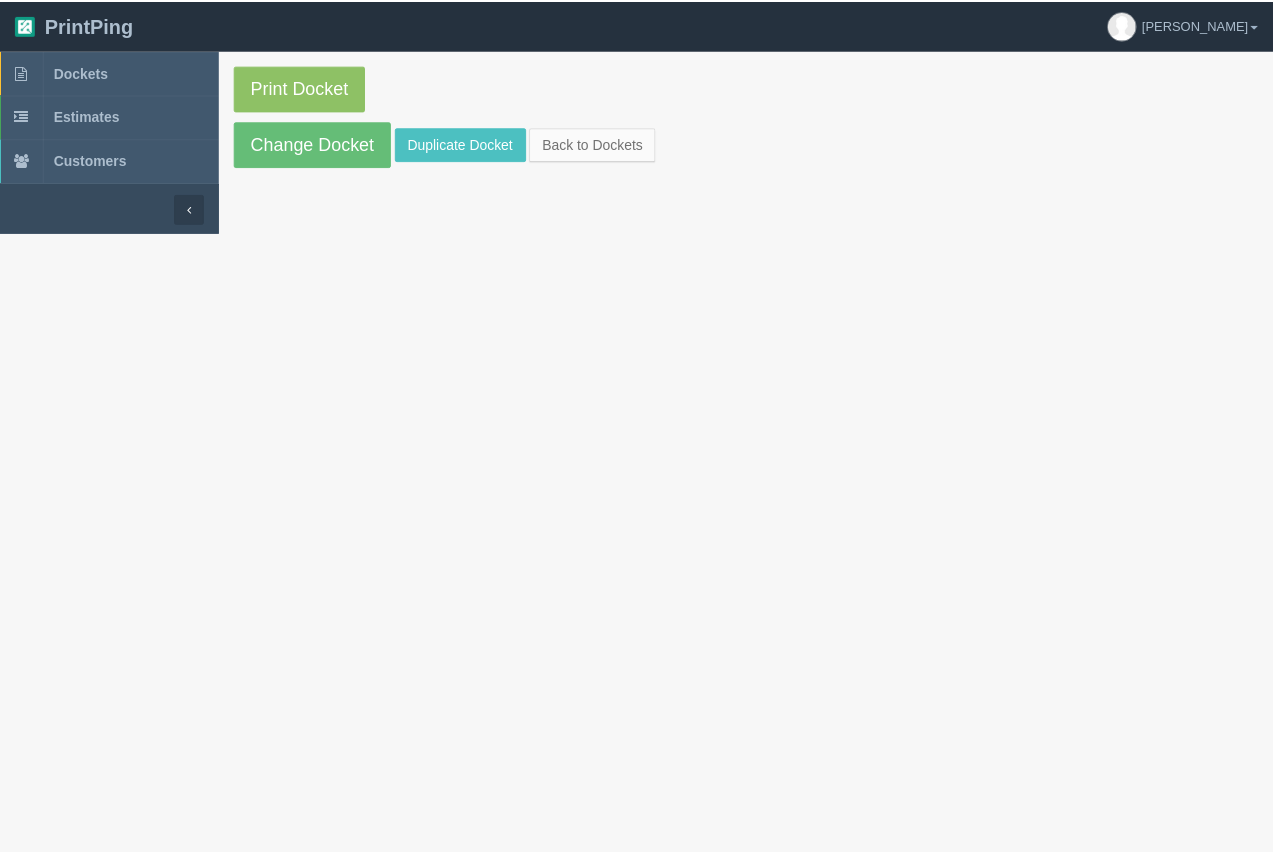 scroll, scrollTop: 384, scrollLeft: 0, axis: vertical 